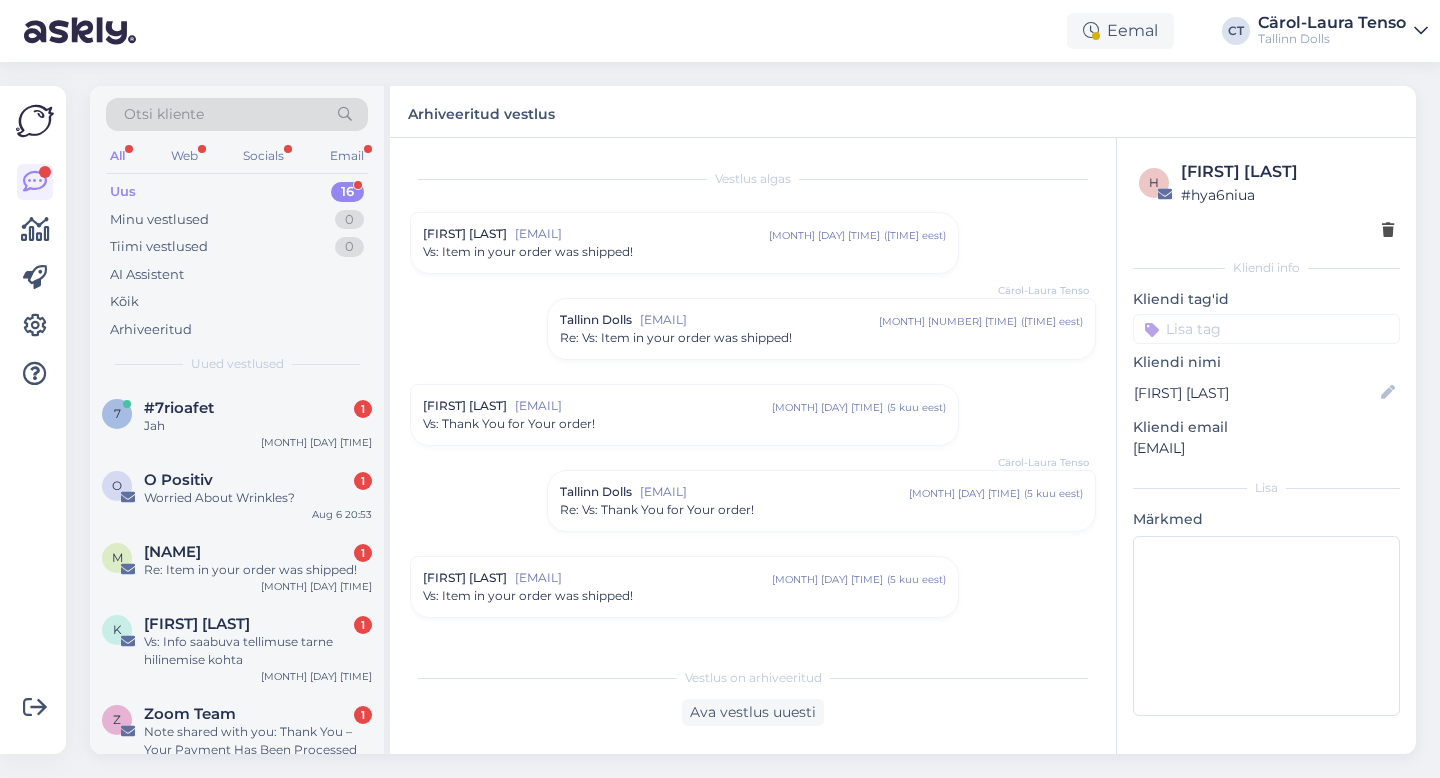 click on "Uus 16" at bounding box center (237, 192) 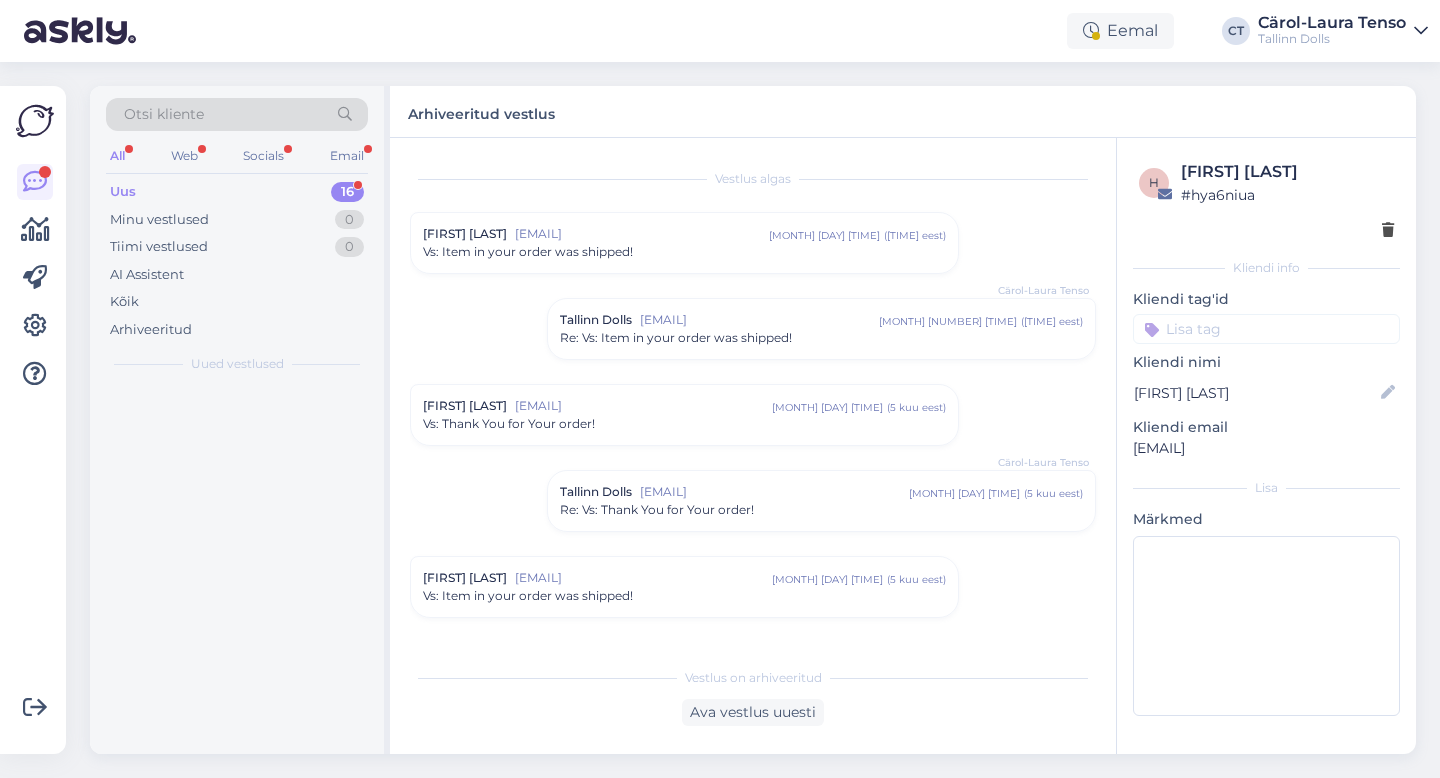 scroll, scrollTop: 2253, scrollLeft: 0, axis: vertical 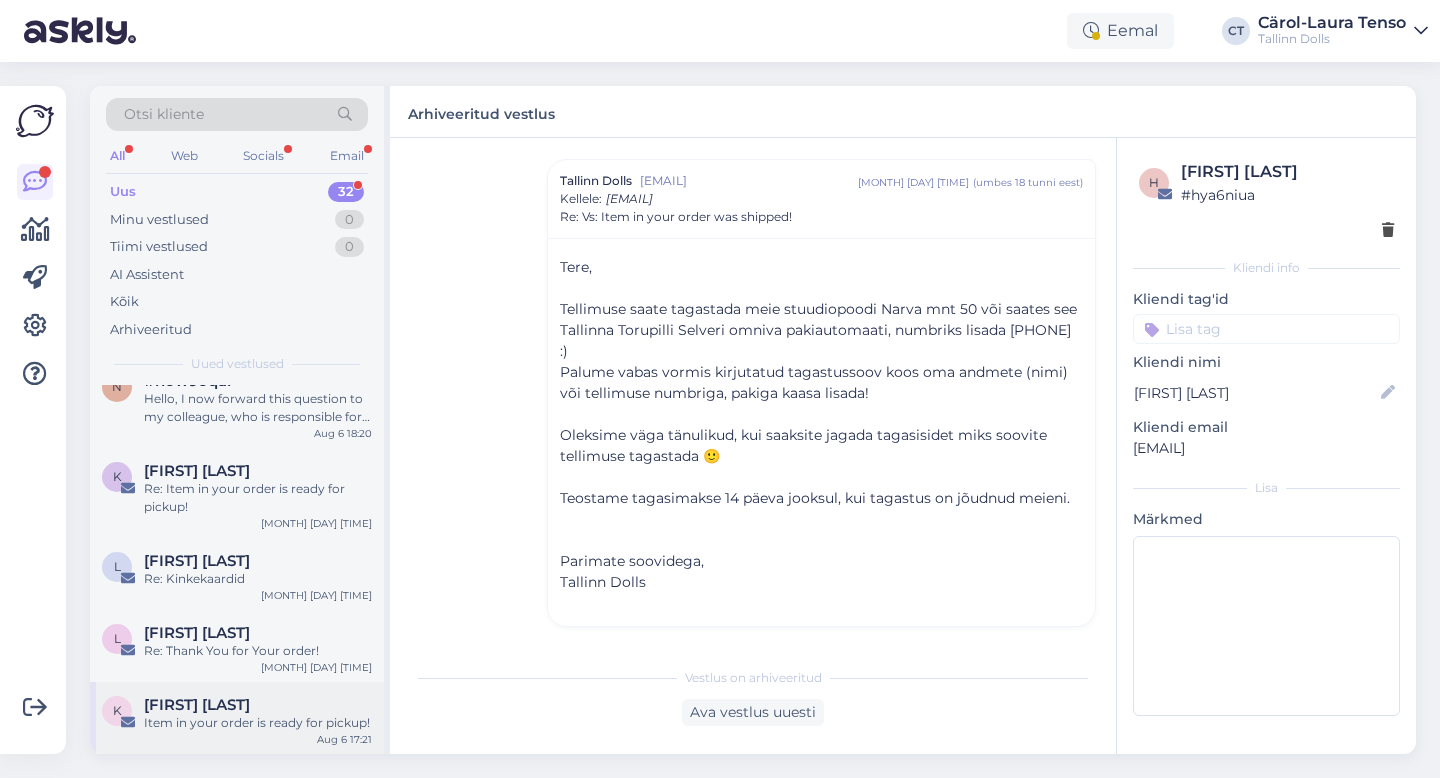 click on "Item in your order is ready for pickup!" at bounding box center [258, 723] 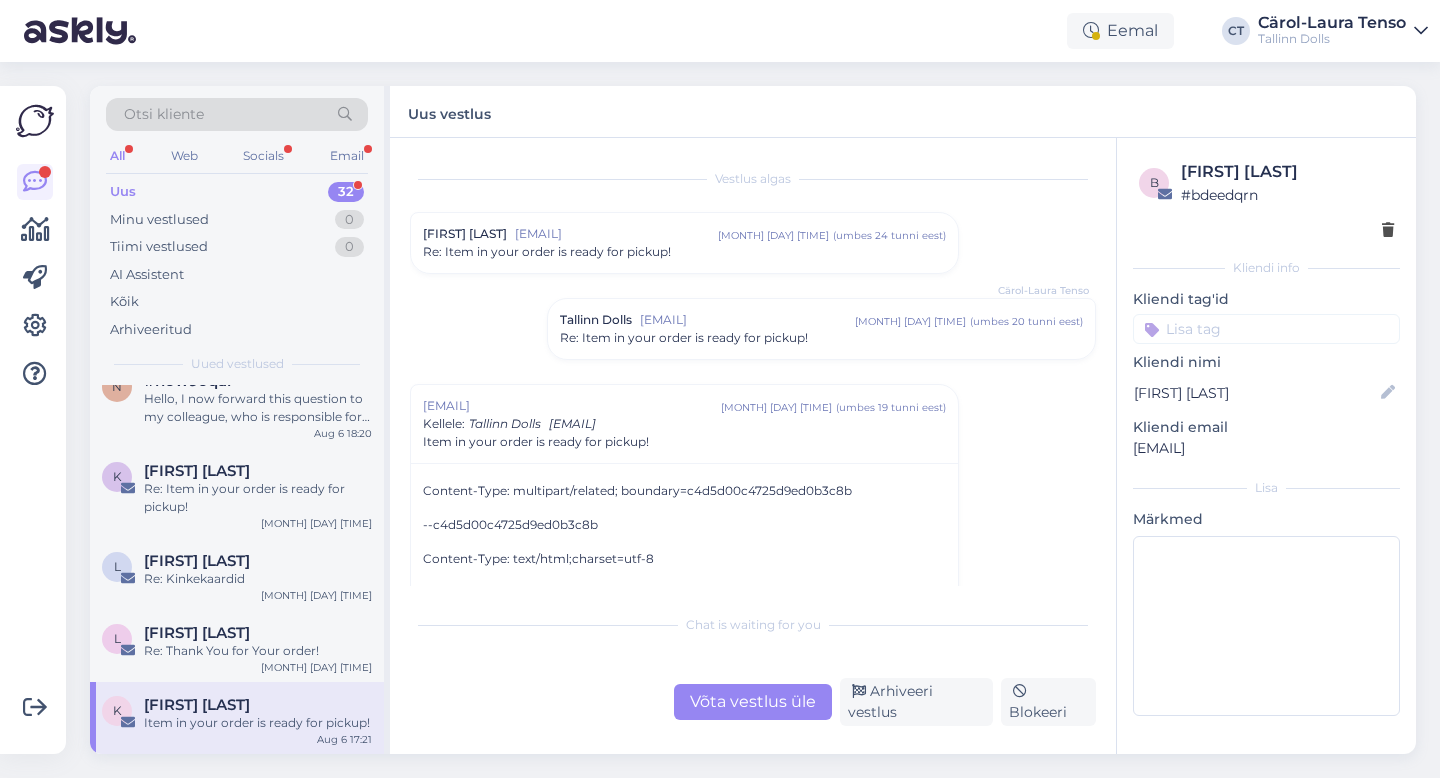 scroll, scrollTop: 283, scrollLeft: 0, axis: vertical 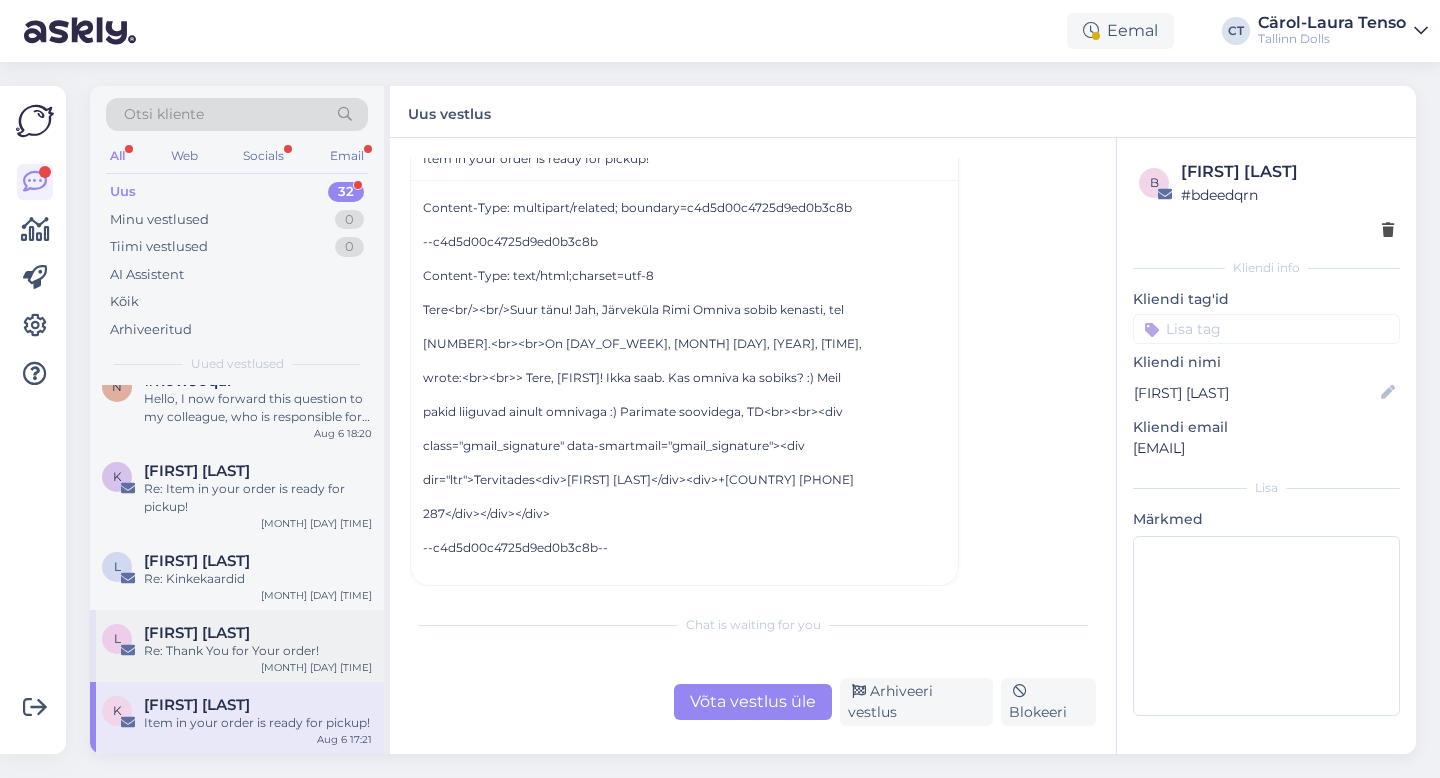 click on "[INITIAL] [LAST] Re: Thank You for Your order! [MONTH] [DAY] [TIME]" at bounding box center [237, 646] 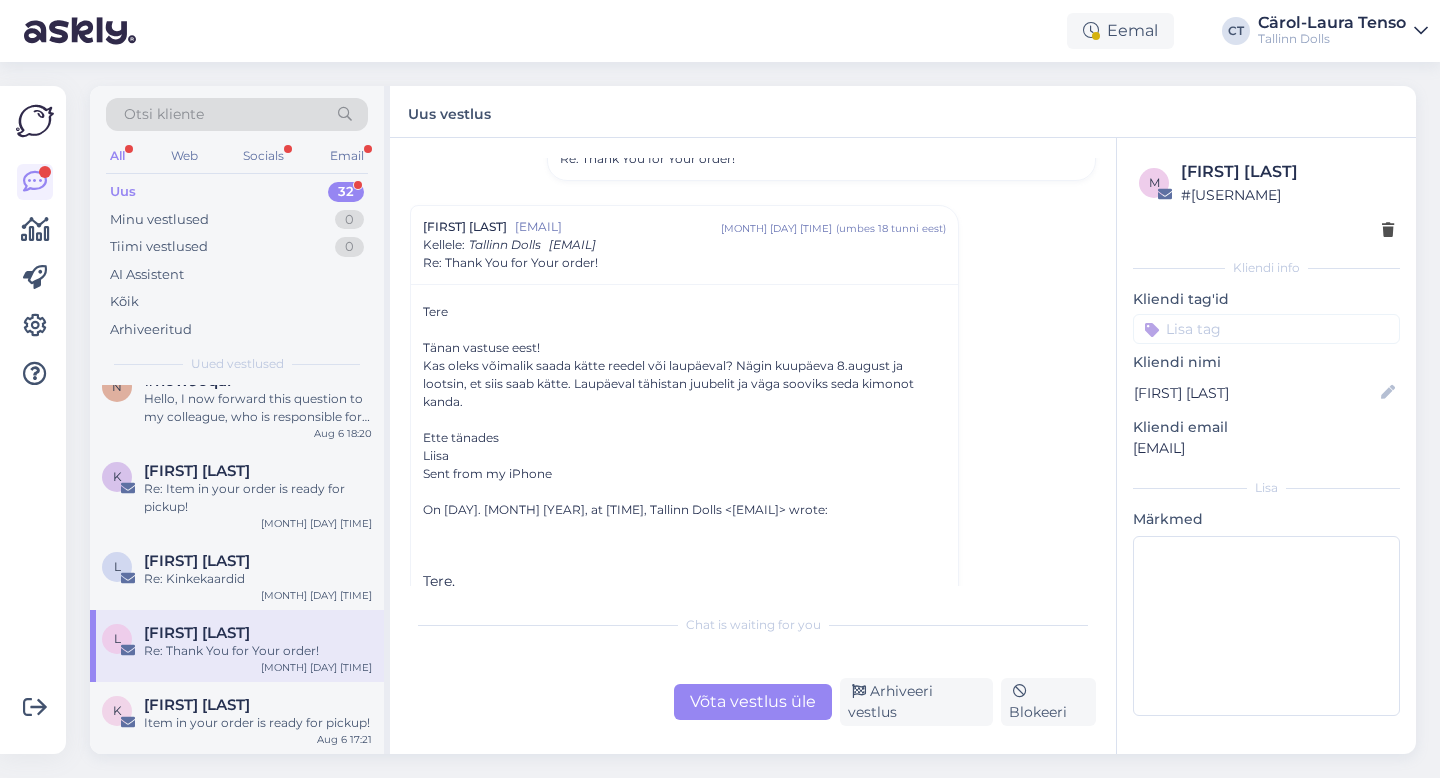scroll, scrollTop: 182, scrollLeft: 0, axis: vertical 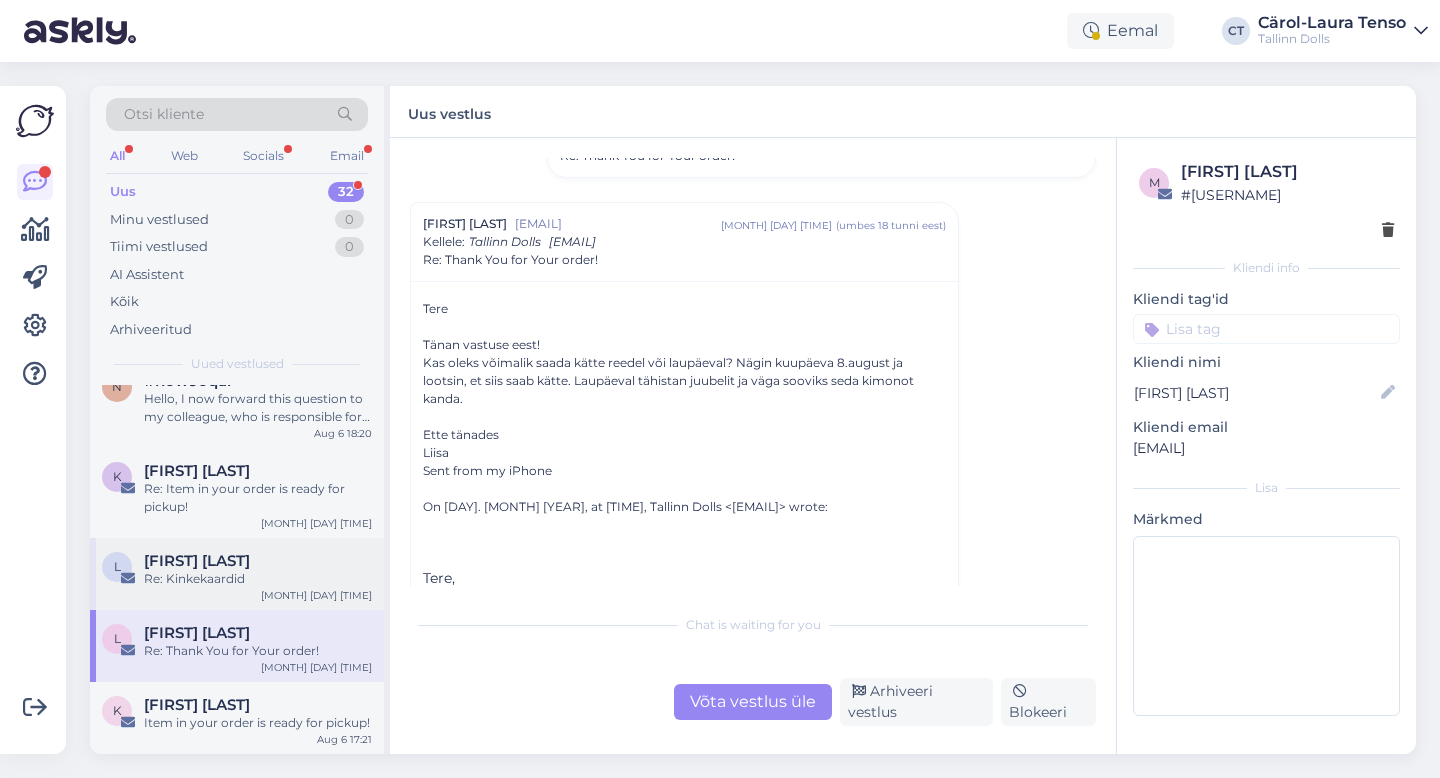 click on "L [FIRST] [LAST] Re: Kinkekaardid Aug 6 17:58" at bounding box center (237, 574) 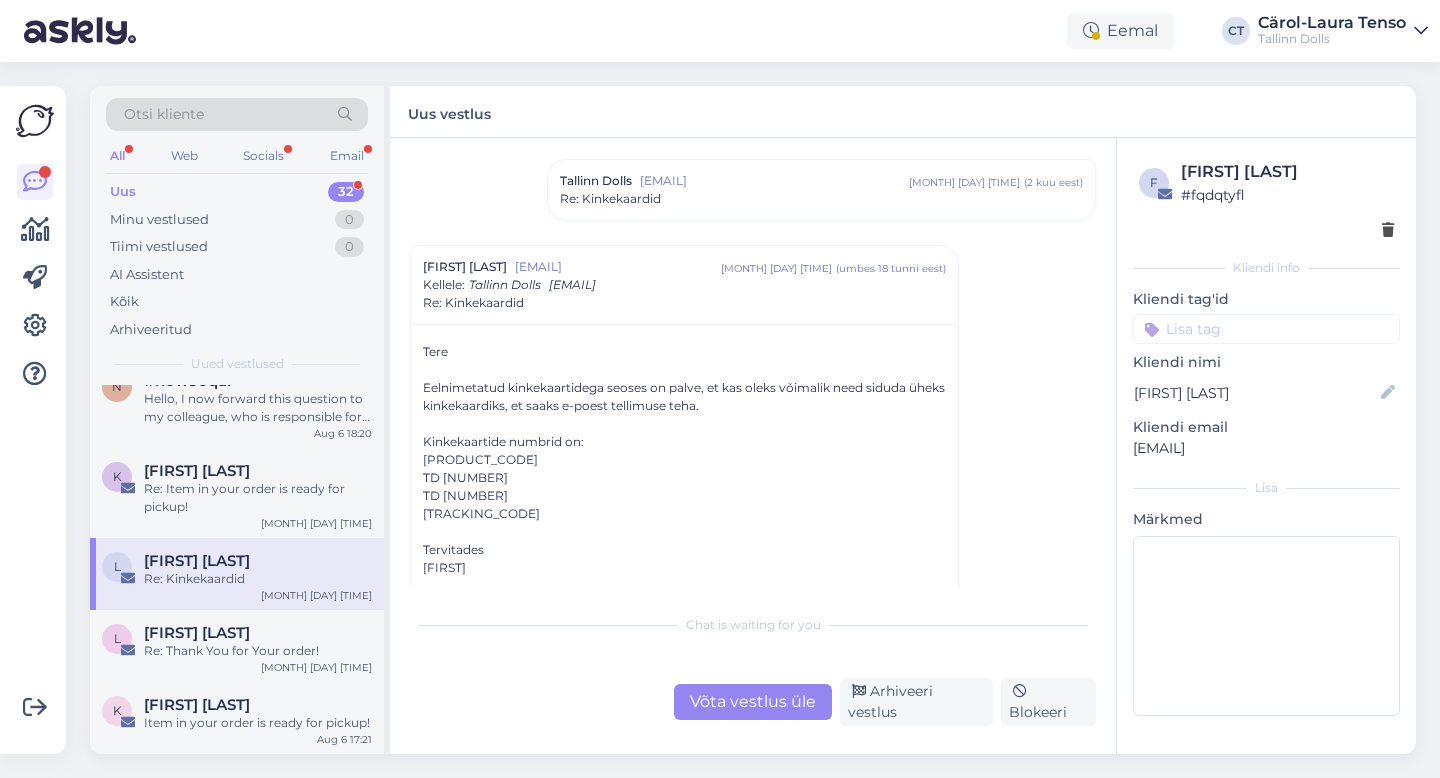 scroll, scrollTop: 1818, scrollLeft: 0, axis: vertical 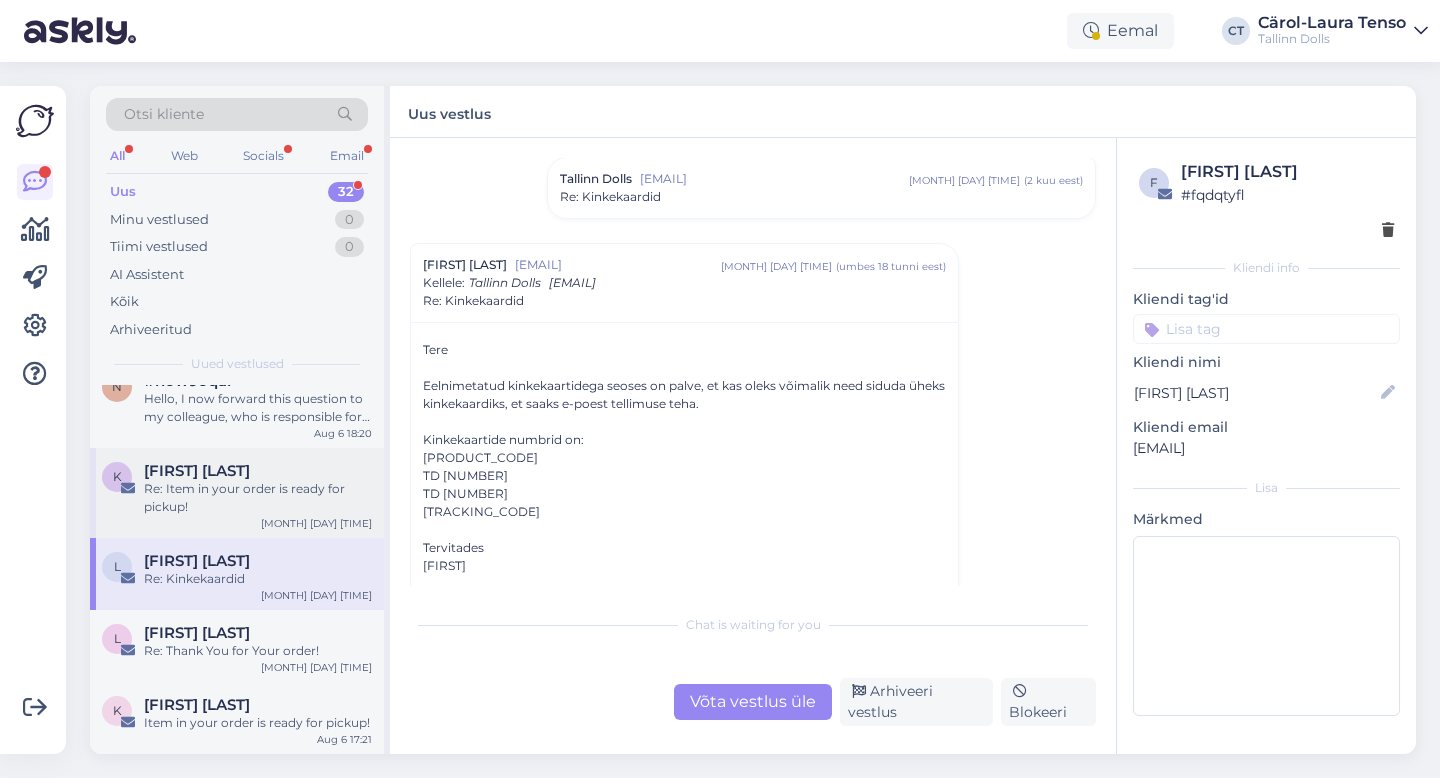 click on "Re: Item in your order is ready for pickup!" at bounding box center (258, 498) 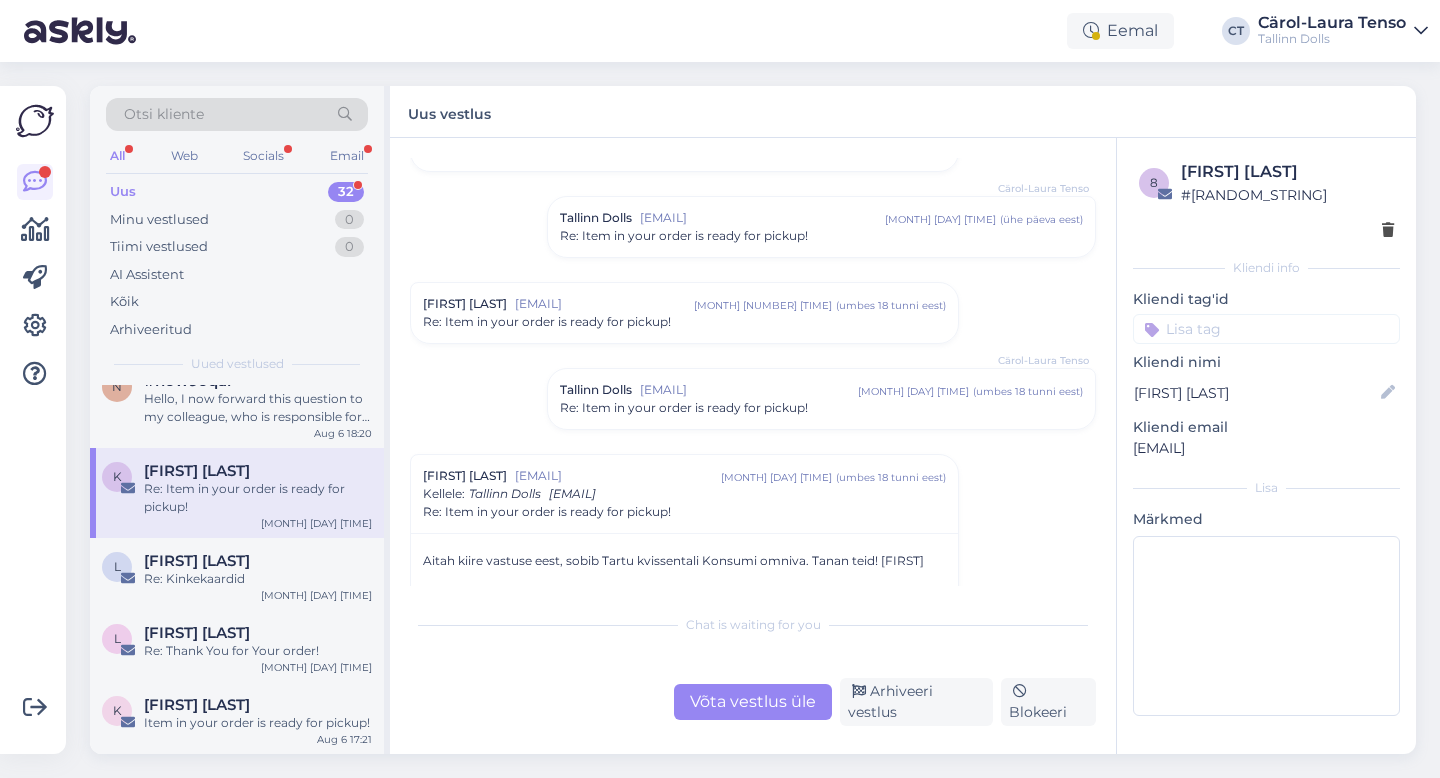 scroll, scrollTop: 303, scrollLeft: 0, axis: vertical 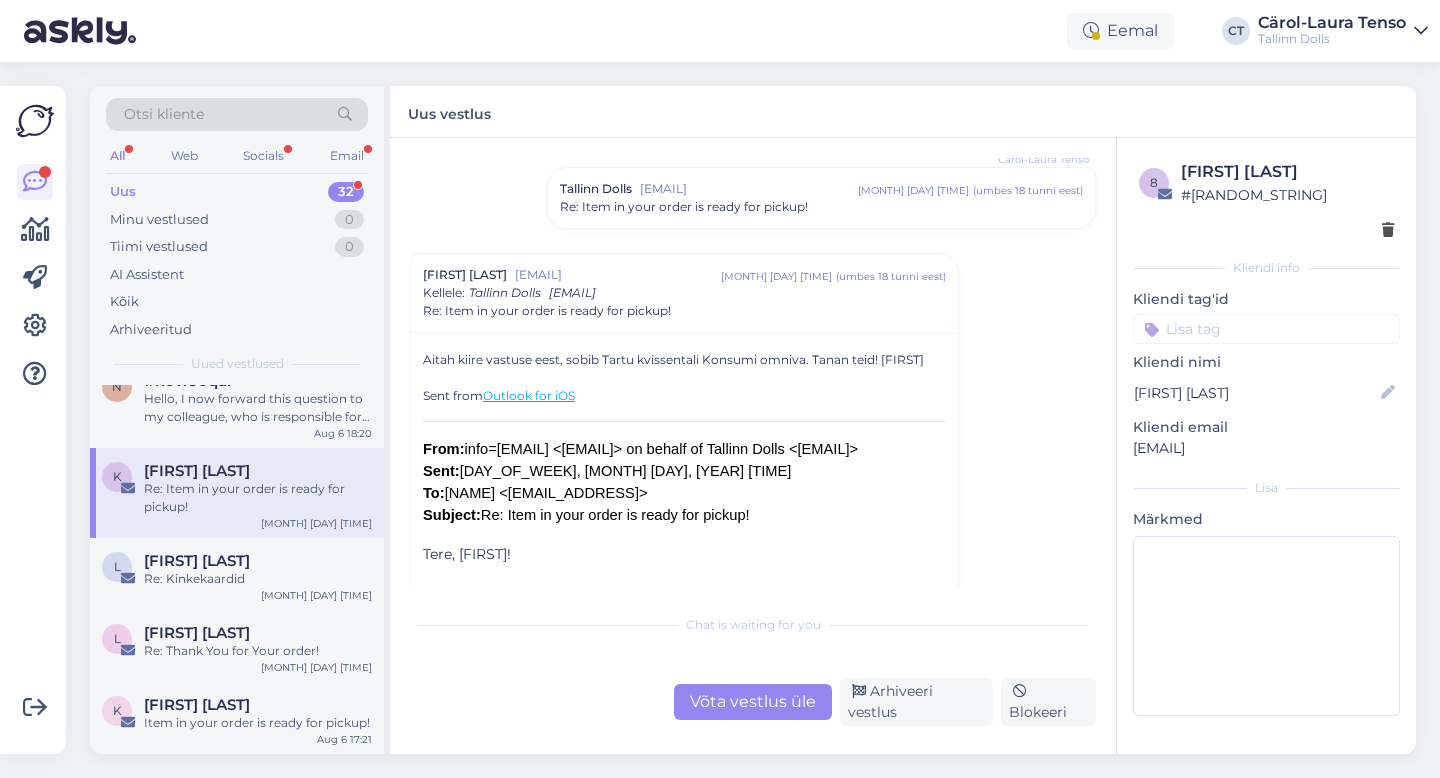 click on "Võta vestlus üle" at bounding box center (753, 702) 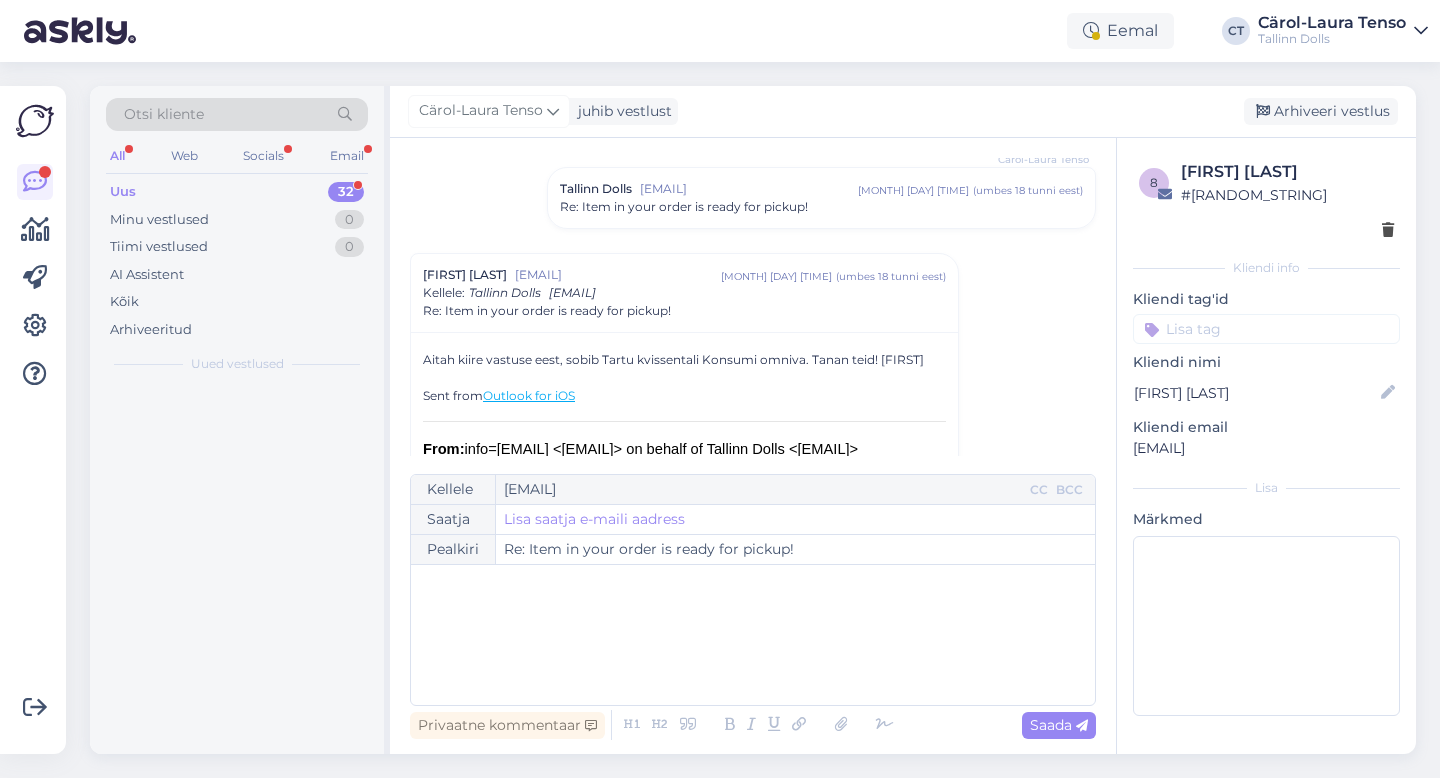 scroll, scrollTop: 398, scrollLeft: 0, axis: vertical 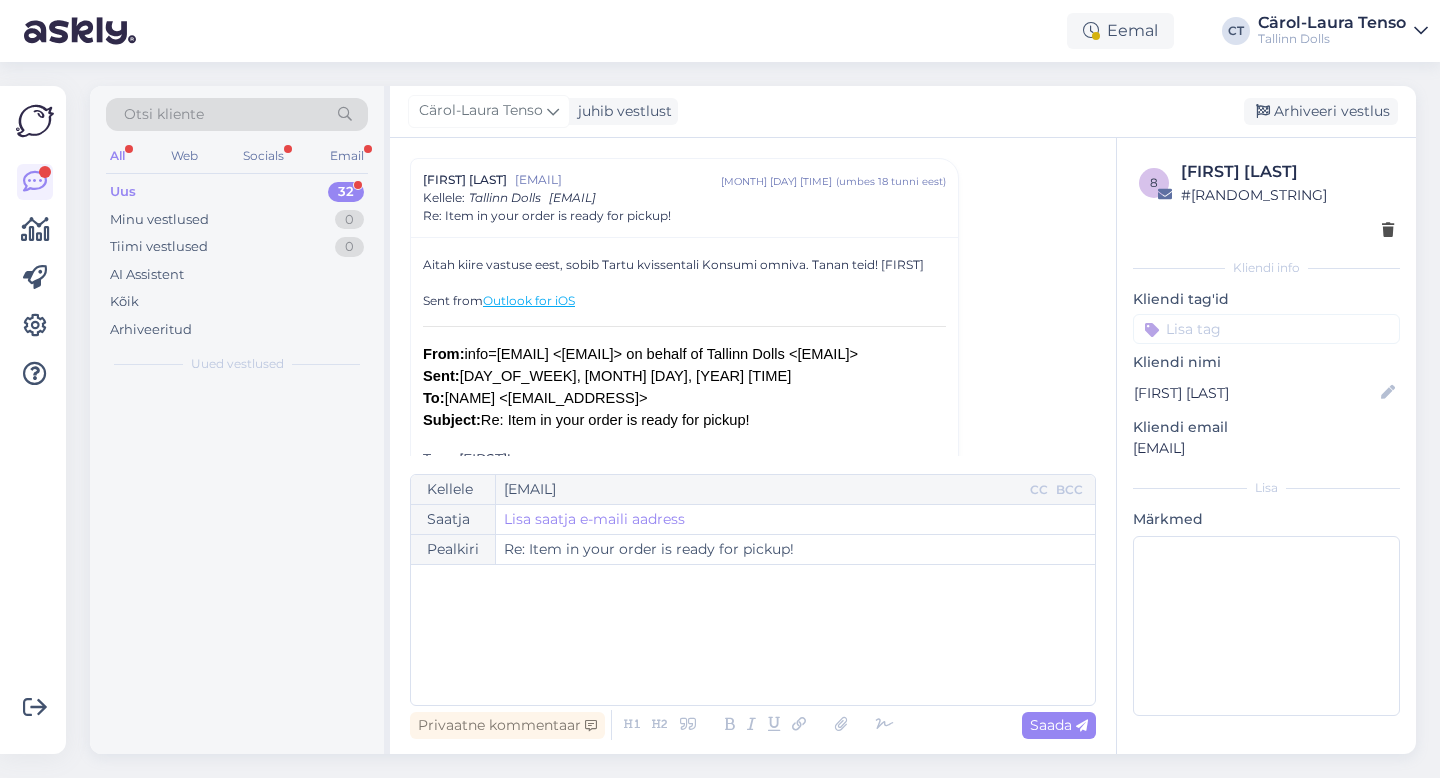 click on "﻿" at bounding box center (753, 635) 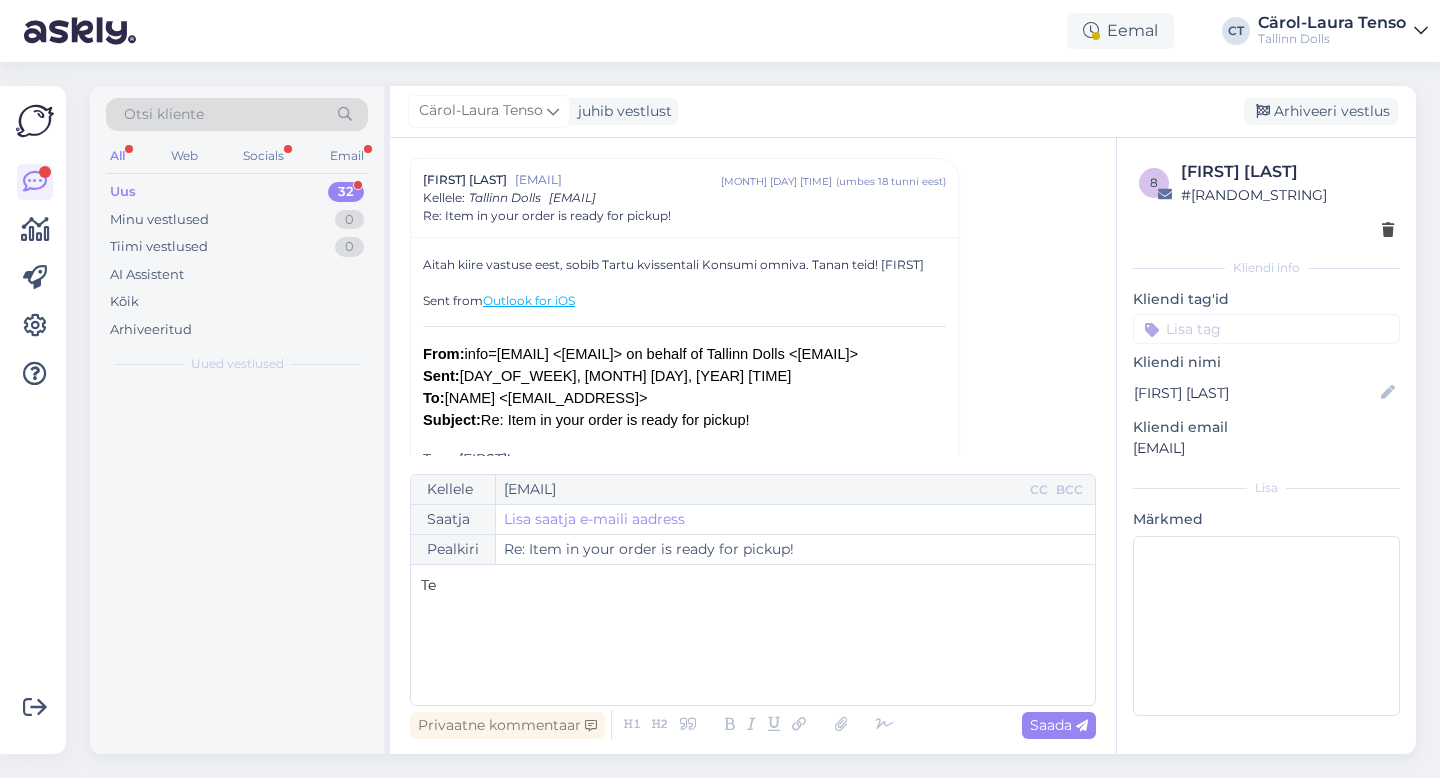 type 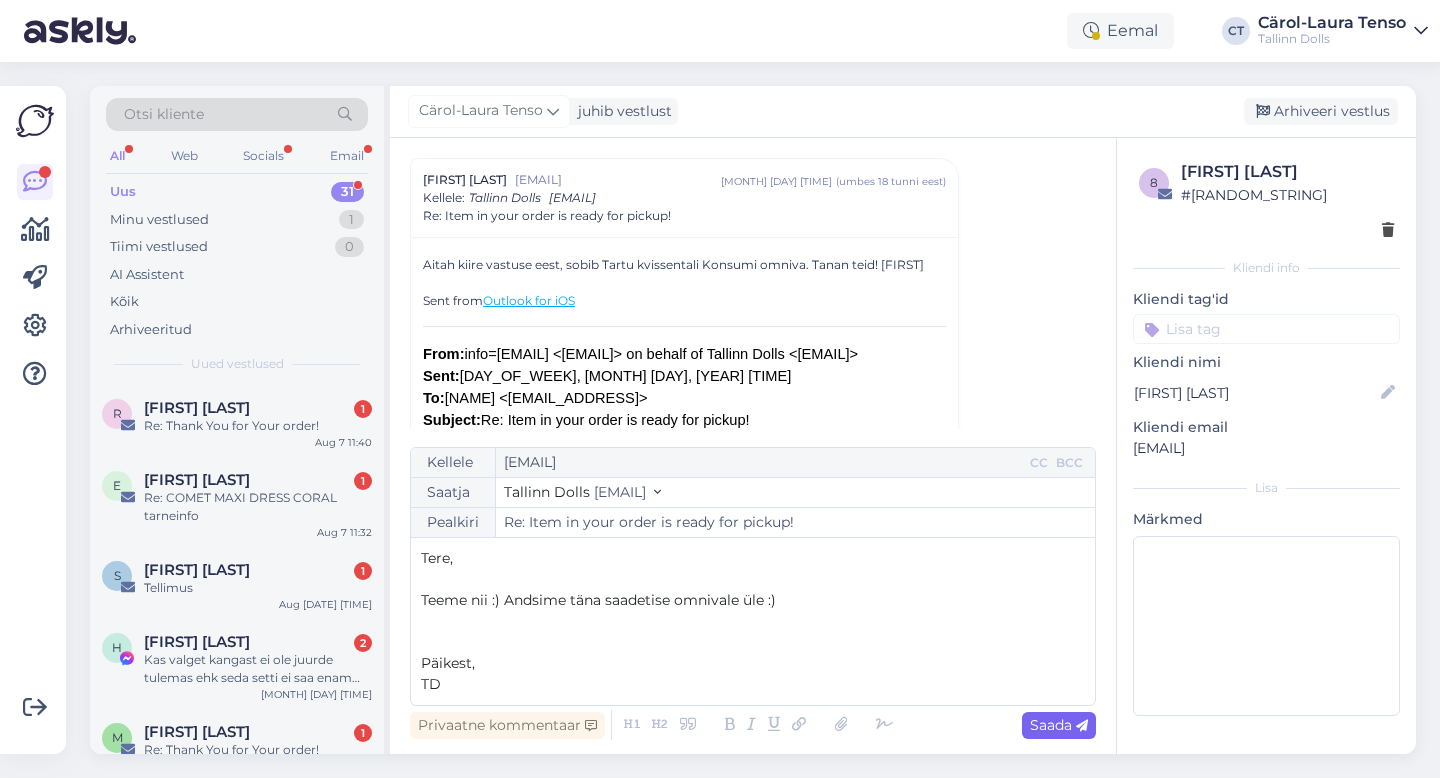 click at bounding box center [1082, 726] 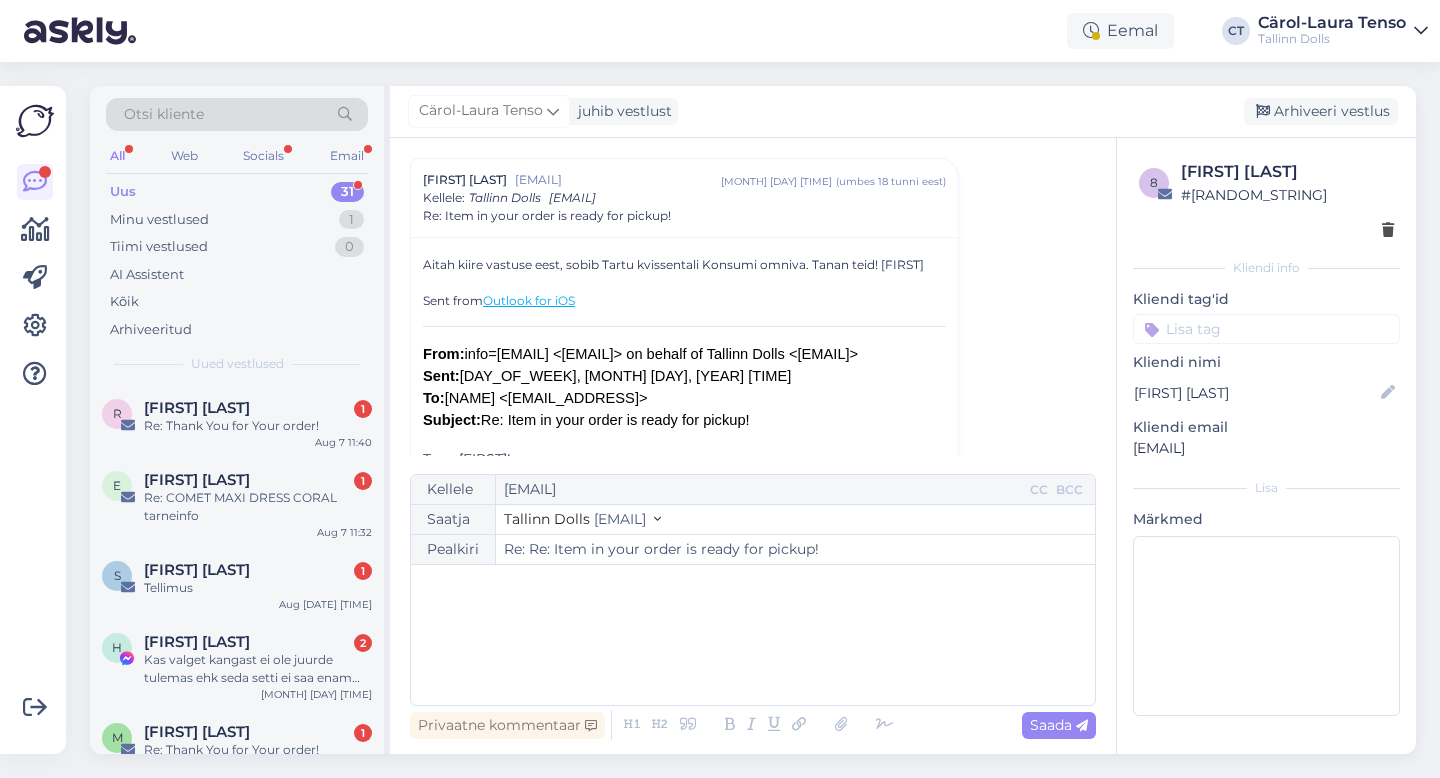 type on "Re: Item in your order is ready for pickup!" 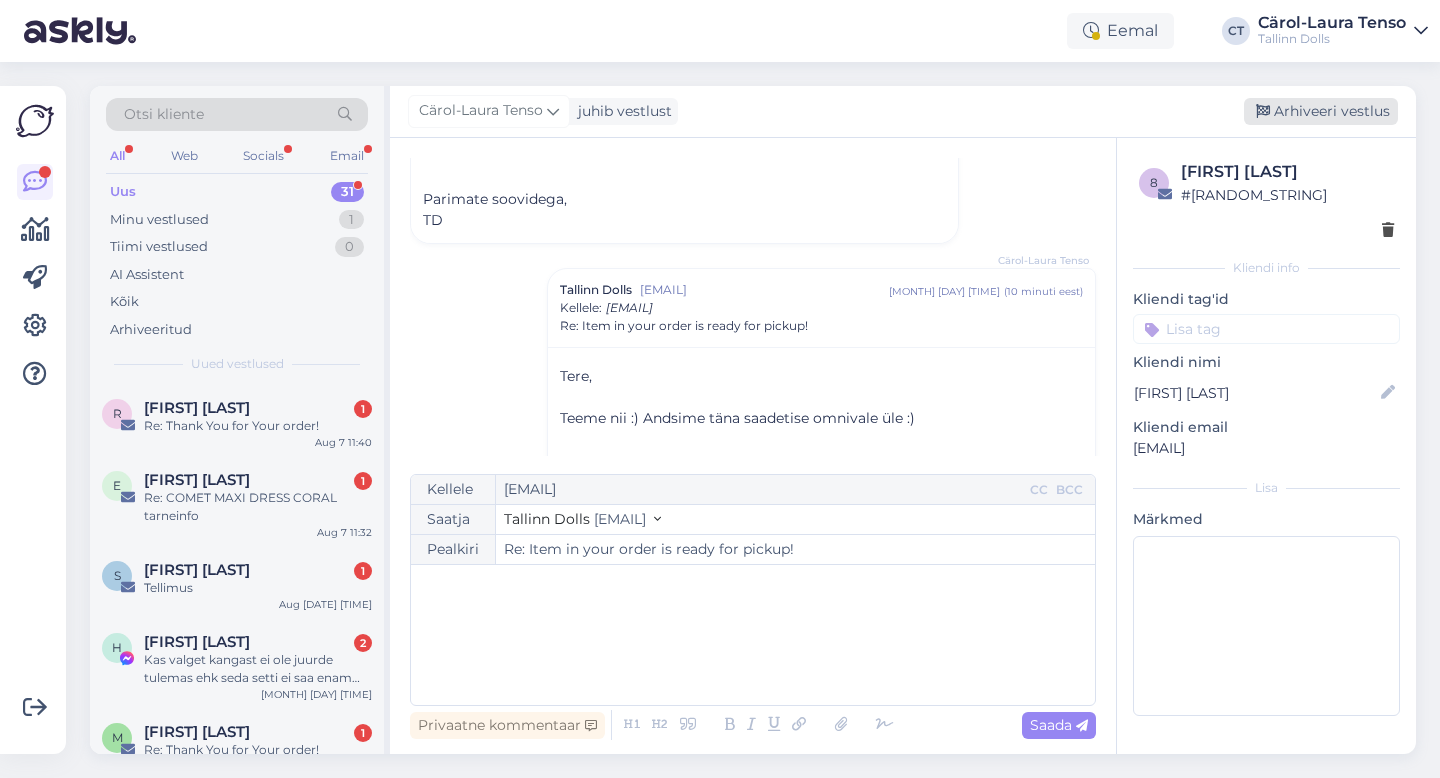 click on "Arhiveeri vestlus" at bounding box center (1321, 111) 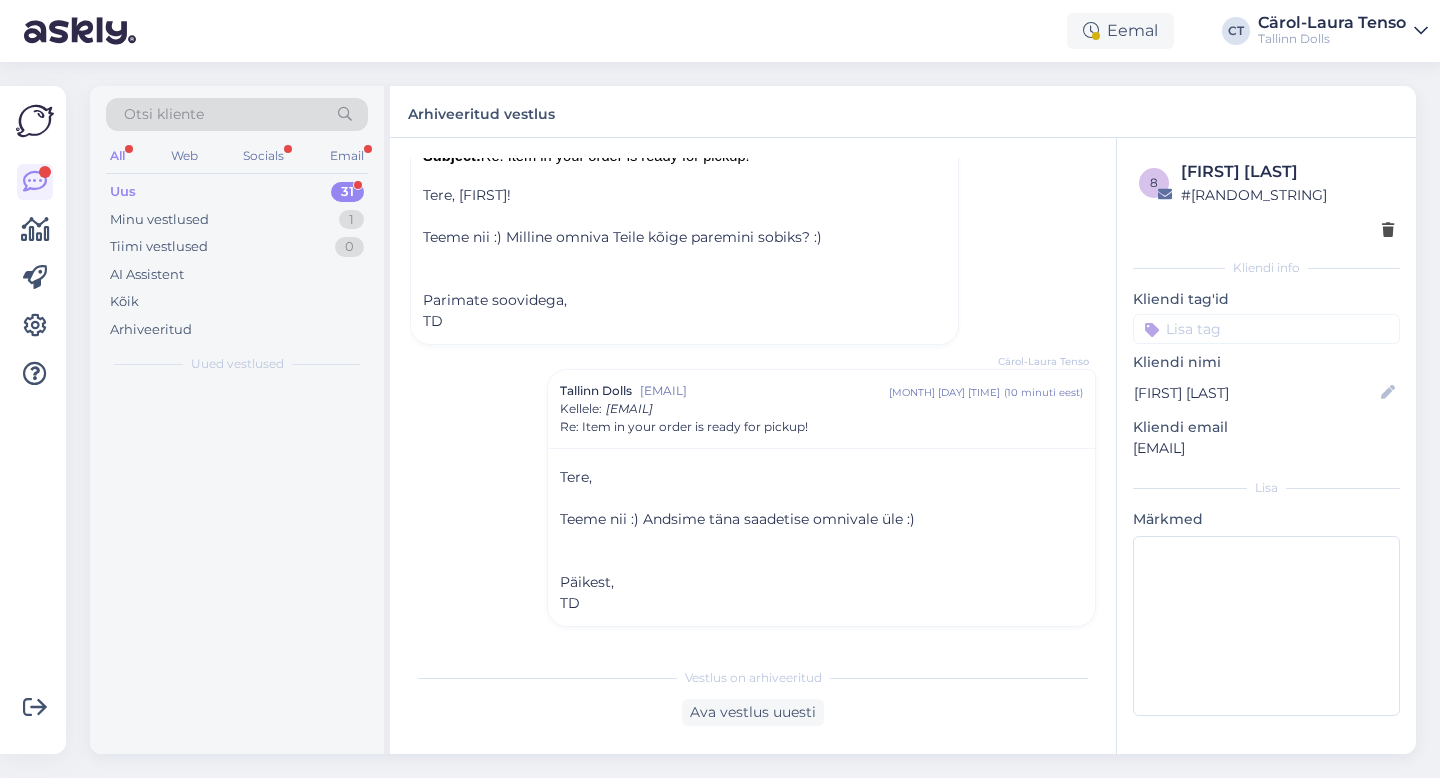 scroll, scrollTop: 706, scrollLeft: 0, axis: vertical 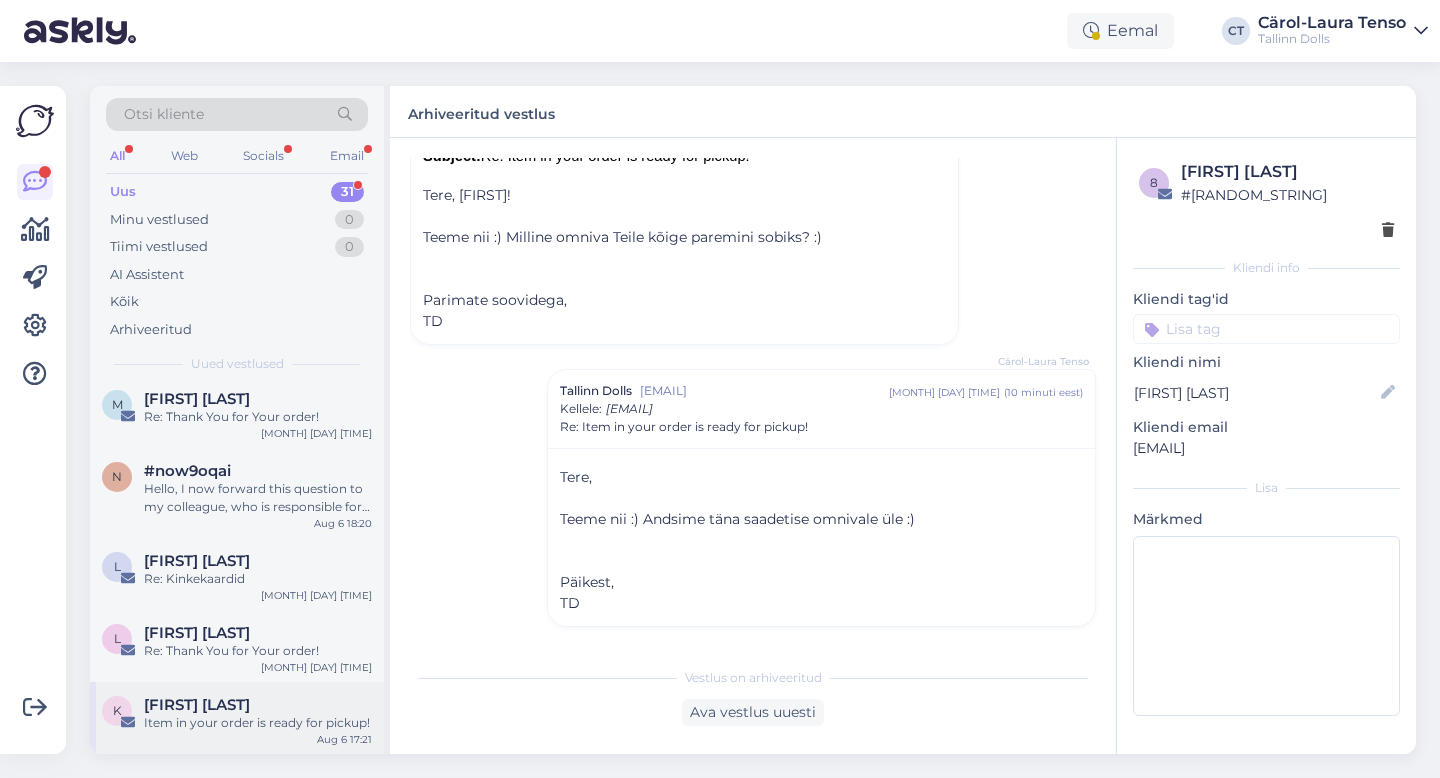 click on "Item in your order is ready for pickup!" at bounding box center (258, 723) 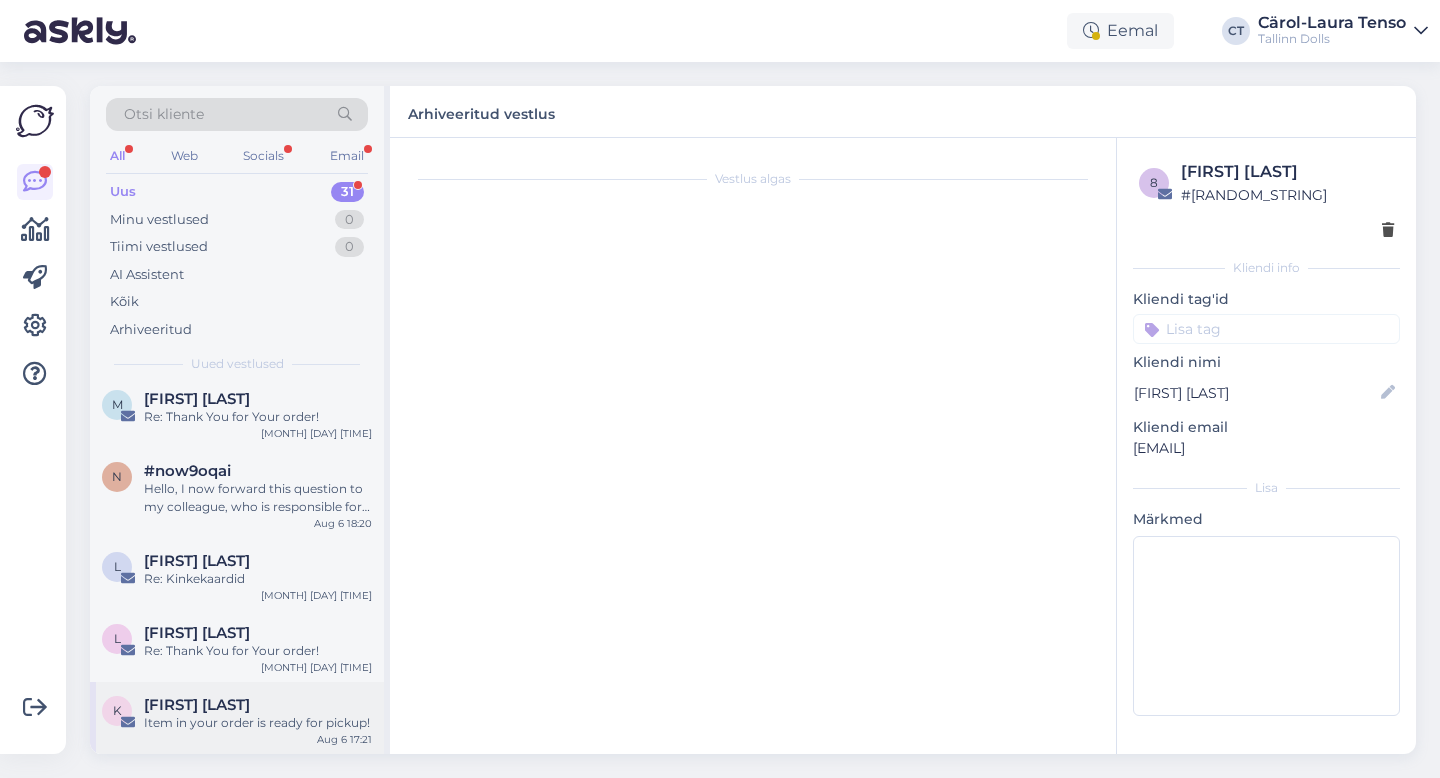 scroll, scrollTop: 0, scrollLeft: 0, axis: both 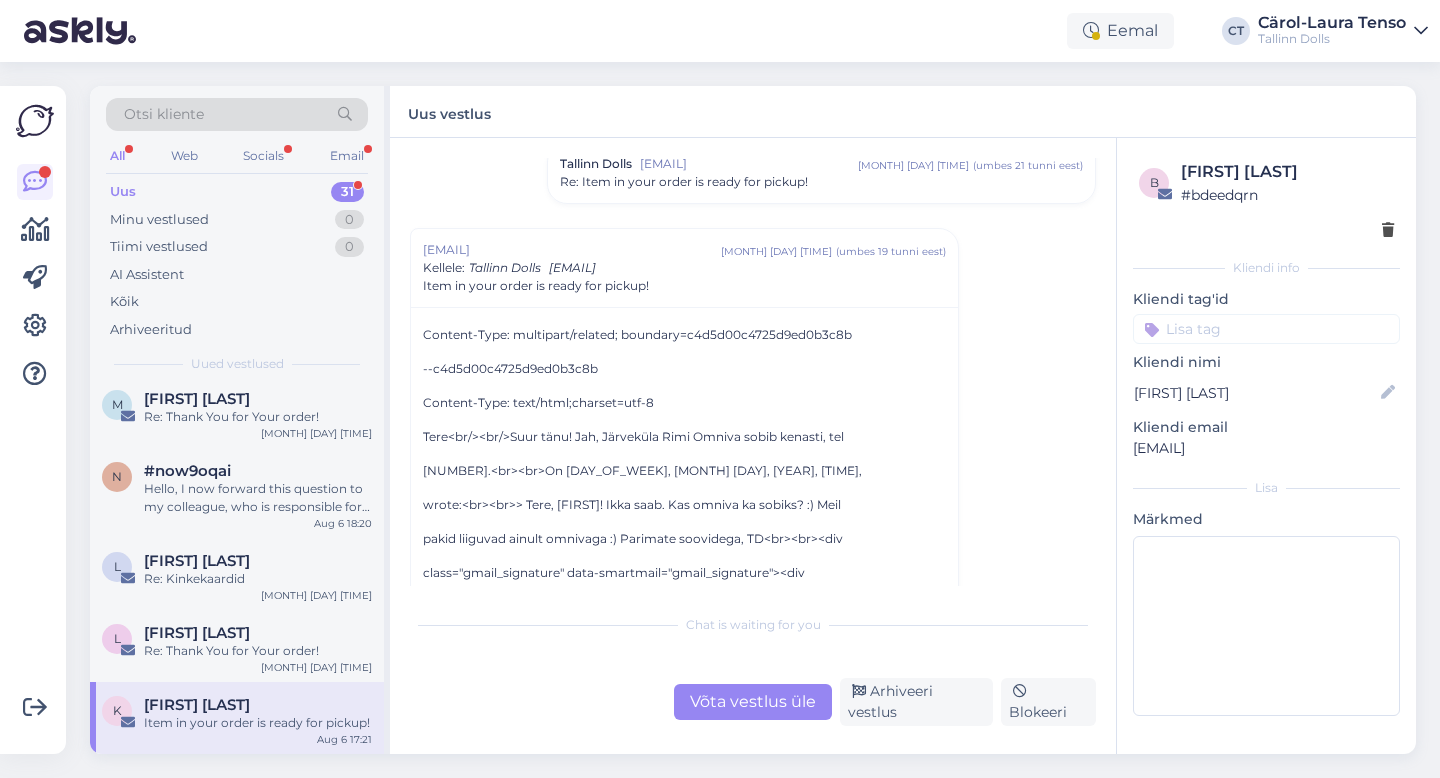click on "Võta vestlus üle" at bounding box center (753, 702) 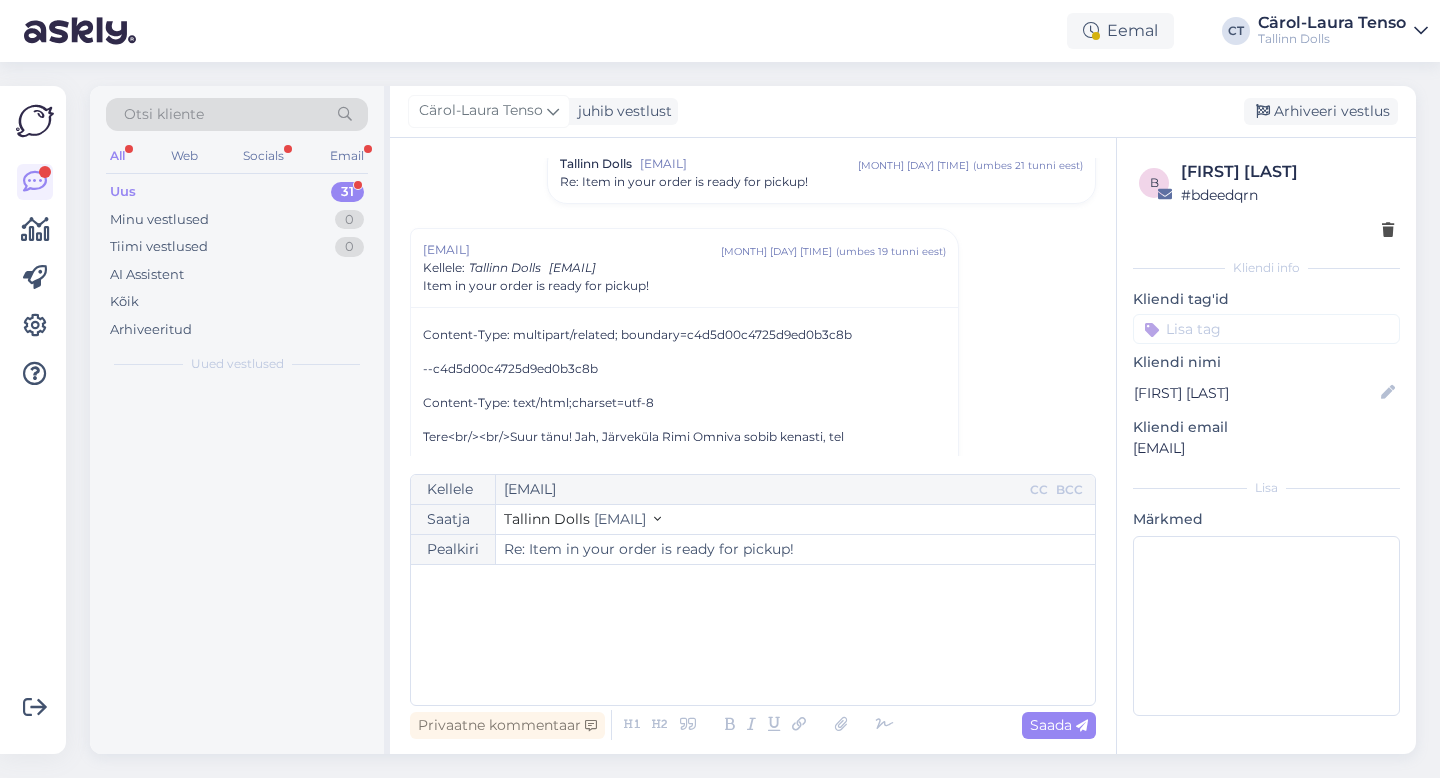scroll, scrollTop: 226, scrollLeft: 0, axis: vertical 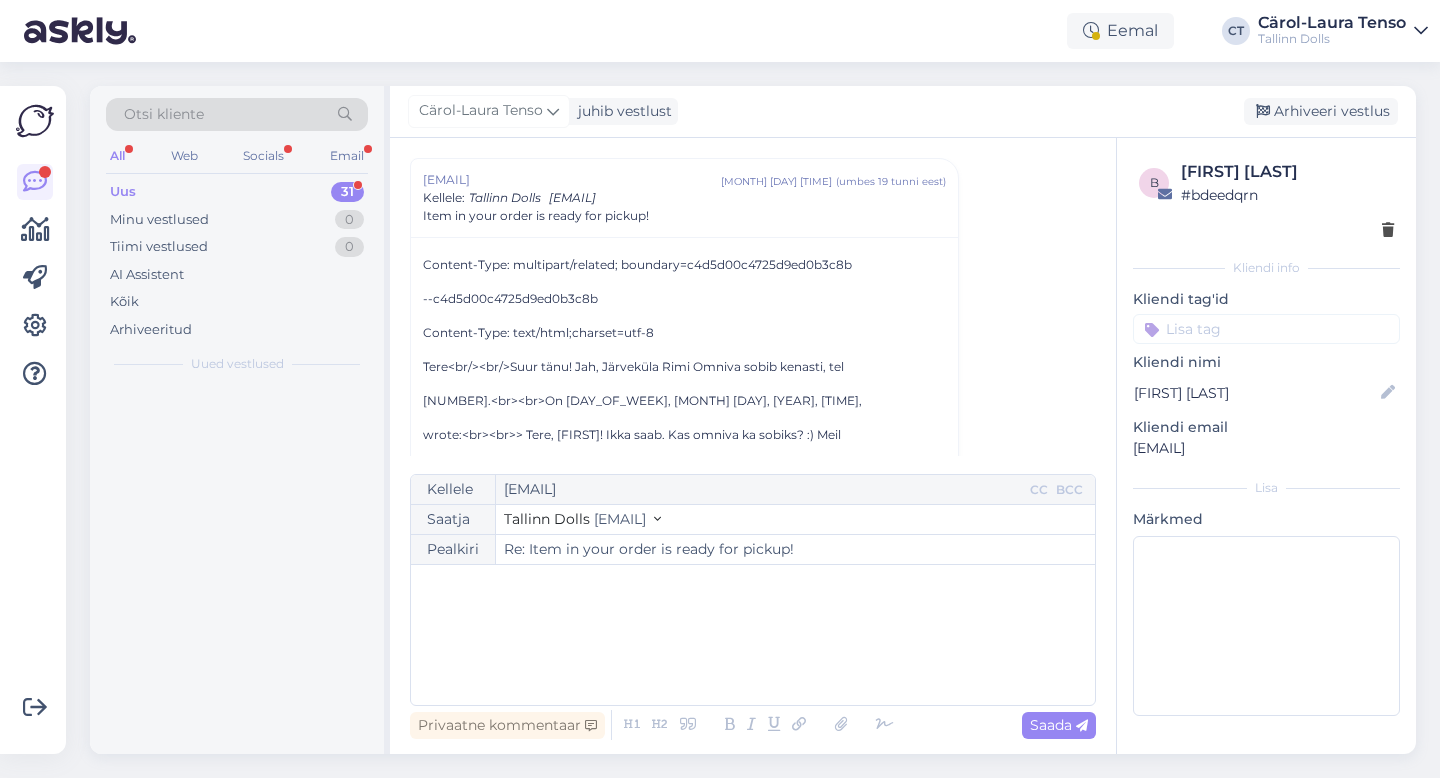 click on "﻿" at bounding box center [753, 635] 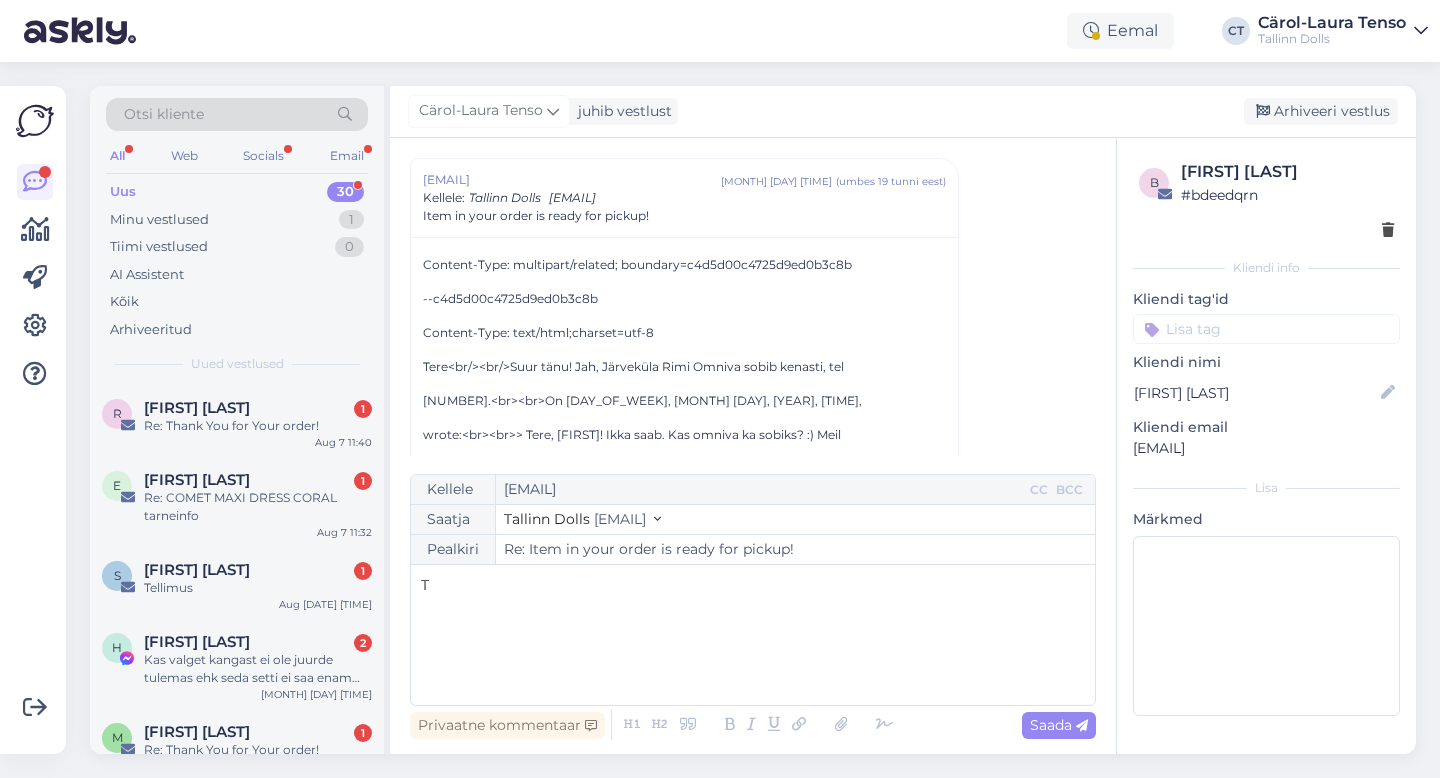 type 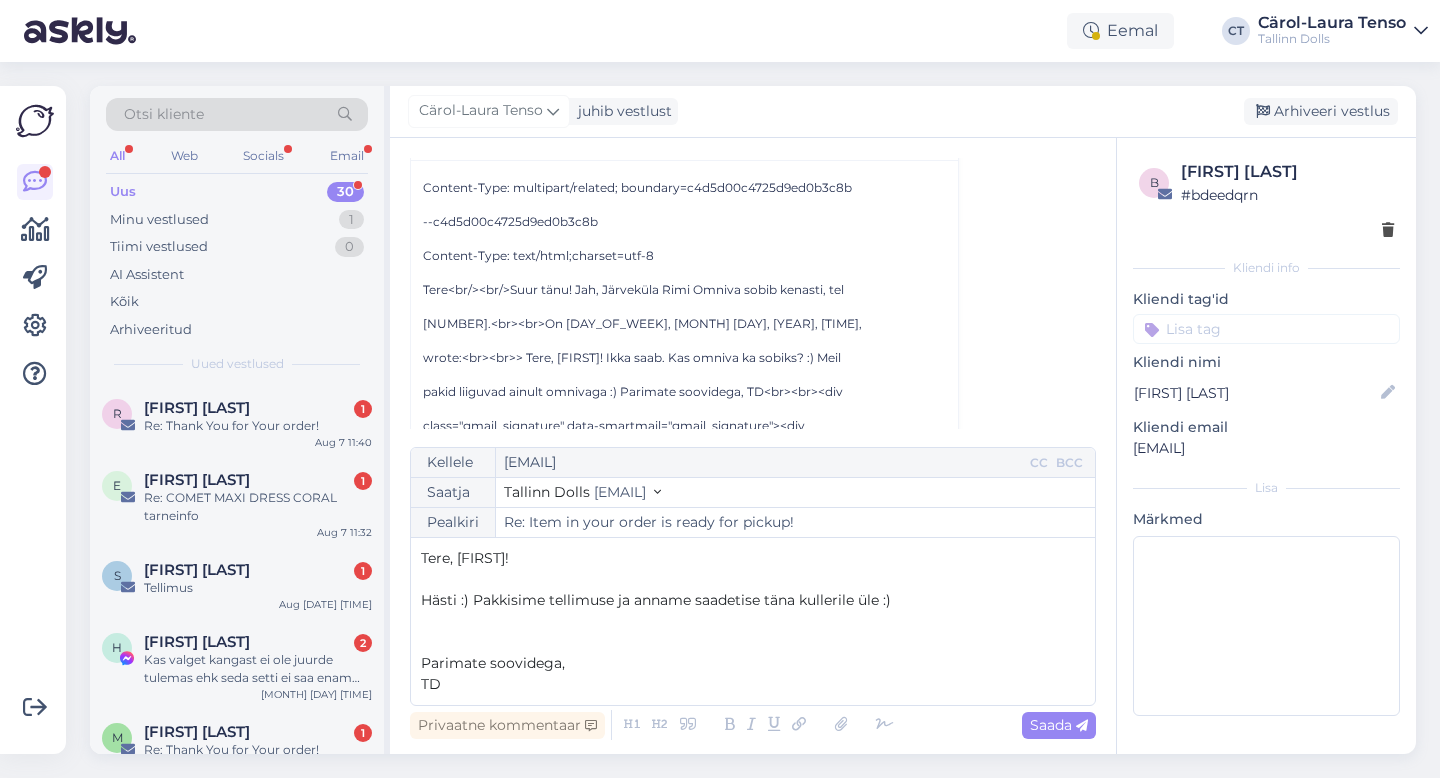 scroll, scrollTop: 304, scrollLeft: 0, axis: vertical 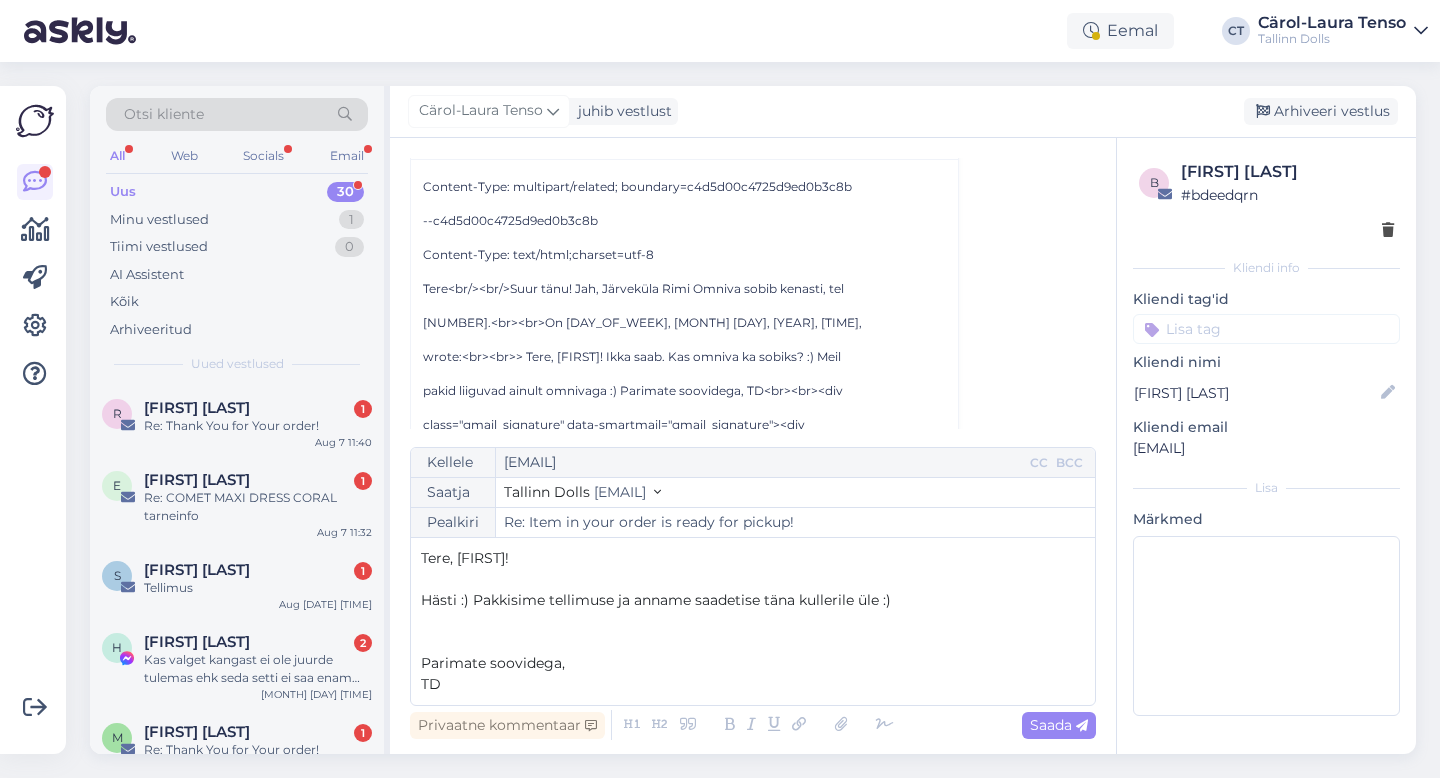 click on "Hästi :) Pakkisime tellimuse ja anname saadetise täna kullerile üle :)" at bounding box center (753, 600) 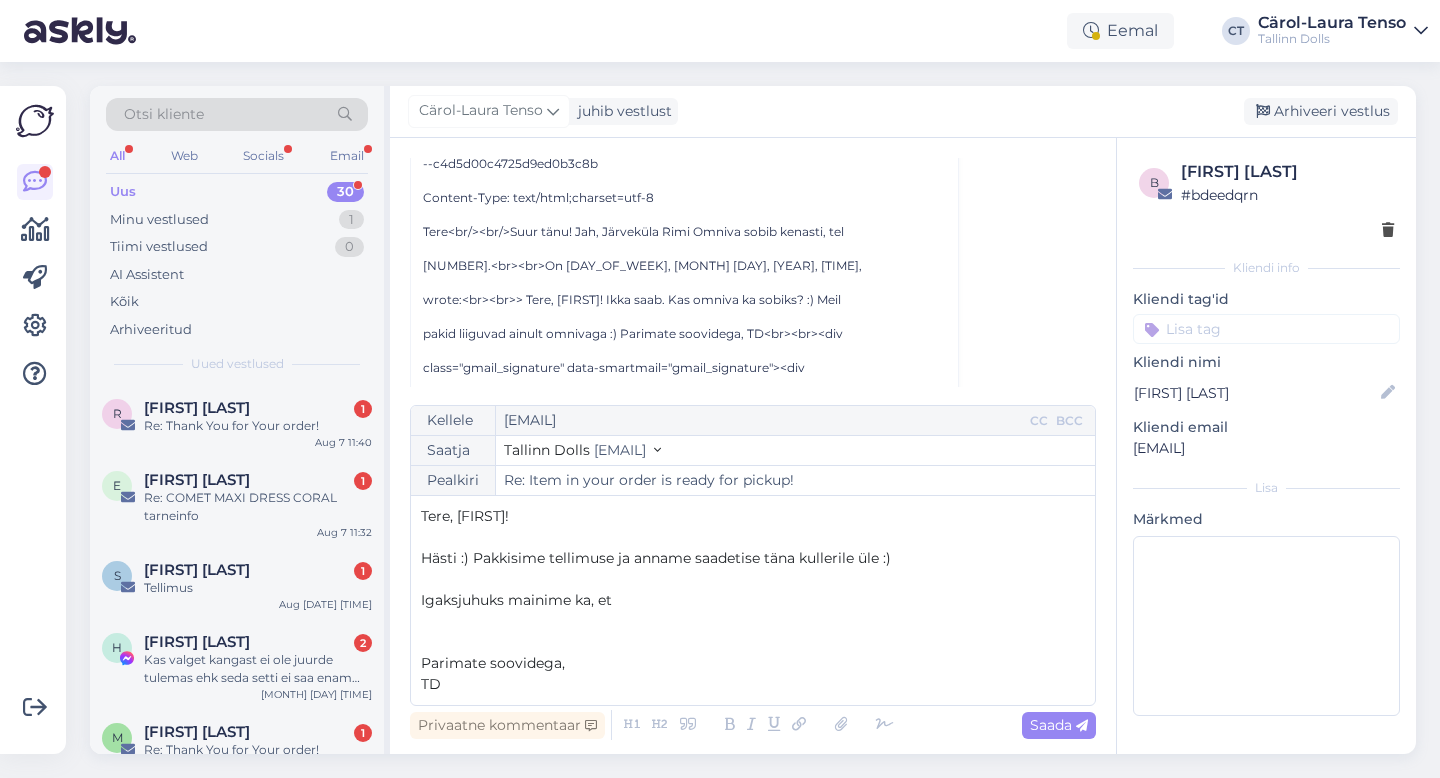 scroll, scrollTop: 354, scrollLeft: 0, axis: vertical 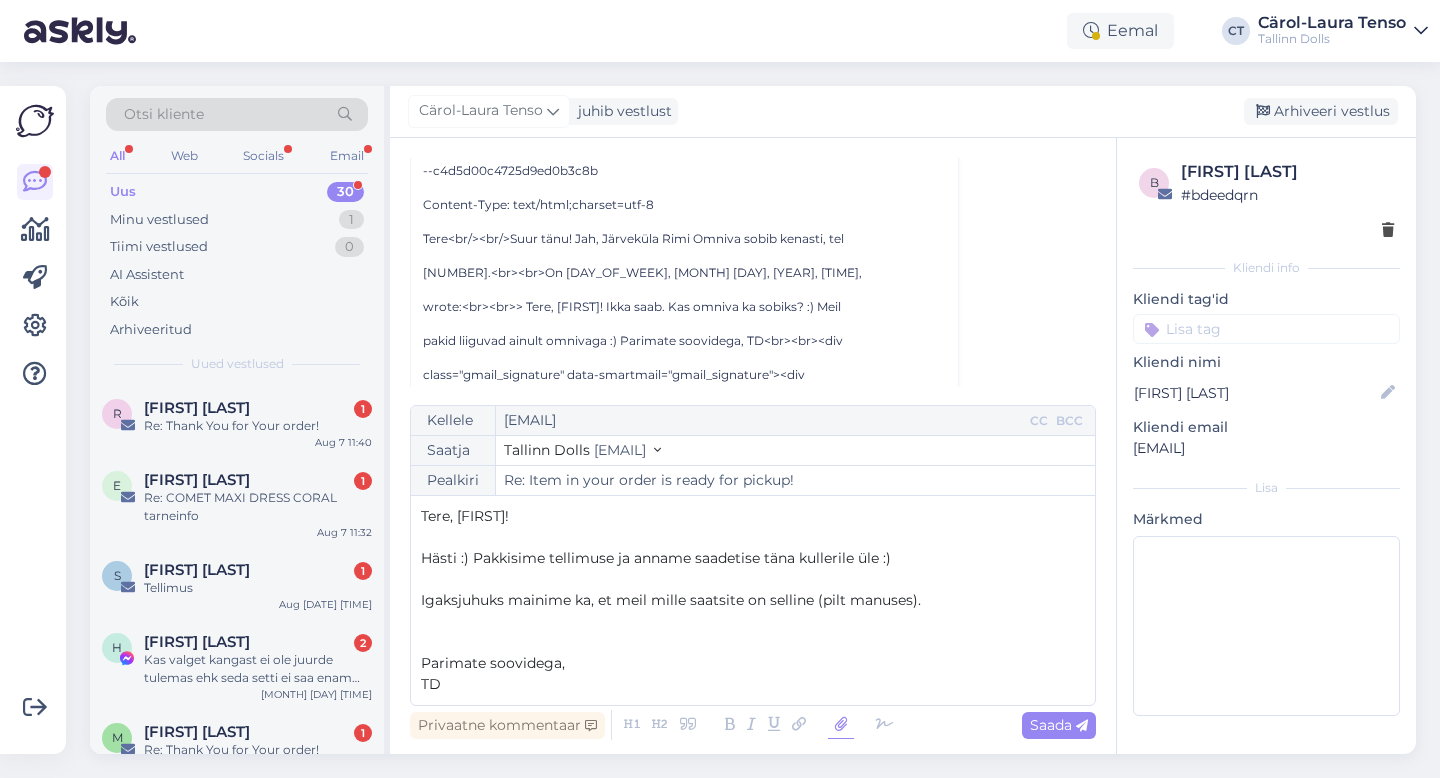click at bounding box center [841, 725] 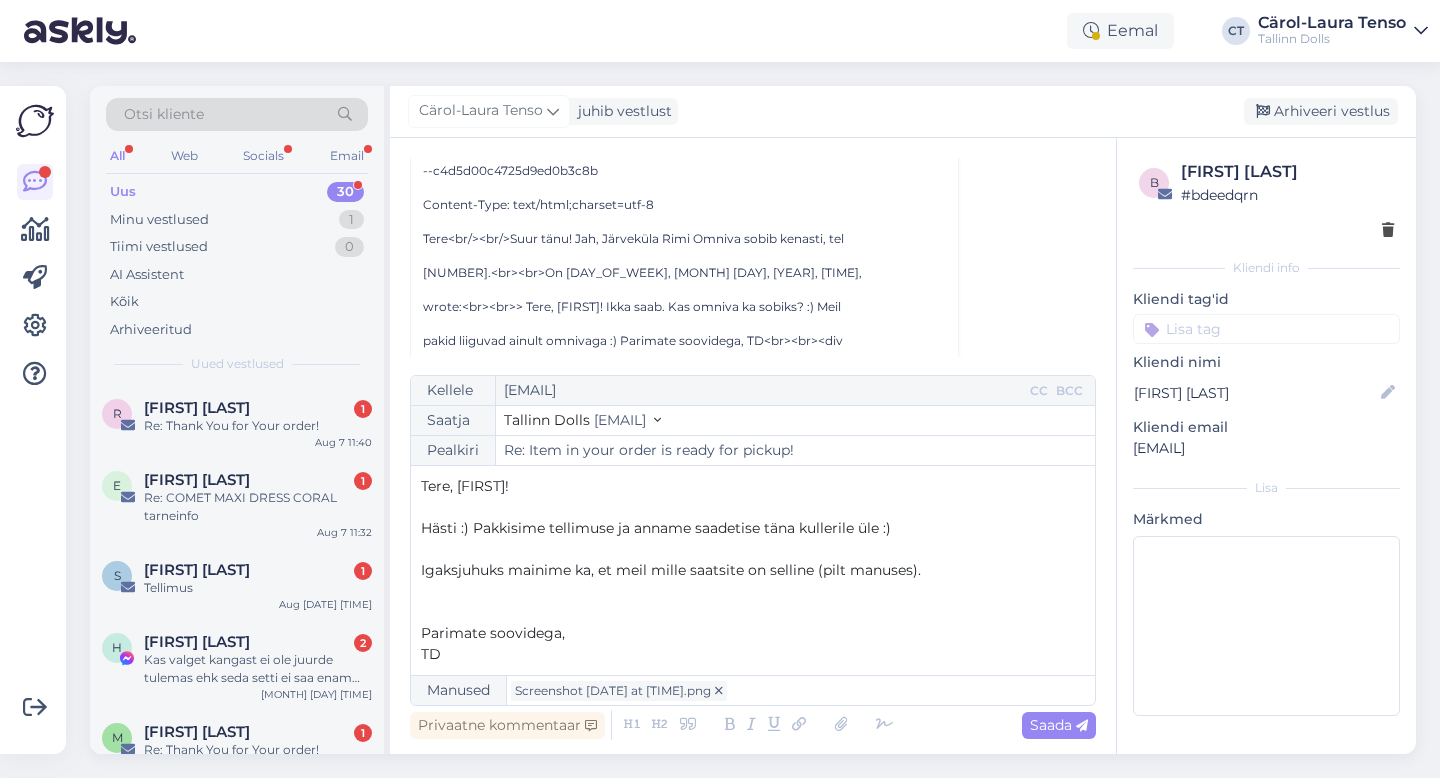 click on "Igaksjuhuks mainime ka, et meil mille saatsite on selline (pilt manuses)." at bounding box center (753, 570) 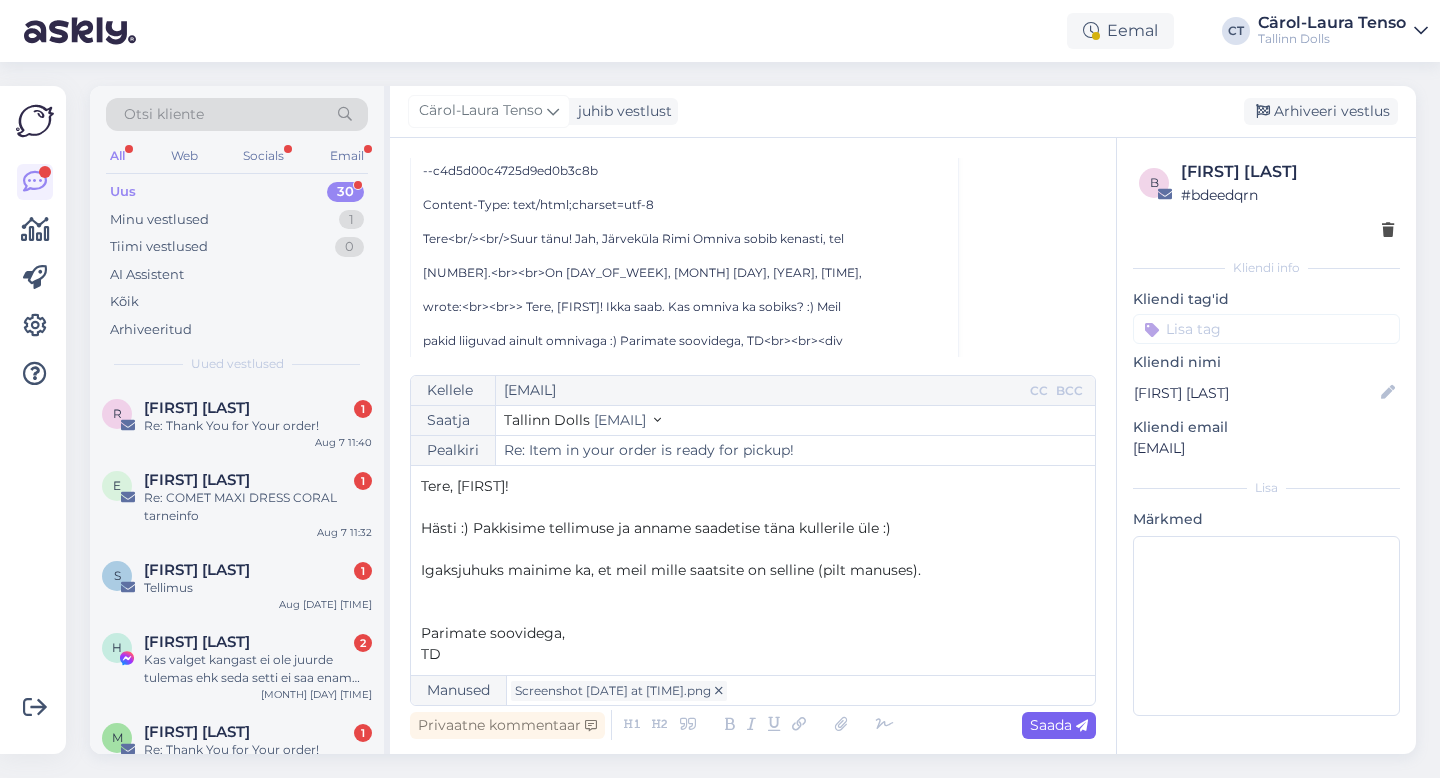 click on "Saada" at bounding box center (1059, 725) 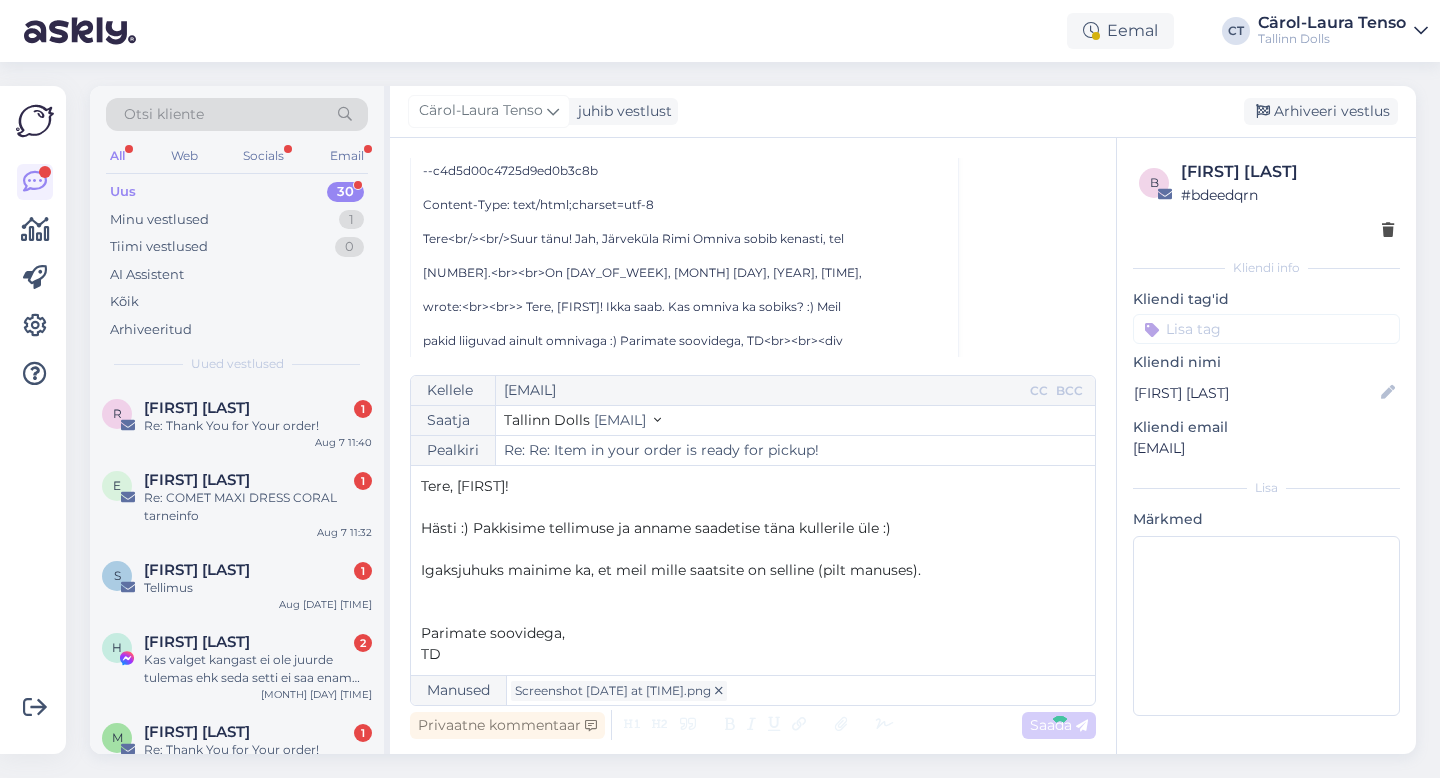 type on "Re: Item in your order is ready for pickup!" 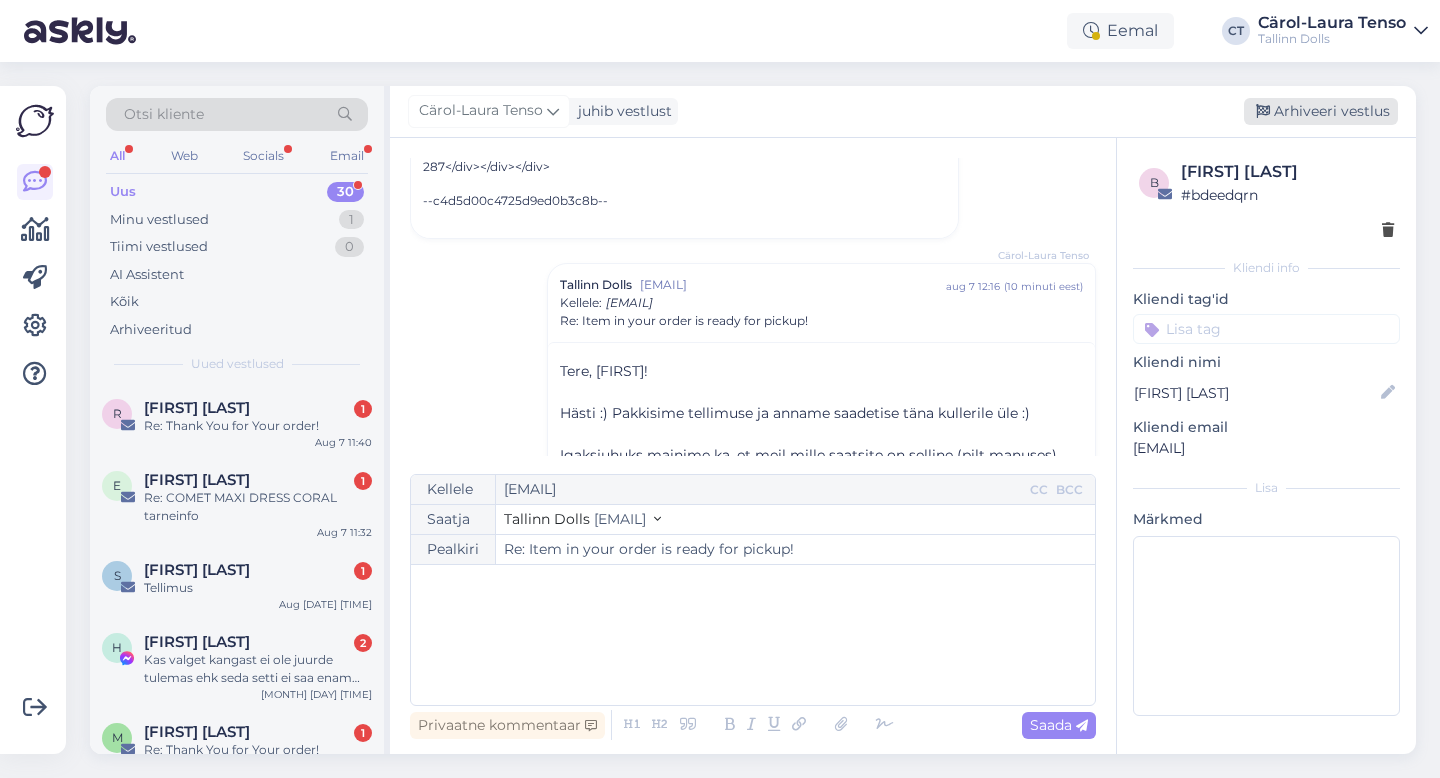 click on "Arhiveeri vestlus" at bounding box center [1321, 111] 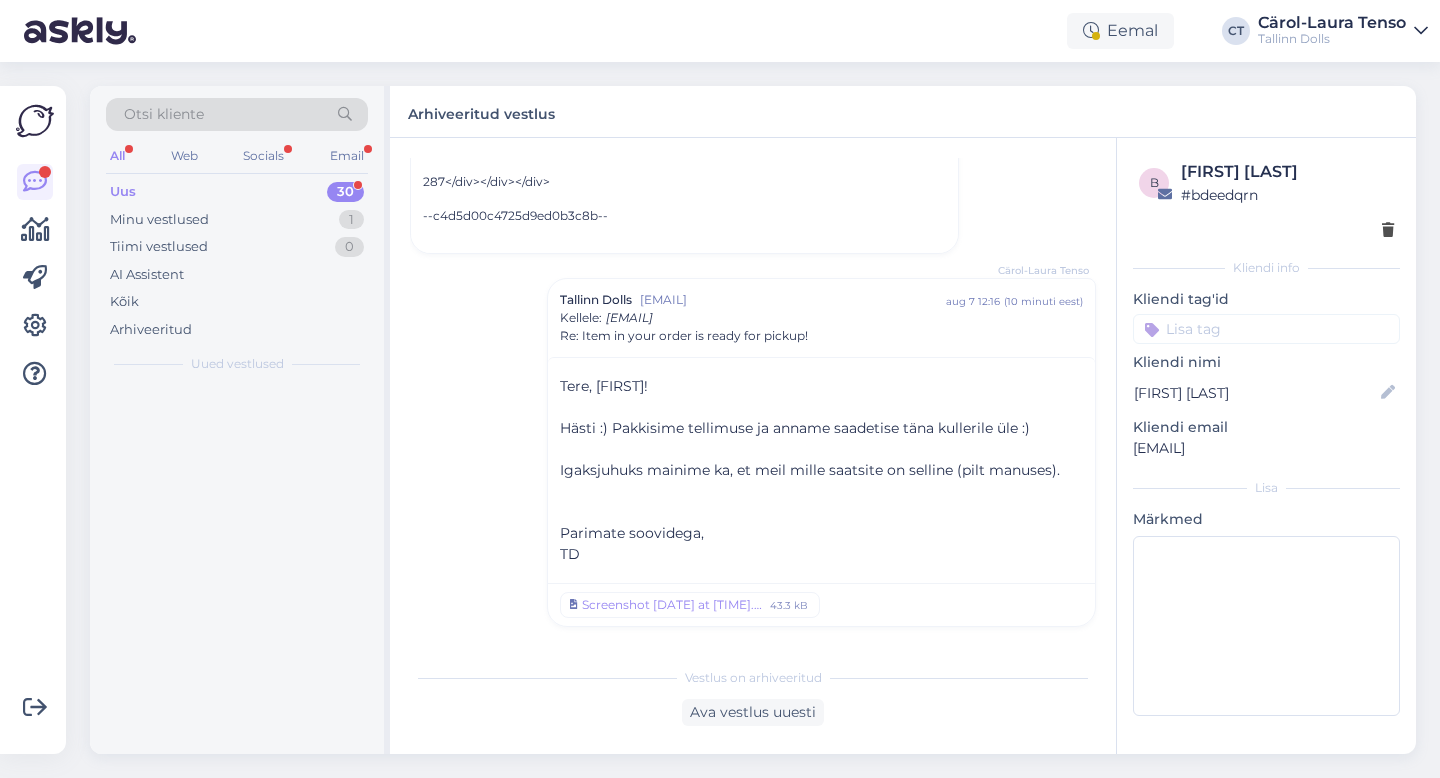 scroll, scrollTop: 615, scrollLeft: 0, axis: vertical 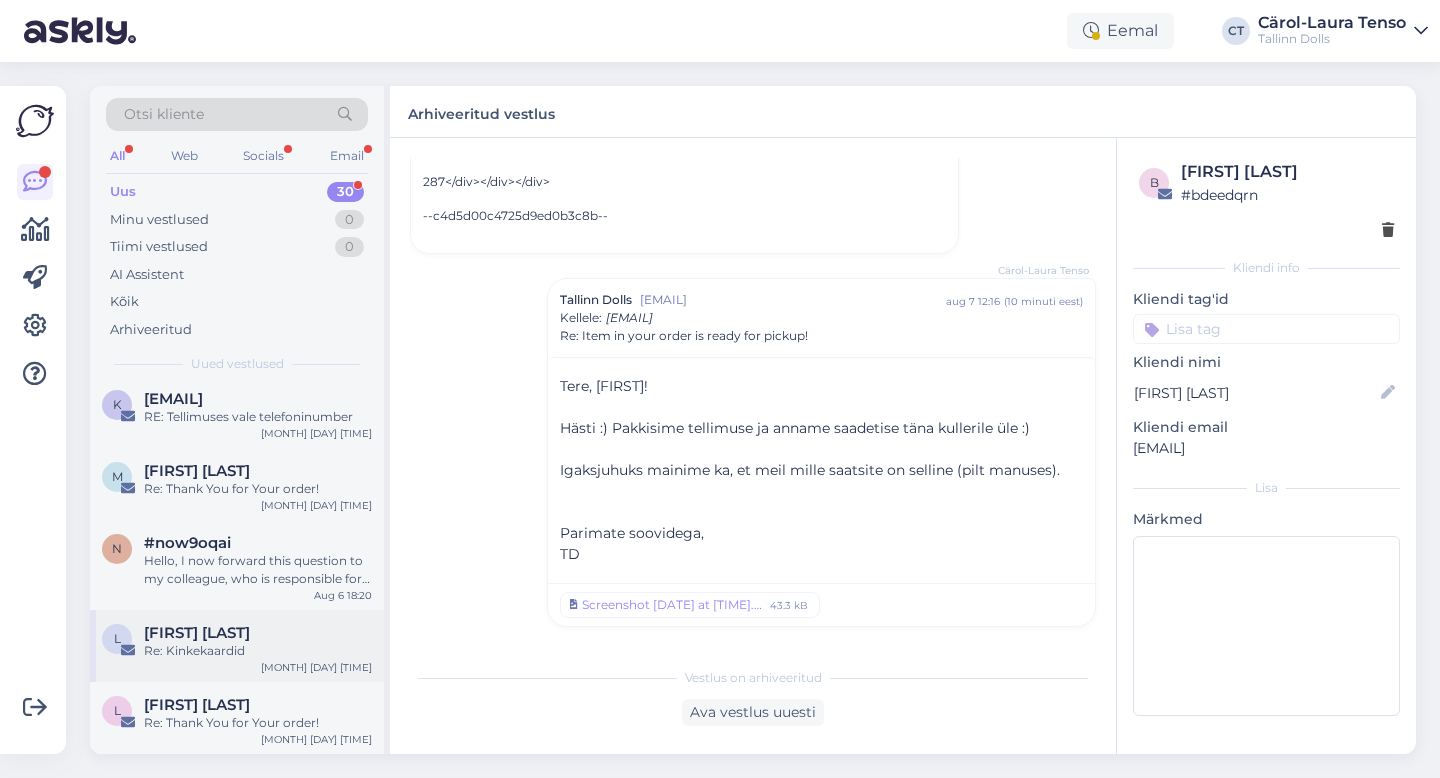 click on "Re: Kinkekaardid" at bounding box center (258, 651) 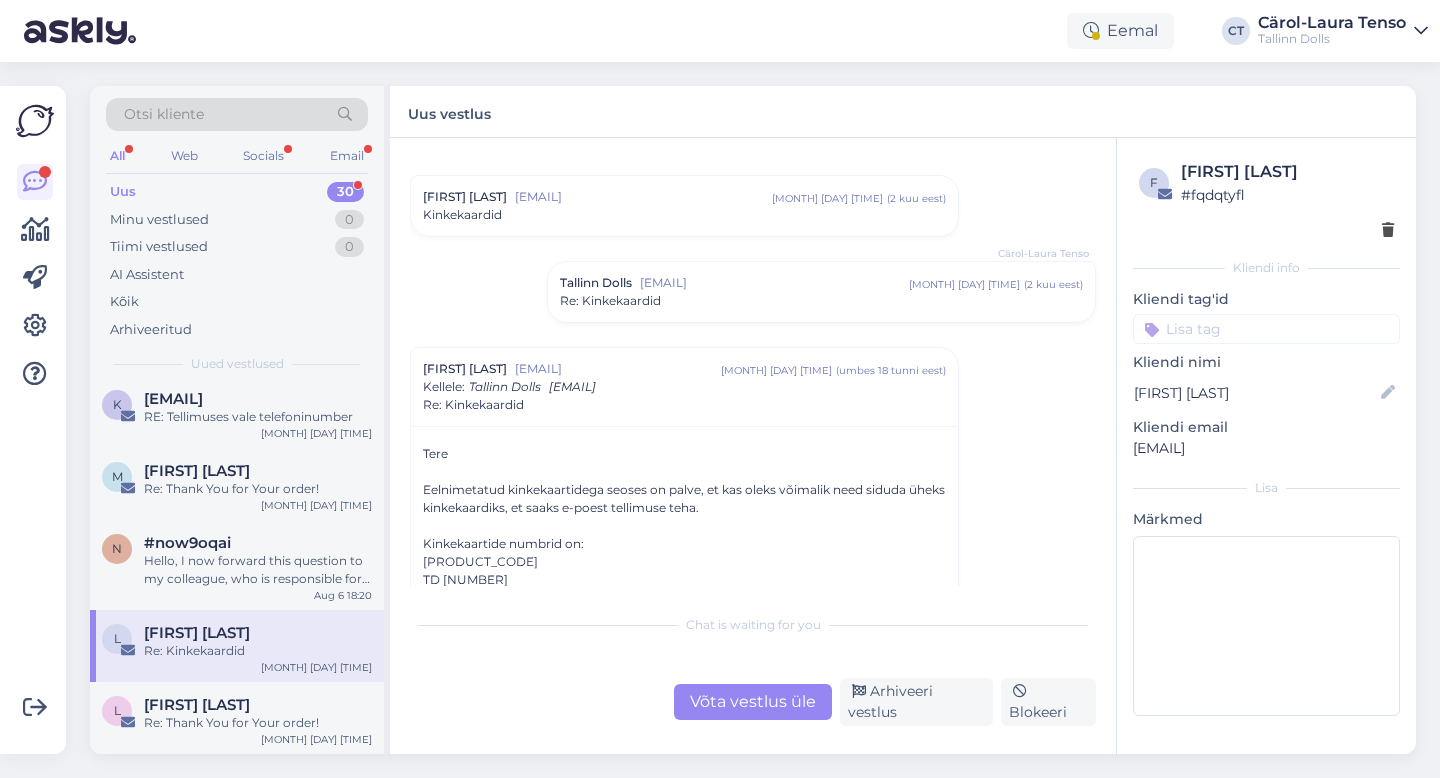 scroll, scrollTop: 1734, scrollLeft: 0, axis: vertical 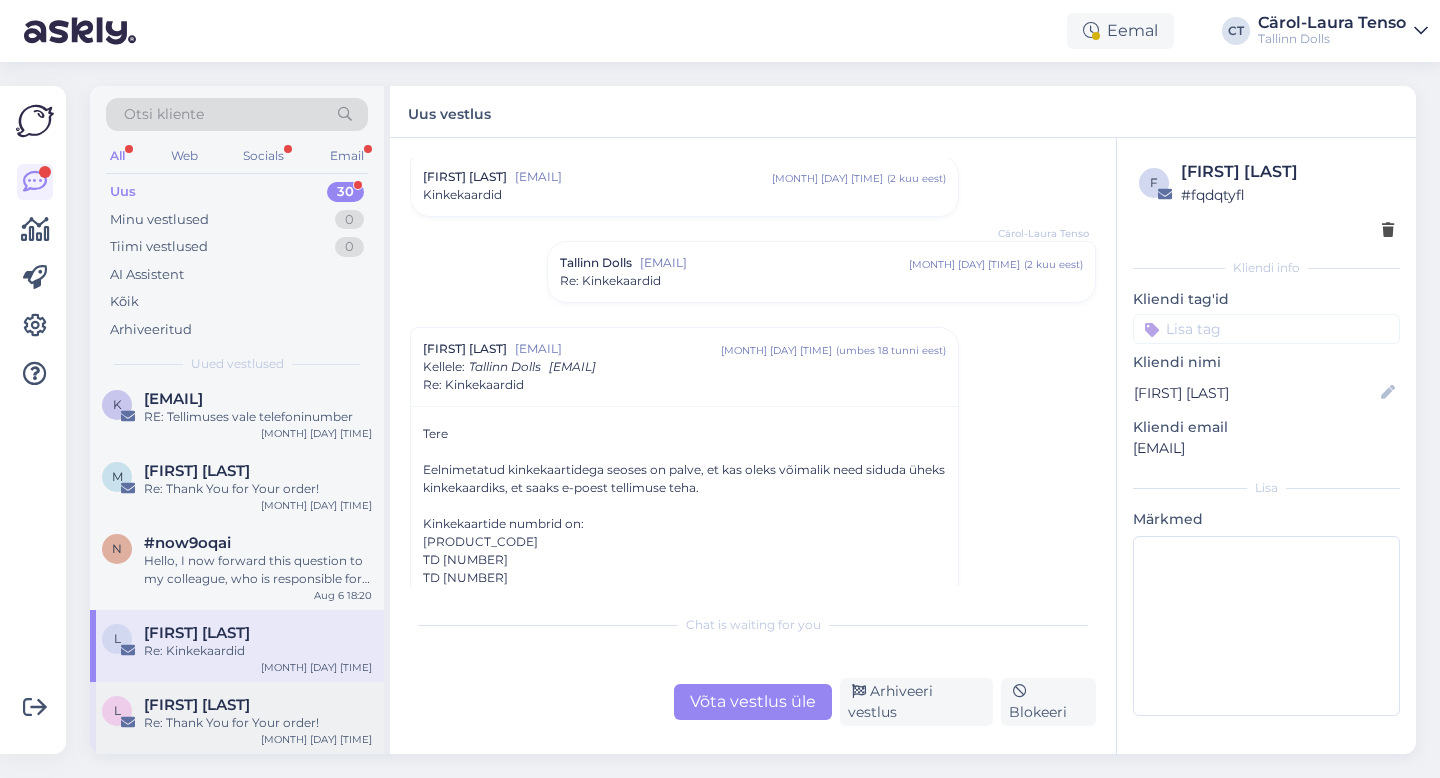 click on "[INITIAL] [LAST] Re: Thank You for Your order! [MONTH] [DAY] [TIME]" at bounding box center [237, 718] 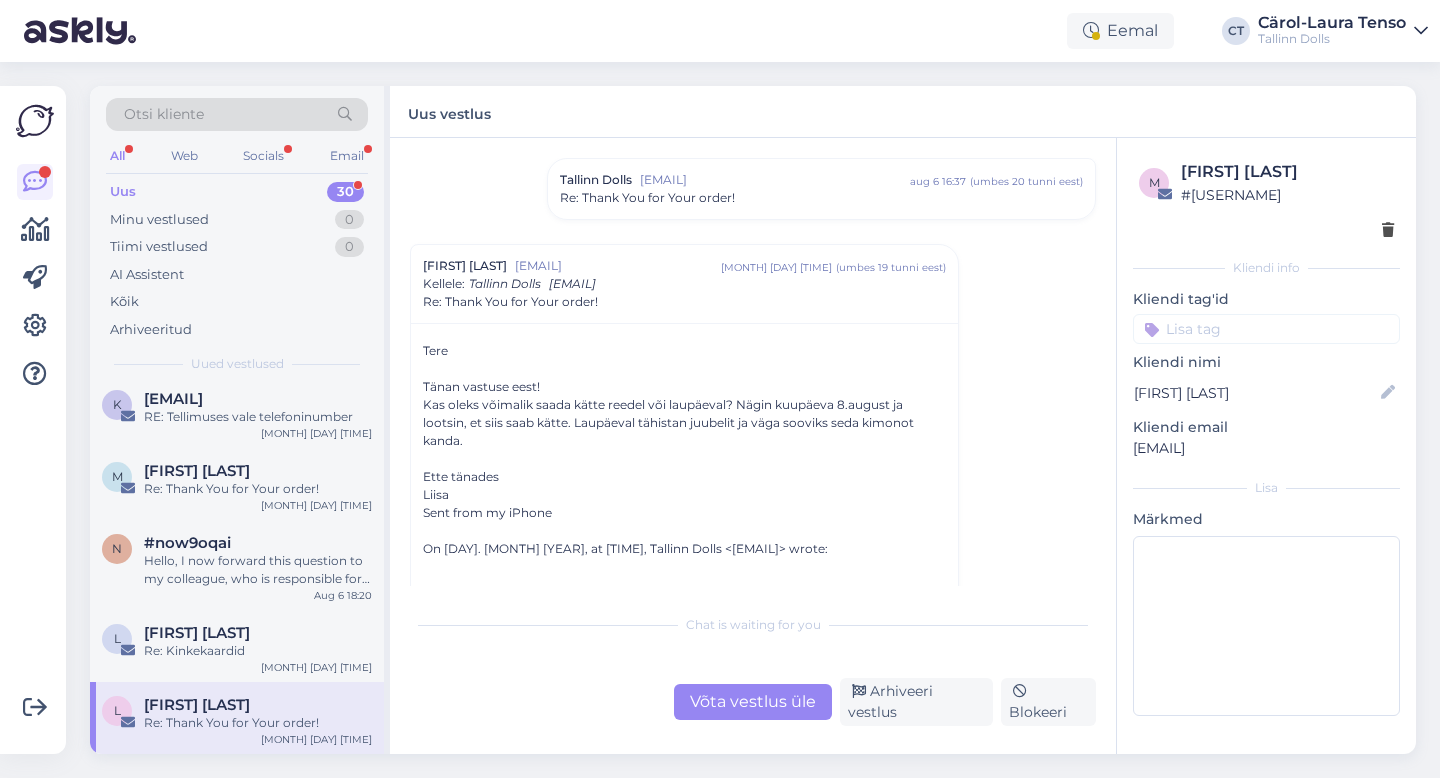 scroll, scrollTop: 148, scrollLeft: 0, axis: vertical 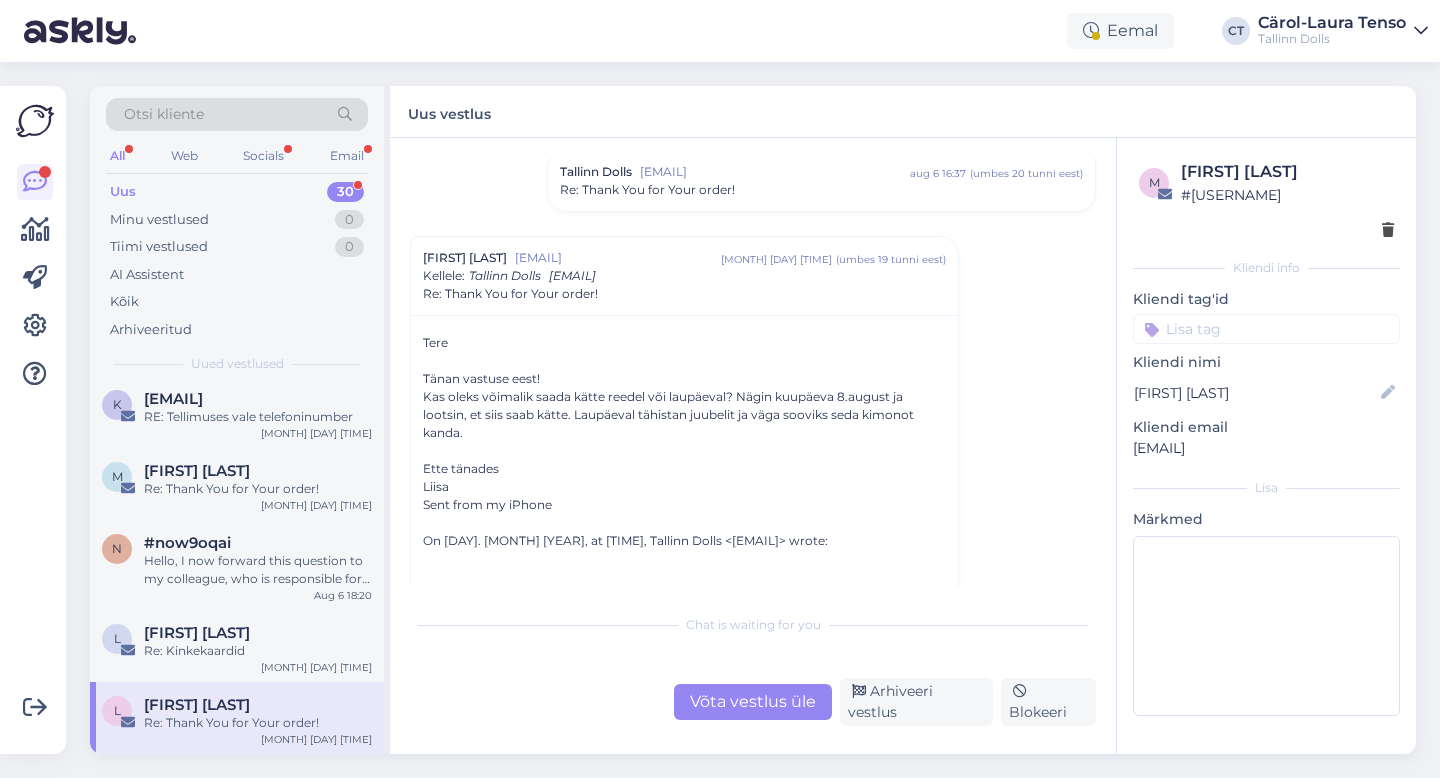click on "Võta vestlus üle" at bounding box center (753, 702) 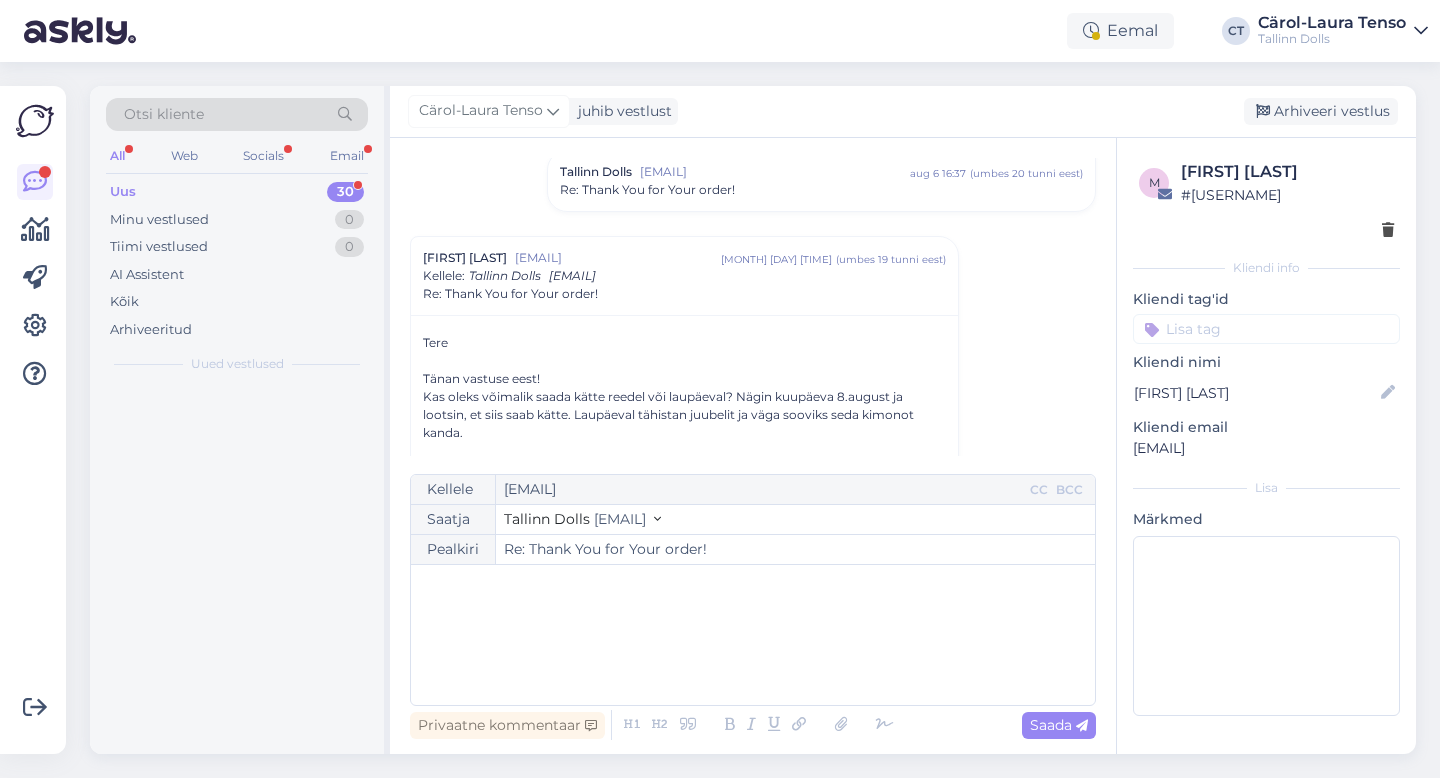 scroll, scrollTop: 226, scrollLeft: 0, axis: vertical 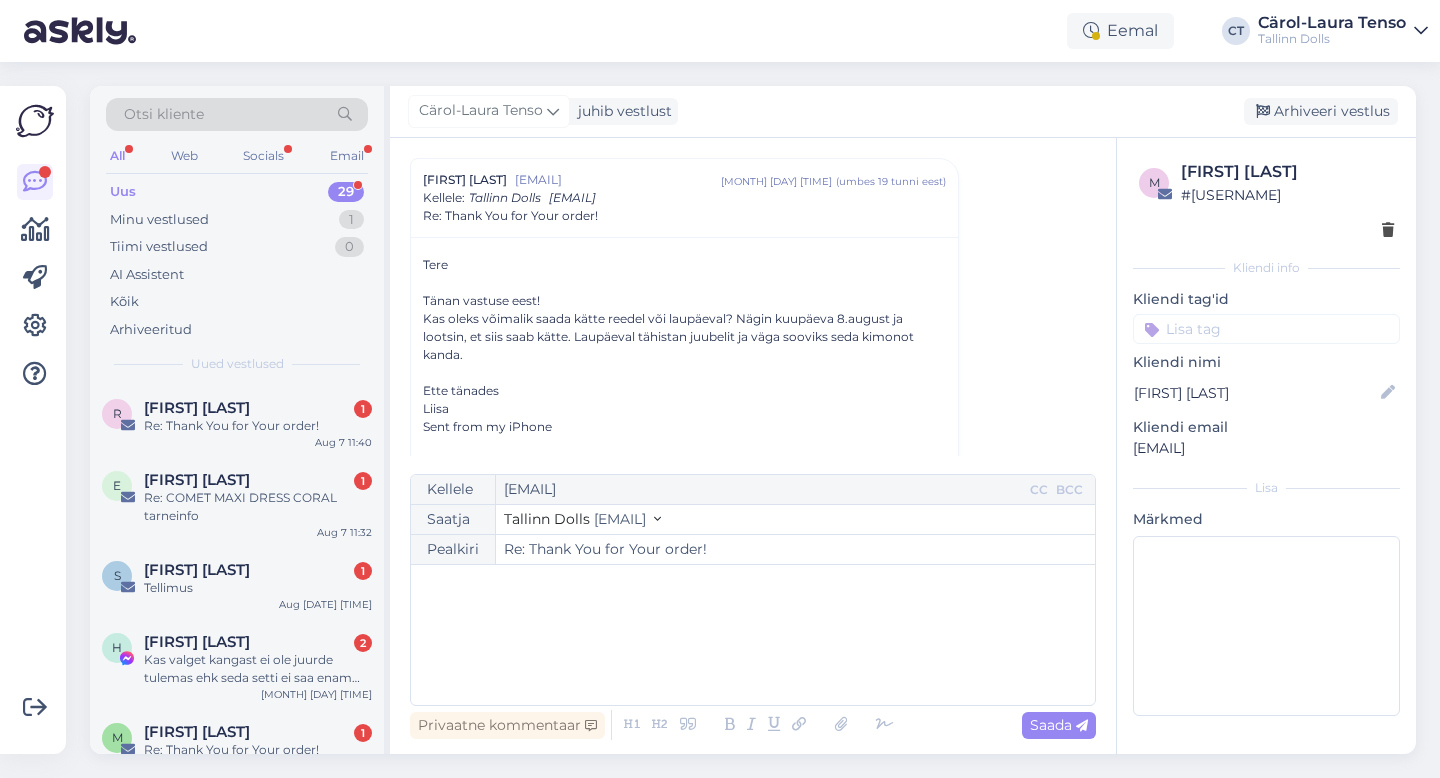 click on "﻿" at bounding box center (753, 635) 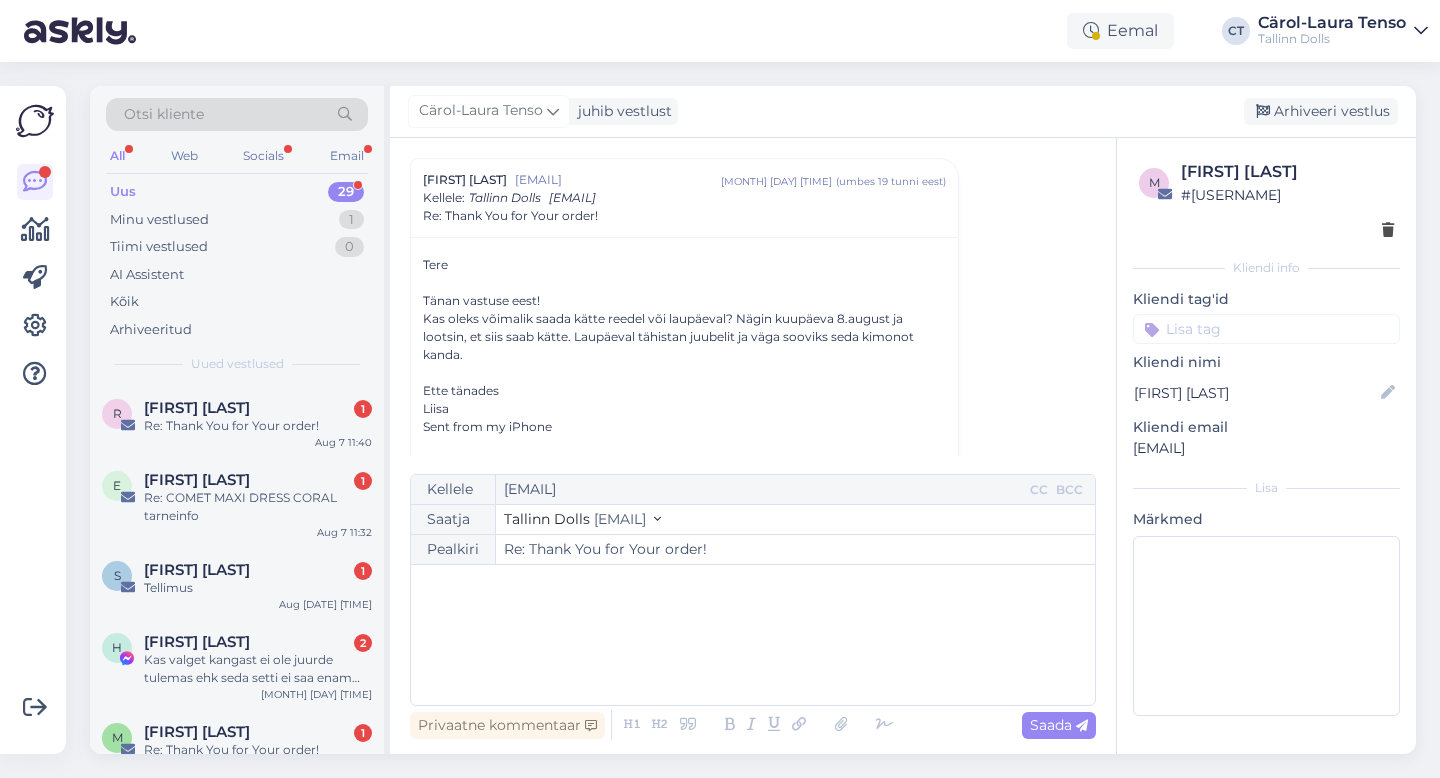 type 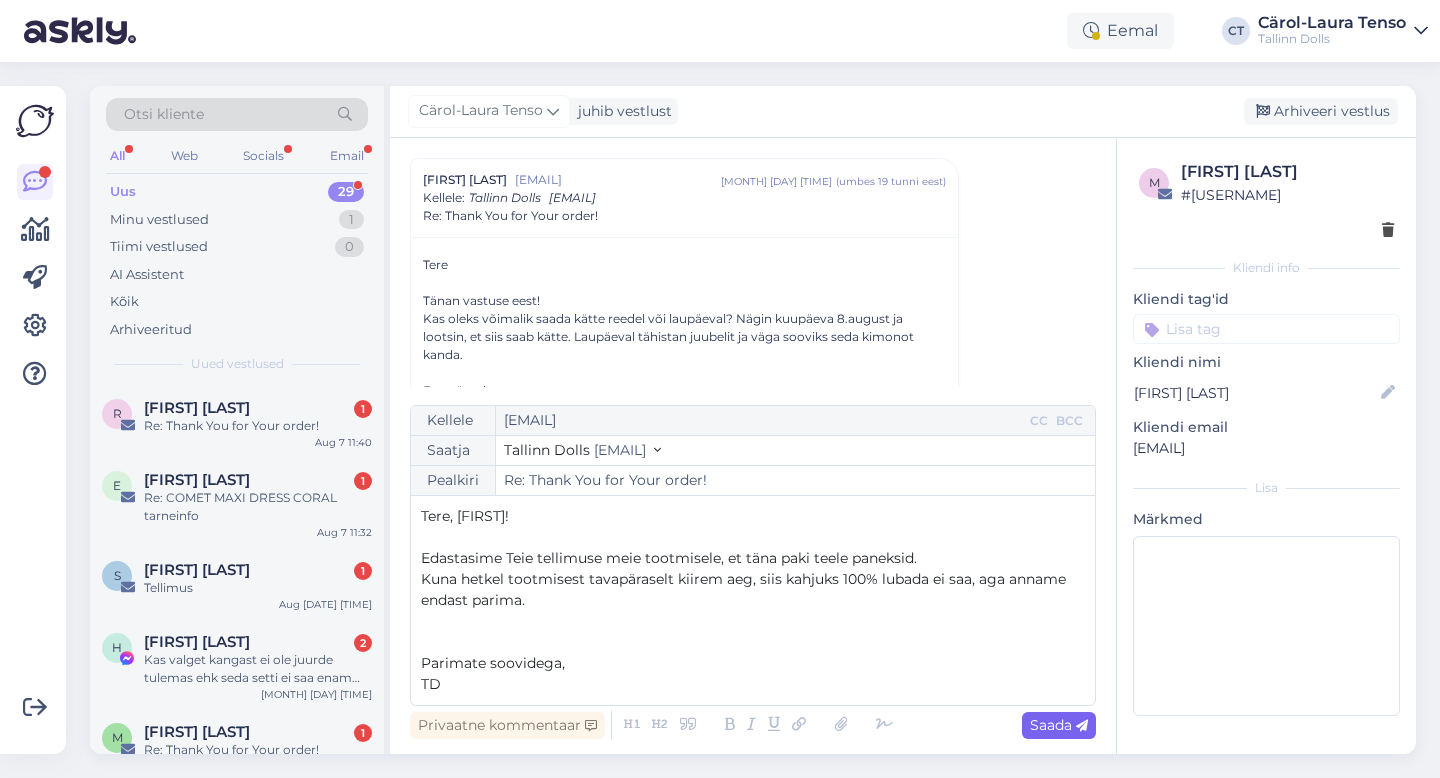 click on "Saada" at bounding box center [1059, 725] 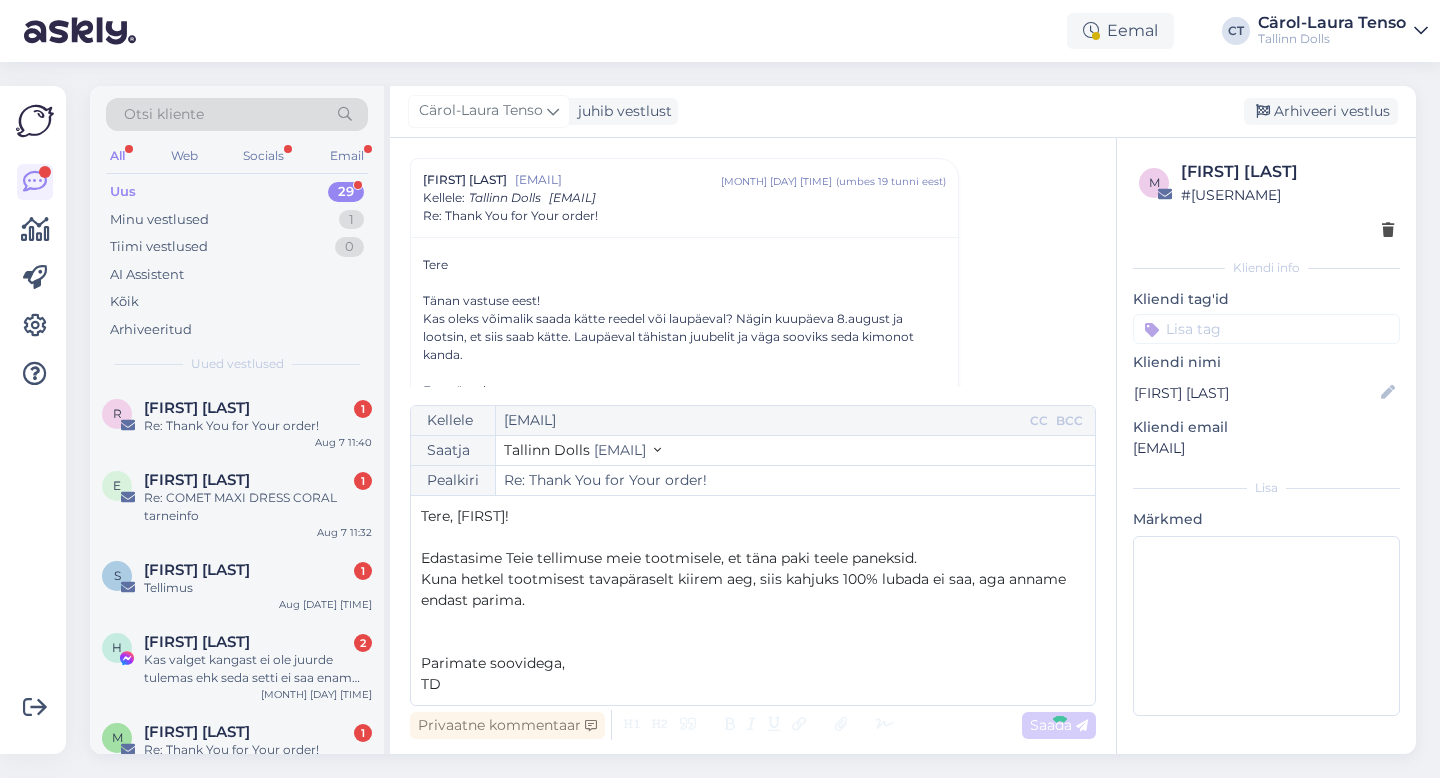 type on "Re: Re: Thank You for Your order!" 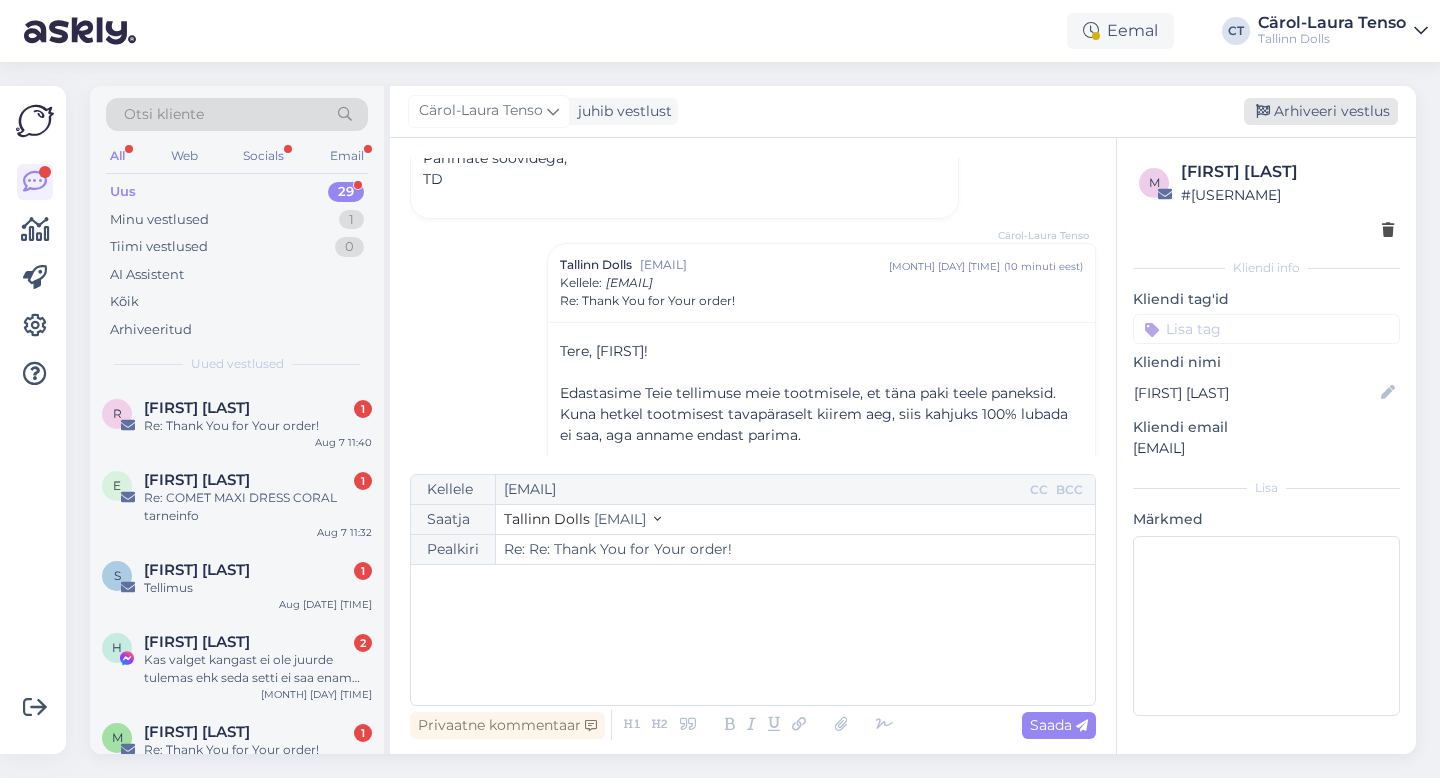 click on "Arhiveeri vestlus" at bounding box center [1321, 111] 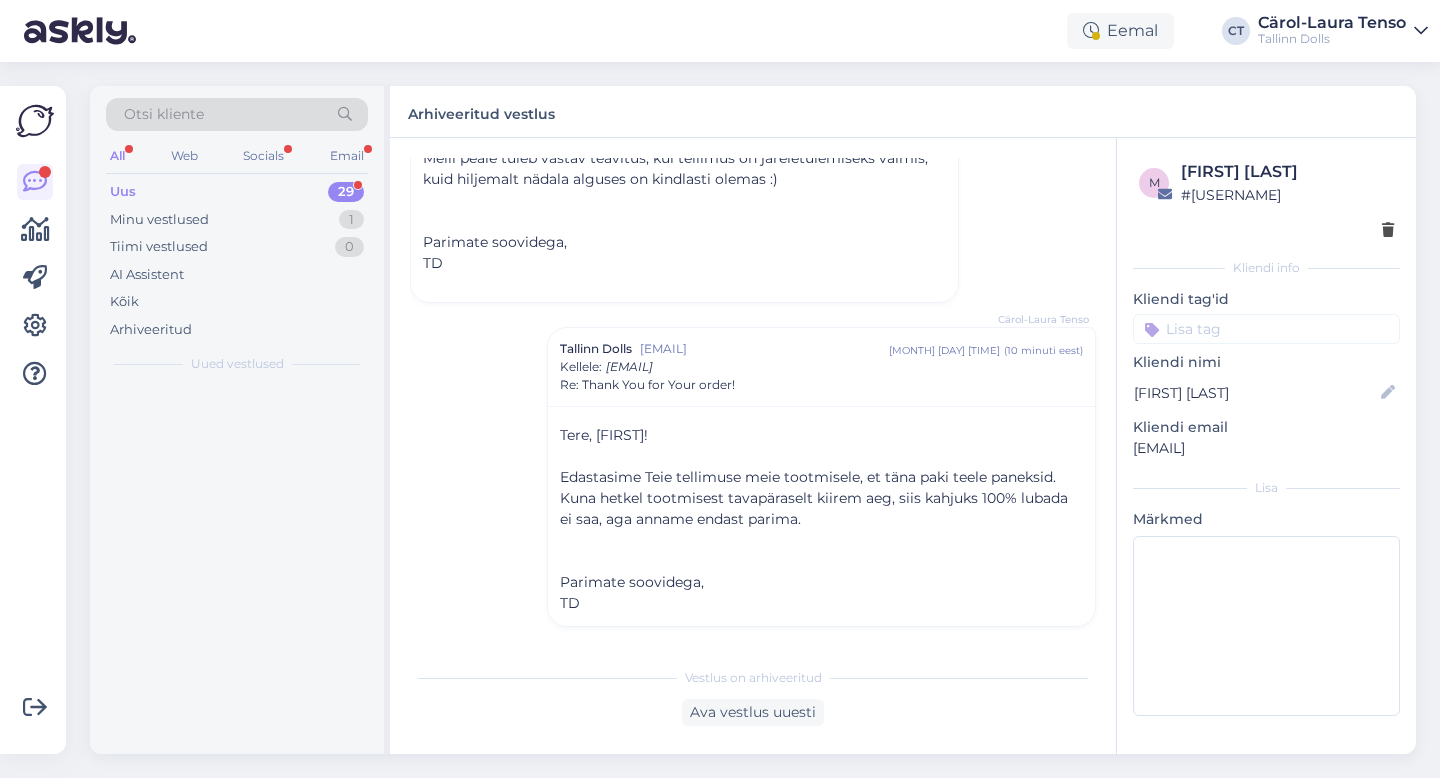 scroll, scrollTop: 791, scrollLeft: 0, axis: vertical 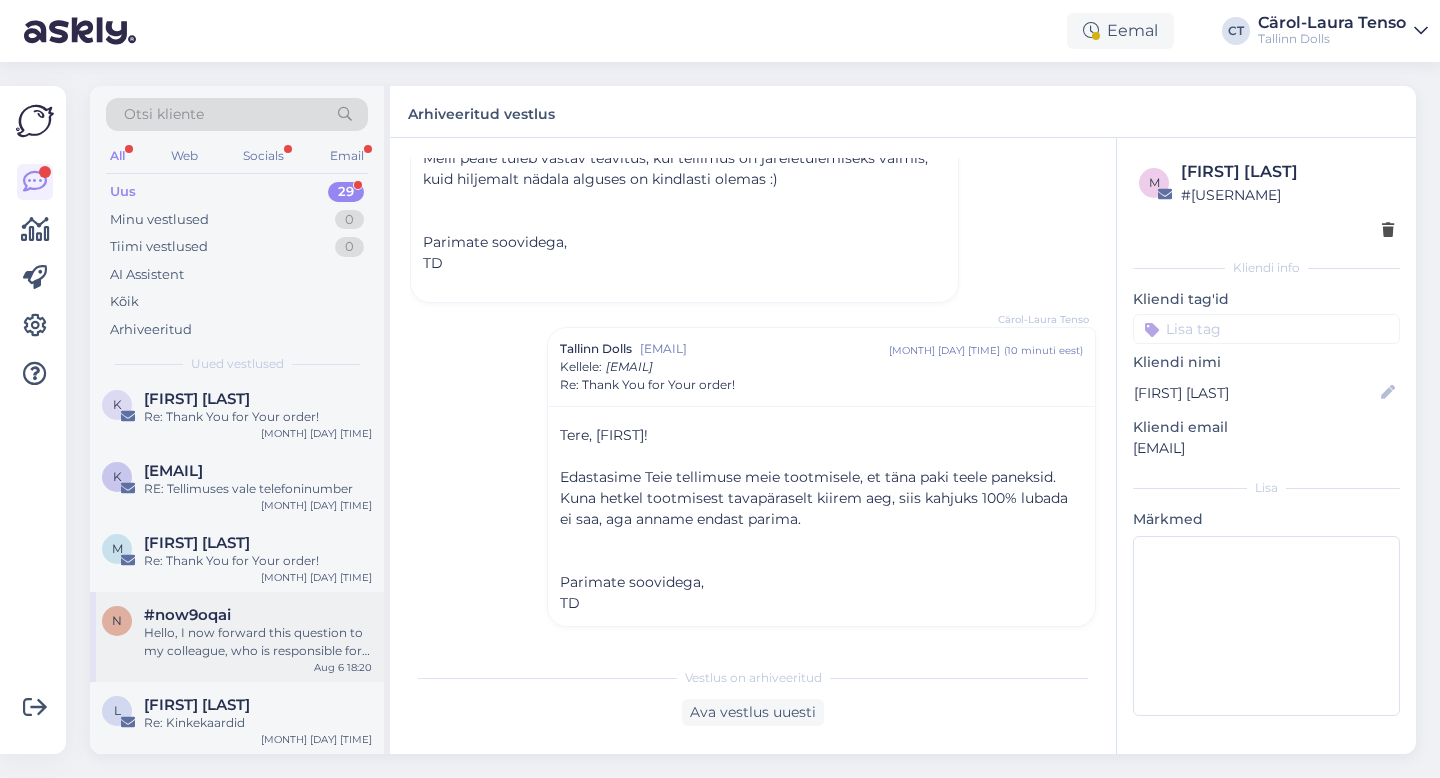 click on "Hello, I now forward this question to my colleague, who is responsible for this. The reply will be here during our working hours." at bounding box center (258, 642) 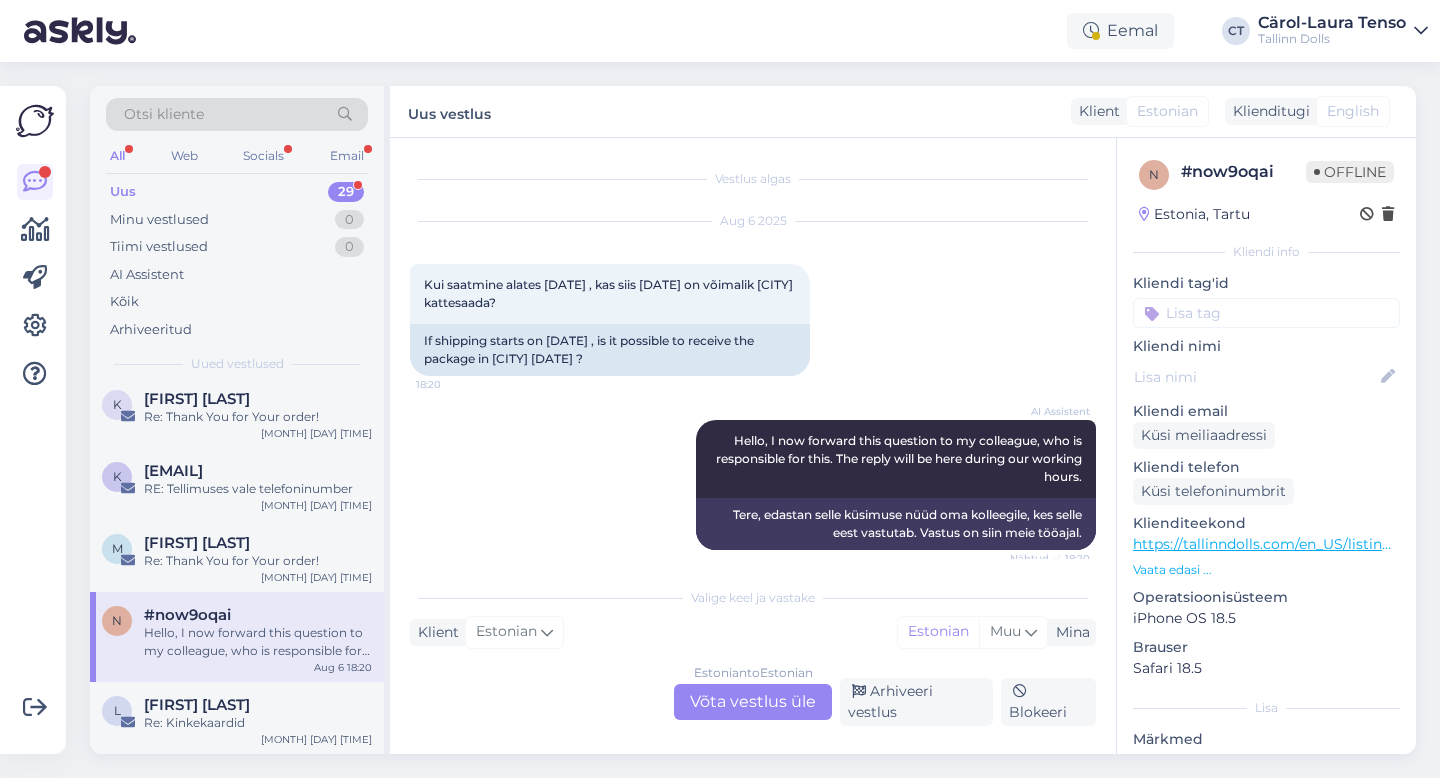 scroll, scrollTop: 1, scrollLeft: 0, axis: vertical 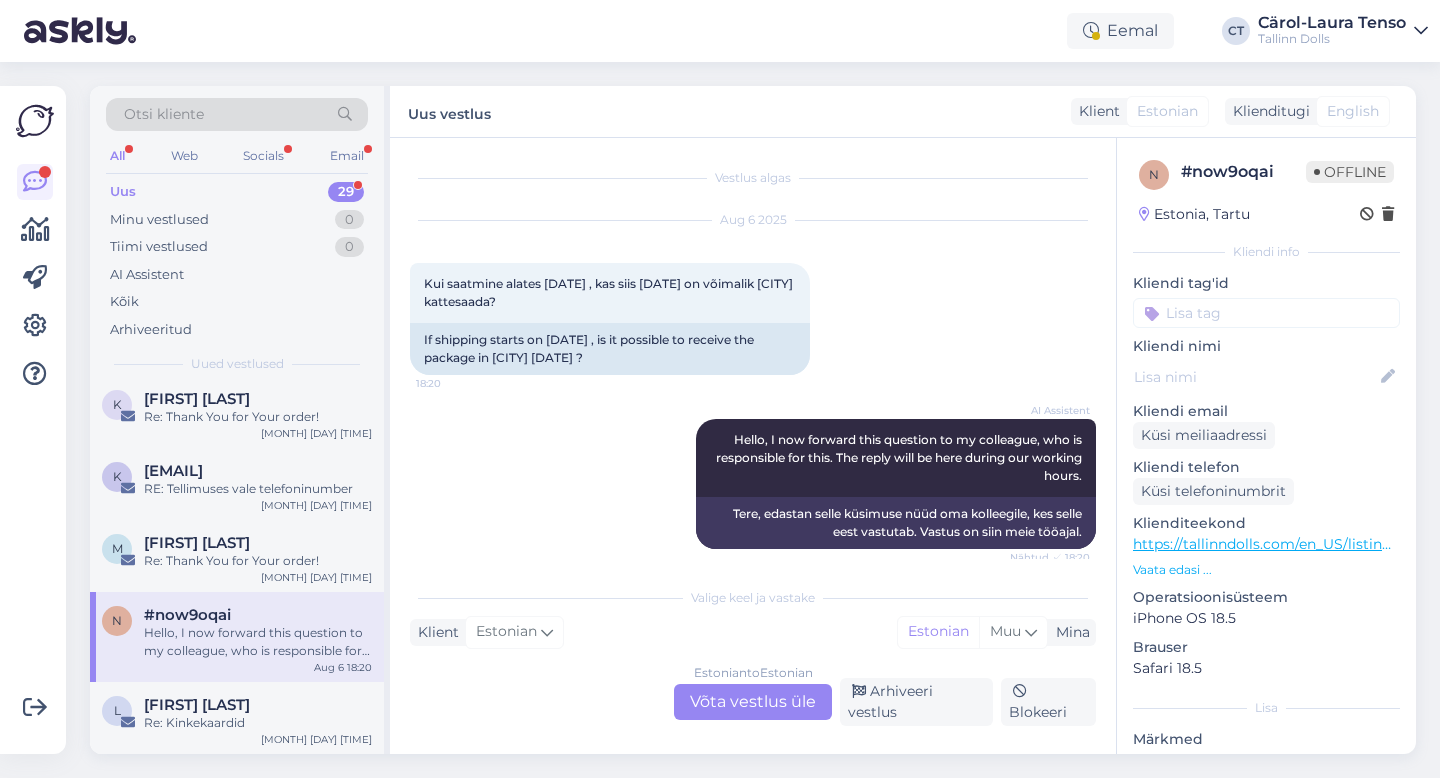 click on "Estonian  to  Estonian Võta vestlus üle" at bounding box center [753, 702] 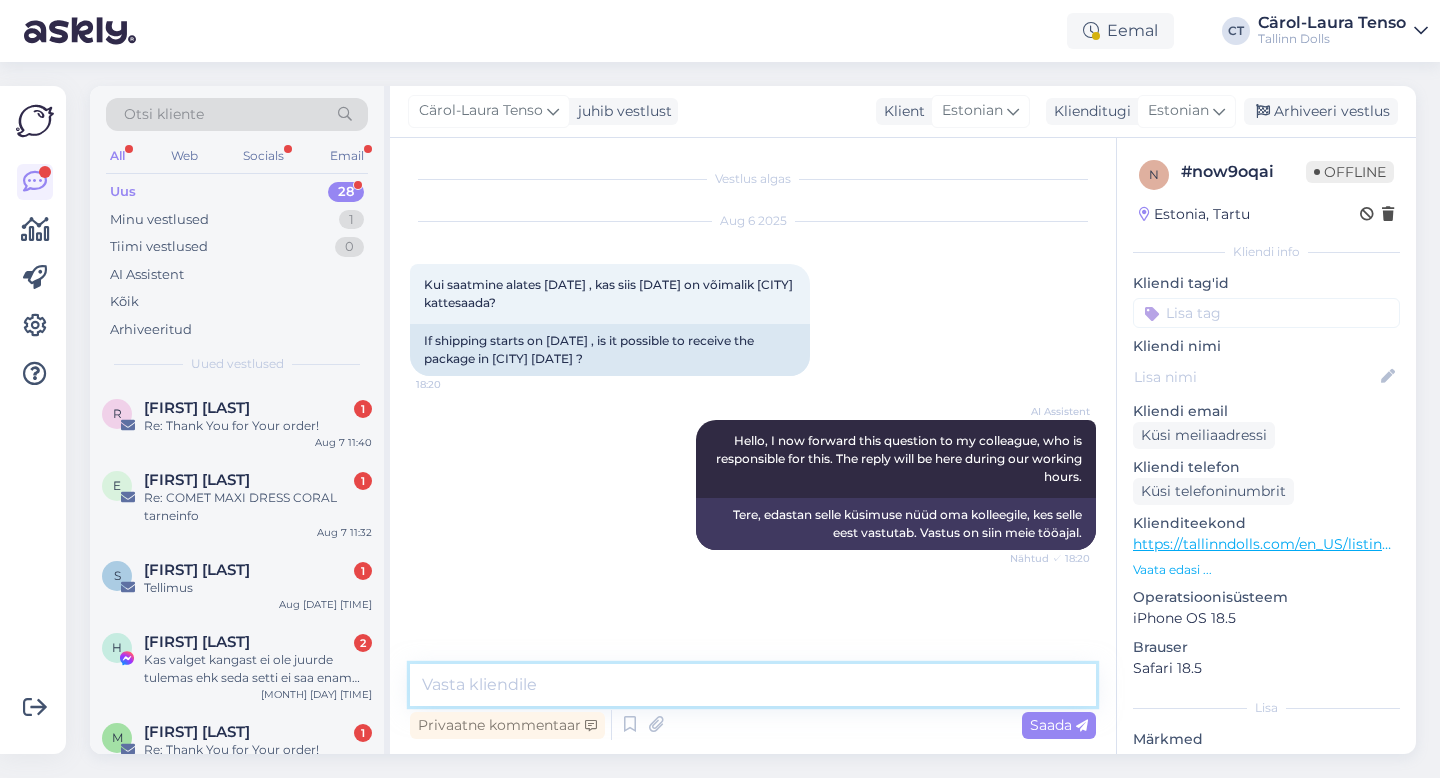 click at bounding box center (753, 685) 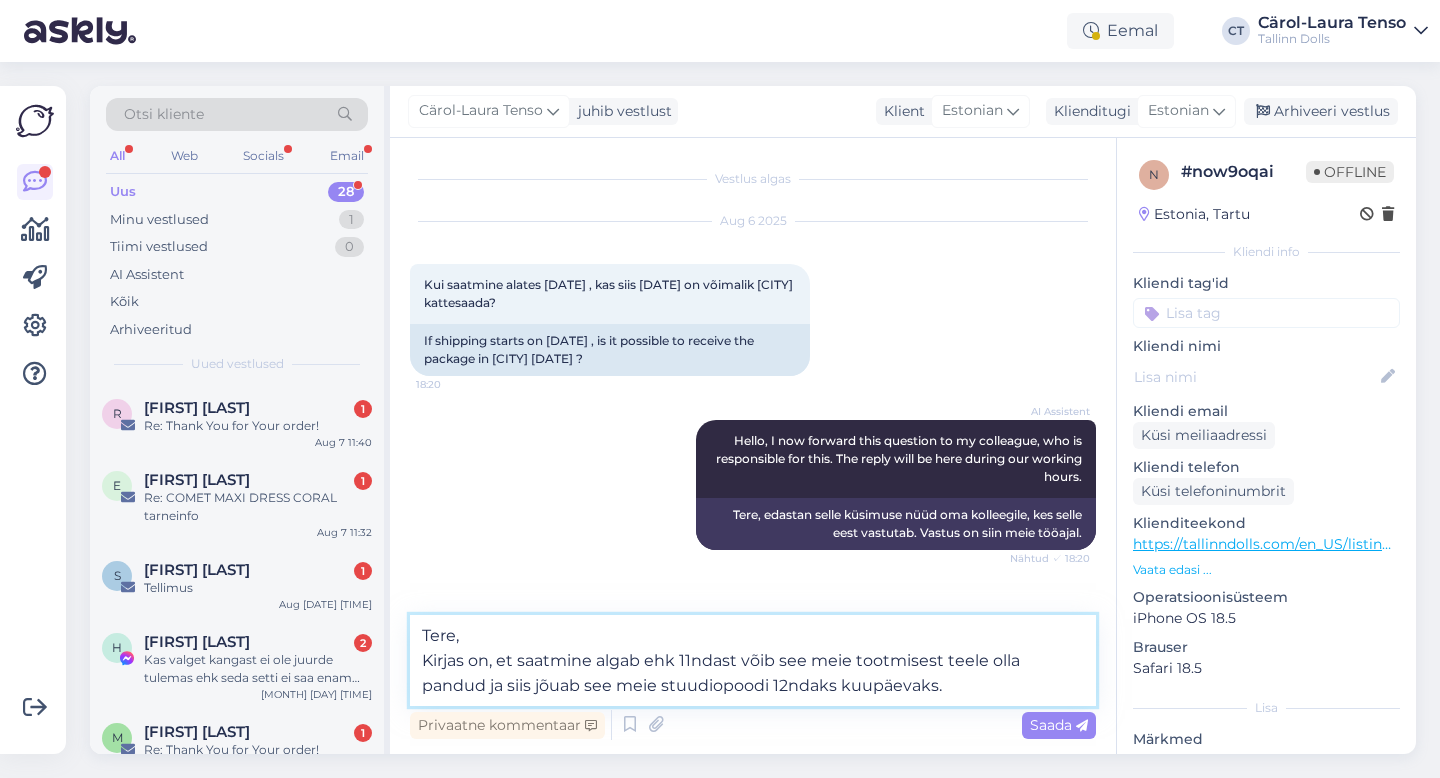 type on "Tere,
Kirjas on, et saatmine algab ehk 11ndast võib see meie tootmisest teele olla pandud ja siis jõuab see meie stuudiopoodi 12ndaks kuupäevaks." 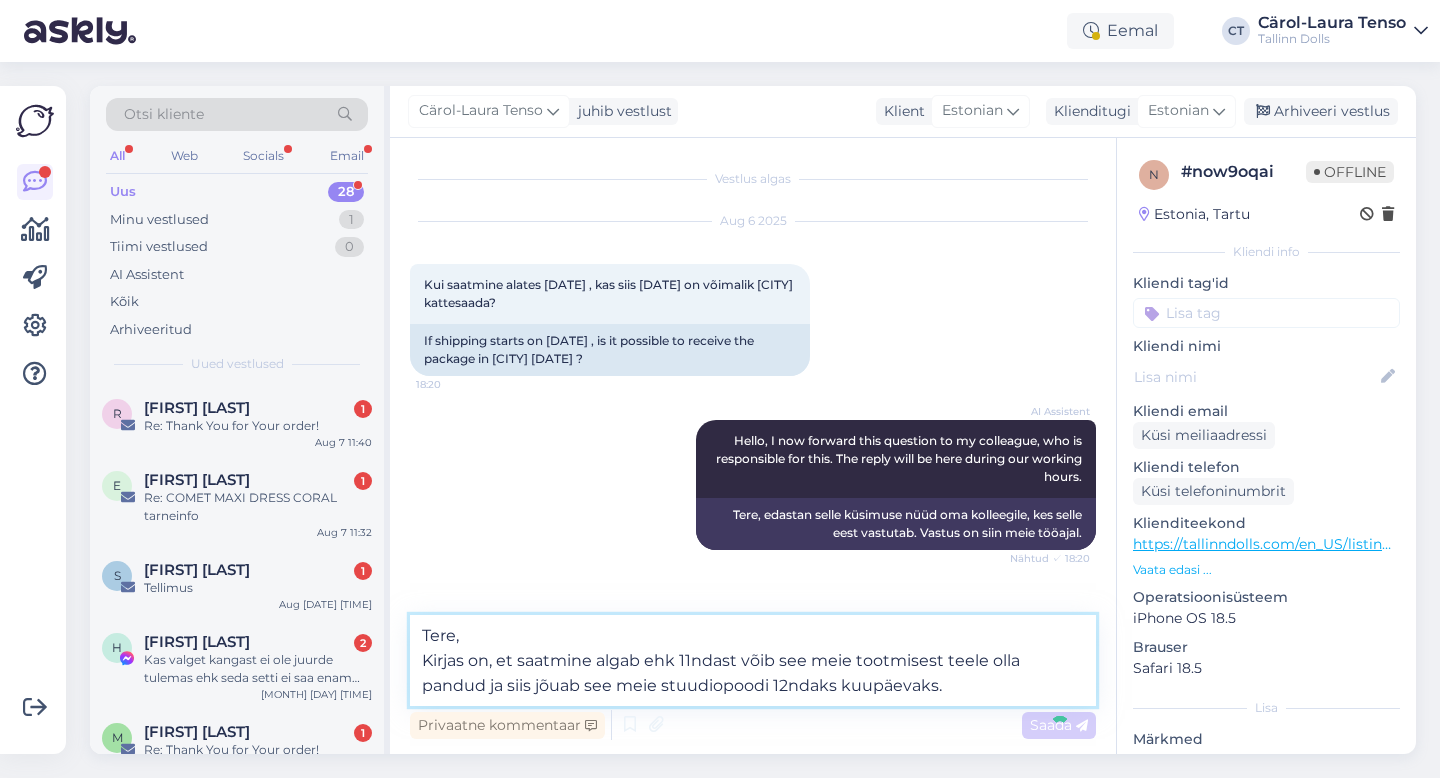 type 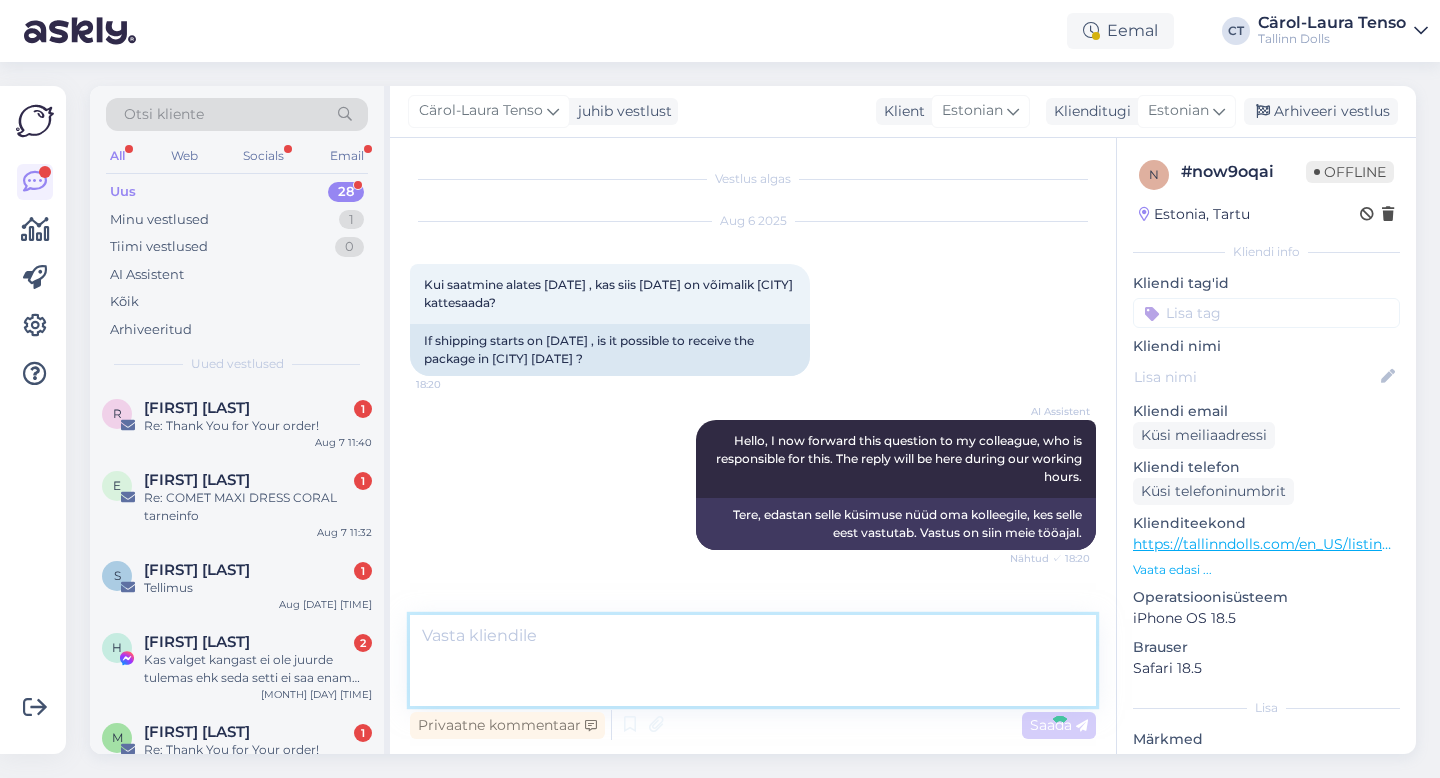 scroll, scrollTop: 108, scrollLeft: 0, axis: vertical 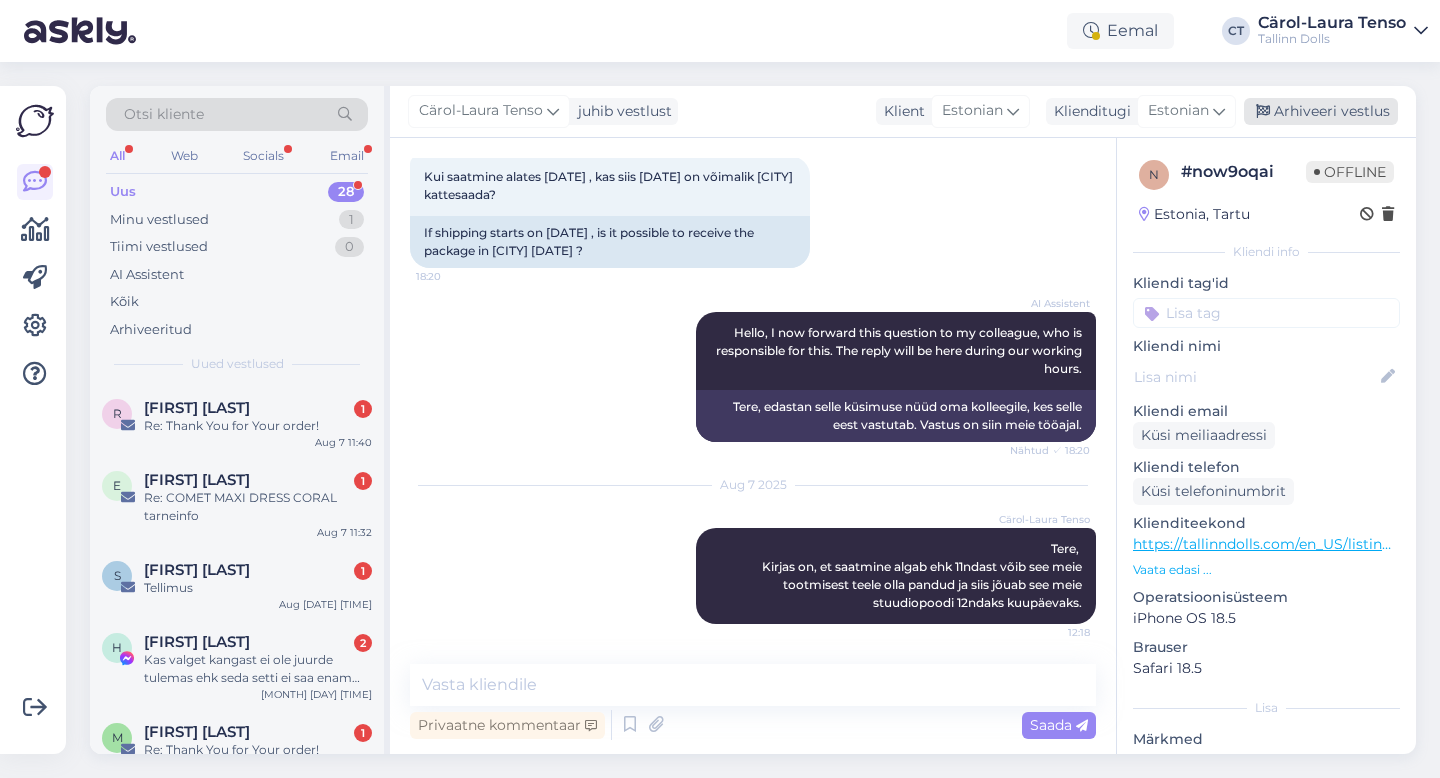 click on "Arhiveeri vestlus" at bounding box center [1321, 111] 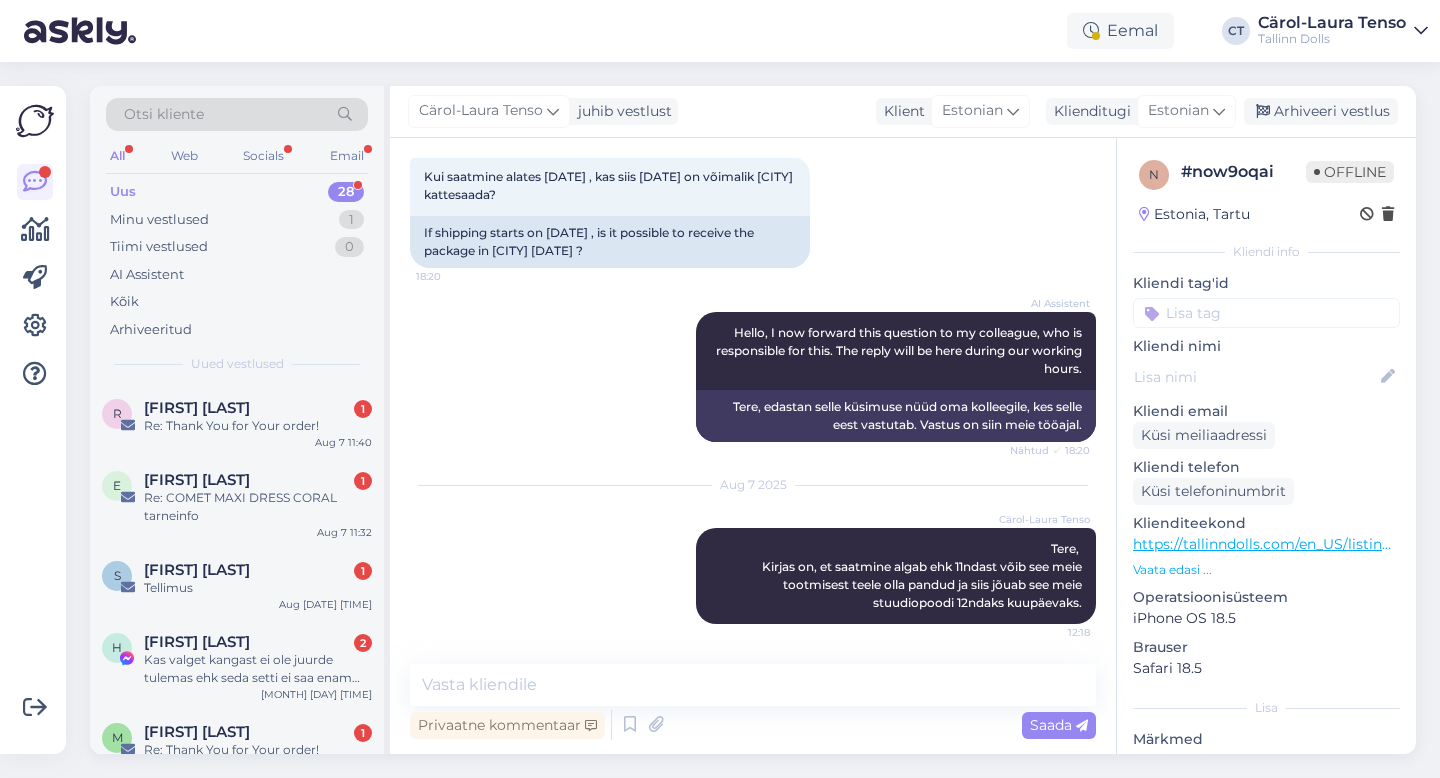 scroll, scrollTop: 115, scrollLeft: 0, axis: vertical 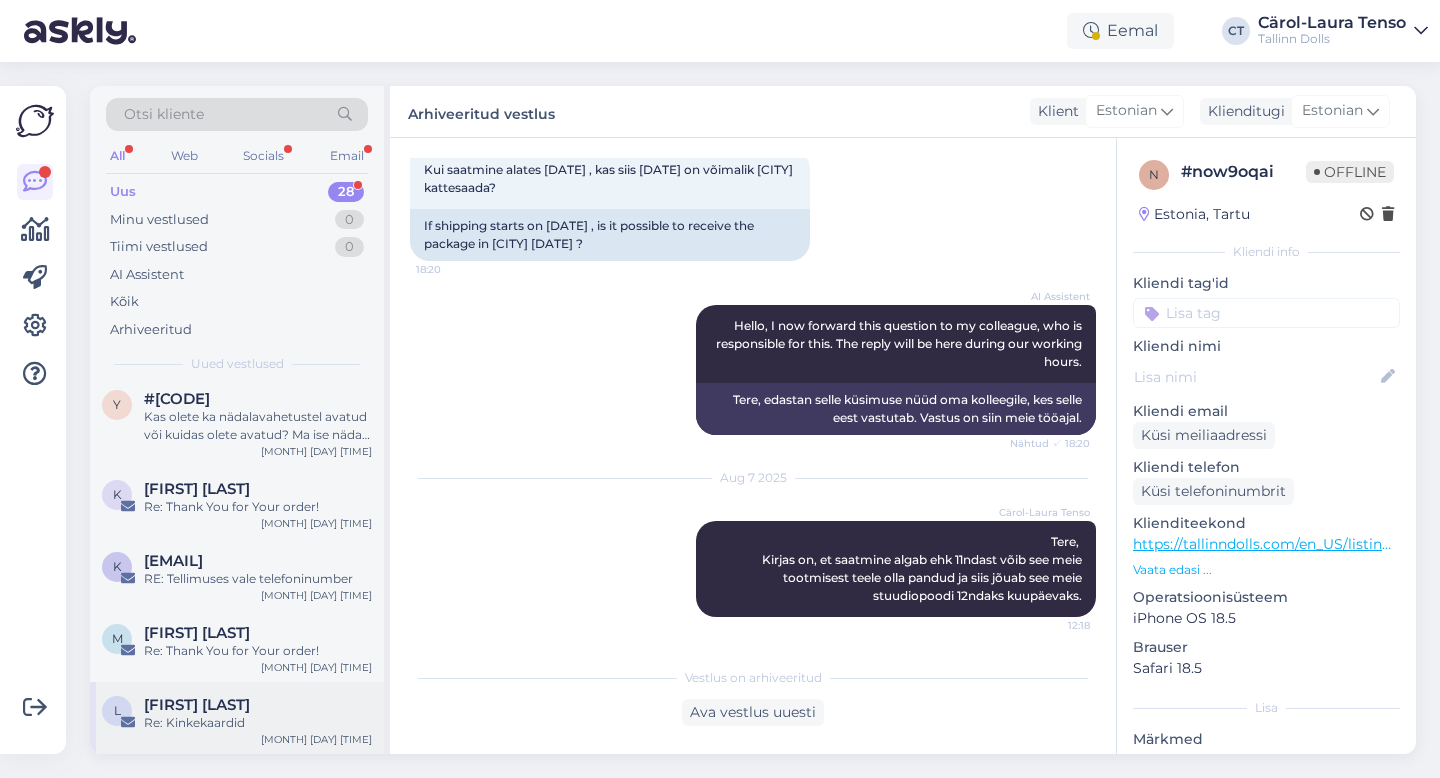 click on "Re: Kinkekaardid" at bounding box center [258, 723] 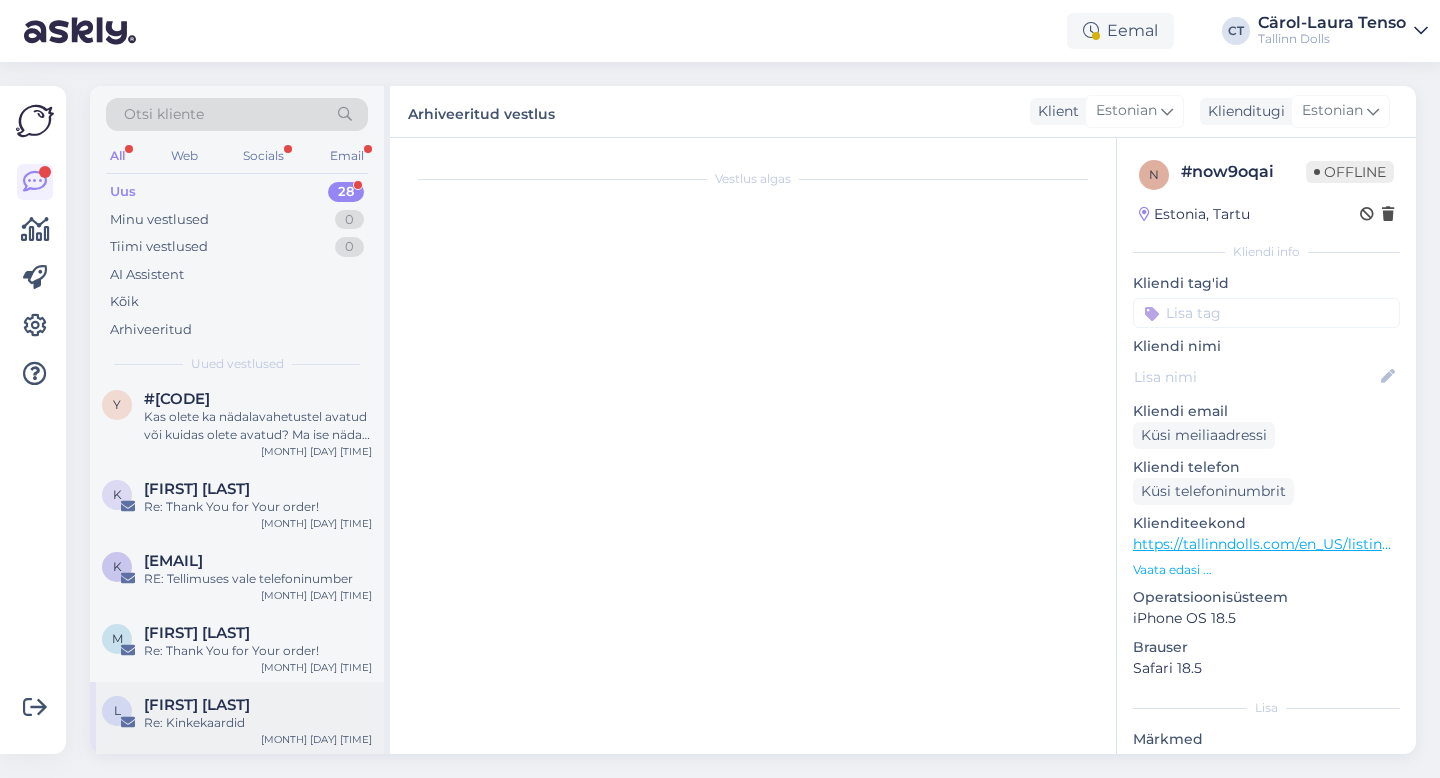 scroll, scrollTop: 1607, scrollLeft: 0, axis: vertical 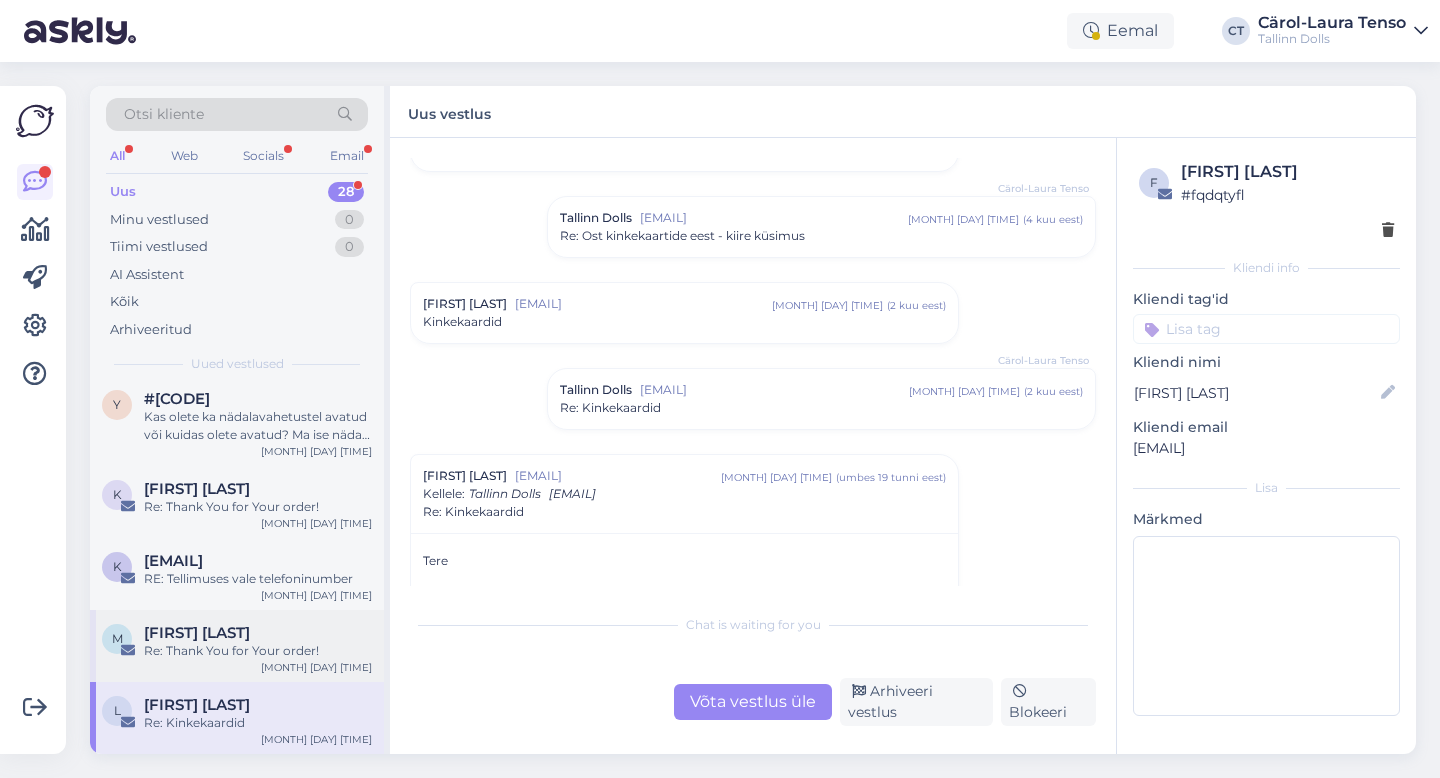 click on "M [NAME] Beilmann Re: Thank You for Your order! [DATE] [TIME]" at bounding box center [237, 646] 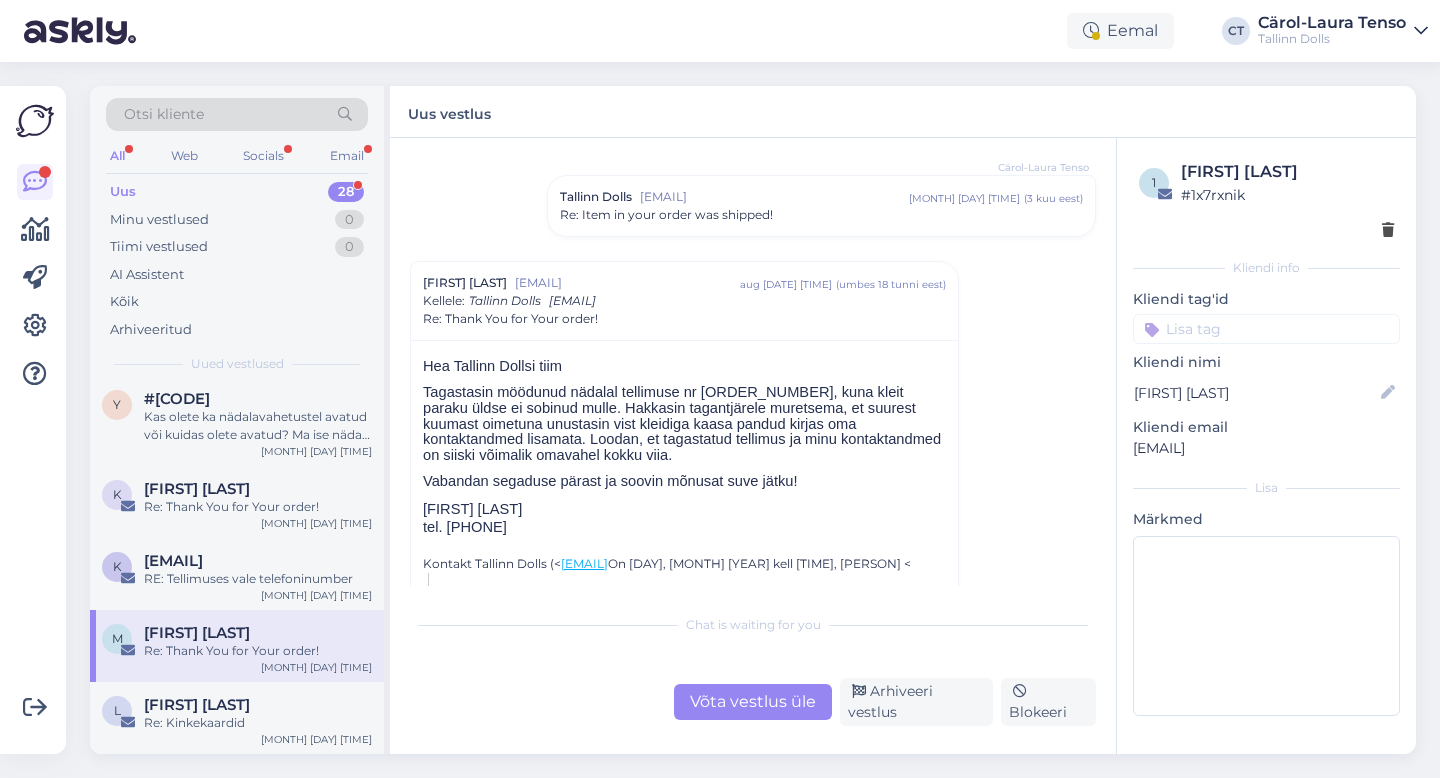 scroll, scrollTop: 145, scrollLeft: 0, axis: vertical 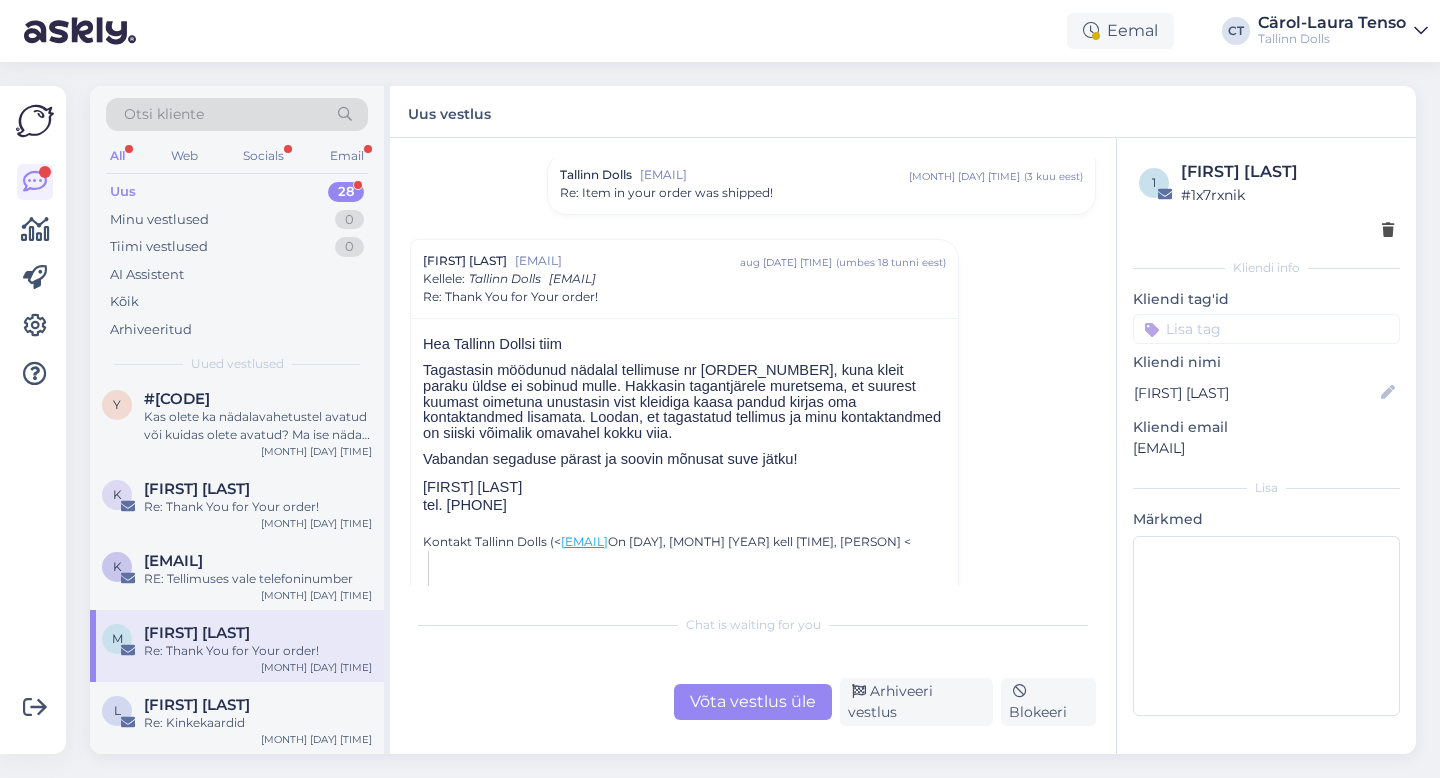 click on "Võta vestlus üle" at bounding box center (753, 702) 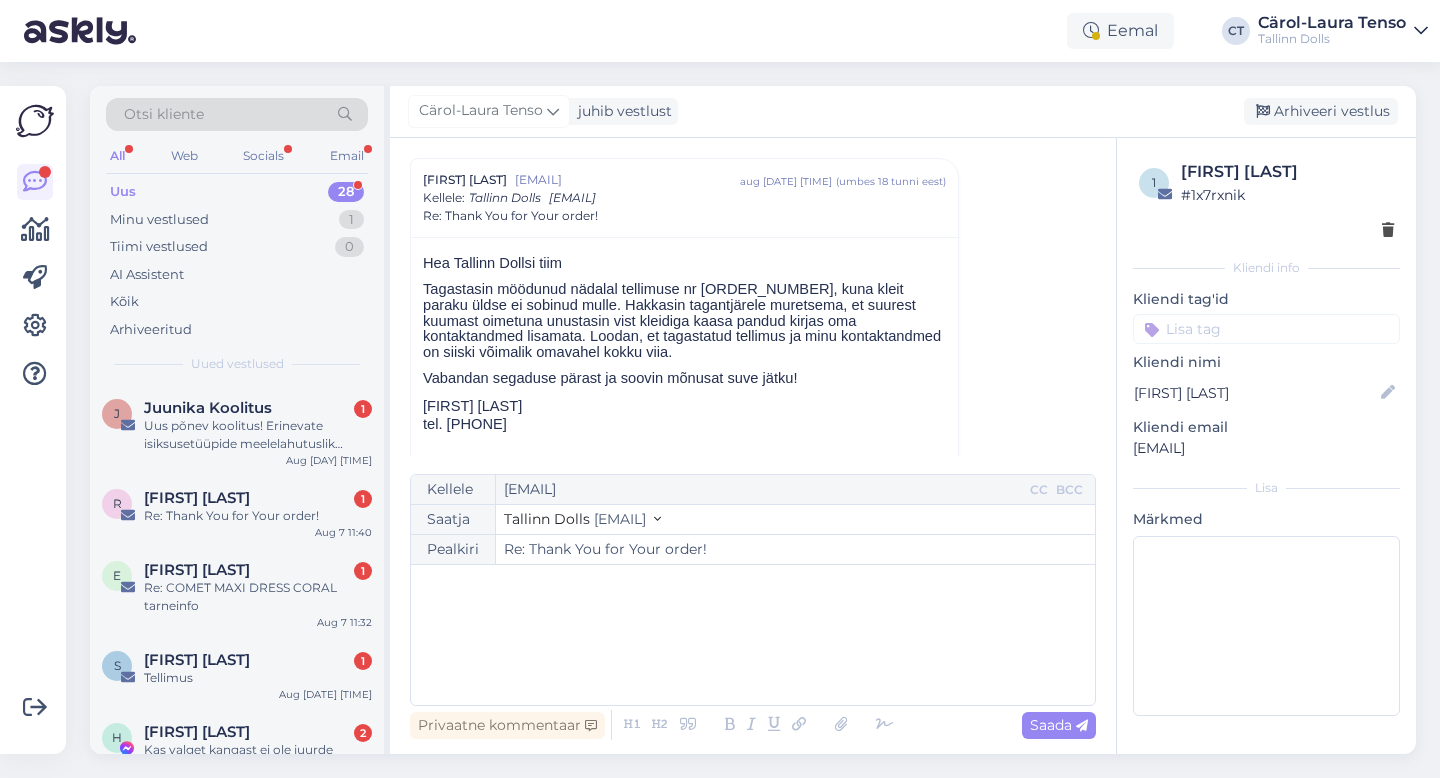 click on "﻿" at bounding box center (753, 635) 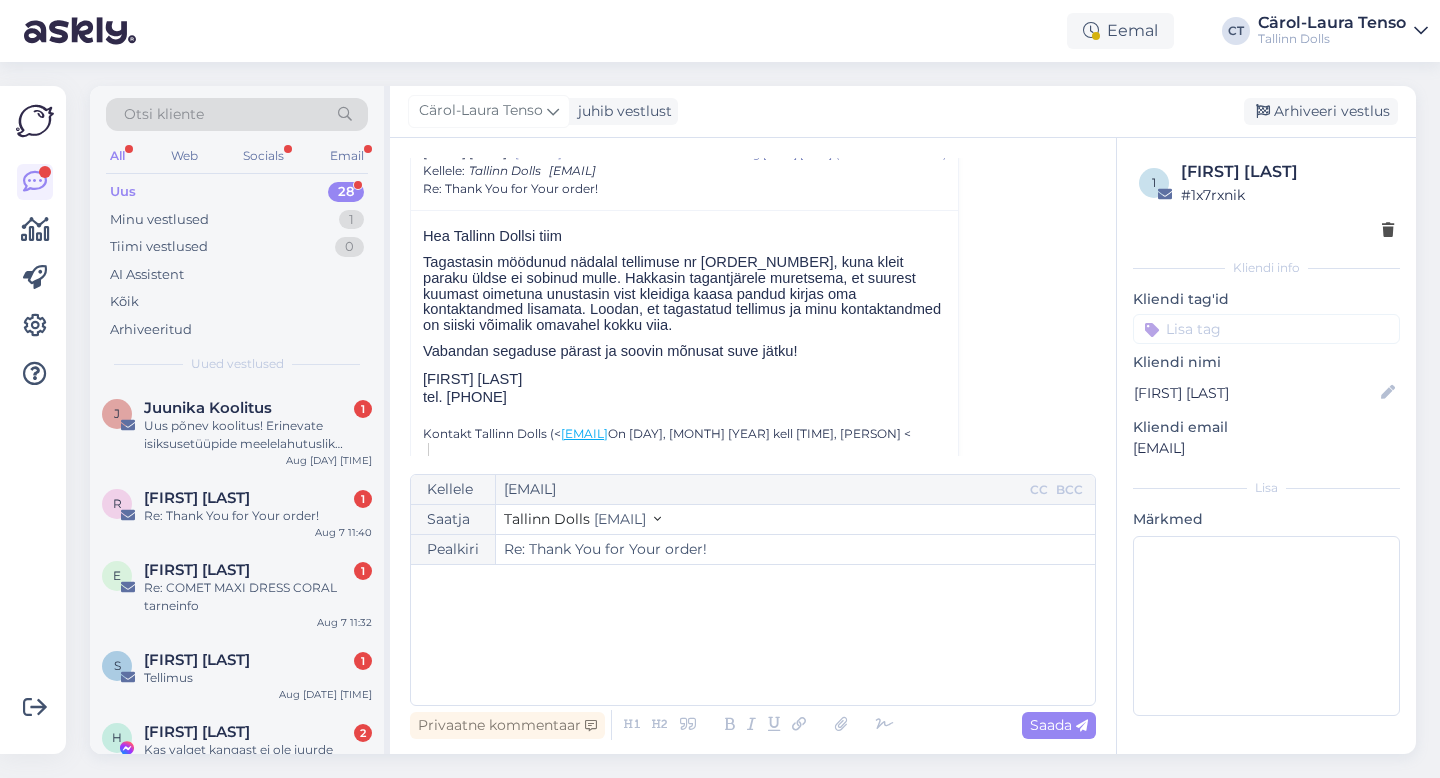 click on "﻿" at bounding box center (753, 635) 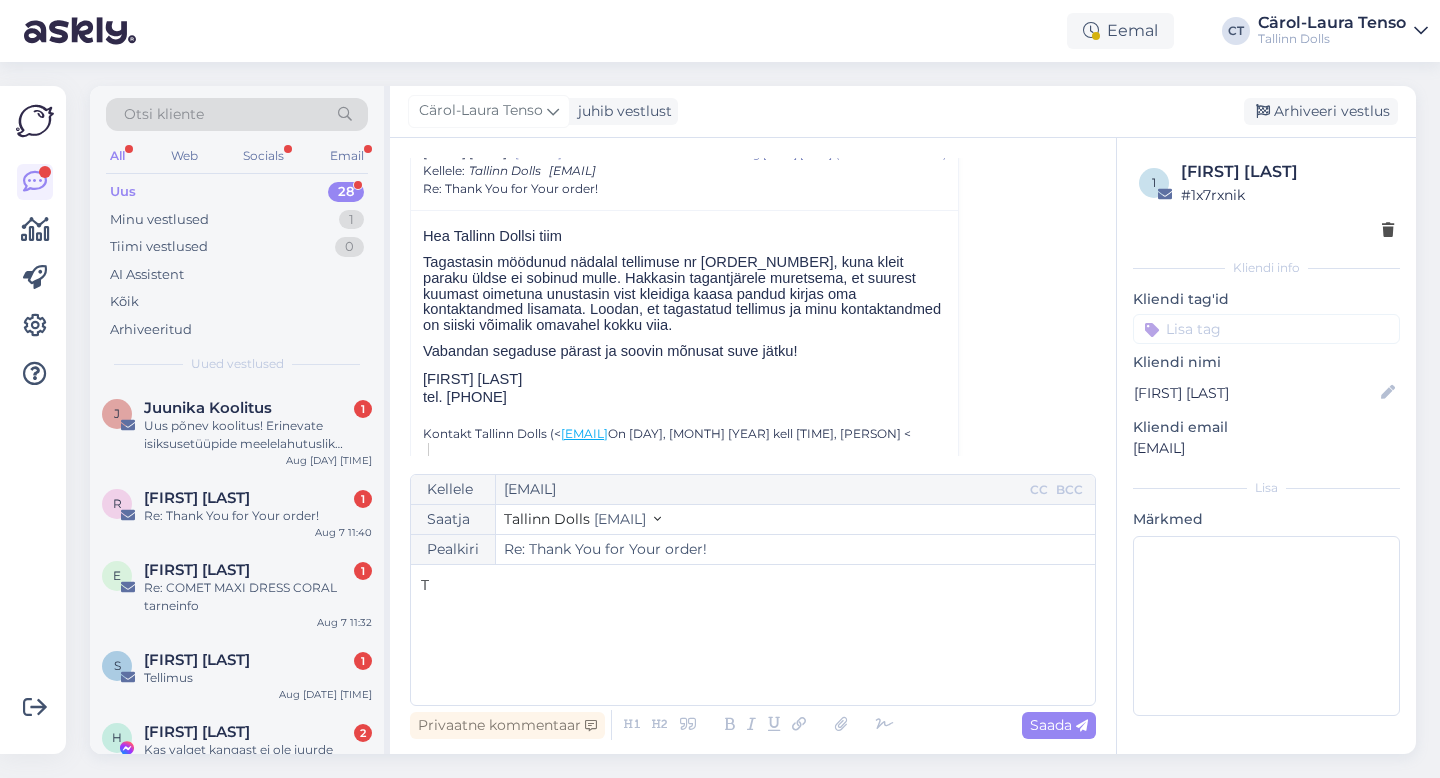 type 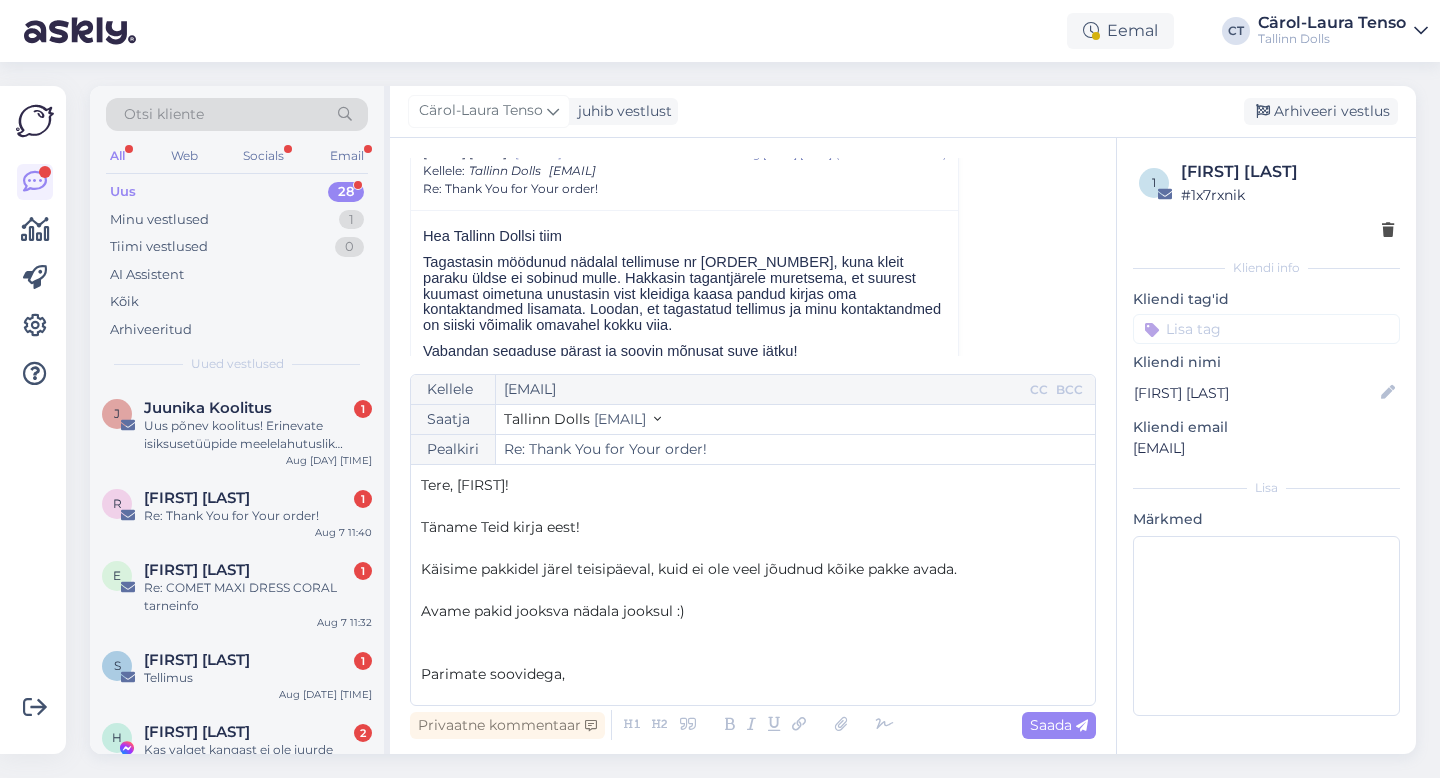 scroll, scrollTop: 11, scrollLeft: 0, axis: vertical 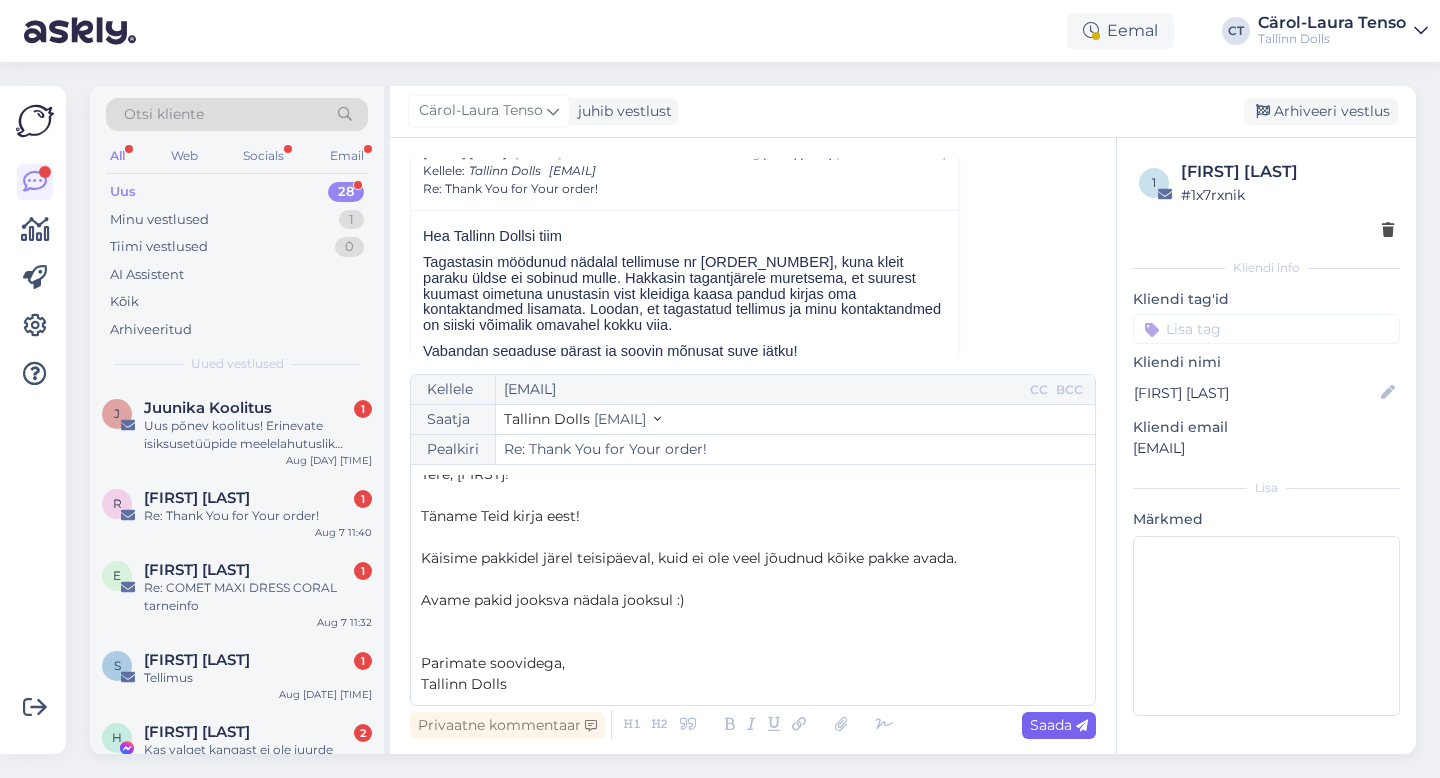 click at bounding box center (1082, 726) 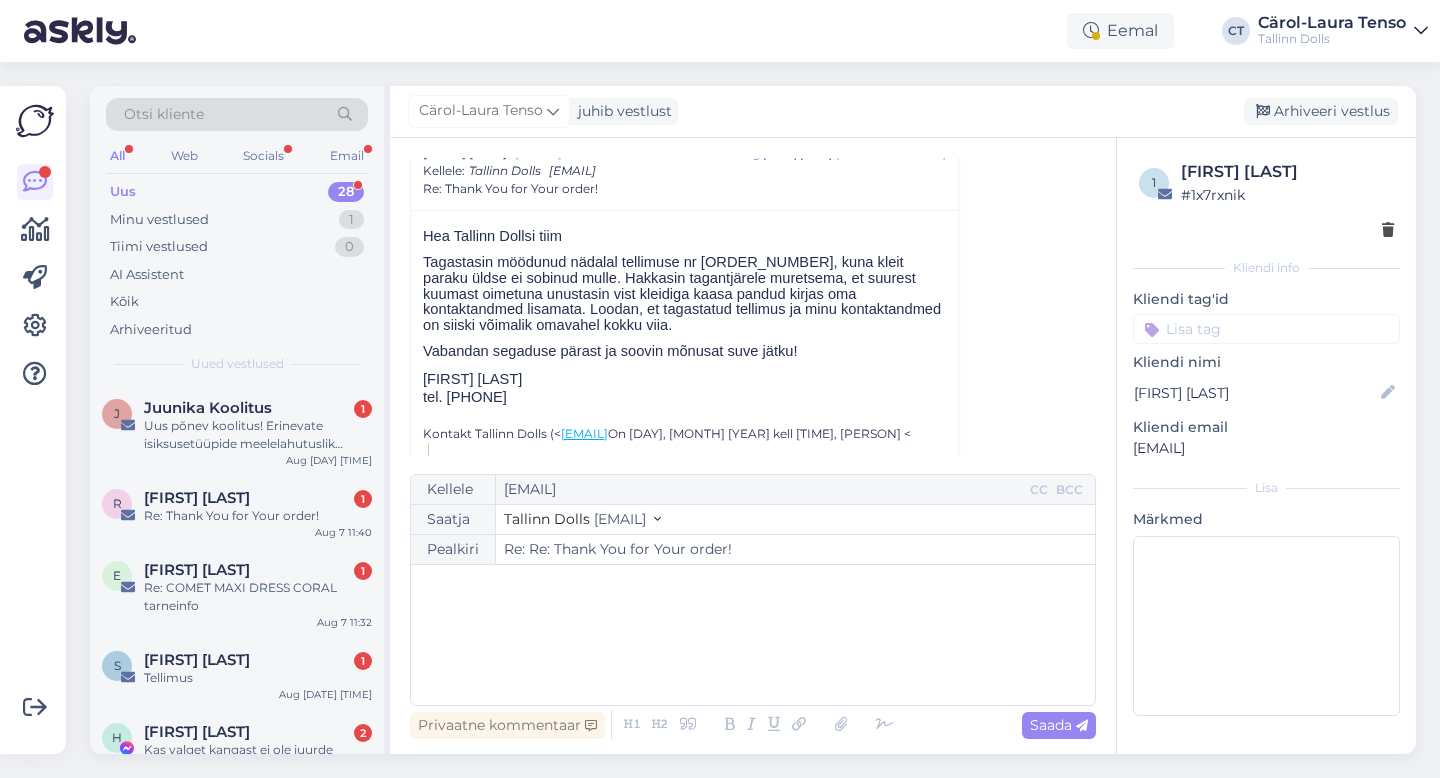 type on "Re: Re: Thank You for Your order!" 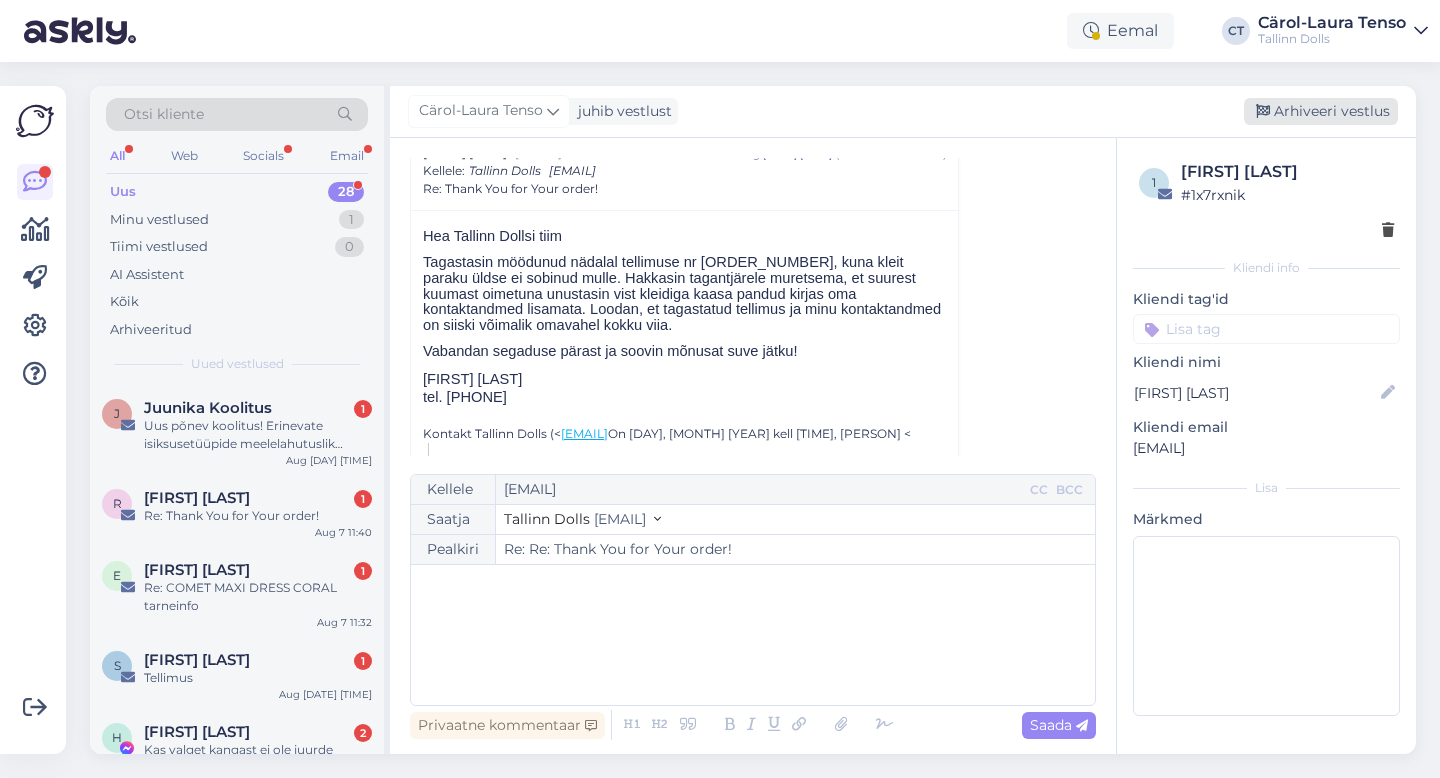 scroll, scrollTop: 1489, scrollLeft: 0, axis: vertical 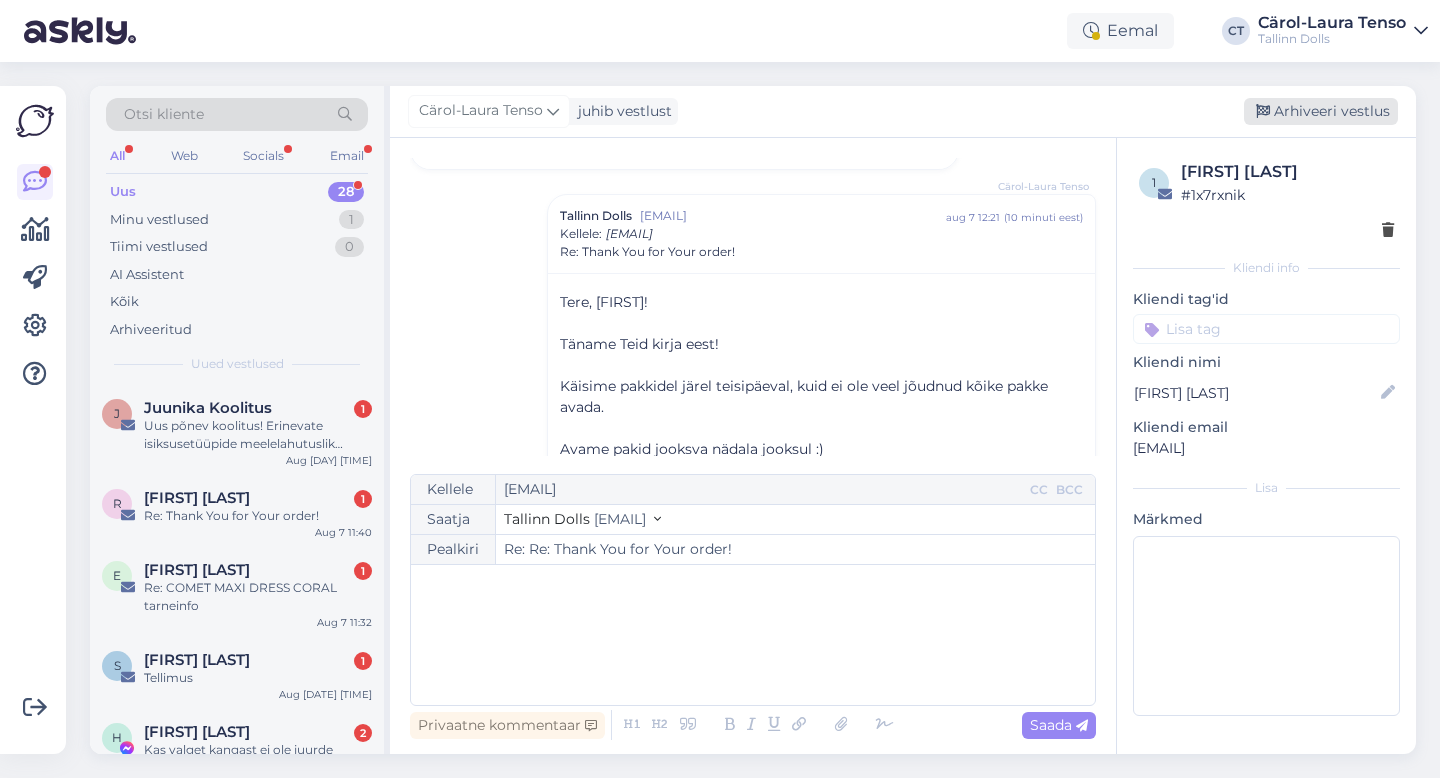 click on "Arhiveeri vestlus" at bounding box center (1321, 111) 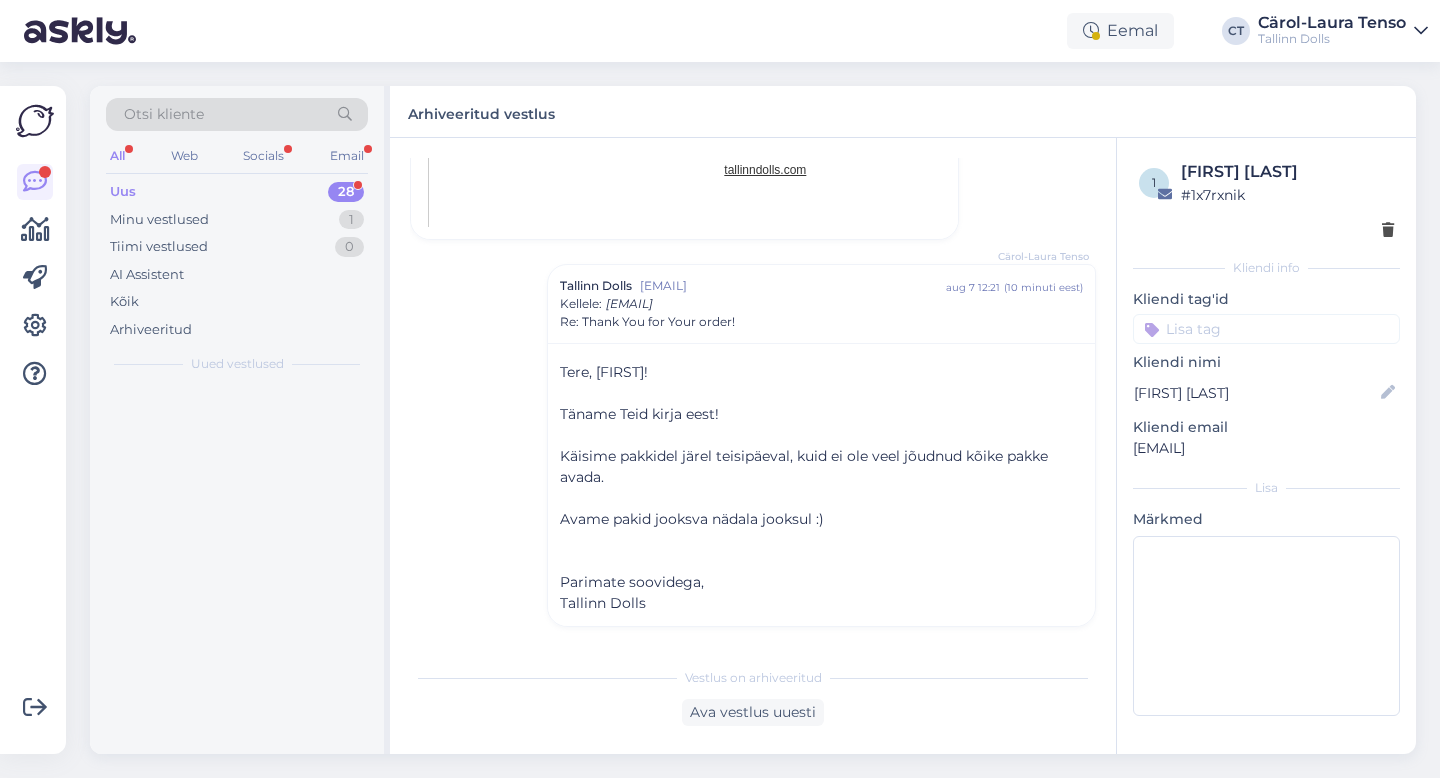 scroll, scrollTop: 1437, scrollLeft: 0, axis: vertical 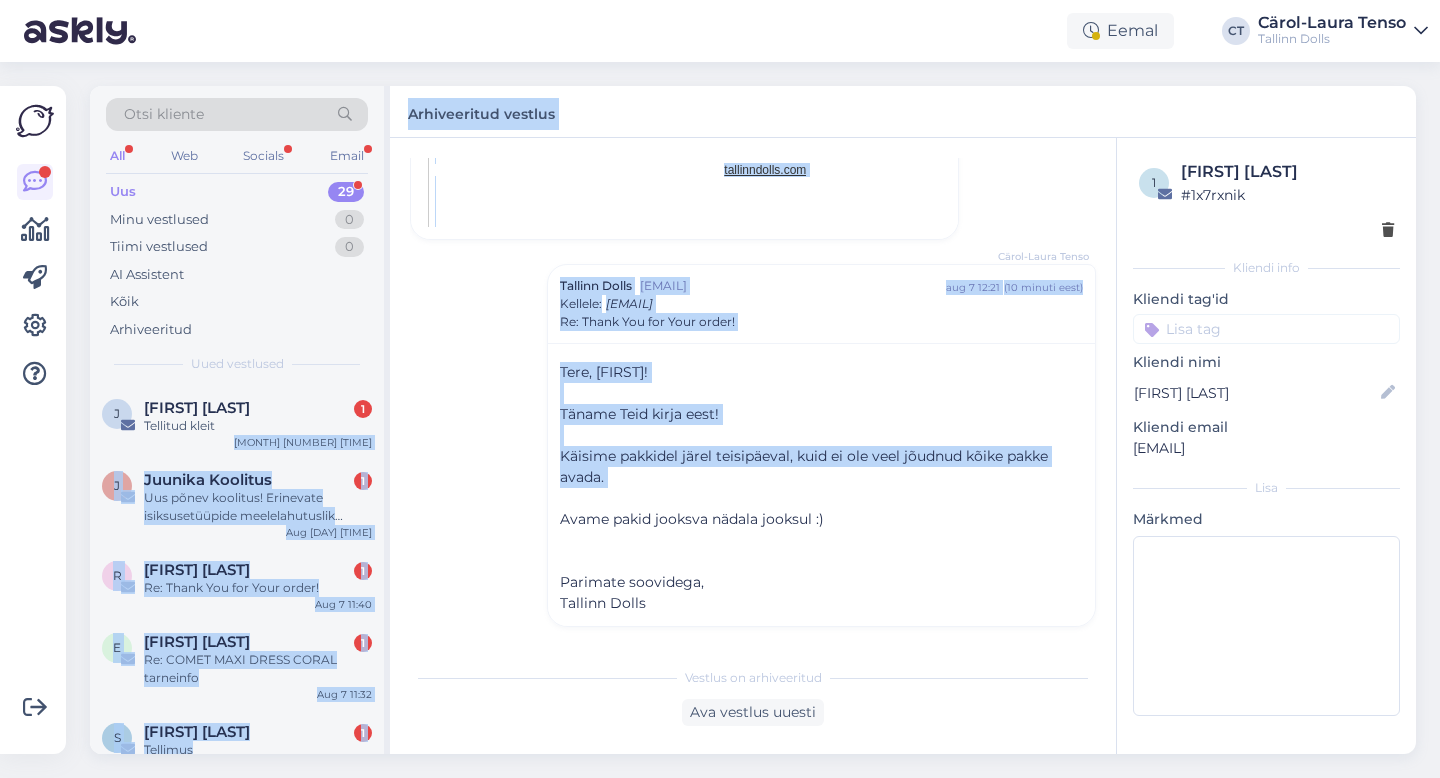 drag, startPoint x: 256, startPoint y: 445, endPoint x: 551, endPoint y: 525, distance: 305.65503 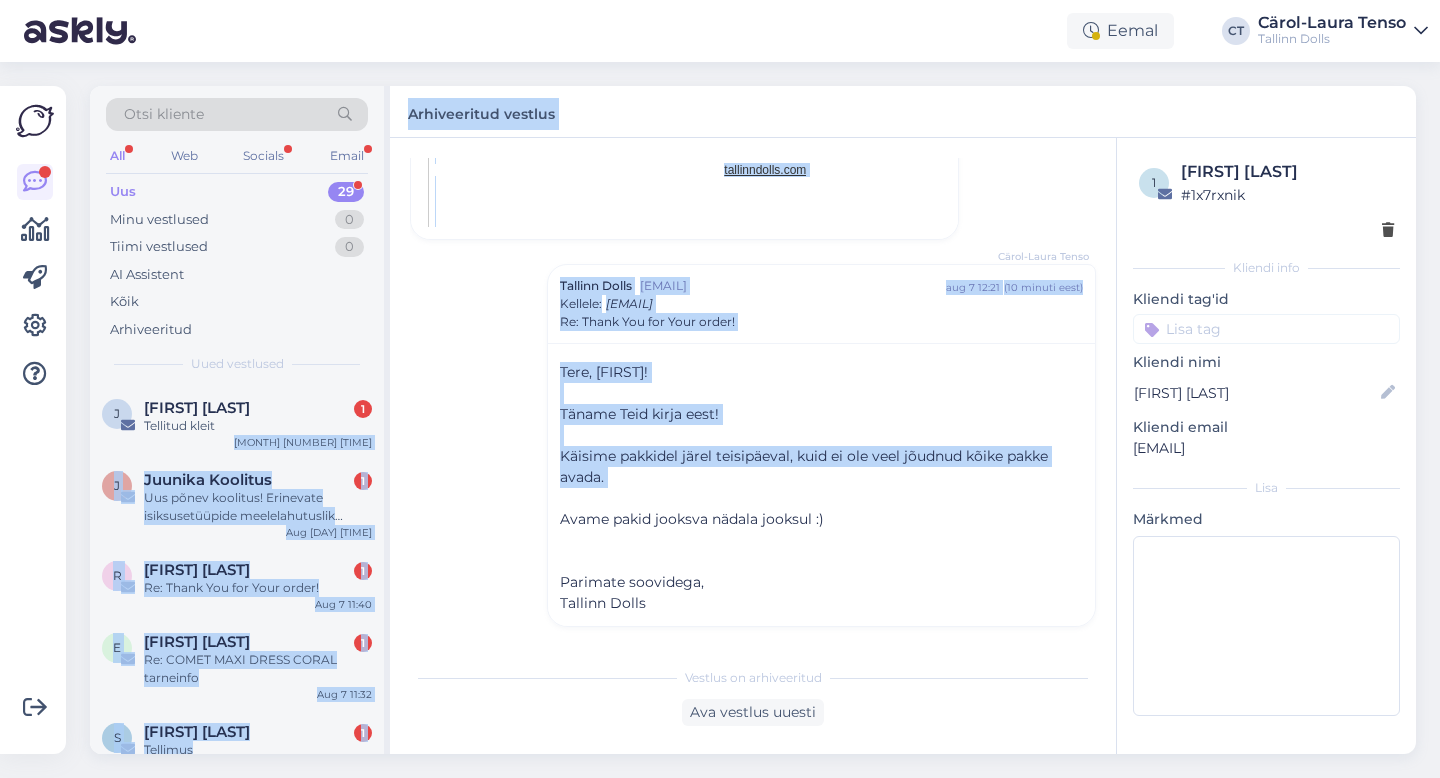 click on "Otsi kliente All Web Socials  Email Uus 29 Minu vestlused 0 Tiimi vestlused 0 AI Assistent Kõik Arhiveeritud Uued vestlused j jane andrei 1 Tellitud kleit Aug 7 12:21  J Juunika Koolitus 1 Uus põnev koolitus! Erinevate isiksusetüüpide meelelahutuslik koolitus Aug 7 12:18  R Reili Toom 1 Re: Thank You for Your order! Aug 7 11:40  E Evelyn Saame 1 Re: COMET MAXI DRESS CORAL tarneinfo Aug 7 11:32  S Sirle Kruusmägi 1 Tellimus Aug 7 11:27  H Hanna GP 2 Kas valget kangast ei ole juurde tulemas ehk seda setti ei saa enam üldse tellida? Voi on seal ooteaeg🙂 Aug 7 11:10  M Maria Alas 1 Re: Thank You for Your order! Aug 7 10:51  M Mari Saar 1 Re: Tagasi tulnud pakk Aug 7 10:47  M Maive Aun 1 Re: Fwd: Kleit Aug 7 10:43  J Jaanika Peterson 1 Re: Item in your order was shipped! Aug 7 10:42  D DHL Express 1 Tolli-/käibemaksu tasumise teavitus Aug 7 10:38  d dutybillingee@dhl.com 1 PB086522 Aug 7 10:31  L Laura Käis 1 Re: Thank You for Your order! Aug 7 10:28  K Kaisa Kaarus 1 Re: Thank You for Your order! P 1 K" at bounding box center [753, 420] 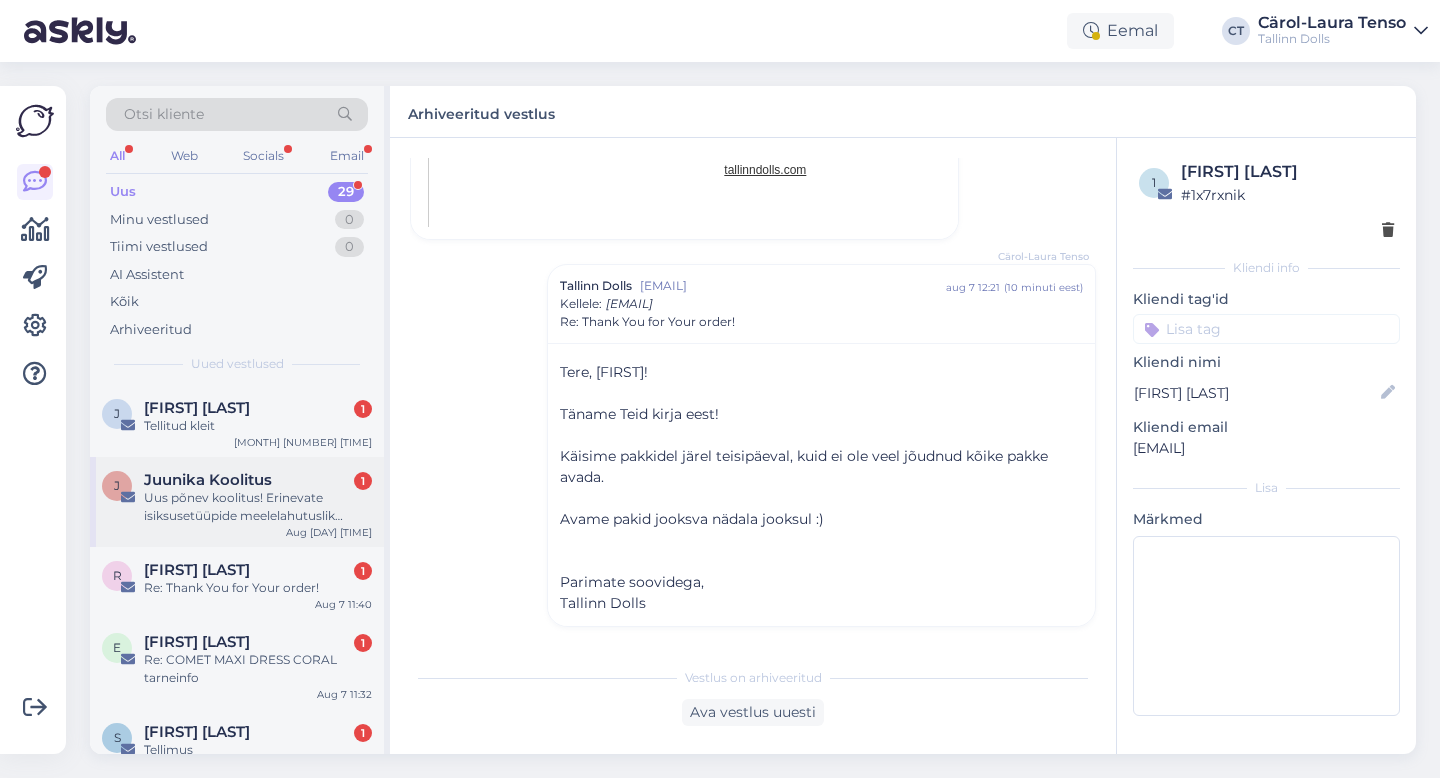 click on "Uus põnev koolitus! Erinevate isiksusetüüpide meelelahutuslik koolitus" at bounding box center [258, 507] 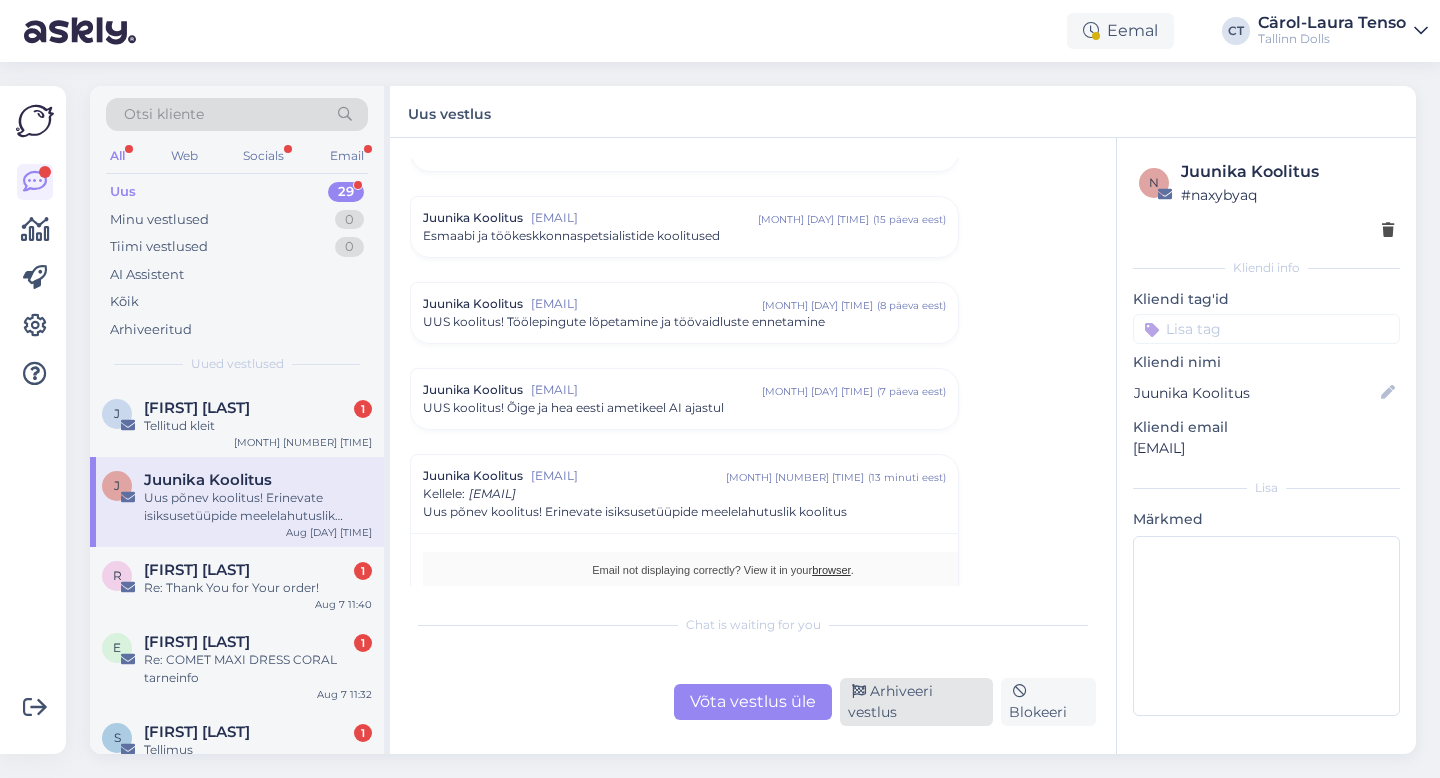 click on "Arhiveeri vestlus" at bounding box center (916, 702) 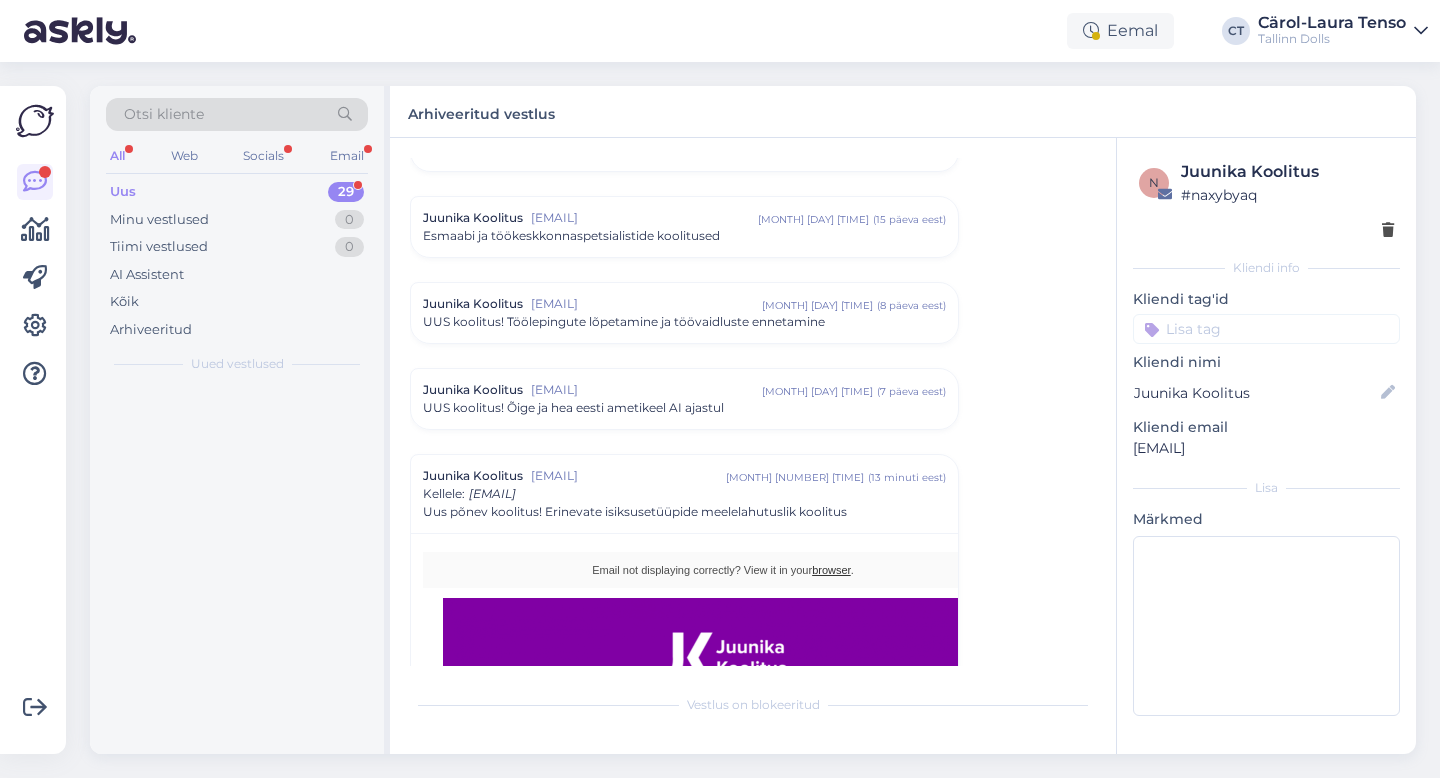 scroll, scrollTop: 1000, scrollLeft: 0, axis: vertical 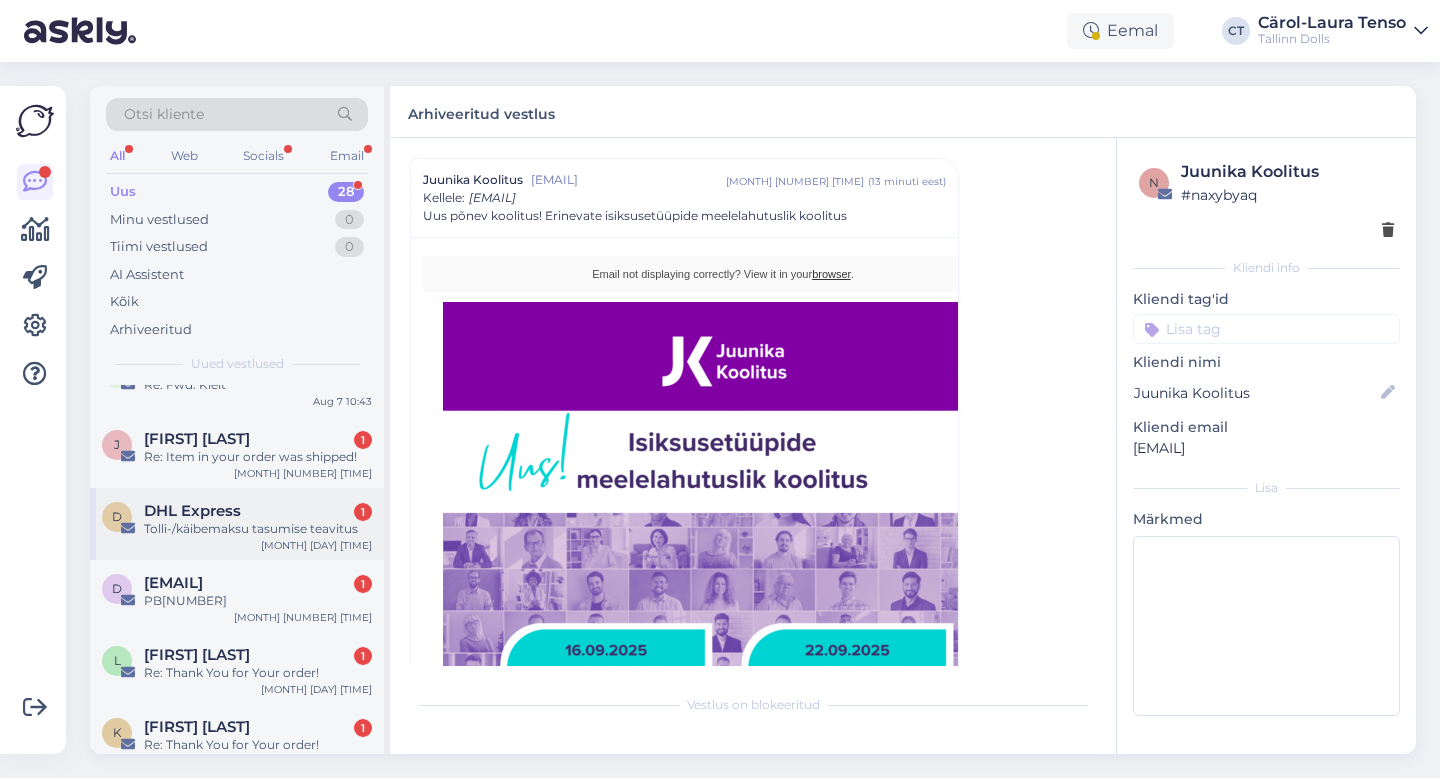 click on "Tolli-/käibemaksu tasumise teavitus" at bounding box center [258, 529] 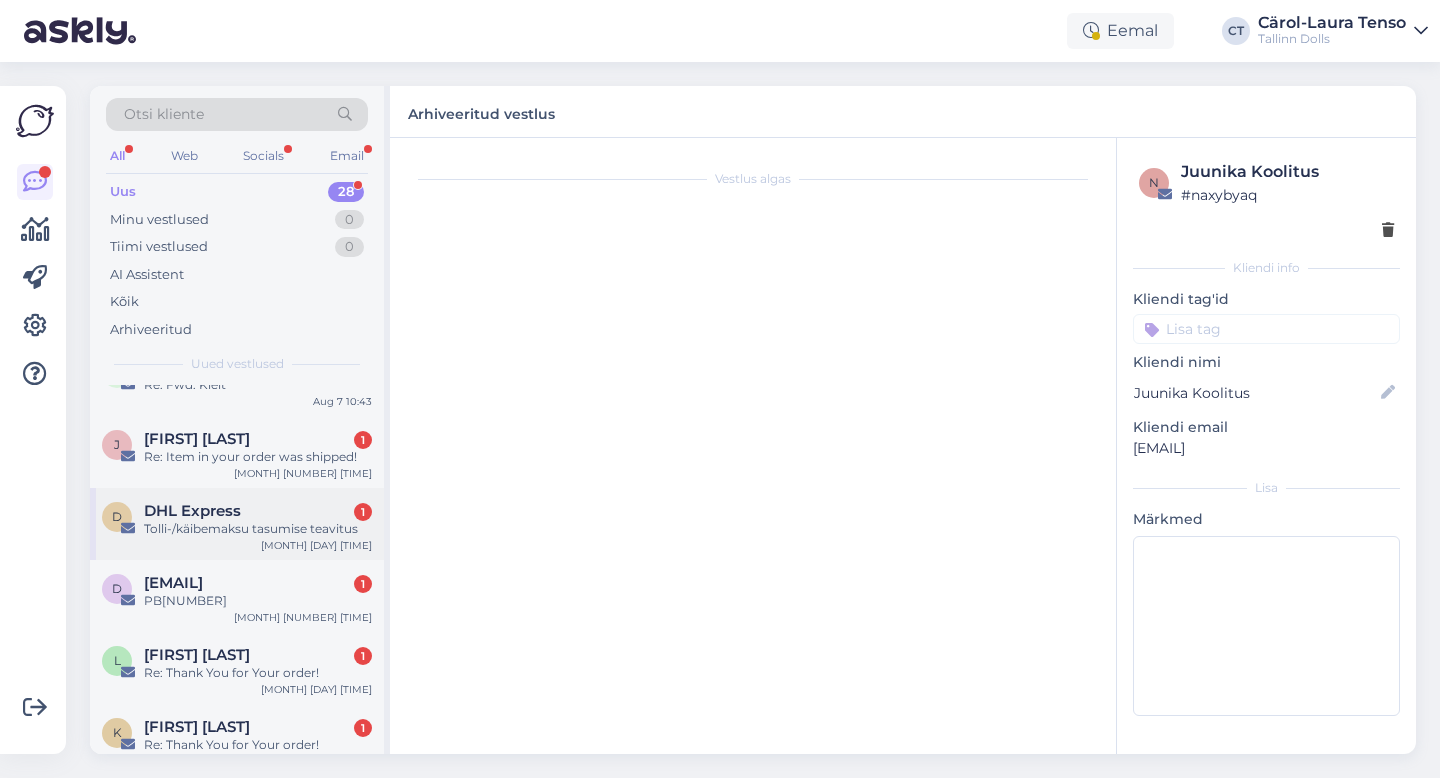 scroll, scrollTop: 532, scrollLeft: 0, axis: vertical 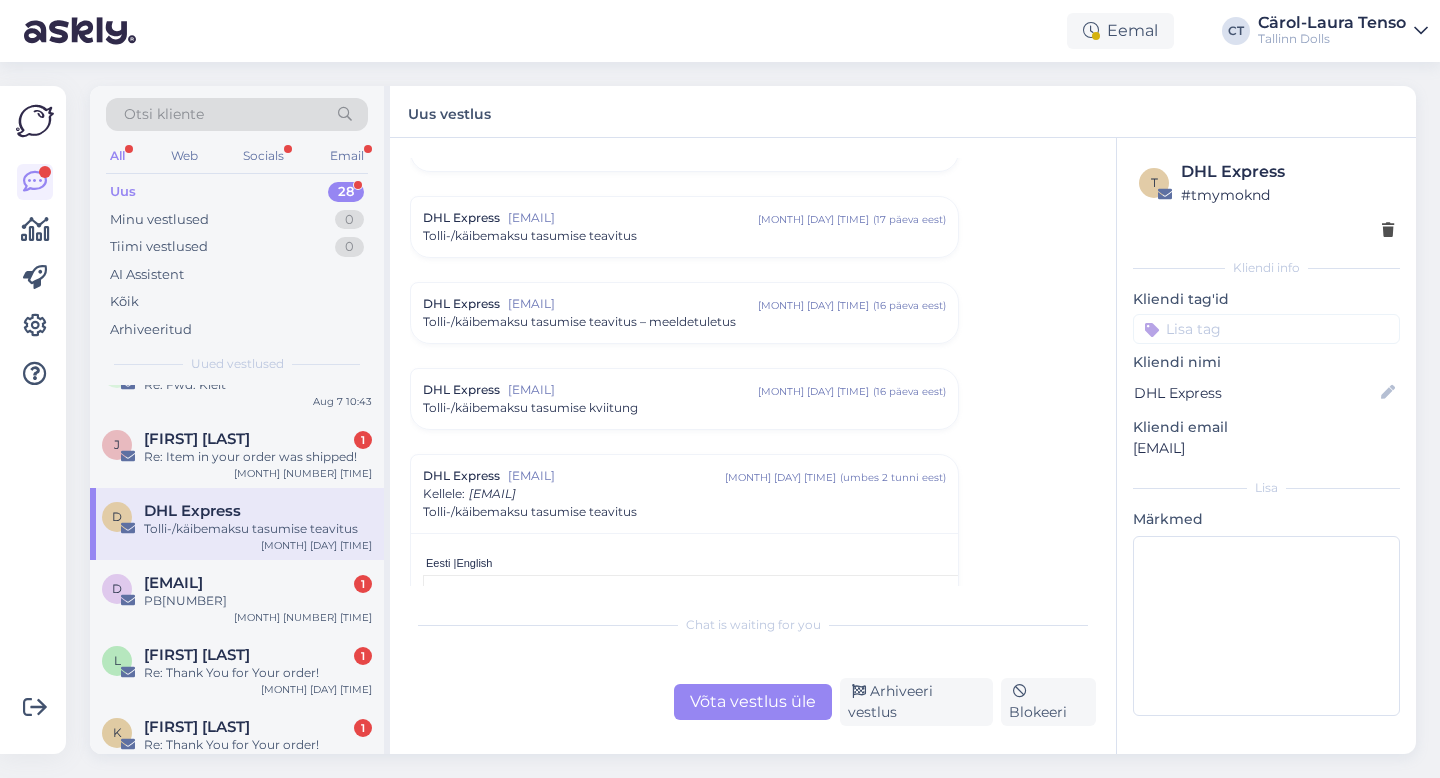 click on "Võta vestlus üle Arhiveeri vestlus Blokeeri" at bounding box center [753, 702] 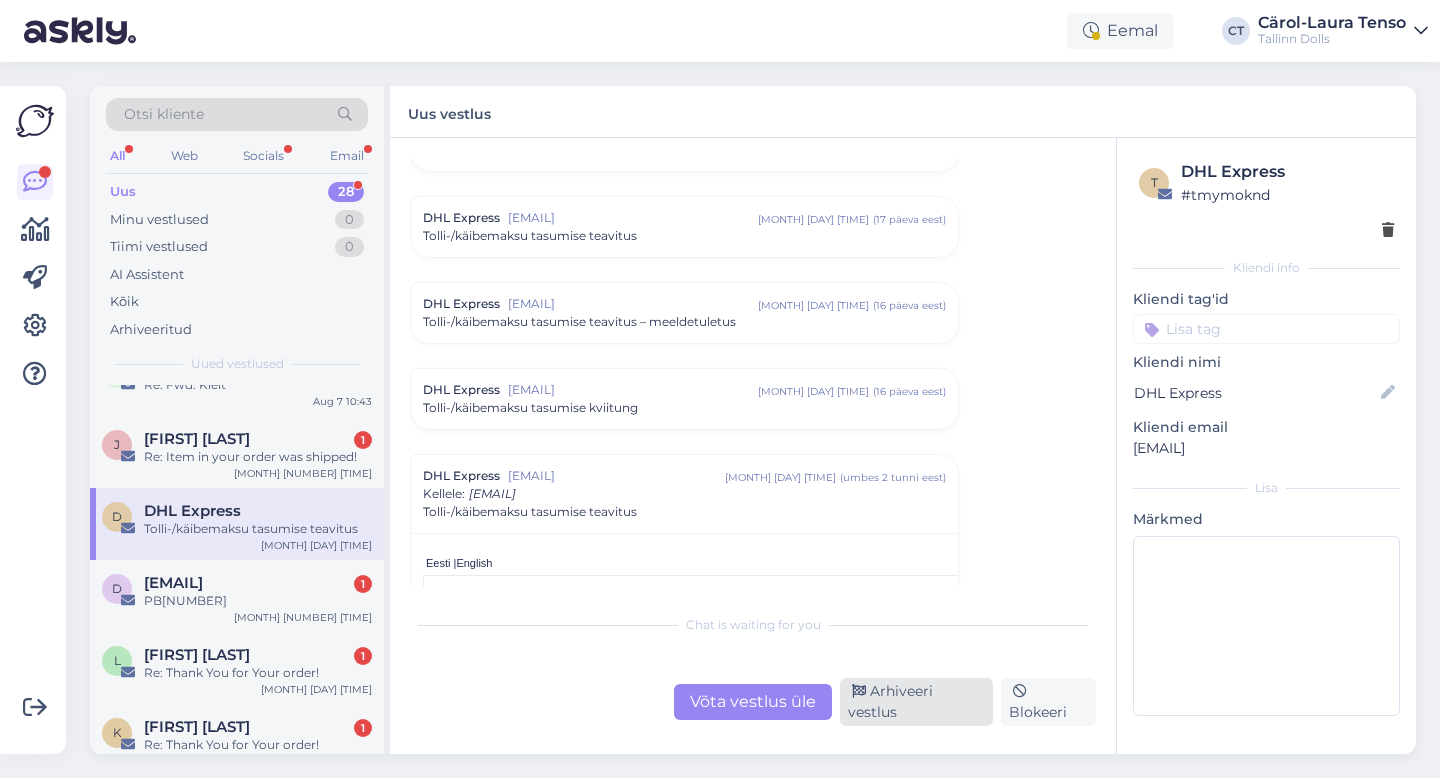 click on "Arhiveeri vestlus" at bounding box center [916, 702] 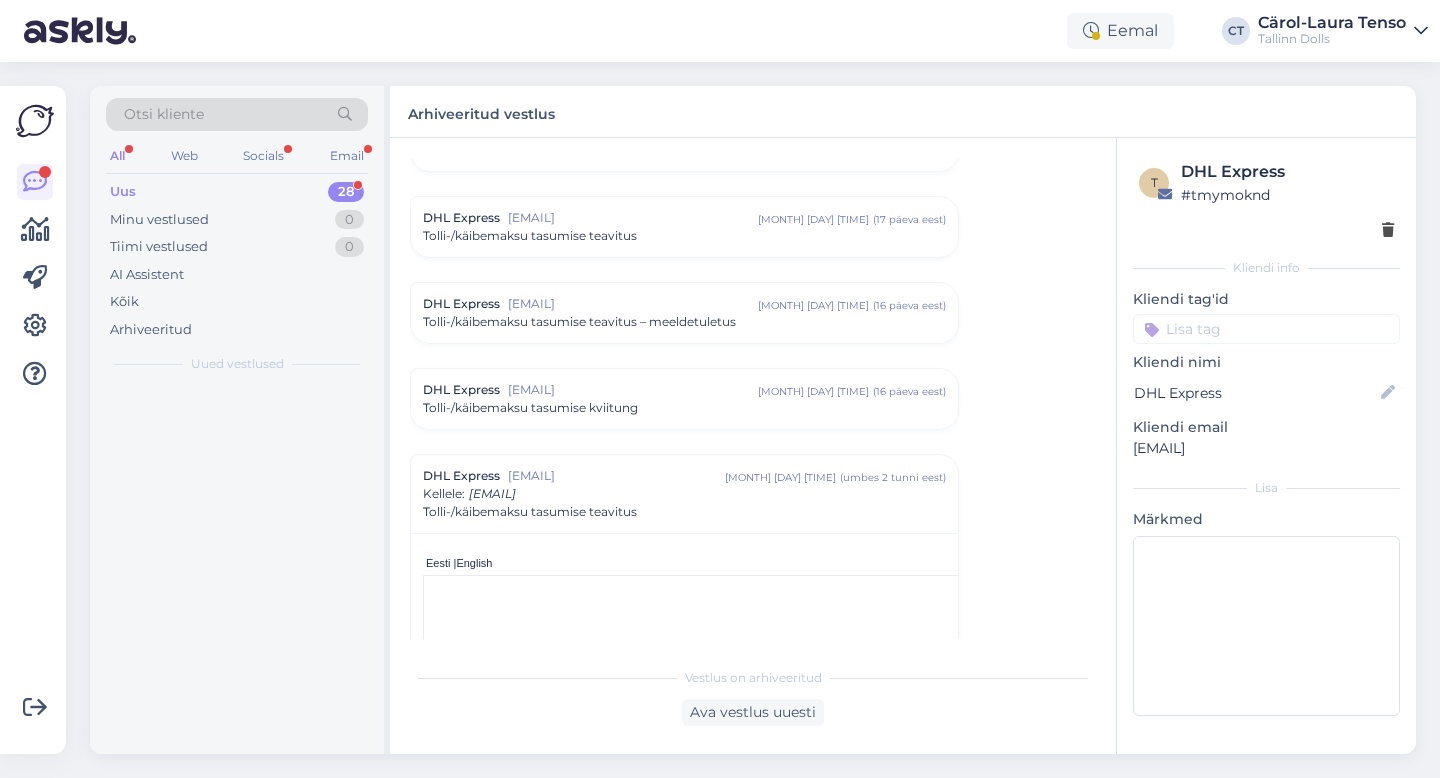 scroll, scrollTop: 828, scrollLeft: 0, axis: vertical 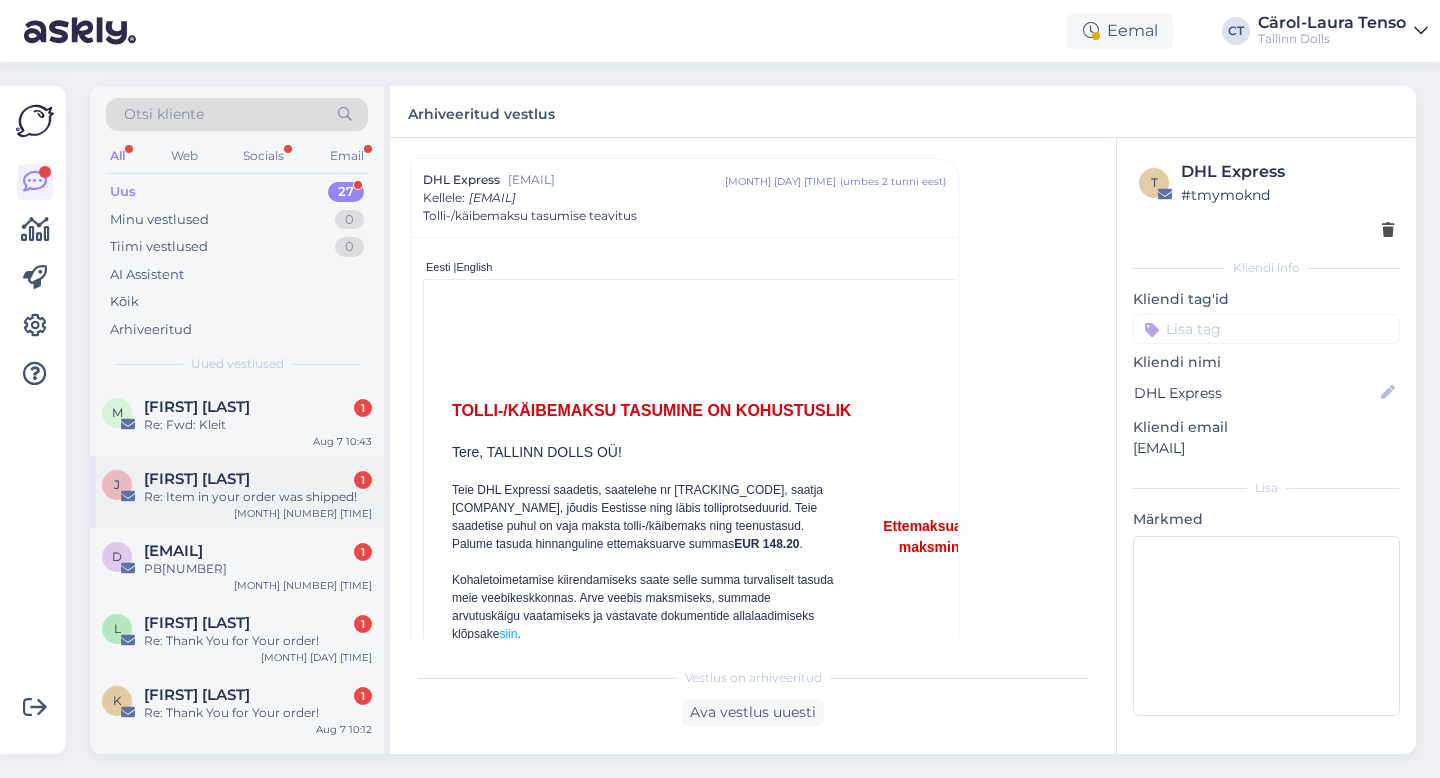 click on "d dutybillingee@dhl.com 1 PB086522 Aug 7 10:31" at bounding box center [237, 564] 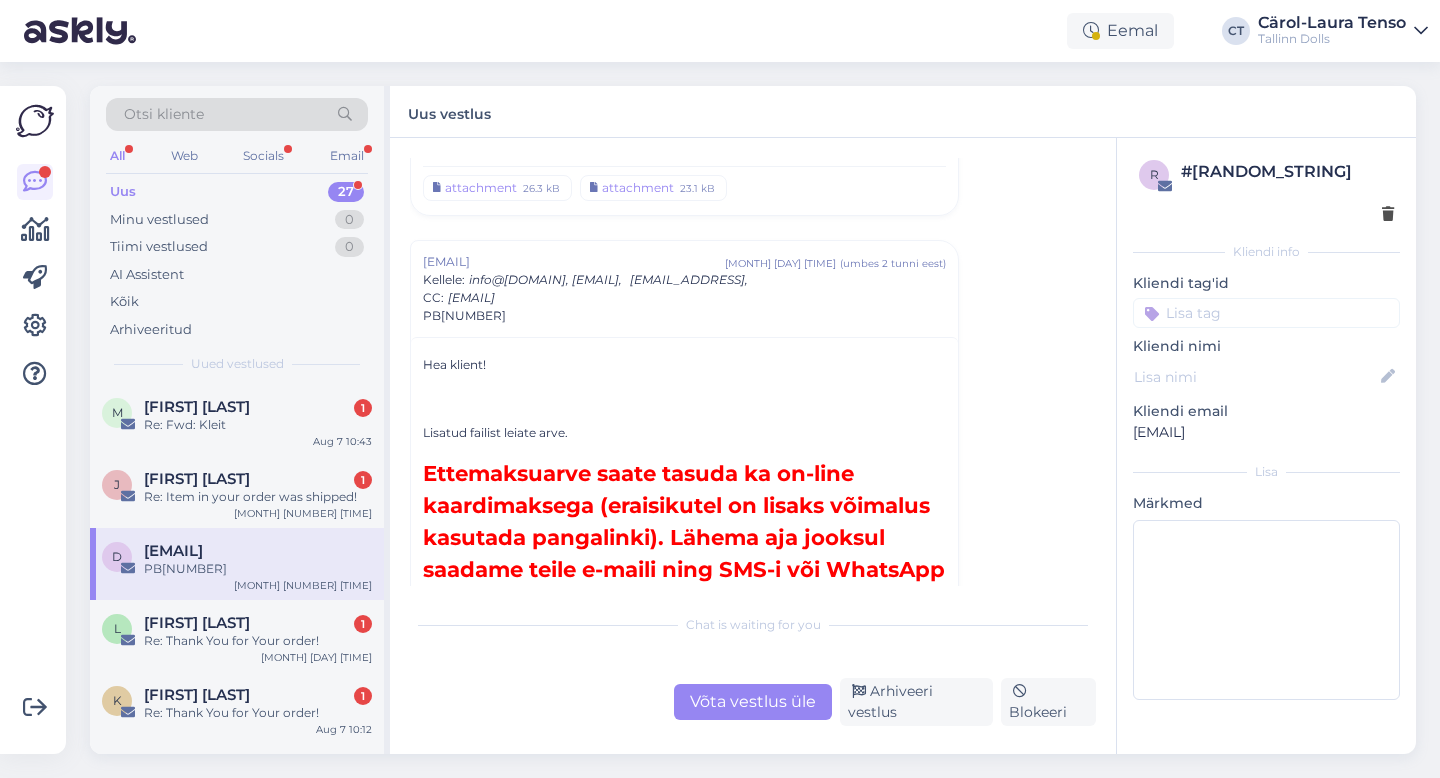 scroll, scrollTop: 893, scrollLeft: 0, axis: vertical 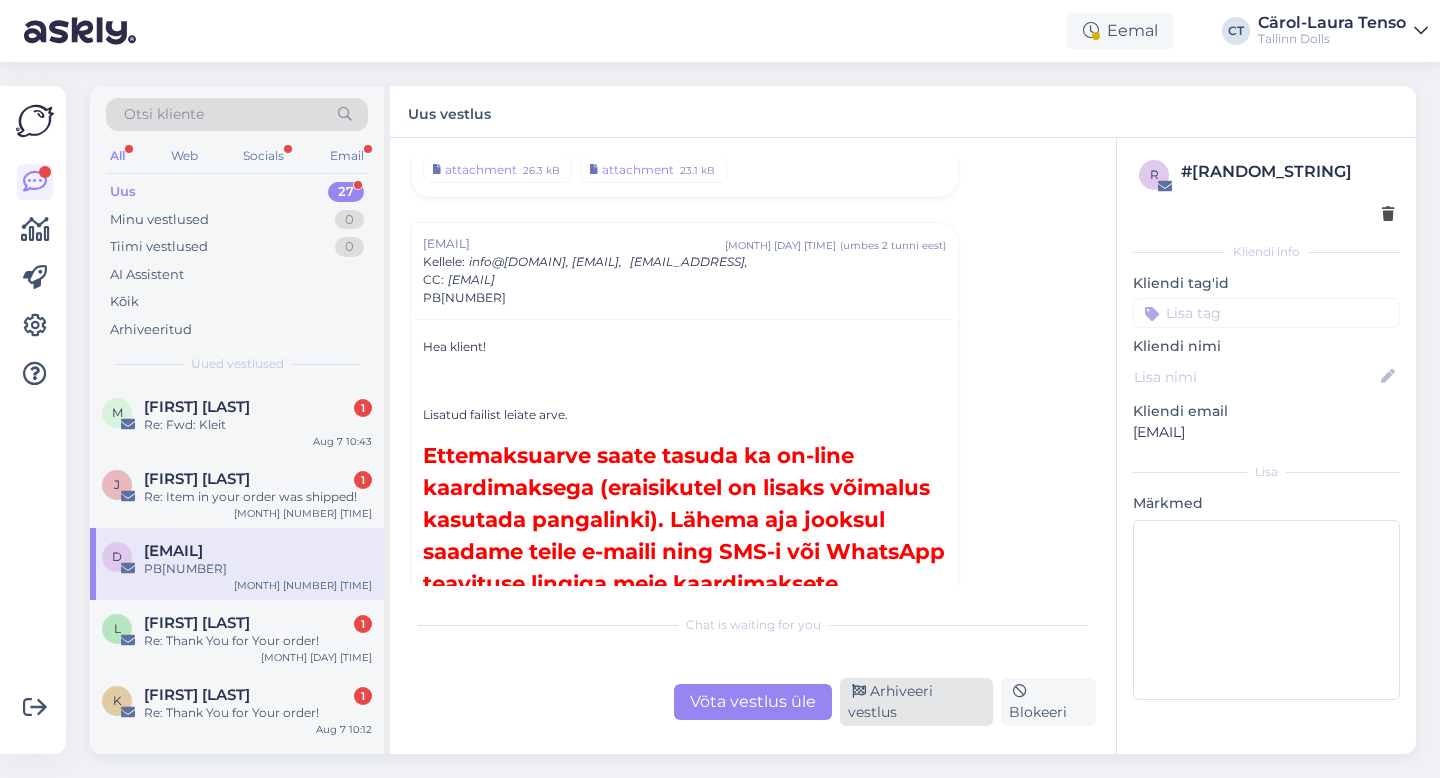 click on "Arhiveeri vestlus" at bounding box center (916, 702) 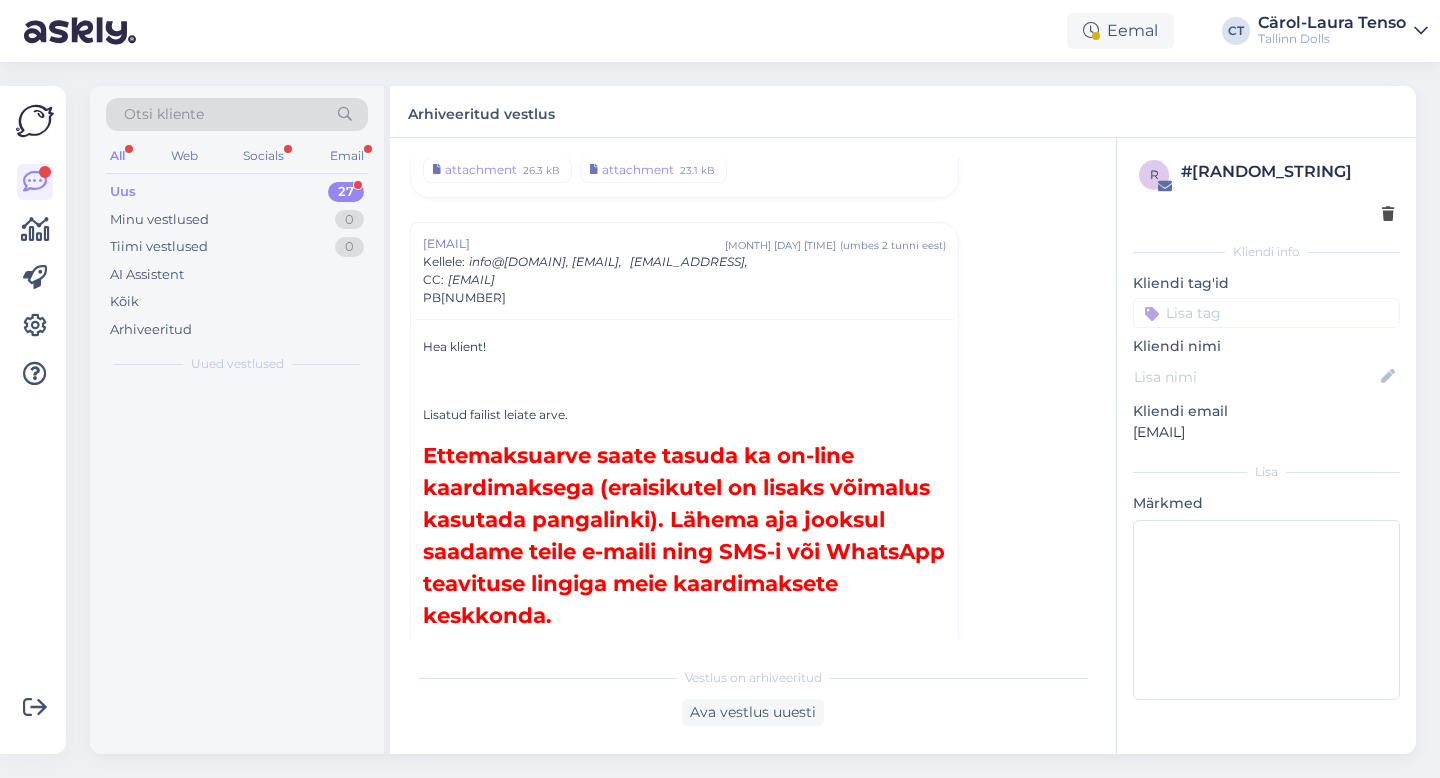 scroll, scrollTop: 957, scrollLeft: 0, axis: vertical 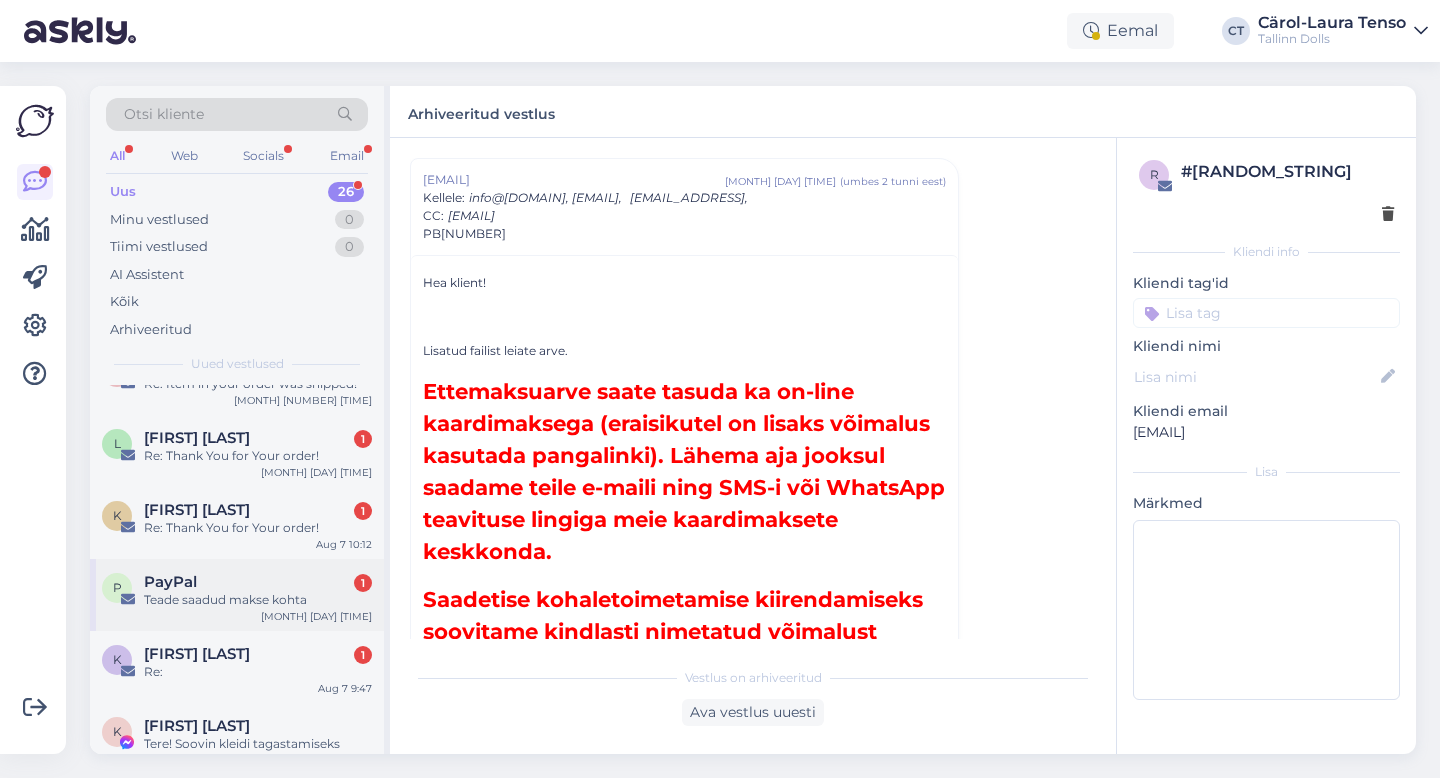 click on "Teade saadud makse kohta" at bounding box center [258, 600] 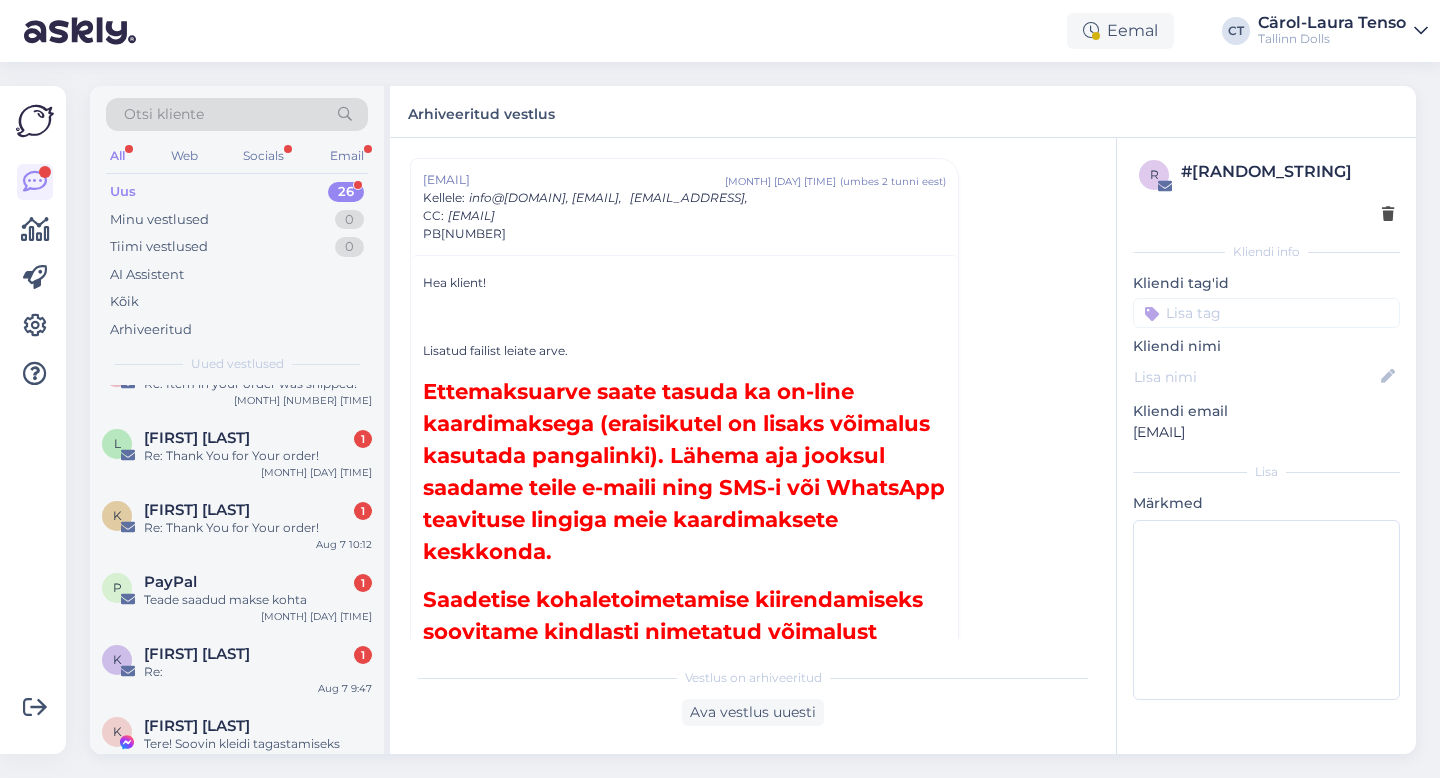 scroll, scrollTop: 0, scrollLeft: 0, axis: both 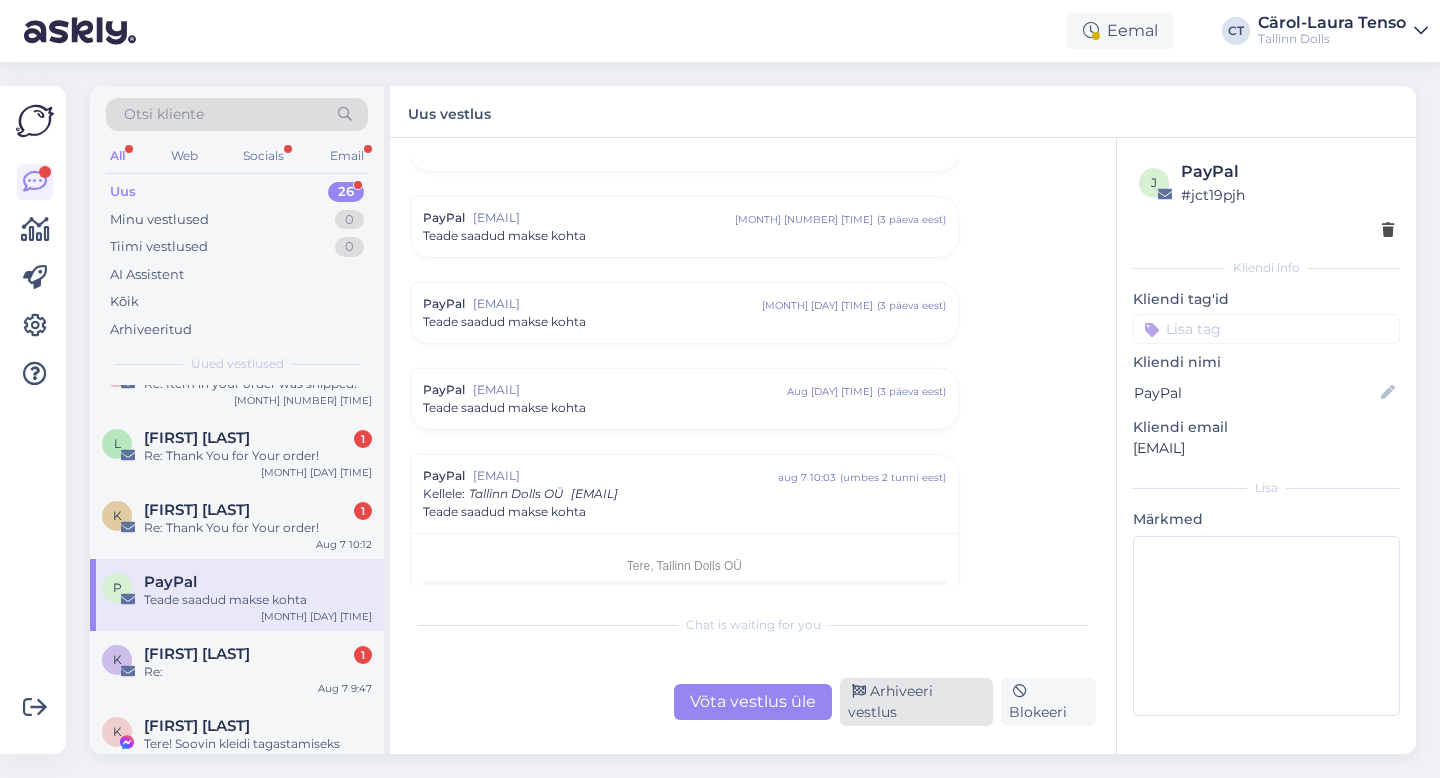 click on "Arhiveeri vestlus" at bounding box center [916, 702] 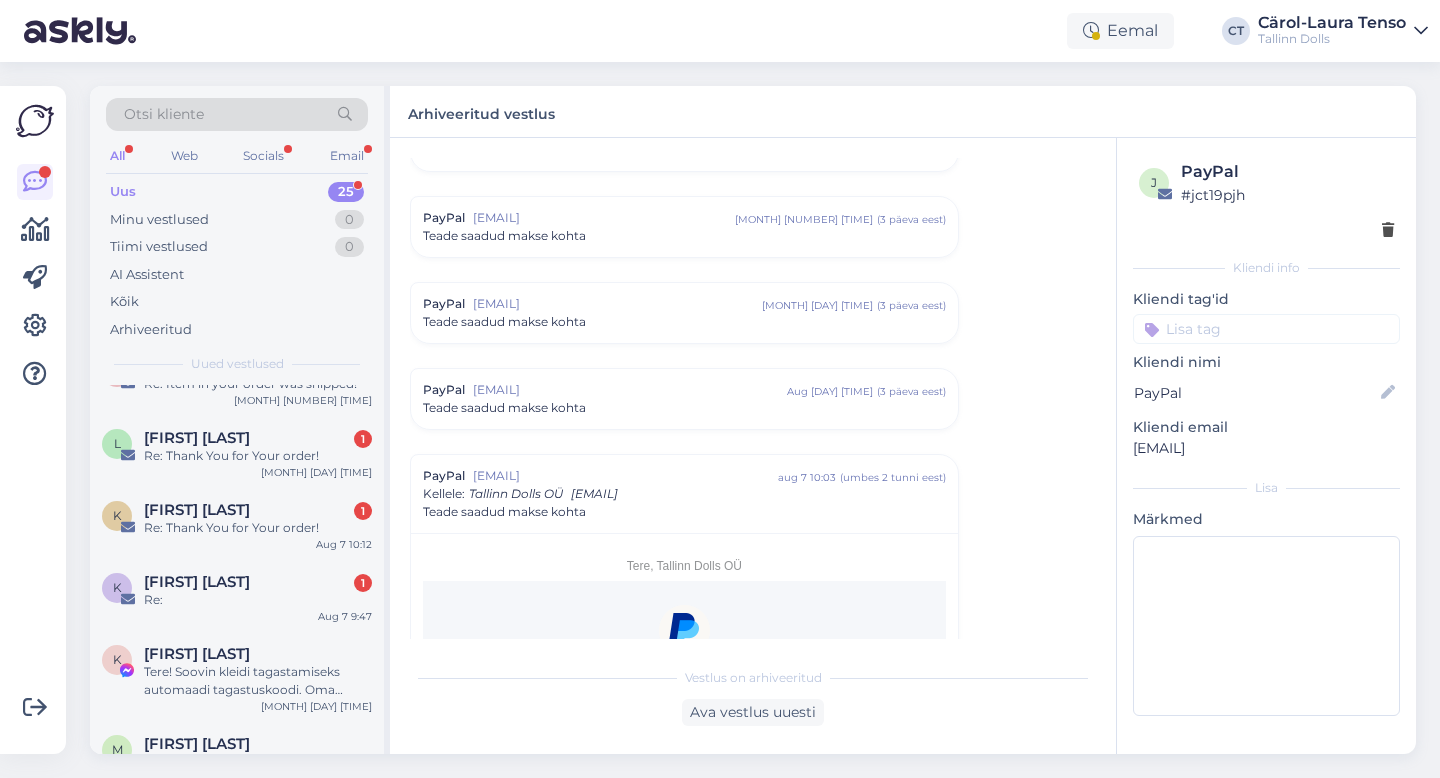 scroll, scrollTop: 8568, scrollLeft: 0, axis: vertical 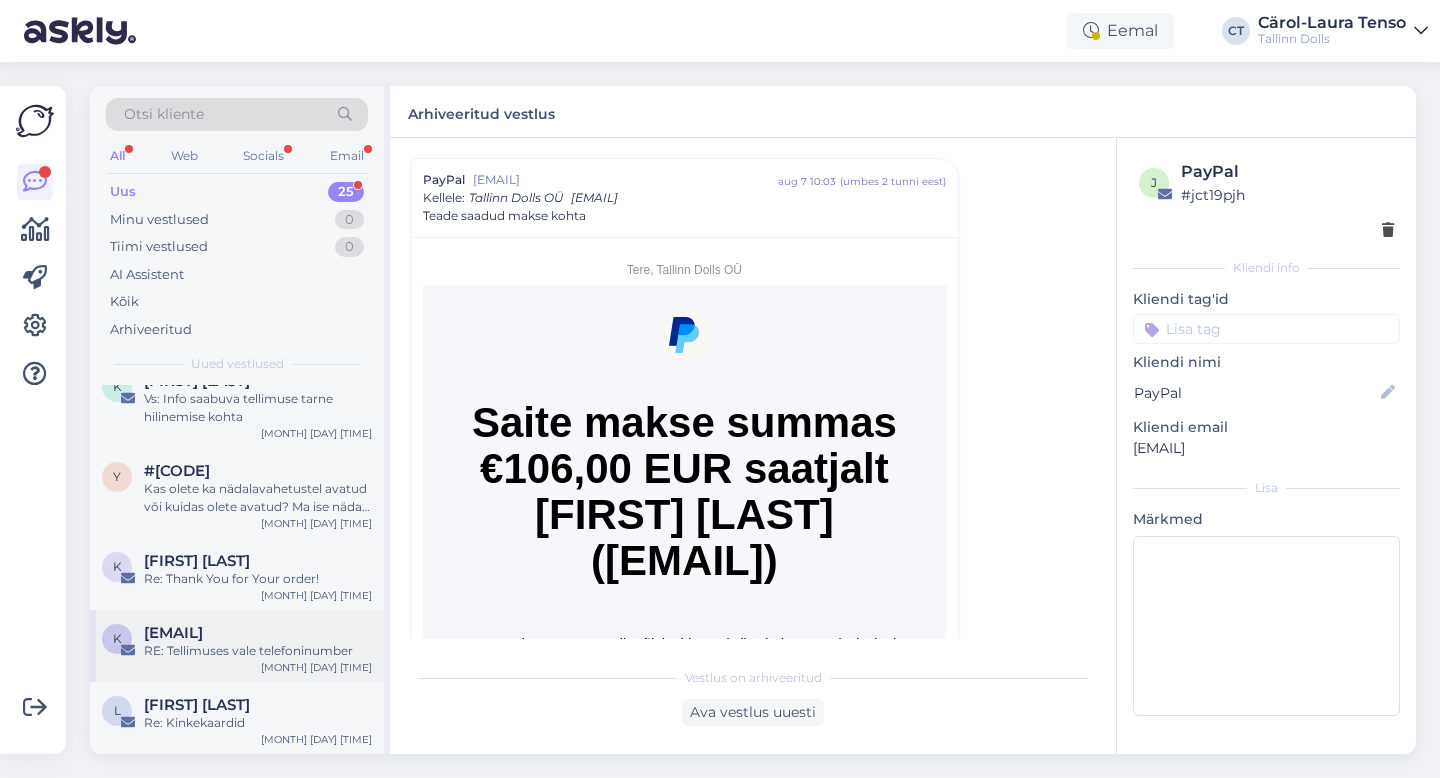 click on "RE: Tellimuses vale telefoninumber" at bounding box center [258, 651] 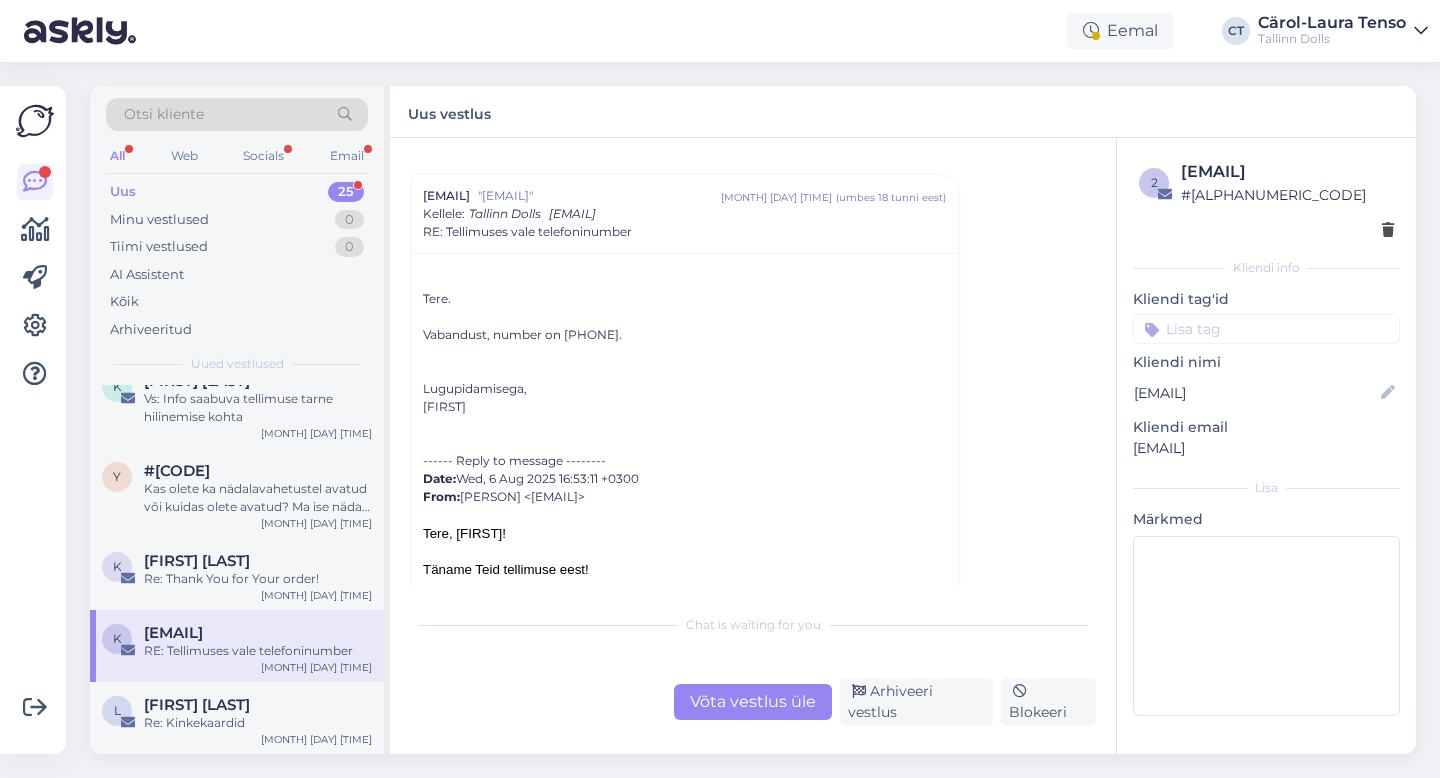 scroll, scrollTop: 40, scrollLeft: 0, axis: vertical 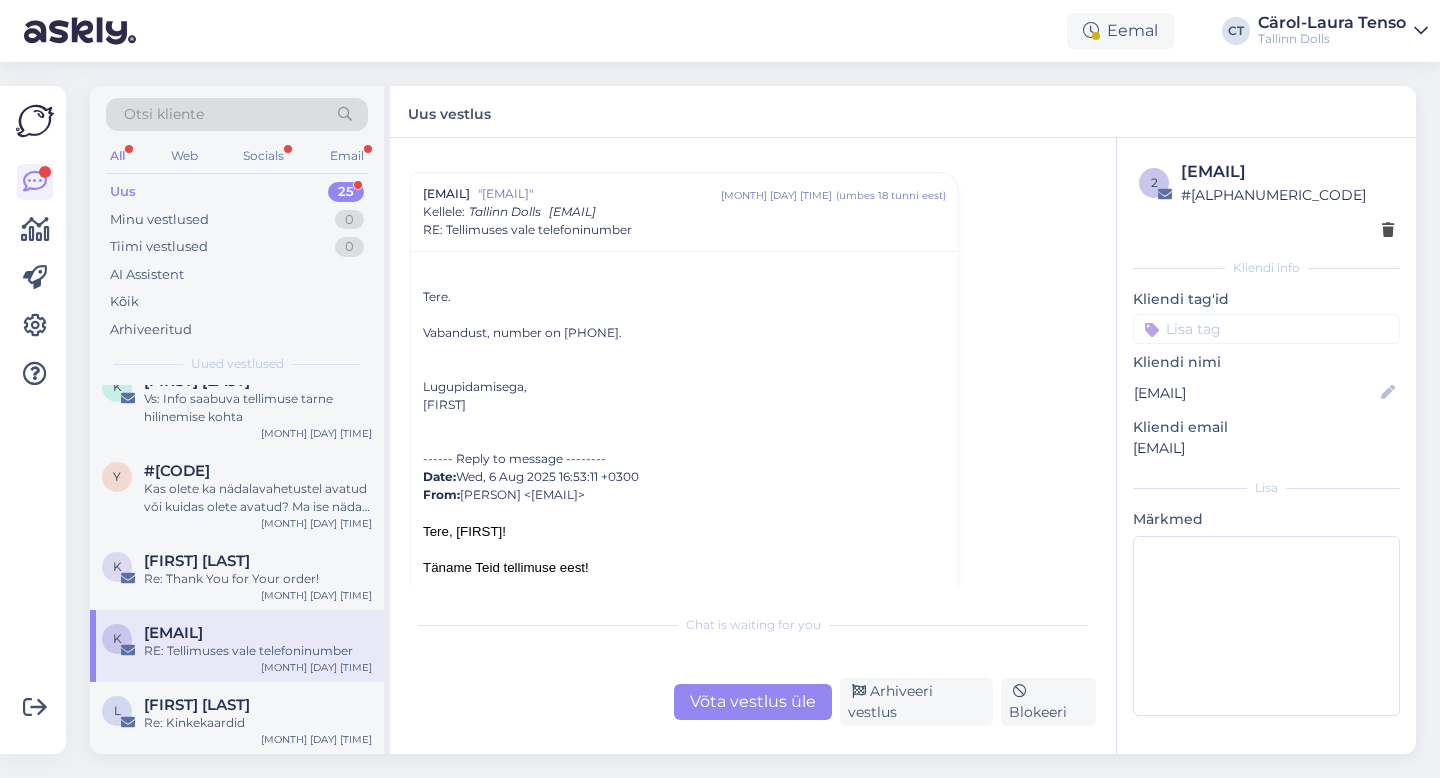 drag, startPoint x: 566, startPoint y: 334, endPoint x: 634, endPoint y: 330, distance: 68.117546 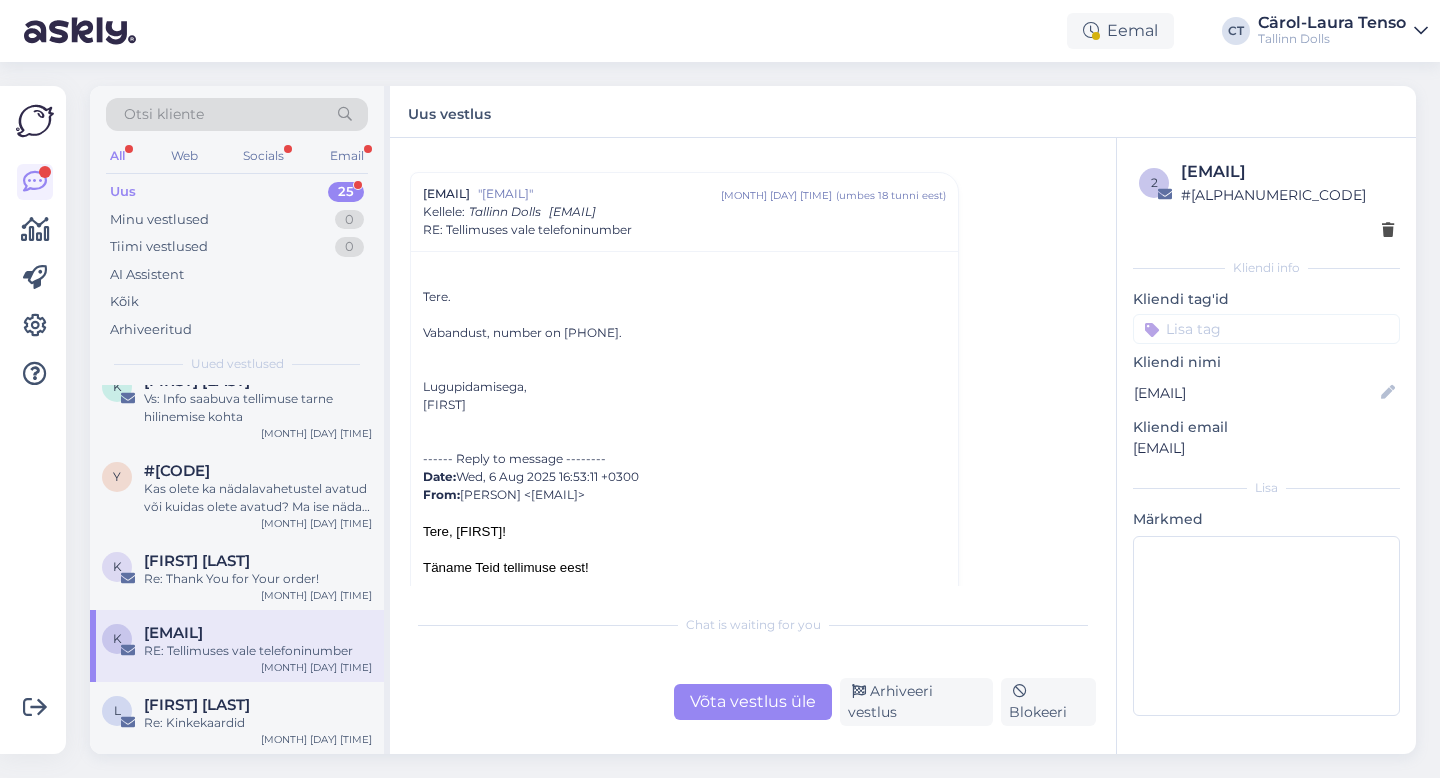 click on "Võta vestlus üle" at bounding box center [753, 702] 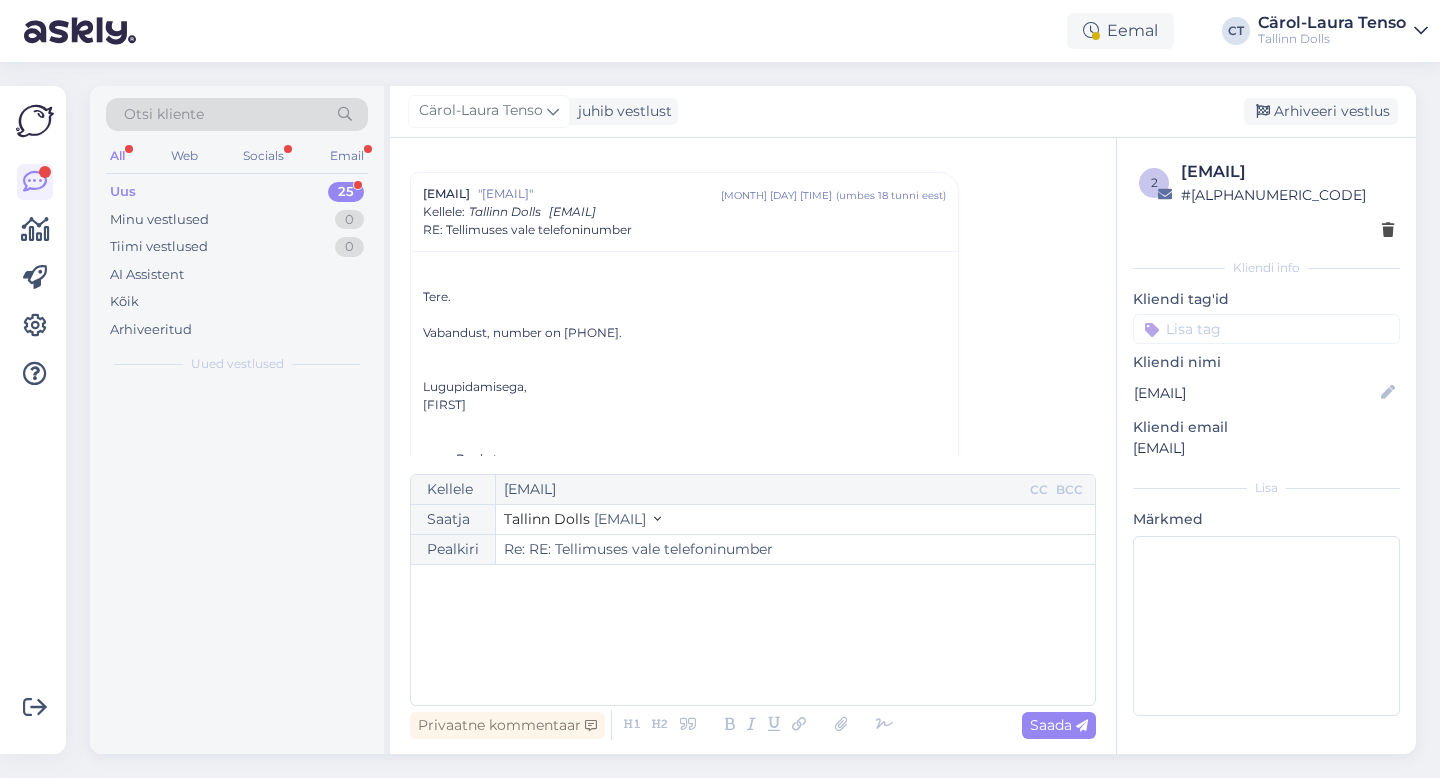 scroll, scrollTop: 54, scrollLeft: 0, axis: vertical 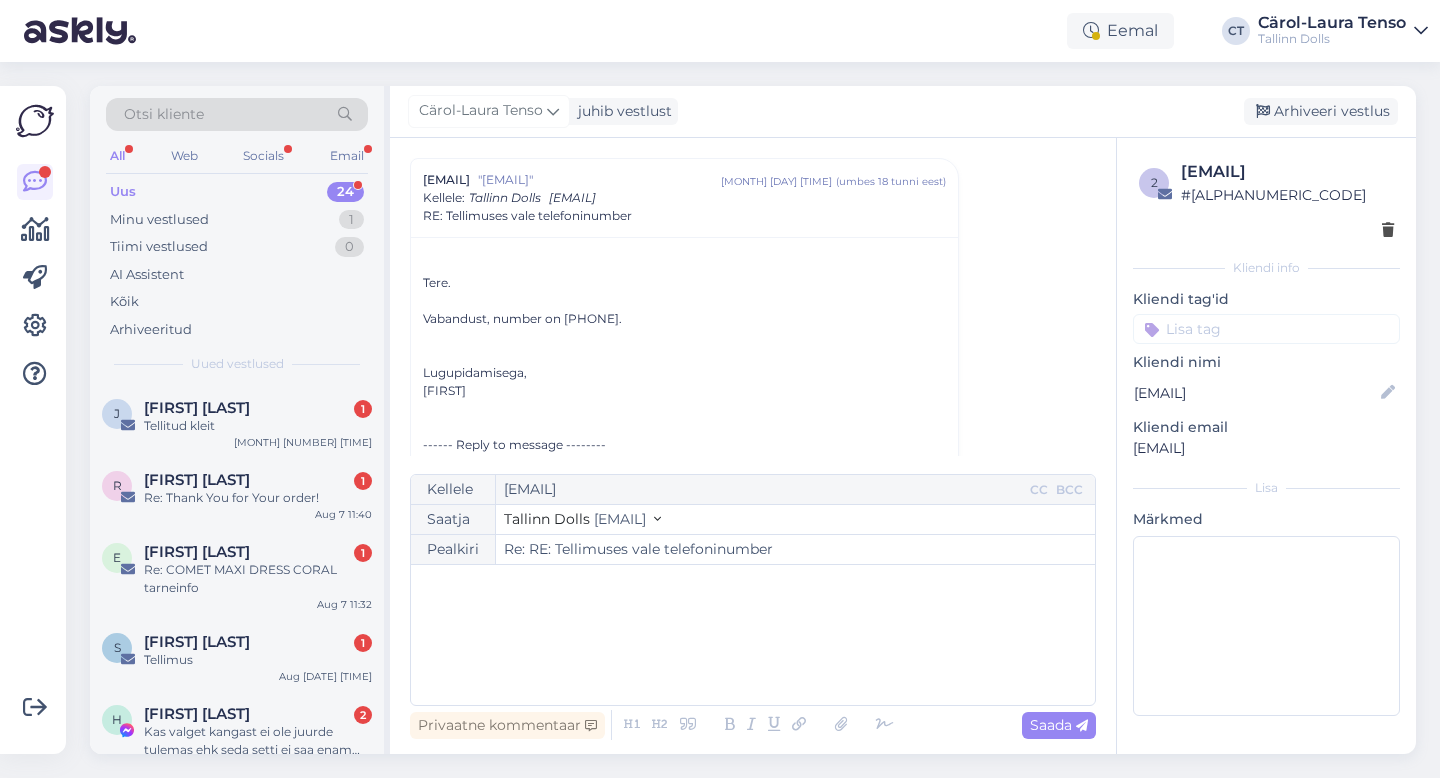 click on "﻿" at bounding box center [753, 635] 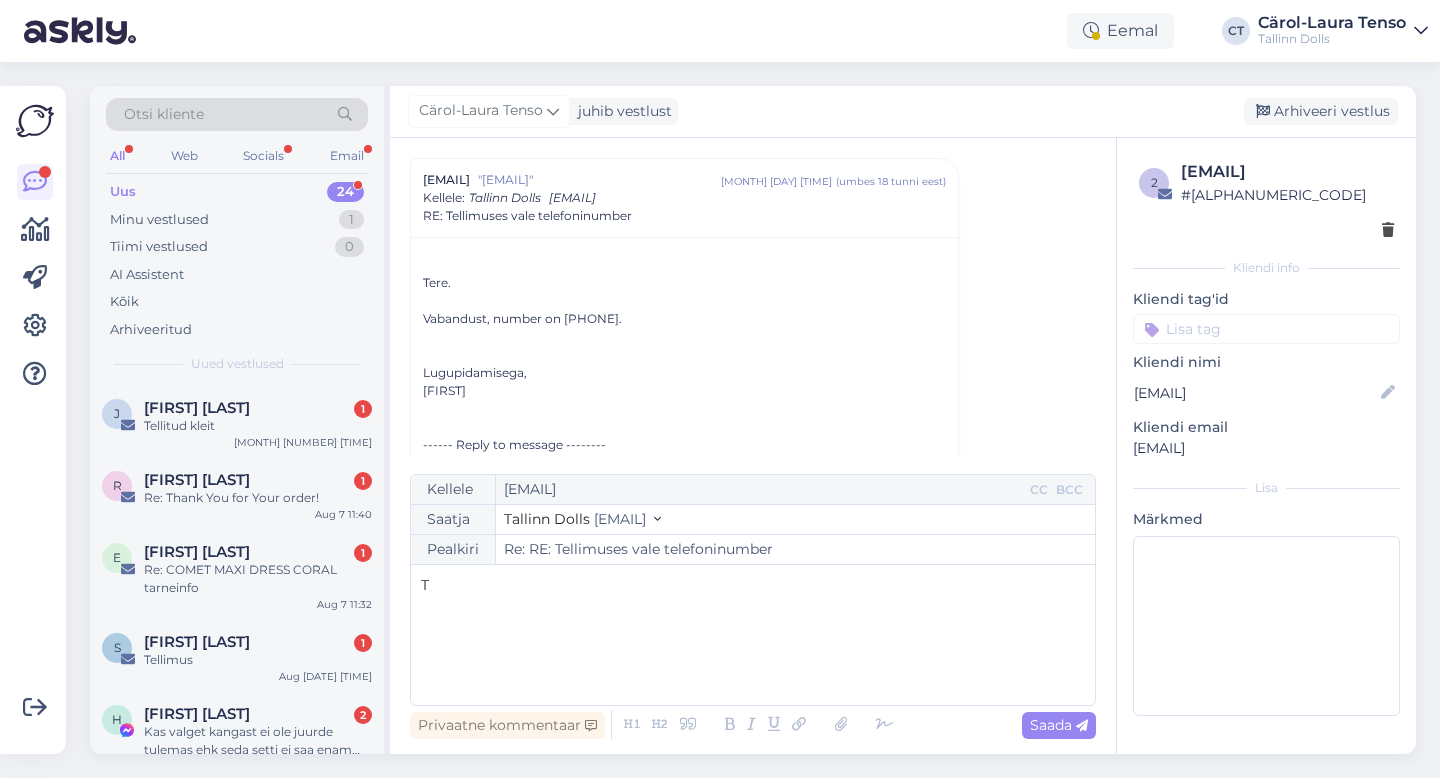 type 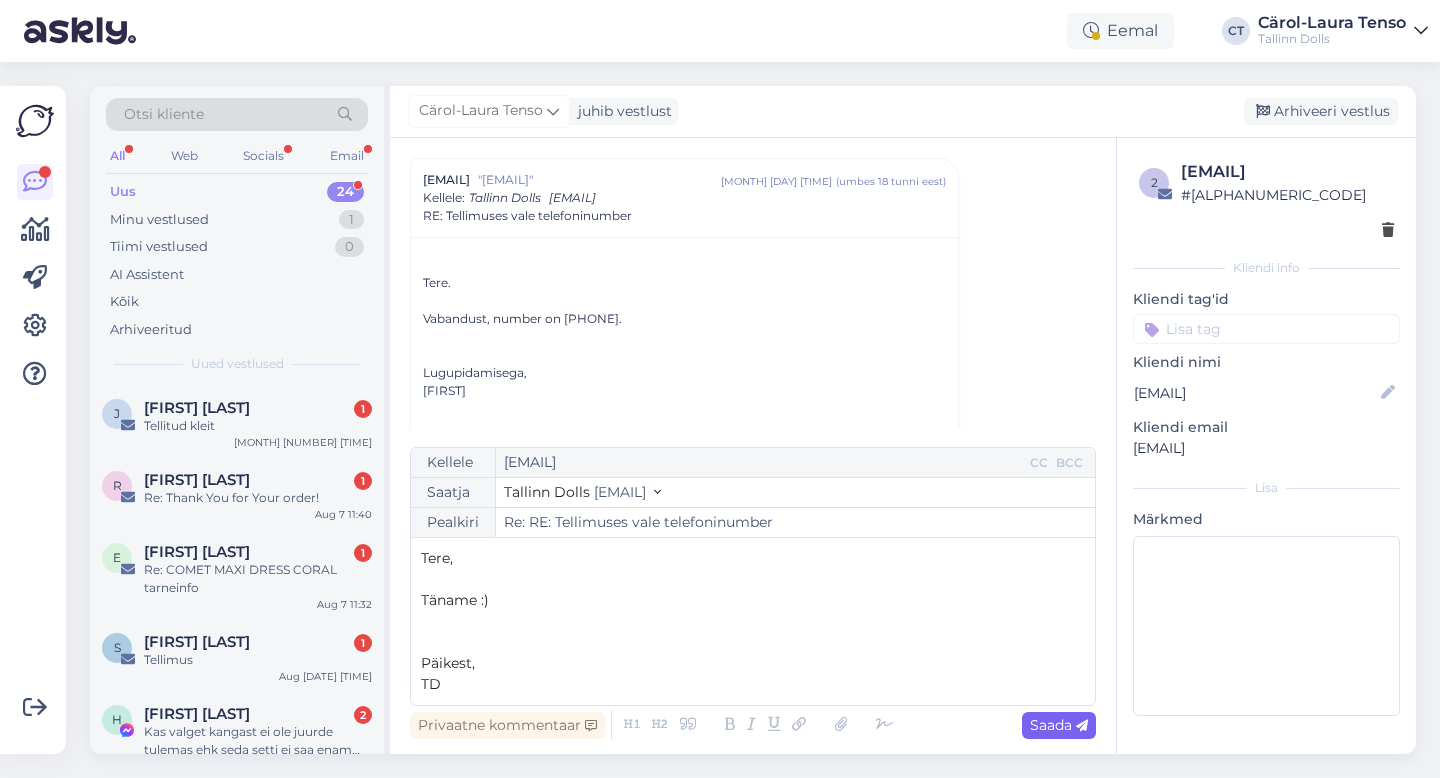click on "Saada" at bounding box center [1059, 725] 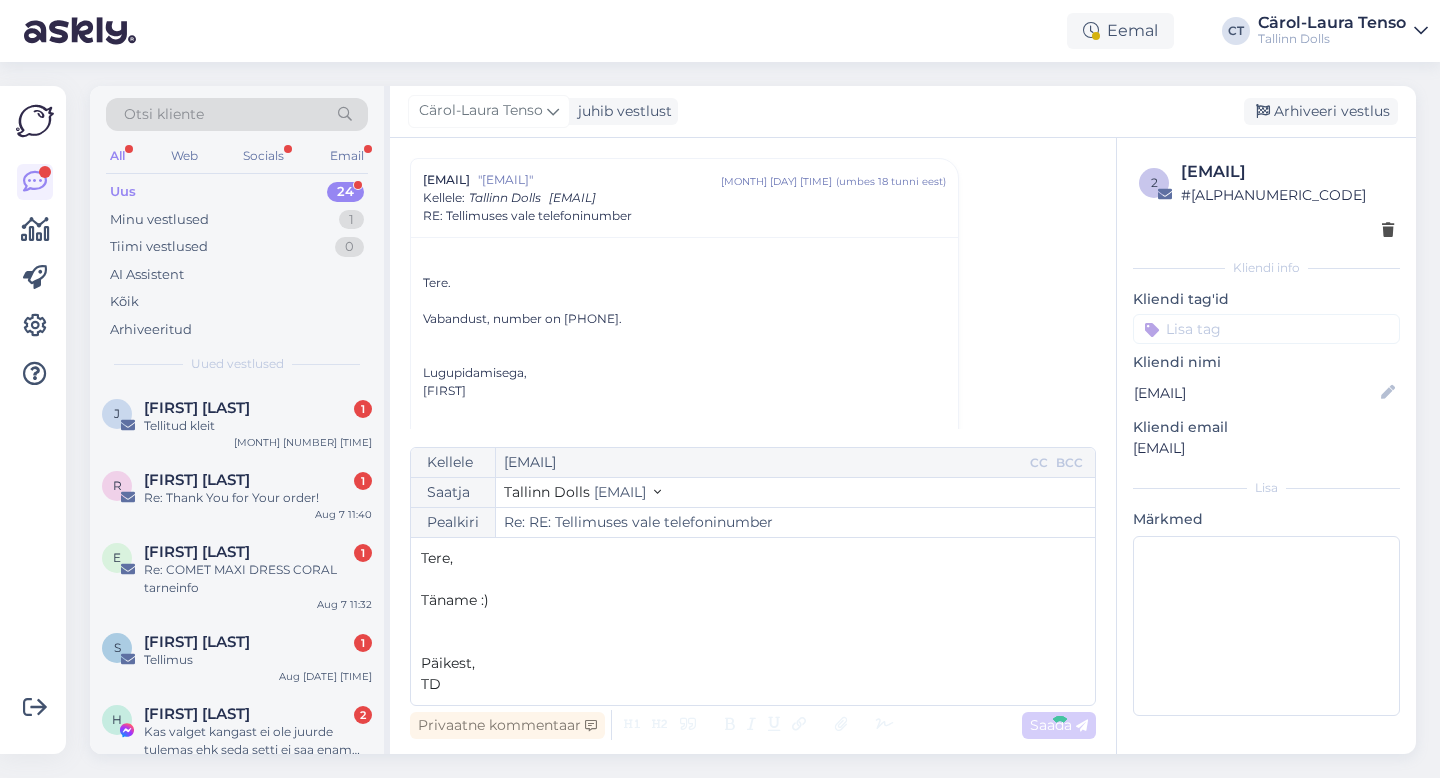 type on "Re: Re: RE: Tellimuses vale telefoninumber" 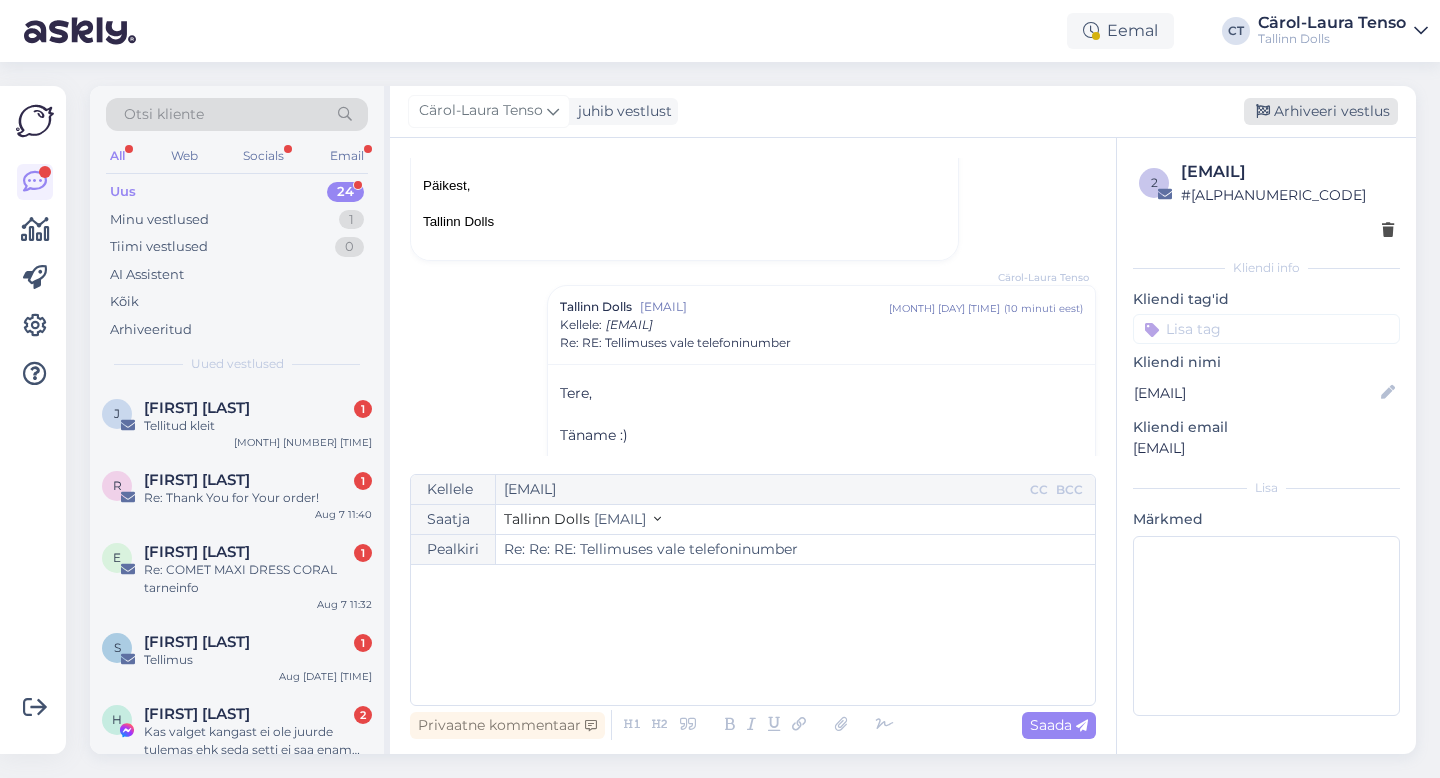 click on "Arhiveeri vestlus" at bounding box center (1321, 111) 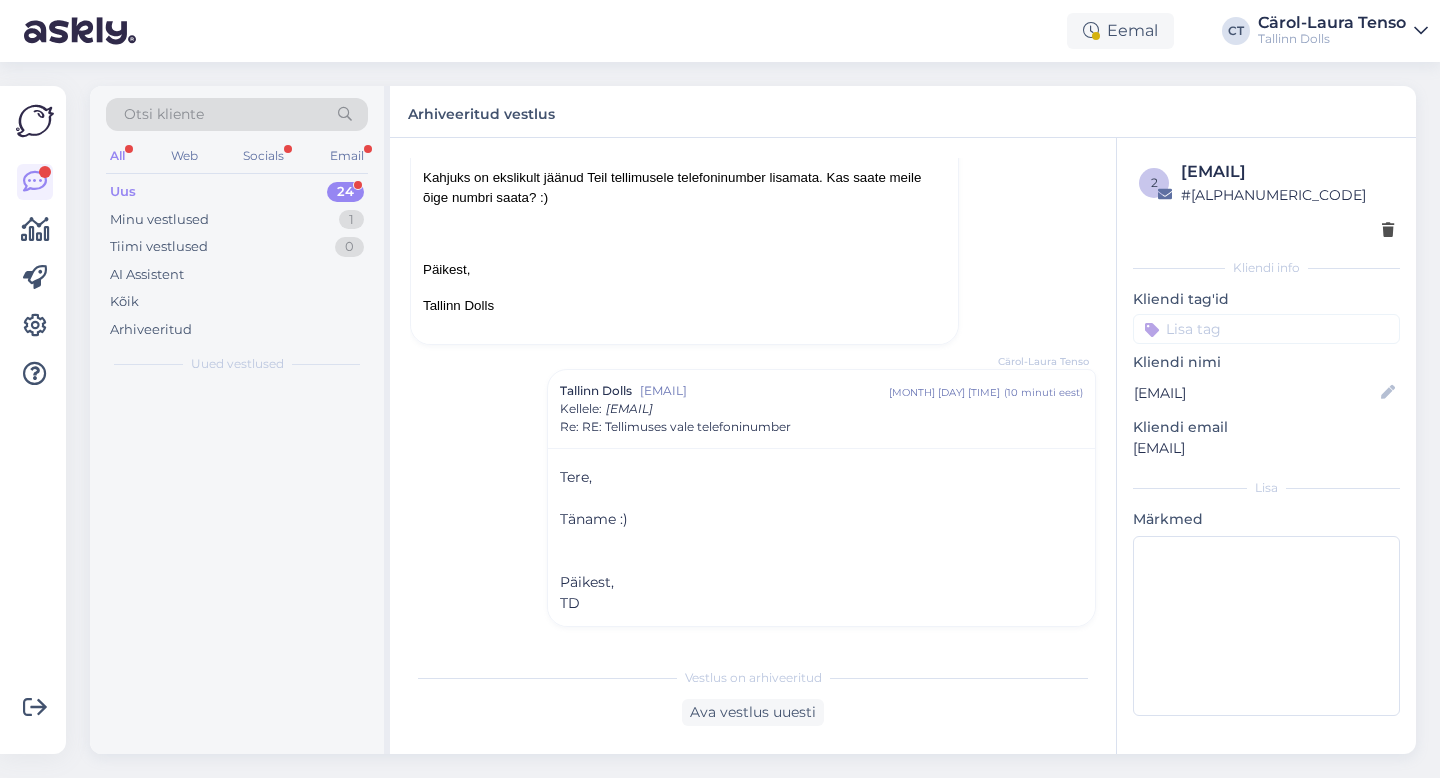 scroll, scrollTop: 466, scrollLeft: 0, axis: vertical 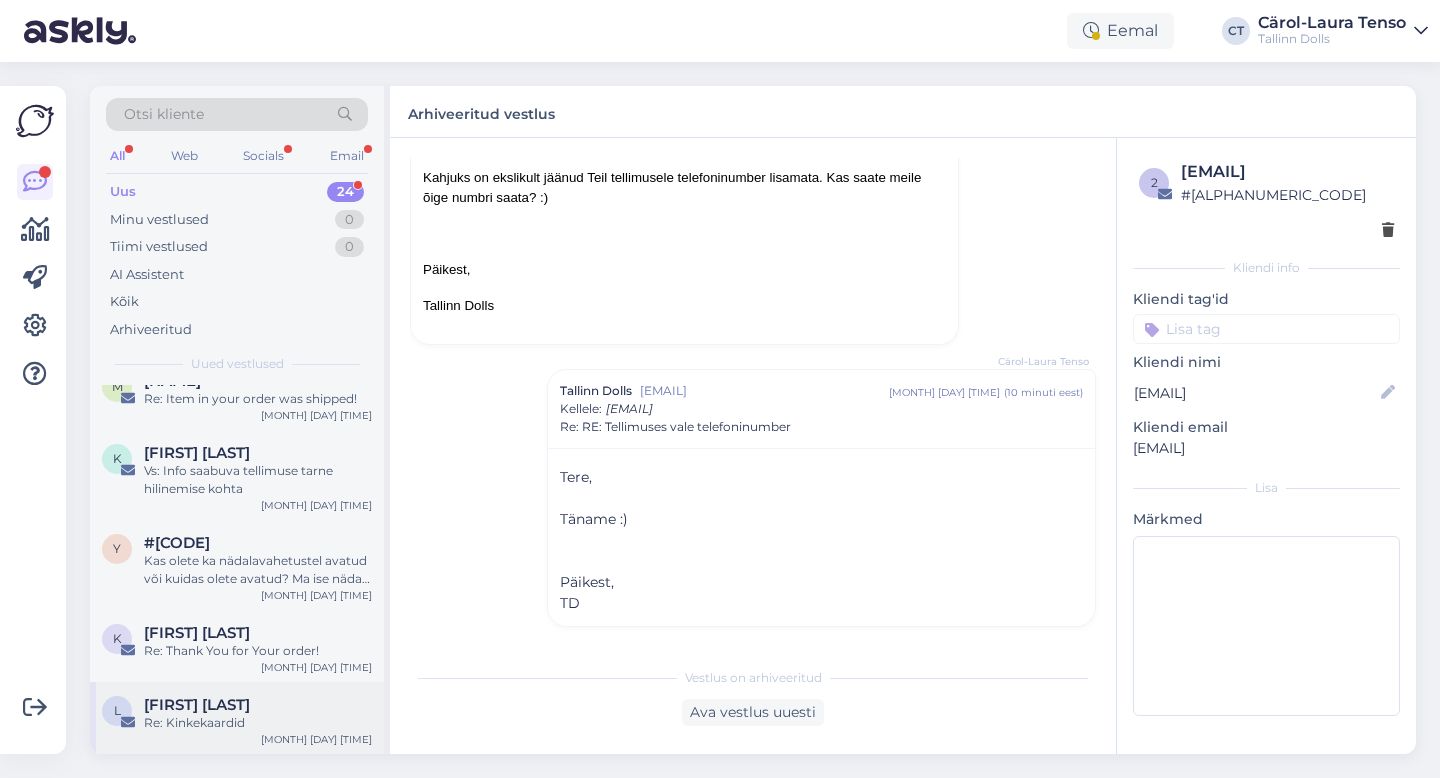 click on "Re: Kinkekaardid" at bounding box center (258, 723) 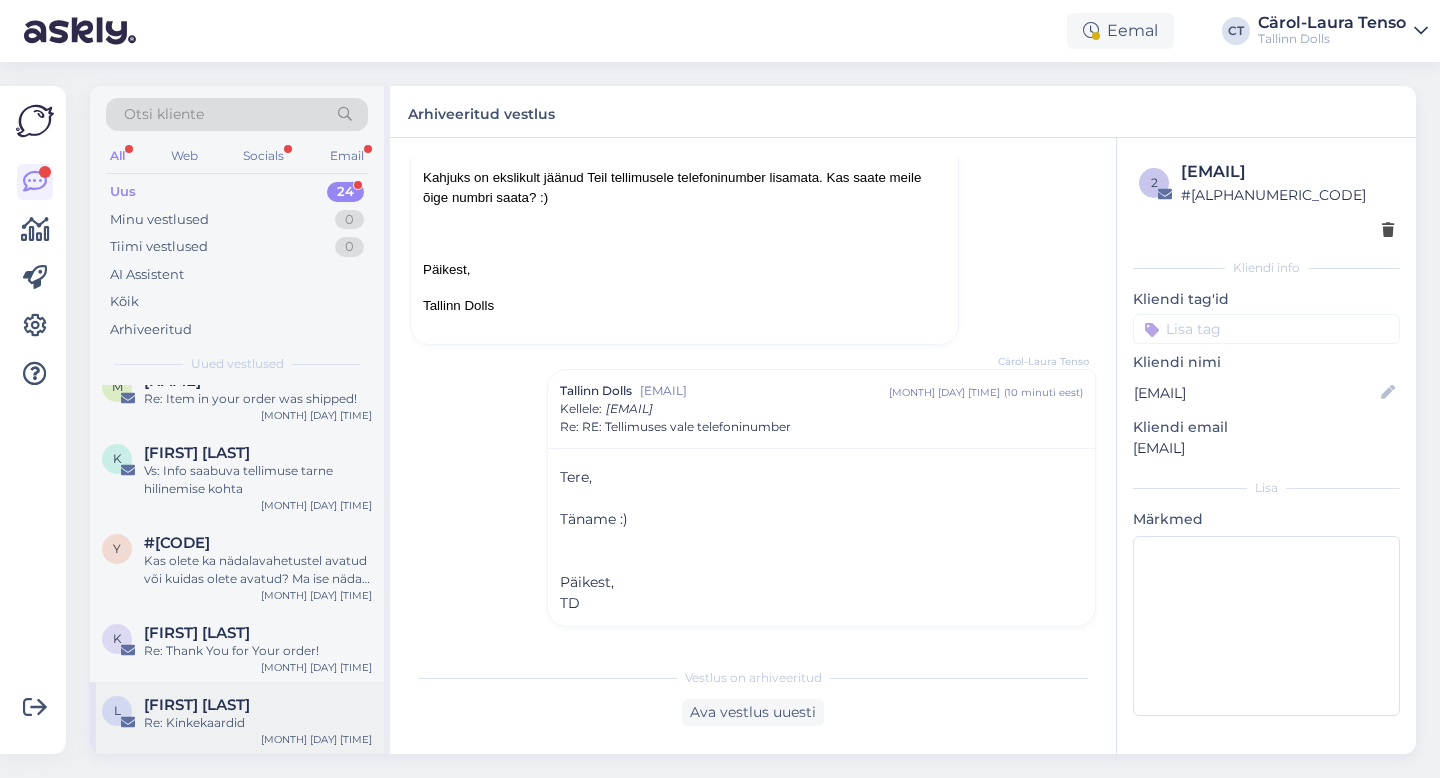 scroll, scrollTop: 1607, scrollLeft: 0, axis: vertical 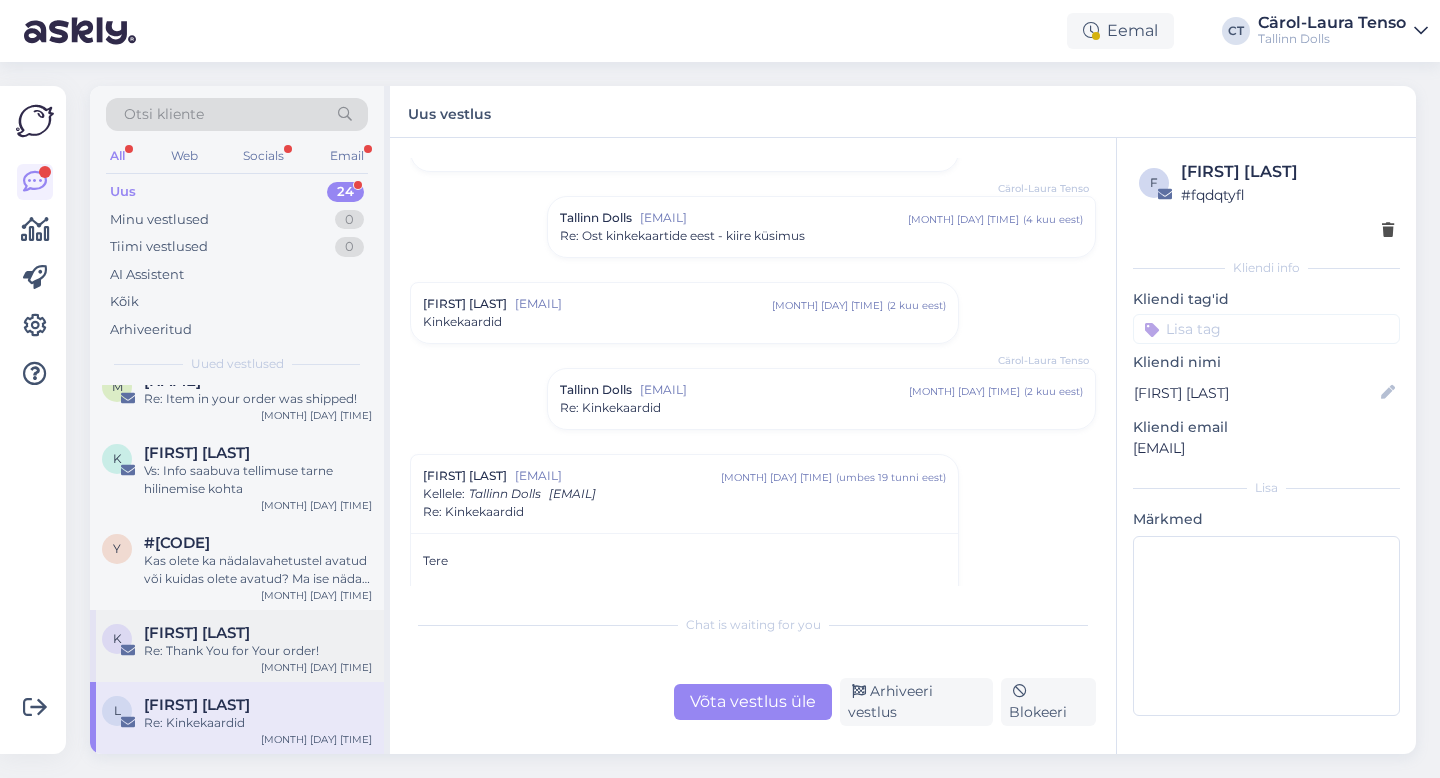 click on "Re: Thank You for Your order!" at bounding box center (258, 651) 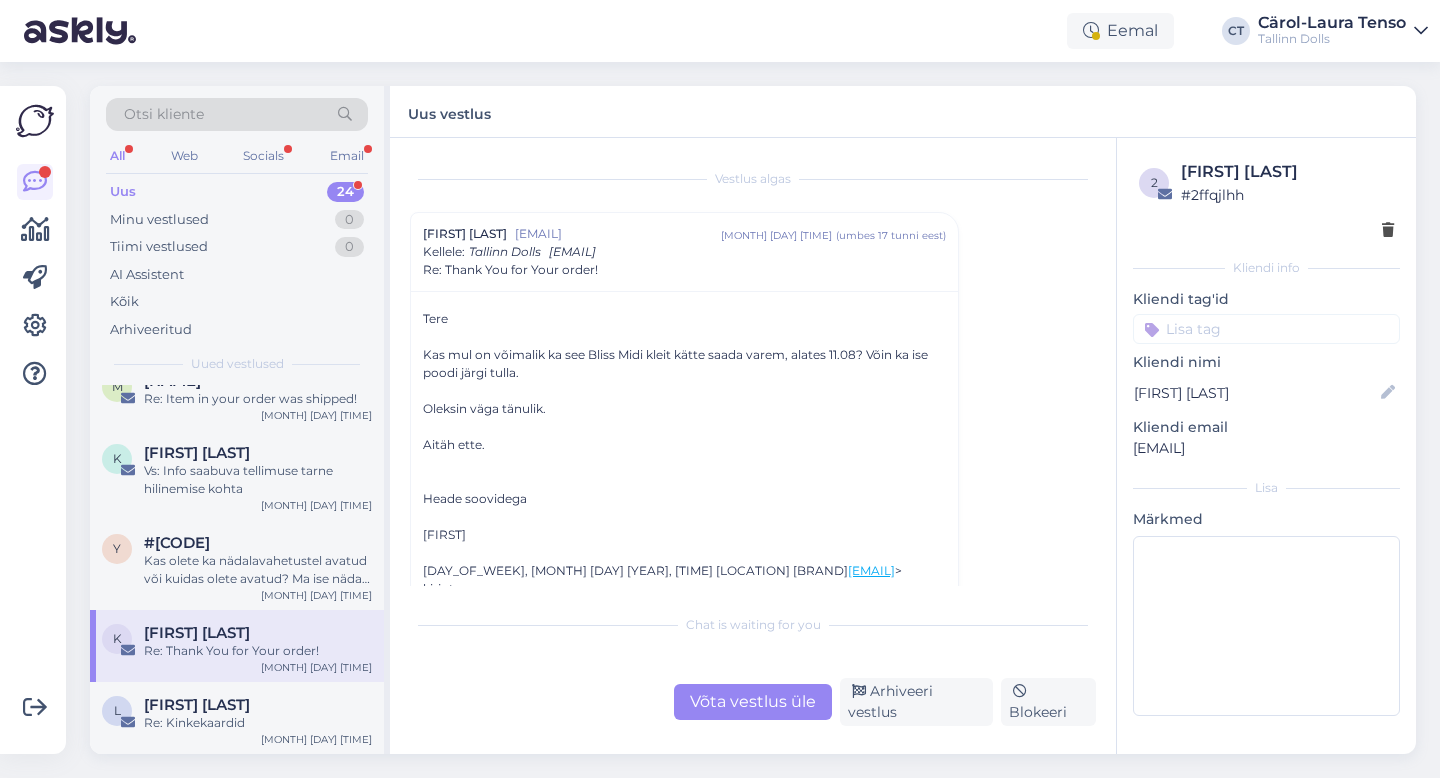 scroll, scrollTop: 19, scrollLeft: 0, axis: vertical 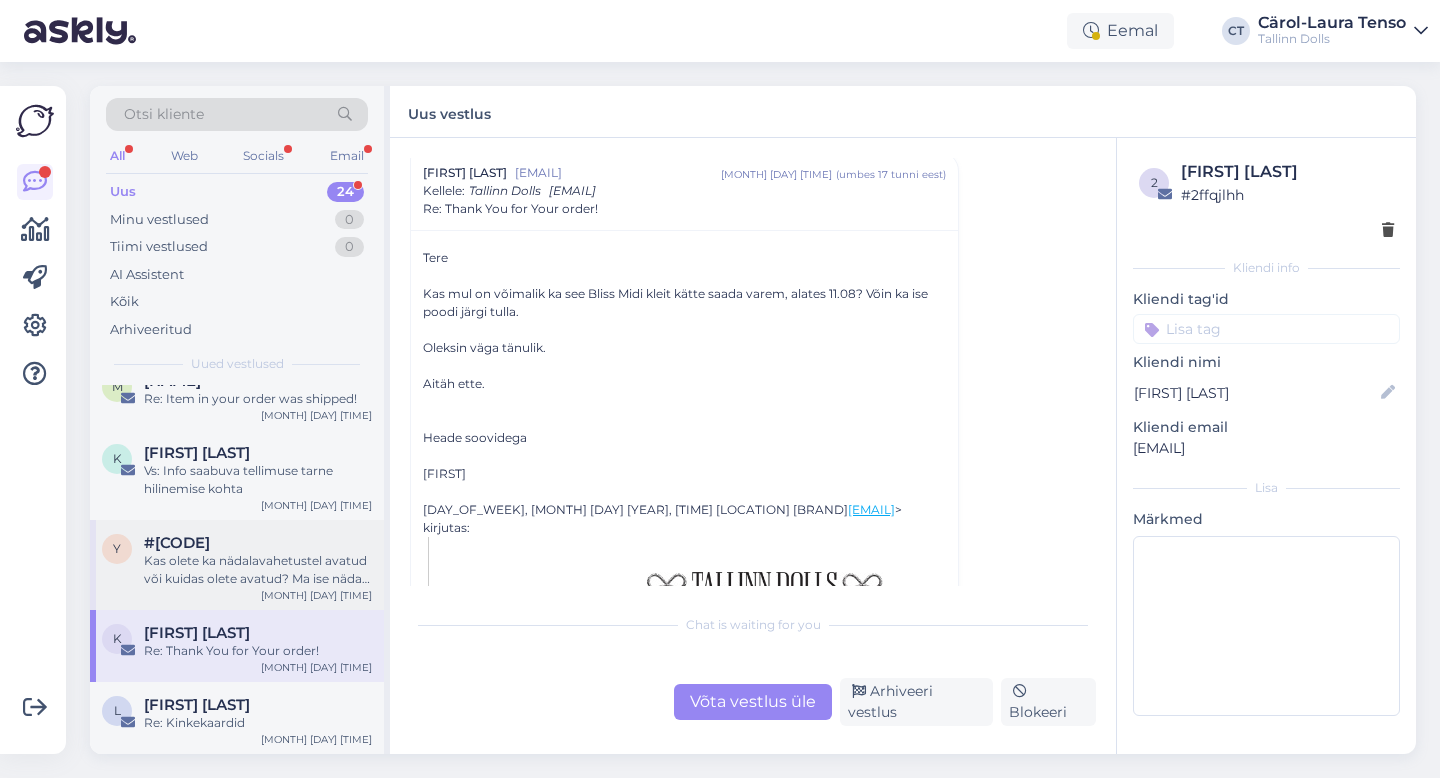 click on "y #y5ddm58j Kas olete ka nädalavahetustel avatud või kuidas olete avatud? Ma ise nädala sees tööl ilmselt keeruline vist pääseda Teie poodi või saan äkki mehega saata vahetust tegema. Pakiautomaati saates läheb postikulu ju juurde. Aug 6 19:25" at bounding box center (237, 565) 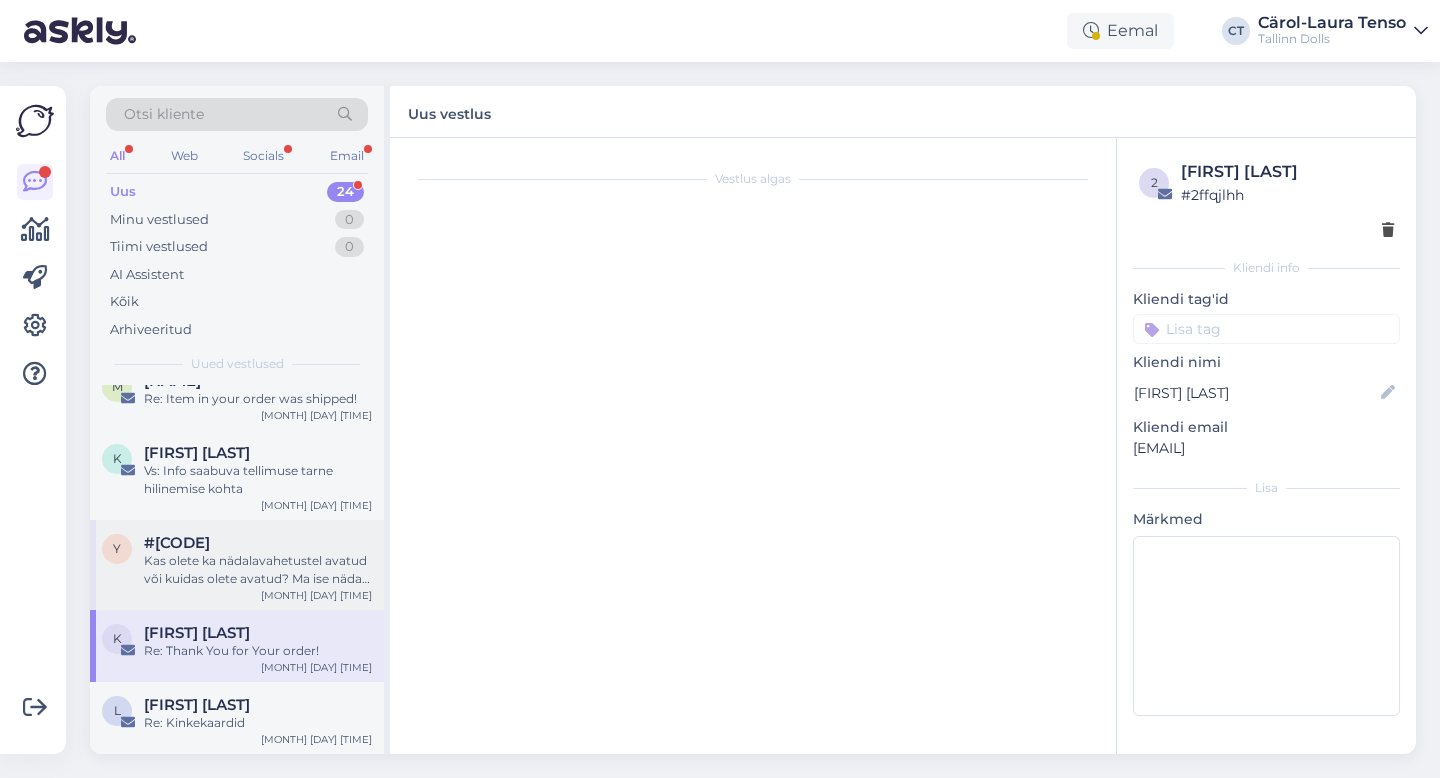 scroll 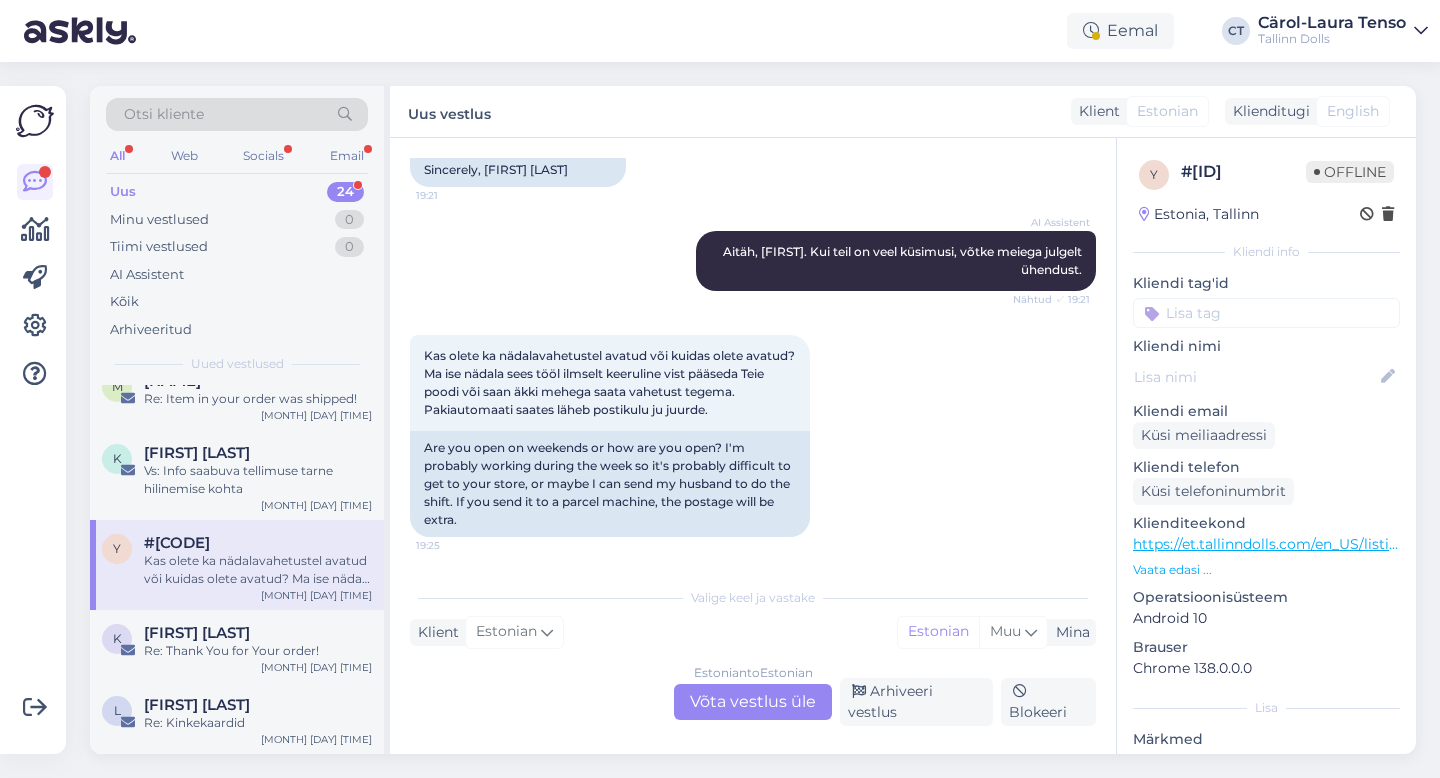 click on "Estonian  to  Estonian Võta vestlus üle" at bounding box center (753, 702) 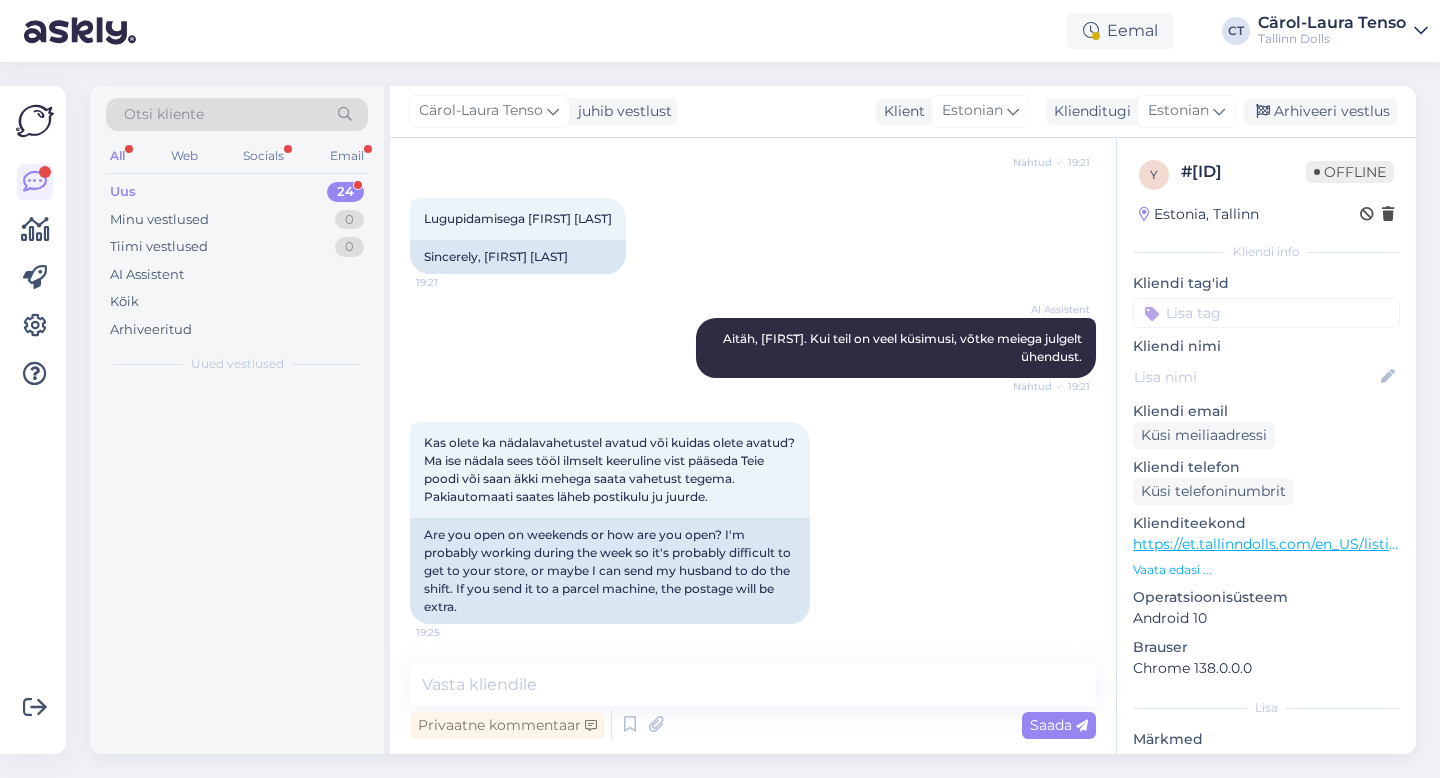 scroll, scrollTop: 990, scrollLeft: 0, axis: vertical 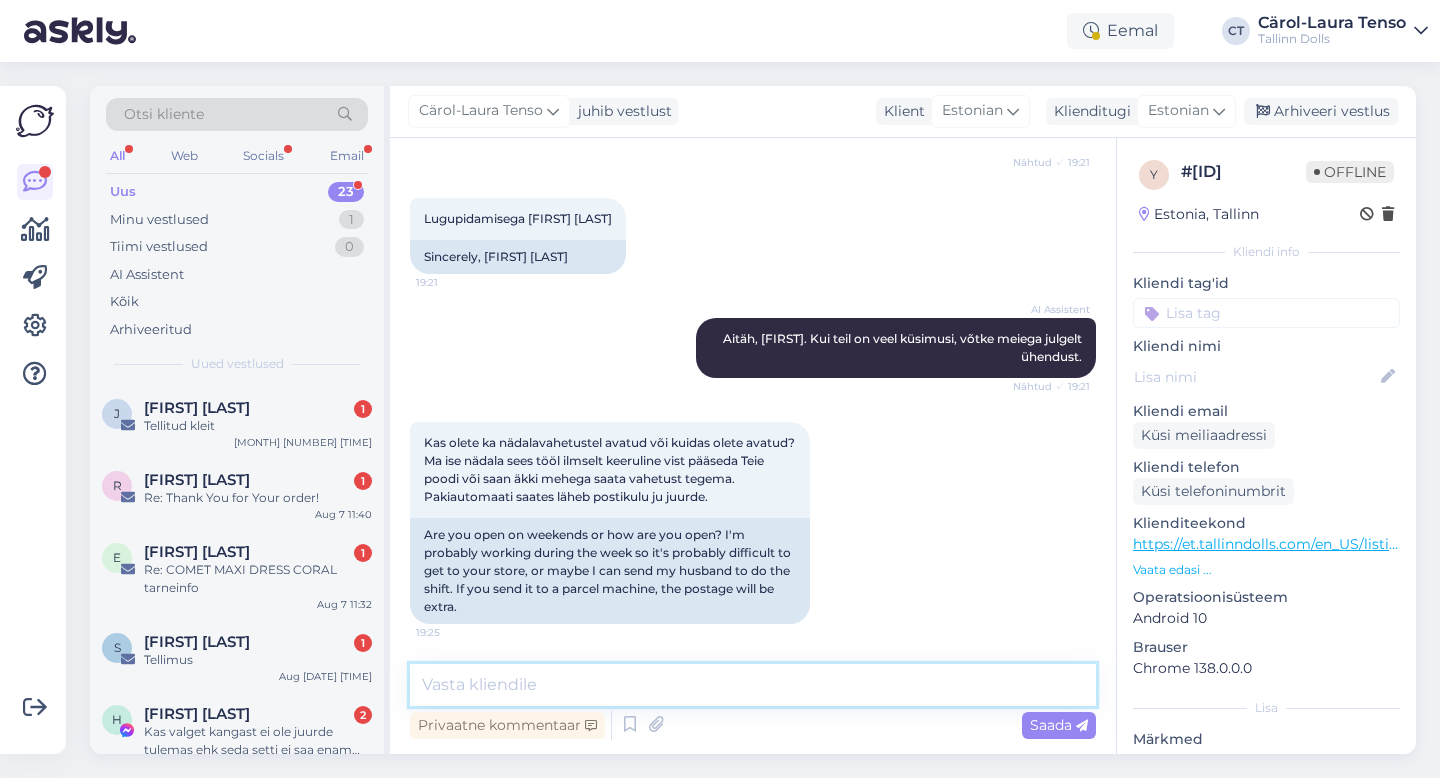 click at bounding box center (753, 685) 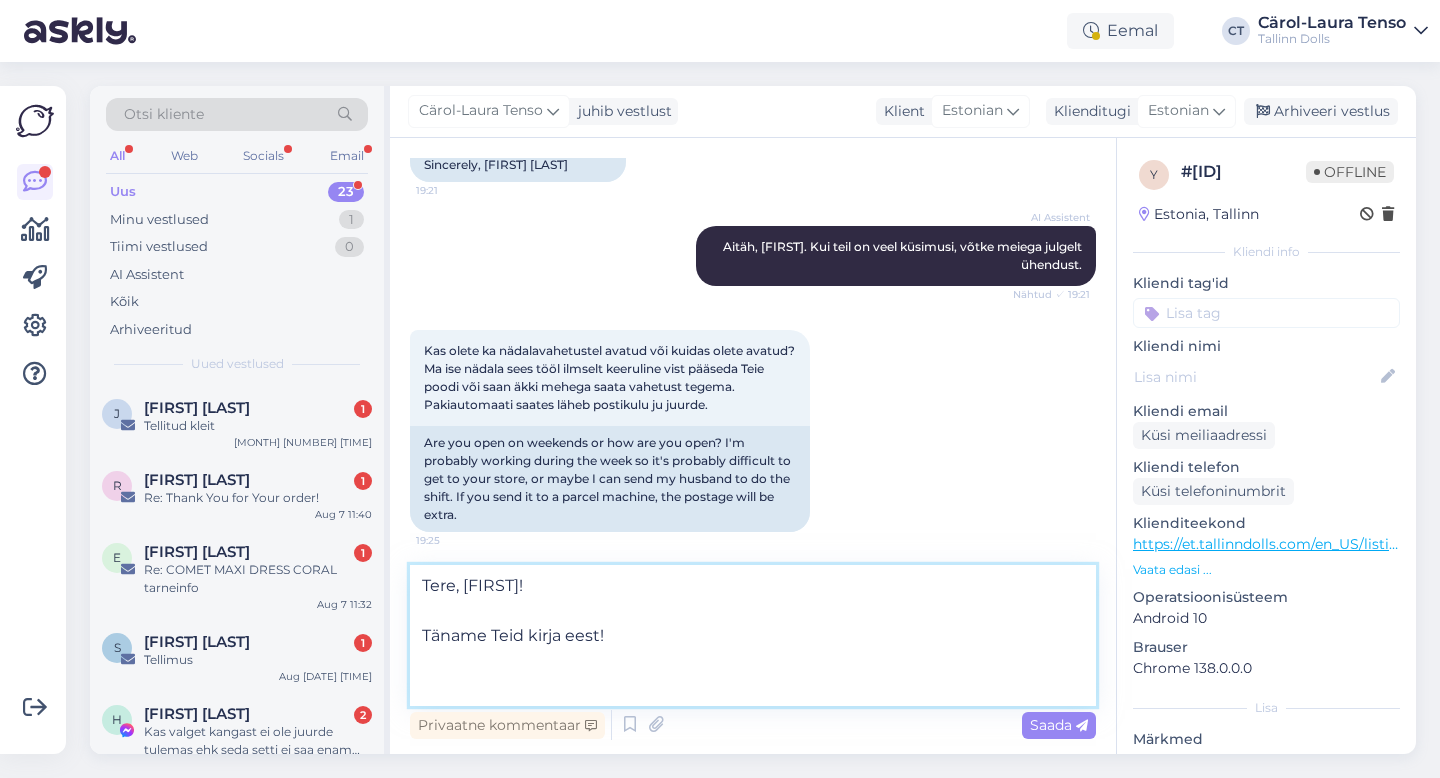 scroll, scrollTop: 1065, scrollLeft: 0, axis: vertical 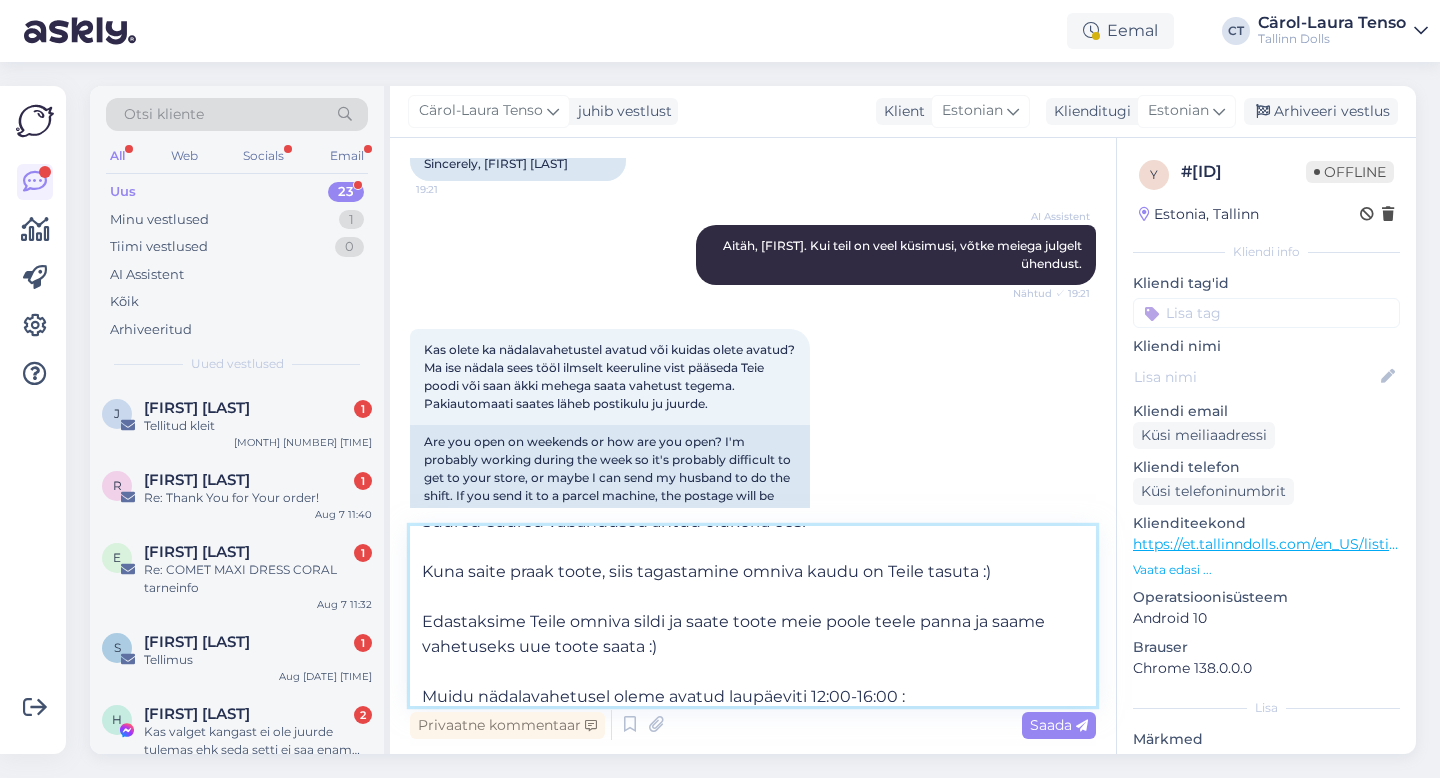 type on "Tere, Triinu!
Täname Teid kirja eest!
Suured-suured vabandused antud olukorra ees!
Kuna saite praak toote, siis tagastamine omniva kaudu on Teile tasuta :)
Edastaksime Teile omniva sildi ja saate toote meie poole teele panna ja saame vahetuseks uue toote saata :)
Muidu nädalavahetusel oleme avatud laupäeviti 12:00-16:00 :)" 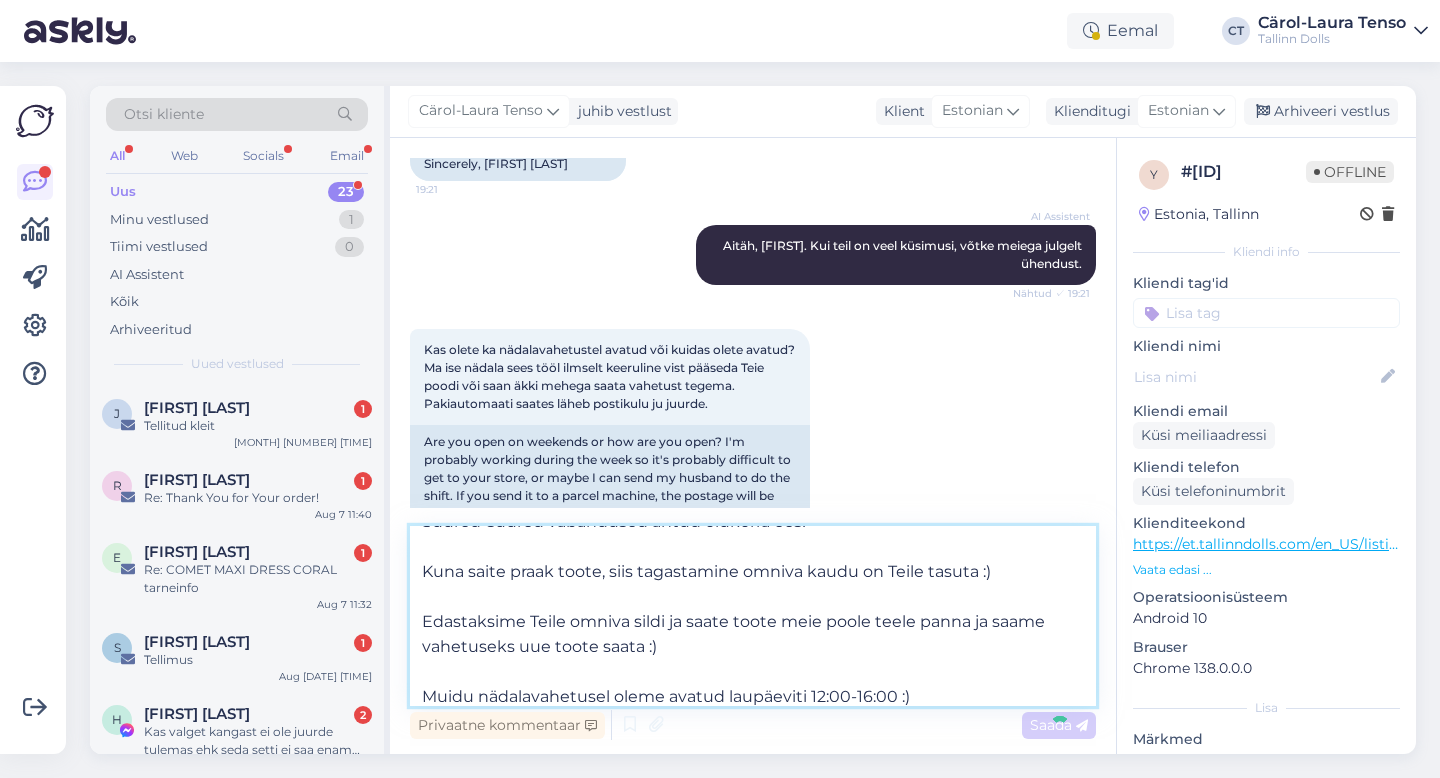 type 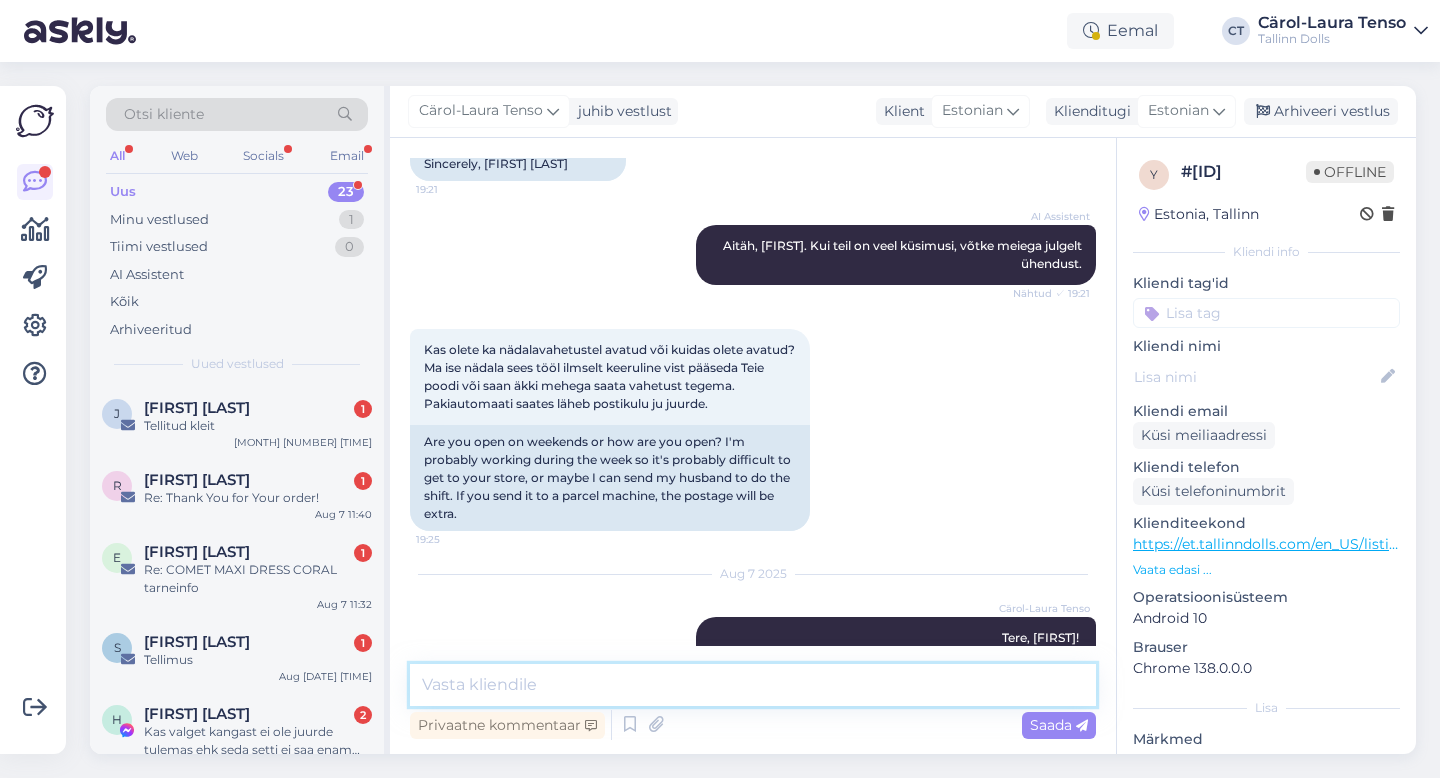 scroll, scrollTop: 0, scrollLeft: 0, axis: both 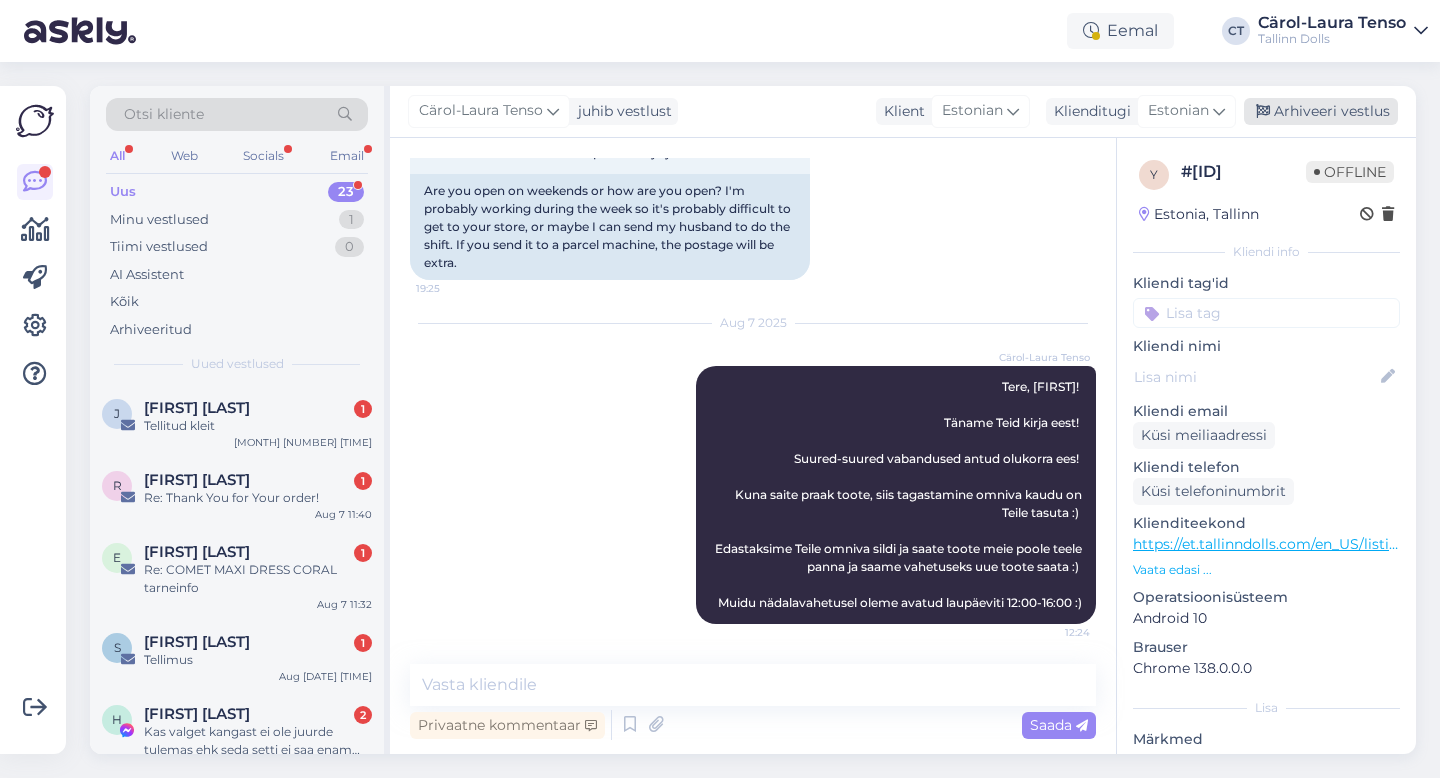 click on "Arhiveeri vestlus" at bounding box center (1321, 111) 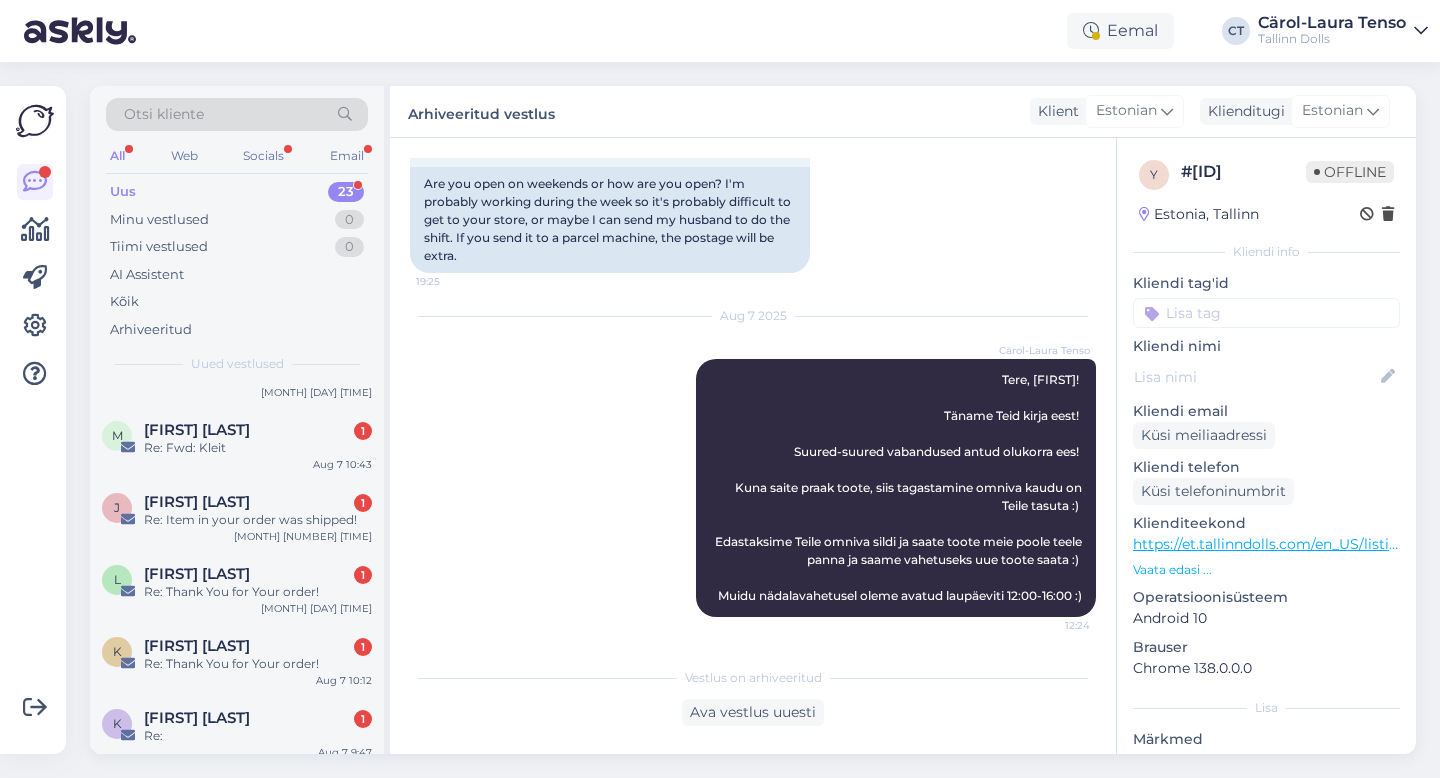 scroll, scrollTop: 1413, scrollLeft: 0, axis: vertical 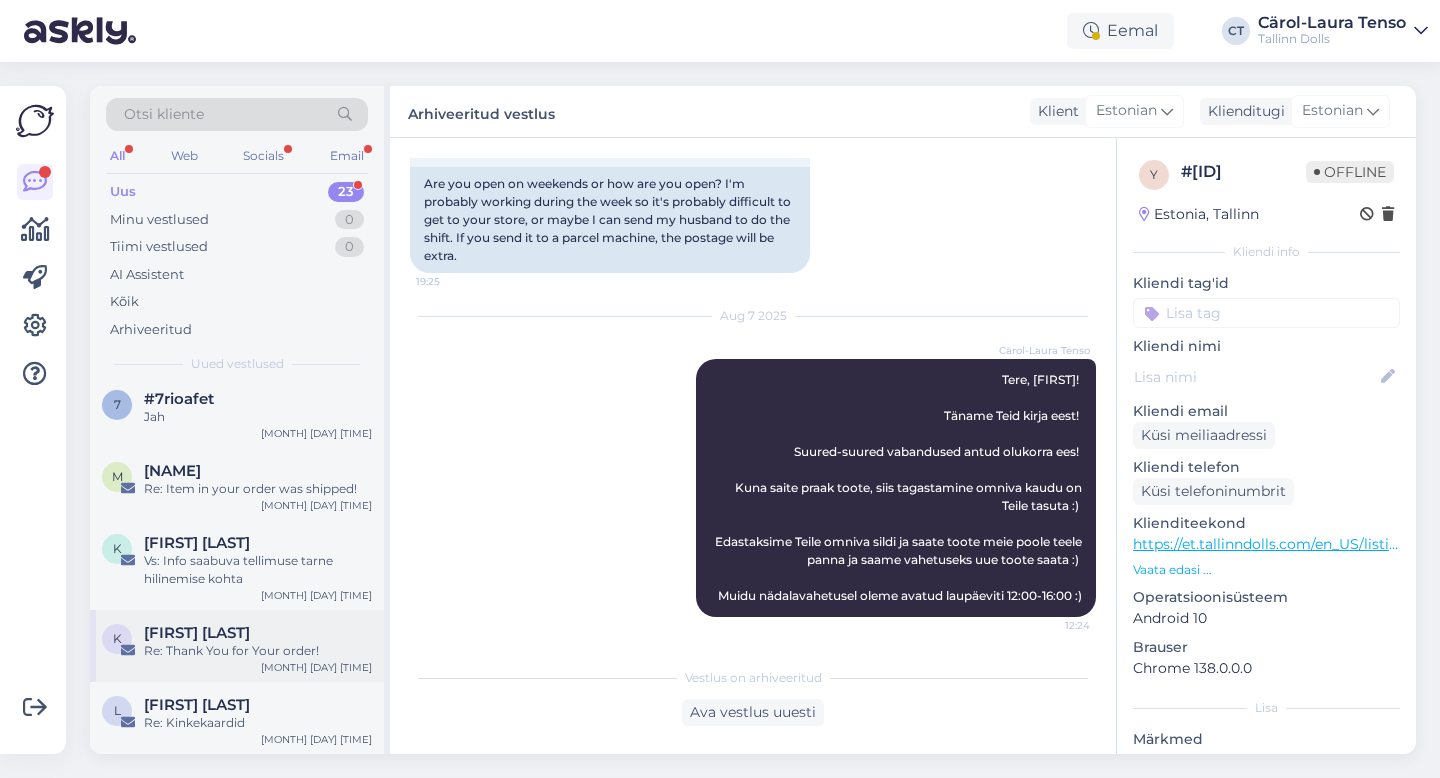 click on "Re: Thank You for Your order!" at bounding box center [258, 651] 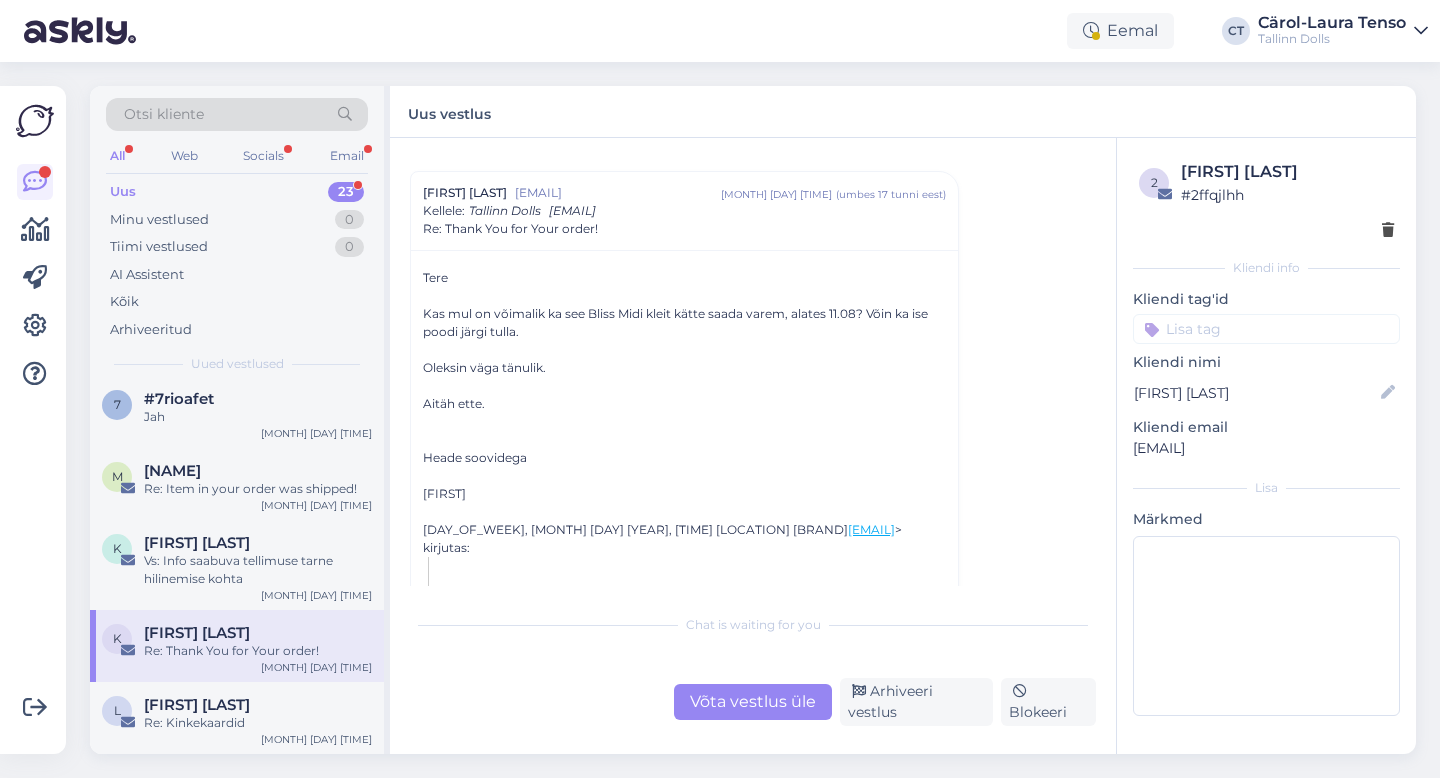 scroll, scrollTop: 48, scrollLeft: 0, axis: vertical 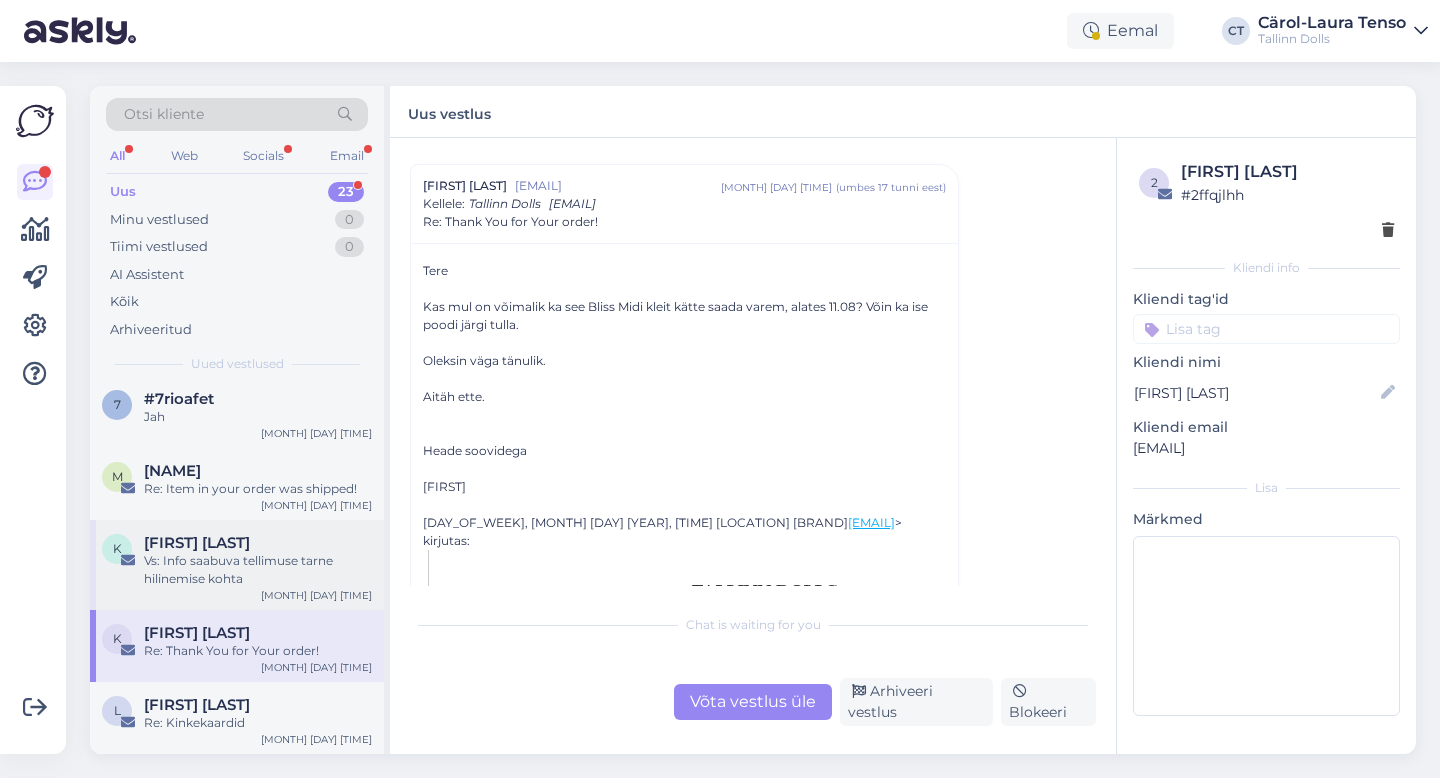 click on "Kairi N" at bounding box center (258, 543) 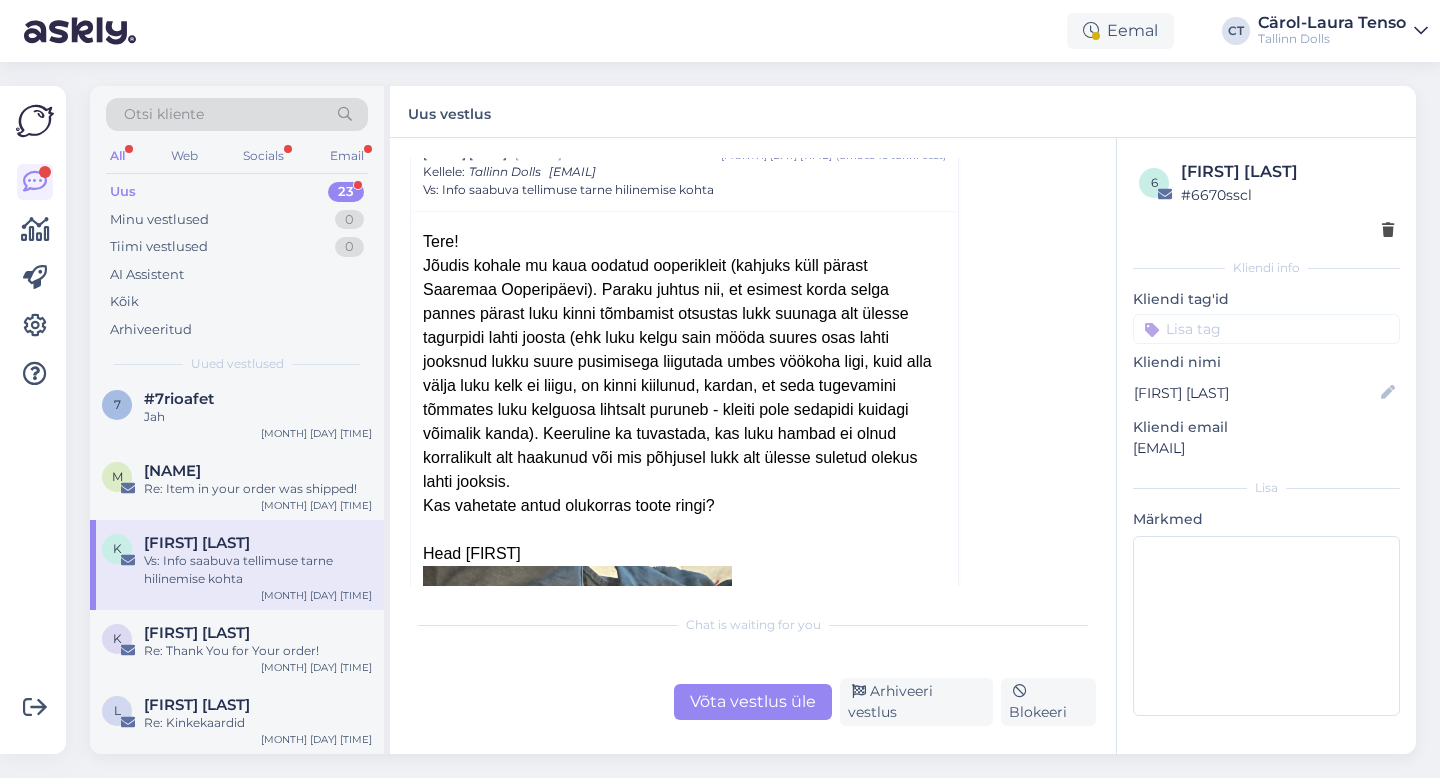 scroll, scrollTop: 149, scrollLeft: 0, axis: vertical 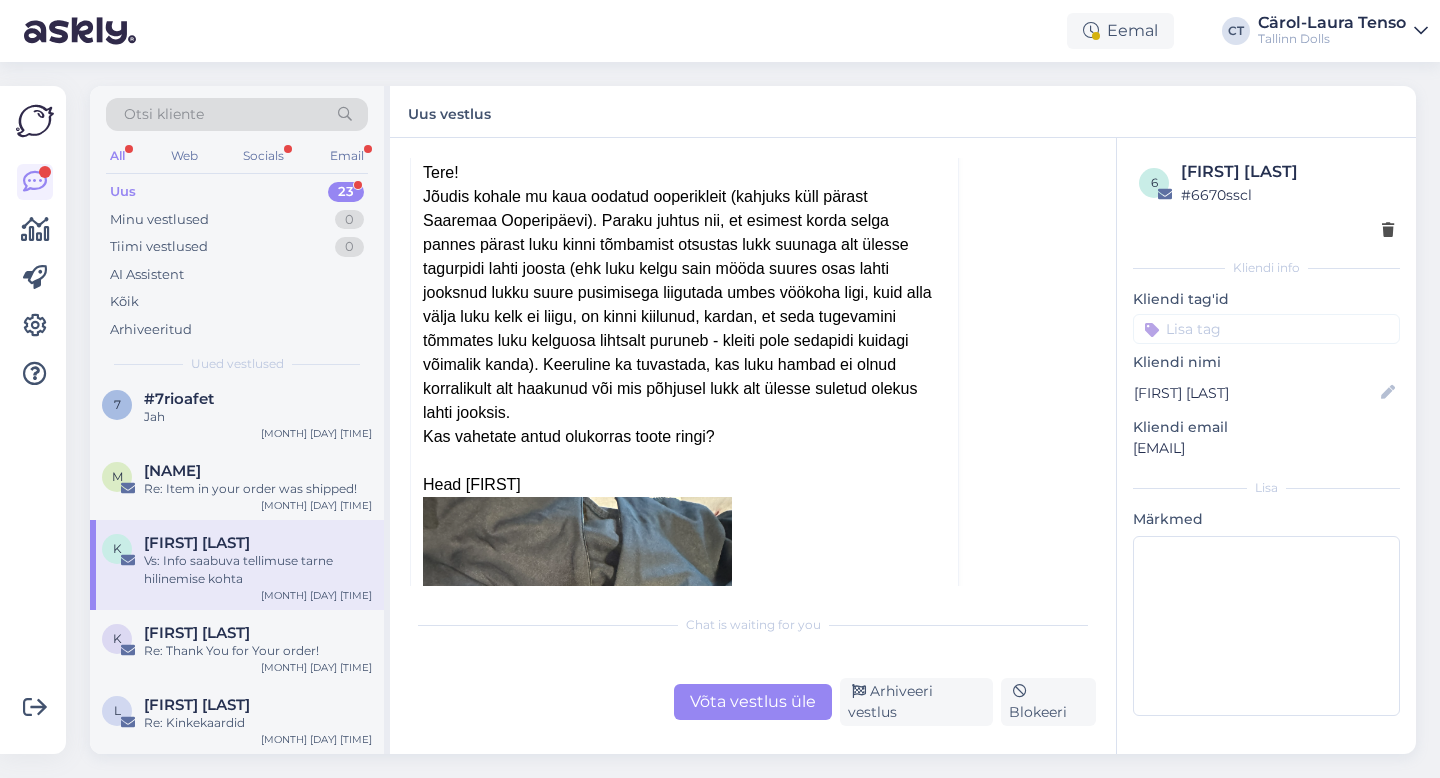 drag, startPoint x: 1293, startPoint y: 453, endPoint x: 1131, endPoint y: 447, distance: 162.11107 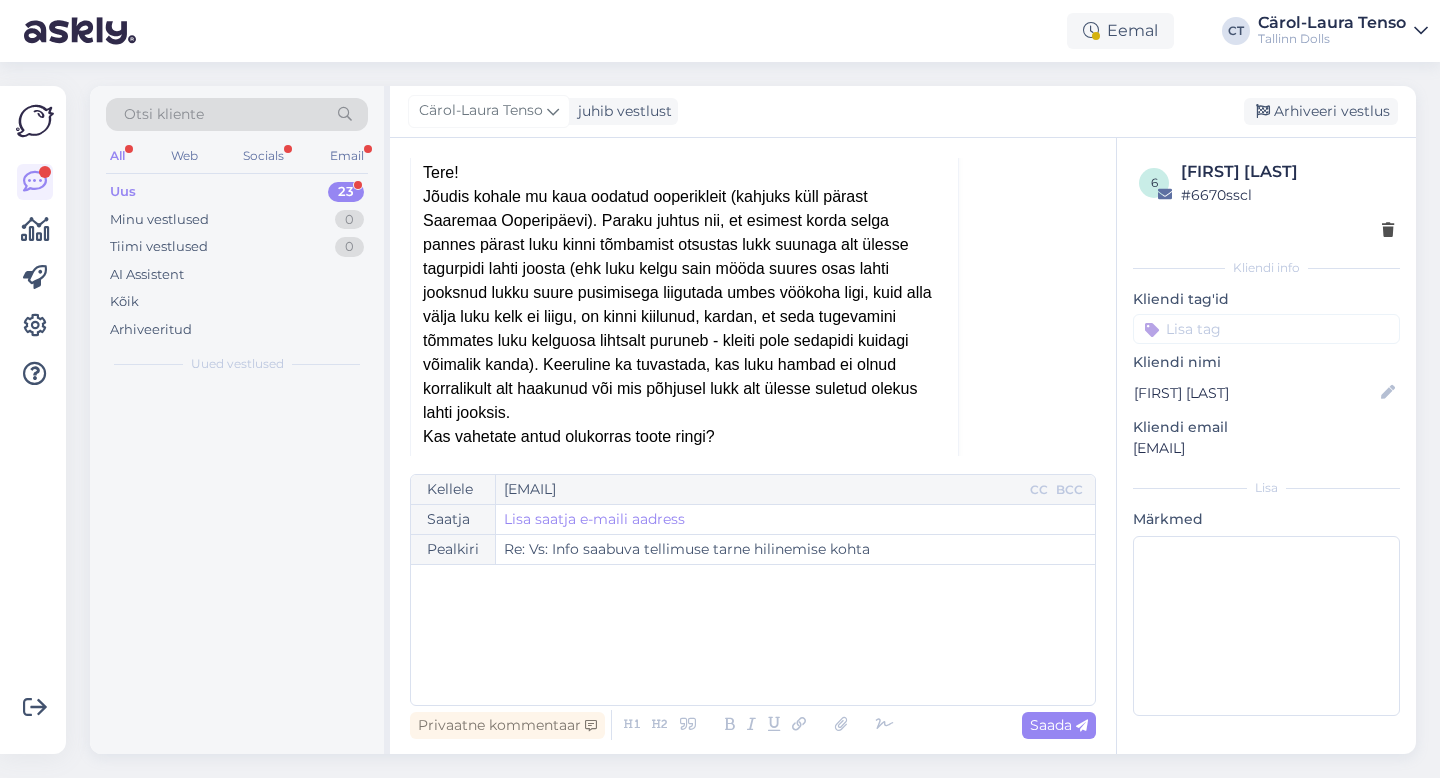 scroll, scrollTop: 54, scrollLeft: 0, axis: vertical 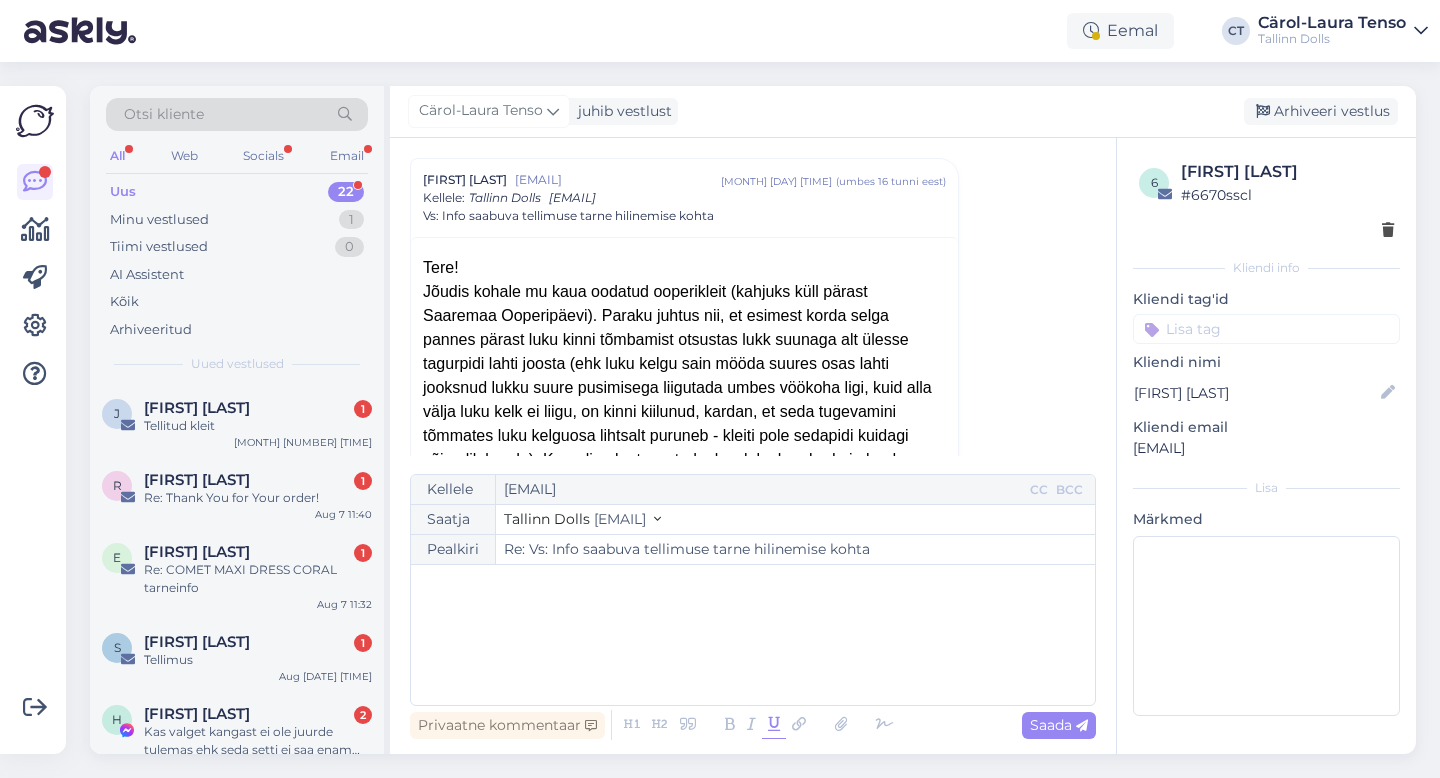 click at bounding box center (774, 725) 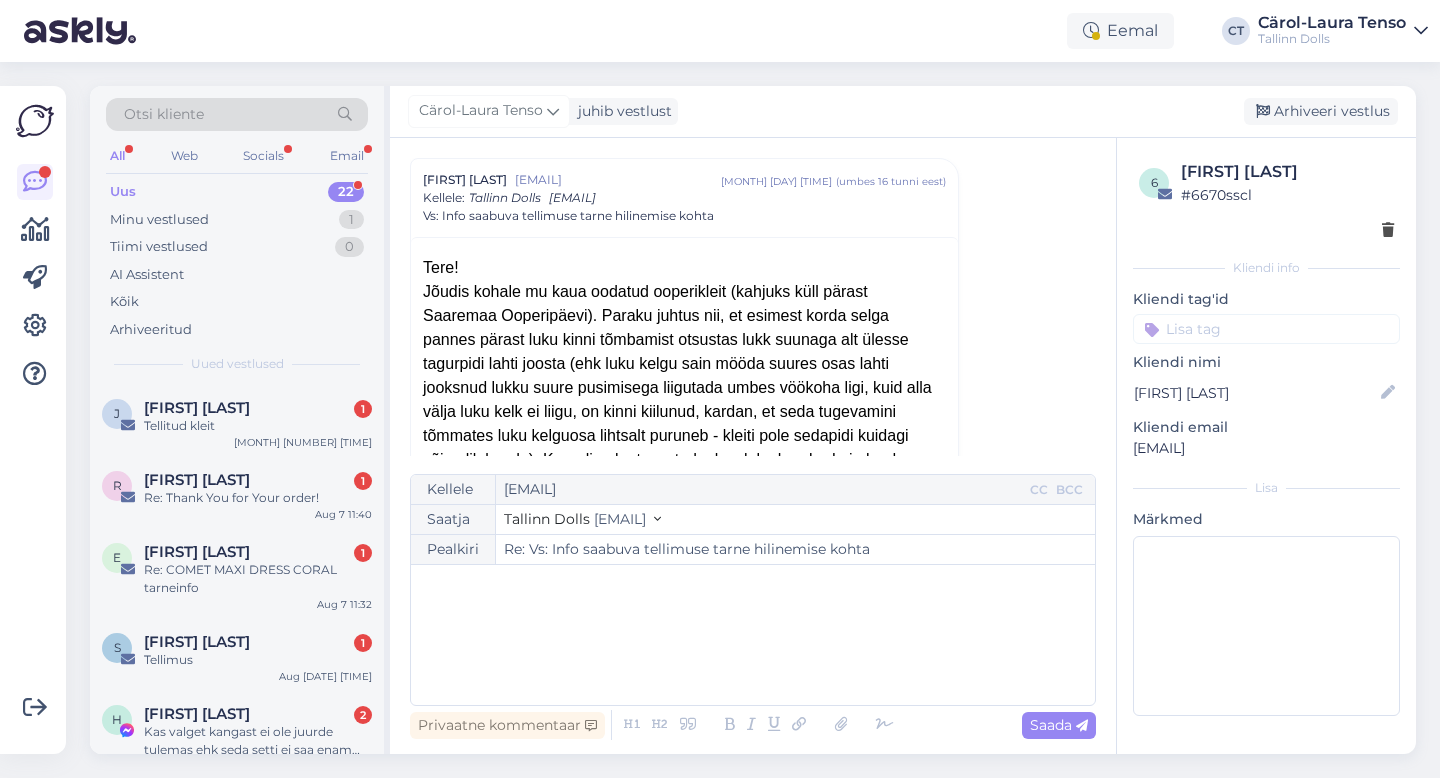 click on "﻿" at bounding box center (753, 635) 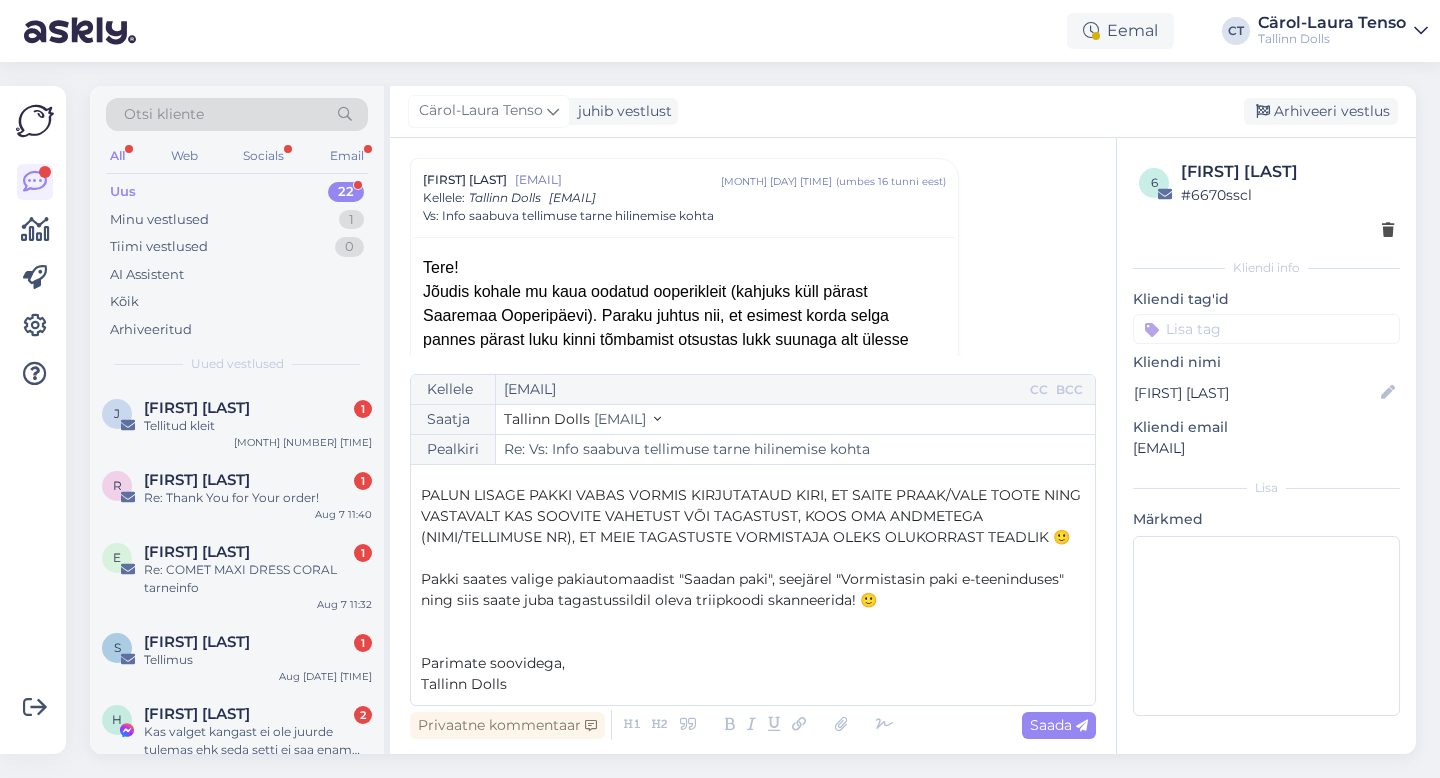 scroll, scrollTop: 0, scrollLeft: 0, axis: both 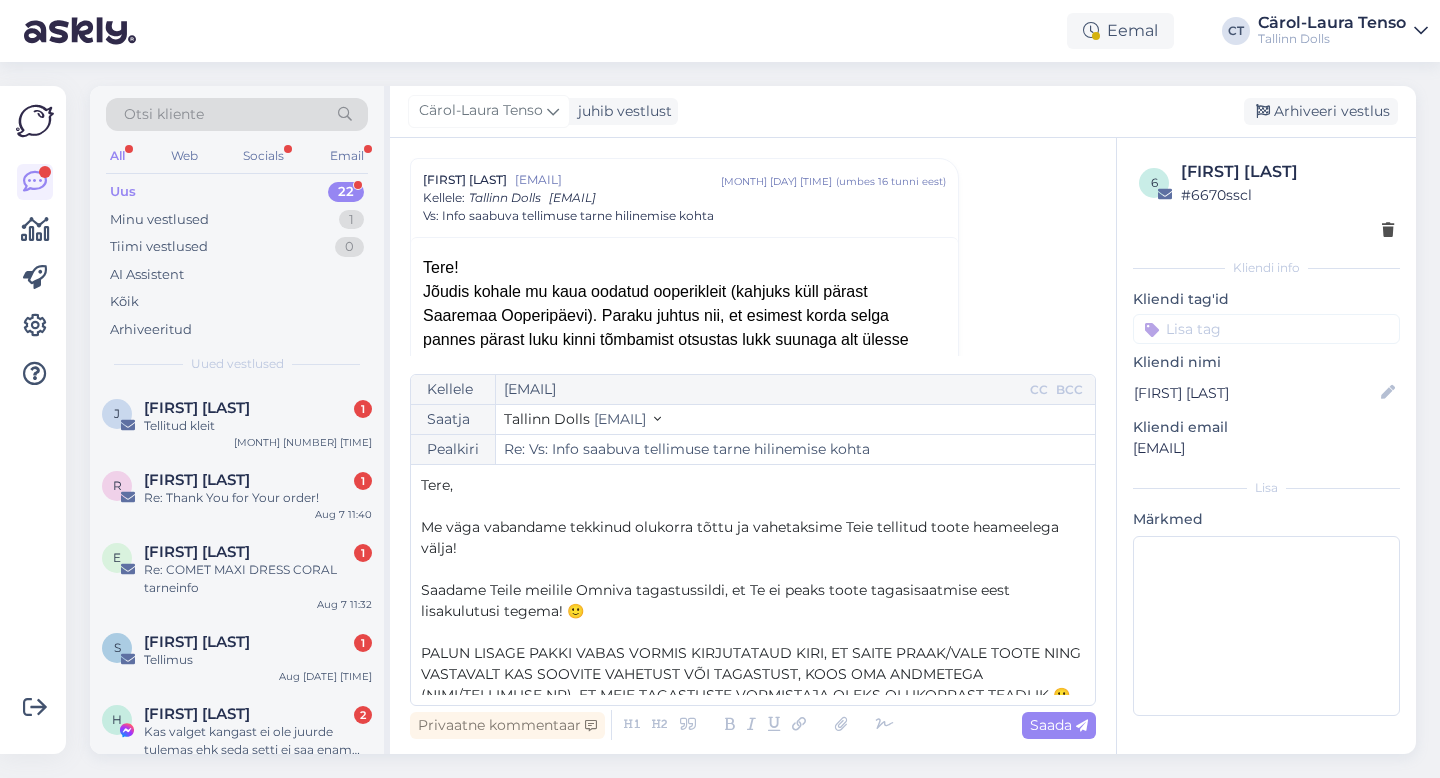 click on "Tere," at bounding box center (753, 485) 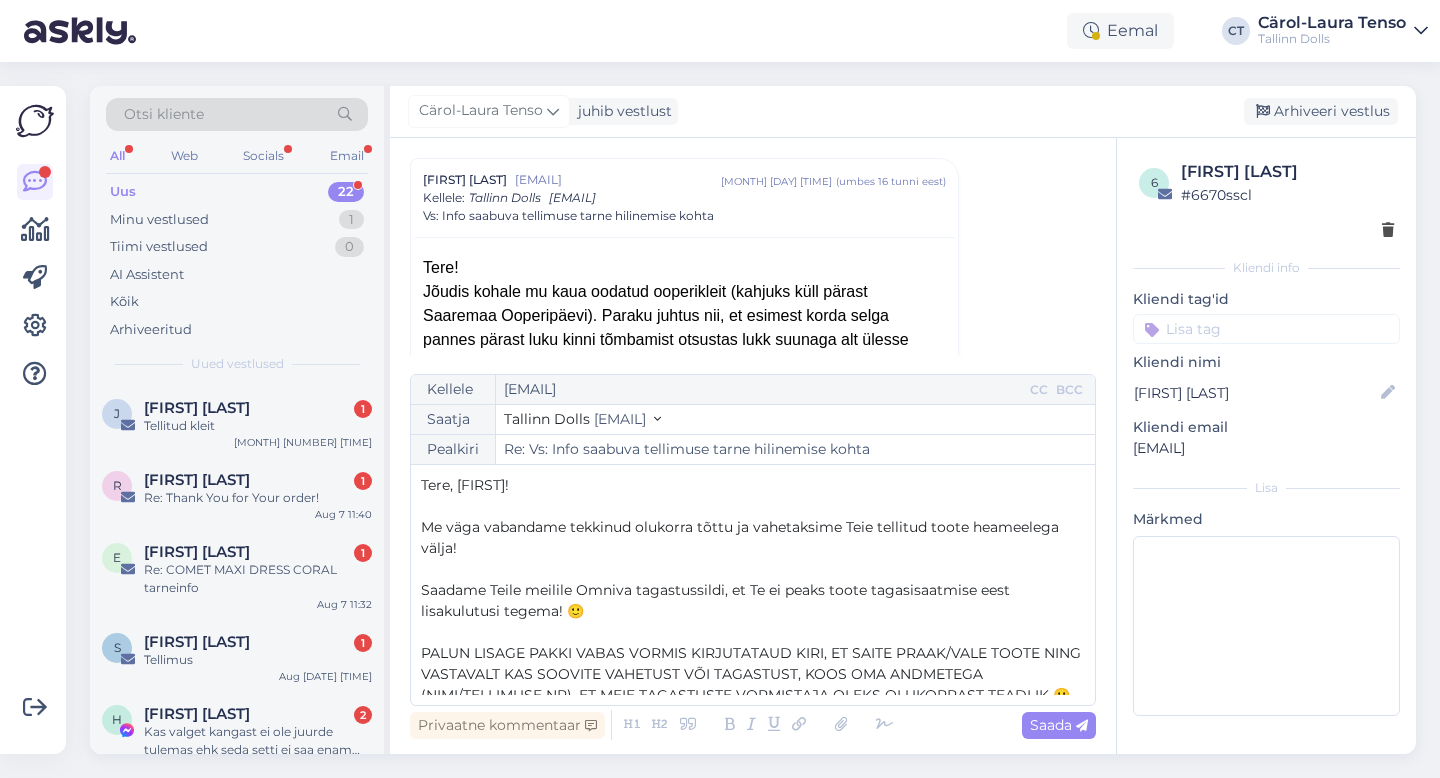 scroll, scrollTop: 158, scrollLeft: 0, axis: vertical 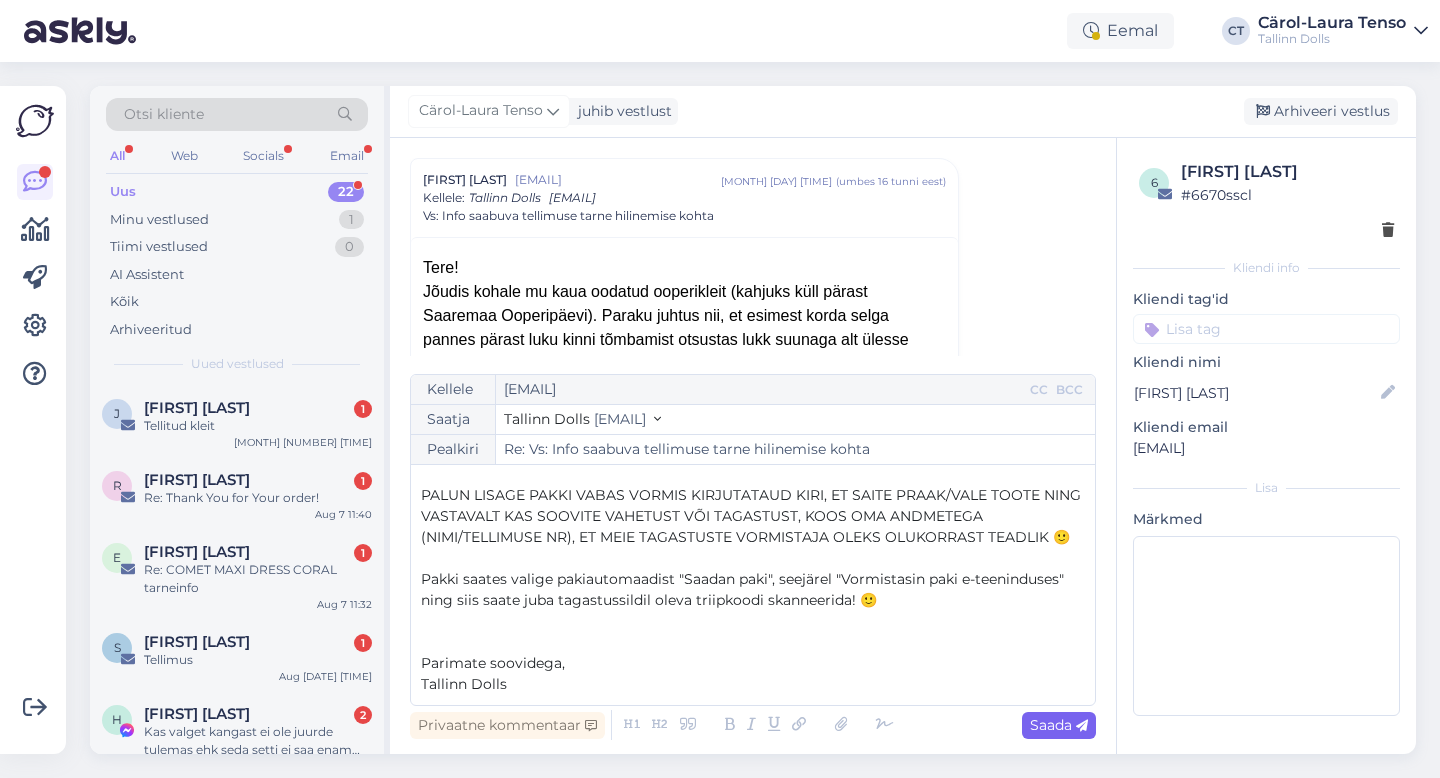 click on "Saada" at bounding box center [1059, 725] 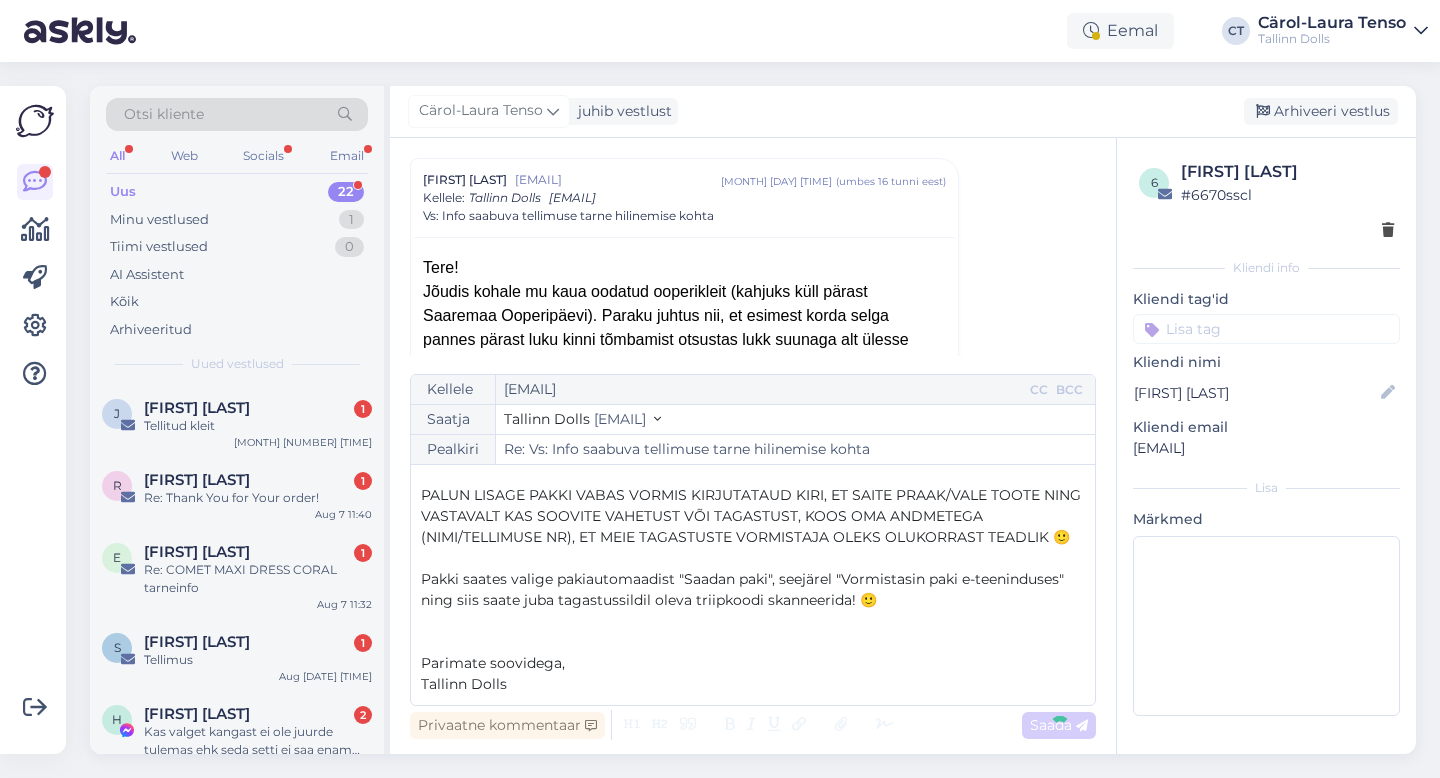 type on "Re: Re: Vs: Info saabuva tellimuse tarne hilinemise kohta" 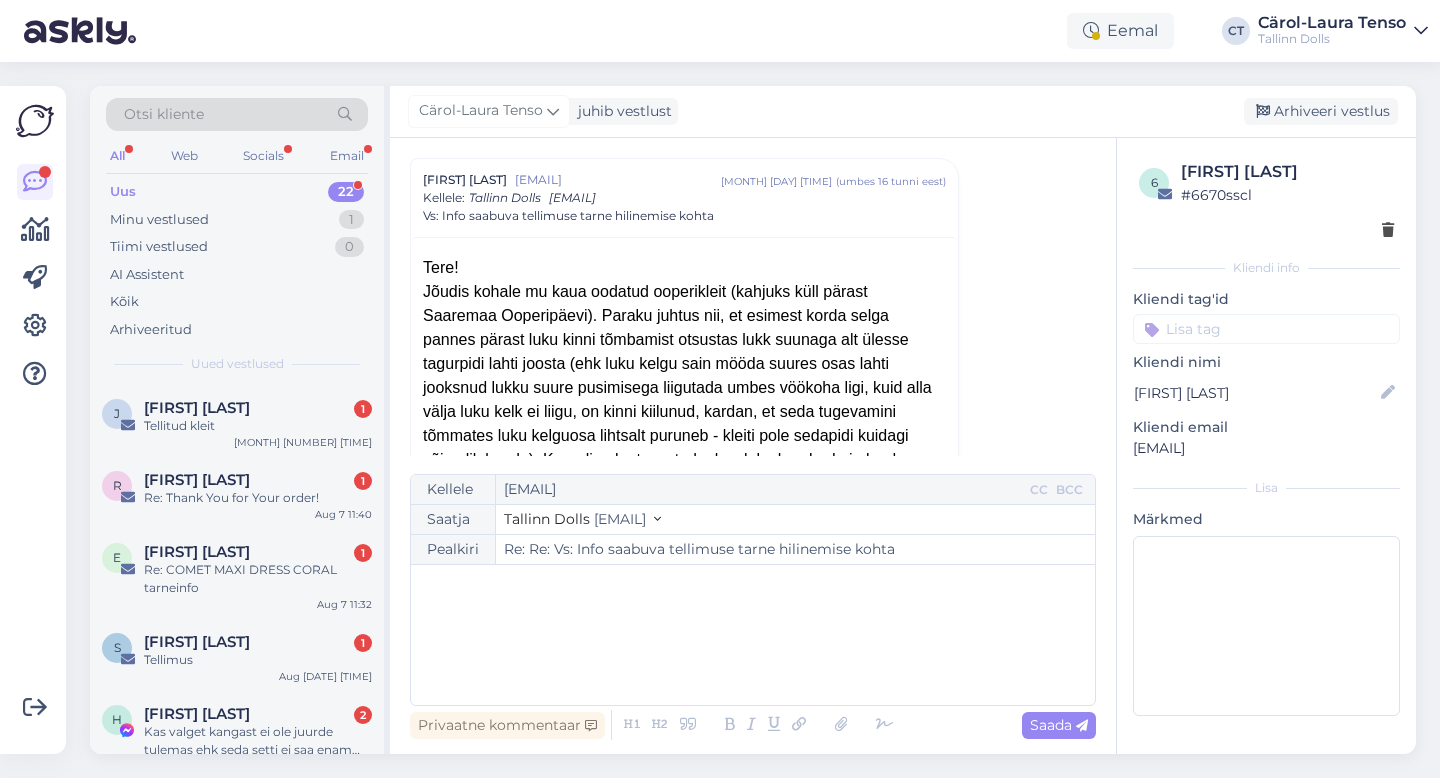 scroll, scrollTop: 1934, scrollLeft: 0, axis: vertical 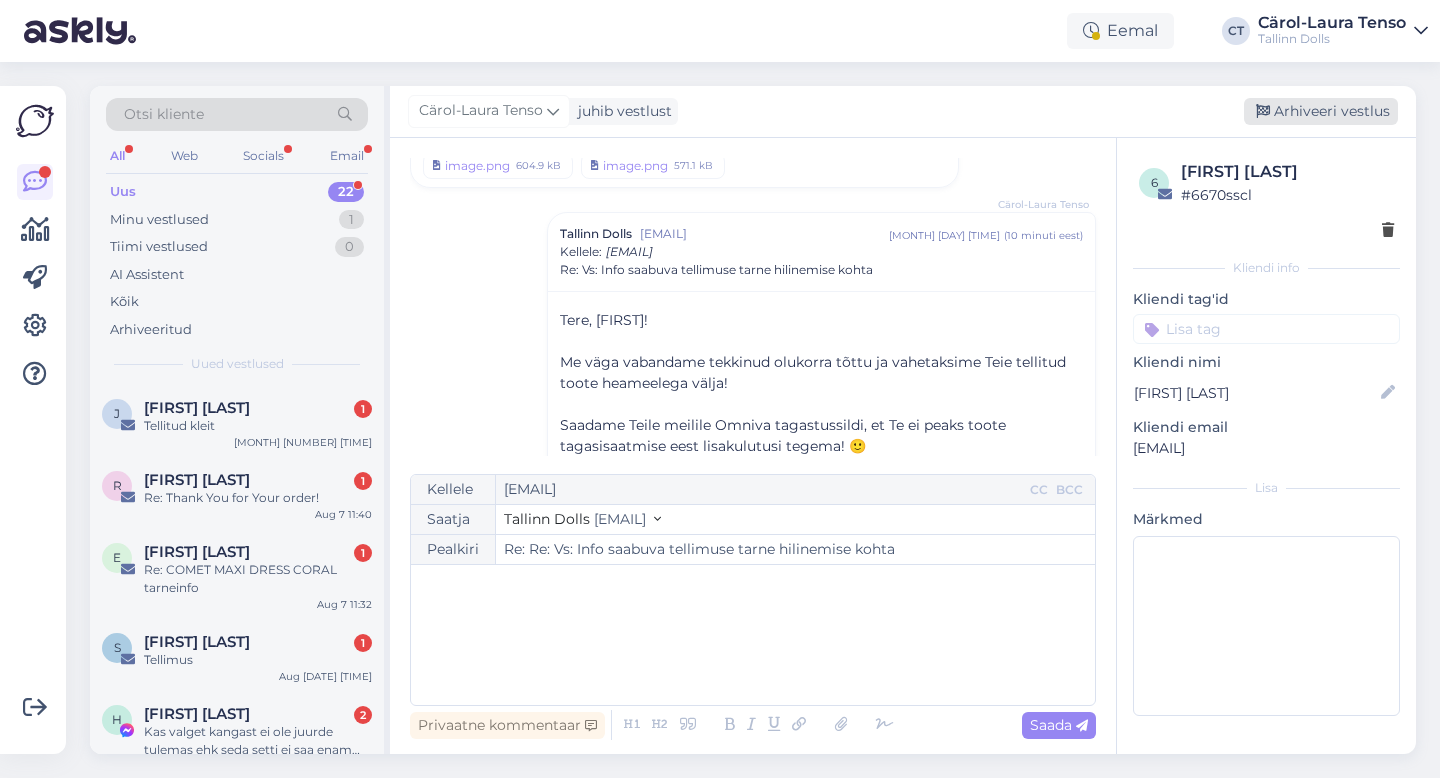 click on "Arhiveeri vestlus" at bounding box center (1321, 111) 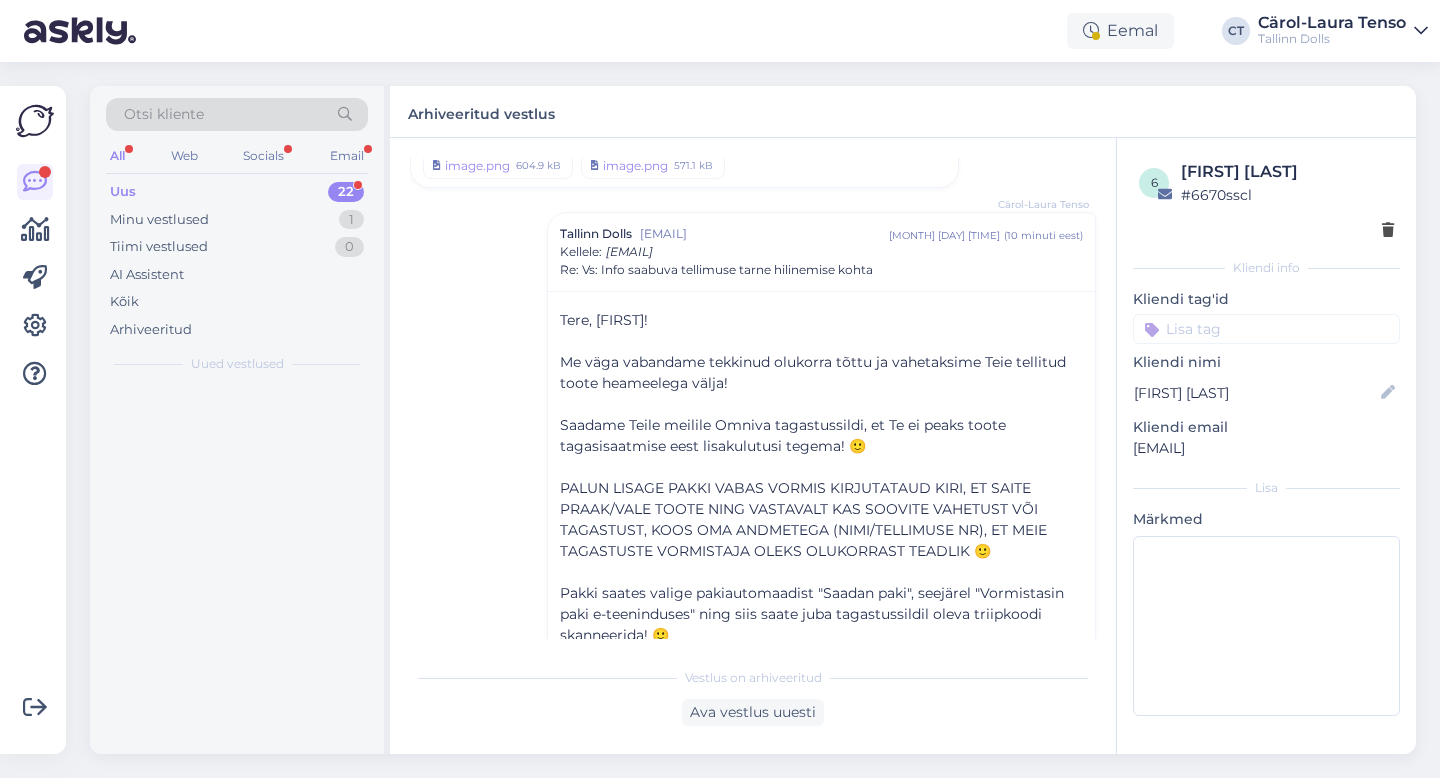 scroll, scrollTop: 1988, scrollLeft: 0, axis: vertical 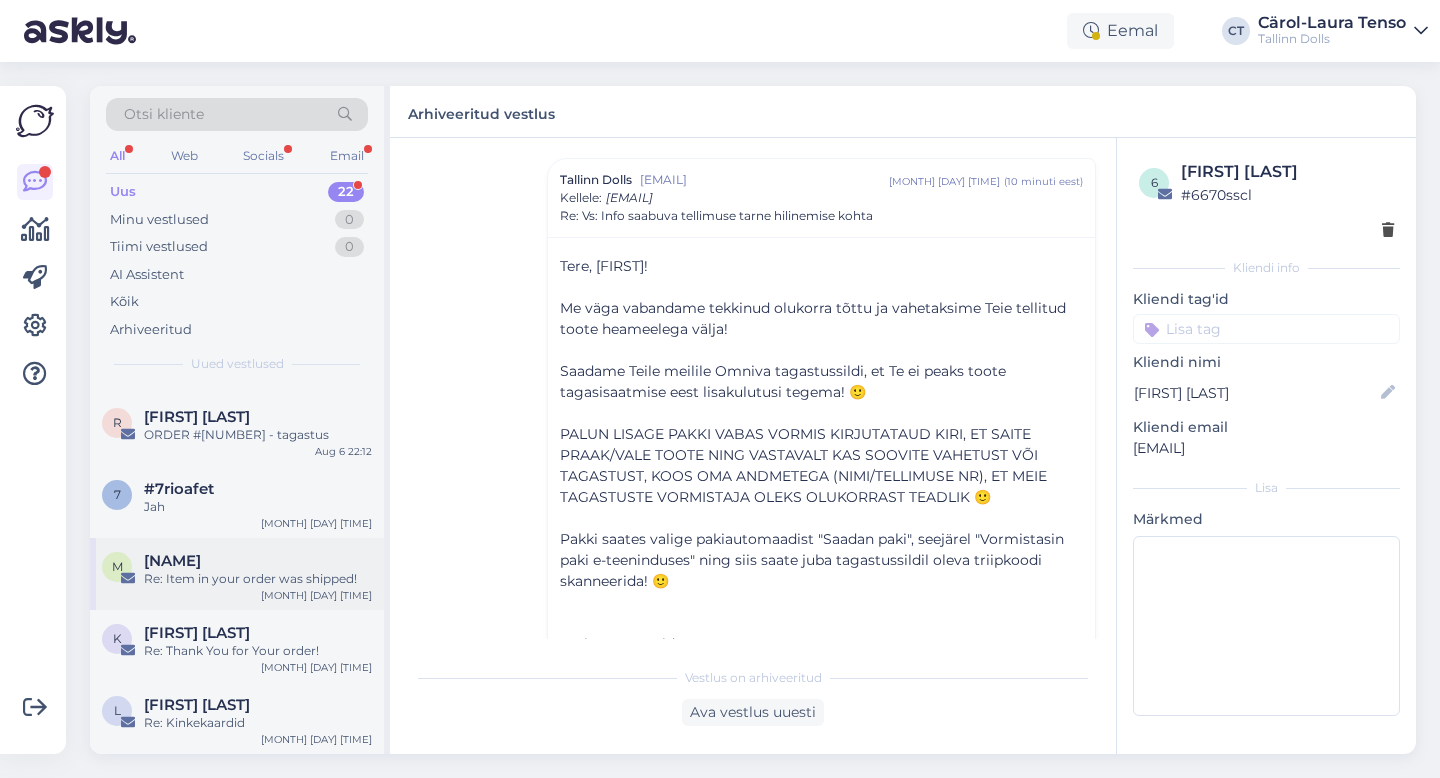 click on "M Mare Pang Re: Item in your order was shipped! Aug 6 20:23" at bounding box center [237, 574] 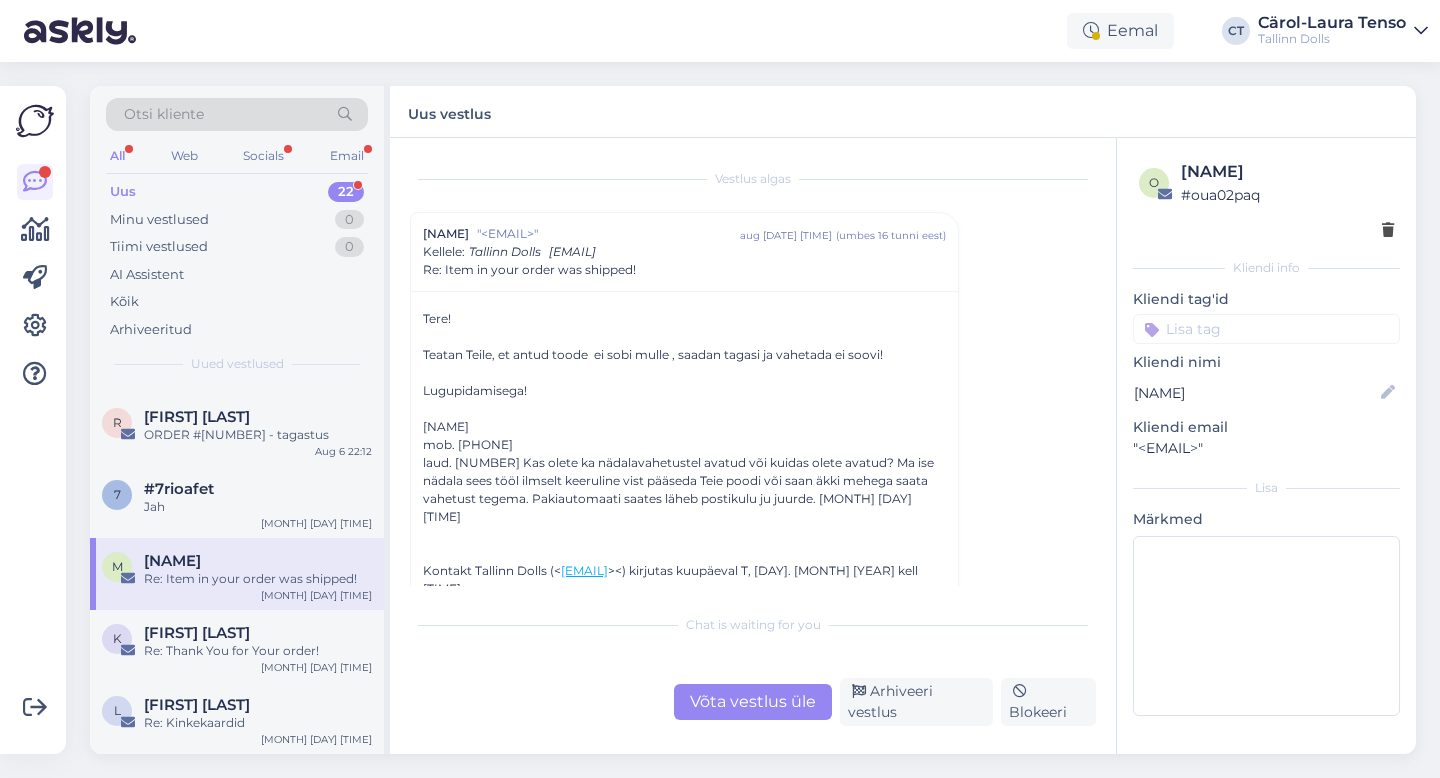 scroll, scrollTop: 28, scrollLeft: 0, axis: vertical 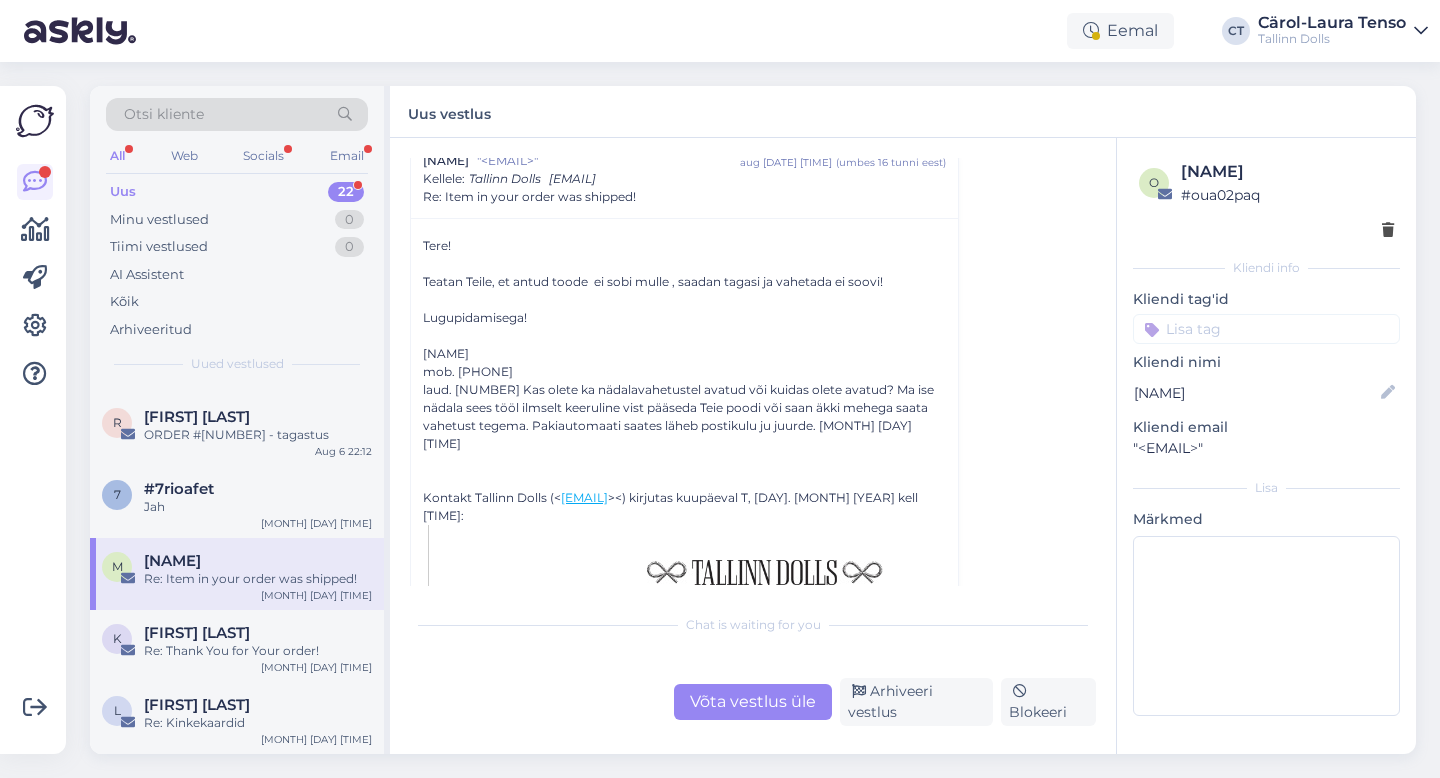 click on "Võta vestlus üle" at bounding box center (753, 702) 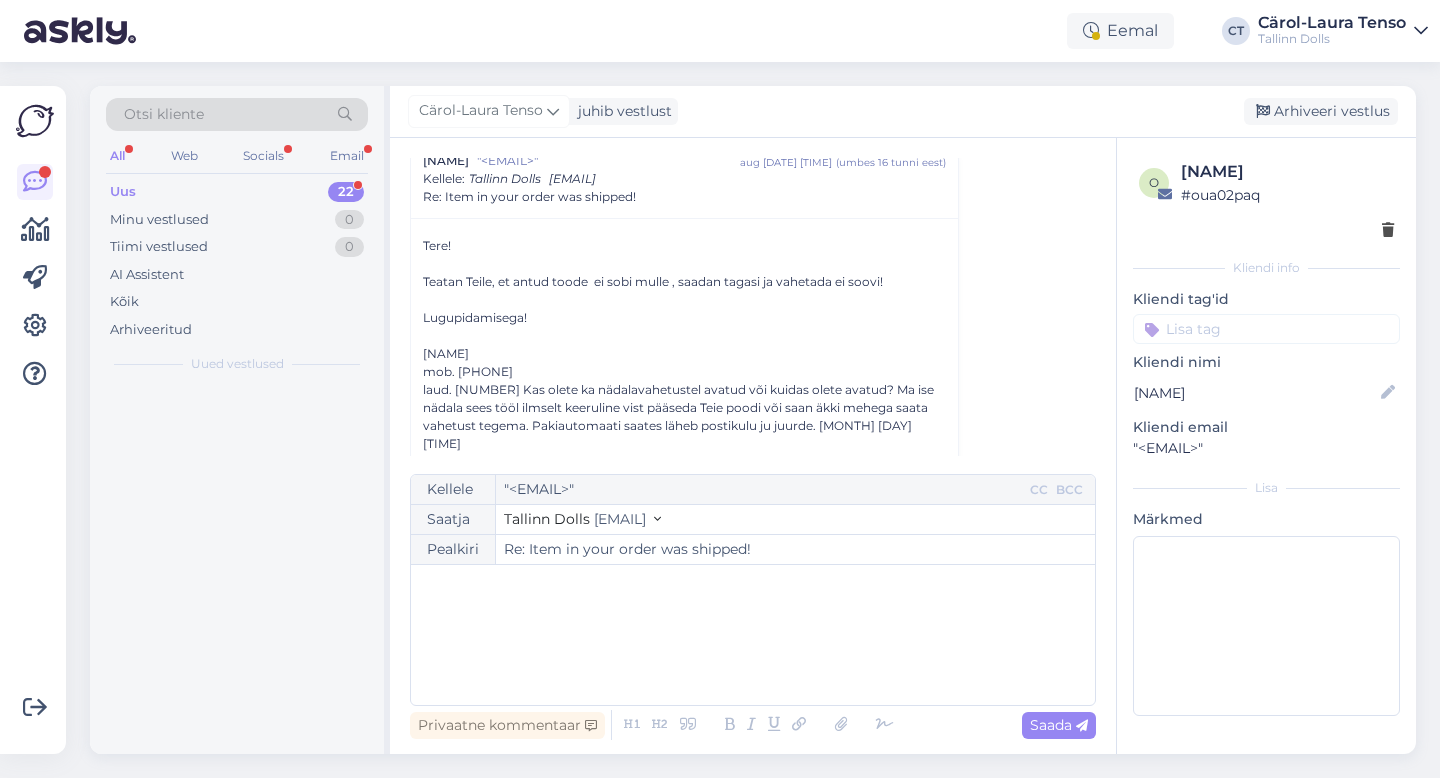 scroll, scrollTop: 54, scrollLeft: 0, axis: vertical 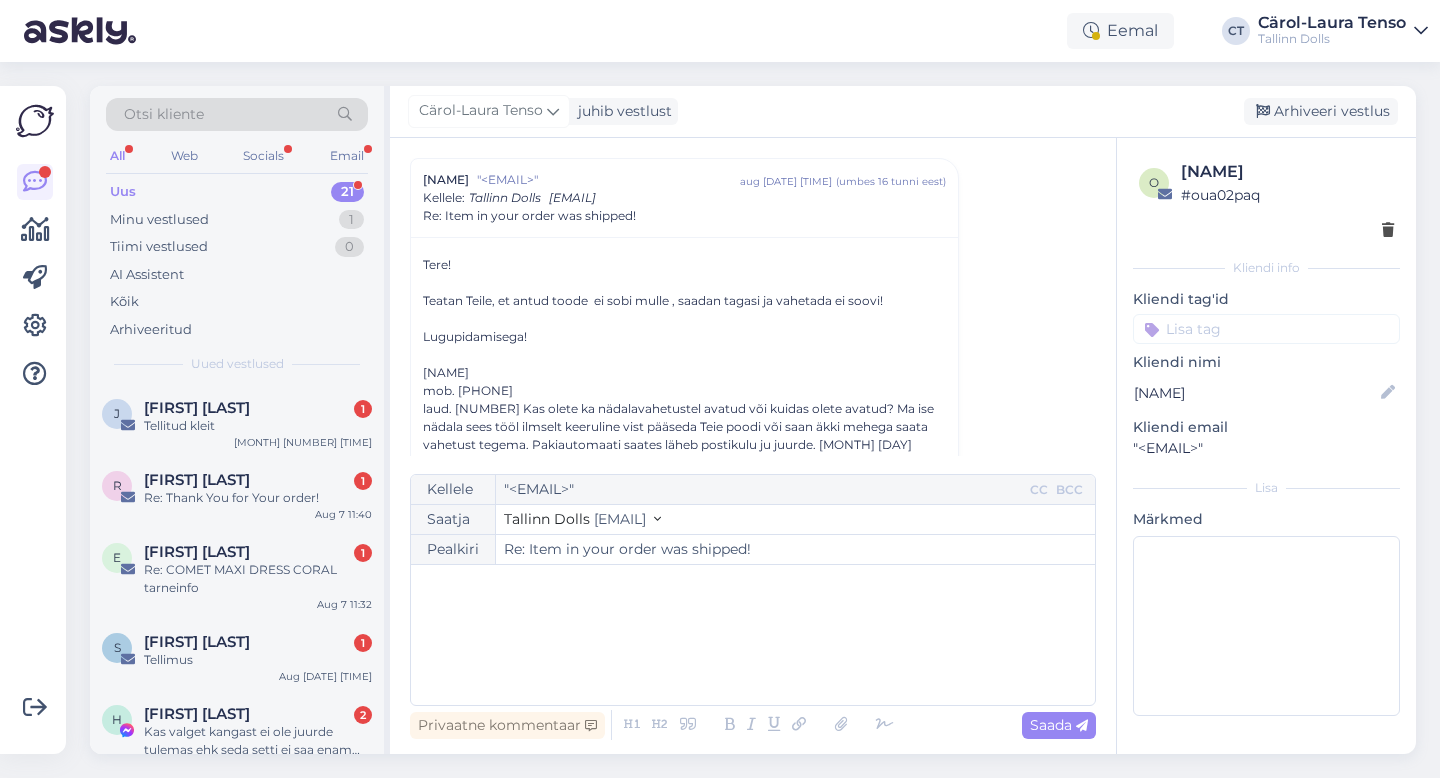 click on "﻿" at bounding box center [753, 635] 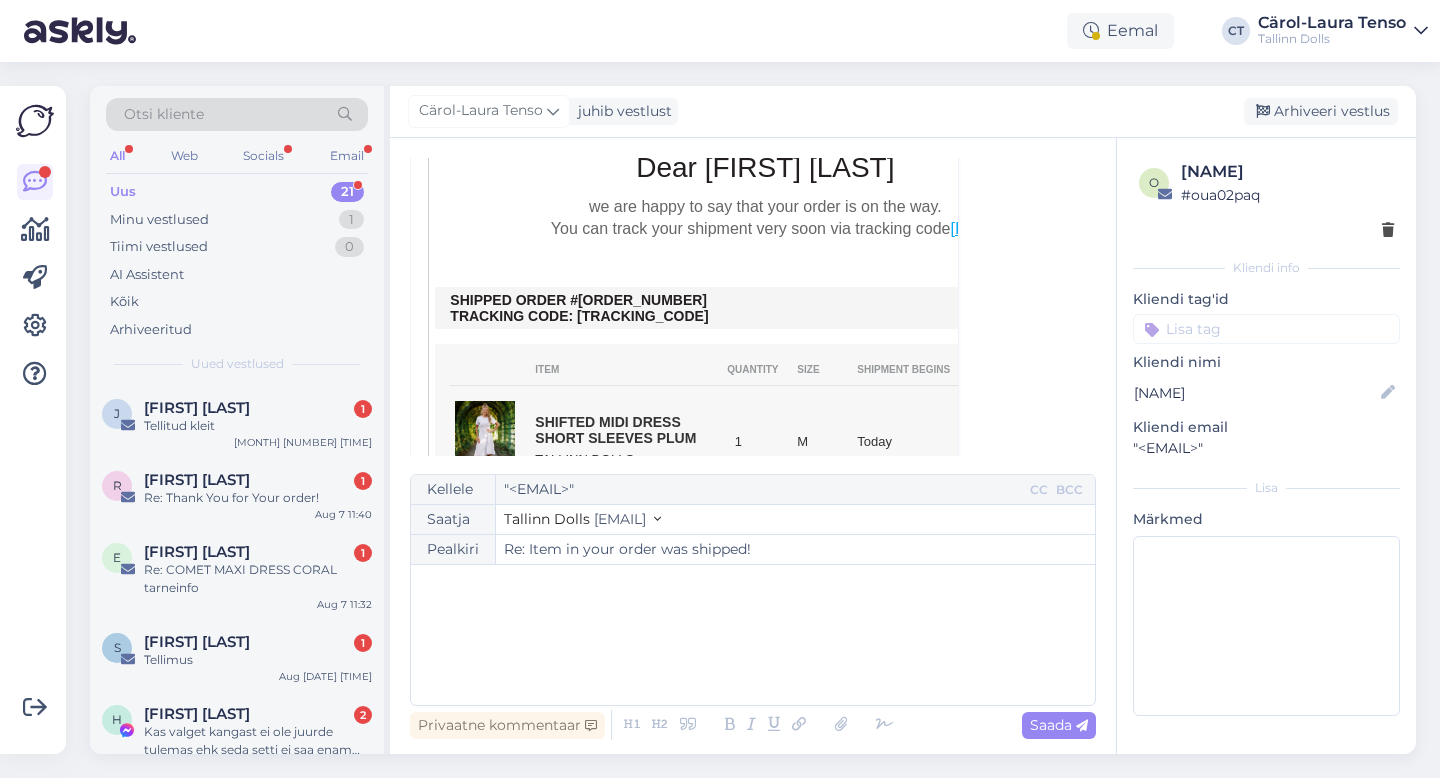 scroll, scrollTop: 689, scrollLeft: 0, axis: vertical 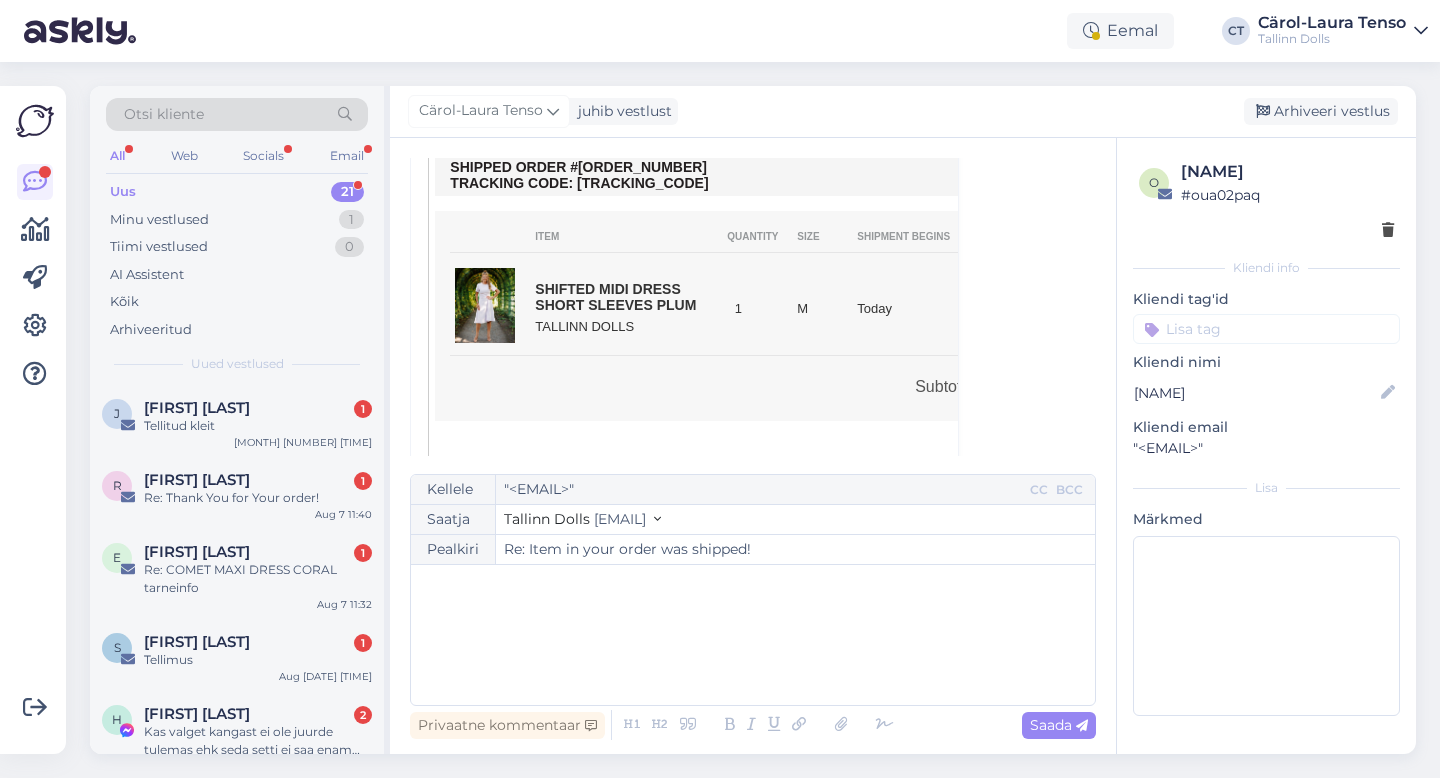 click on "﻿" at bounding box center [753, 635] 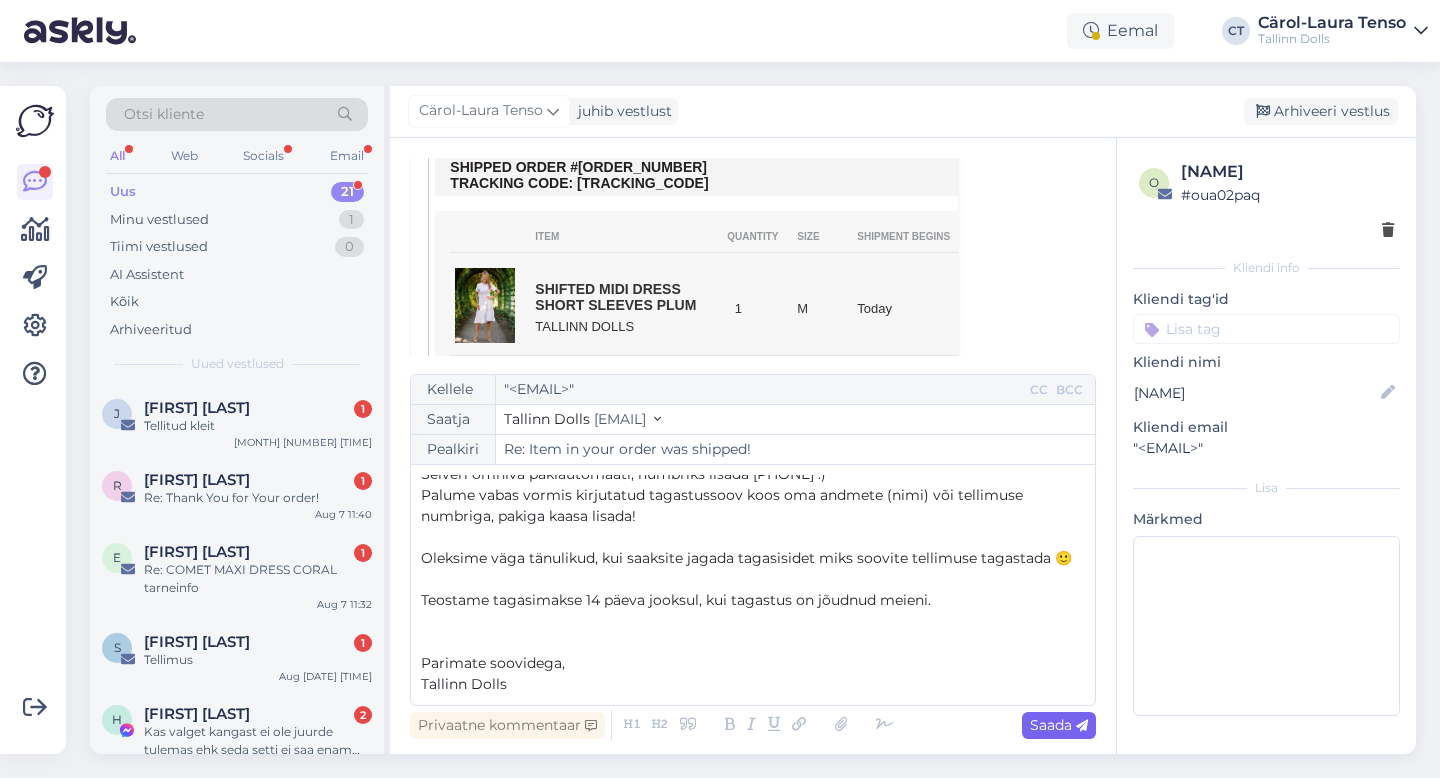 click on "Saada" at bounding box center [1059, 725] 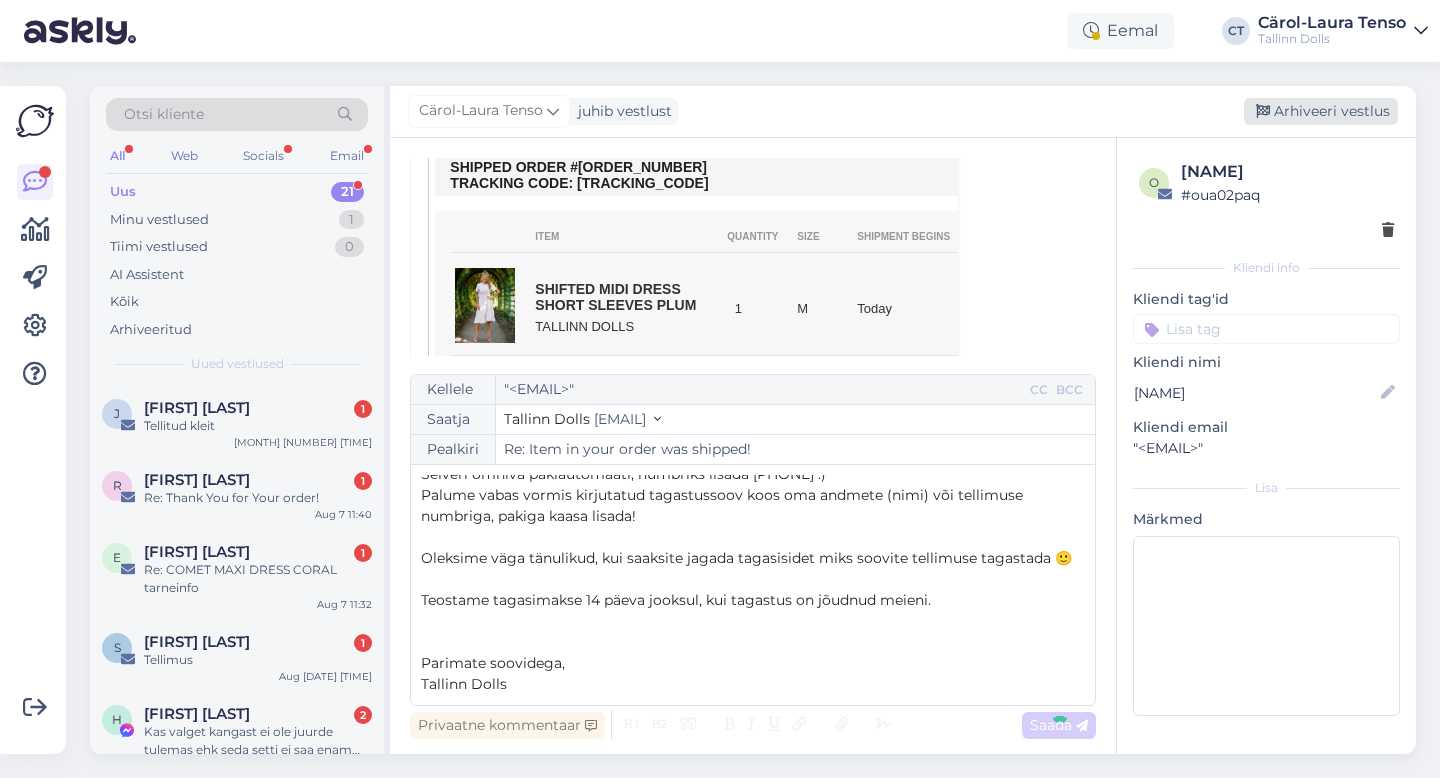 scroll, scrollTop: 1351, scrollLeft: 0, axis: vertical 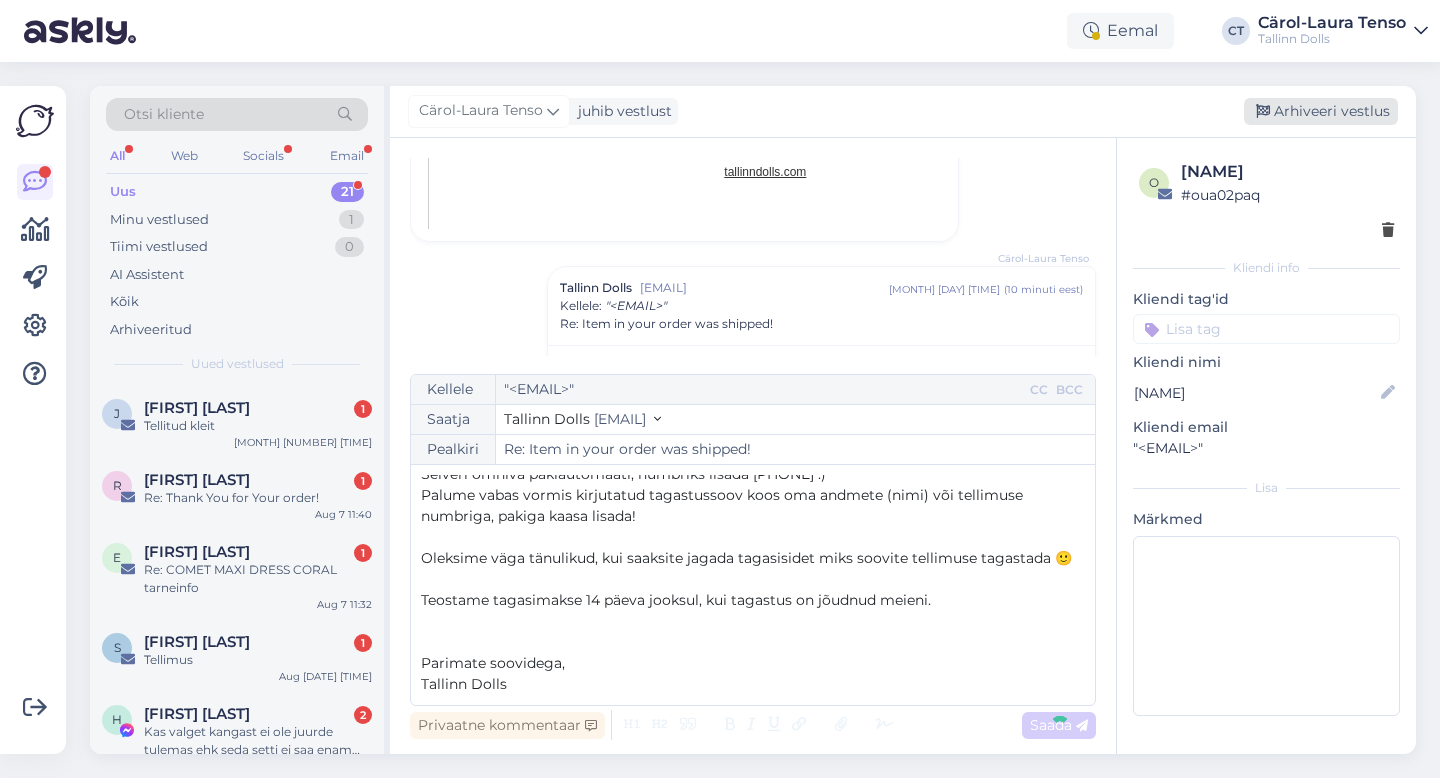 type on "Re: Re: Item in your order was shipped!" 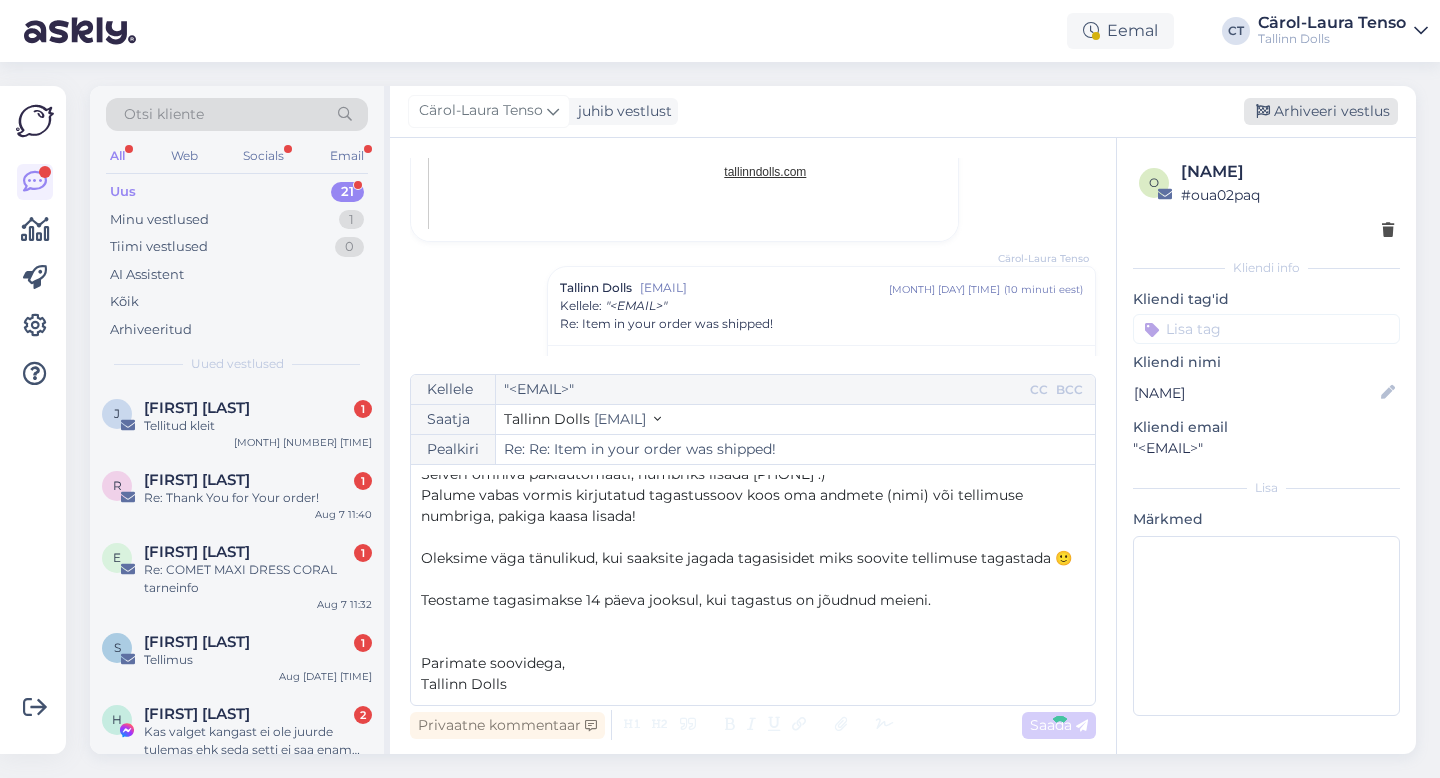 scroll, scrollTop: 0, scrollLeft: 0, axis: both 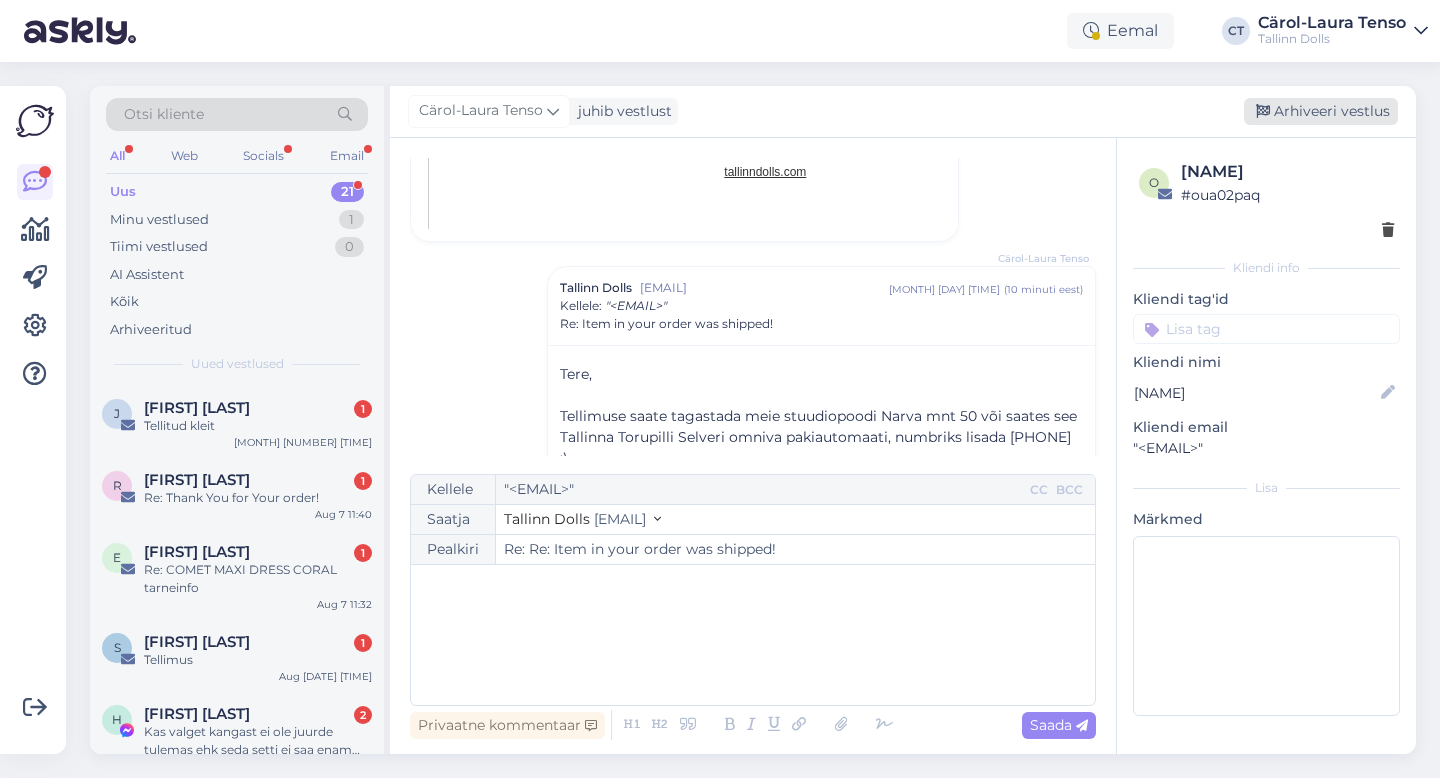 click on "Arhiveeri vestlus" at bounding box center (1321, 111) 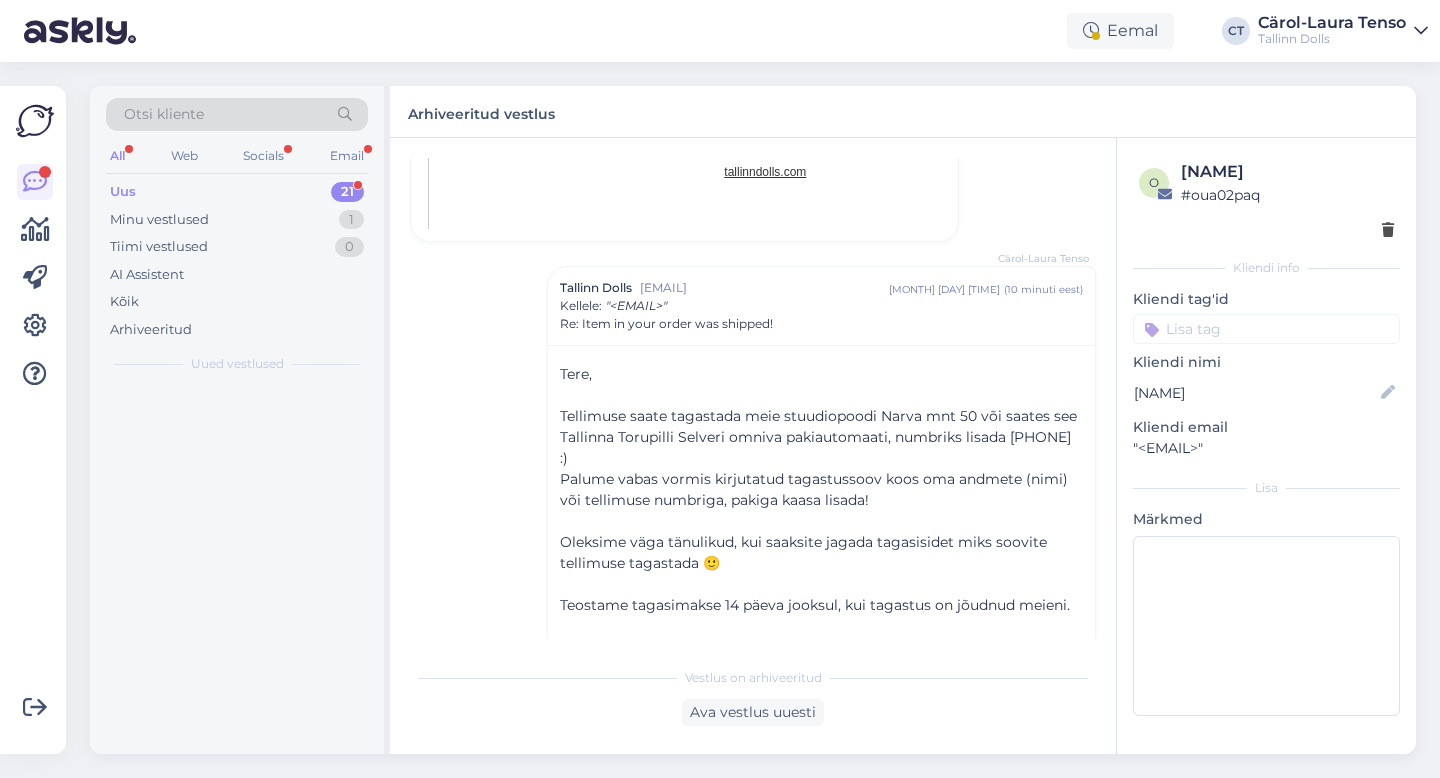 scroll, scrollTop: 1383, scrollLeft: 0, axis: vertical 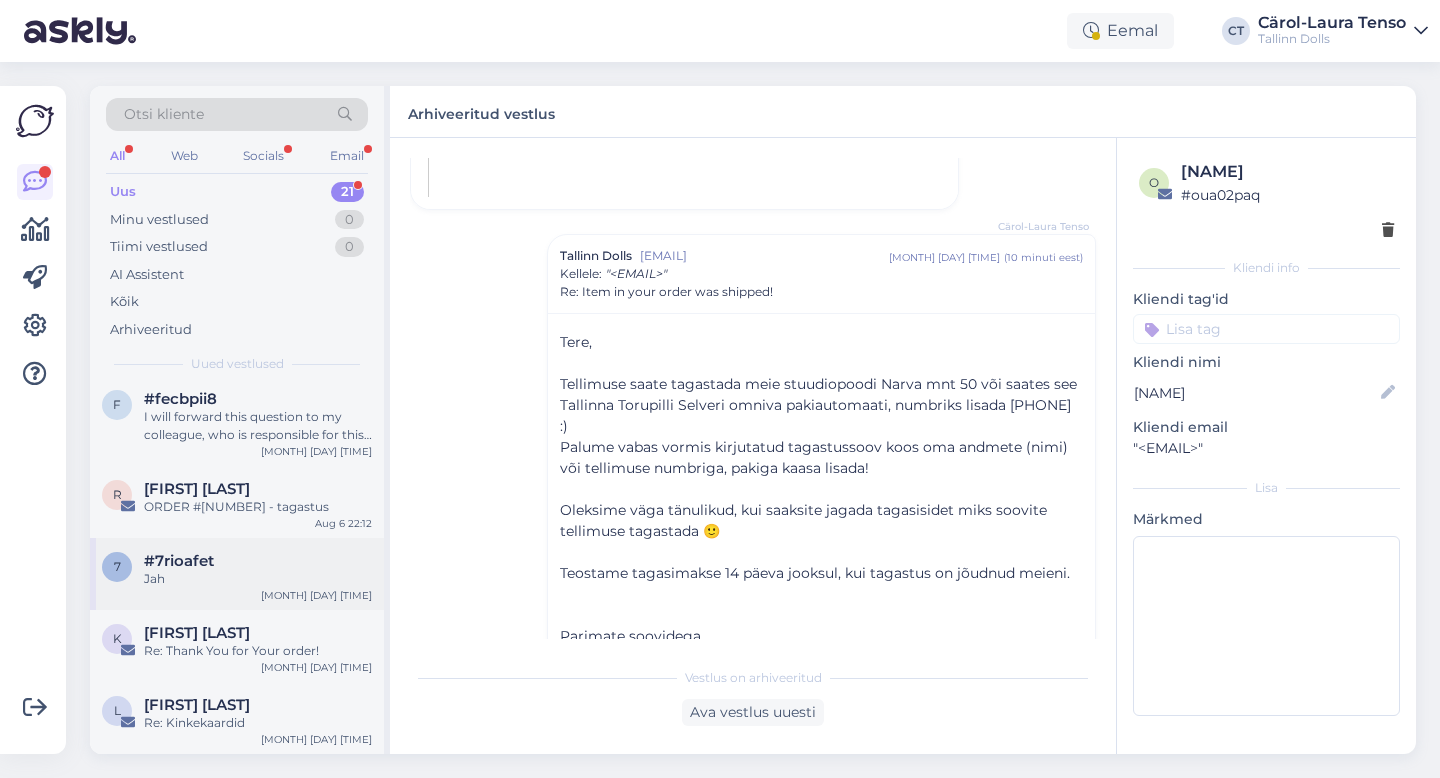 click on "#7rioafet" at bounding box center (258, 561) 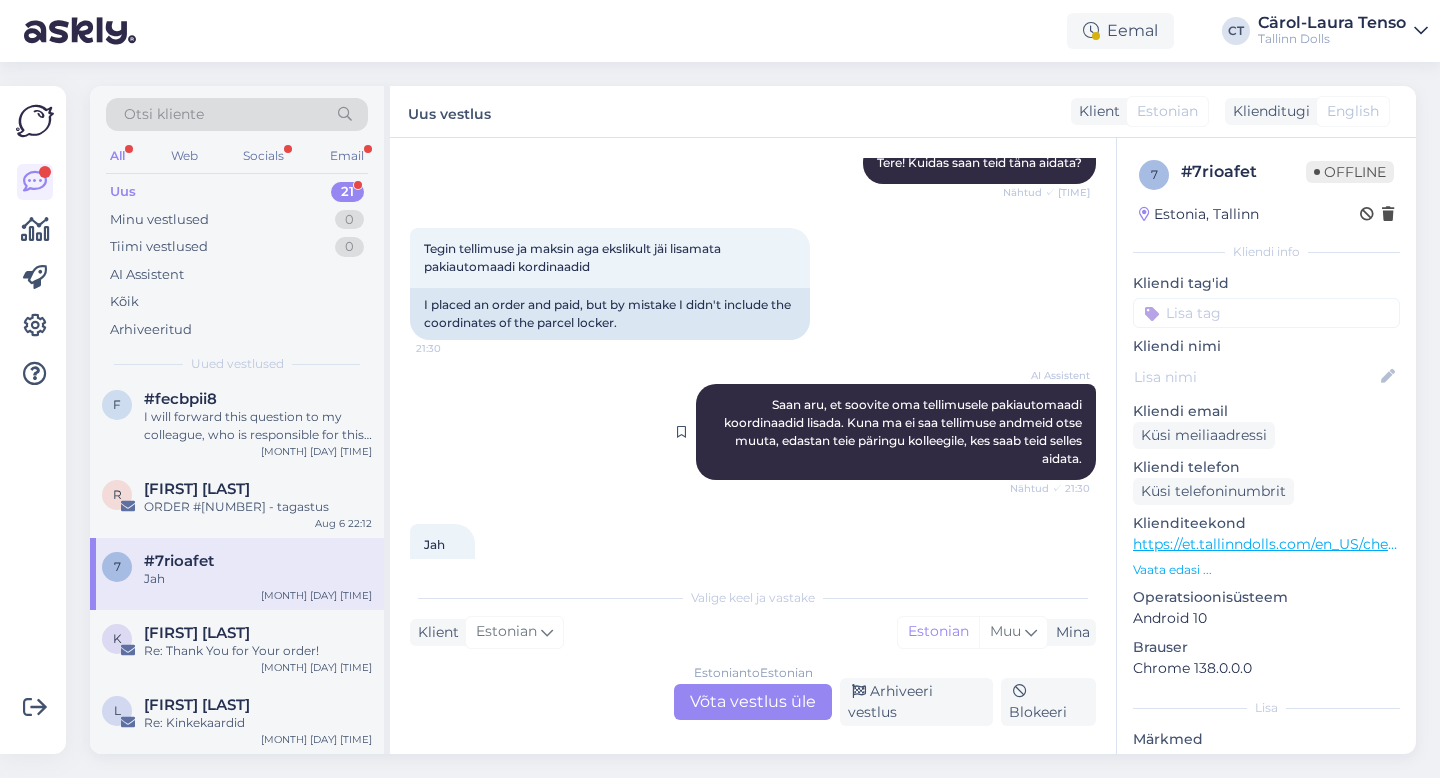 scroll, scrollTop: 230, scrollLeft: 0, axis: vertical 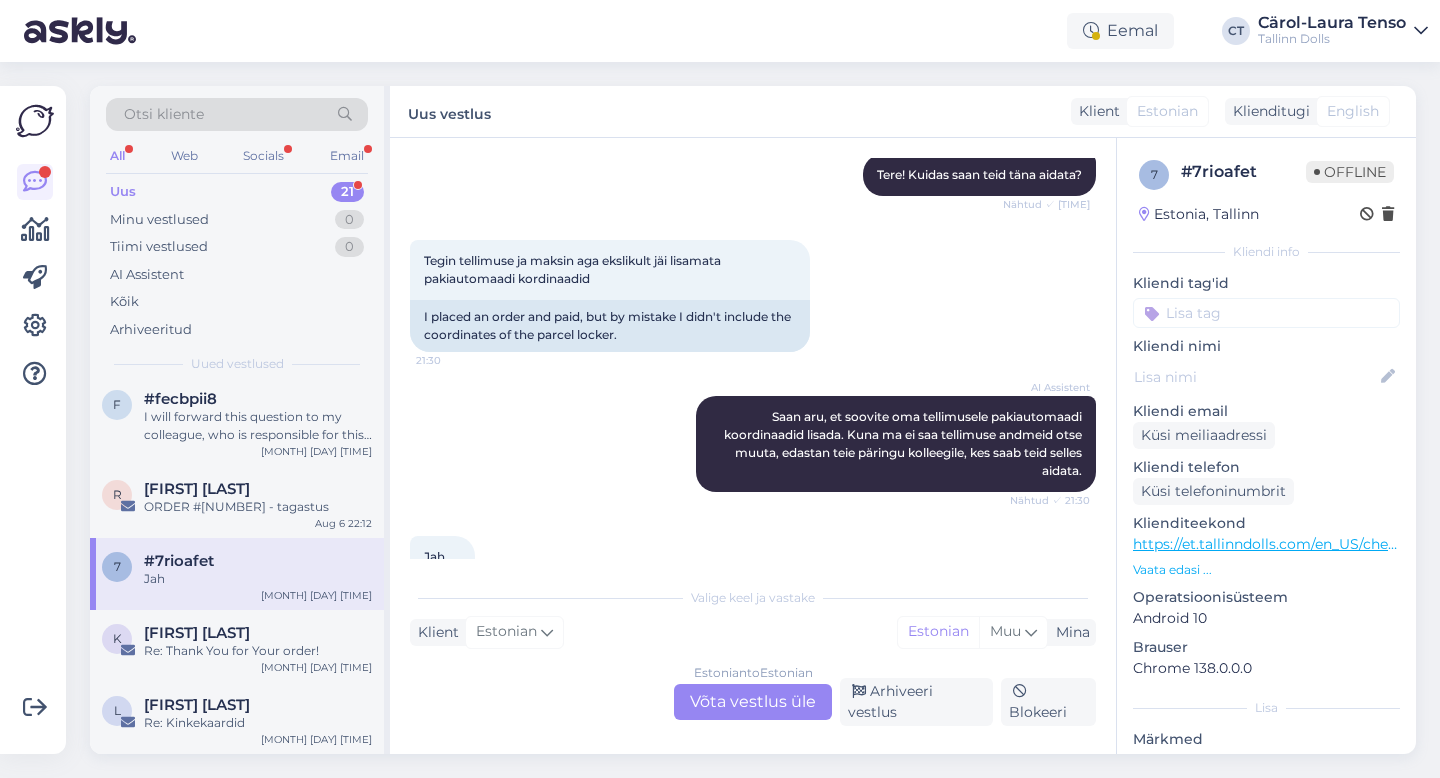click on "Estonian  to  Estonian Võta vestlus üle" at bounding box center [753, 702] 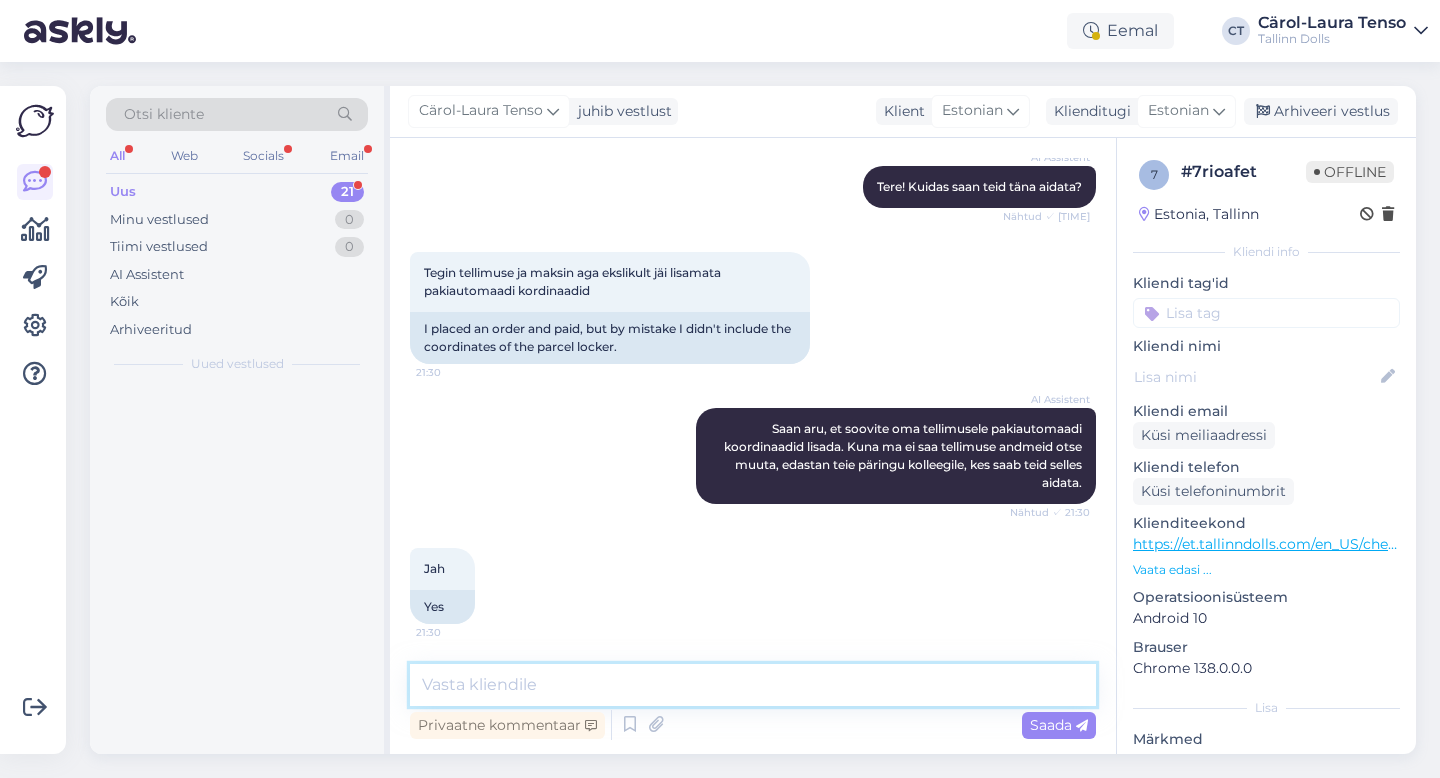 click at bounding box center [753, 685] 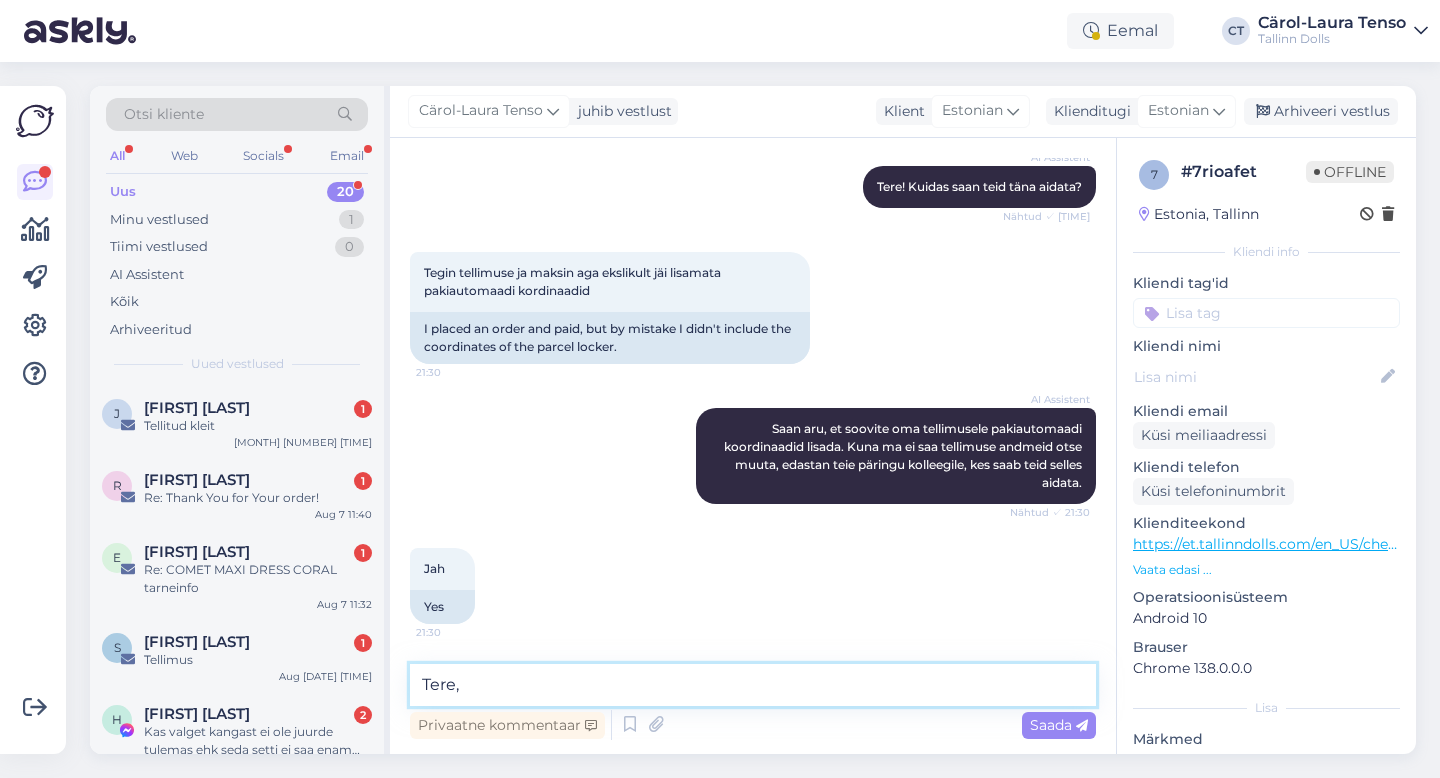 scroll, scrollTop: 230, scrollLeft: 0, axis: vertical 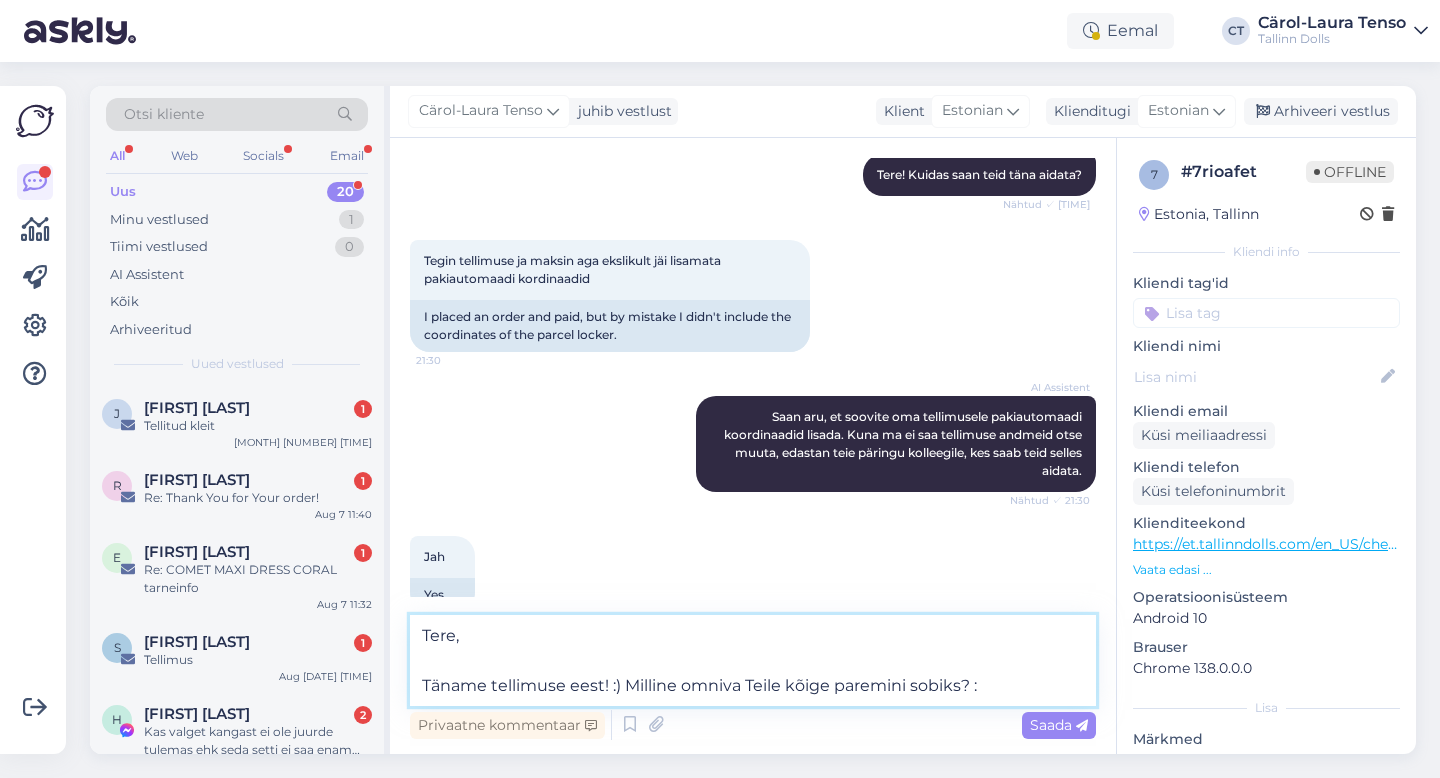 type on "Tere,
Täname tellimuse eest! :) Milline omniva Teile kõige paremini sobiks? :)" 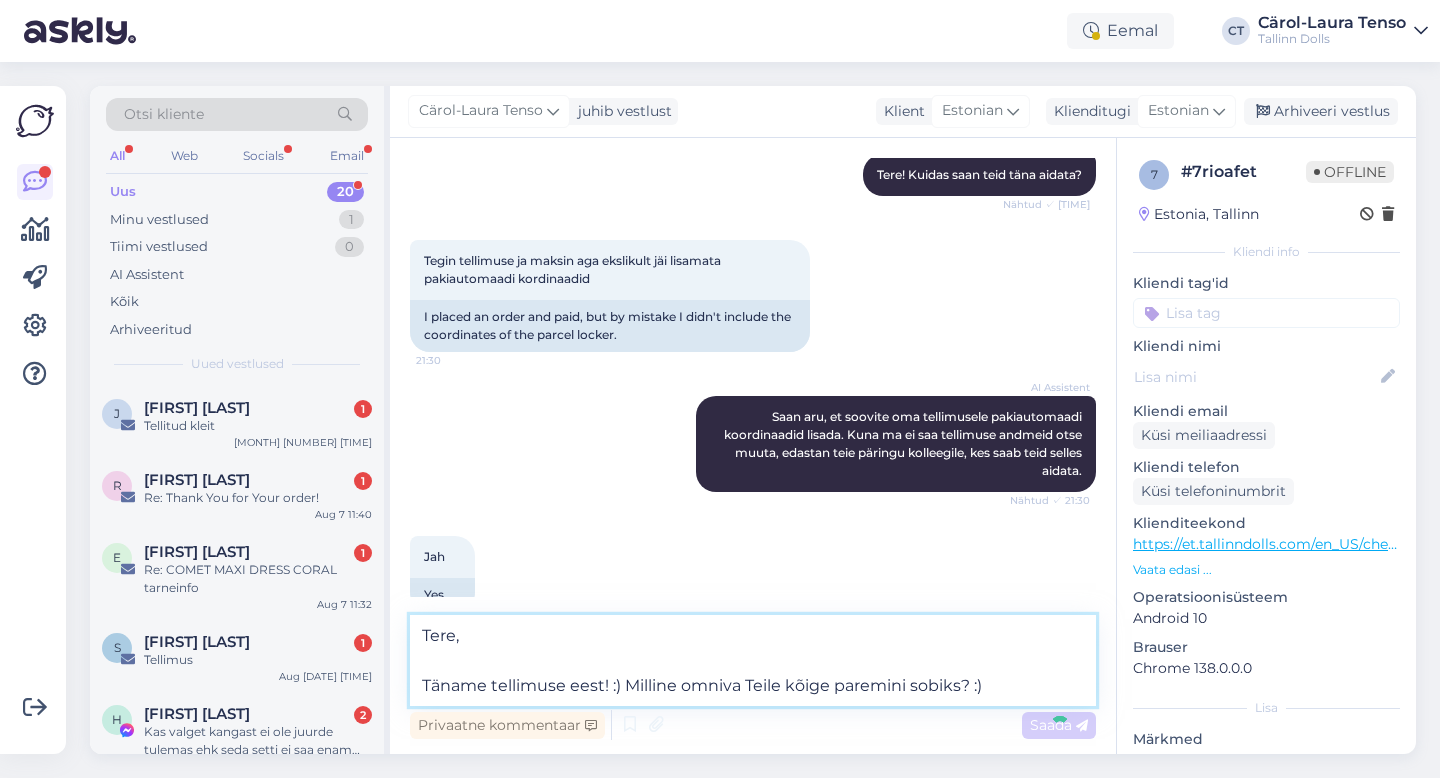 type 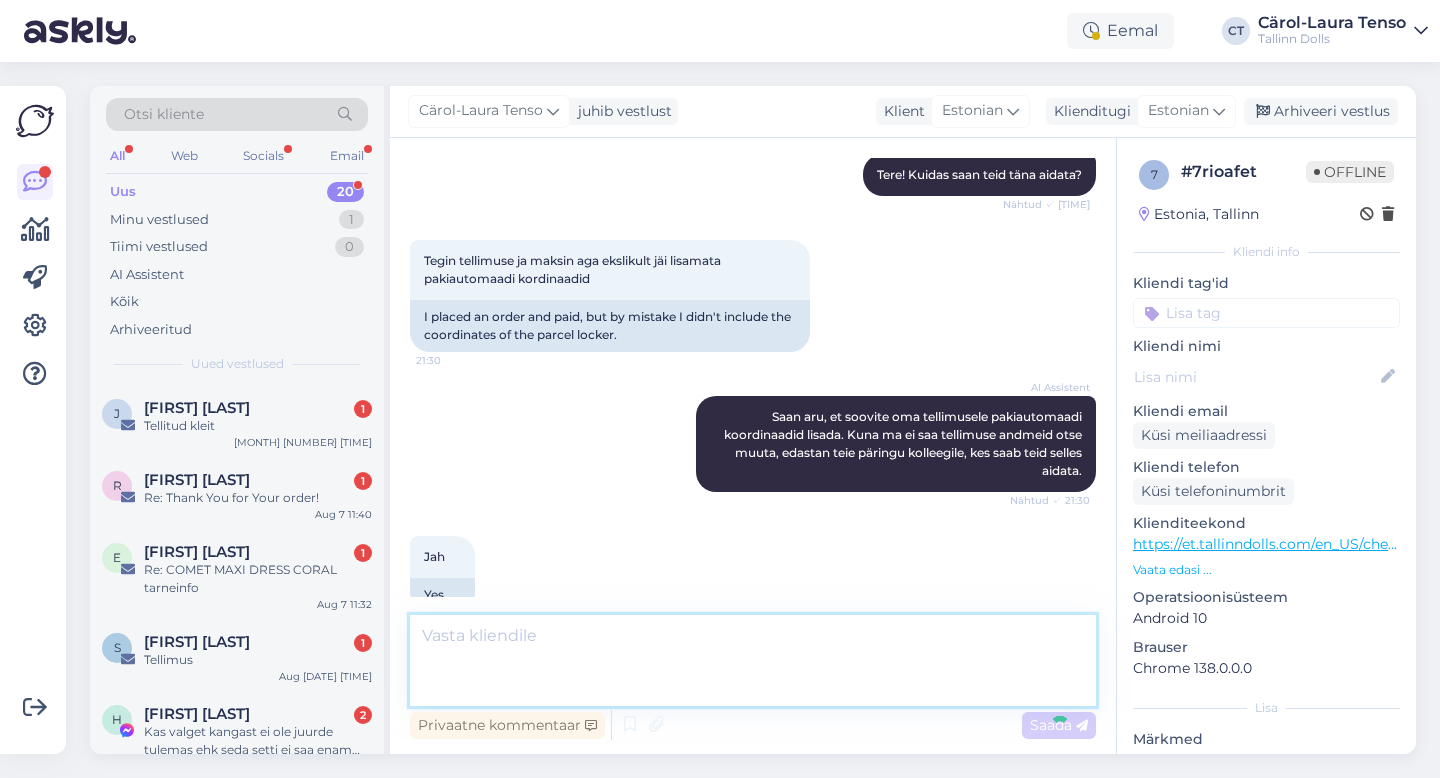 scroll, scrollTop: 400, scrollLeft: 0, axis: vertical 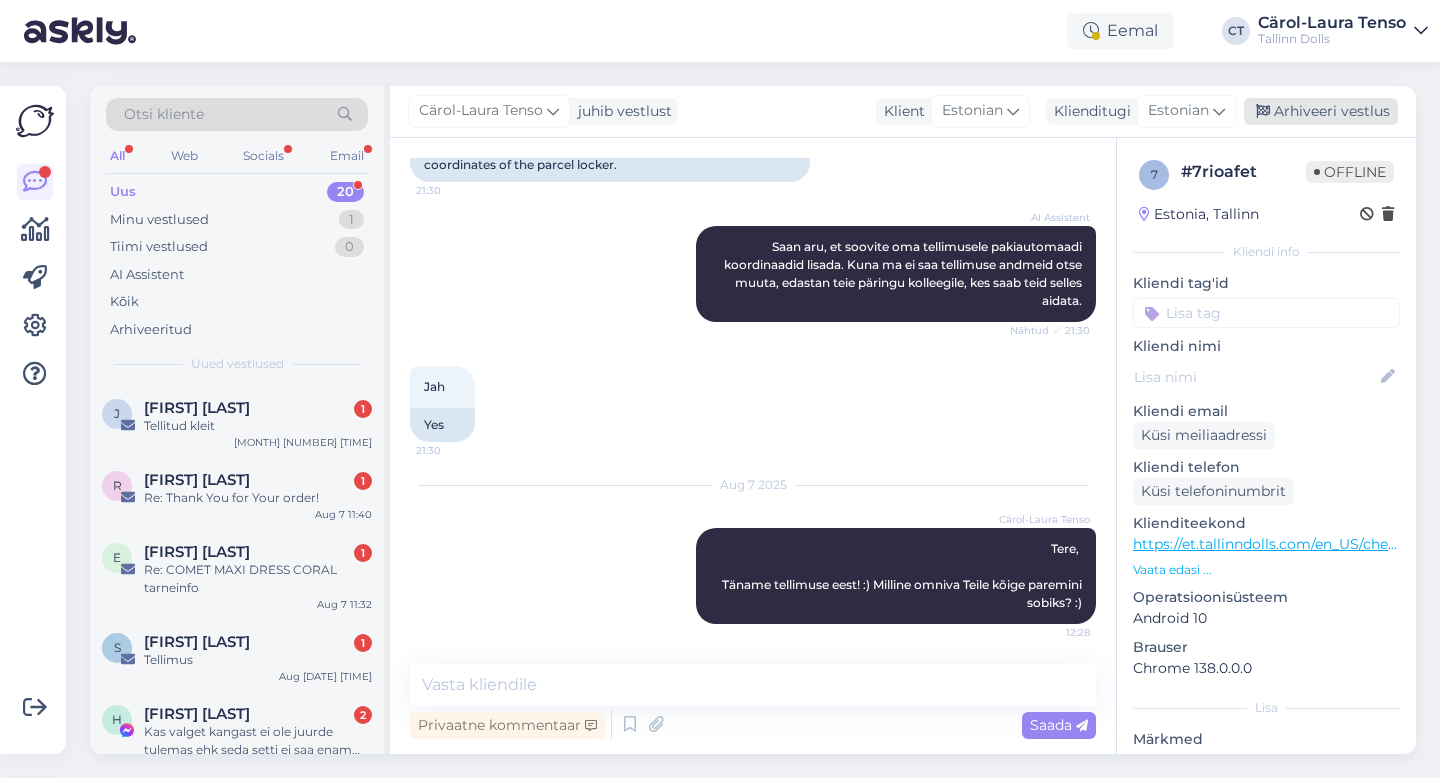 click on "Arhiveeri vestlus" at bounding box center [1321, 111] 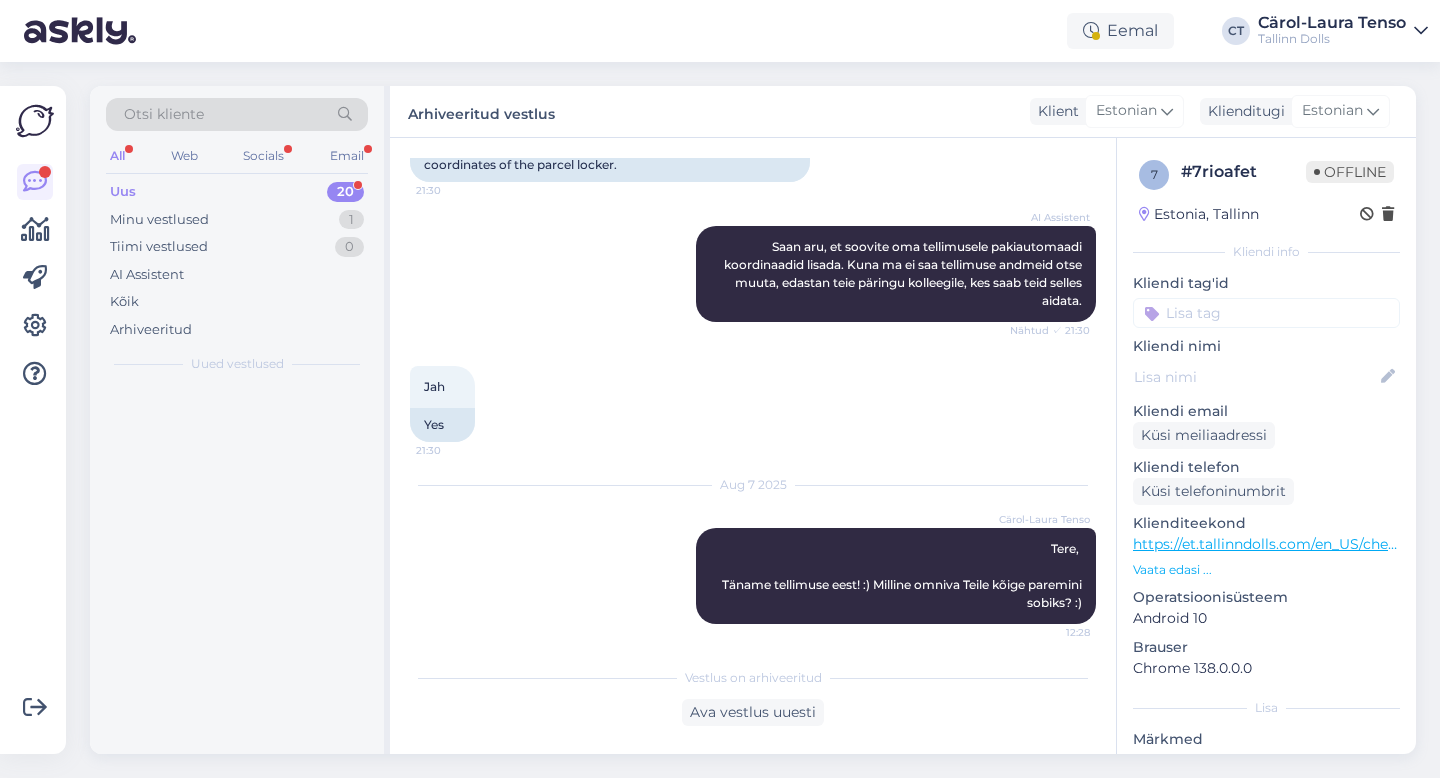 scroll, scrollTop: 407, scrollLeft: 0, axis: vertical 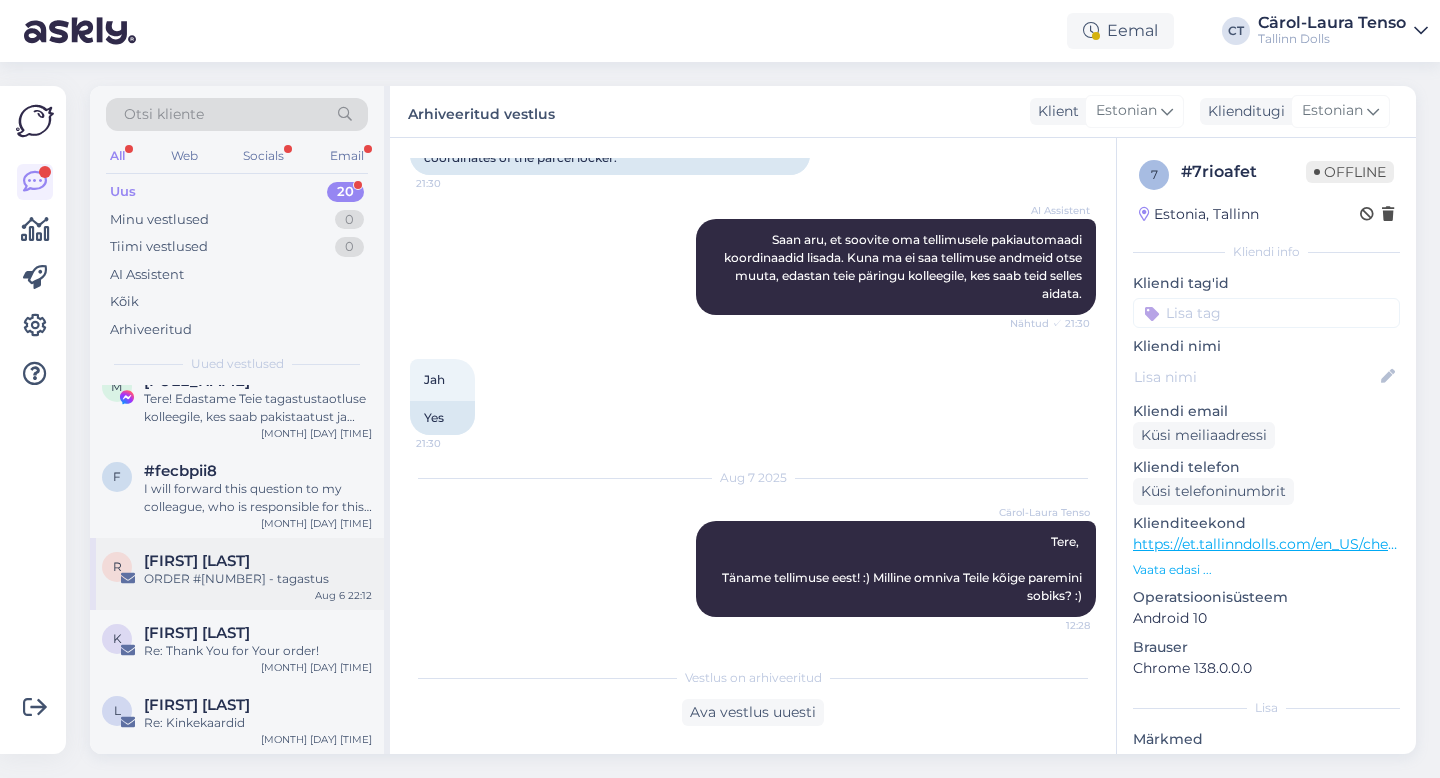 click on "raili lember" at bounding box center (258, 561) 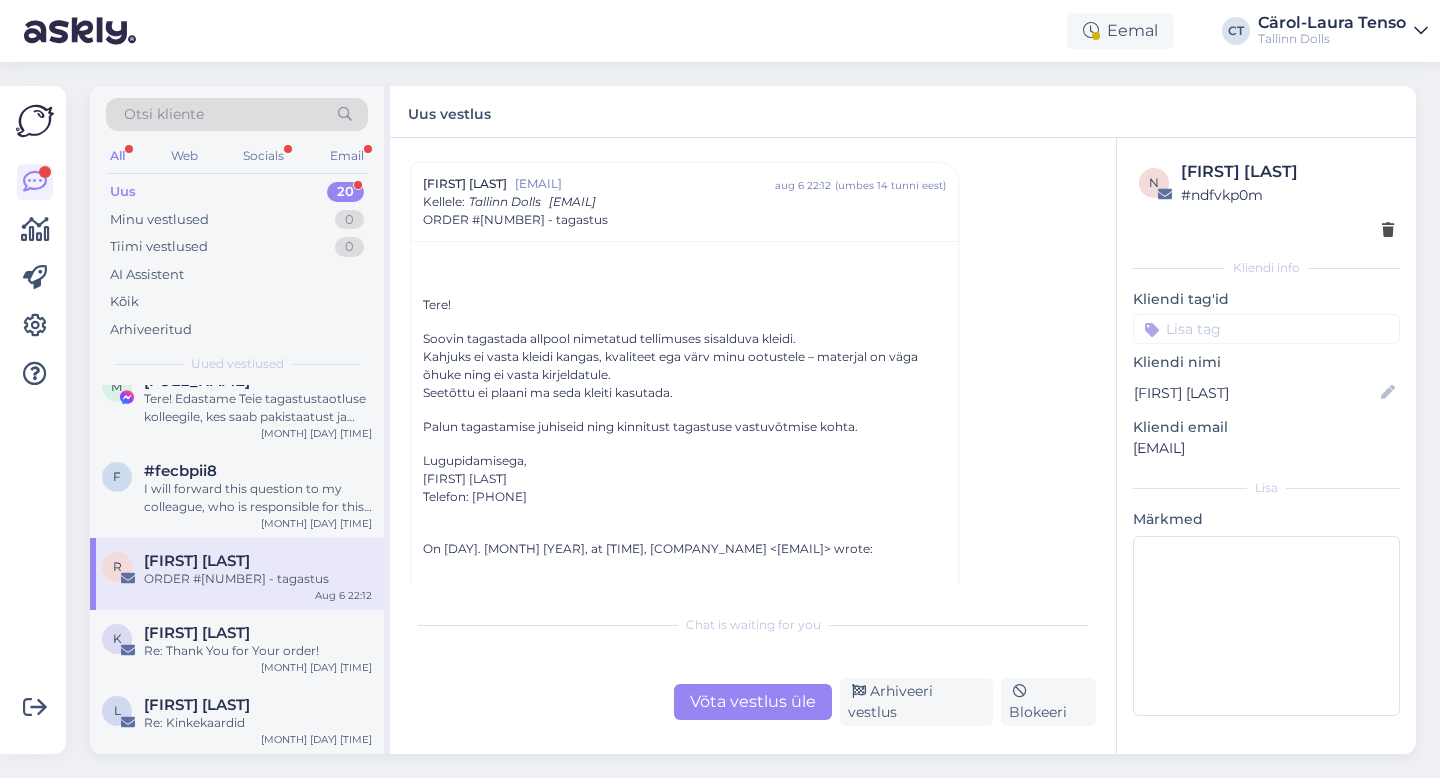 scroll, scrollTop: 52, scrollLeft: 0, axis: vertical 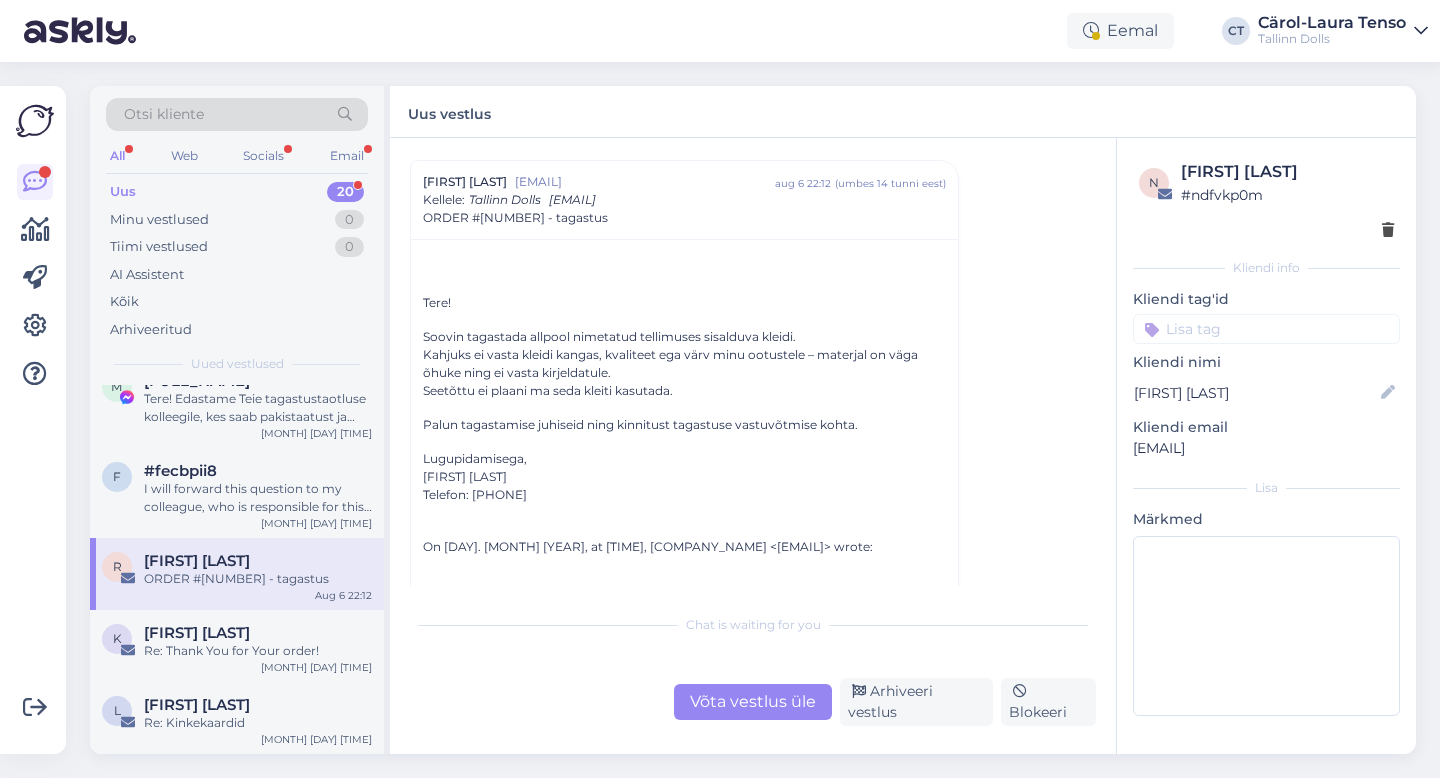 drag, startPoint x: 414, startPoint y: 350, endPoint x: 691, endPoint y: 388, distance: 279.59436 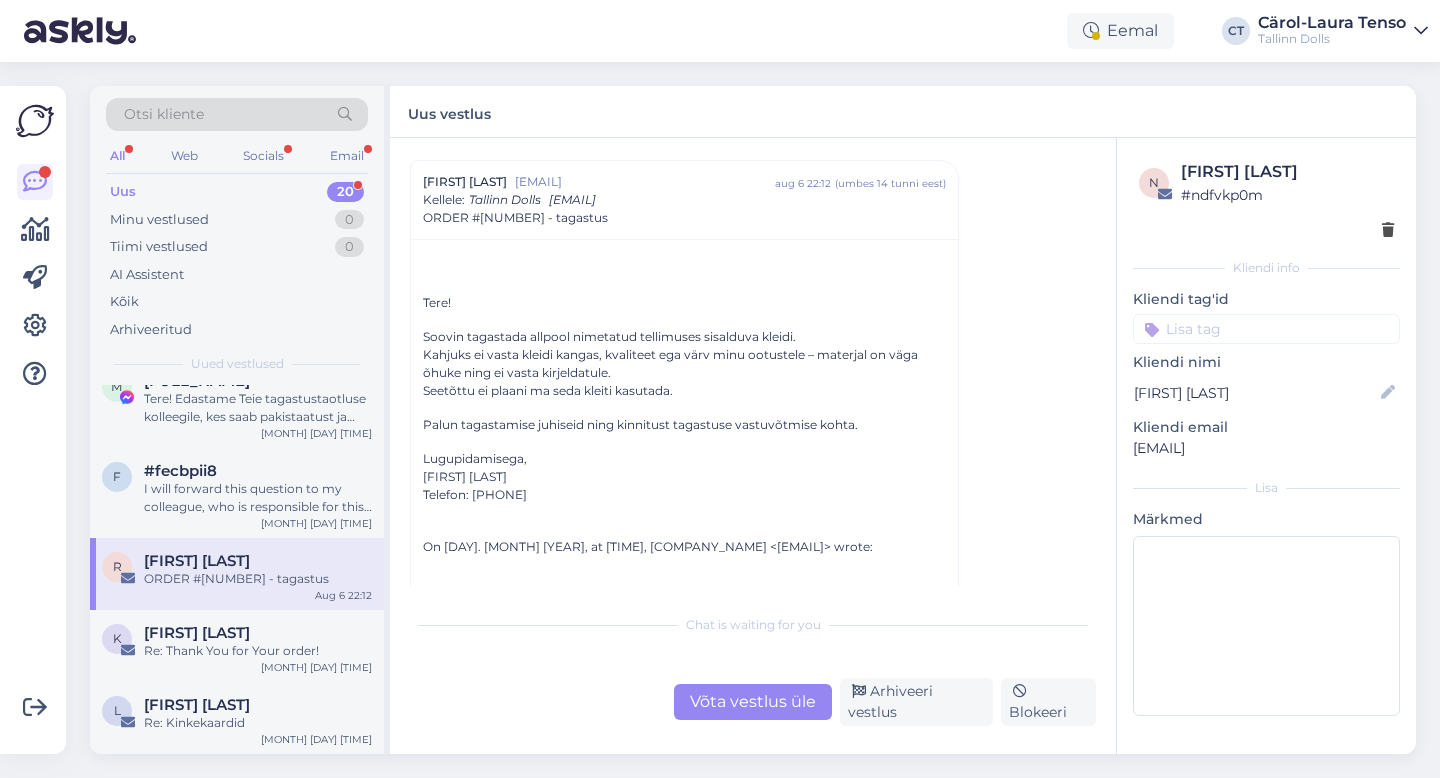 click on "Tere!
Soovin tagastada allpool nimetatud tellimuses sisalduva kleidi.
Kahjuks ei vasta kleidi kangas, kvaliteet ega värv minu ootustele – materjal on väga õhuke ning ei vasta kirjeldatule.
Seetõttu ei plaani ma seda kleiti kasutada.
Palun tagastamise juhiseid ning kinnitust tagastuse vastuvõtmise kohta.
Lugupidamisega,
Raili Lember
Telefon: 5652000
On 31. Jul 2025, at 13:05, Tallinn Dolls <info@tallinndolls.com> wrote:
Dear Raili Lember
we are happy to say that your order is on the way.
You can track your shipment very soon via tracking code   CC816009344EE .
SHIPPED ORDER #000122153
TRACKING CODE: CC816009344EE
ITEM
QUANTITY
SIZE
SHIPMENT BEGINS
PRICE
SHIFTED MIDI DRESS SHORT SLEEVES OLIVE
TALLINN DOLLS
1
M
Today" at bounding box center [684, 920] 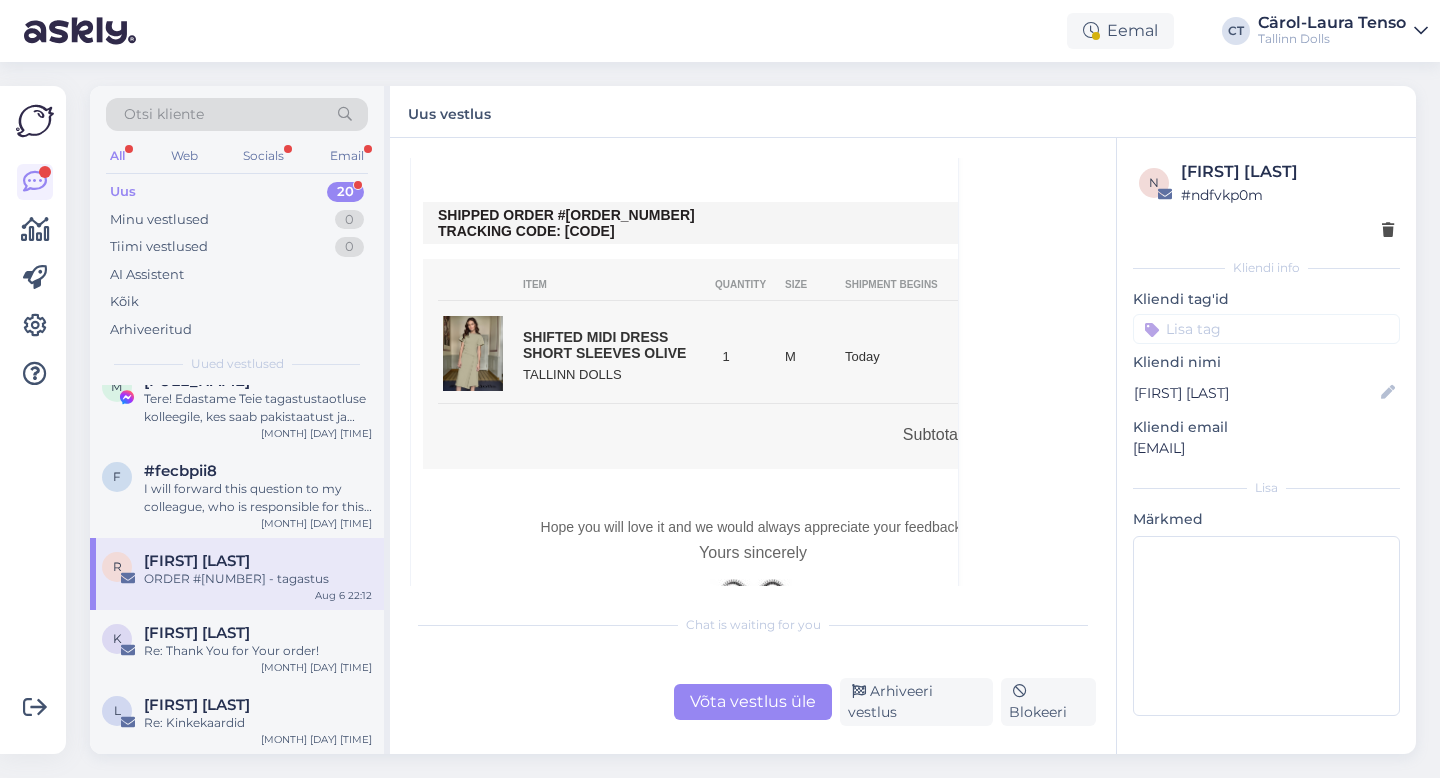 scroll, scrollTop: 1069, scrollLeft: 0, axis: vertical 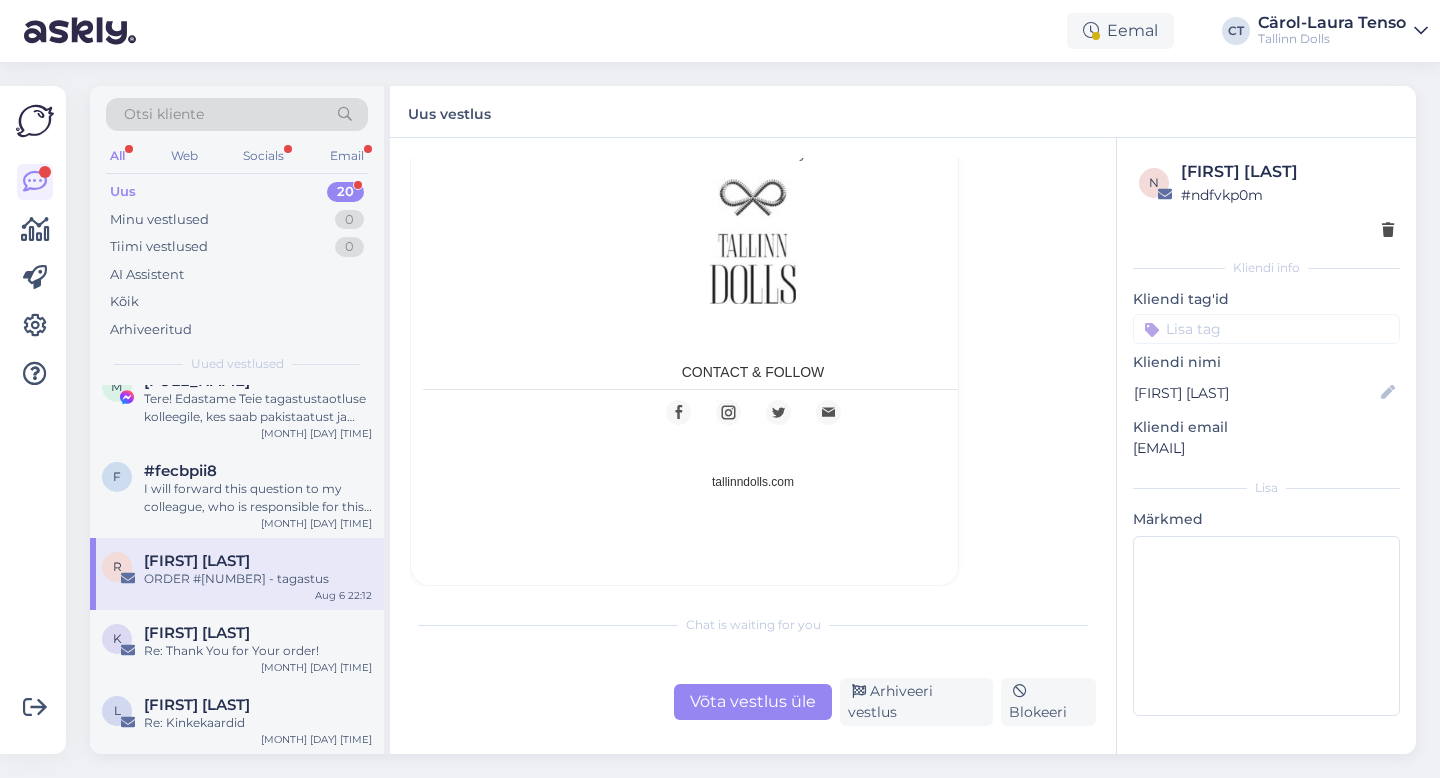 click on "Vestlus algas raili lember raililember@hotmail.com aug 6 22:12 ( umbes 14 tunni eest ) Kellele : Tallinn Dolls info@tallinndolls.com ORDER #000122153- tagastus
Tere!
Soovin tagastada allpool nimetatud tellimuses sisalduva kleidi.
Kahjuks ei vasta kleidi kangas, kvaliteet ega värv minu ootustele – materjal on väga õhuke ning ei vasta kirjeldatule.
Seetõttu ei plaani ma seda kleiti kasutada.
Palun tagastamise juhiseid ning kinnitust tagastuse vastuvõtmise kohta.
Lugupidamisega,
Raili Lember
Telefon: 5652000
On 31. Jul 2025, at 13:05, Tallinn Dolls <info@tallinndolls.com> wrote:
Dear Raili Lember
we are happy to say that your order is on the way.
You can track your shipment very soon via tracking code   CC816009344EE .
SHIPPED ORDER #000122153
TRACKING CODE: CC816009344EE
ITEM
QUANTITY
SIZE
SHIPMENT BEGINS
PRICE" at bounding box center (753, 446) 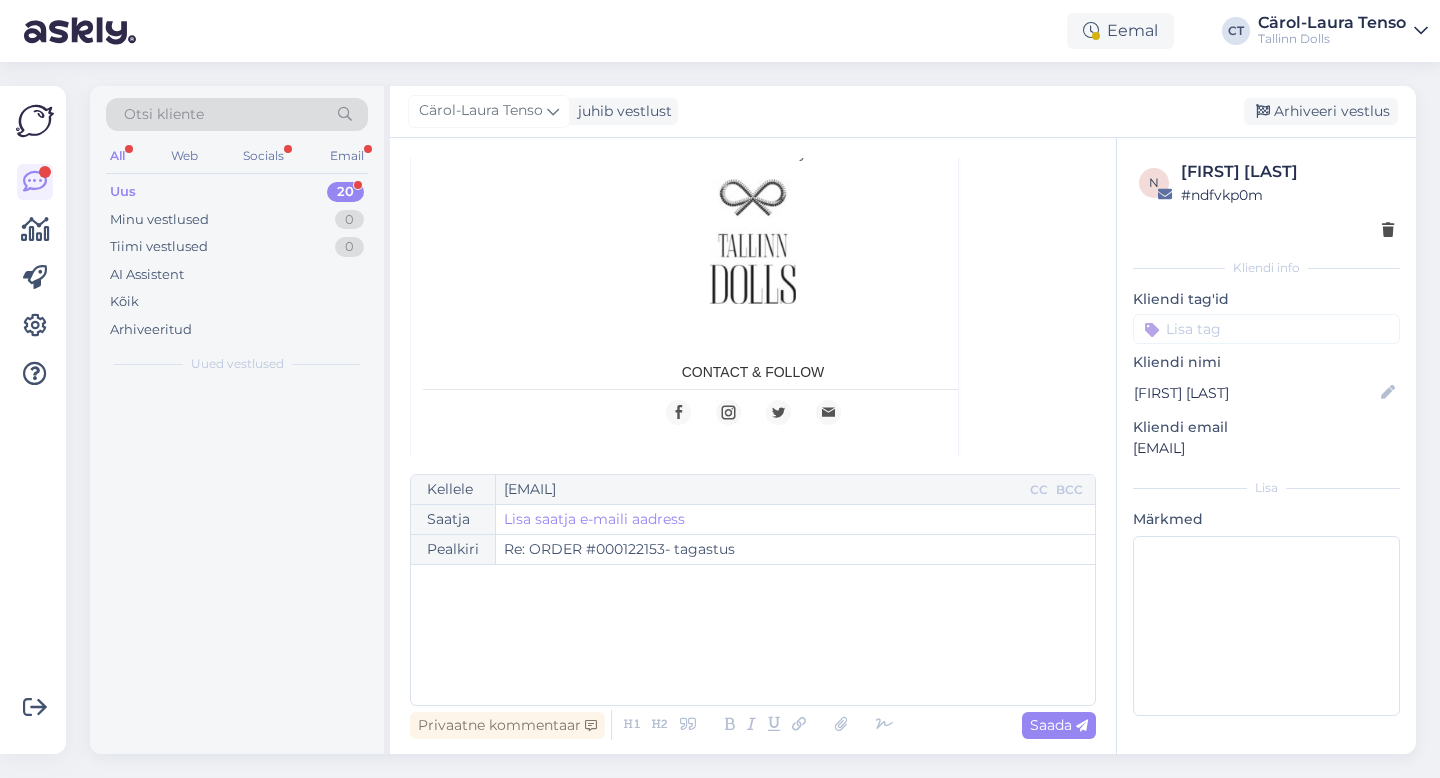 scroll, scrollTop: 54, scrollLeft: 0, axis: vertical 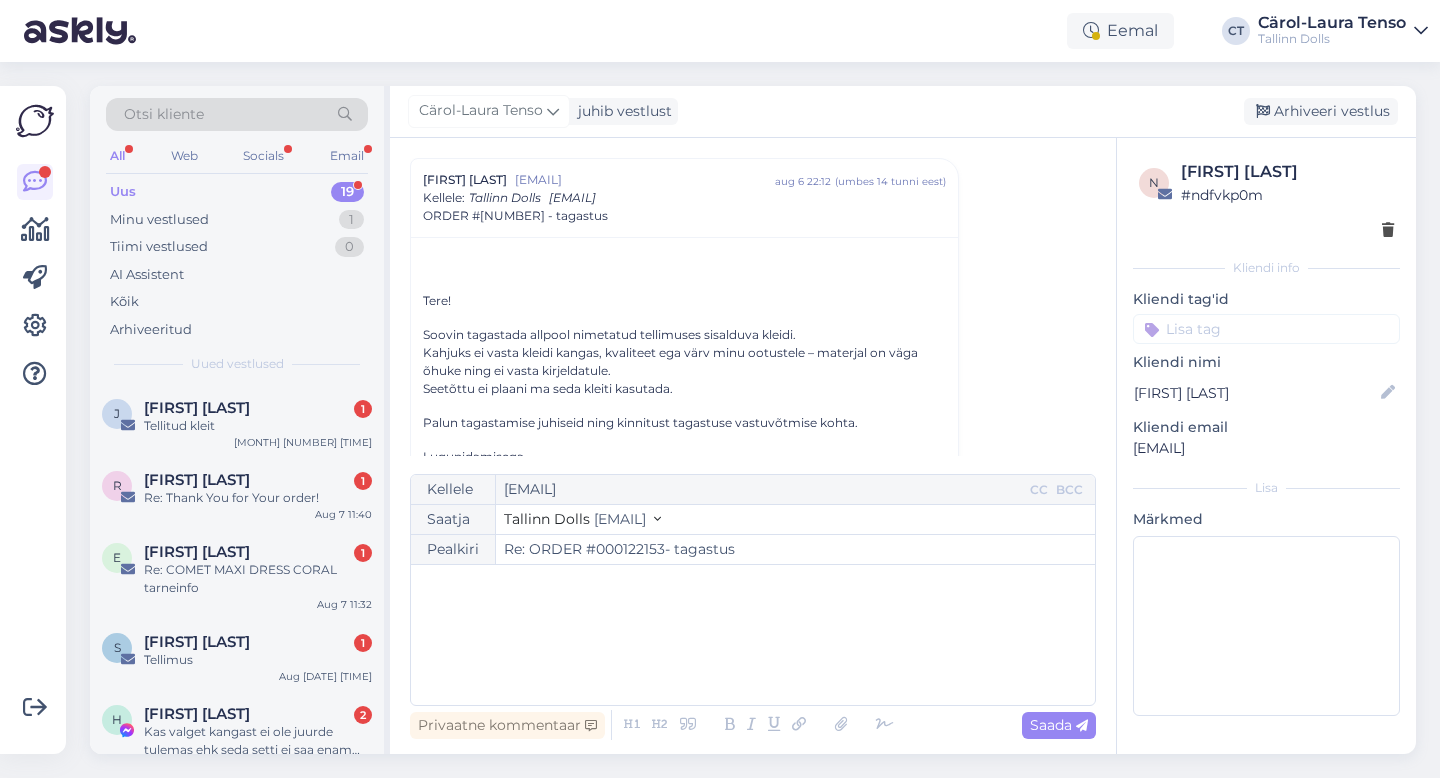 click on "﻿" at bounding box center (753, 635) 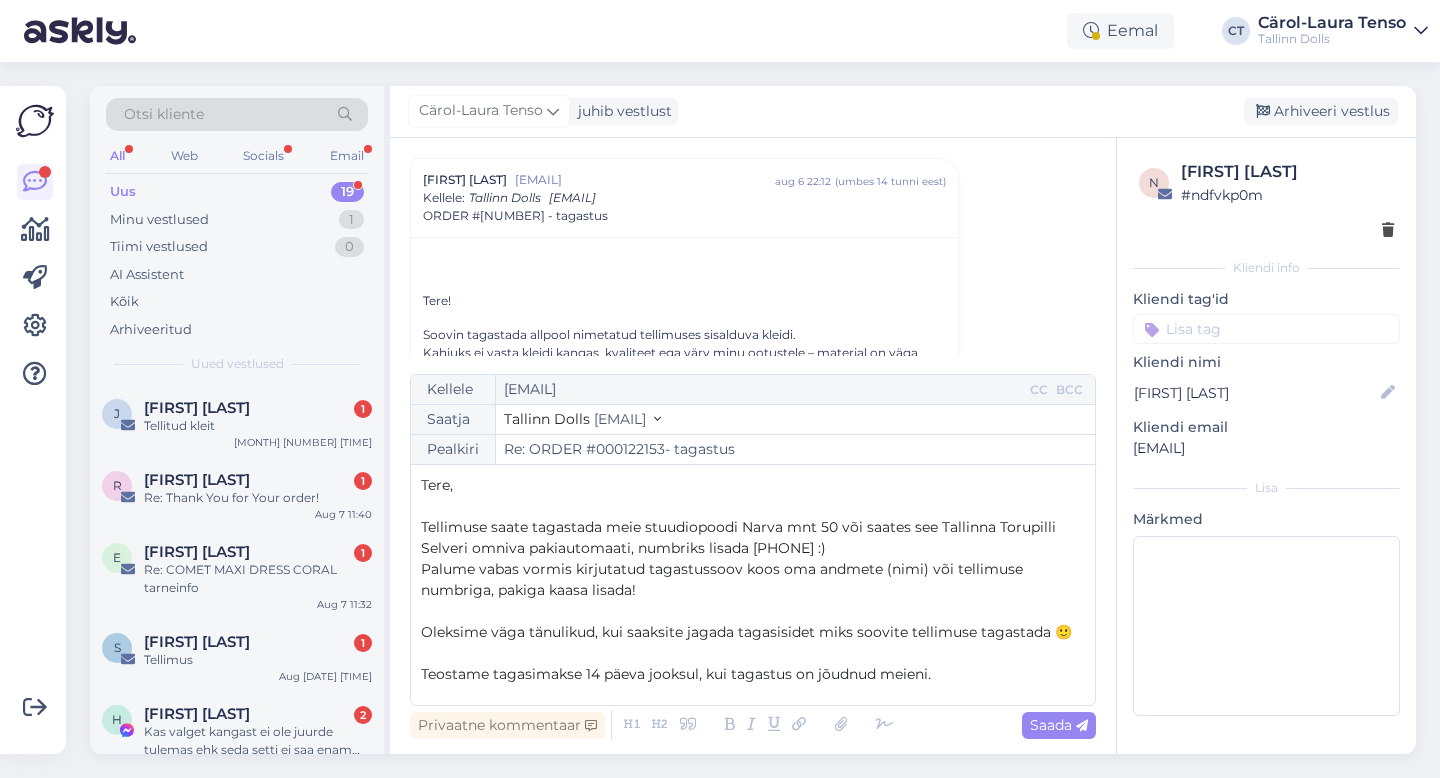 scroll, scrollTop: 74, scrollLeft: 0, axis: vertical 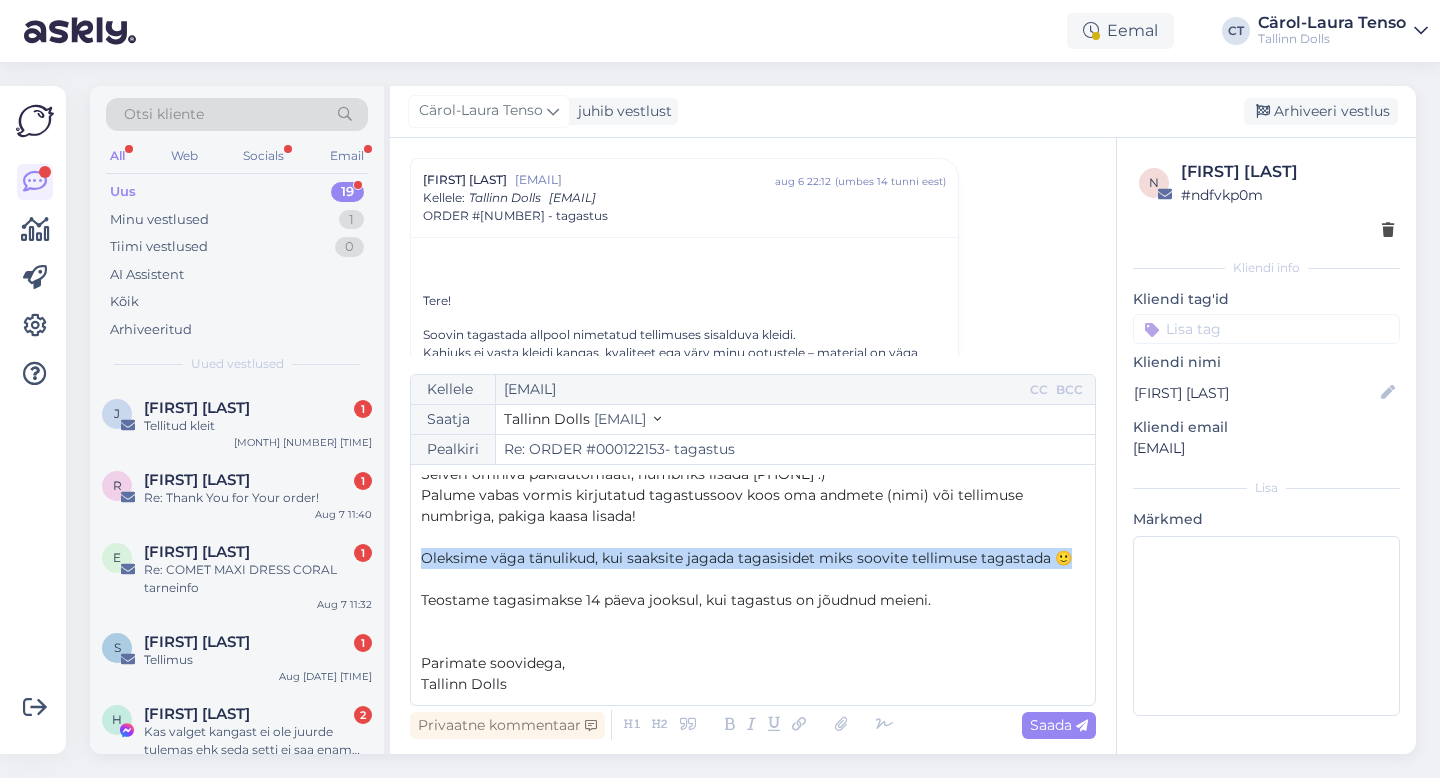 drag, startPoint x: 422, startPoint y: 554, endPoint x: 1068, endPoint y: 564, distance: 646.0774 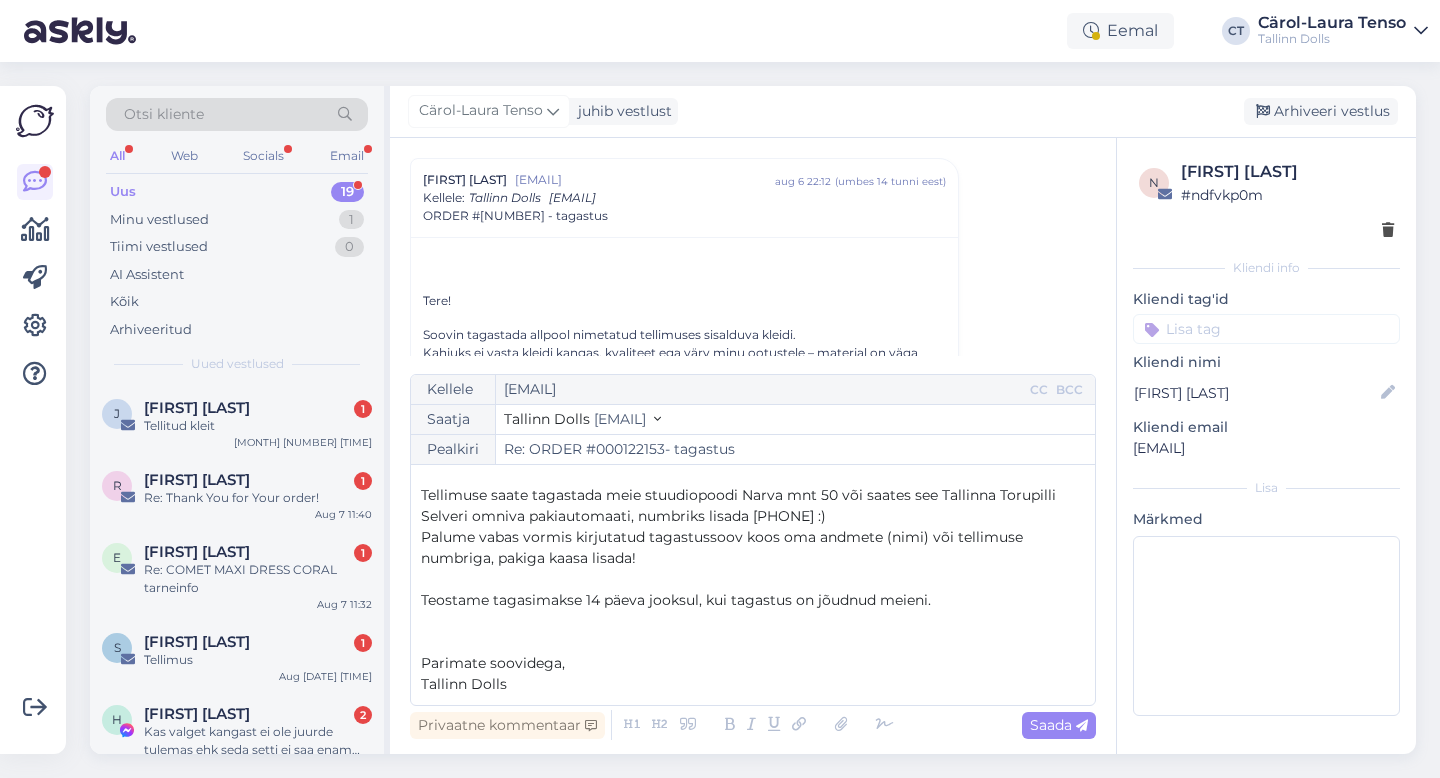 scroll, scrollTop: 32, scrollLeft: 0, axis: vertical 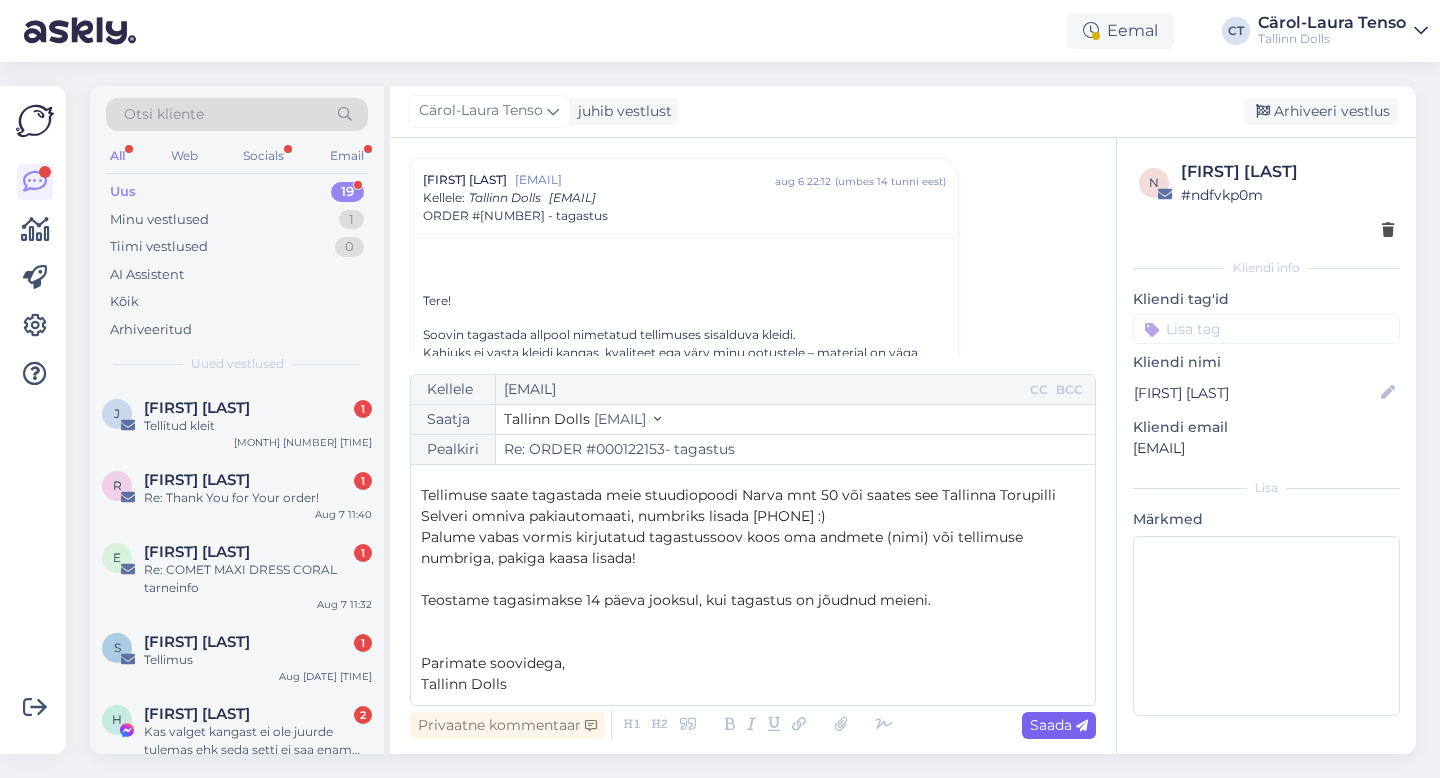 click on "Saada" at bounding box center (1059, 725) 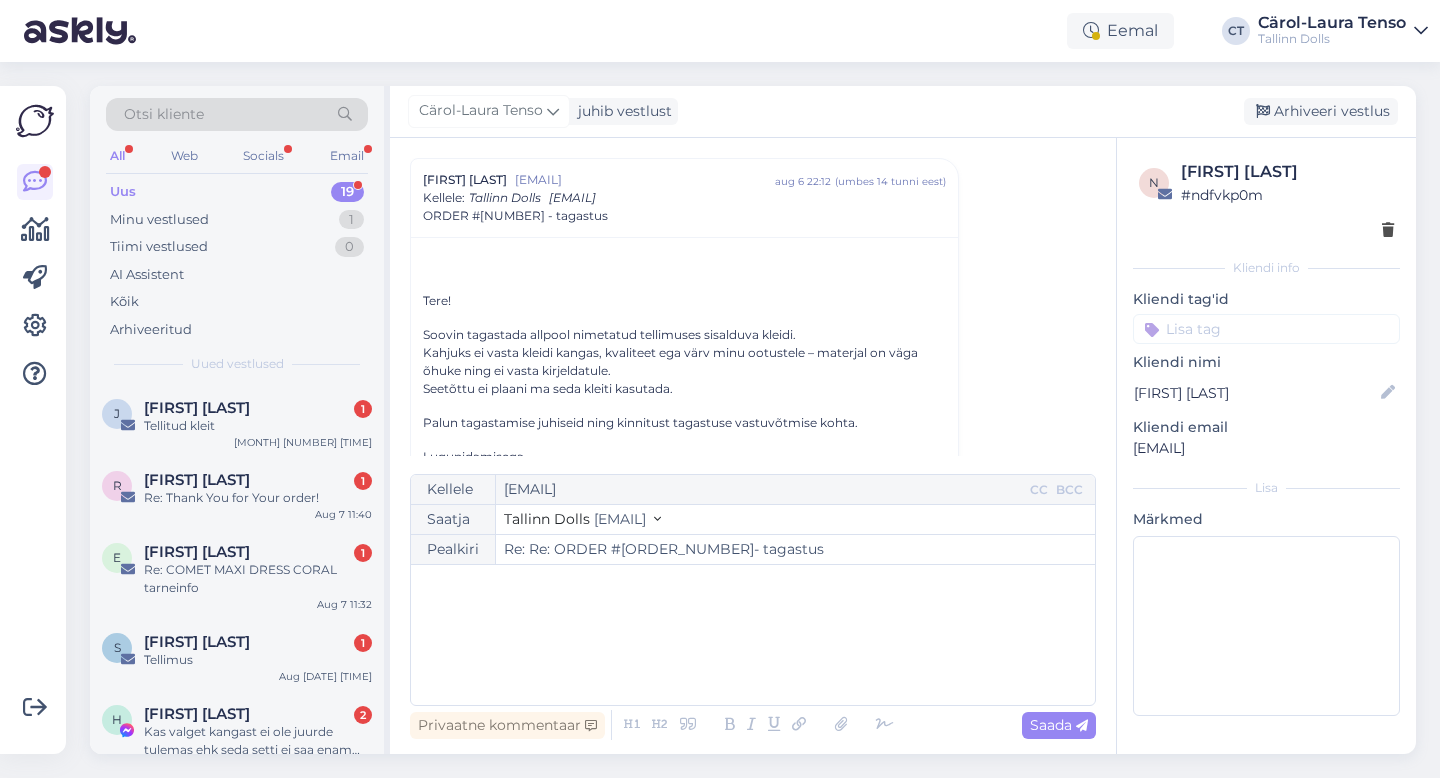 type on "Re: ORDER #000122153- tagastus" 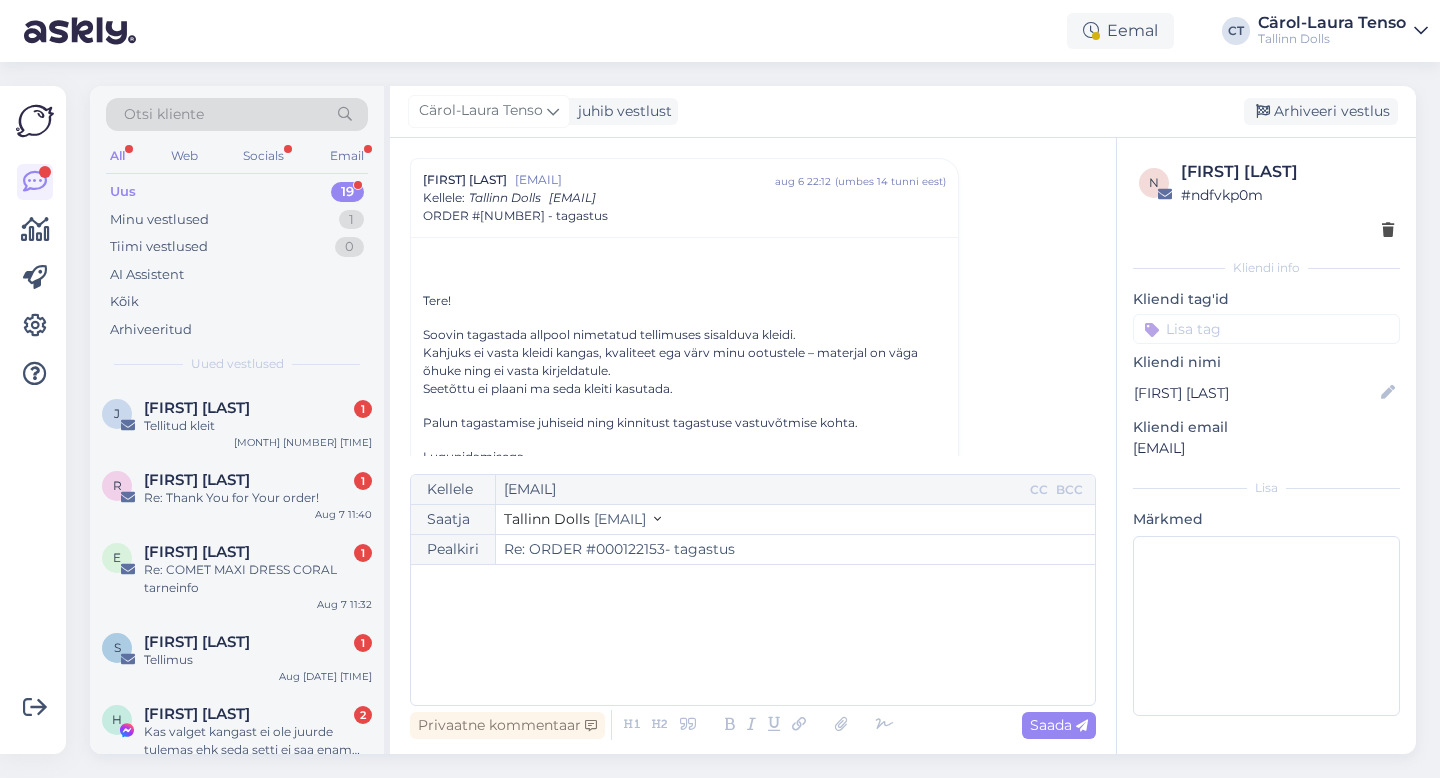 scroll, scrollTop: 0, scrollLeft: 0, axis: both 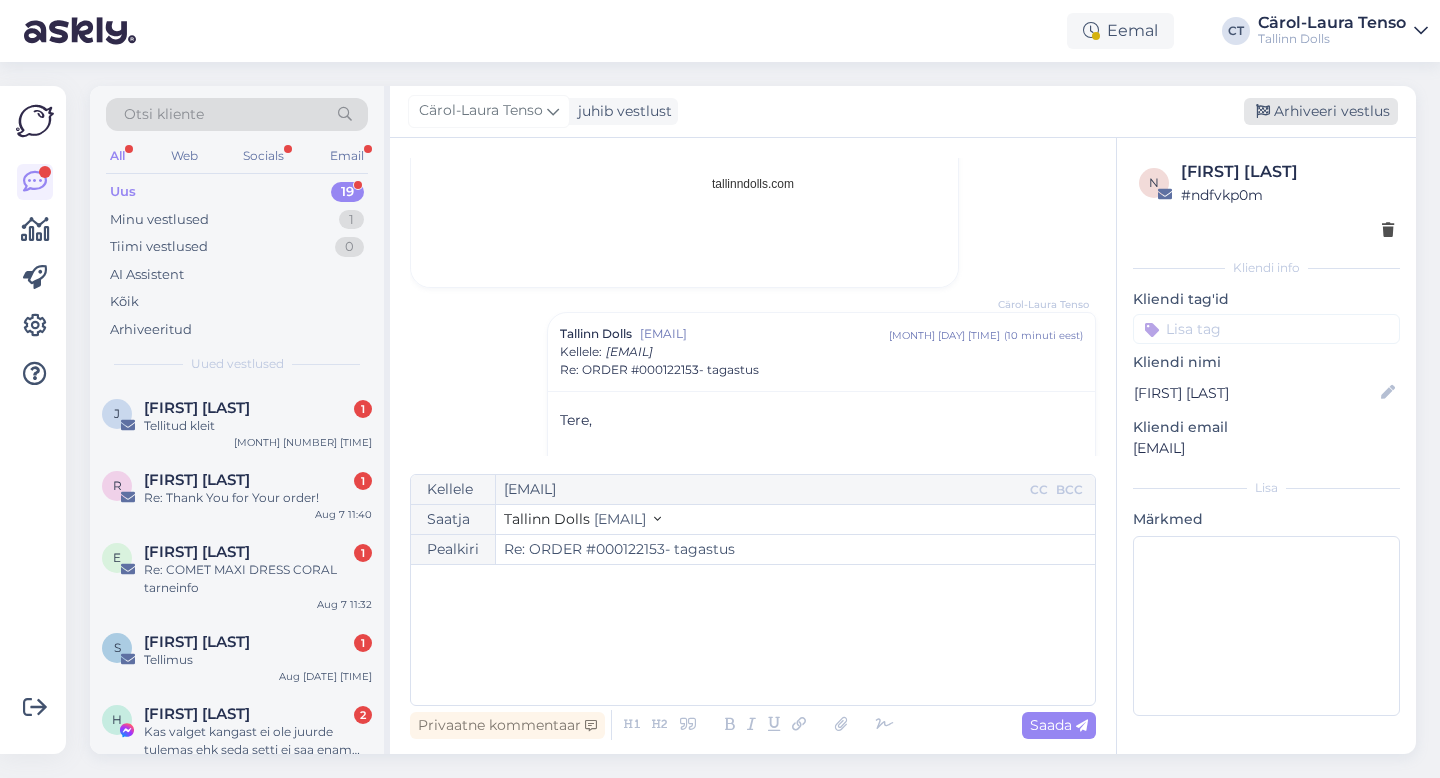 click on "Arhiveeri vestlus" at bounding box center [1321, 111] 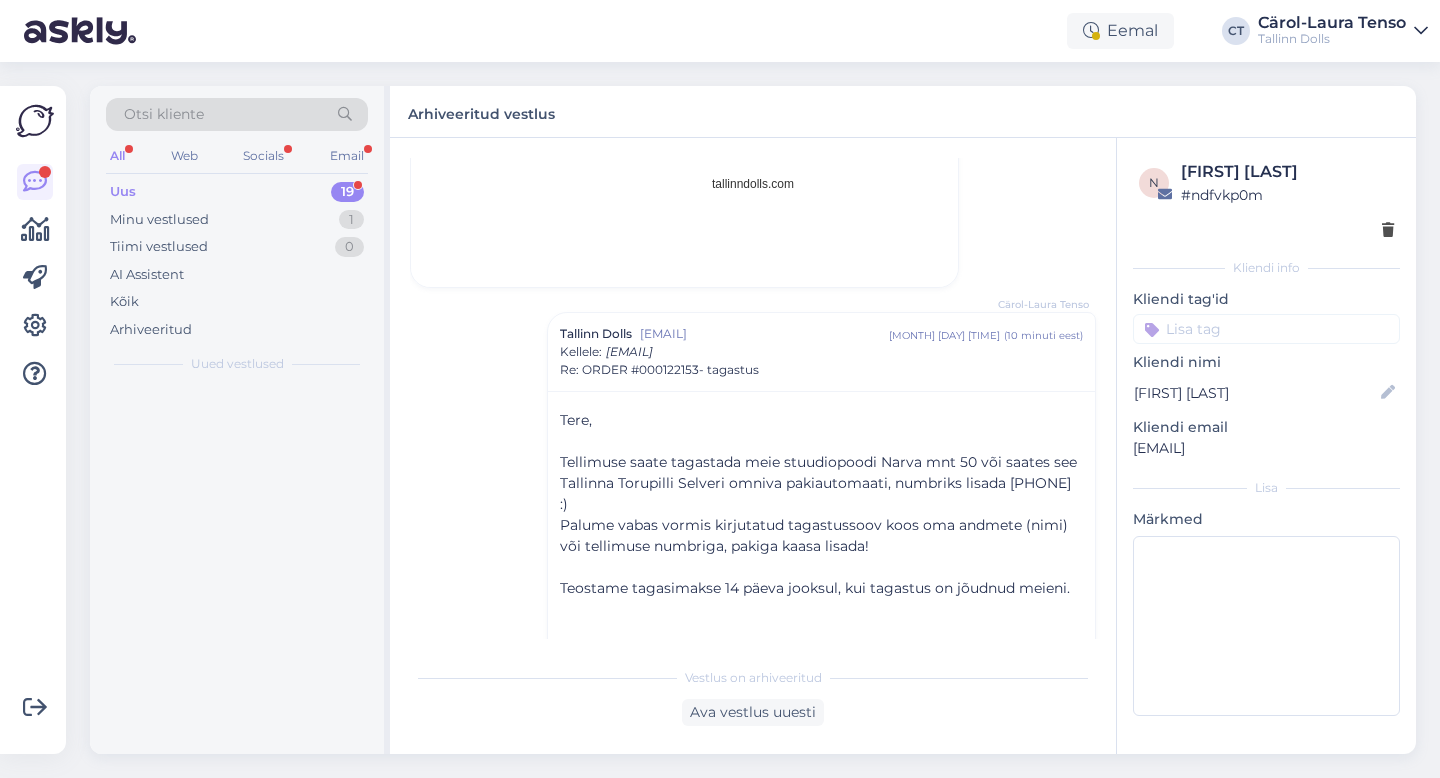 scroll, scrollTop: 1436, scrollLeft: 0, axis: vertical 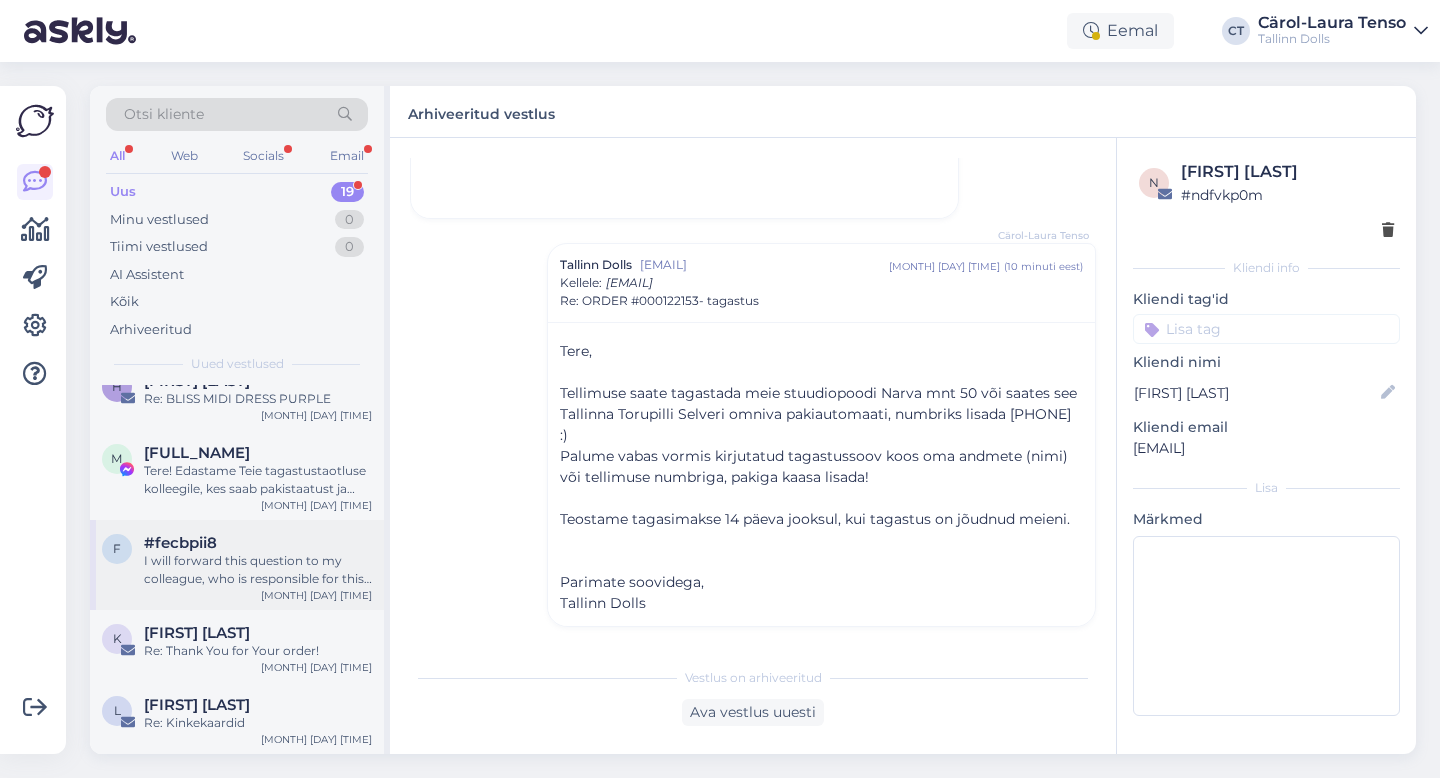click on "I will forward this question to my colleague, who is responsible for this. The reply will be here during our working hours." at bounding box center (258, 570) 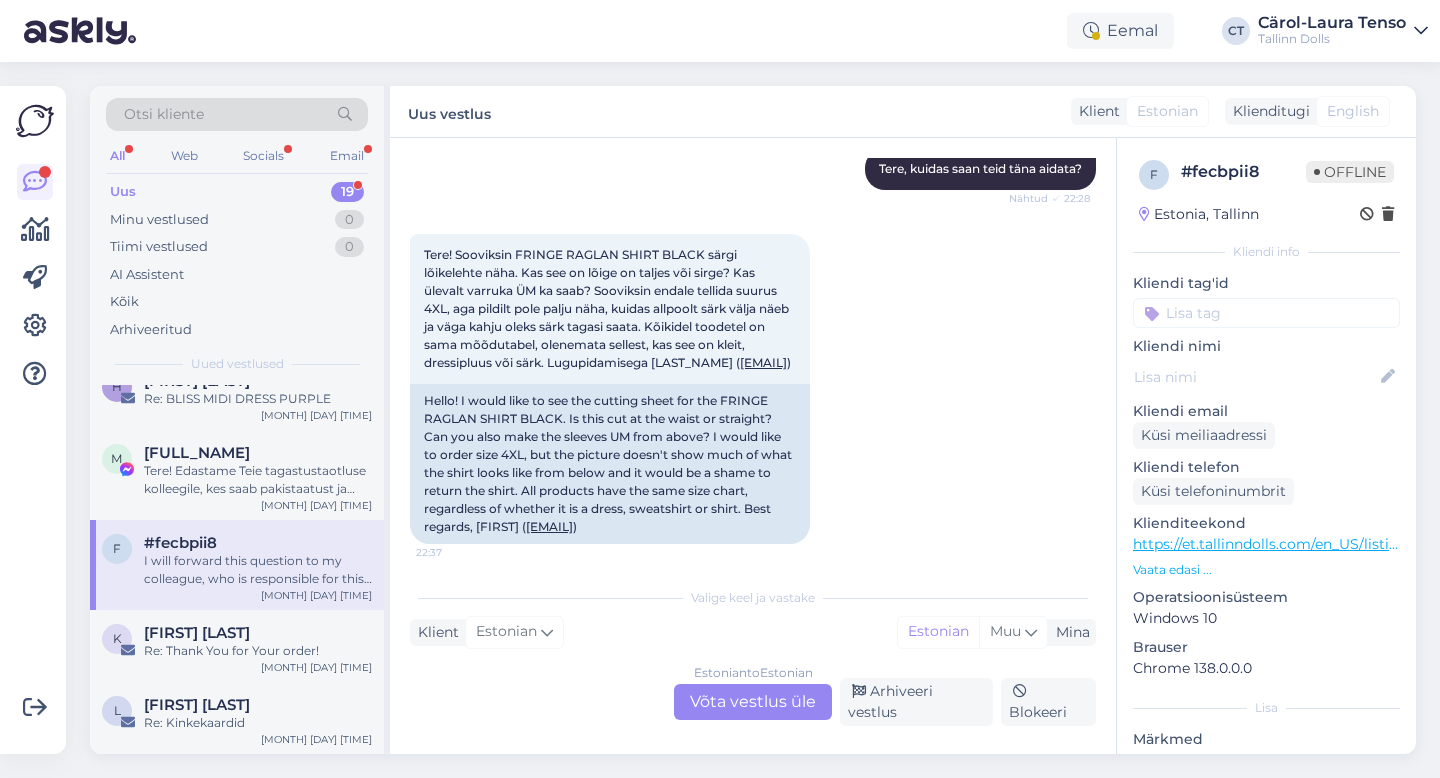 scroll, scrollTop: 234, scrollLeft: 0, axis: vertical 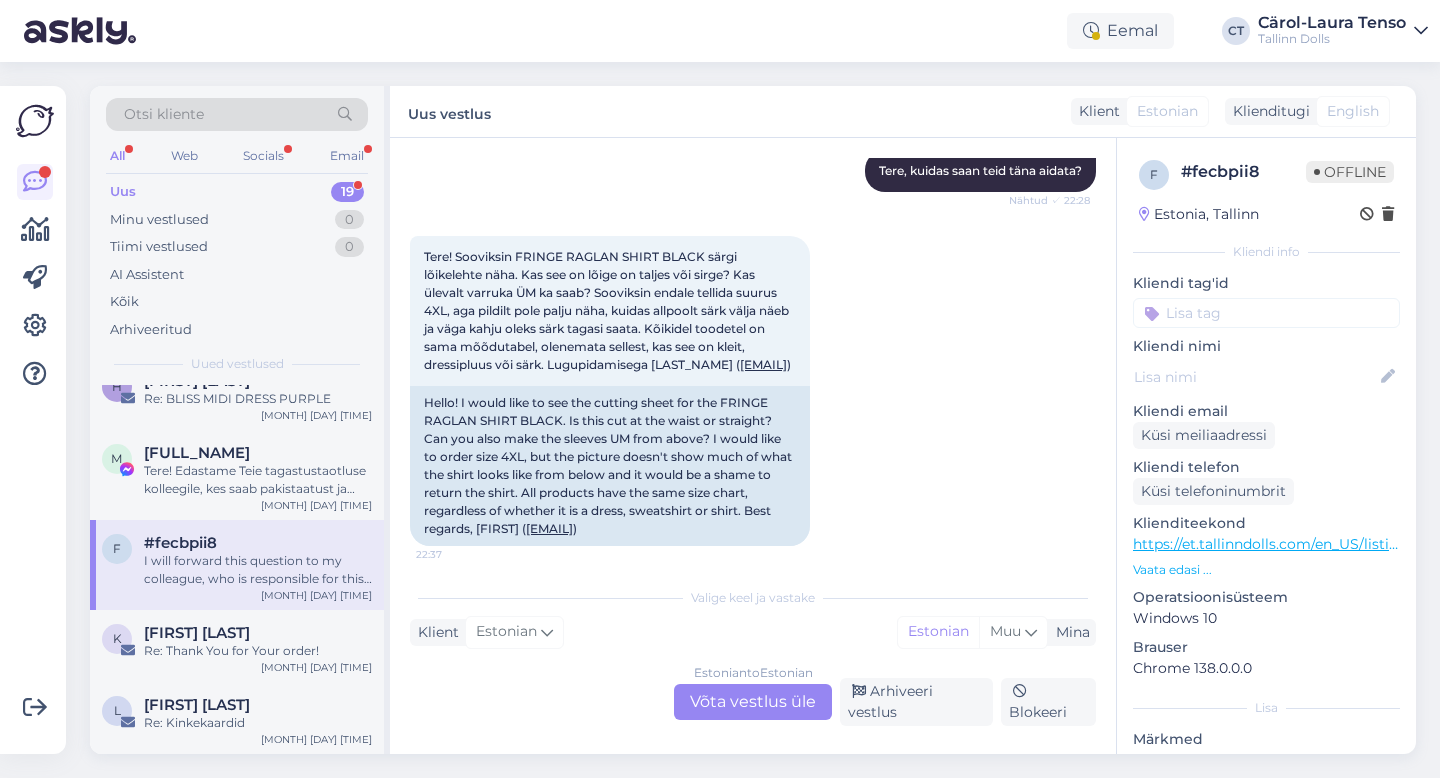 click on "Estonian  to  Estonian Võta vestlus üle" at bounding box center (753, 702) 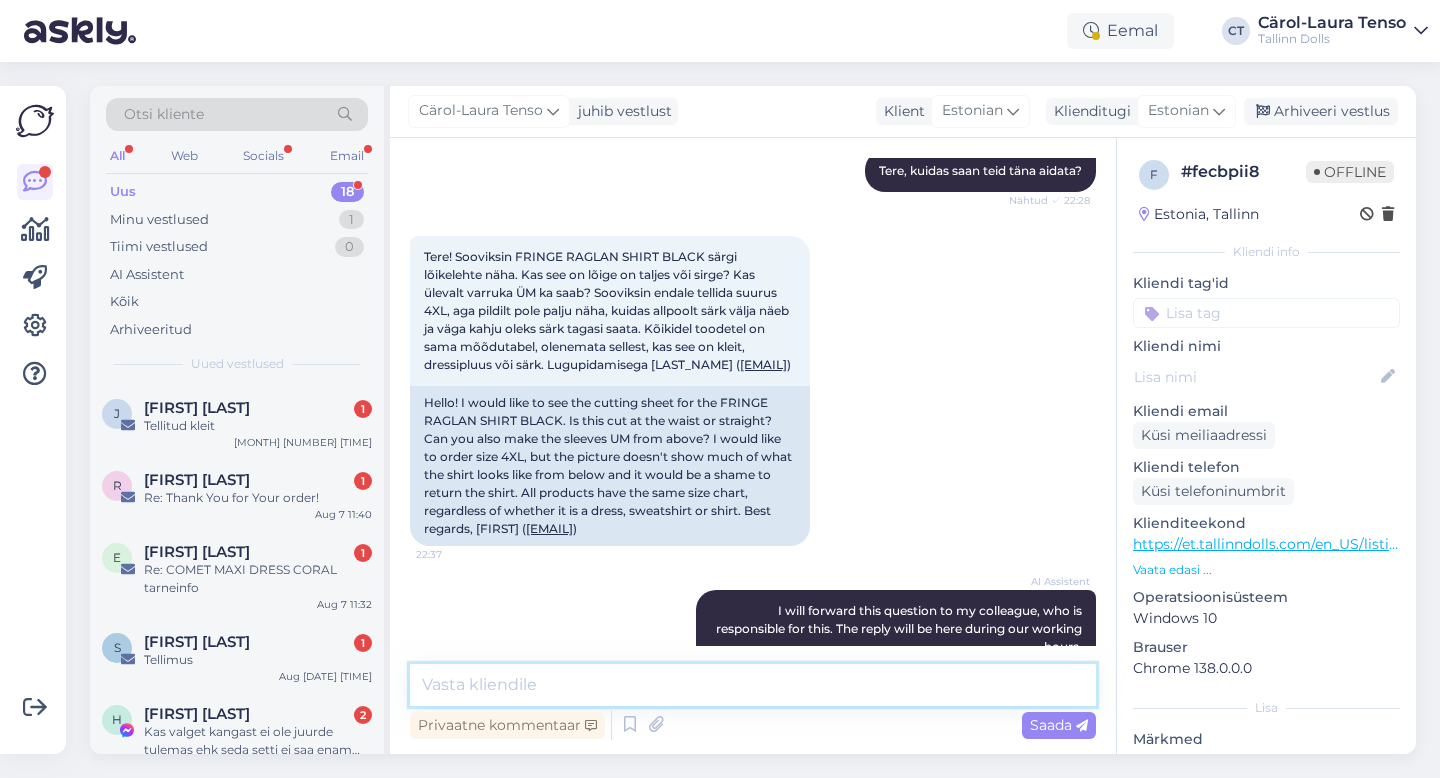 click at bounding box center (753, 685) 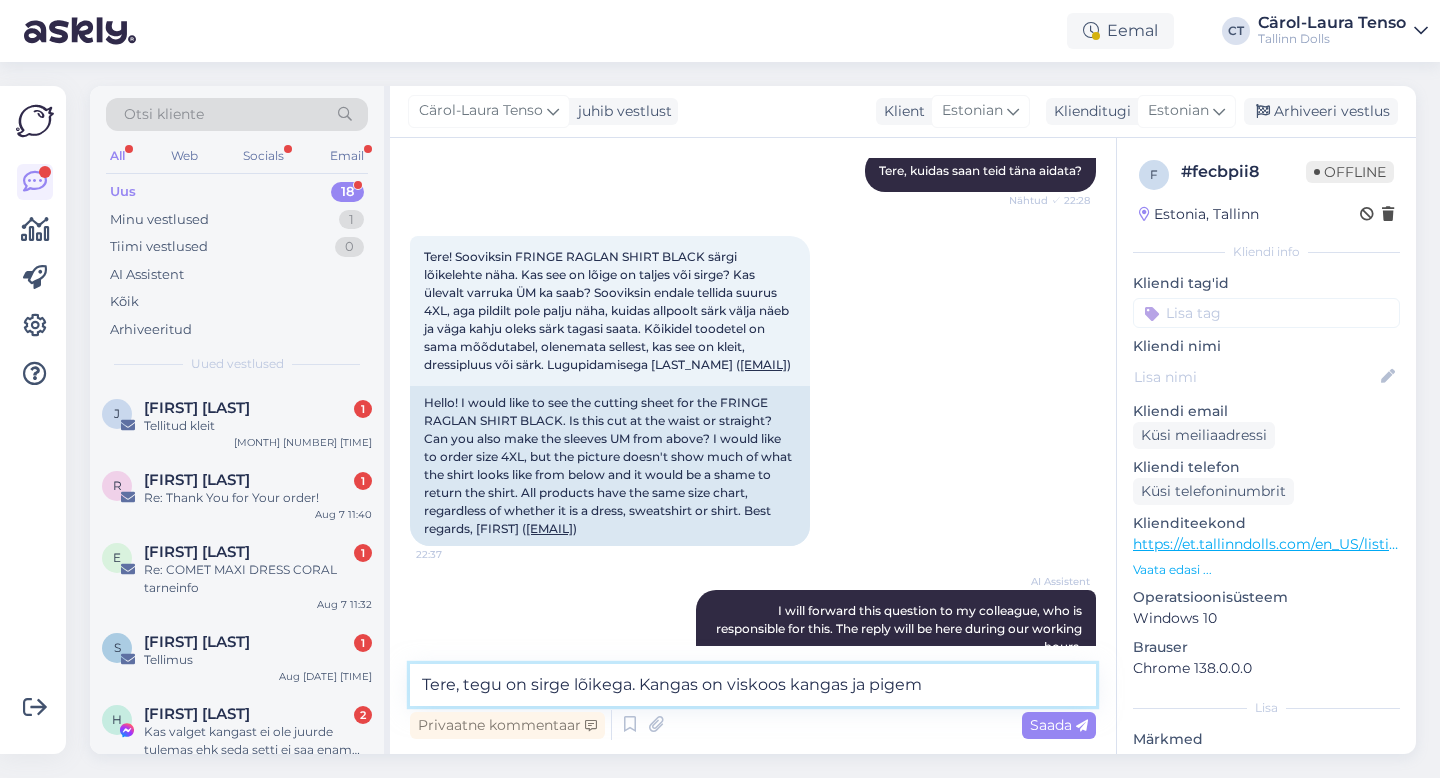 click on "Tere, tegu on sirge lõikega. Kangas on viskoos kangas ja pigem" at bounding box center (753, 685) 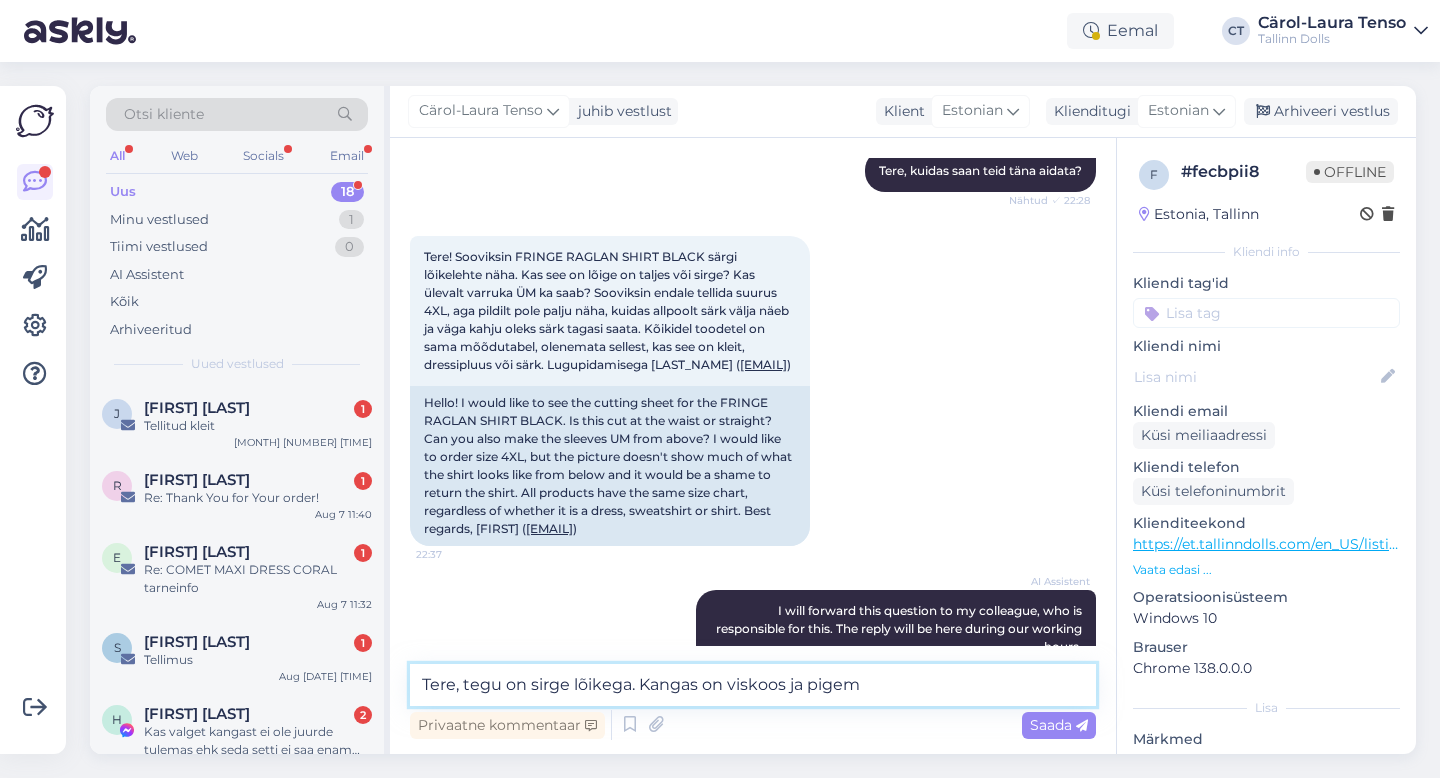 click on "Tere, tegu on sirge lõikega. Kangas on viskoos ja pigem" at bounding box center (753, 685) 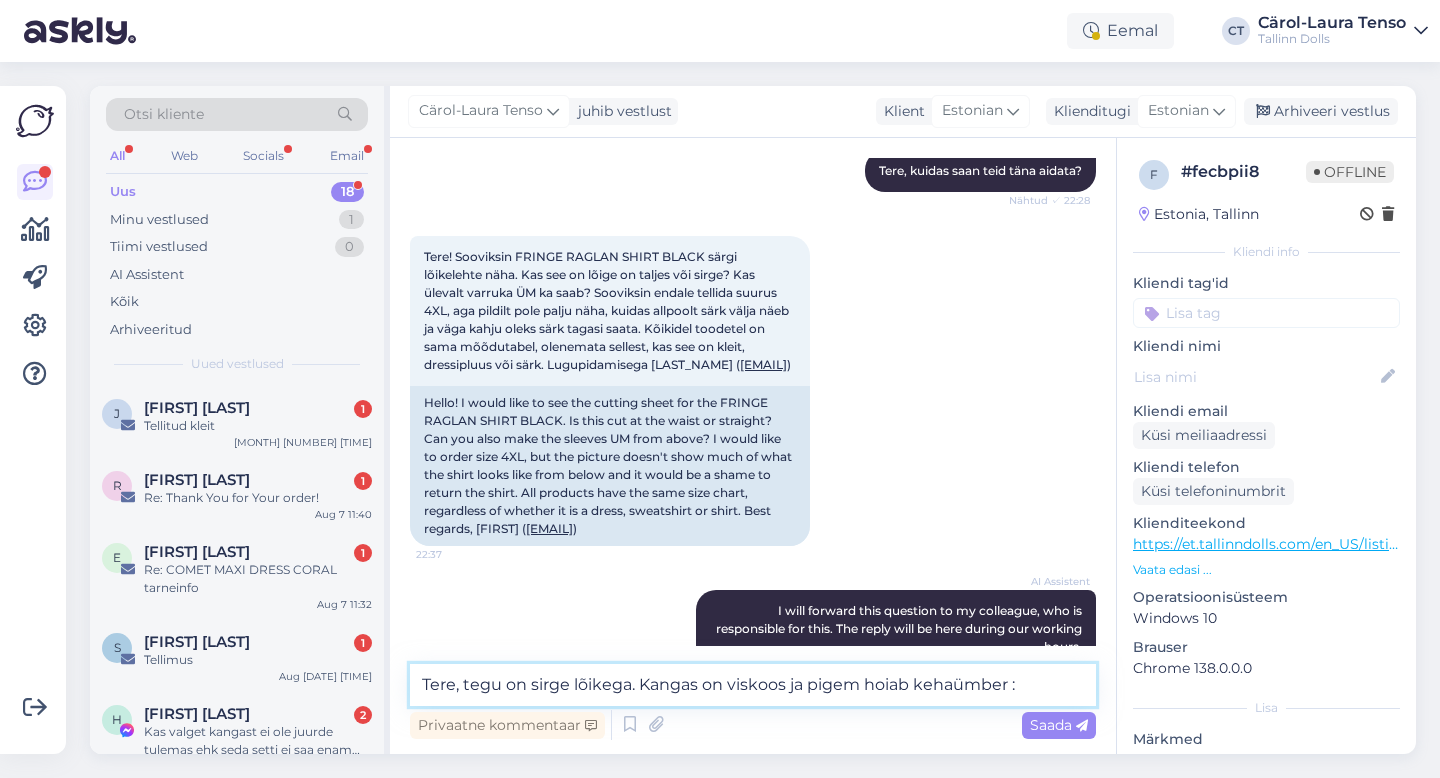 type on "Tere, tegu on sirge lõikega. Kangas on viskoos ja pigem hoiab kehaümber :)" 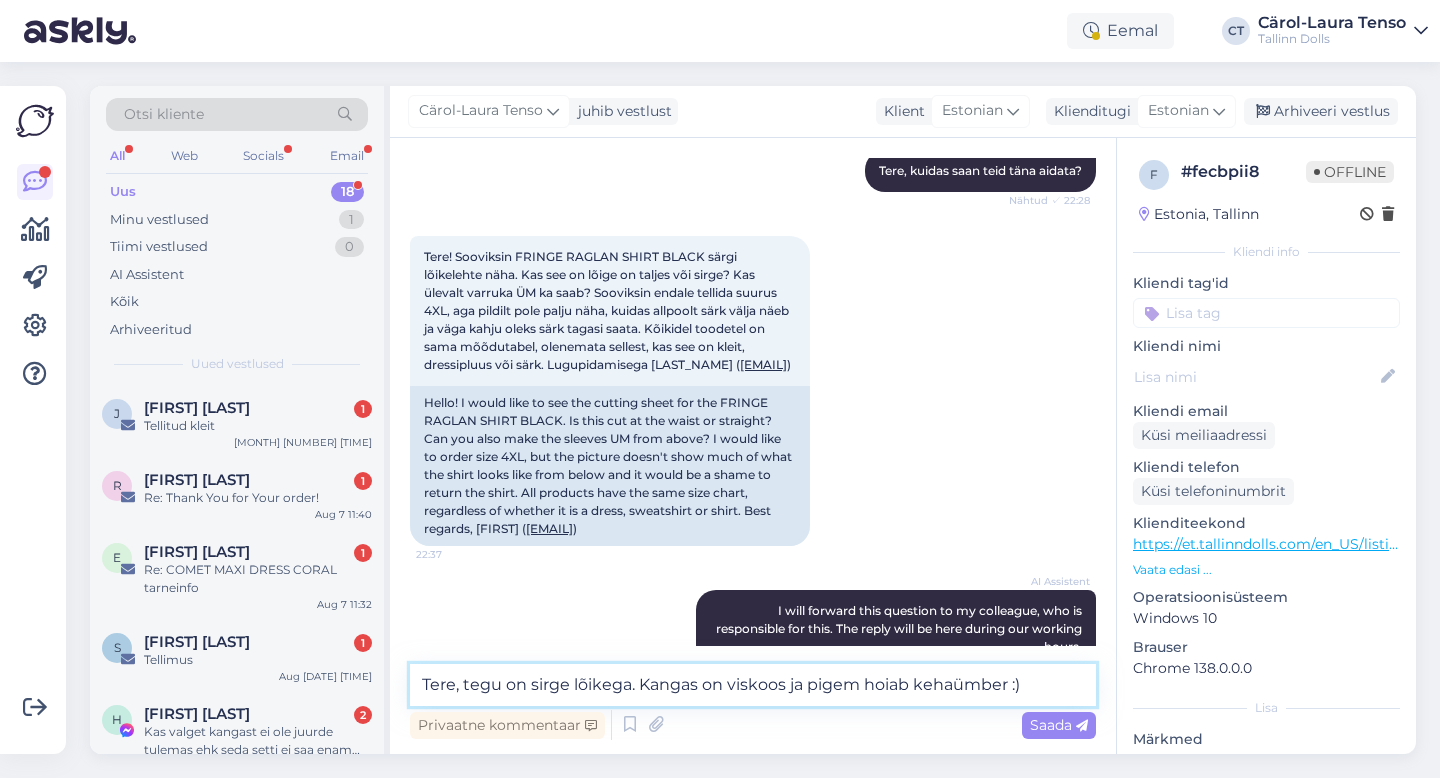 type 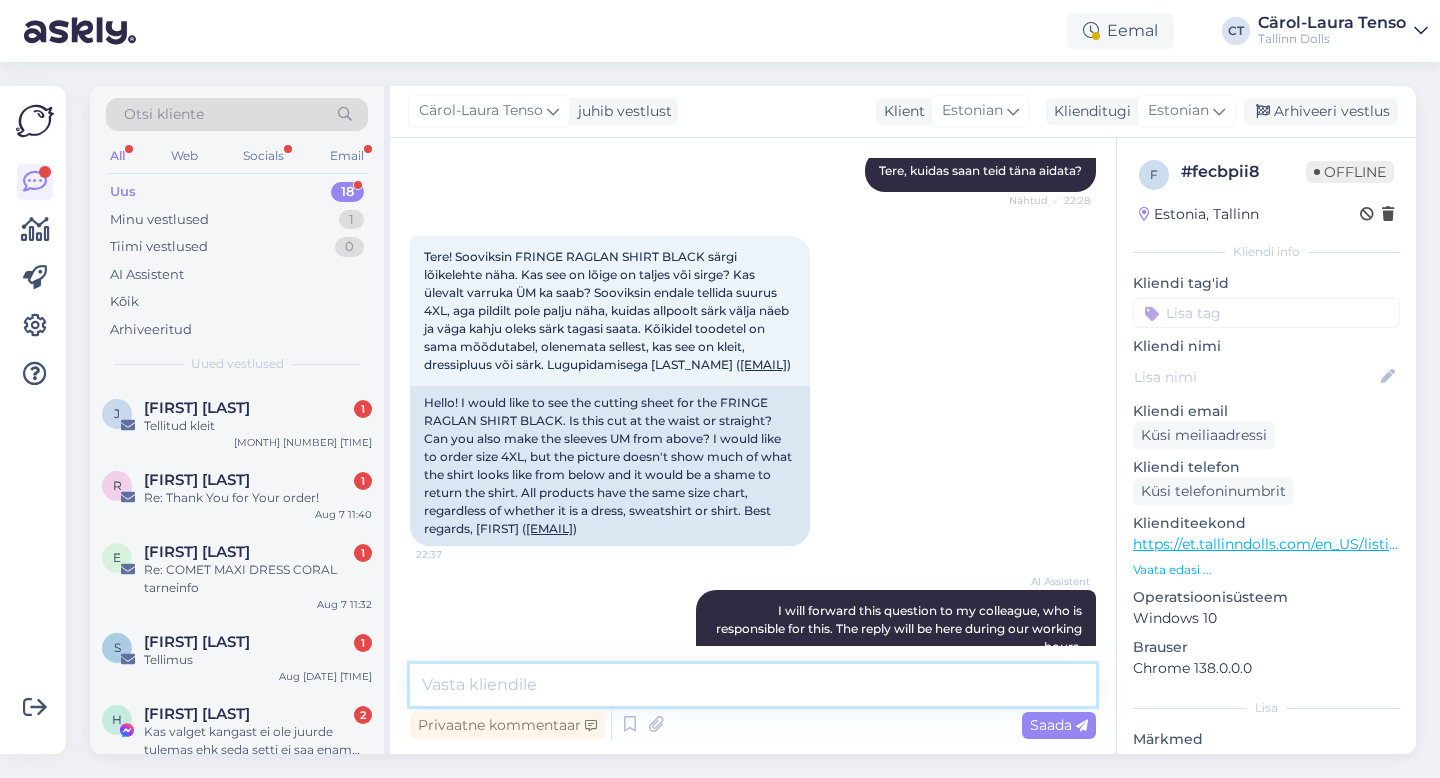 scroll, scrollTop: 494, scrollLeft: 0, axis: vertical 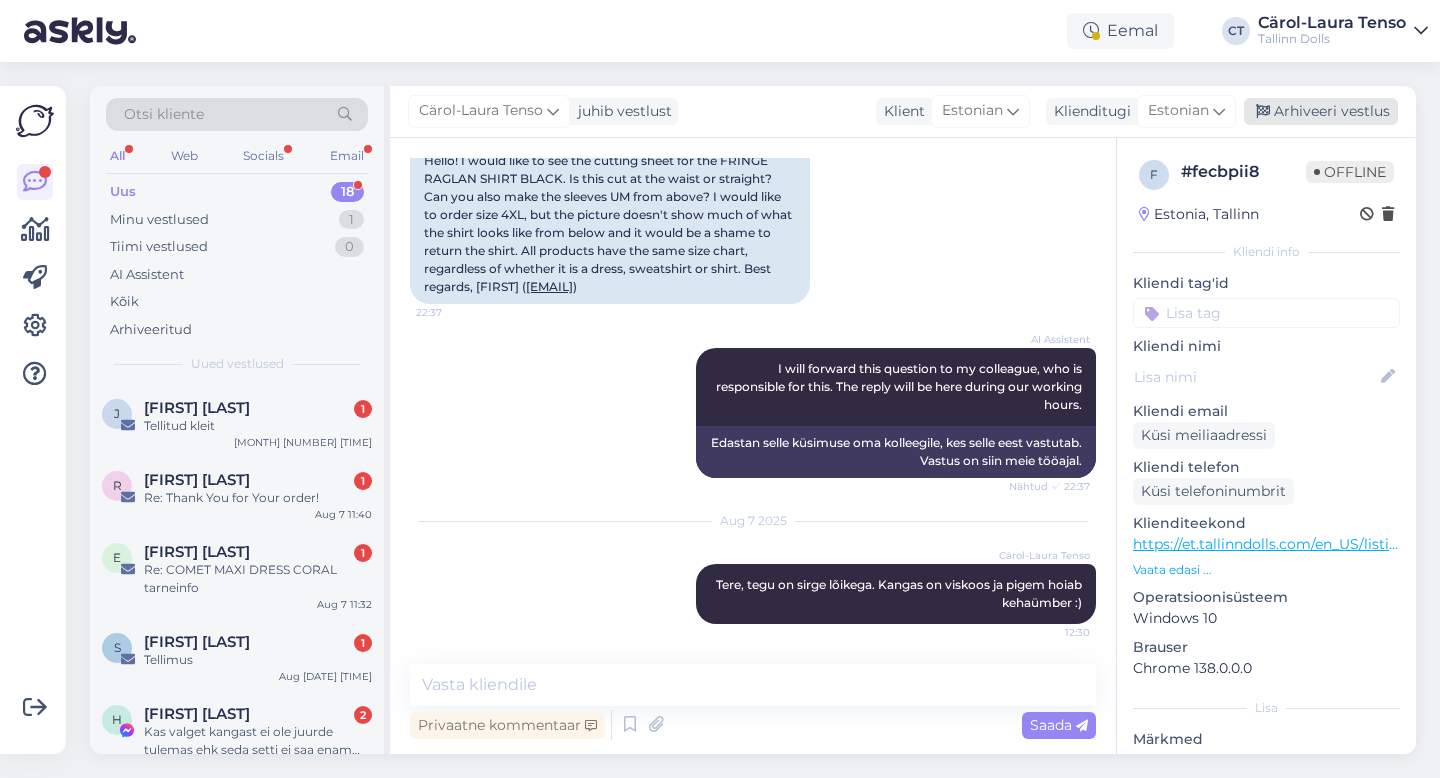 click on "Arhiveeri vestlus" at bounding box center (1321, 111) 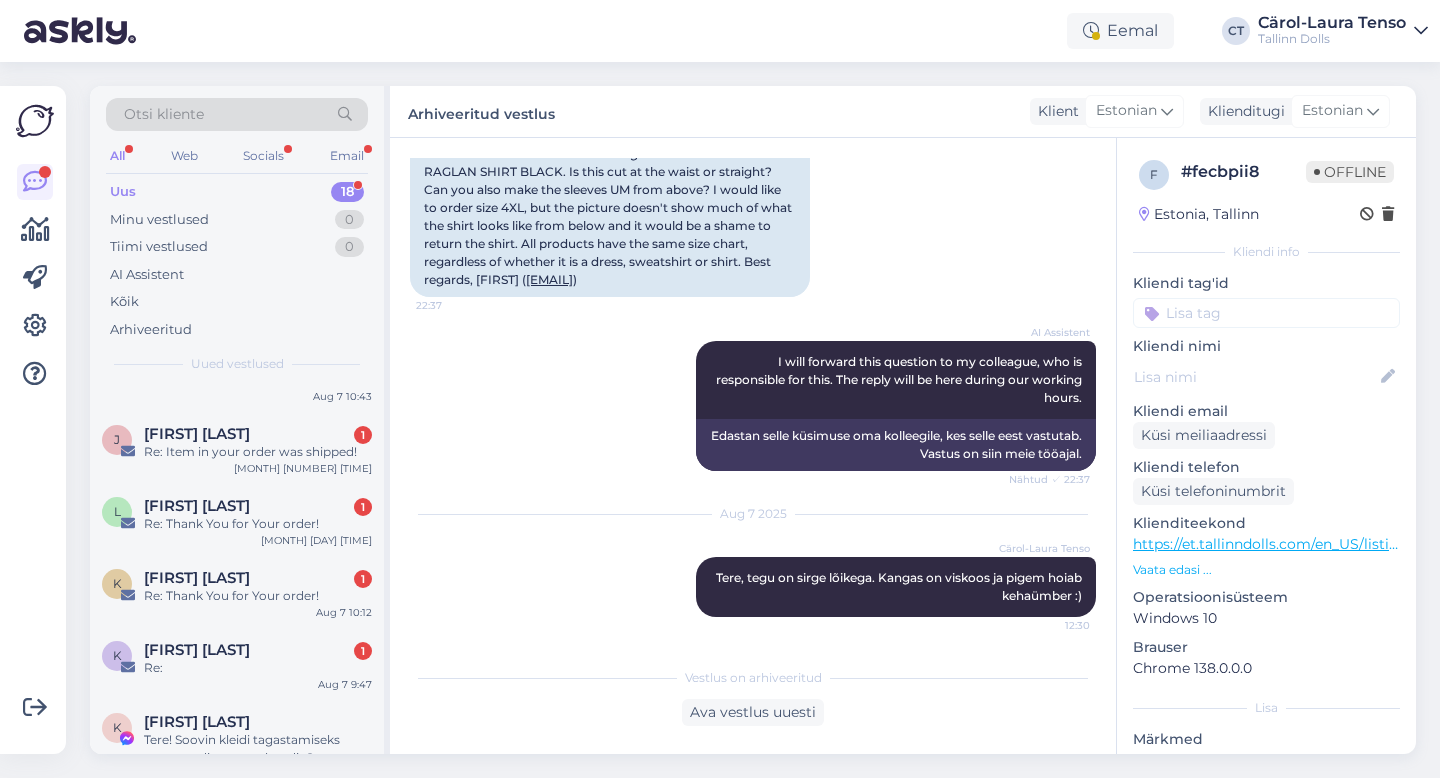 scroll, scrollTop: 1017, scrollLeft: 0, axis: vertical 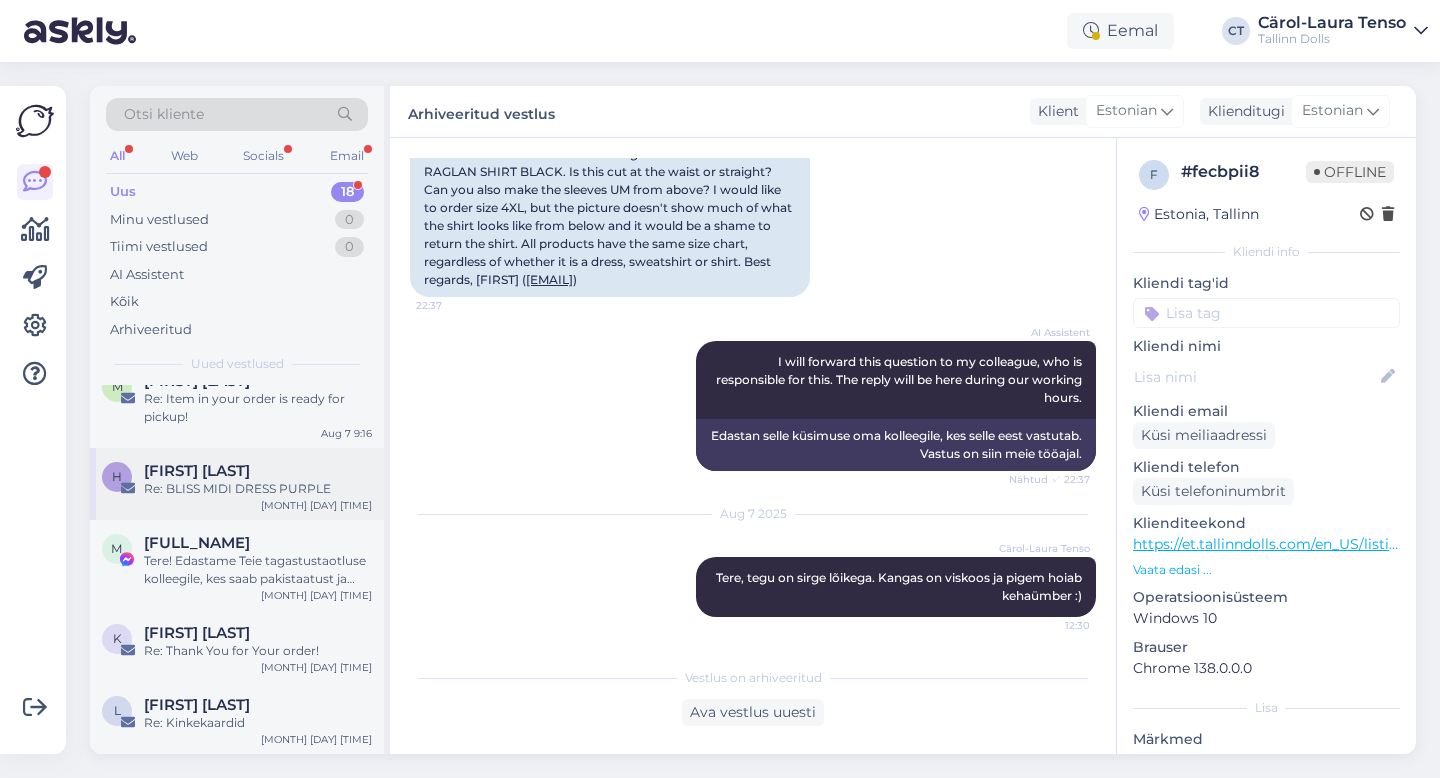 click on "[FIRST NAME] [LAST NAME] Re: [PRODUCT NAME] [MONTH] [DAY] [TIME]" at bounding box center [237, 484] 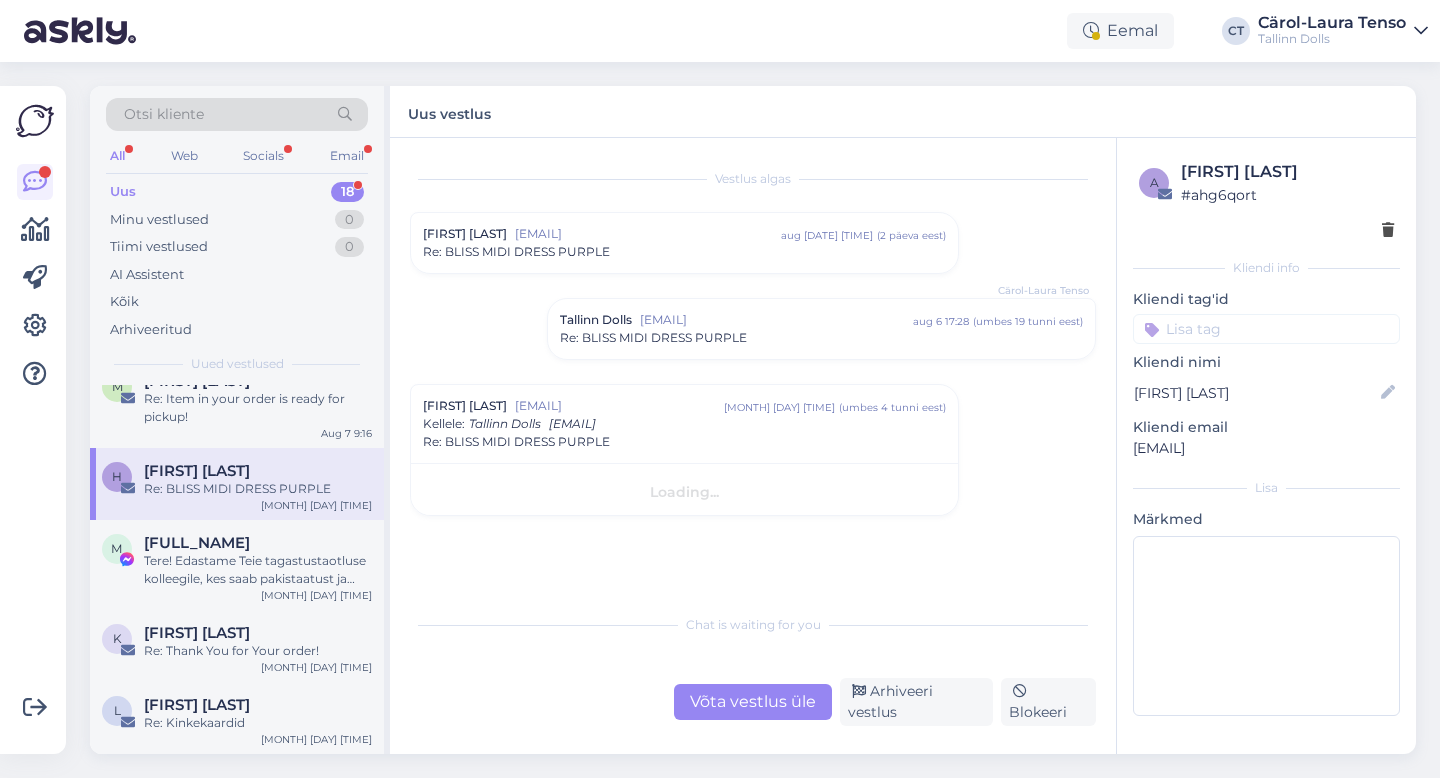 scroll, scrollTop: 0, scrollLeft: 0, axis: both 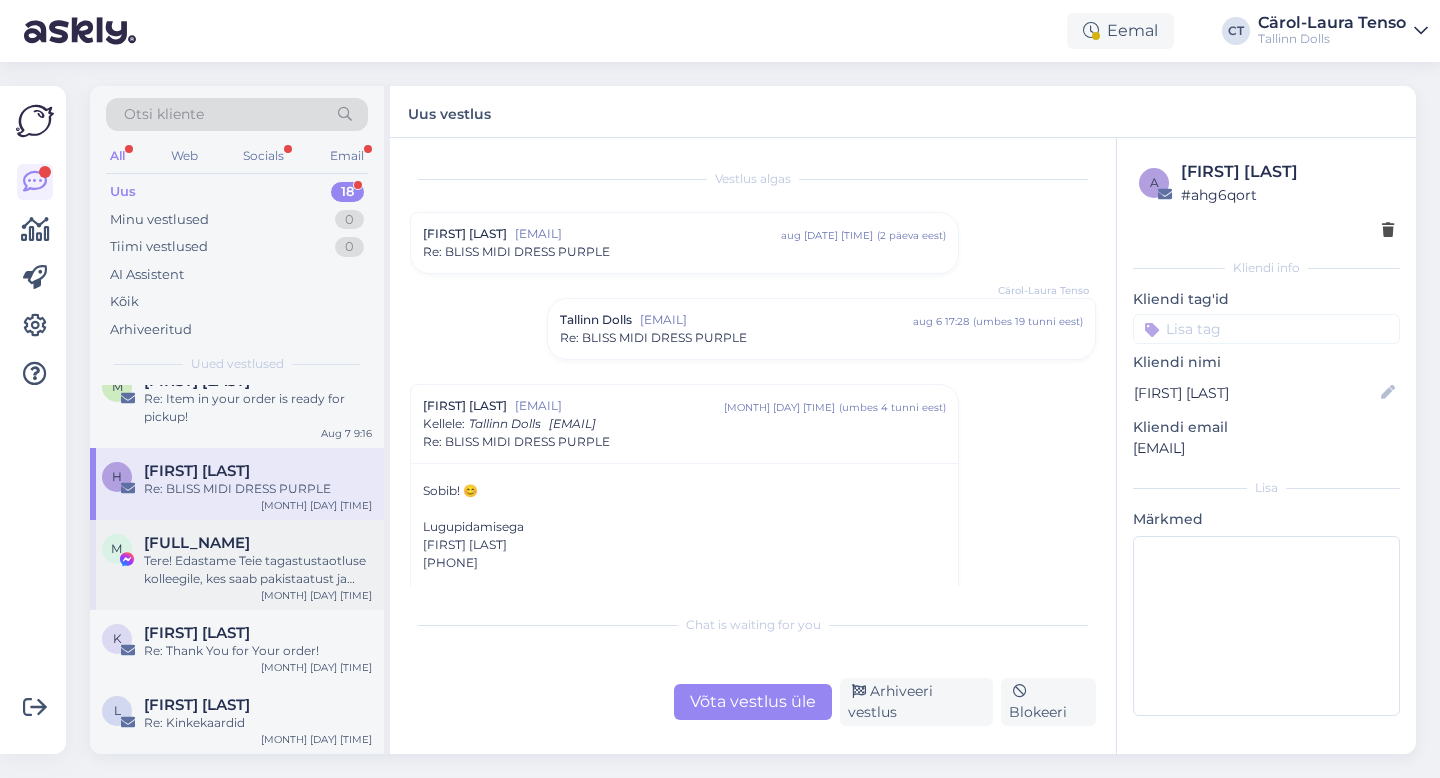 click on "Tere!
Edastame Teie tagastustaotluse kolleegile, kes saab pakistaatust ja raha tagastamist edasi aidata." at bounding box center (258, 570) 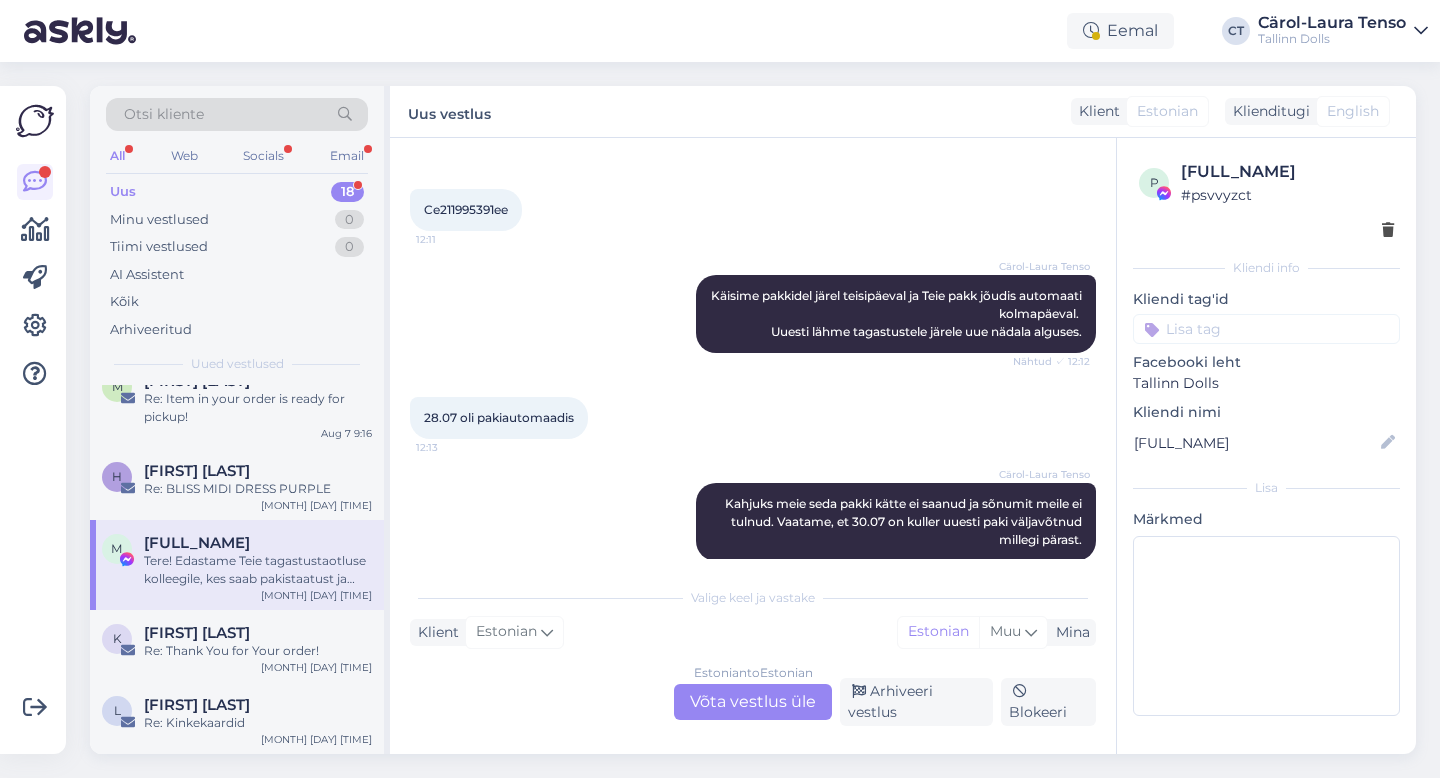 scroll, scrollTop: 2511, scrollLeft: 0, axis: vertical 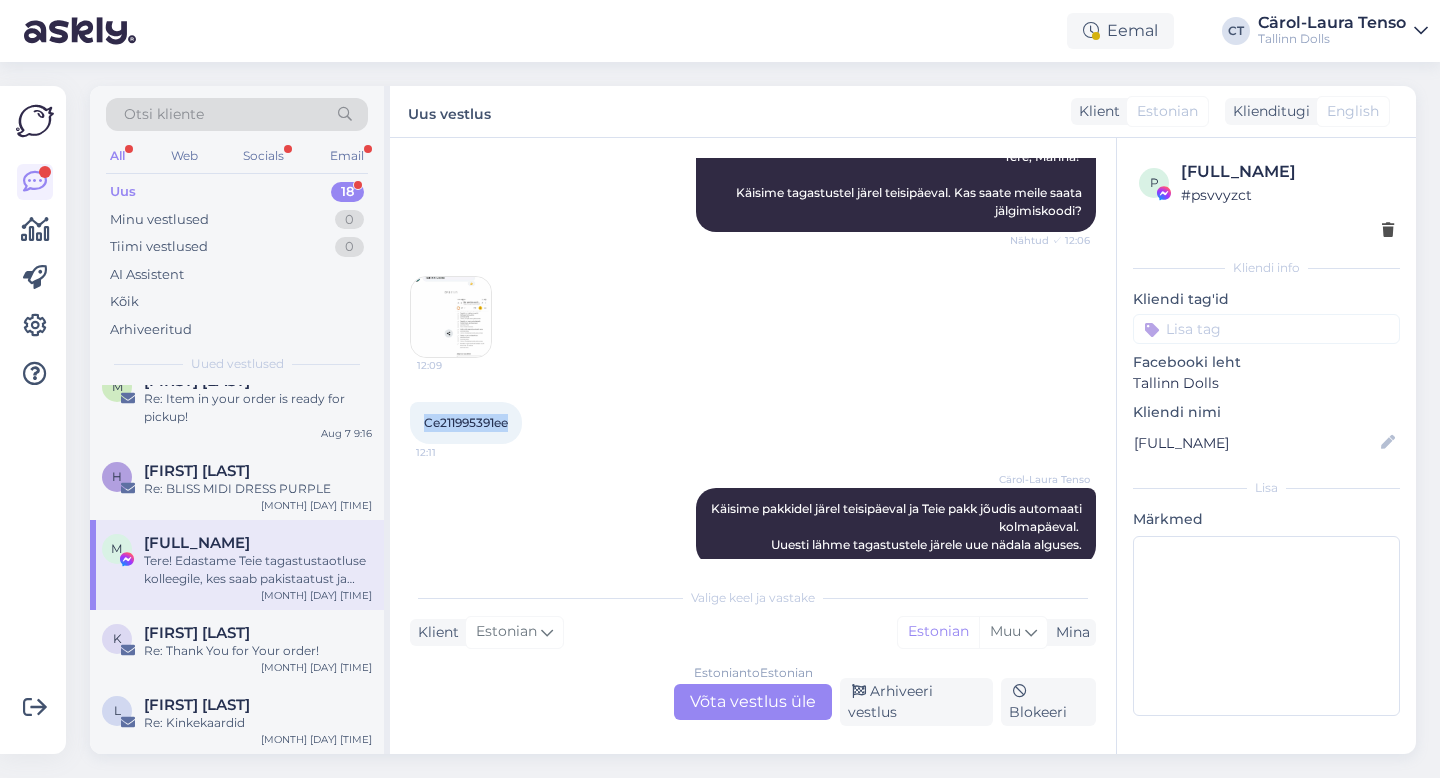 drag, startPoint x: 519, startPoint y: 386, endPoint x: 421, endPoint y: 381, distance: 98.12747 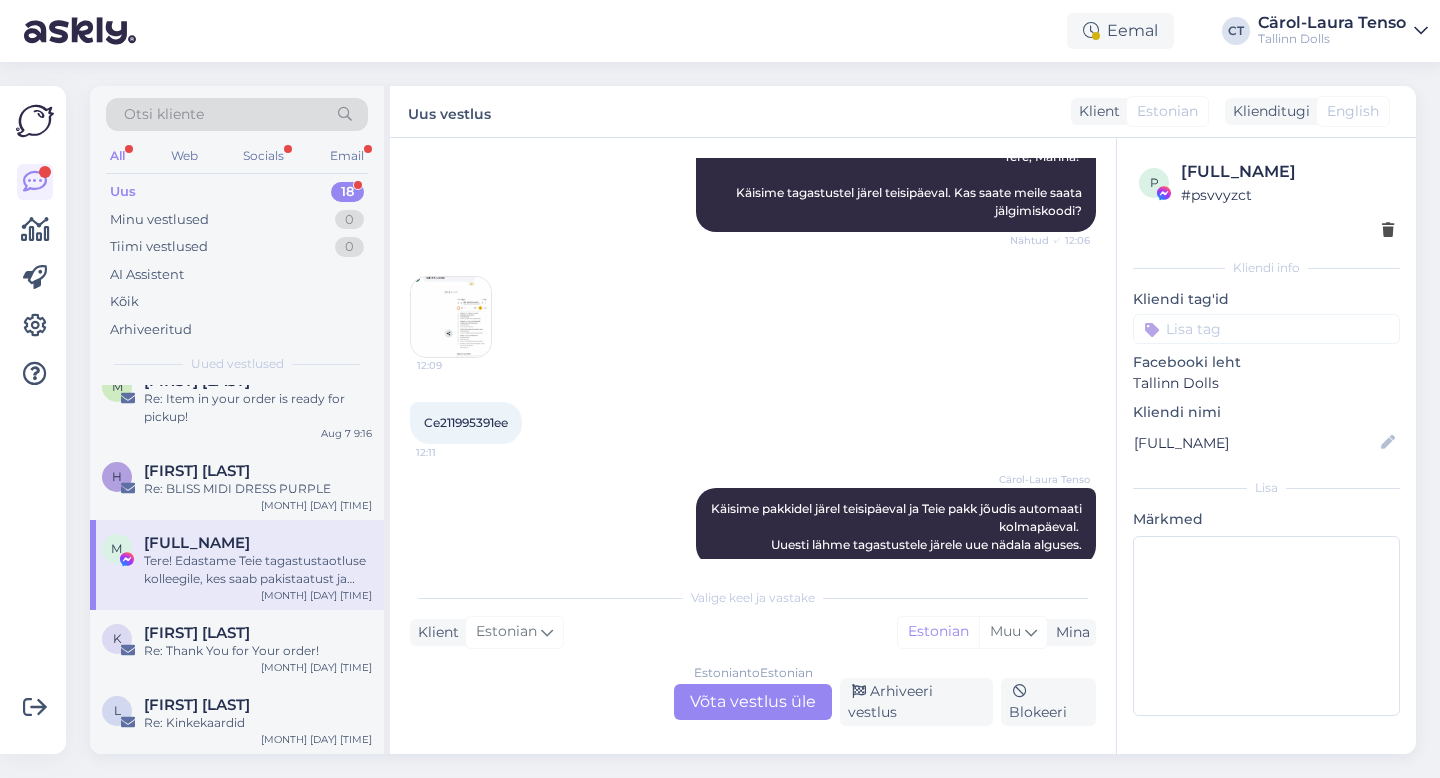 click on "Estonian  to  Estonian Võta vestlus üle" at bounding box center (753, 702) 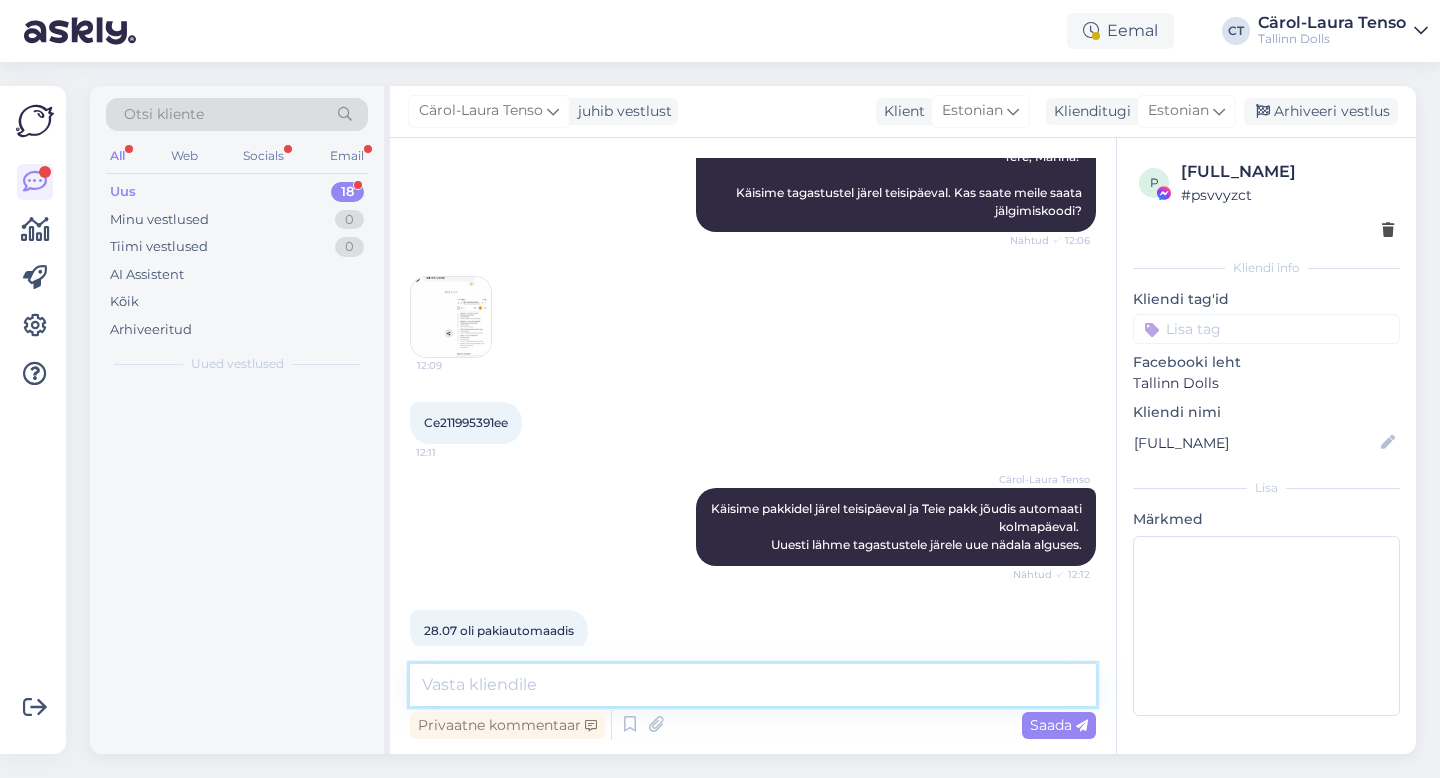 click at bounding box center [753, 685] 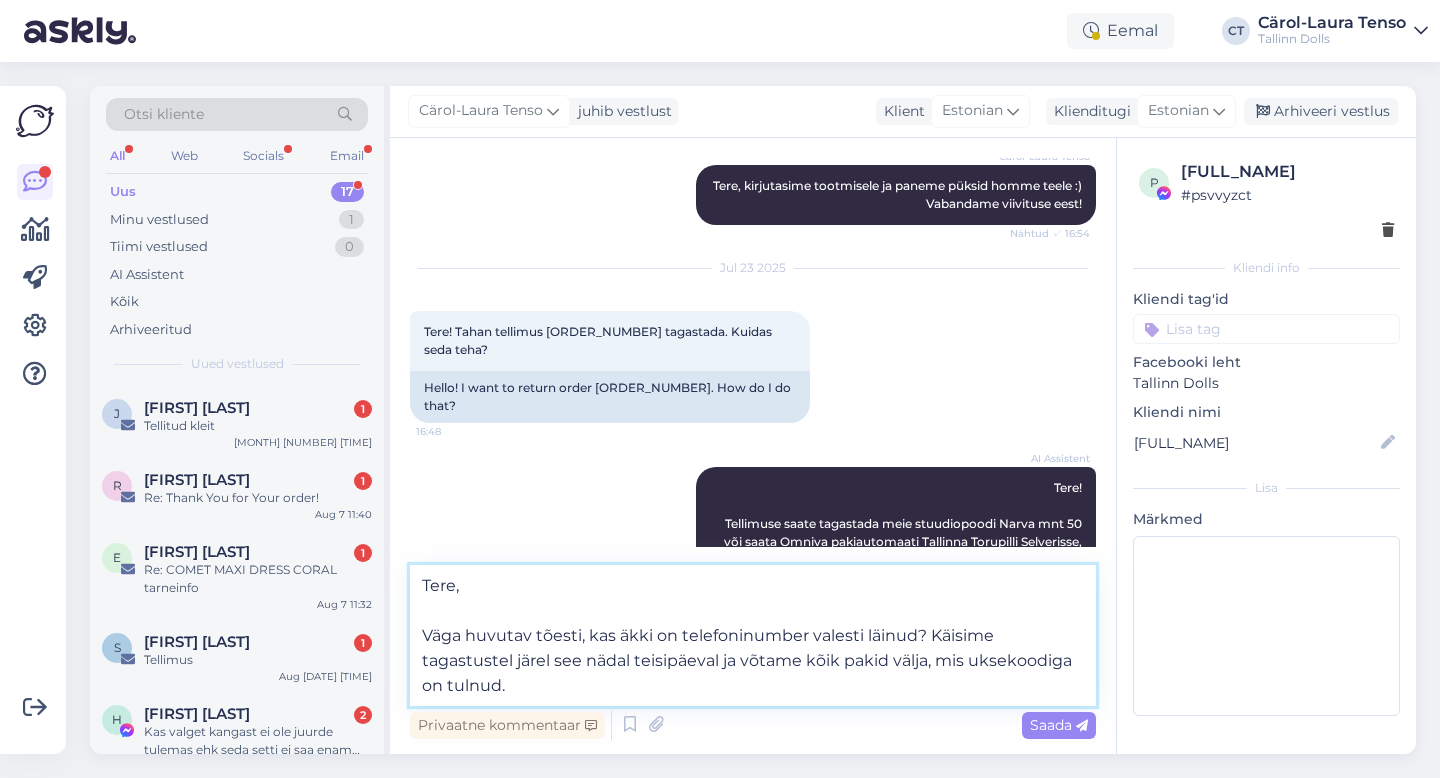 scroll, scrollTop: 476, scrollLeft: 0, axis: vertical 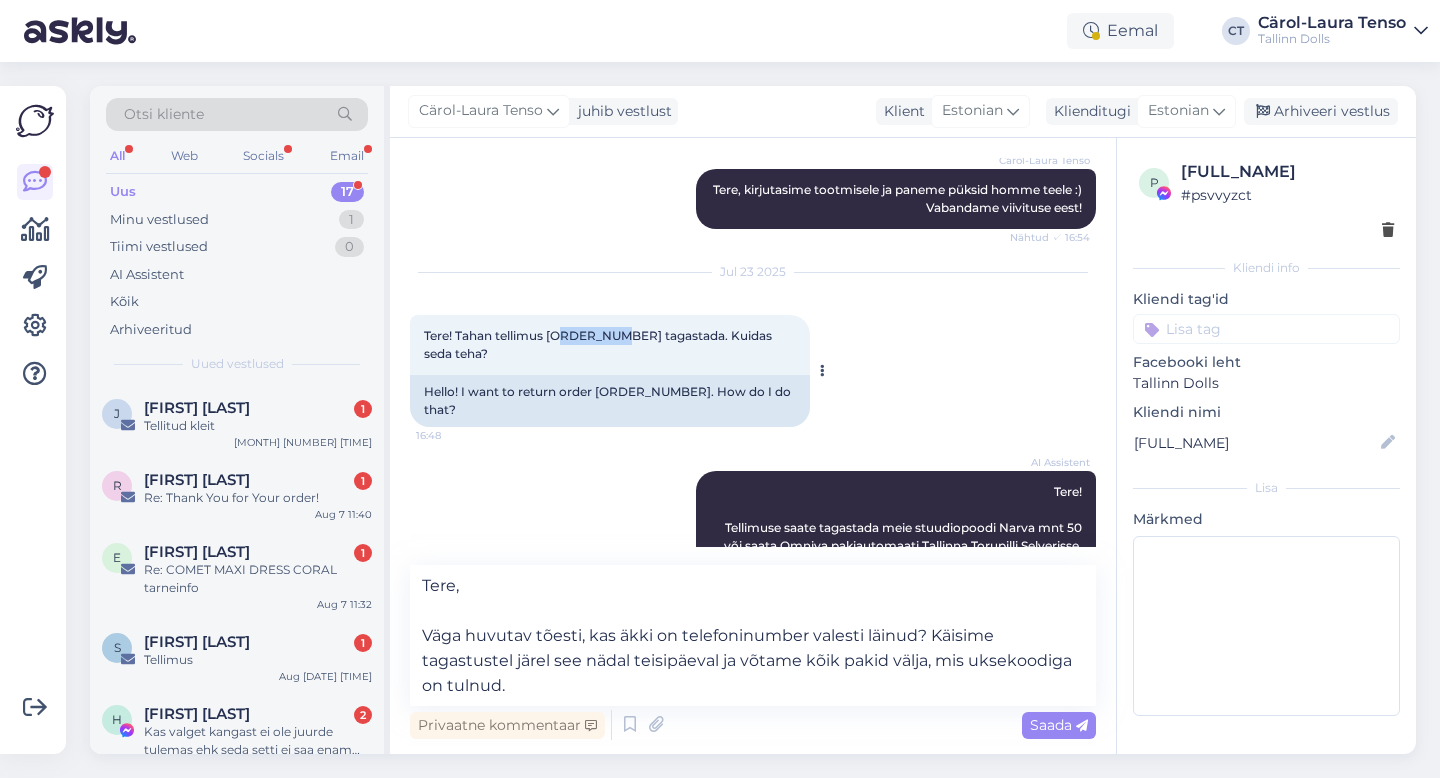 drag, startPoint x: 615, startPoint y: 336, endPoint x: 565, endPoint y: 333, distance: 50.08992 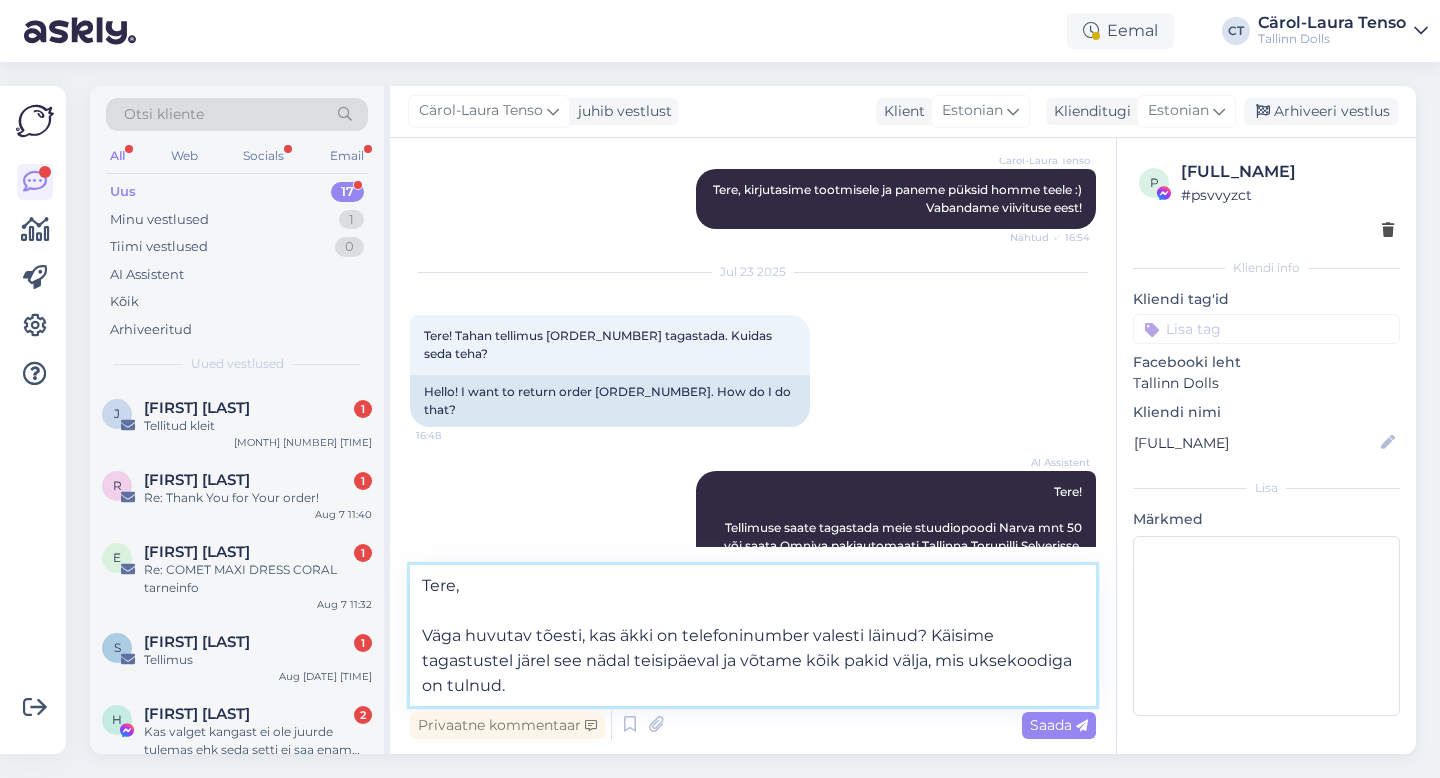 click on "Tere,
Väga huvutav tõesti, kas äkki on telefoninumber valesti läinud? Käisime tagastustel järel see nädal teisipäeval ja võtame kõik pakid välja, mis uksekoodiga on tulnud." at bounding box center (753, 635) 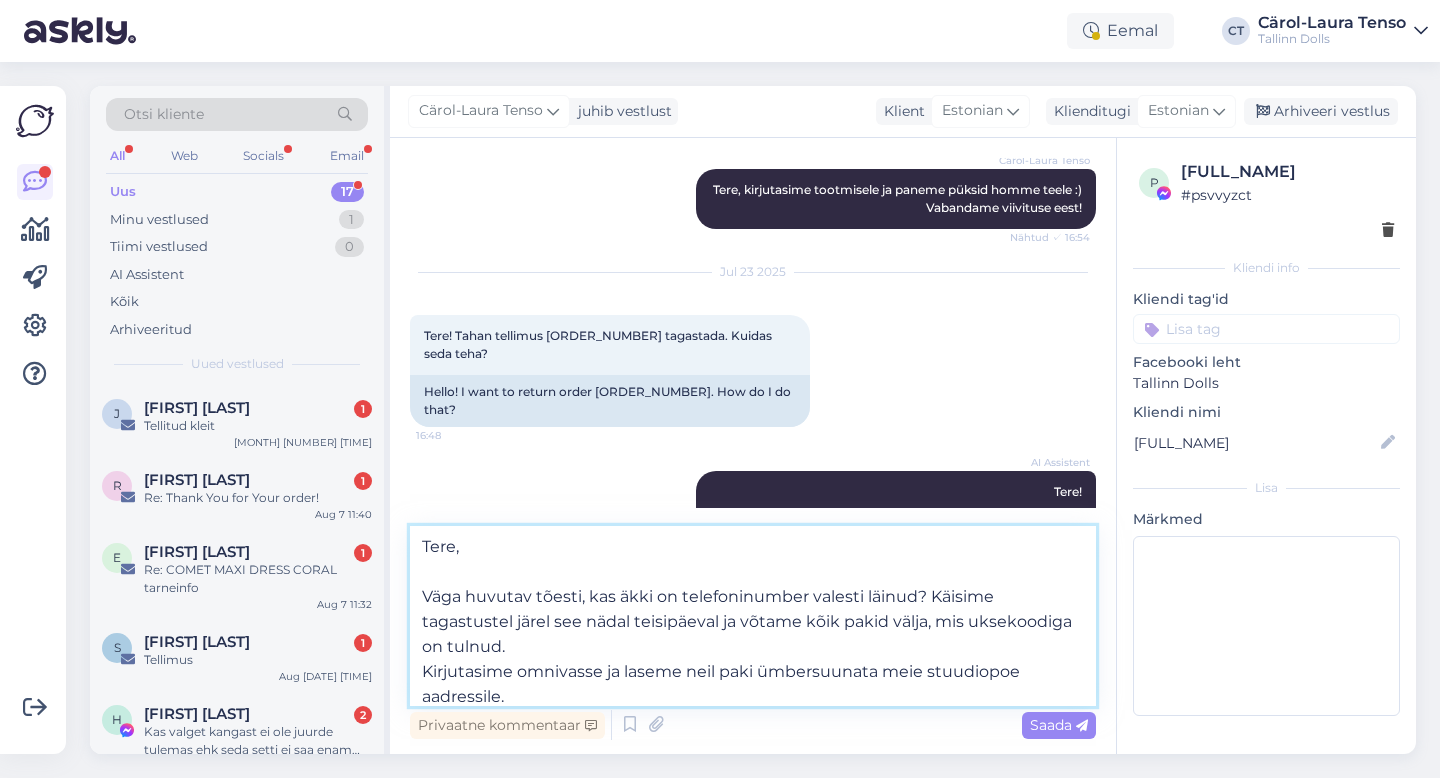 scroll, scrollTop: 25, scrollLeft: 0, axis: vertical 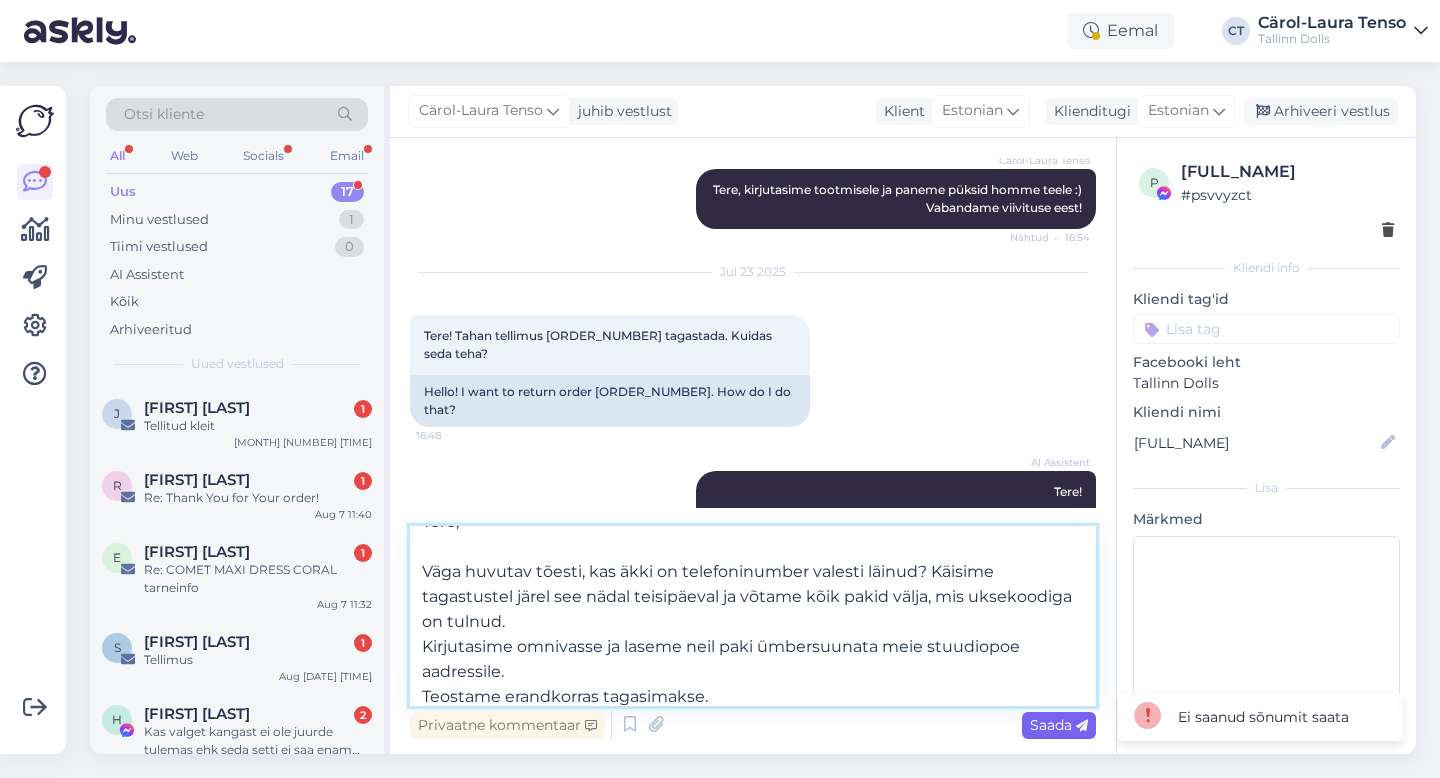 type on "Tere,
Väga huvutav tõesti, kas äkki on telefoninumber valesti läinud? Käisime tagastustel järel see nädal teisipäeval ja võtame kõik pakid välja, mis uksekoodiga on tulnud.
Kirjutasime omnivasse ja laseme neil paki ümbersuunata meie stuudiopoe aadressile.
Teostame hetkel erandkorras tagasimakse." 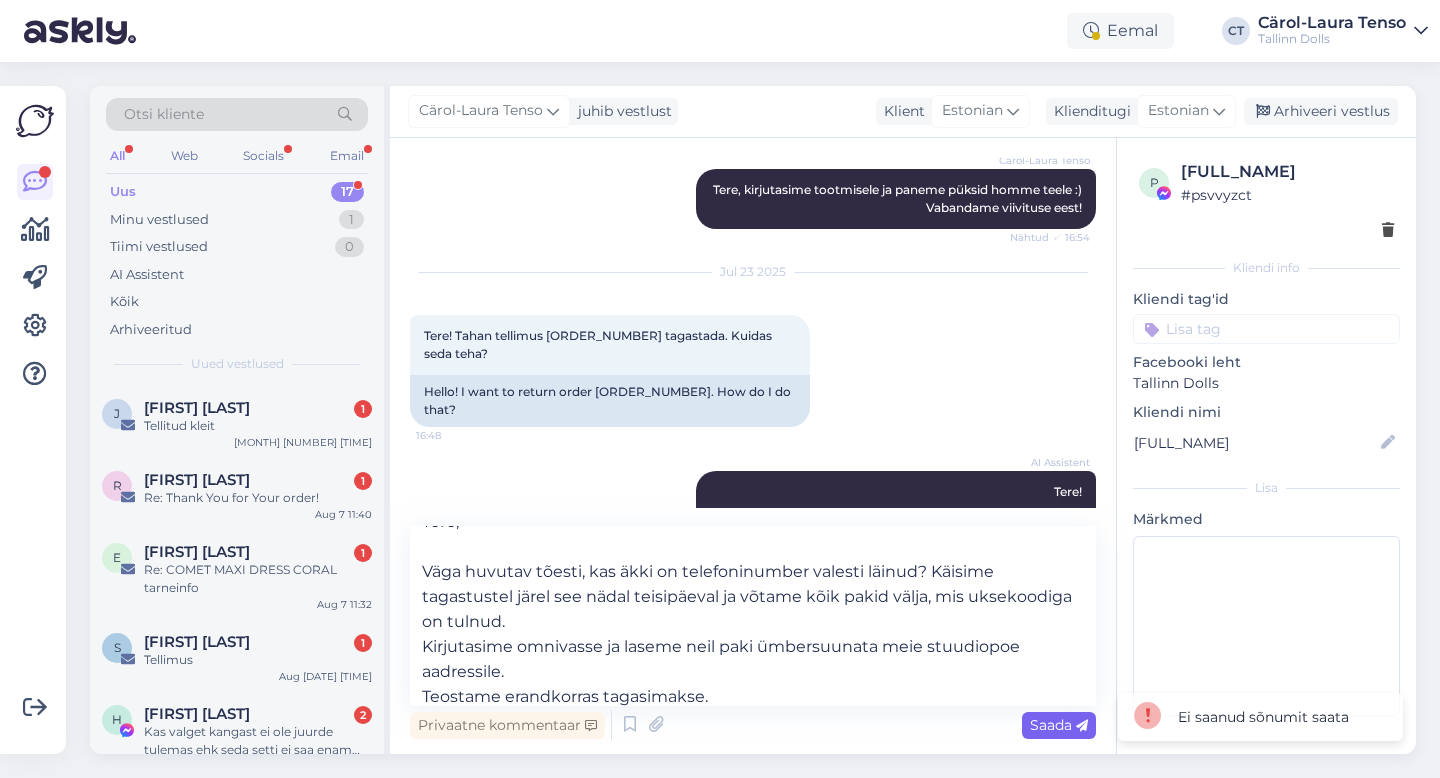 click on "Saada" at bounding box center (1059, 725) 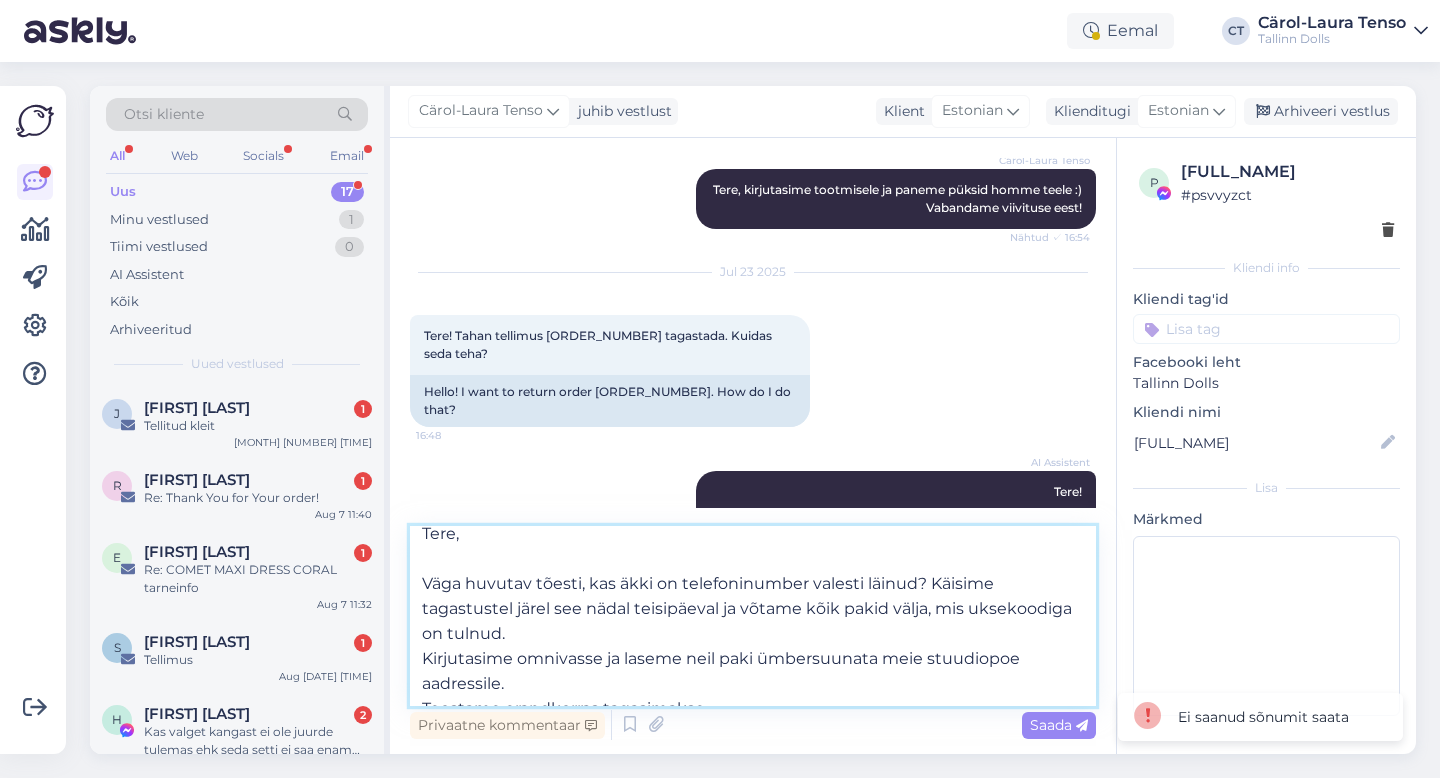 scroll, scrollTop: 0, scrollLeft: 0, axis: both 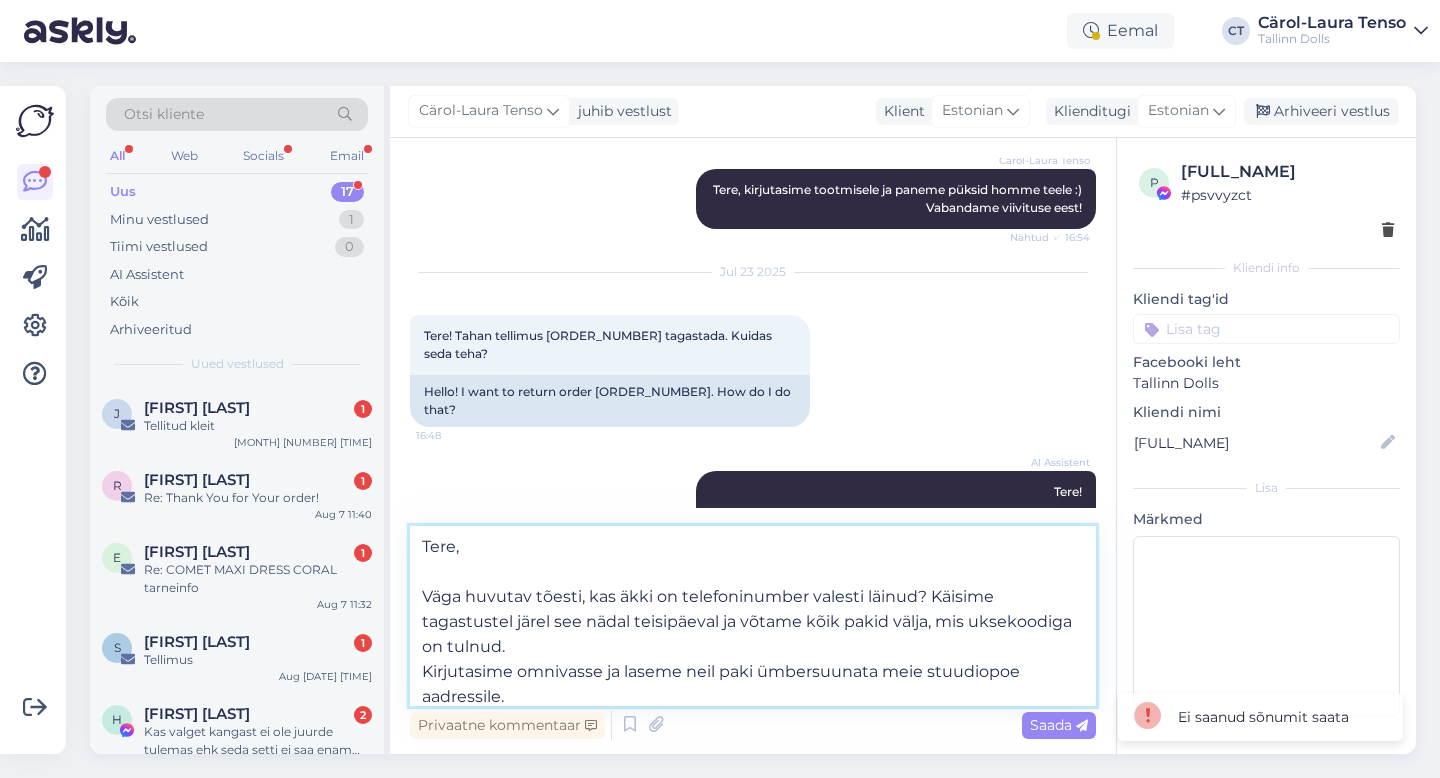 drag, startPoint x: 781, startPoint y: 696, endPoint x: 400, endPoint y: 536, distance: 413.2324 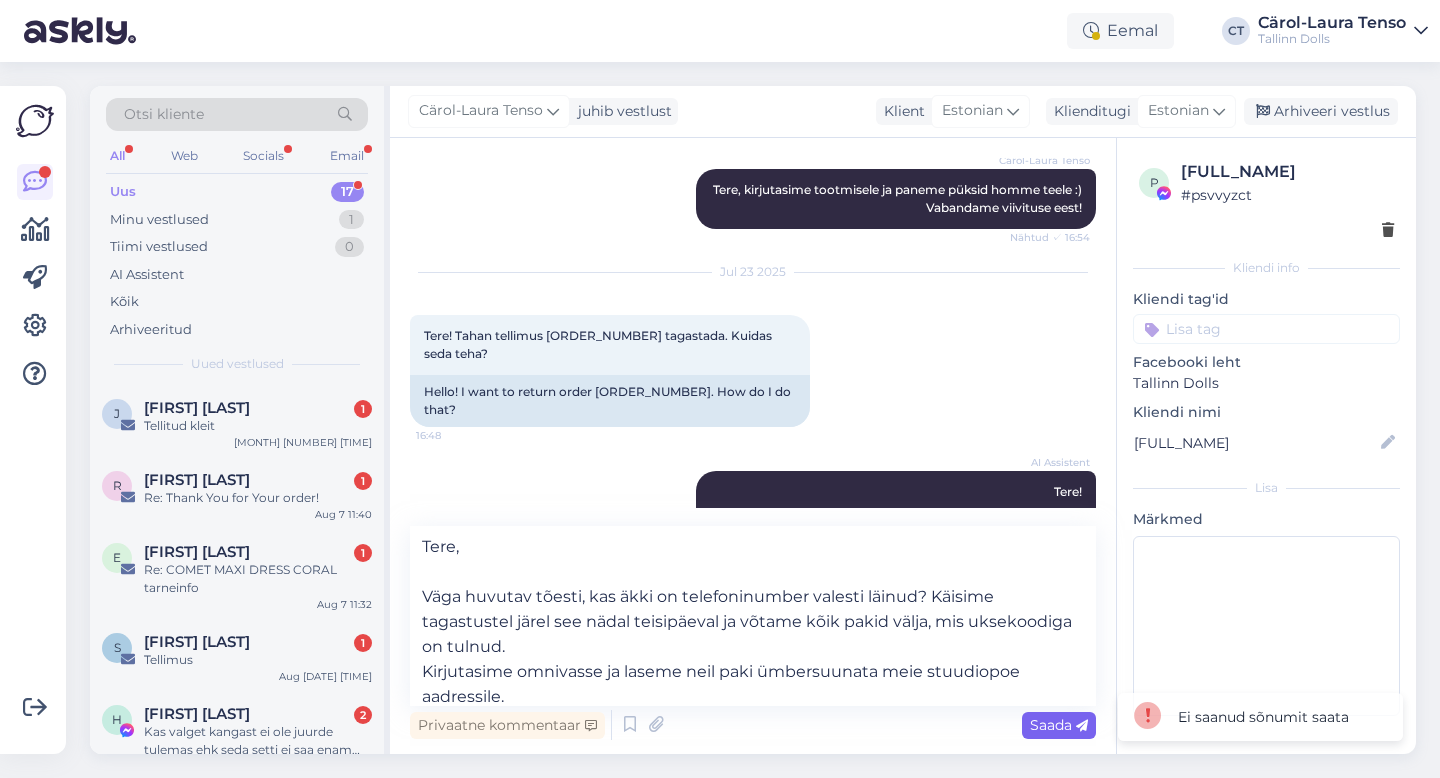 click on "Saada" at bounding box center (1059, 725) 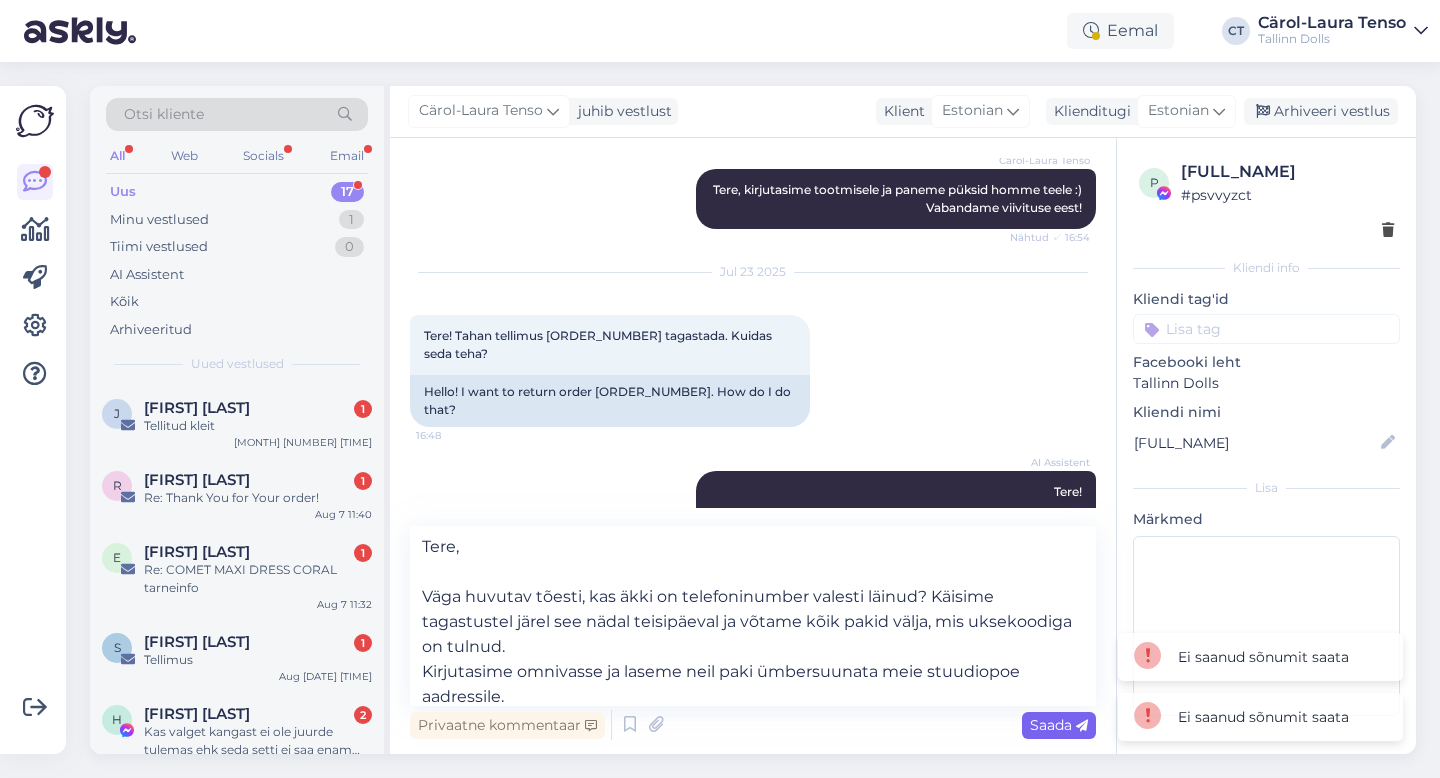 click on "Saada" at bounding box center [1059, 725] 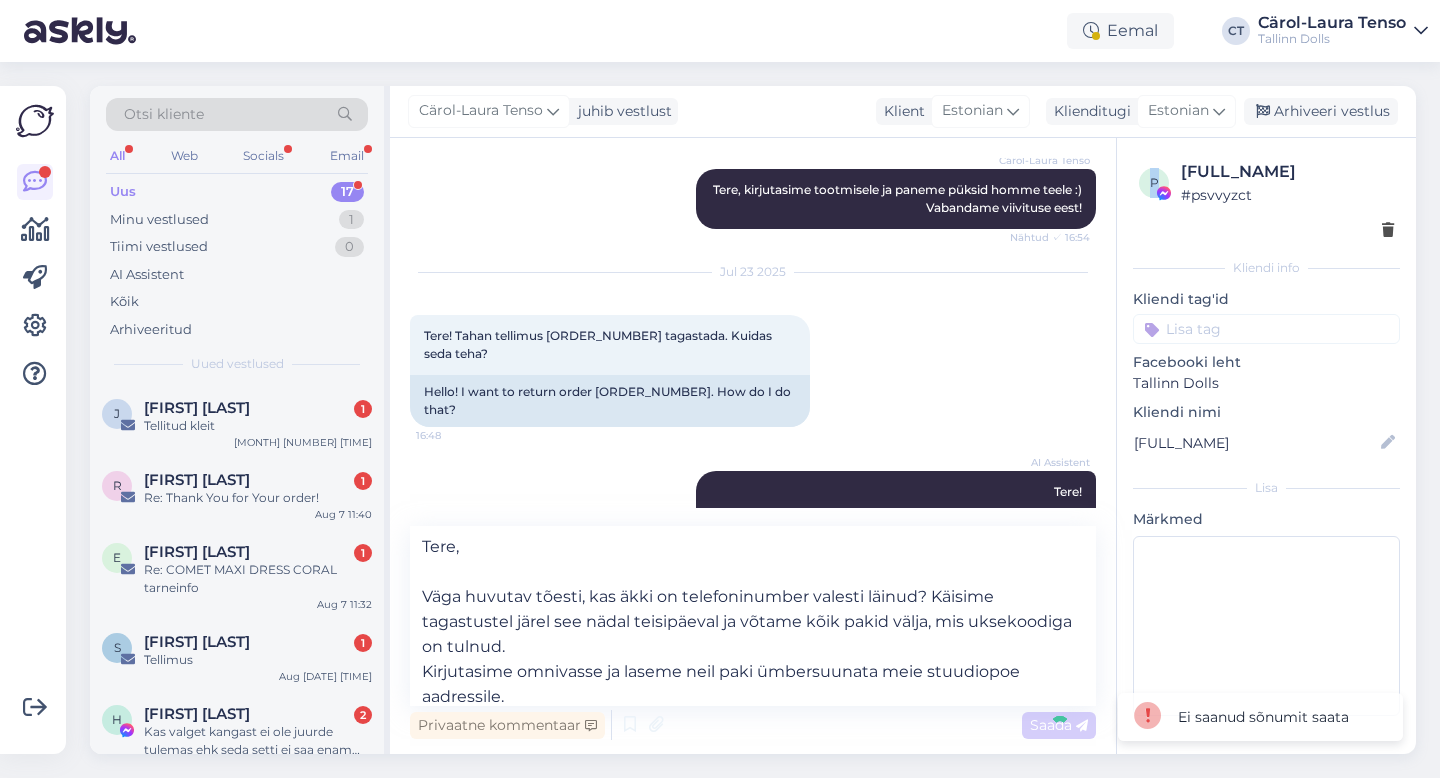 click on "Vestlus algas [MONTH] [DAY] [YEAR] Tere!
[DAY].[MONTH] tegin tellimuse, pidite saatma seda [DAY].[MONTH]
Tell.nr [NUMBER] [TIME] Facebook attachment [TIME] [NAME] Tere, kuidas on tellimuse number või nimi kus tellimus tehti?  Nähtud ✓ [TIME]  [NUMBER] tellimuse nr [TIME] [NAME] Tere, kirjutasime tootmisele ja paneme püksid homme teele :) Vabandame viivituse eest!  Nähtud ✓ [TIME]  [MONTH] [DAY] [YEAR] Tere! Tahan tellimus [NUMBER] tagastada. Kuidas seda teha? [TIME]  Hello! I want to return order [NUMBER]. How do I do that? AI Assistent Tere!
Tellimuse saate tagastada meie stuudiopoodi Narva mnt 50 või saata Omniva pakiautomaati Tallinna Torupilli Selverisse, lisades numbriks [PHONE]. Palun lisage pakile vahetussoov koos oma andmete (nimi) või tellimuse numbriga! Nähtud ✓ [TIME]  Ta võtaks raha tagastus [TIME]  He would take the money back. AI Assistent Edastame Teie tagastussoovi kolleegile, kes saab Teid raha tagastuse osas aidata. Nähtud ✓ [TIME]  [NAME] Nähtud ✓ [TIME]  [MONTH] [DAY] [YEAR]" at bounding box center (753, 446) 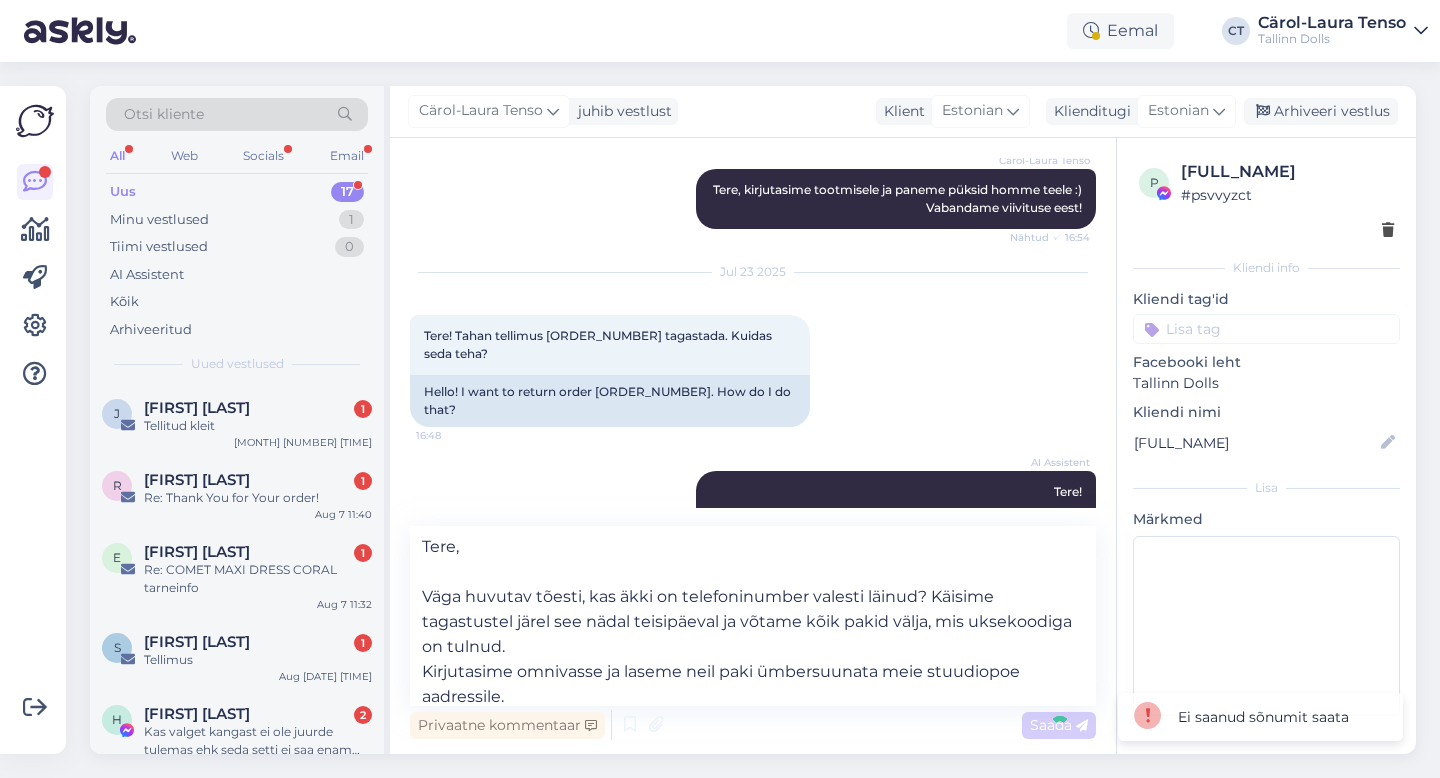 click on "Vestlus algas [MONTH] [DAY] [YEAR] Tere!
[DAY].[MONTH] tegin tellimuse, pidite saatma seda [DAY].[MONTH]
Tell.nr [NUMBER] [TIME] Facebook attachment [TIME] [NAME] Tere, kuidas on tellimuse number või nimi kus tellimus tehti?  Nähtud ✓ [TIME]  [NUMBER] tellimuse nr [TIME] [NAME] Tere, kirjutasime tootmisele ja paneme püksid homme teele :) Vabandame viivituse eest!  Nähtud ✓ [TIME]  [MONTH] [DAY] [YEAR] Tere! Tahan tellimus [NUMBER] tagastada. Kuidas seda teha? [TIME]  Hello! I want to return order [NUMBER]. How do I do that? AI Assistent Tere!
Tellimuse saate tagastada meie stuudiopoodi Narva mnt 50 või saata Omniva pakiautomaati Tallinna Torupilli Selverisse, lisades numbriks [PHONE]. Palun lisage pakile vahetussoov koos oma andmete (nimi) või tellimuse numbriga! Nähtud ✓ [TIME]  Ta võtaks raha tagastus [TIME]  He would take the money back. AI Assistent Edastame Teie tagastussoovi kolleegile, kes saab Teid raha tagastuse osas aidata. Nähtud ✓ [TIME]  [NAME] Nähtud ✓ [TIME]  [MONTH] [DAY] [YEAR]" at bounding box center [753, 446] 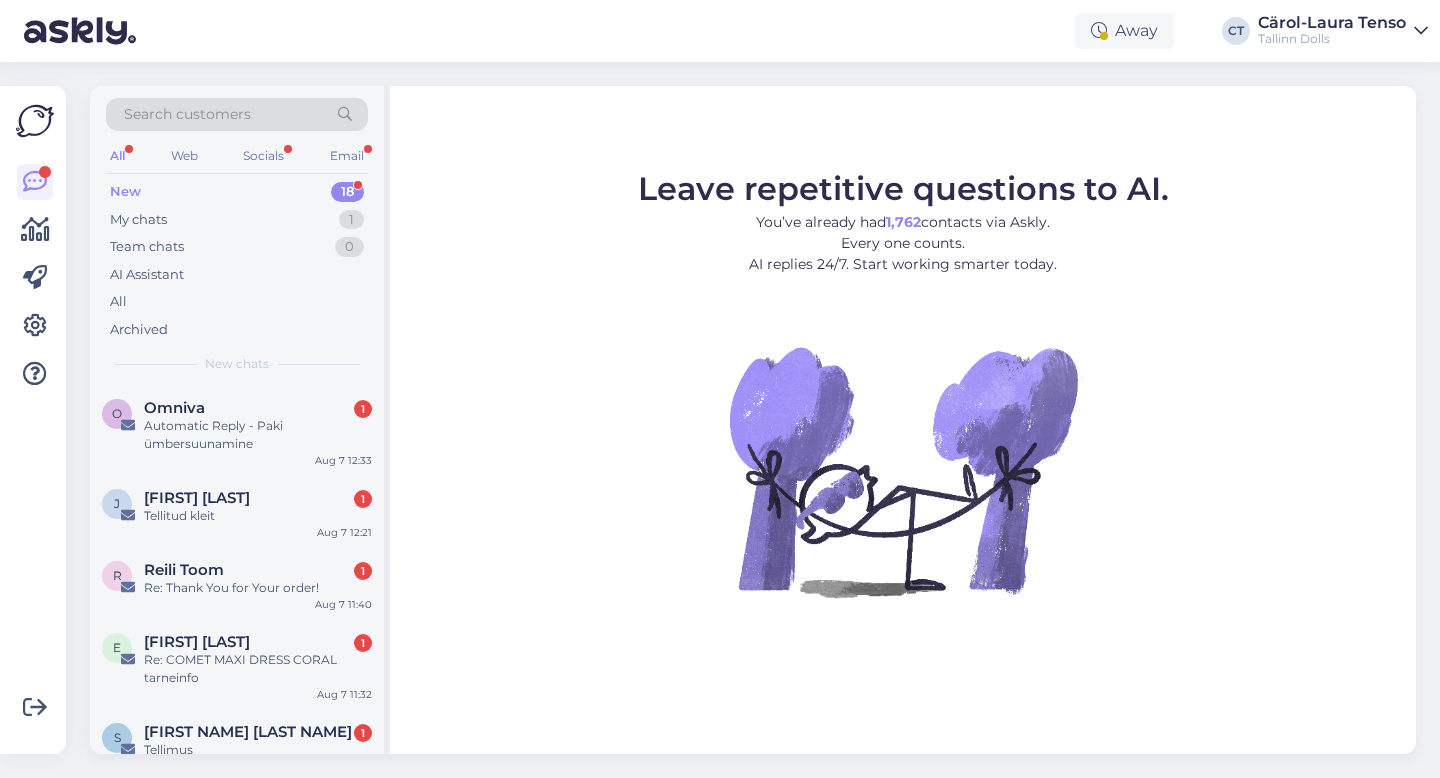 scroll, scrollTop: 0, scrollLeft: 0, axis: both 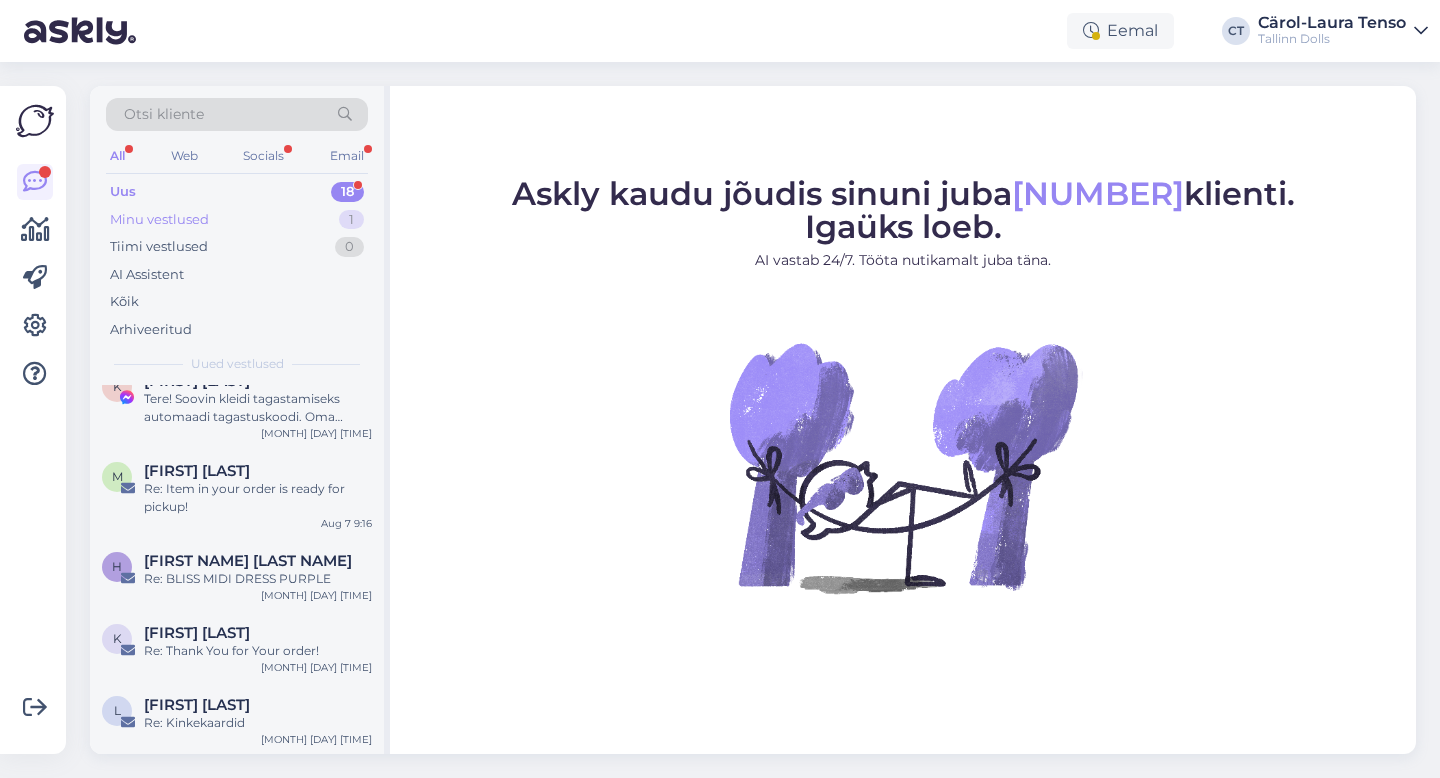click on "Minu vestlused" at bounding box center [159, 220] 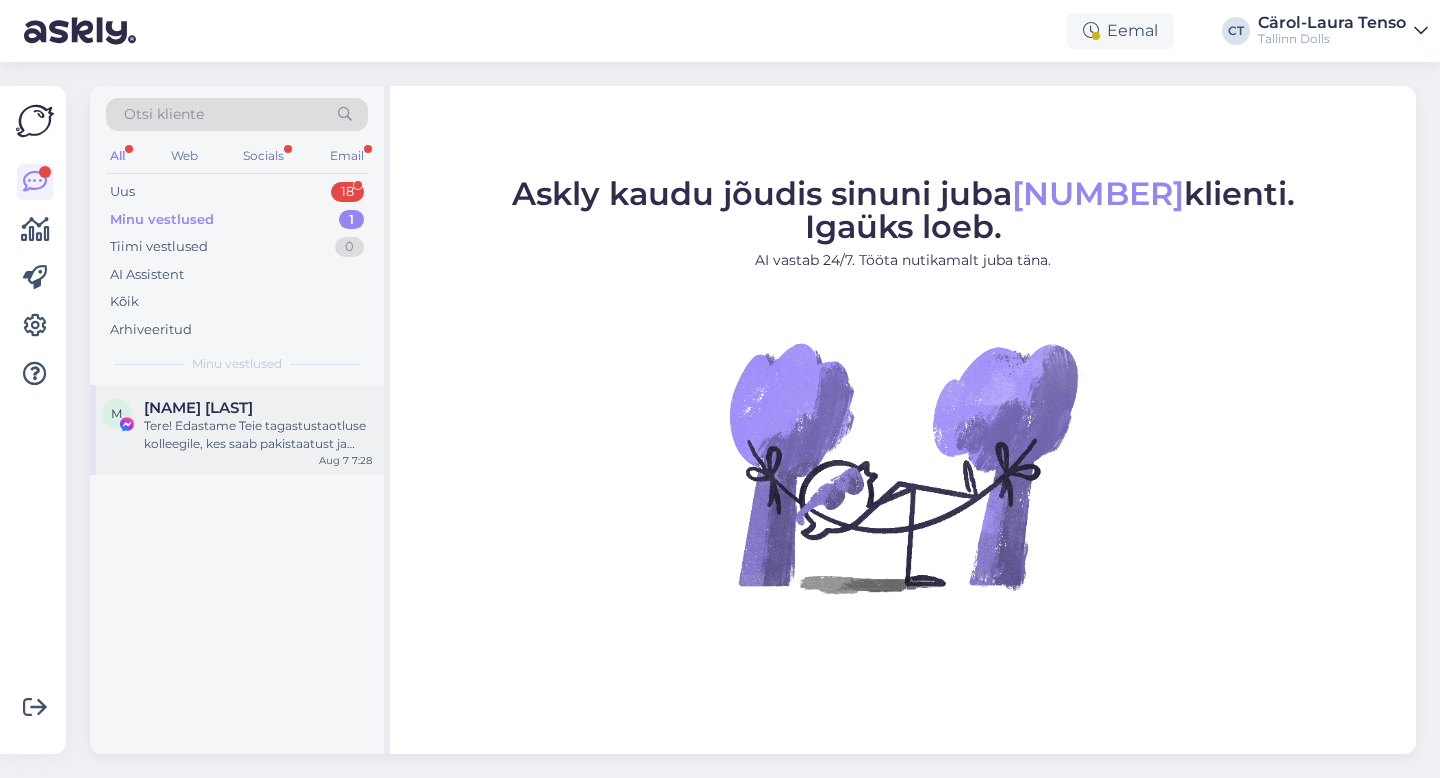 click on "Tere!
Edastame Teie tagastustaotluse kolleegile, kes saab pakistaatust ja raha tagastamist edasi aidata." at bounding box center [258, 435] 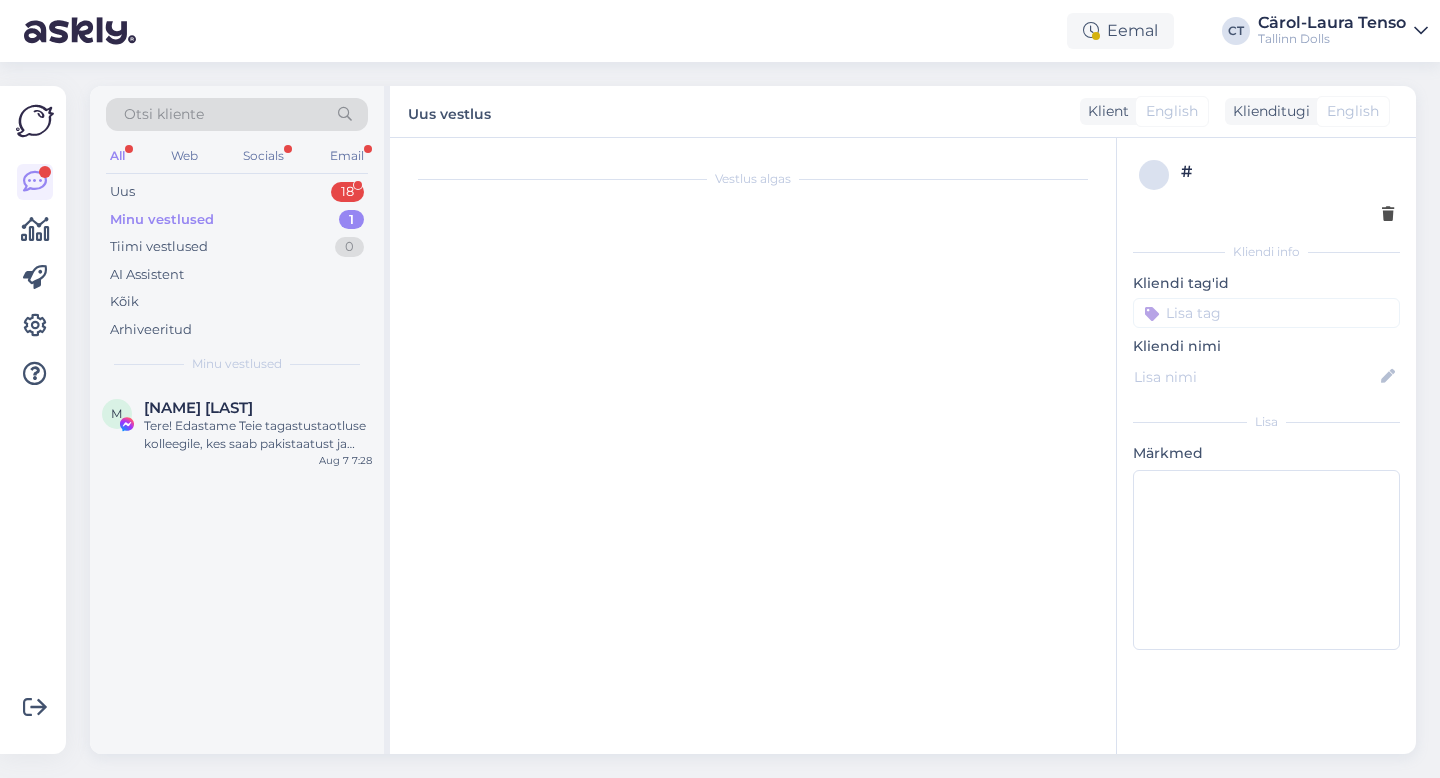 scroll, scrollTop: 3413, scrollLeft: 0, axis: vertical 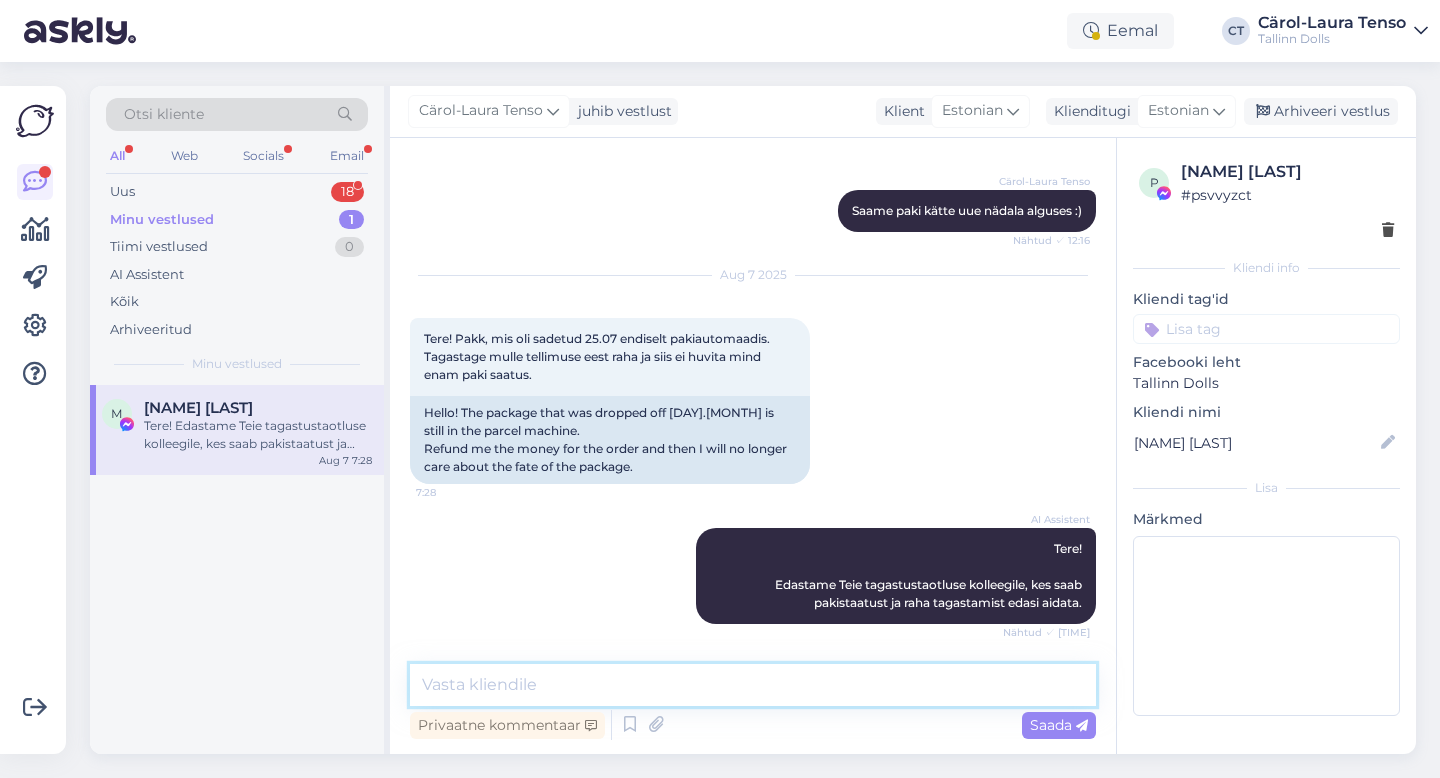 click at bounding box center (753, 685) 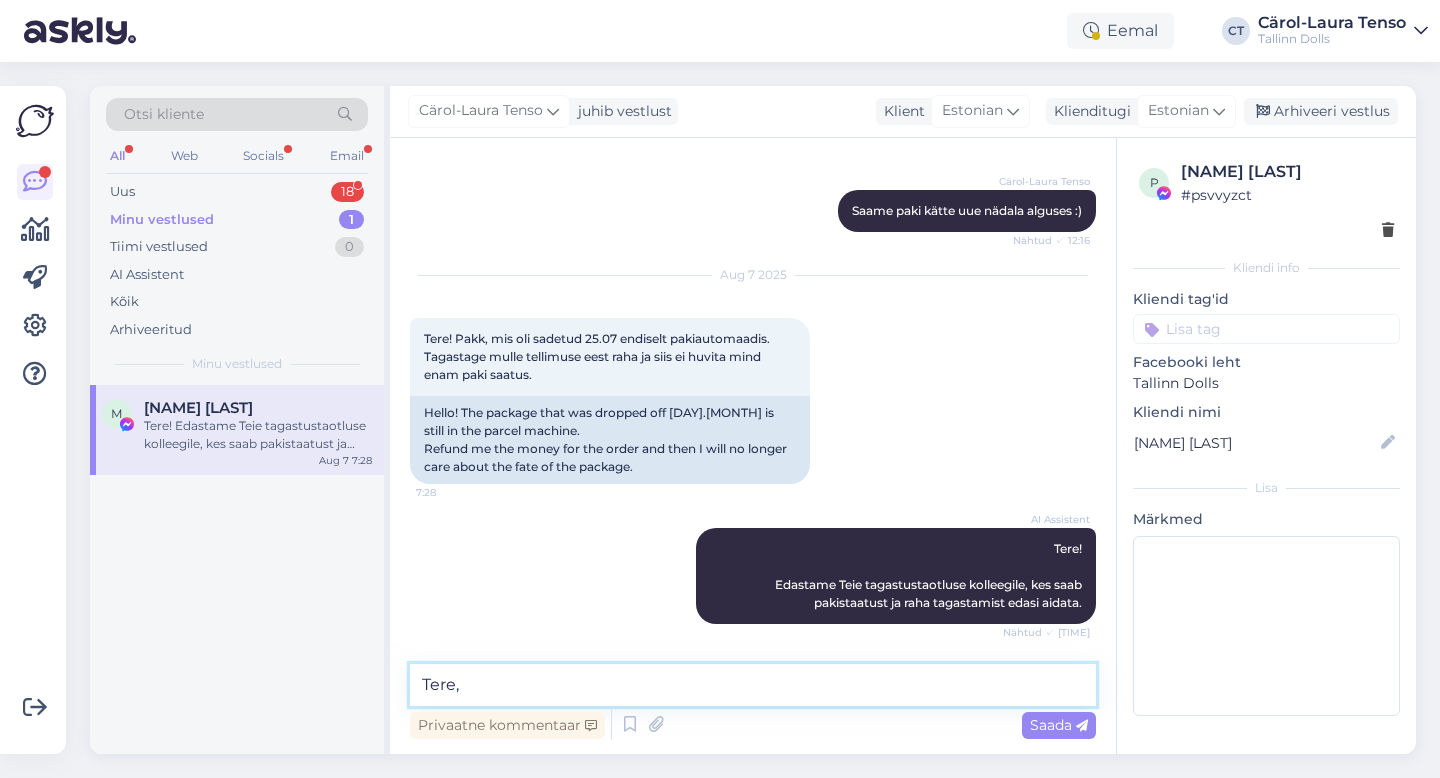 scroll, scrollTop: 25, scrollLeft: 0, axis: vertical 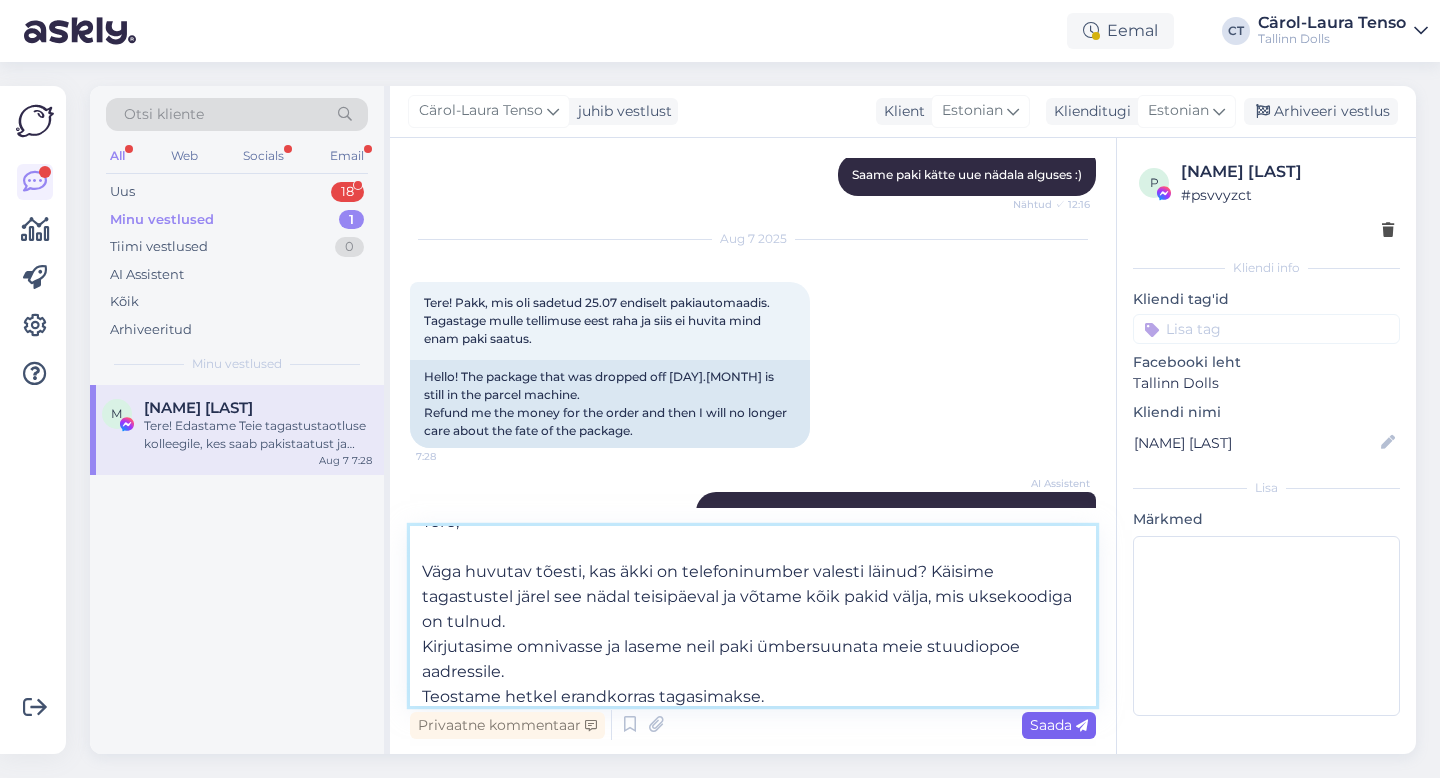 type on "Tere,
Väga huvutav tõesti, kas äkki on telefoninumber valesti läinud? Käisime tagastustel järel see nädal teisipäeval ja võtame kõik pakid välja, mis uksekoodiga on tulnud.
Kirjutasime omnivasse ja laseme neil paki ümbersuunata meie stuudiopoe aadressile.
Teostame hetkel erandkorras tagasimakse." 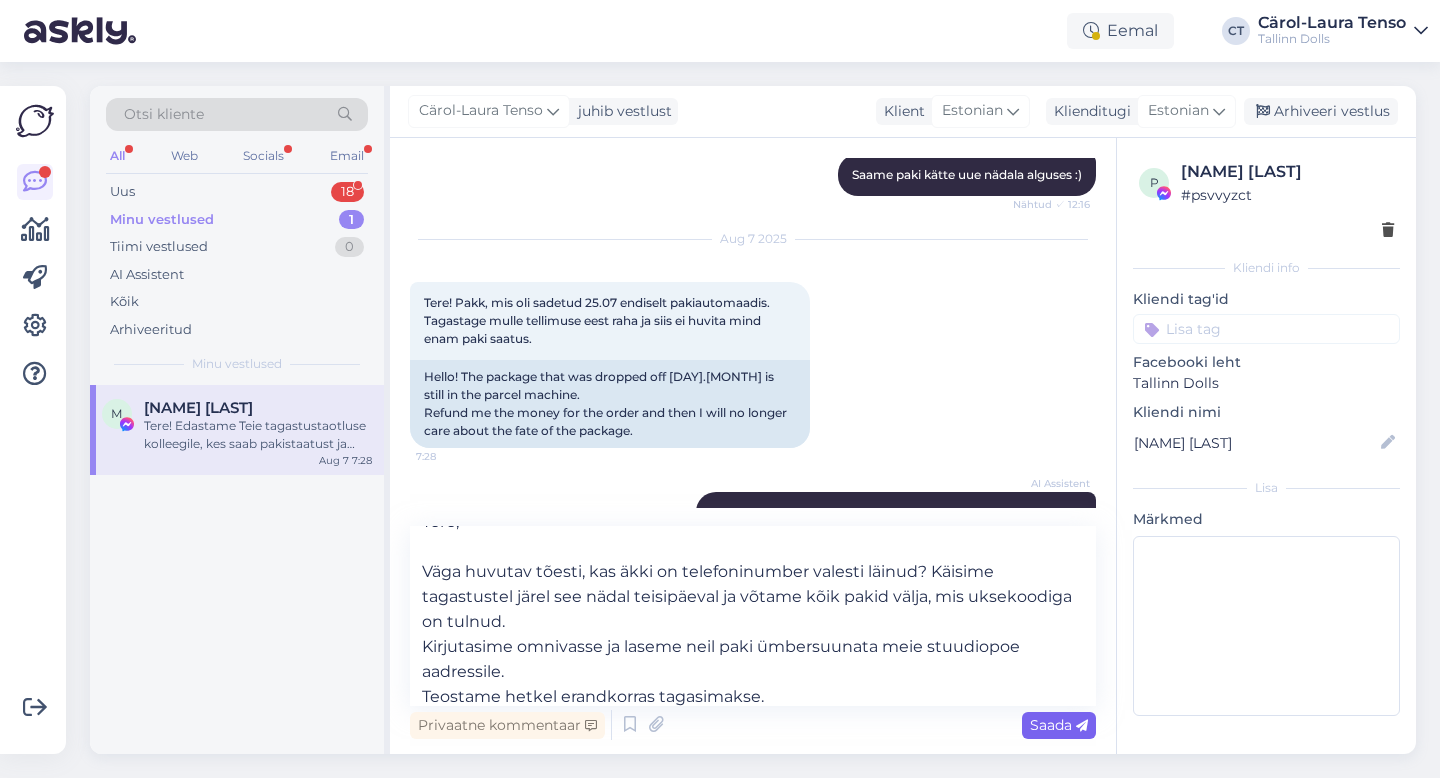 click on "Saada" at bounding box center [1059, 725] 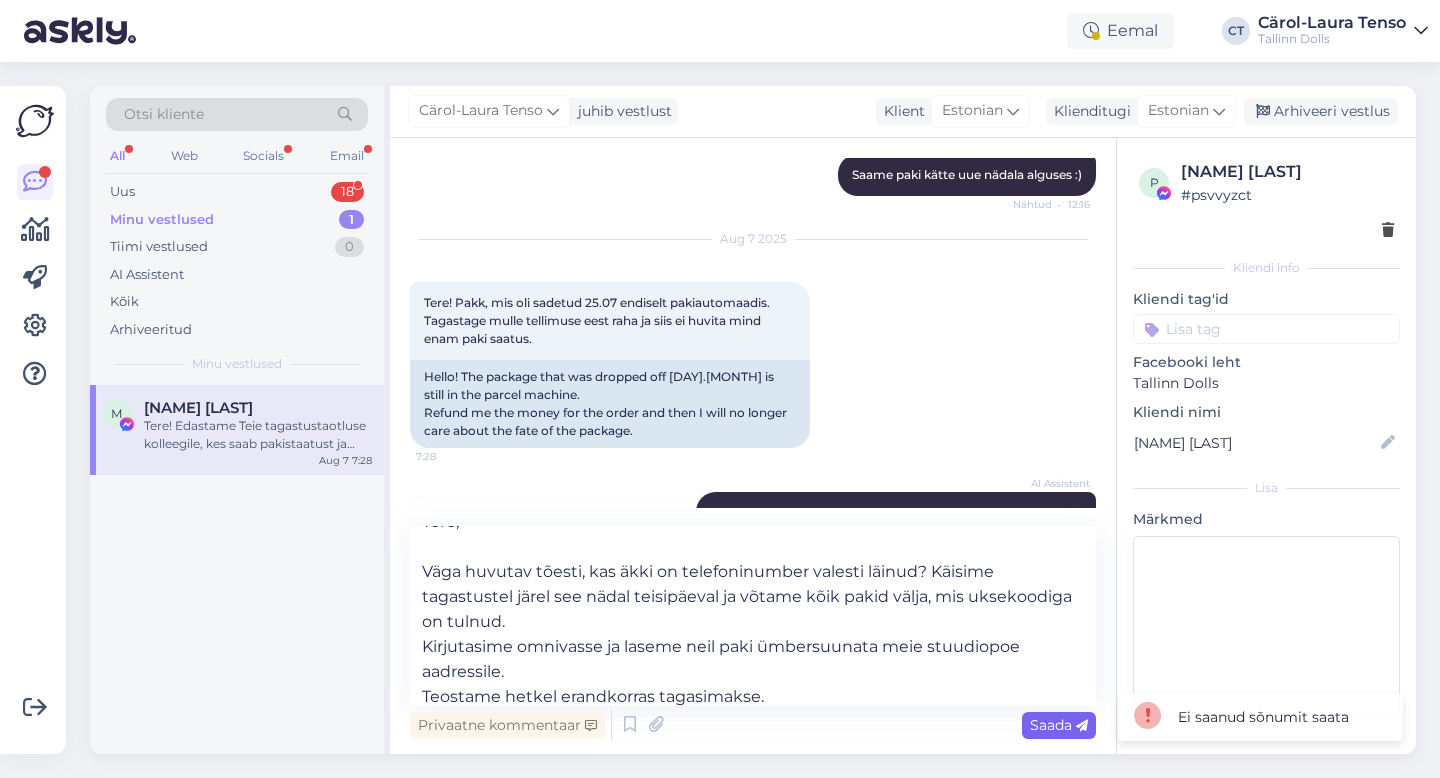click on "Saada" at bounding box center (1059, 725) 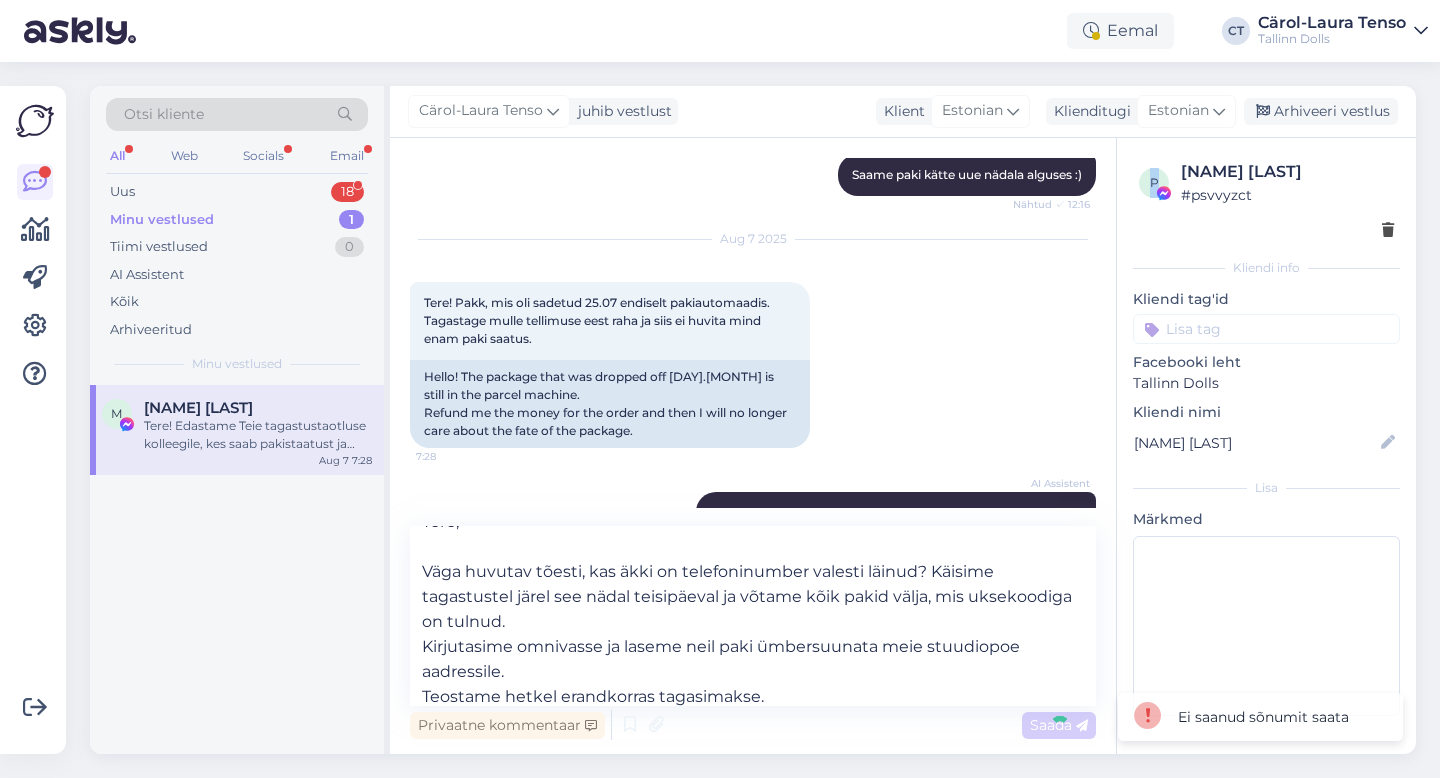 click on "Vestlus algas [MONTH] [DAY] [YEAR] Tere!
[DAY].[MONTH] tegin tellimuse, pidite saatma seda [DAY].[MONTH]
Tell.nr [NUMBER] [TIME] Facebook attachment [TIME] [NAME] Tere, kuidas on tellimuse number või nimi kus tellimus tehti?  Nähtud ✓ [TIME]  [NUMBER] tellimuse nr [TIME] [NAME] Tere, kirjutasime tootmisele ja paneme püksid homme teele :) Vabandame viivituse eest!  Nähtud ✓ [TIME]  [MONTH] [DAY] [YEAR] Tere! Tahan tellimus [NUMBER] tagastada. Kuidas seda teha? [TIME]  Hello! I want to return order [NUMBER]. How do I do that? AI Assistent Tere!
Tellimuse saate tagastada meie stuudiopoodi Narva mnt 50 või saata Omniva pakiautomaati Tallinna Torupilli Selverisse, lisades numbriks [PHONE]. Palun lisage pakile vahetussoov koos oma andmete (nimi) või tellimuse numbriga! Nähtud ✓ [TIME]  Ta võtaks raha tagastus [TIME]  He would take the money back. AI Assistent Edastame Teie tagastussoovi kolleegile, kes saab Teid raha tagastuse osas aidata. Nähtud ✓ [TIME]  [NAME] Nähtud ✓ [TIME]  [MONTH] [DAY] [YEAR]" at bounding box center (753, 446) 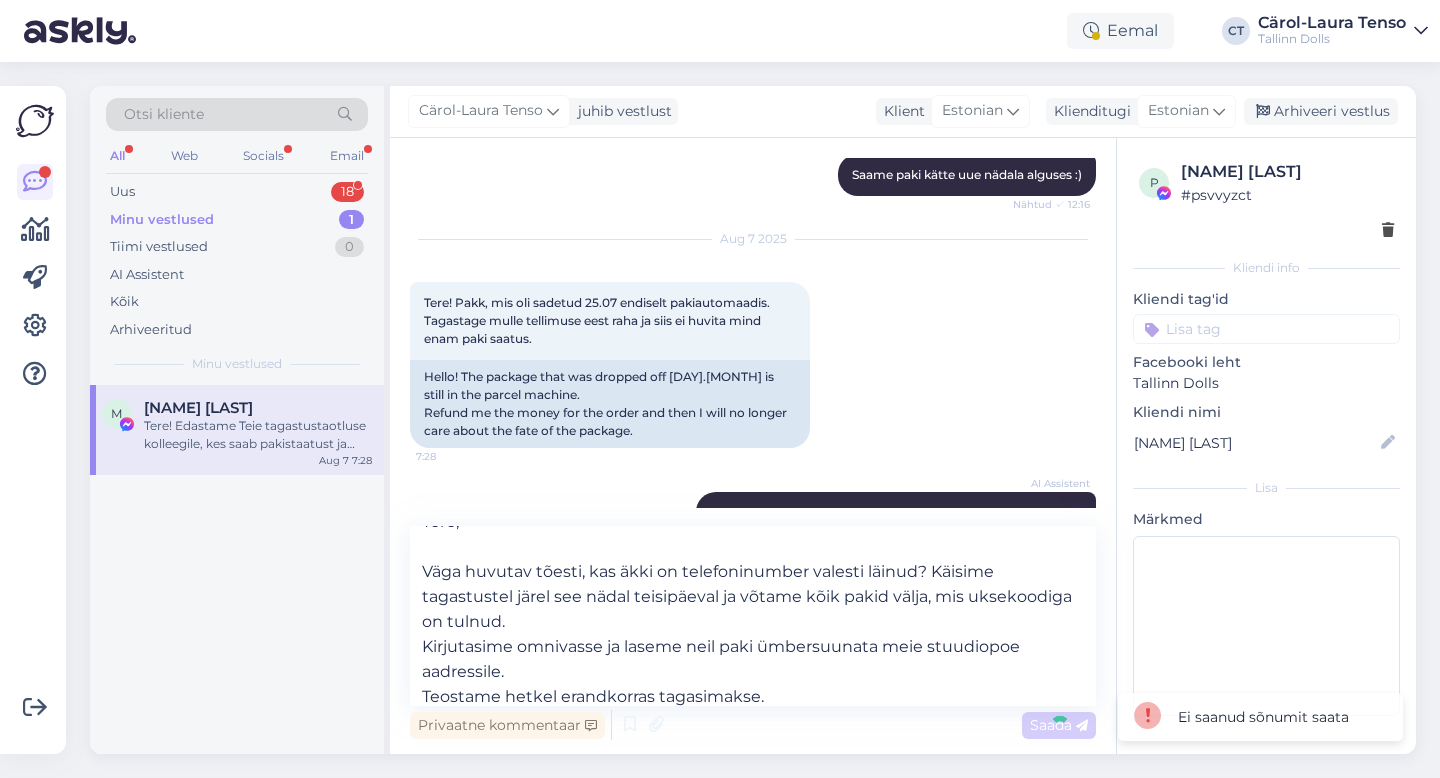 click on "Vestlus algas [MONTH] [DAY] [YEAR] Tere!
[DAY].[MONTH] tegin tellimuse, pidite saatma seda [DAY].[MONTH]
Tell.nr [NUMBER] [TIME] Facebook attachment [TIME] [NAME] Tere, kuidas on tellimuse number või nimi kus tellimus tehti?  Nähtud ✓ [TIME]  [NUMBER] tellimuse nr [TIME] [NAME] Tere, kirjutasime tootmisele ja paneme püksid homme teele :) Vabandame viivituse eest!  Nähtud ✓ [TIME]  [MONTH] [DAY] [YEAR] Tere! Tahan tellimus [NUMBER] tagastada. Kuidas seda teha? [TIME]  Hello! I want to return order [NUMBER]. How do I do that? AI Assistent Tere!
Tellimuse saate tagastada meie stuudiopoodi Narva mnt 50 või saata Omniva pakiautomaati Tallinna Torupilli Selverisse, lisades numbriks [PHONE]. Palun lisage pakile vahetussoov koos oma andmete (nimi) või tellimuse numbriga! Nähtud ✓ [TIME]  Ta võtaks raha tagastus [TIME]  He would take the money back. AI Assistent Edastame Teie tagastussoovi kolleegile, kes saab Teid raha tagastuse osas aidata. Nähtud ✓ [TIME]  [NAME] Nähtud ✓ [TIME]  [MONTH] [DAY] [YEAR]" at bounding box center (753, 446) 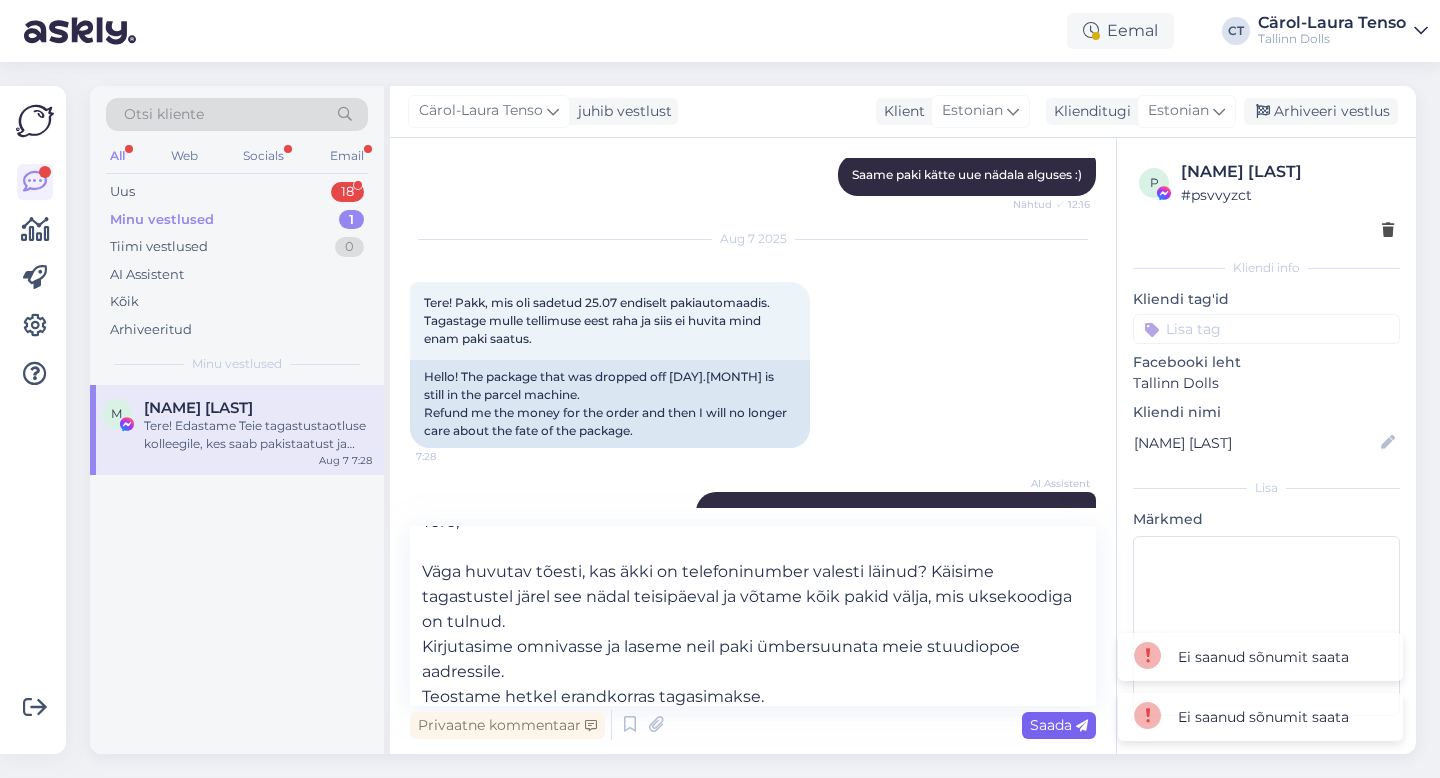 click on "Saada" at bounding box center (1059, 725) 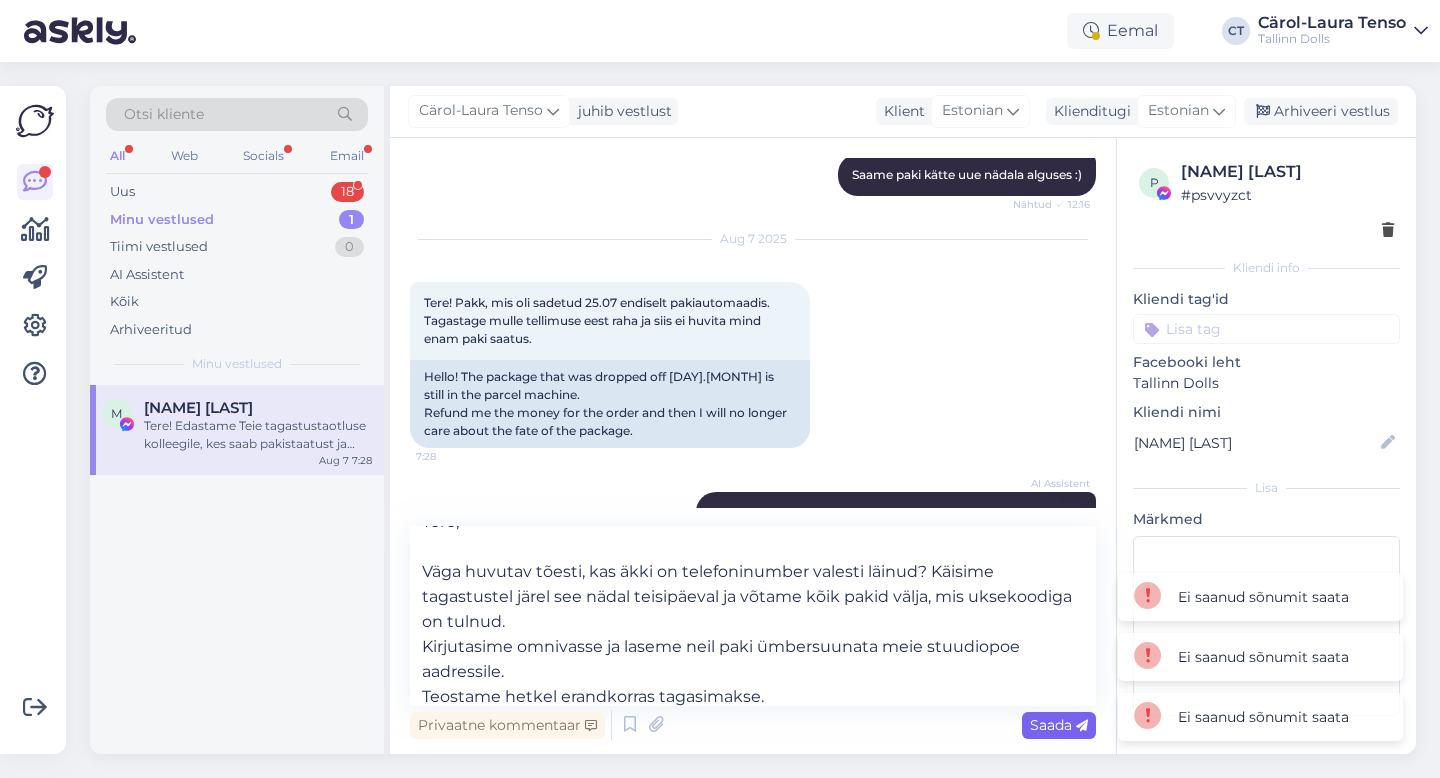 click on "Saada" at bounding box center [1059, 725] 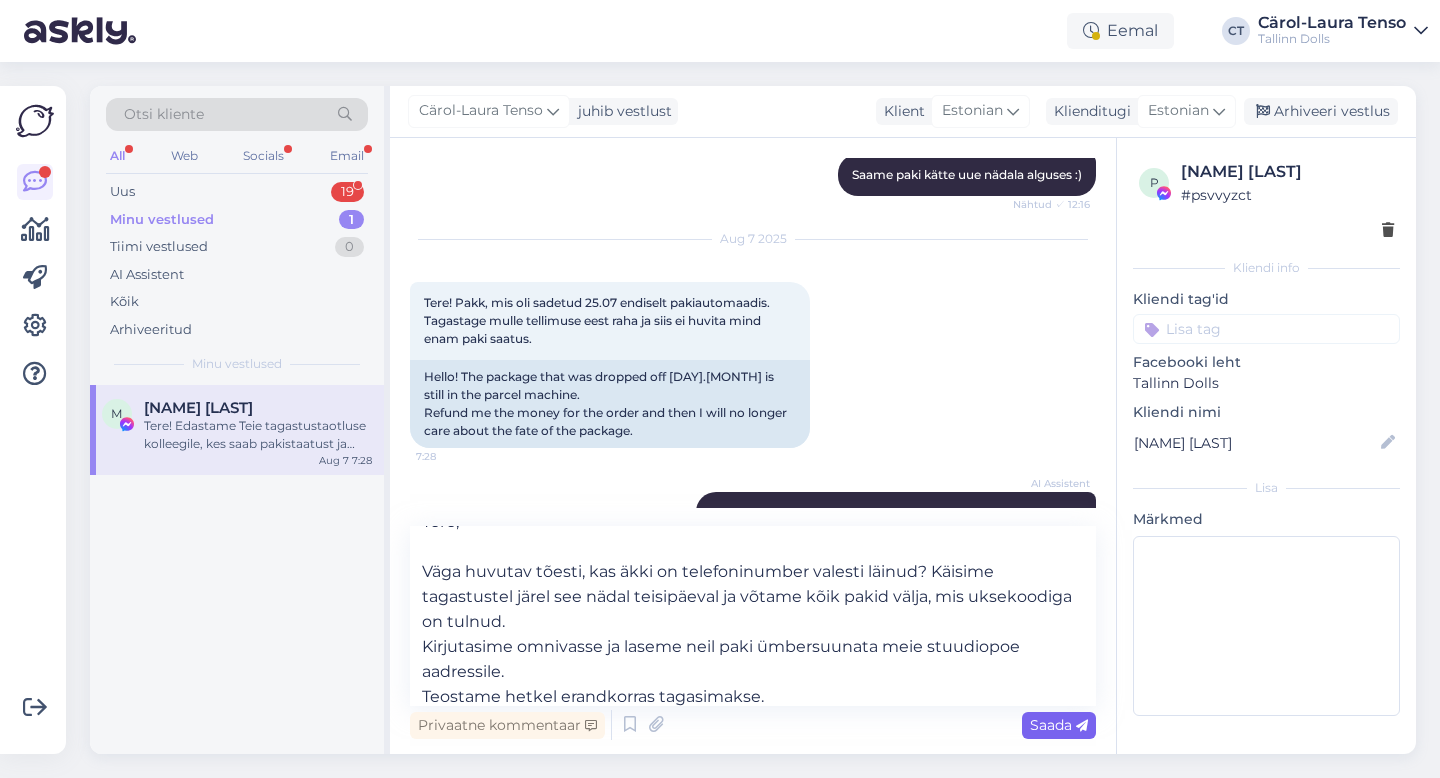 click on "Saada" at bounding box center [1059, 725] 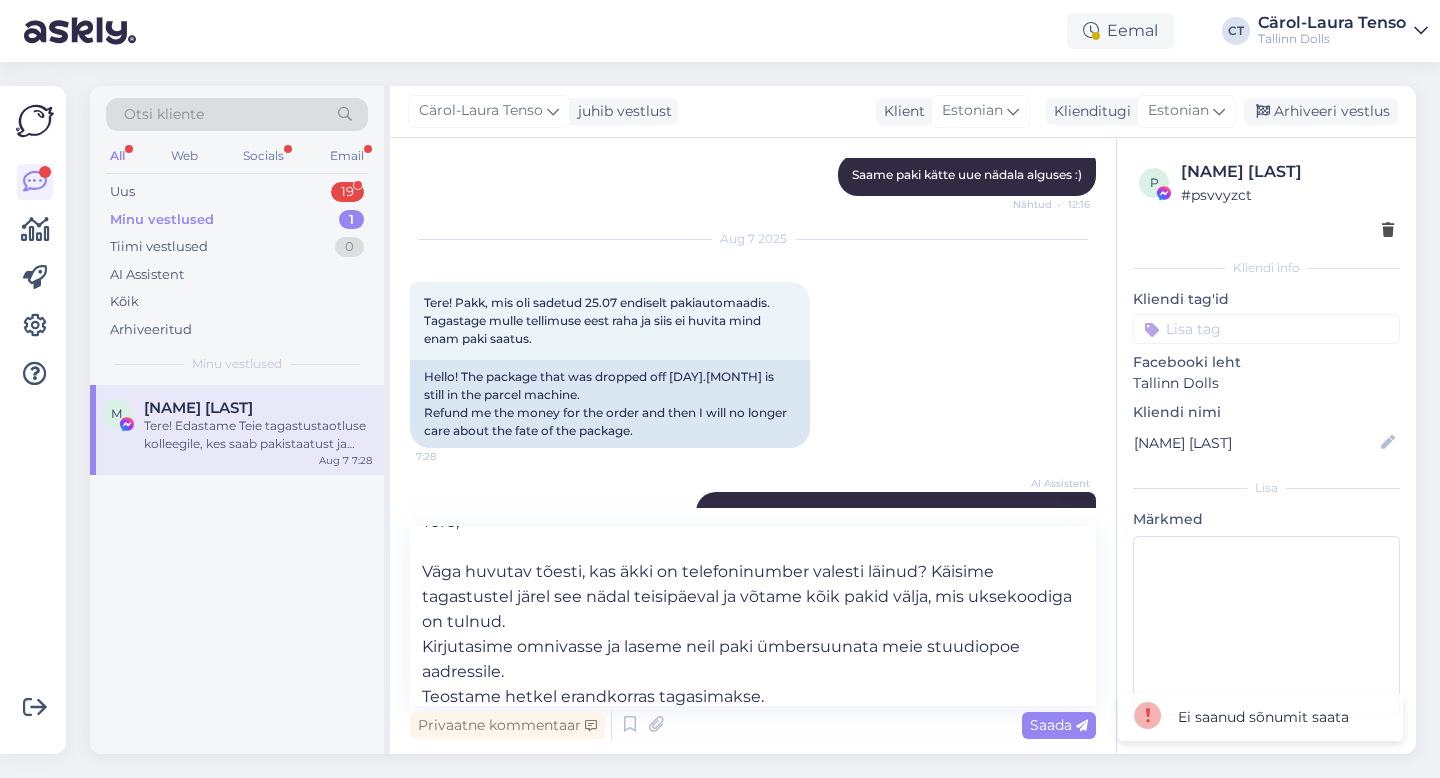 scroll, scrollTop: 0, scrollLeft: 0, axis: both 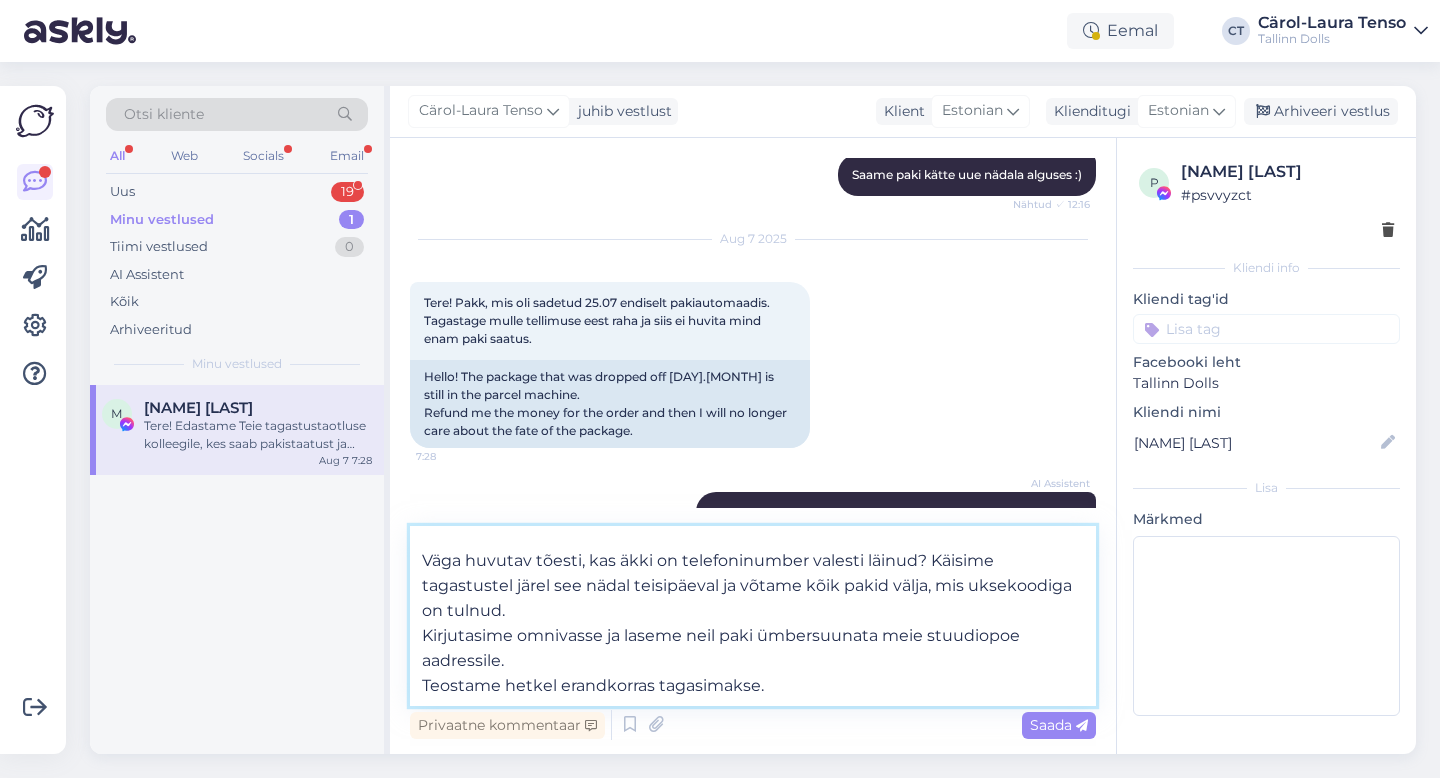 drag, startPoint x: 423, startPoint y: 550, endPoint x: 569, endPoint y: 705, distance: 212.93427 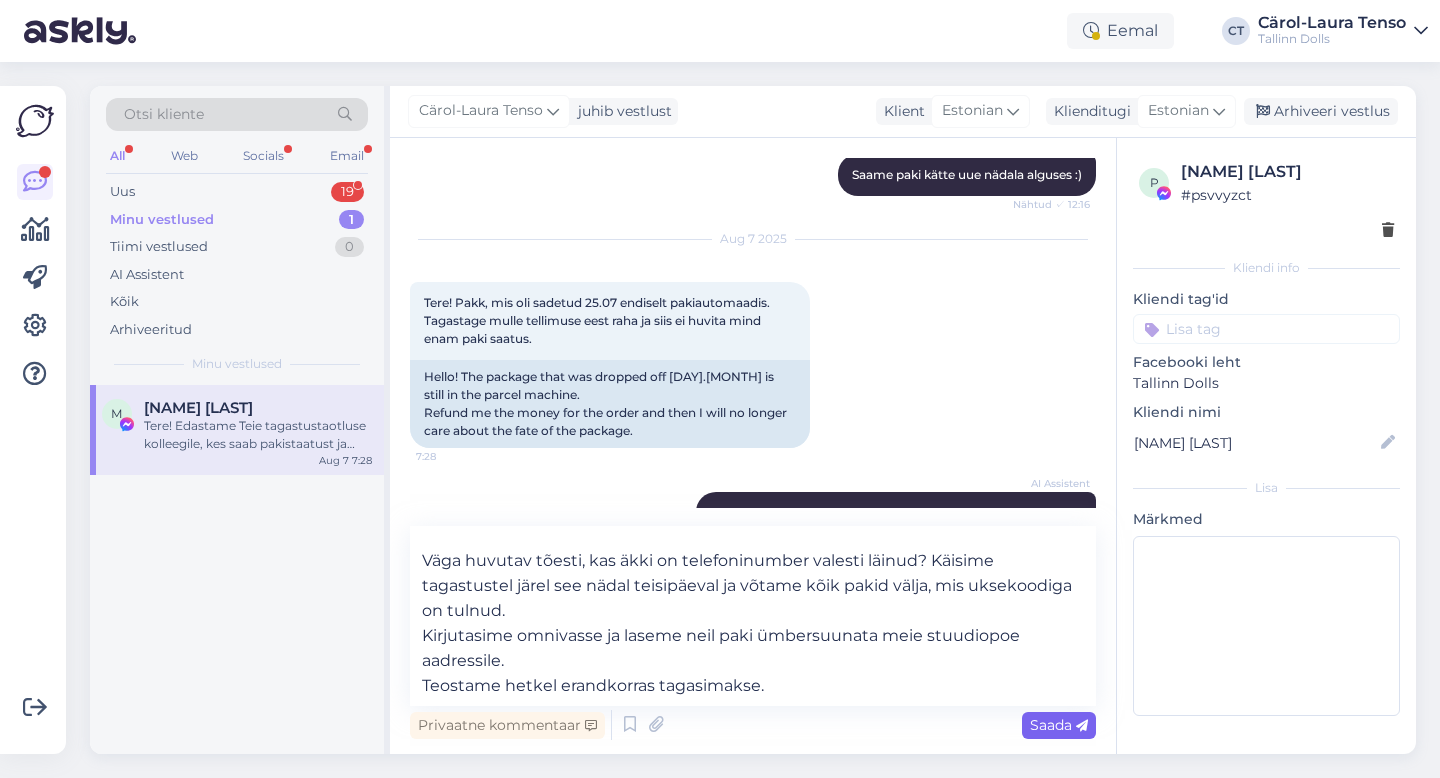 click on "Saada" at bounding box center [1059, 725] 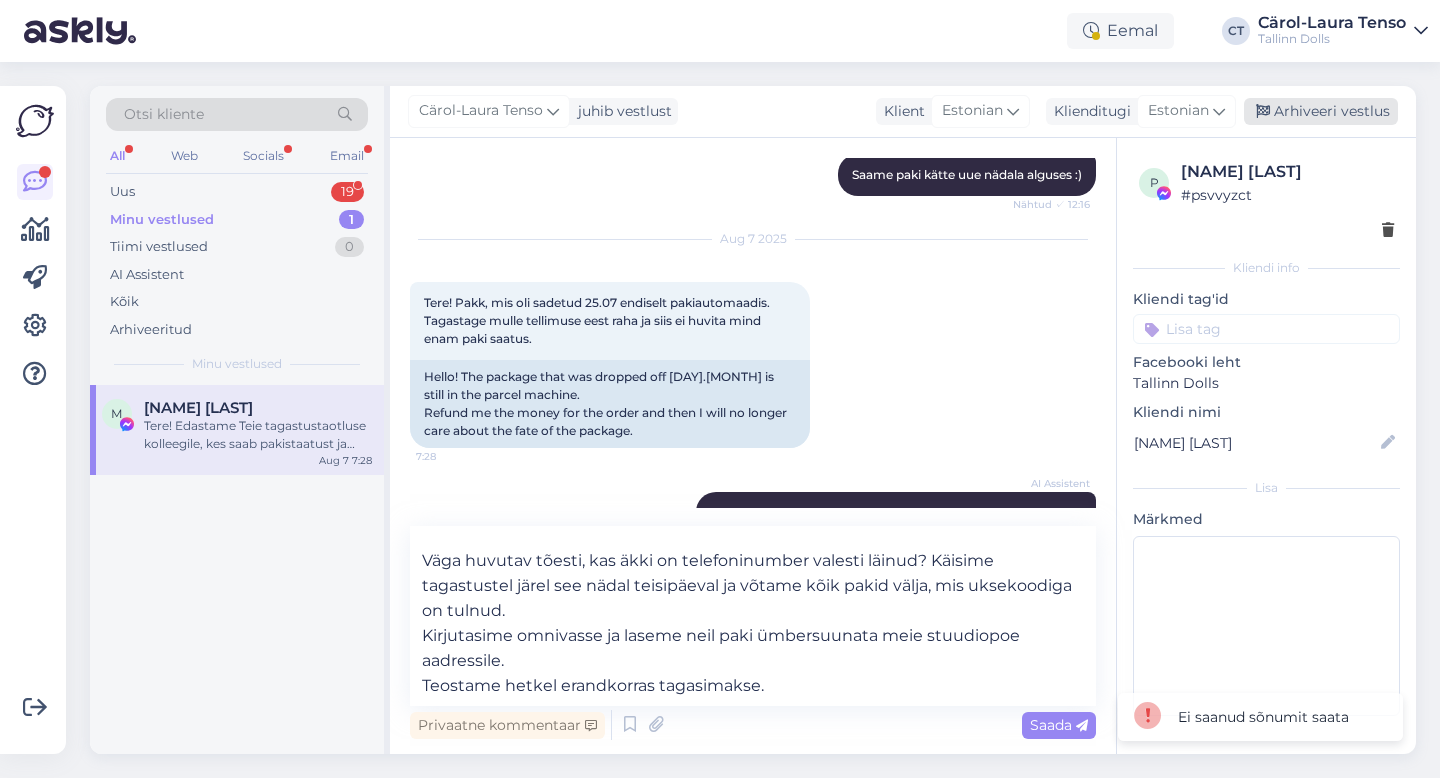 click on "Arhiveeri vestlus" at bounding box center (1321, 111) 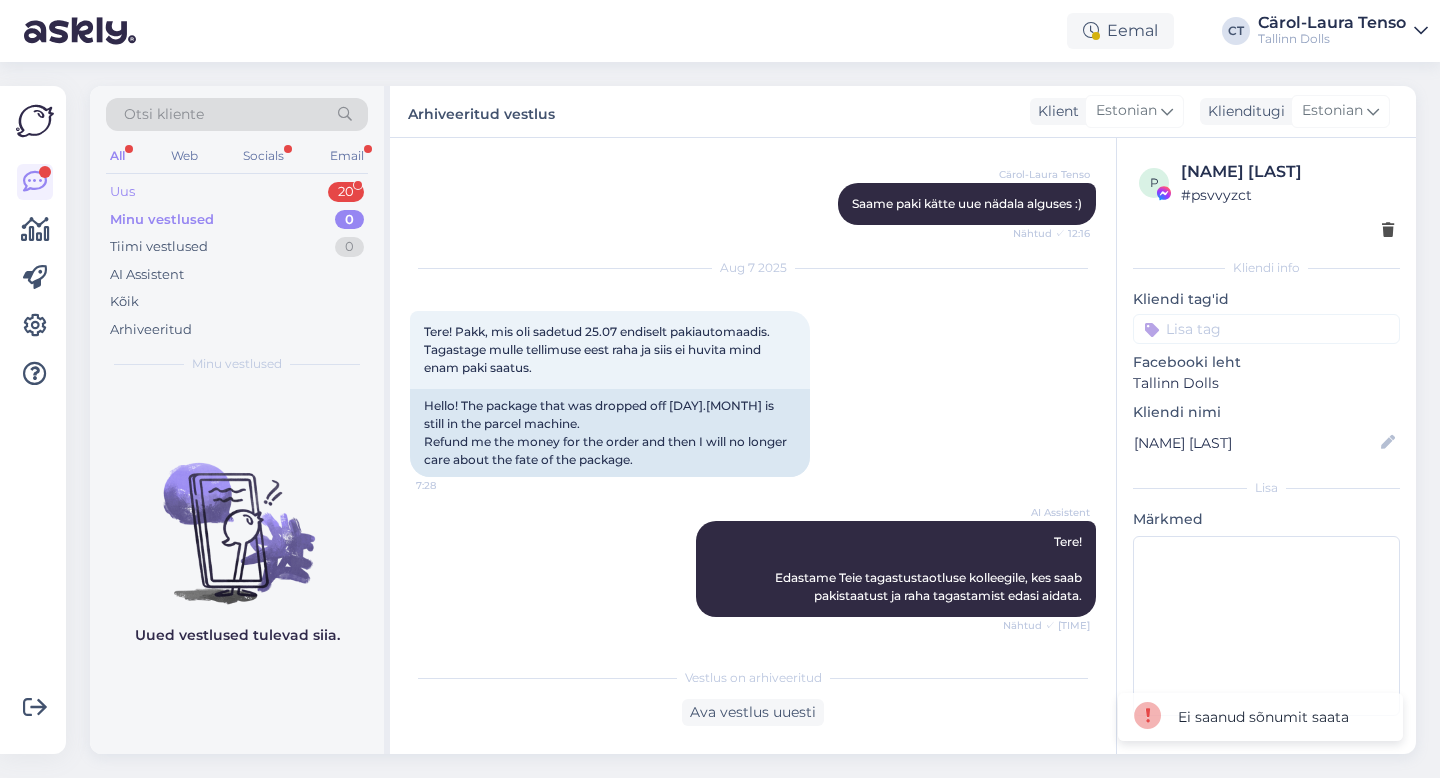click on "Uus 20" at bounding box center [237, 192] 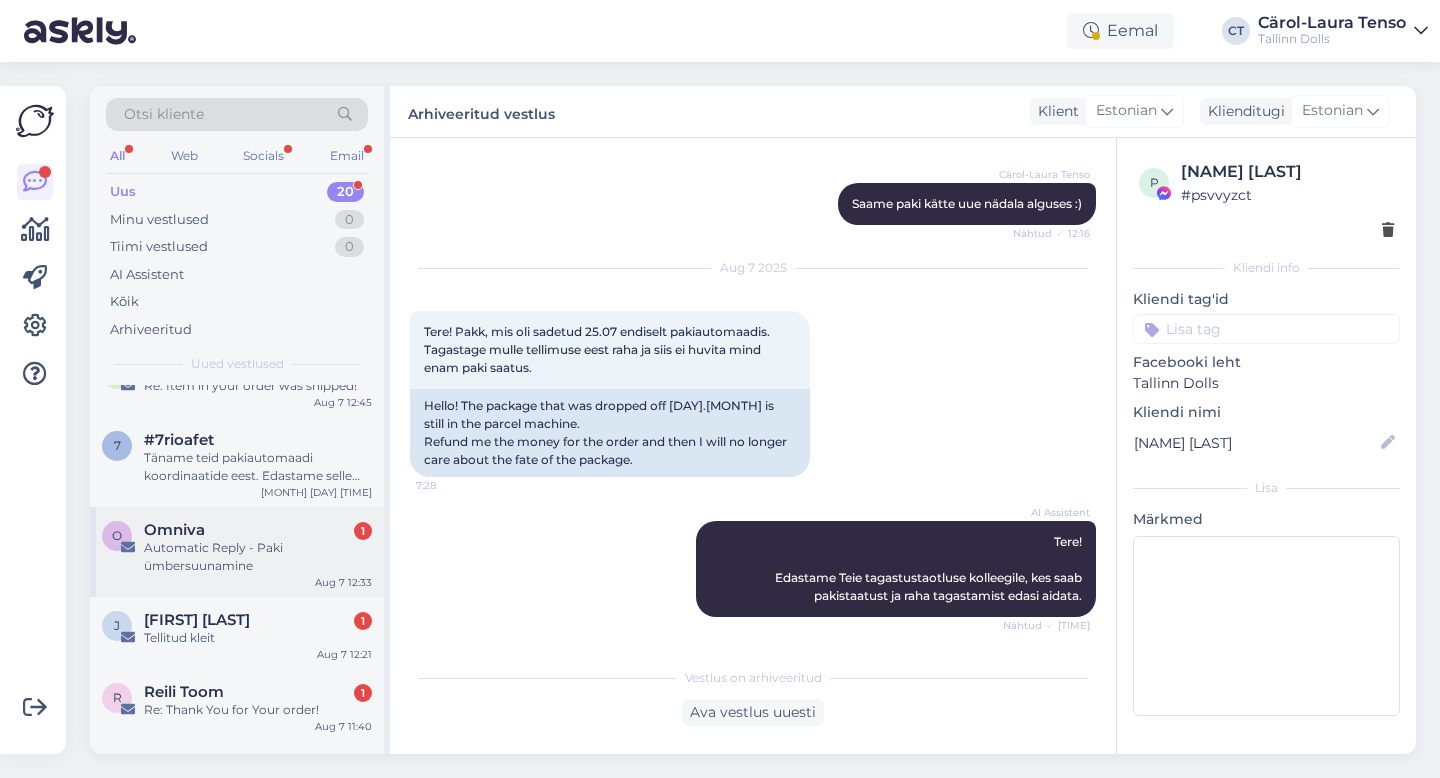 scroll, scrollTop: 47, scrollLeft: 0, axis: vertical 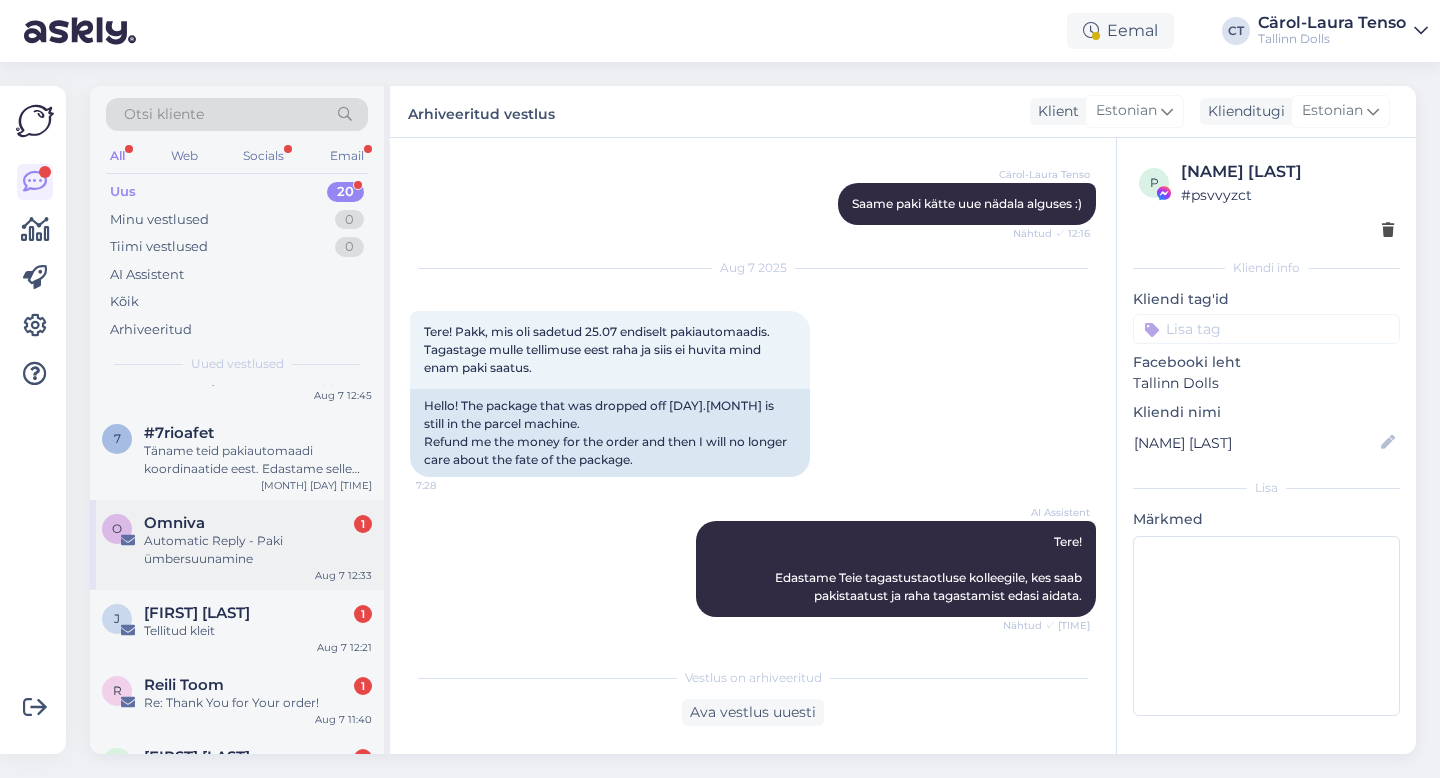click on "Automatic Reply - Paki ümbersuunamine" at bounding box center (258, 550) 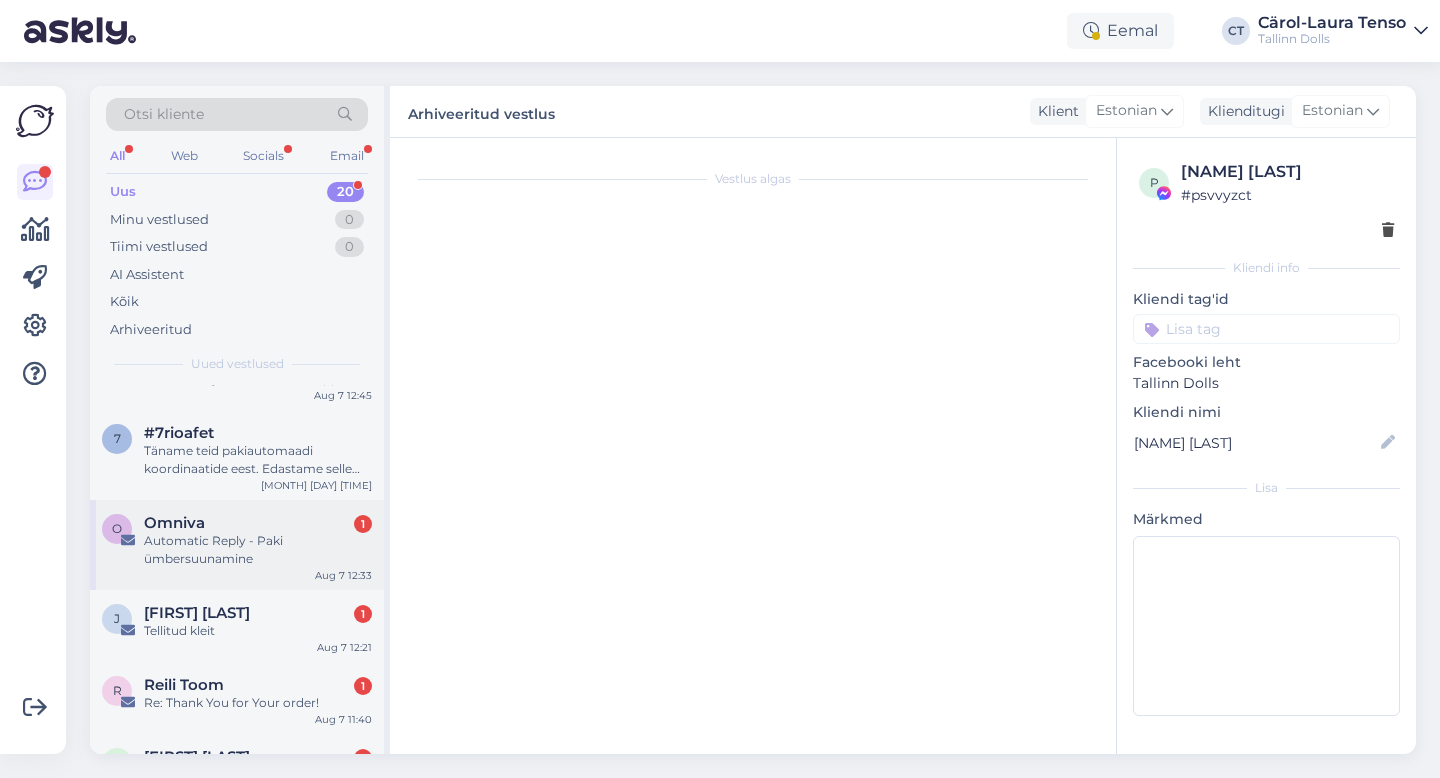 scroll, scrollTop: 0, scrollLeft: 0, axis: both 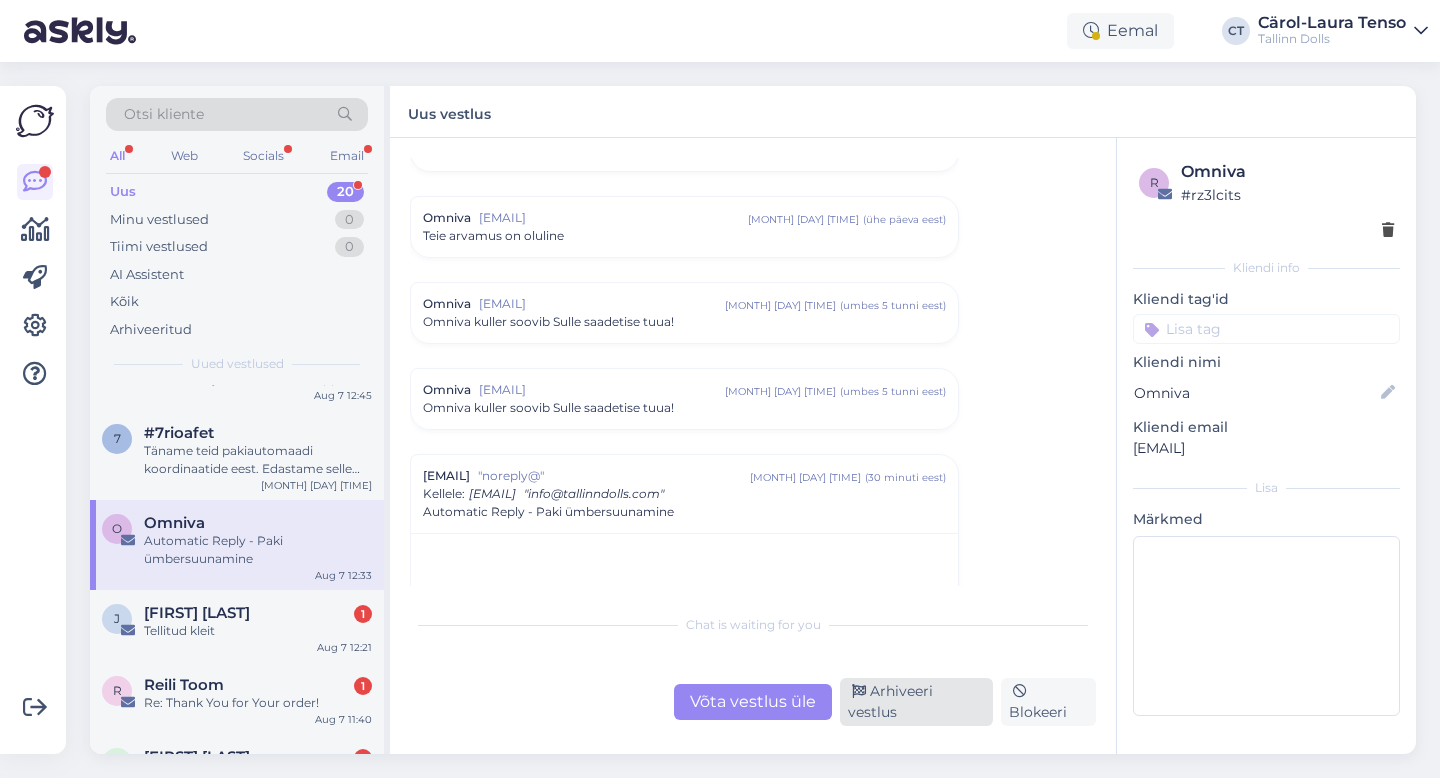 click on "Arhiveeri vestlus" at bounding box center [916, 702] 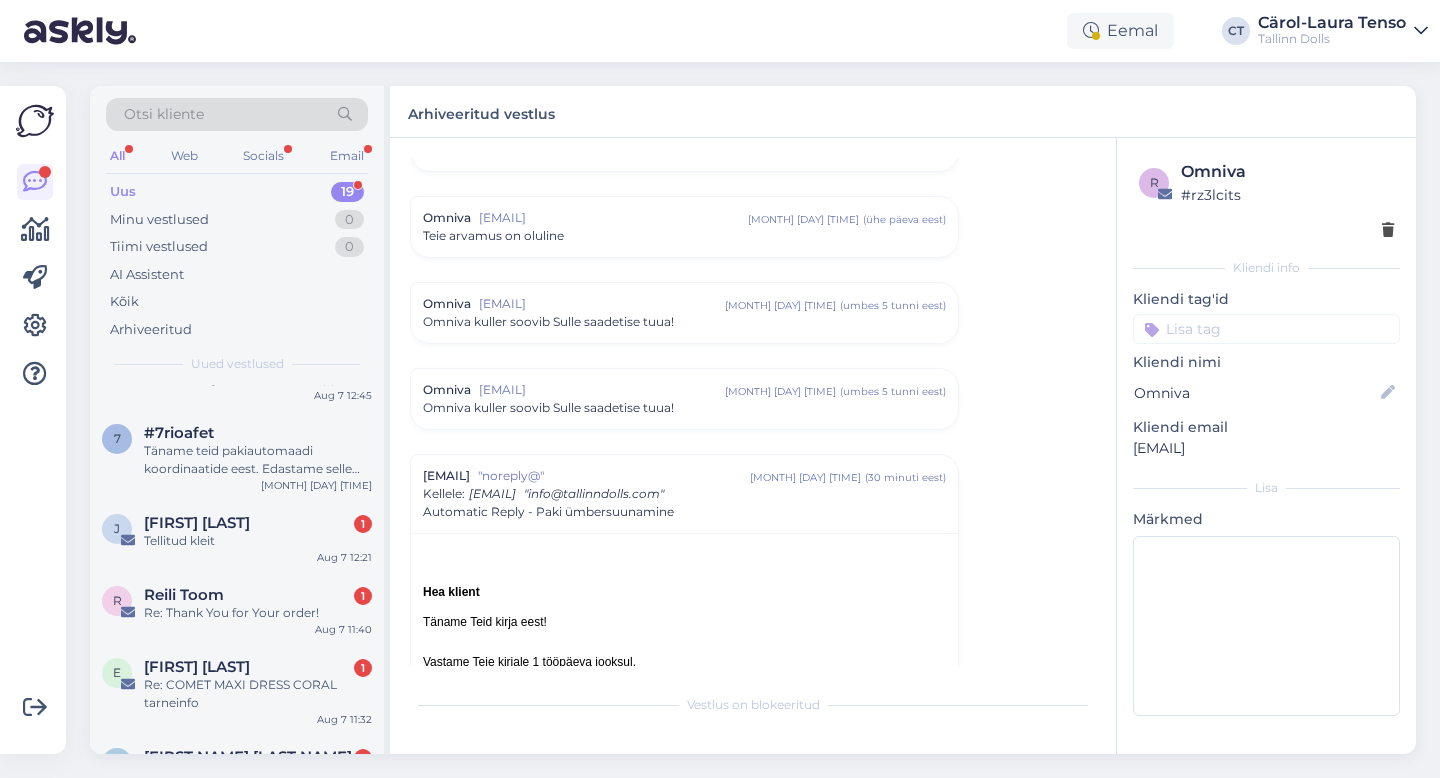 scroll, scrollTop: 8697, scrollLeft: 0, axis: vertical 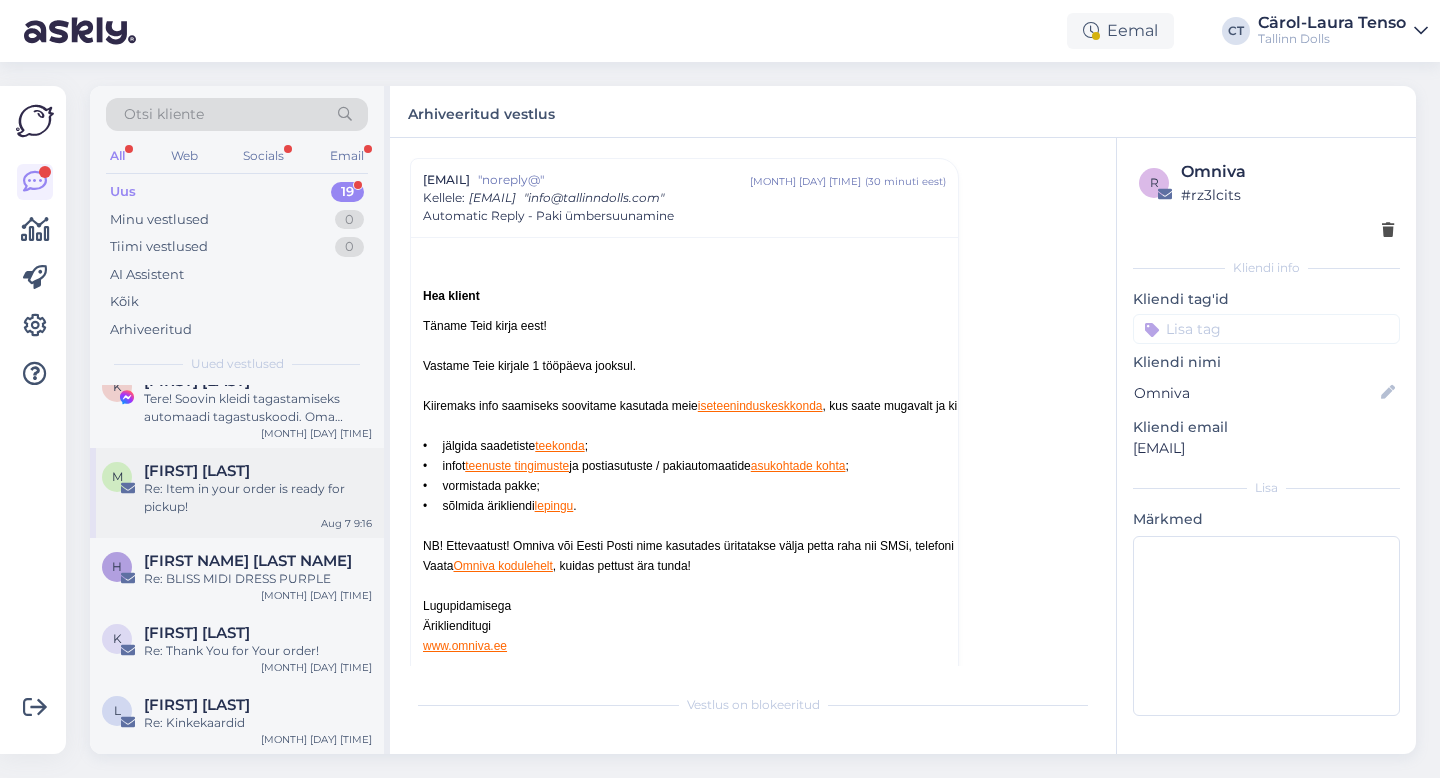 click on "Re: Item in your order is ready for pickup!" at bounding box center [258, 498] 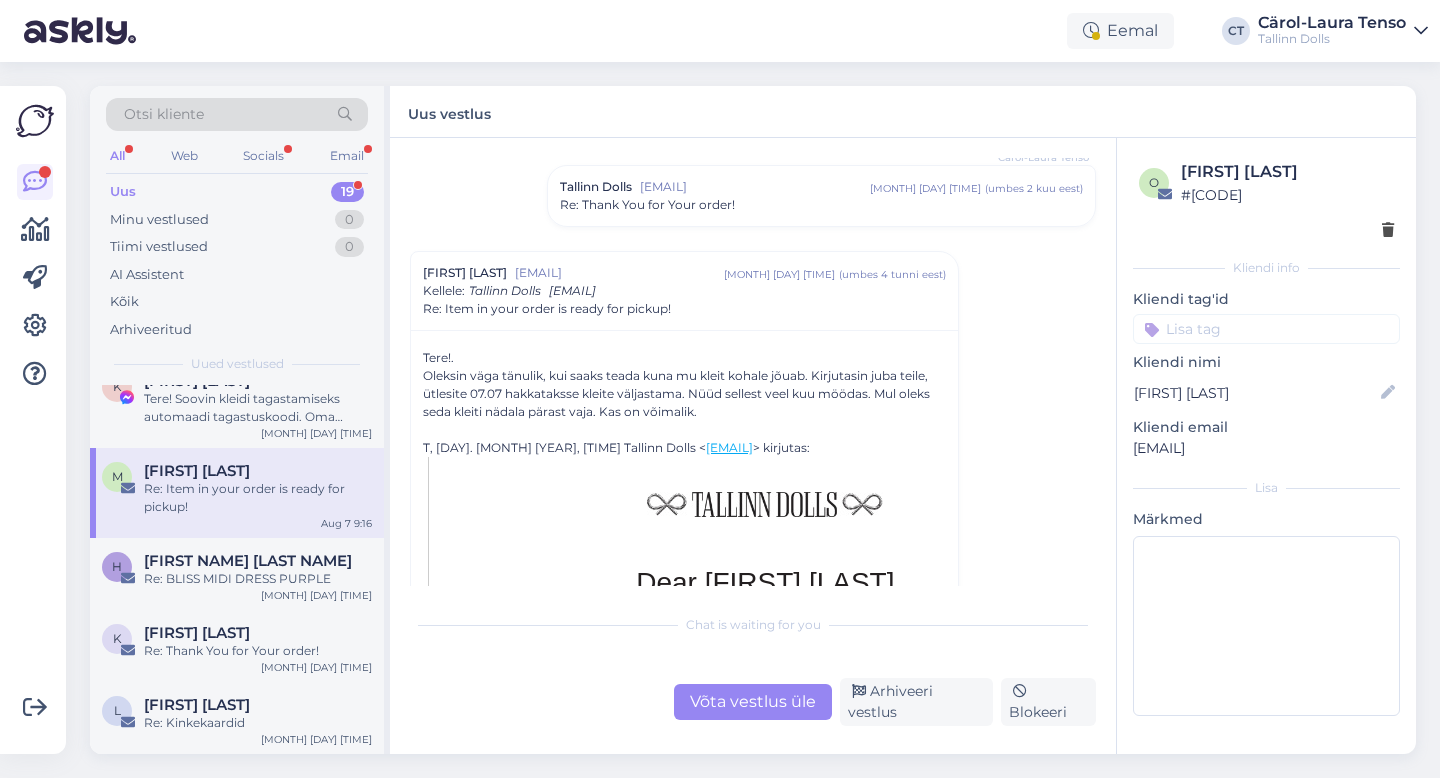 scroll, scrollTop: 567, scrollLeft: 0, axis: vertical 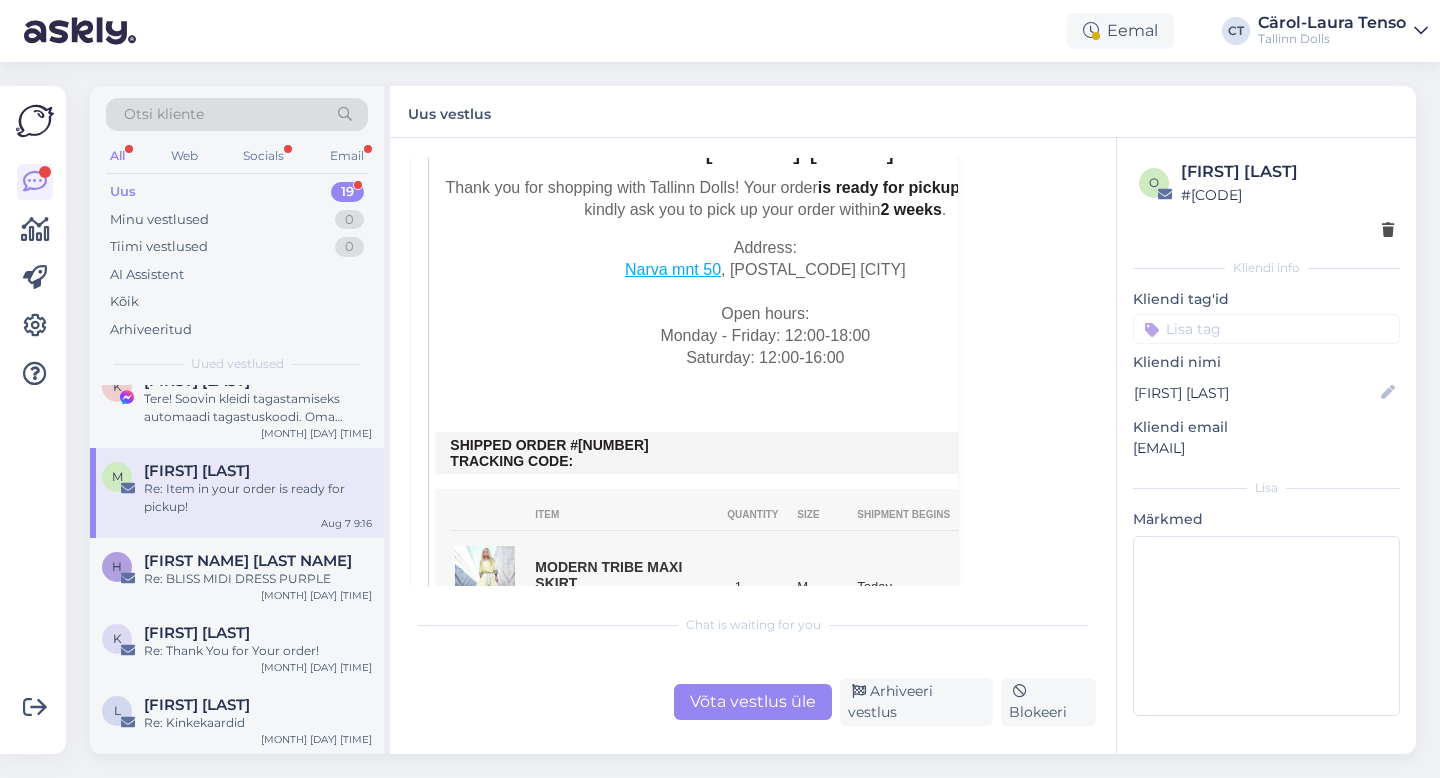 drag, startPoint x: 654, startPoint y: 444, endPoint x: 596, endPoint y: 442, distance: 58.034473 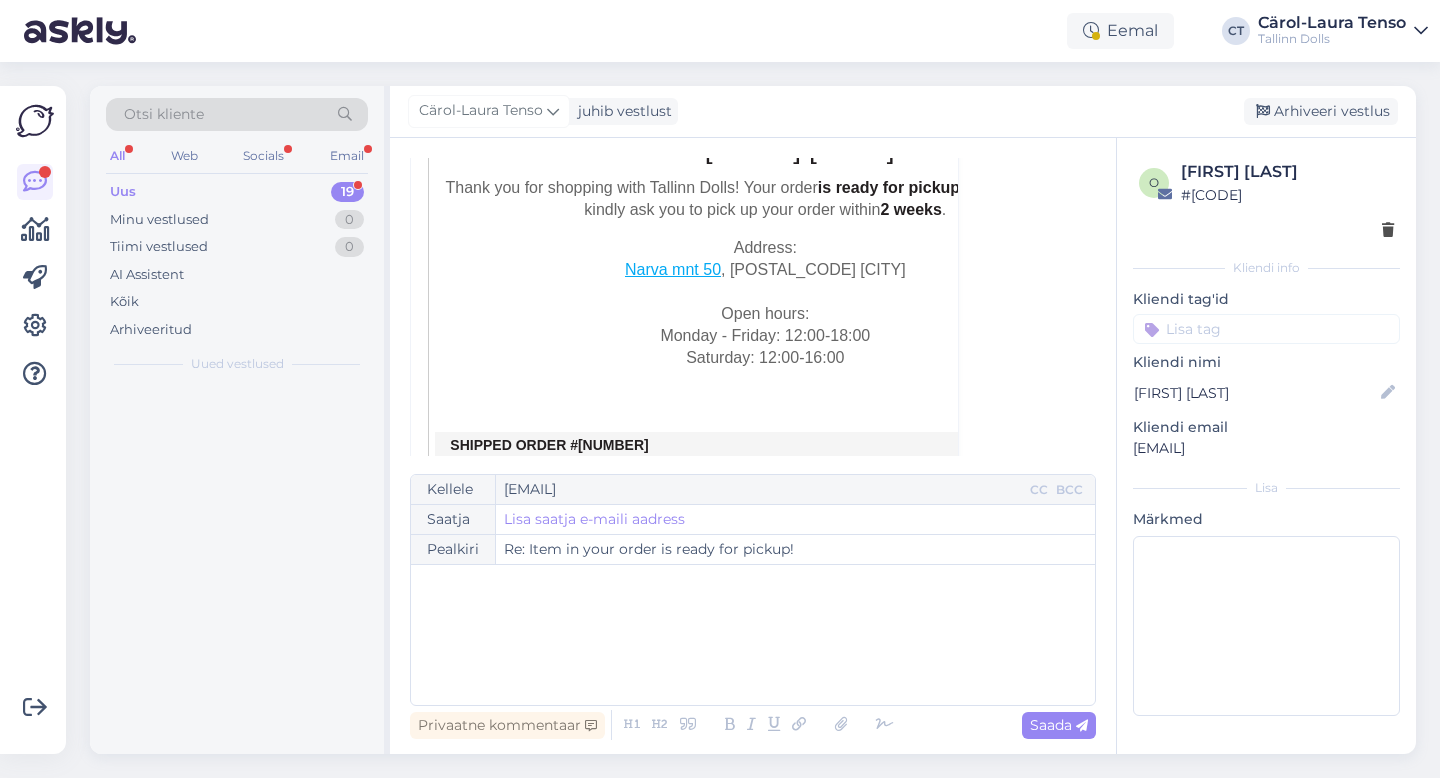 scroll, scrollTop: 226, scrollLeft: 0, axis: vertical 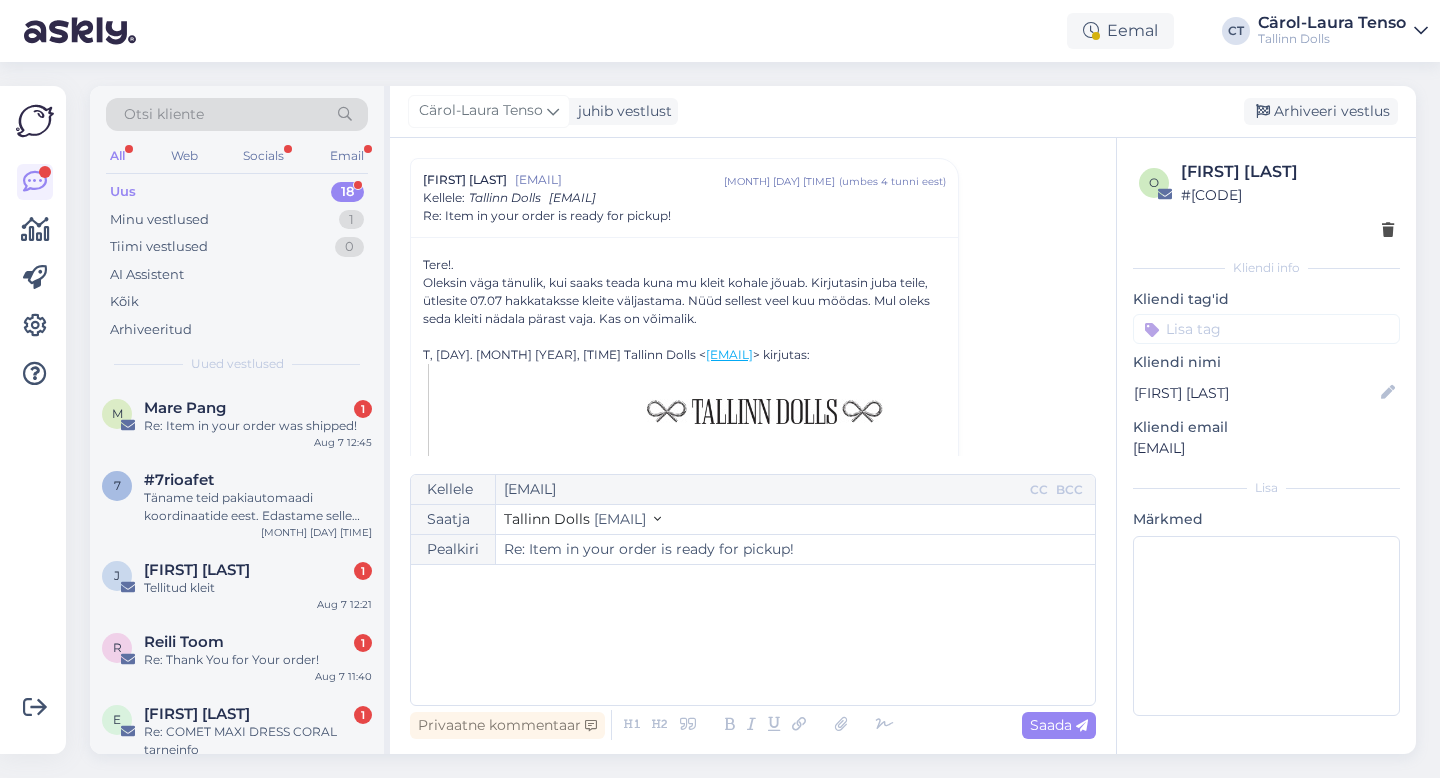 click on "﻿" at bounding box center [753, 635] 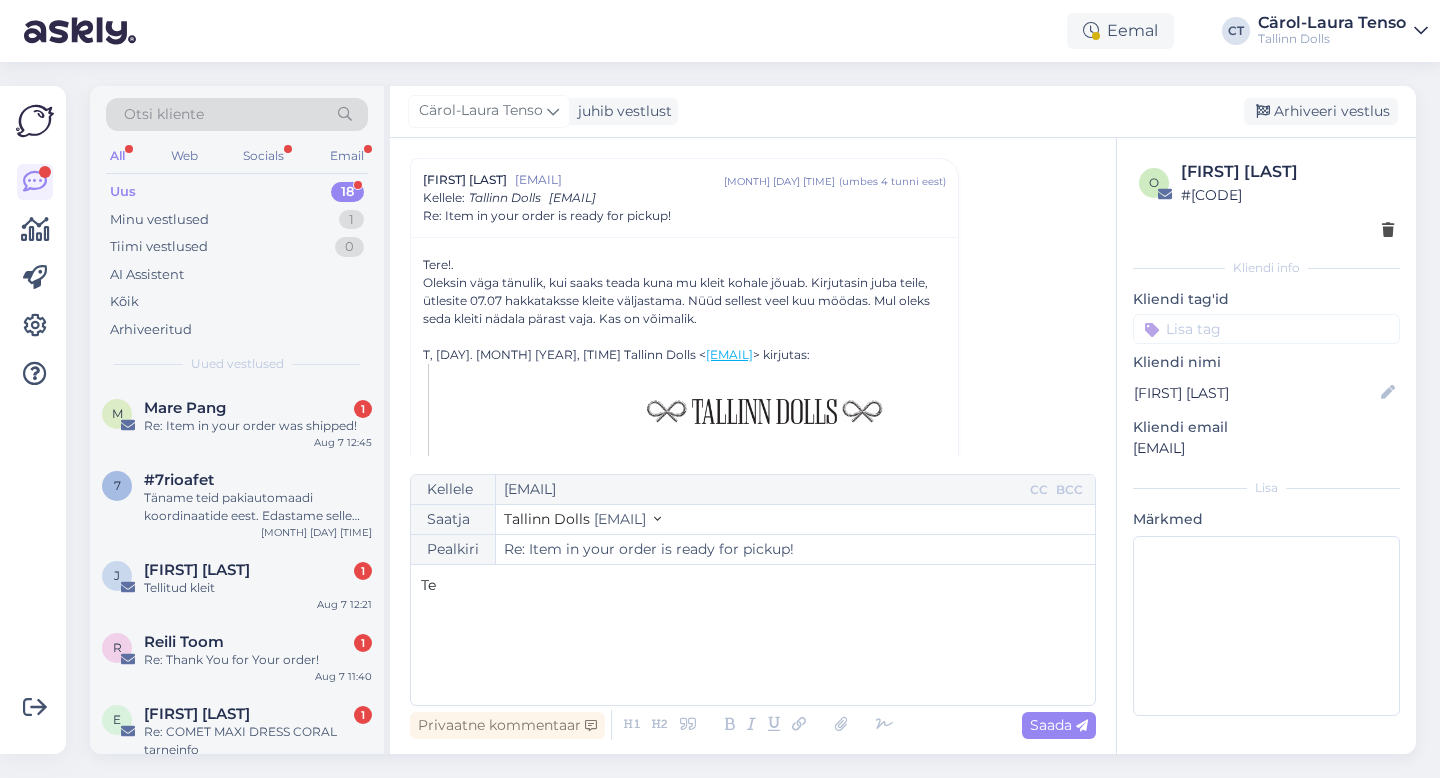 type 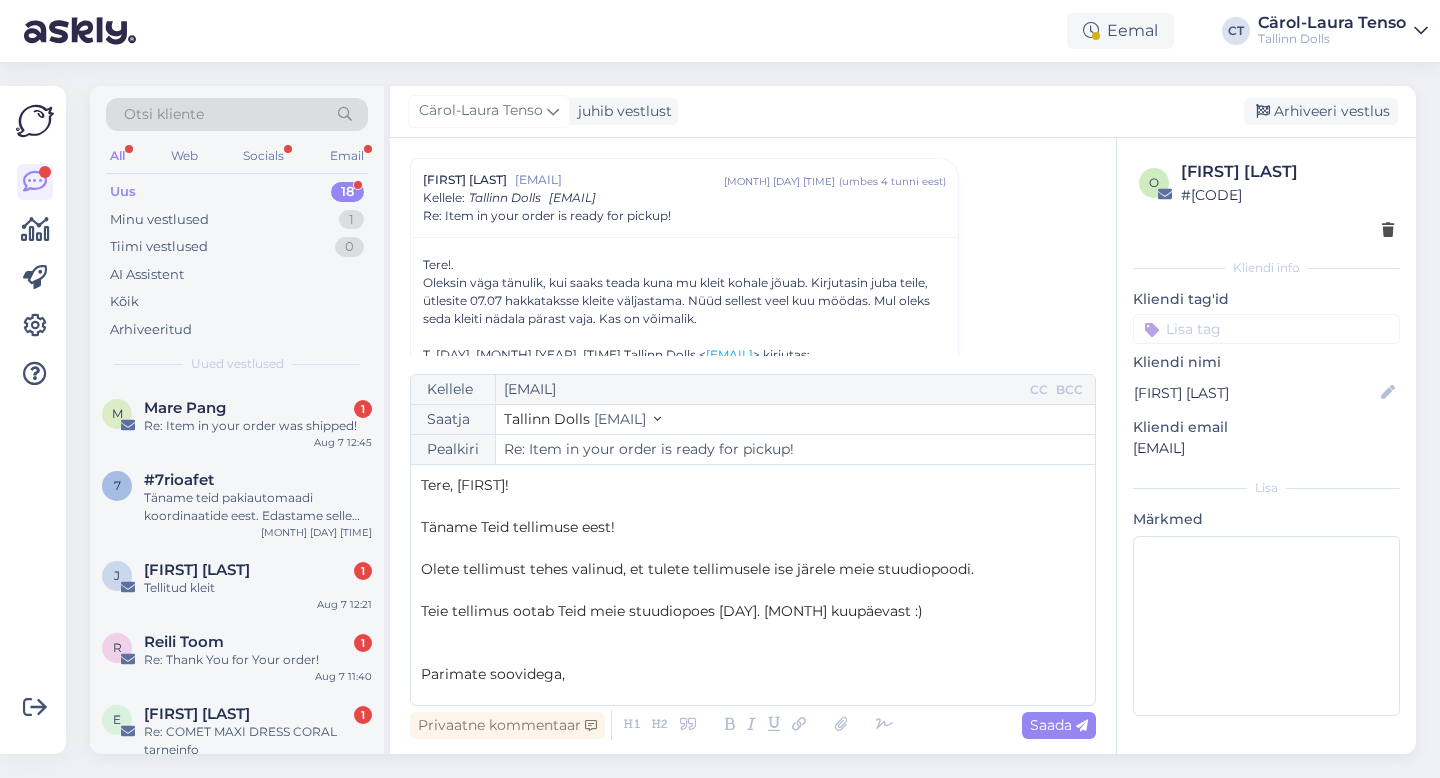 scroll, scrollTop: 11, scrollLeft: 0, axis: vertical 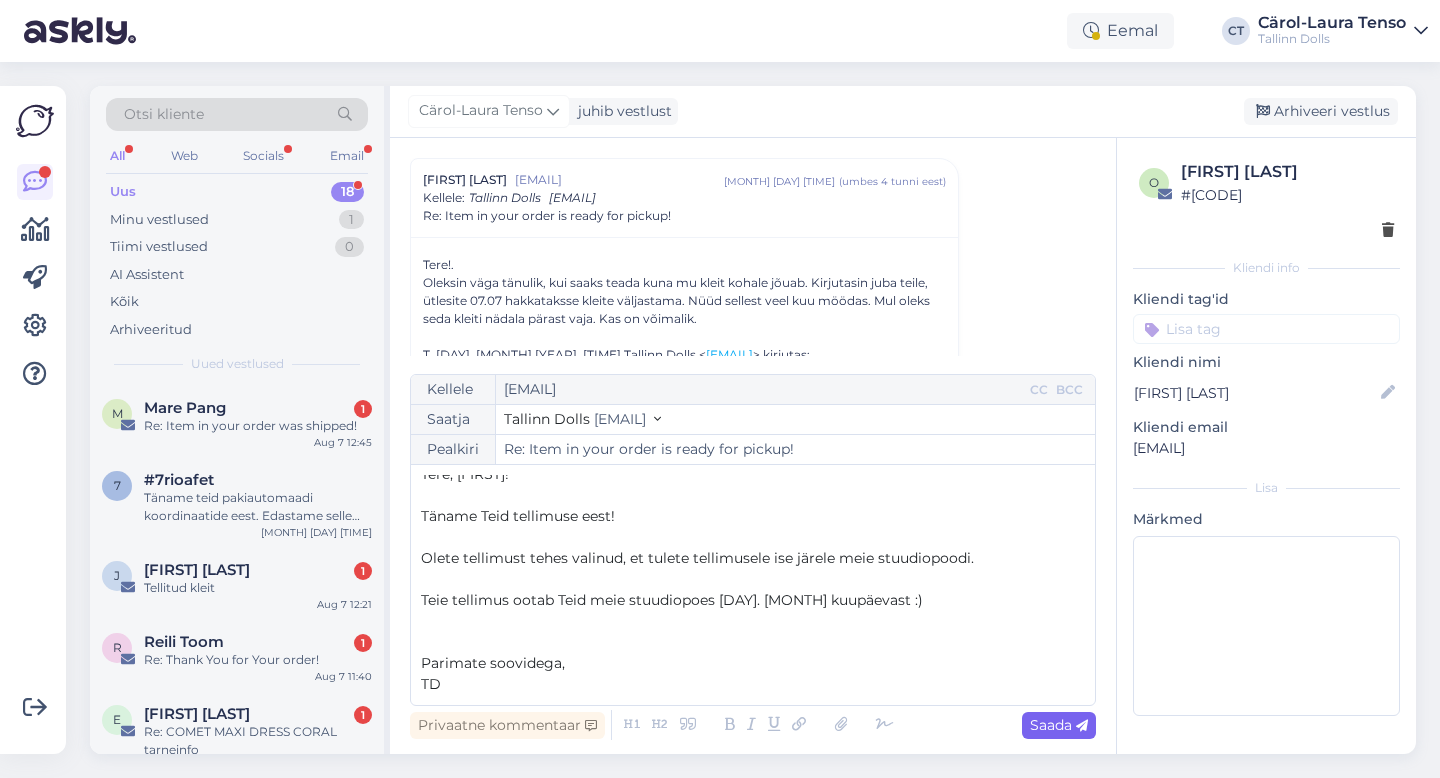 click on "Saada" at bounding box center (1059, 725) 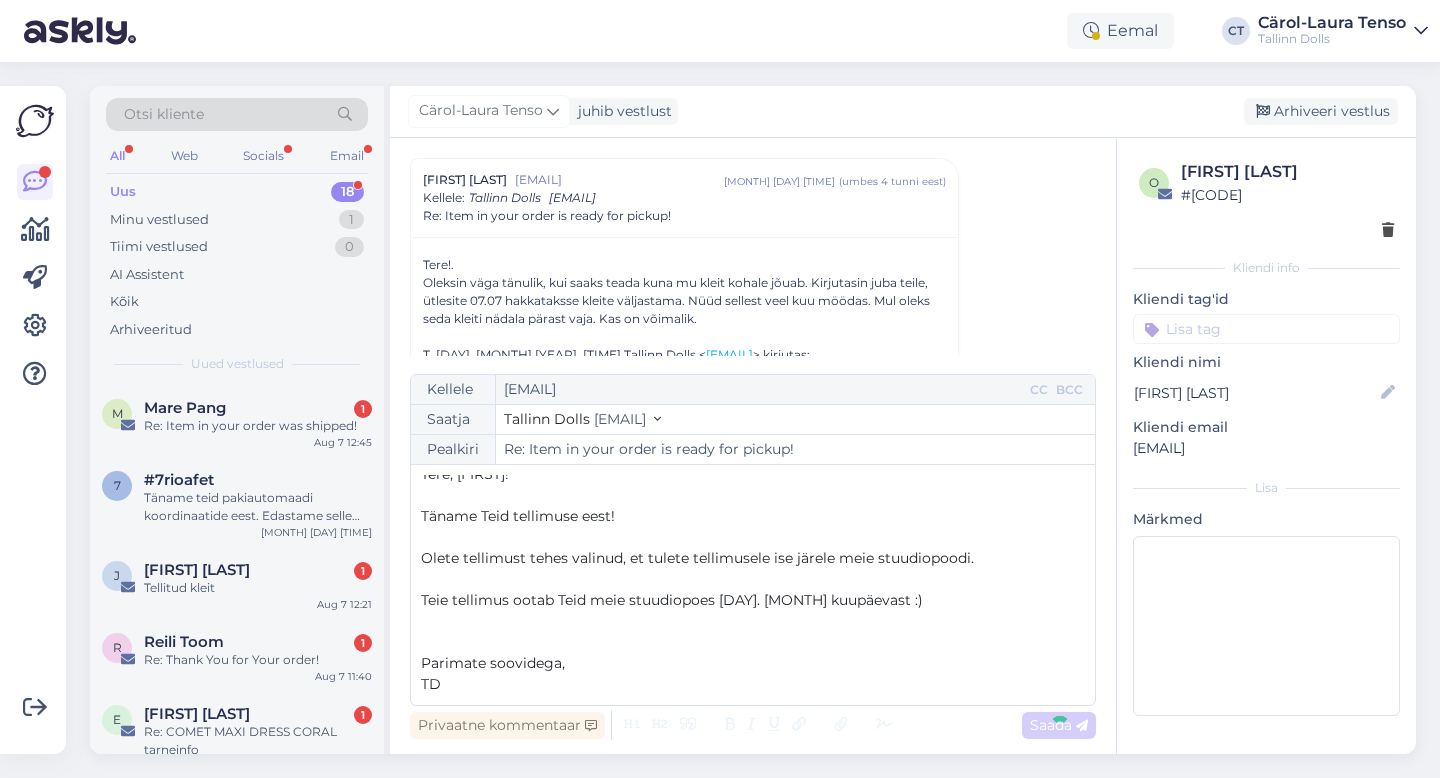 type on "Re: Re: Item in your order is ready for pickup!" 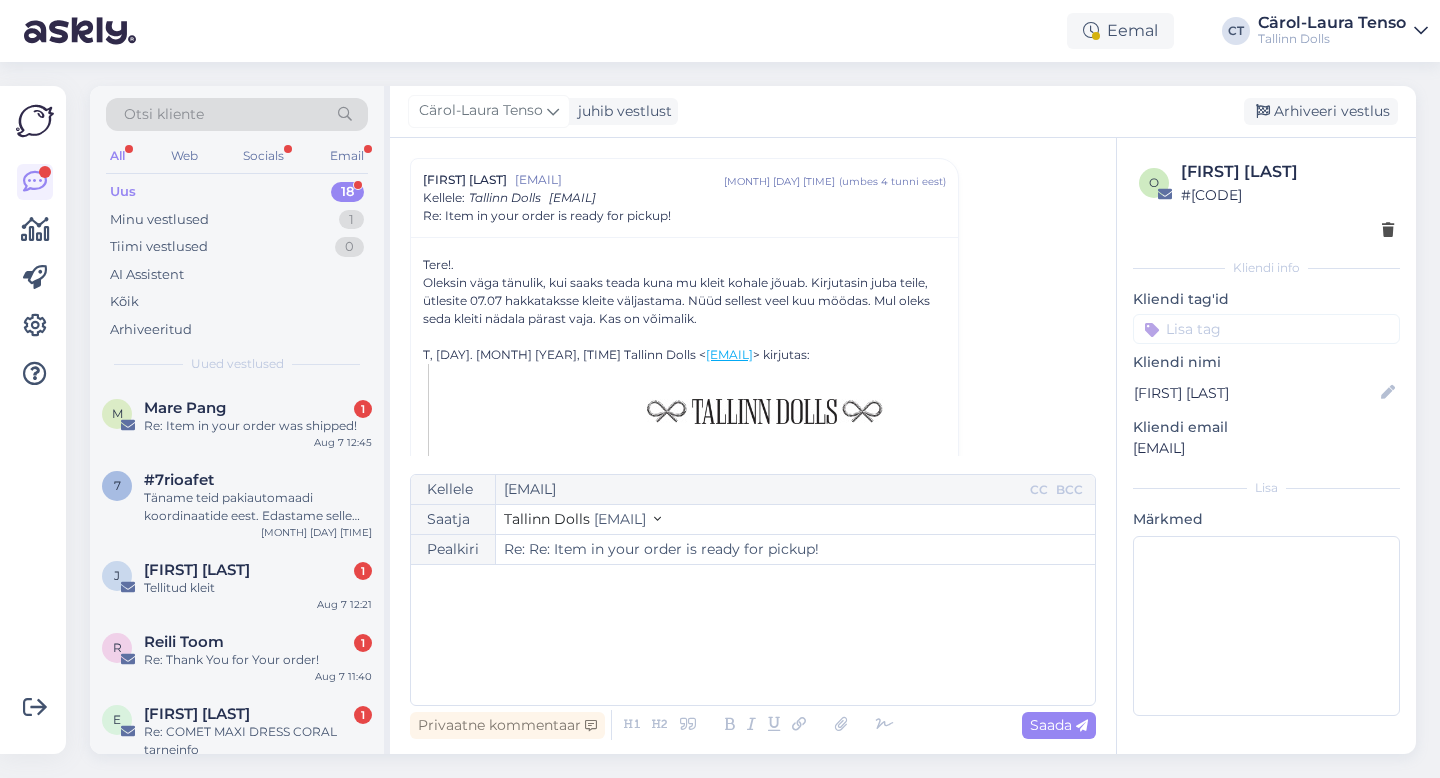 scroll, scrollTop: 1561, scrollLeft: 0, axis: vertical 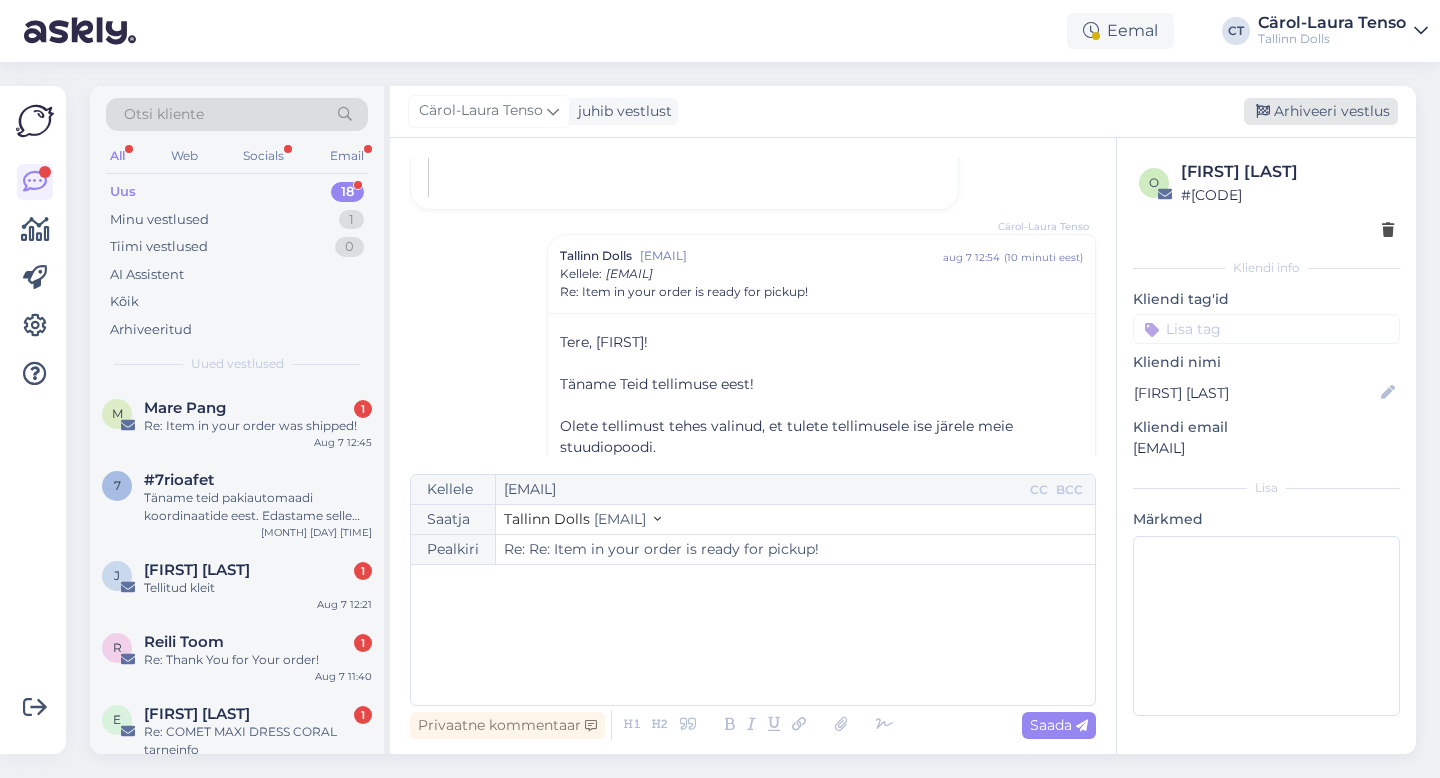 click on "Arhiveeri vestlus" at bounding box center [1321, 111] 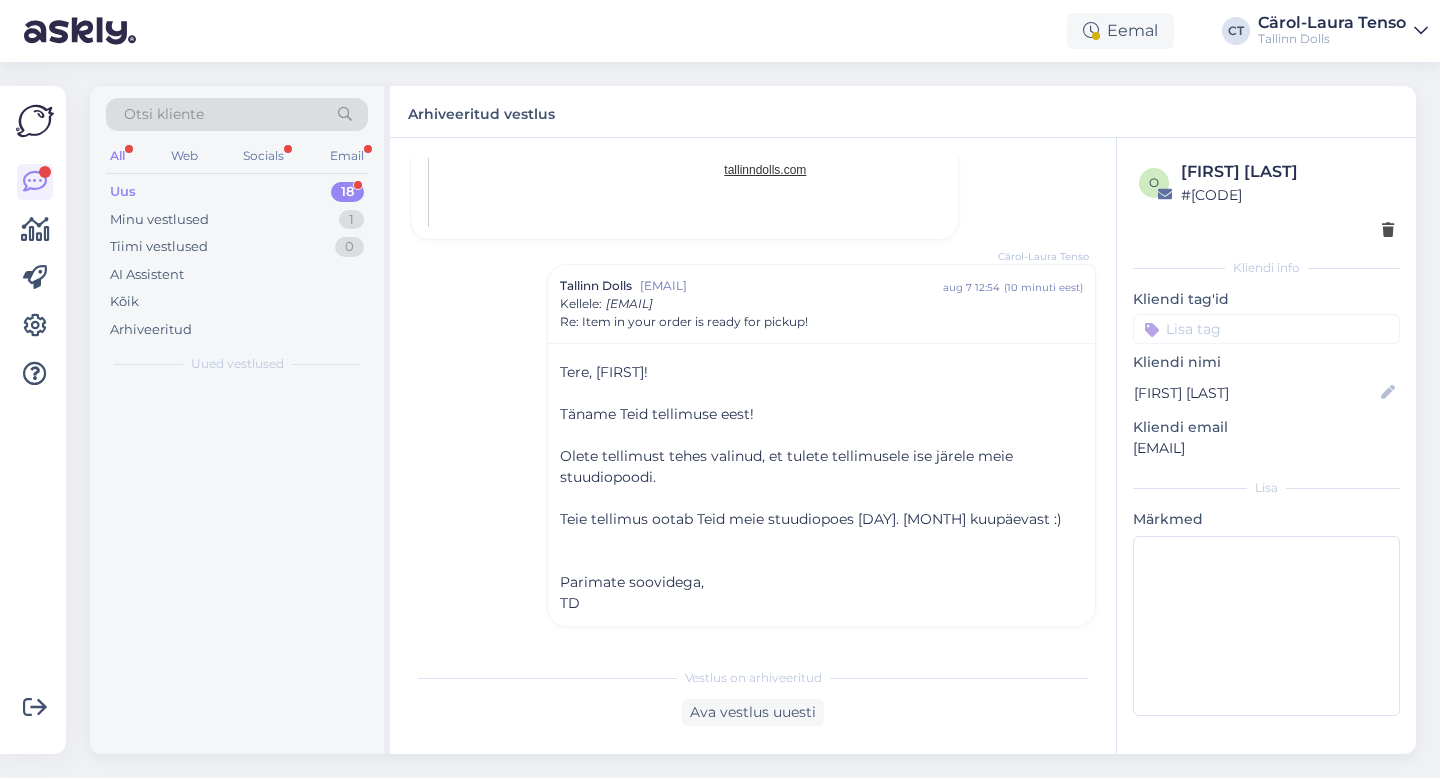 scroll, scrollTop: 1509, scrollLeft: 0, axis: vertical 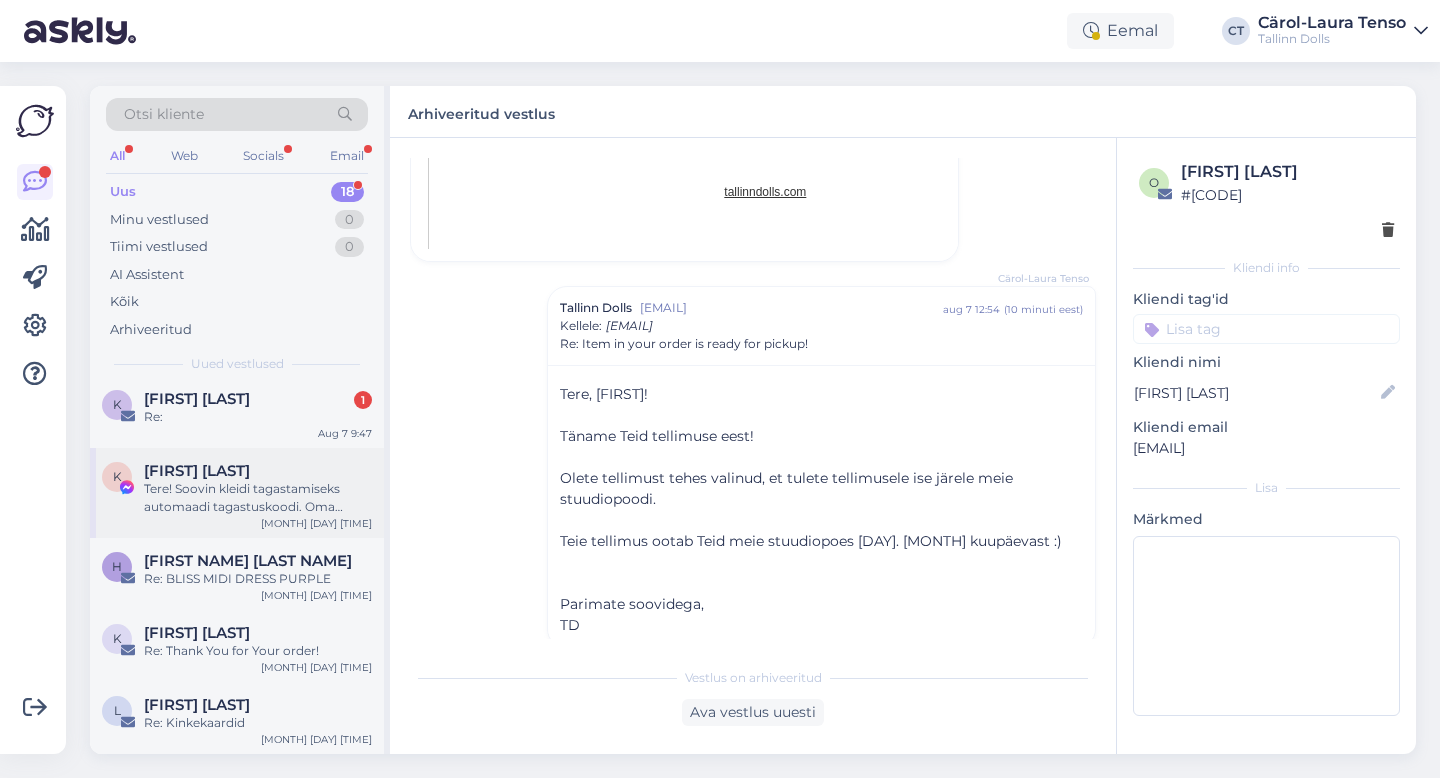 click on "Tere! Soovin kleidi tagastamiseks automaadi tagastuskoodi.  Oma kuludega kleiti tagasi saata ei soovi.
Püsikliendina olen ääretult pettunud, et TD kvaliteet langeb ja lohakus tõuseb.
Püsikiliendina olen ääretult pettunud ja enam tellimusi teha ei julge." at bounding box center [258, 498] 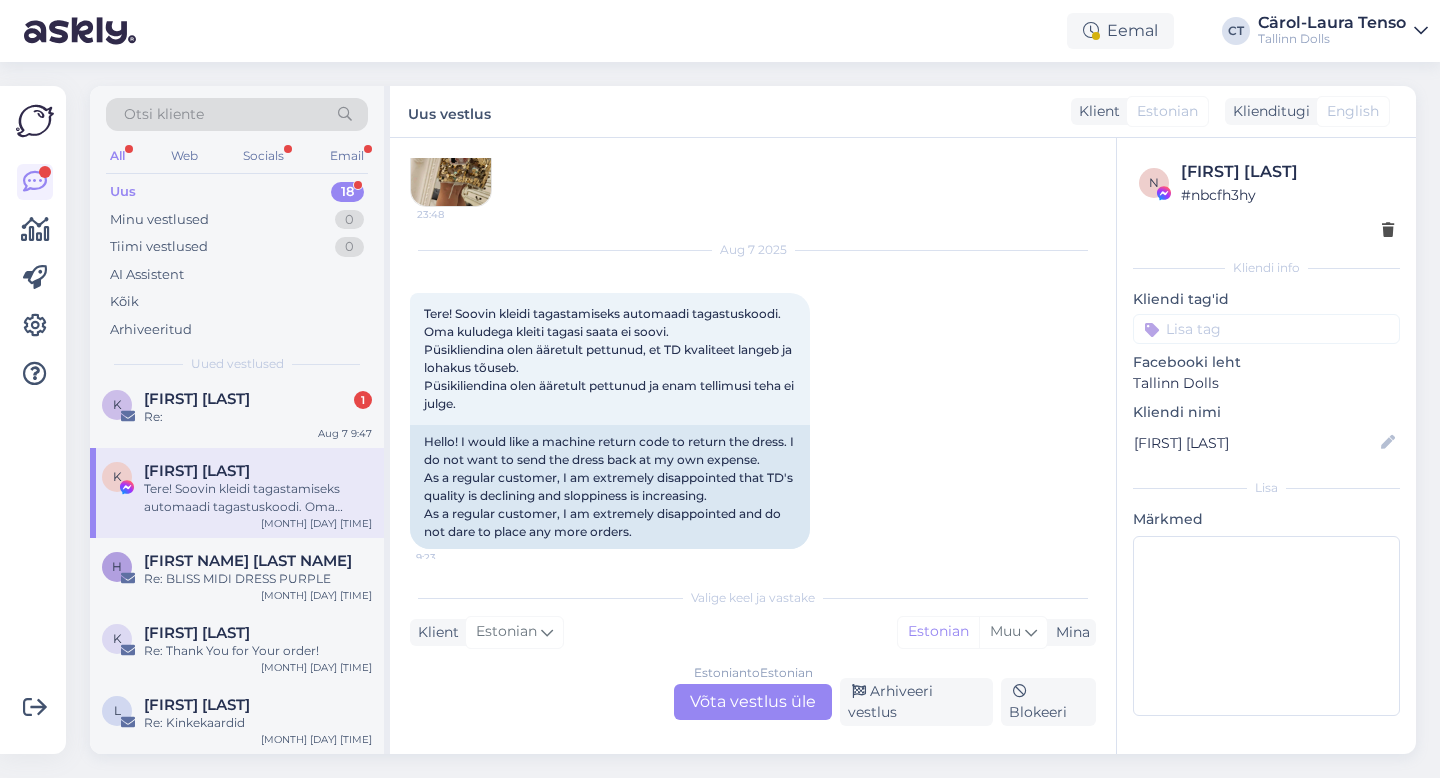 click on "Estonian  to  Estonian Võta vestlus üle" at bounding box center (753, 702) 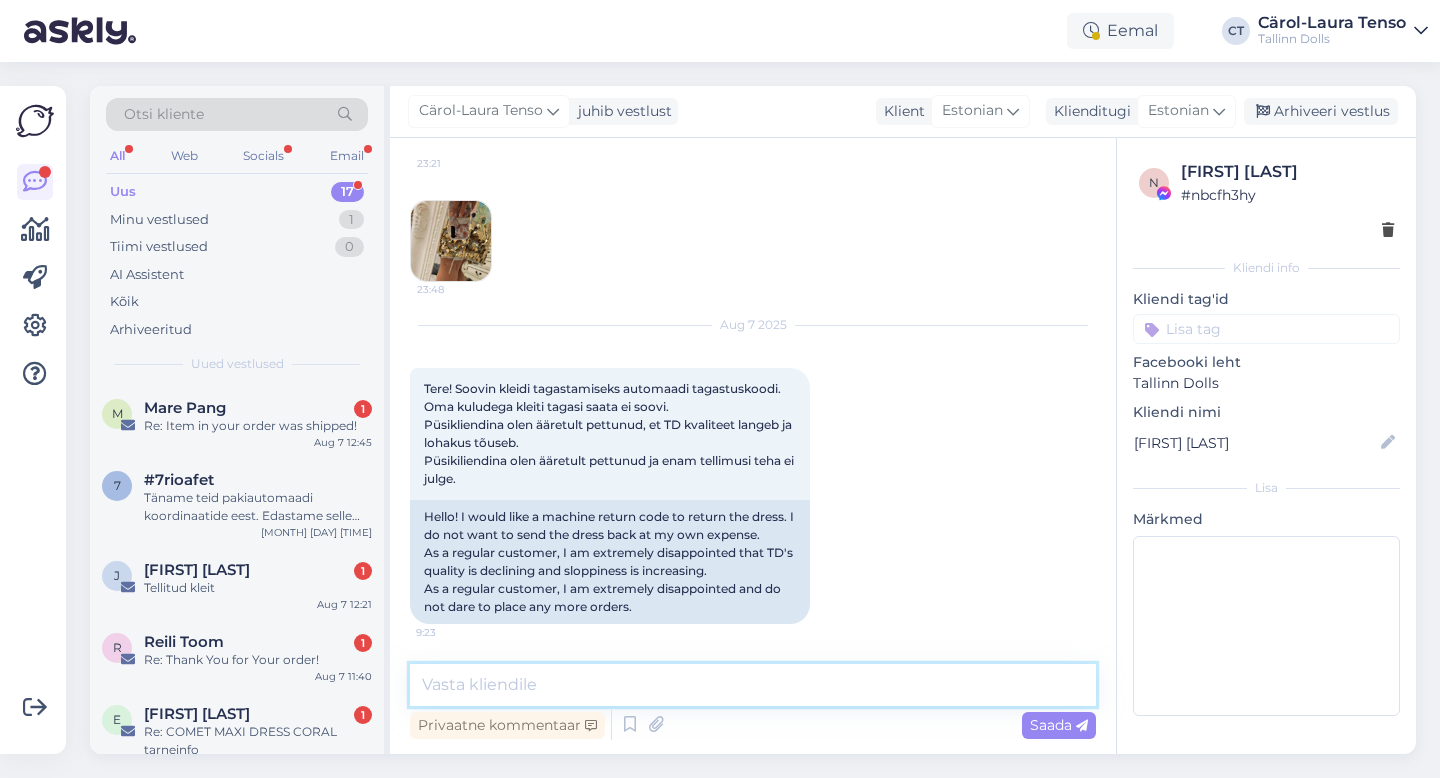 click at bounding box center [753, 685] 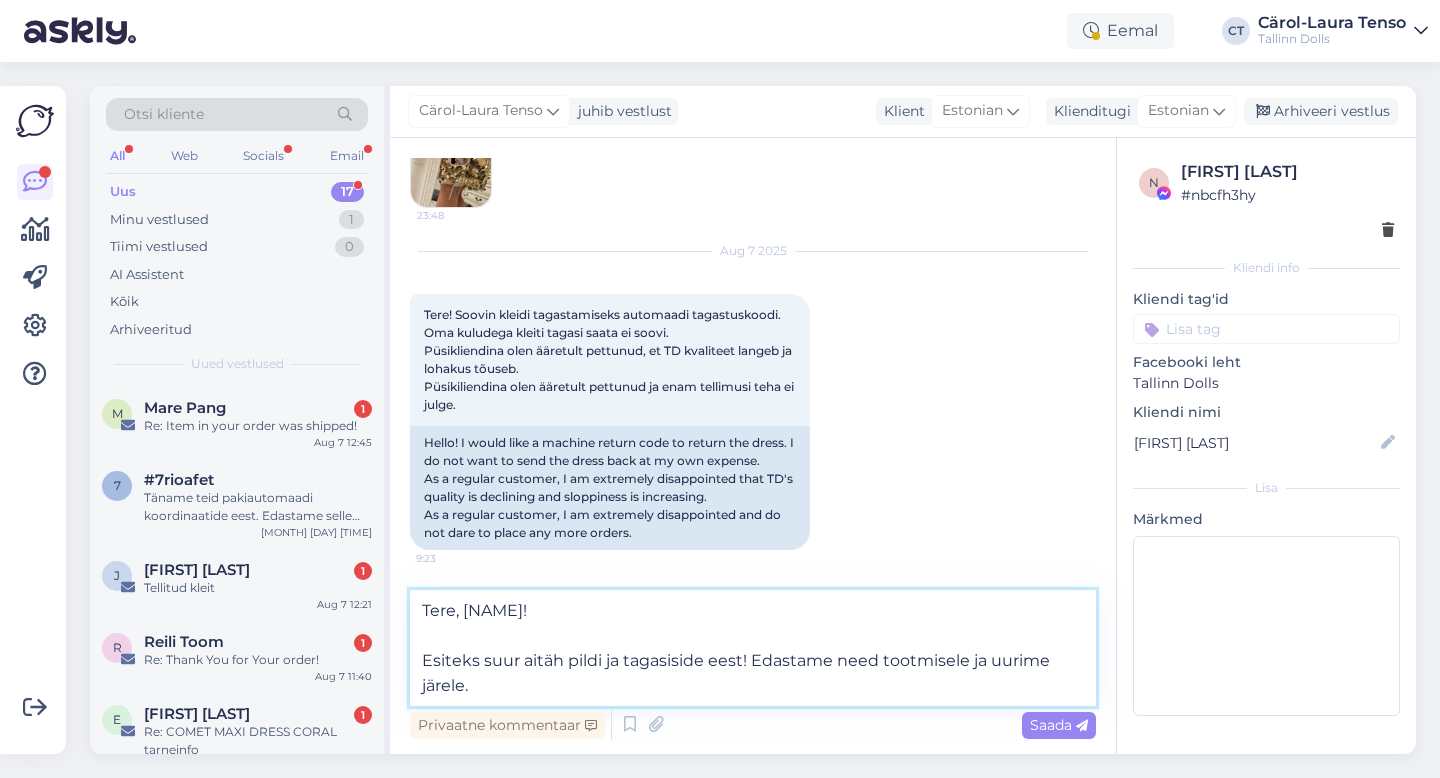 scroll, scrollTop: 3413, scrollLeft: 0, axis: vertical 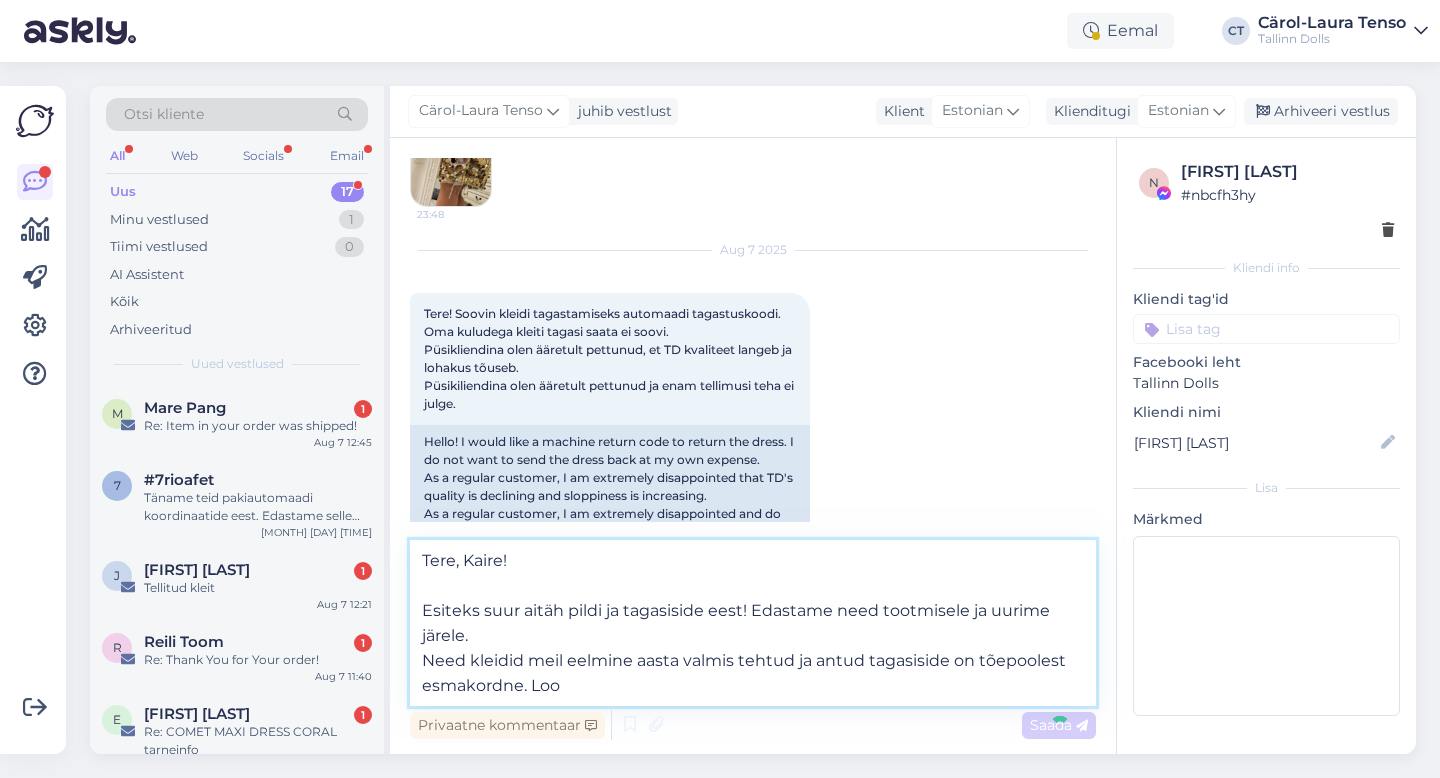 type on "Tere, [NAME]!
Esiteks suur aitäh pildi ja tagasiside eest! Edastame need tootmisele ja uurime järele.
Need kleidid meil eelmine aasta valmis tehtud ja antud tagasiside on tõepoolest esmakordne. Loom" 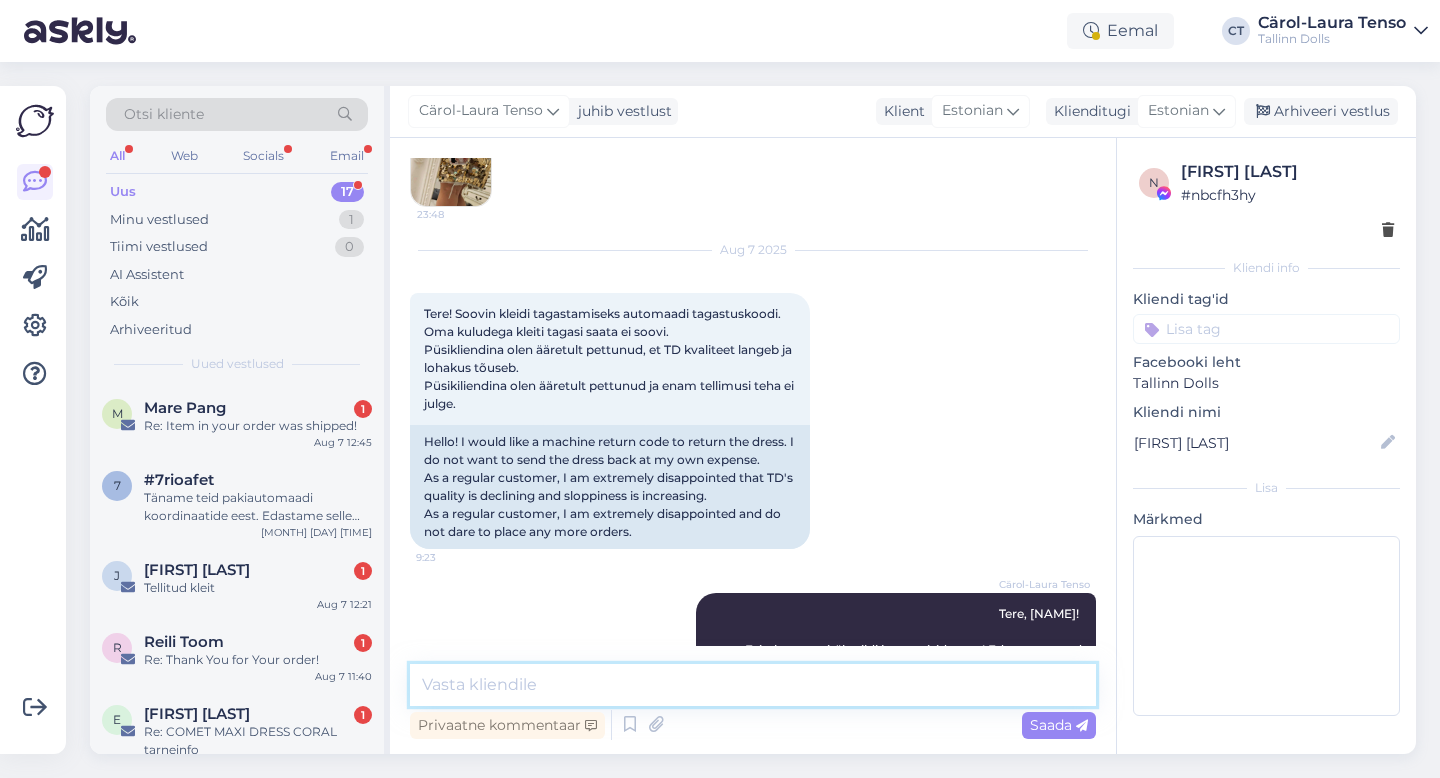 scroll, scrollTop: 3514, scrollLeft: 0, axis: vertical 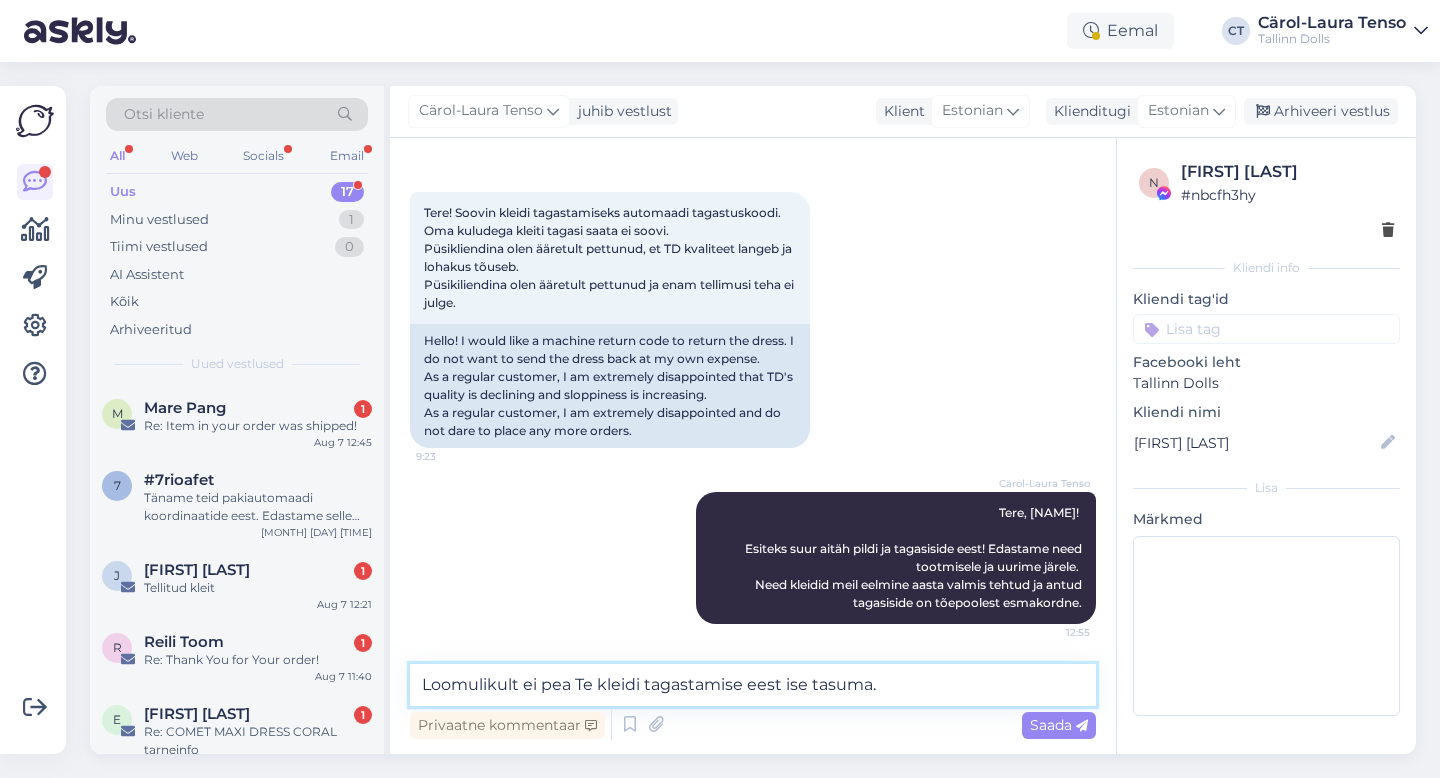 type on "Loomulikult ei pea Te kleidi tagastamise eest ise tasuma." 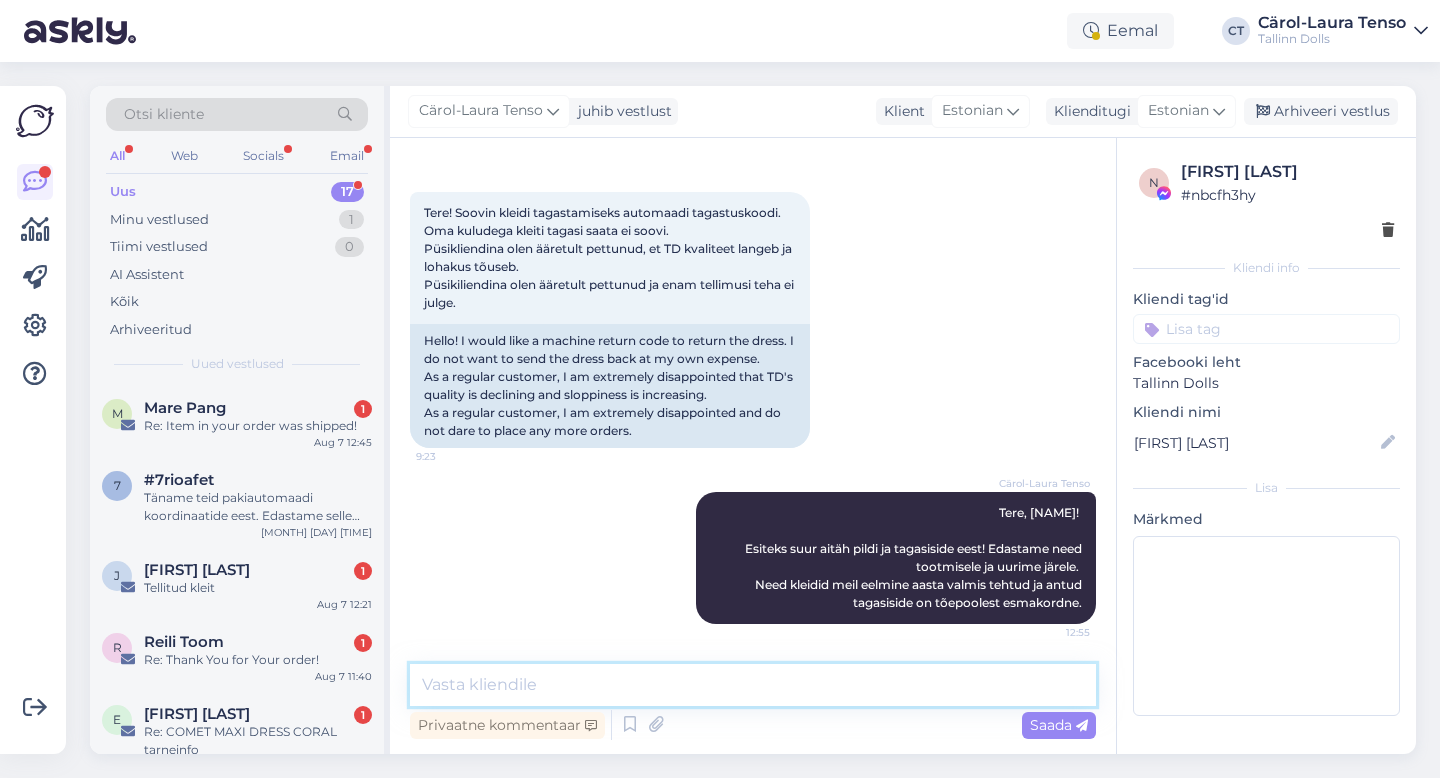 scroll, scrollTop: 3600, scrollLeft: 0, axis: vertical 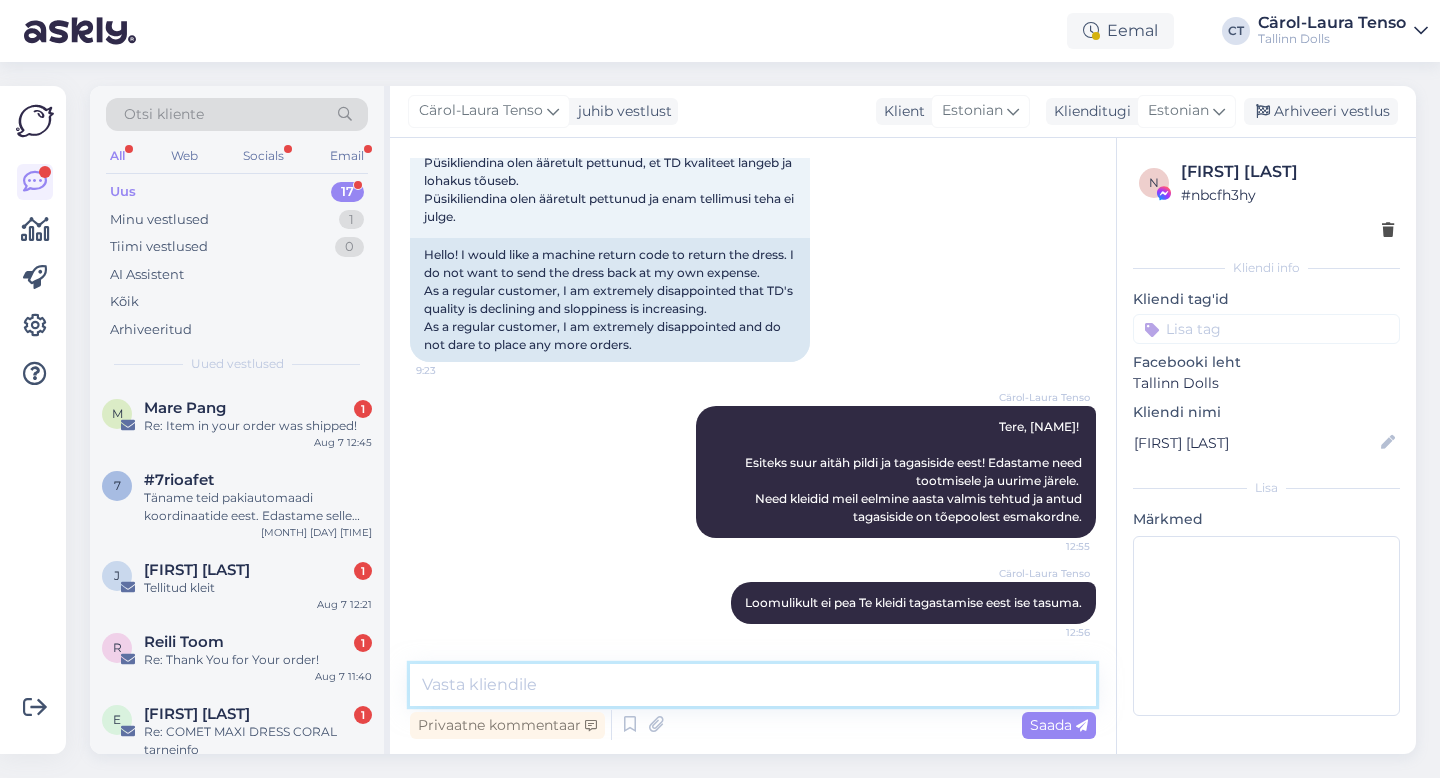 click at bounding box center (753, 685) 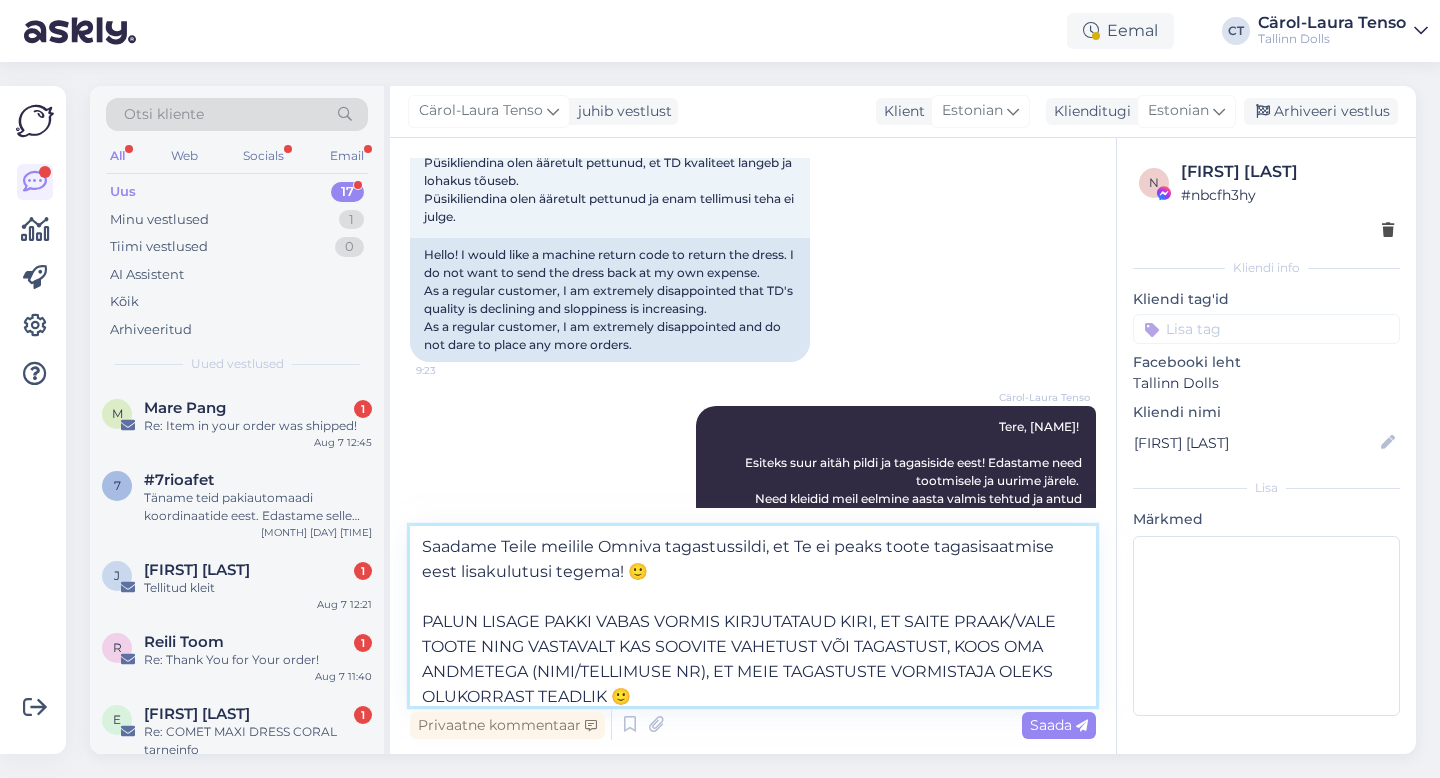 scroll, scrollTop: 175, scrollLeft: 0, axis: vertical 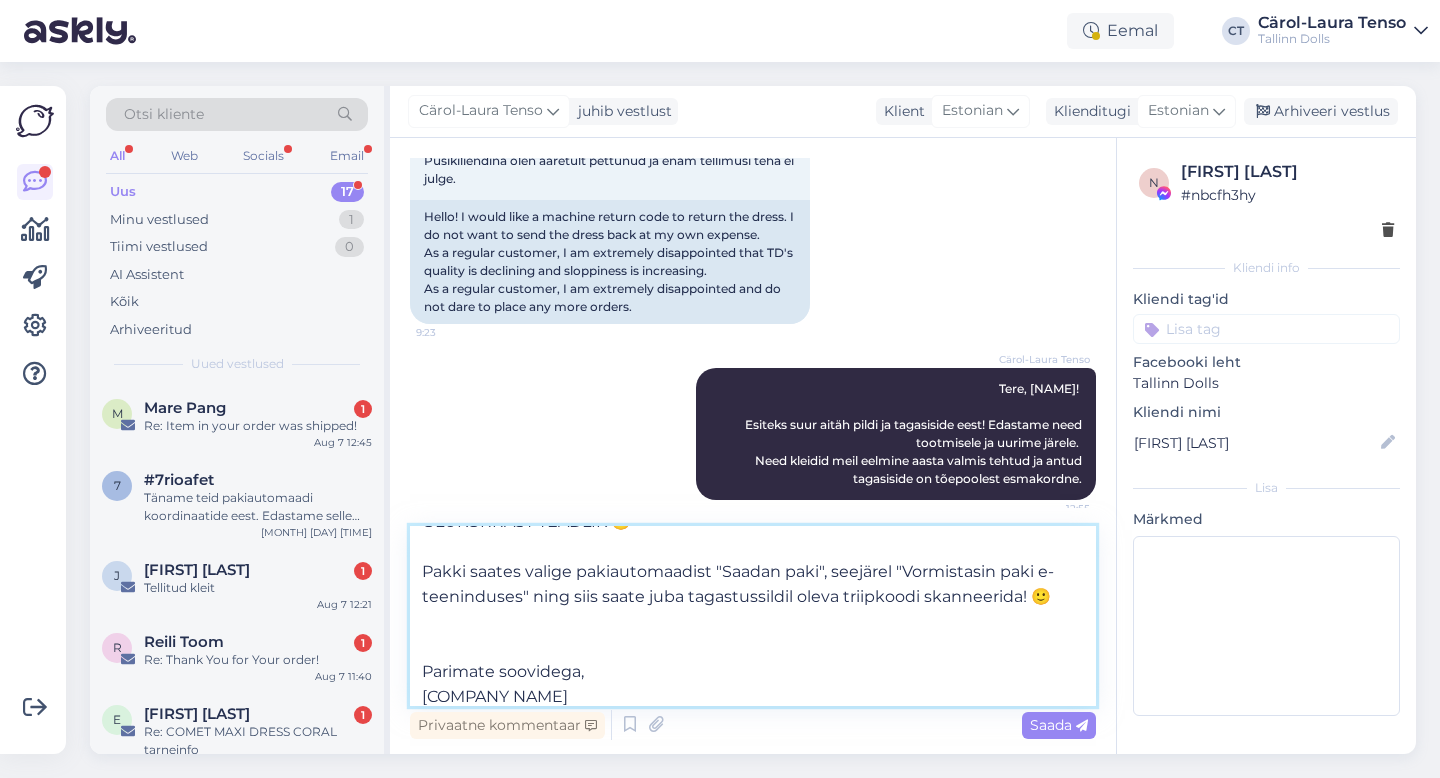 drag, startPoint x: 550, startPoint y: 690, endPoint x: 409, endPoint y: 637, distance: 150.632 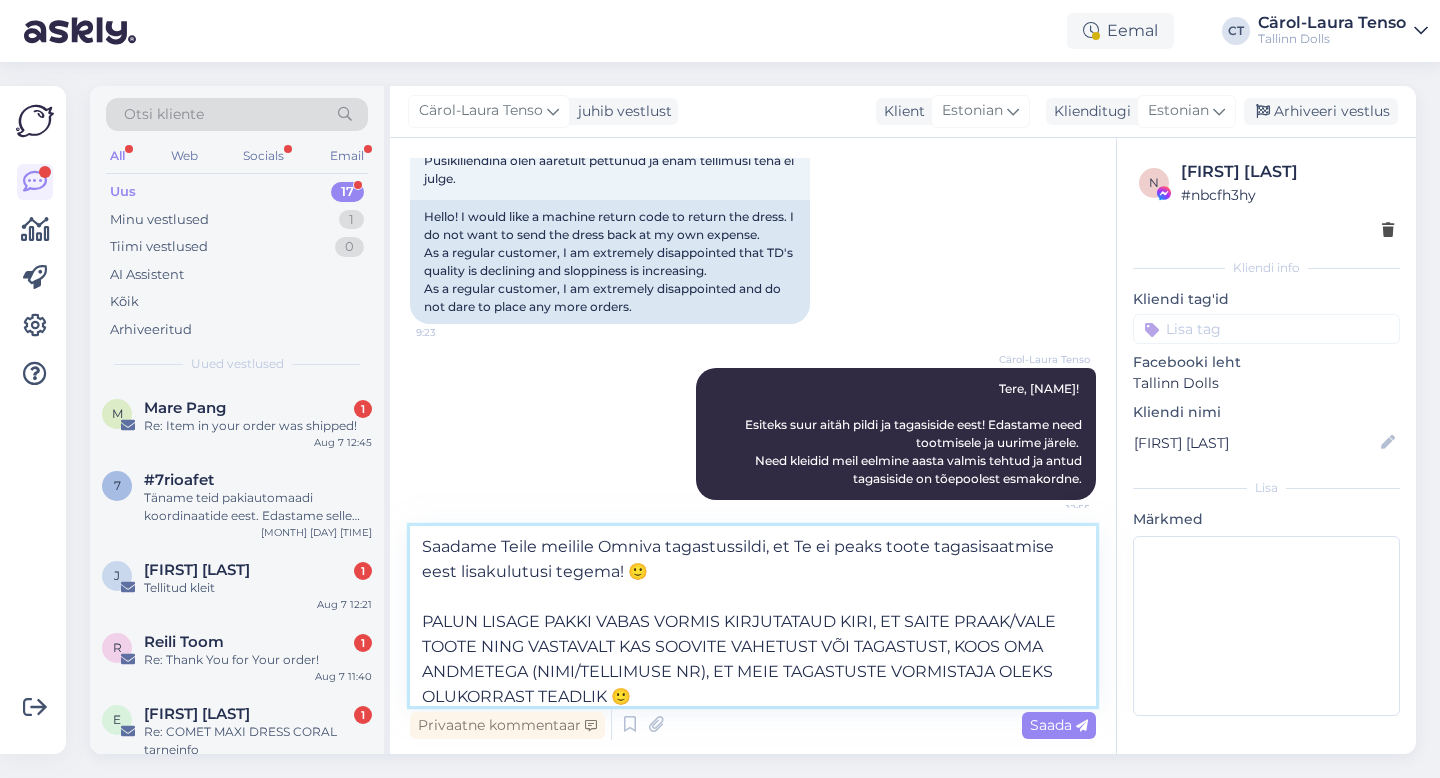 scroll, scrollTop: 62, scrollLeft: 0, axis: vertical 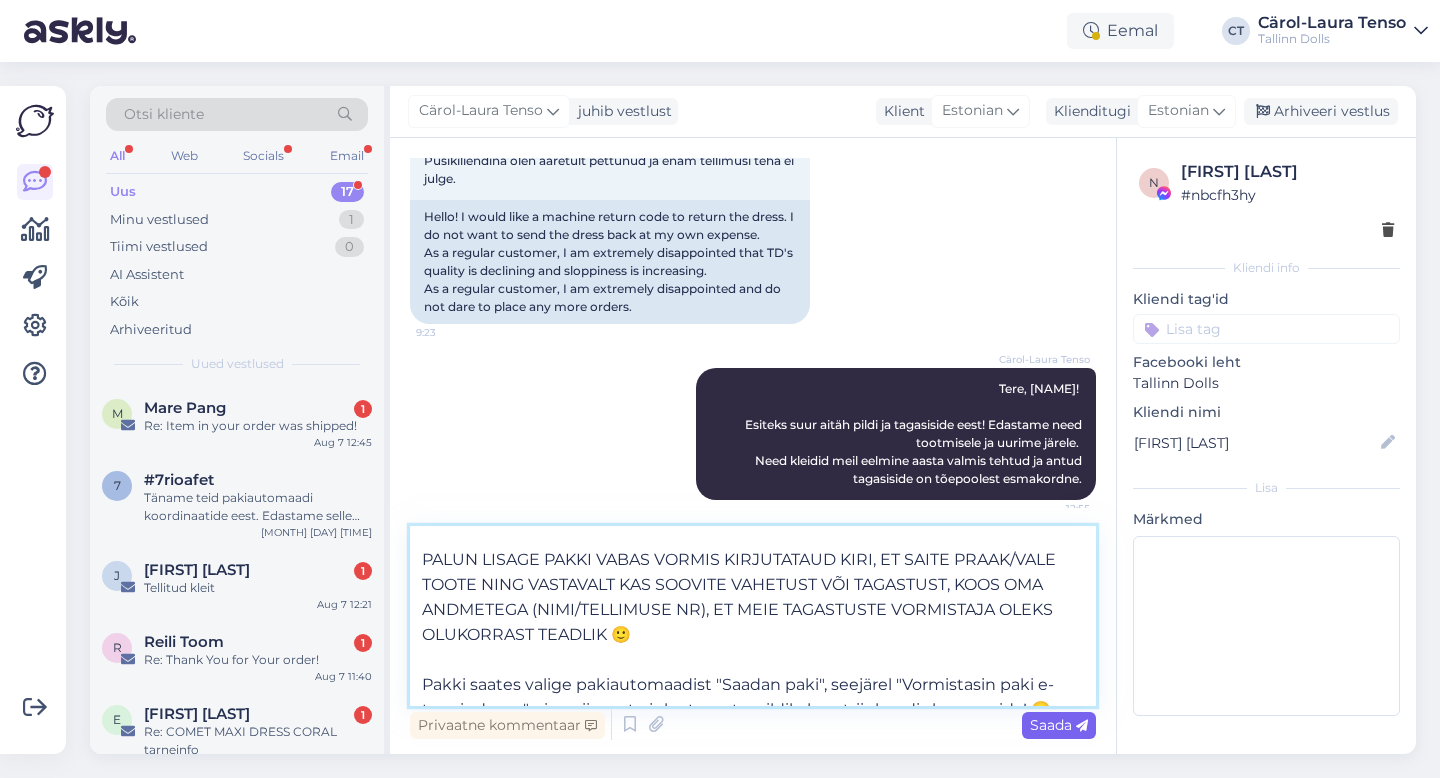 type on "Saadame Teile meilile Omniva tagastussildi, et Te ei peaks toote tagasisaatmise eest lisakulutusi tegema! 🙂
PALUN LISAGE PAKKI VABAS VORMIS KIRJUTATAUD KIRI, ET SAITE PRAAK/VALE TOOTE NING VASTAVALT KAS SOOVITE VAHETUST VÕI TAGASTUST, KOOS OMA ANDMETEGA (NIMI/TELLIMUSE NR), ET MEIE TAGASTUSTE VORMISTAJA OLEKS OLUKORRAST TEADLIK 🙂
Pakki saates valige pakiautomaadist "Saadan paki", seejärel "Vormistasin paki e-teeninduses" ning siis saate juba tagastussildil oleva triipkoodi skanneerida! 🙂" 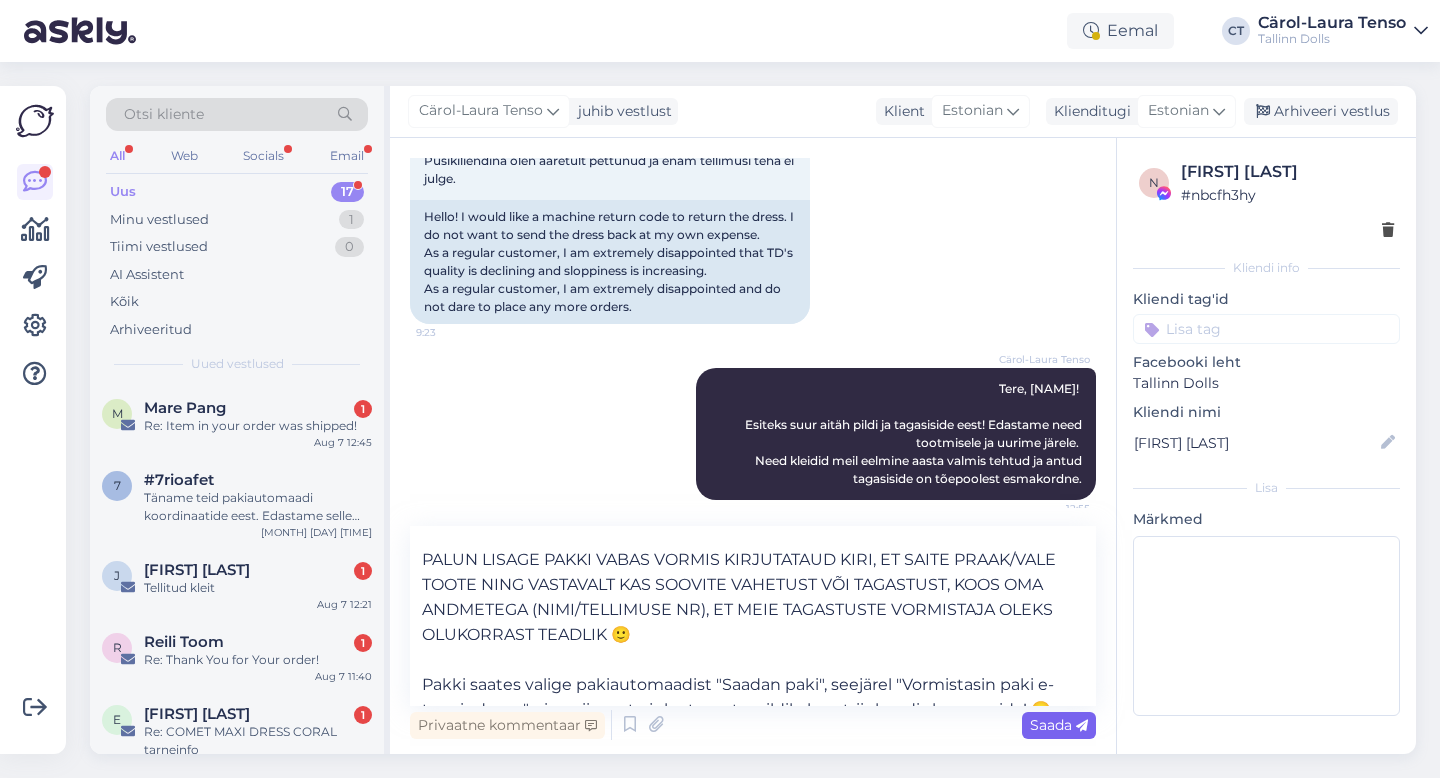 click on "Saada" at bounding box center [1059, 725] 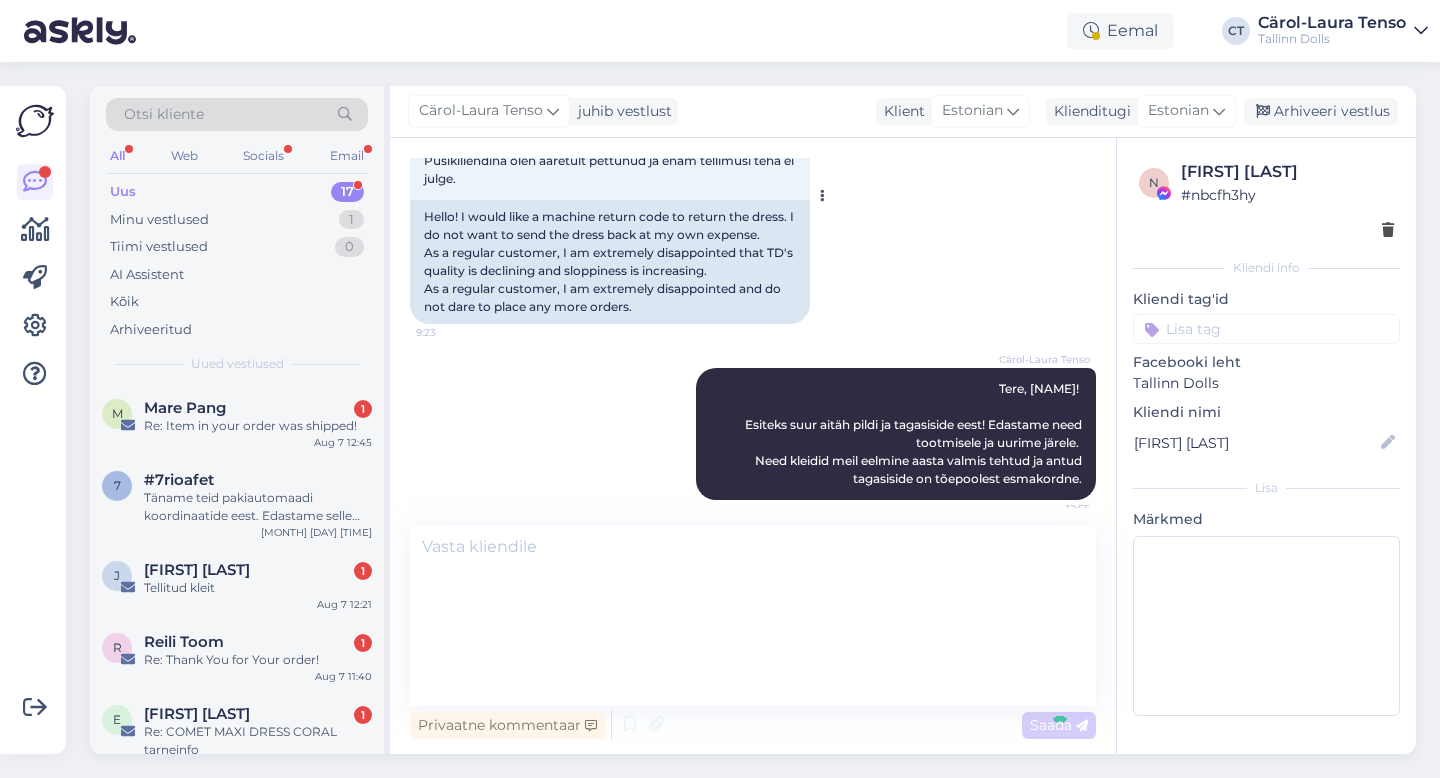 scroll, scrollTop: 0, scrollLeft: 0, axis: both 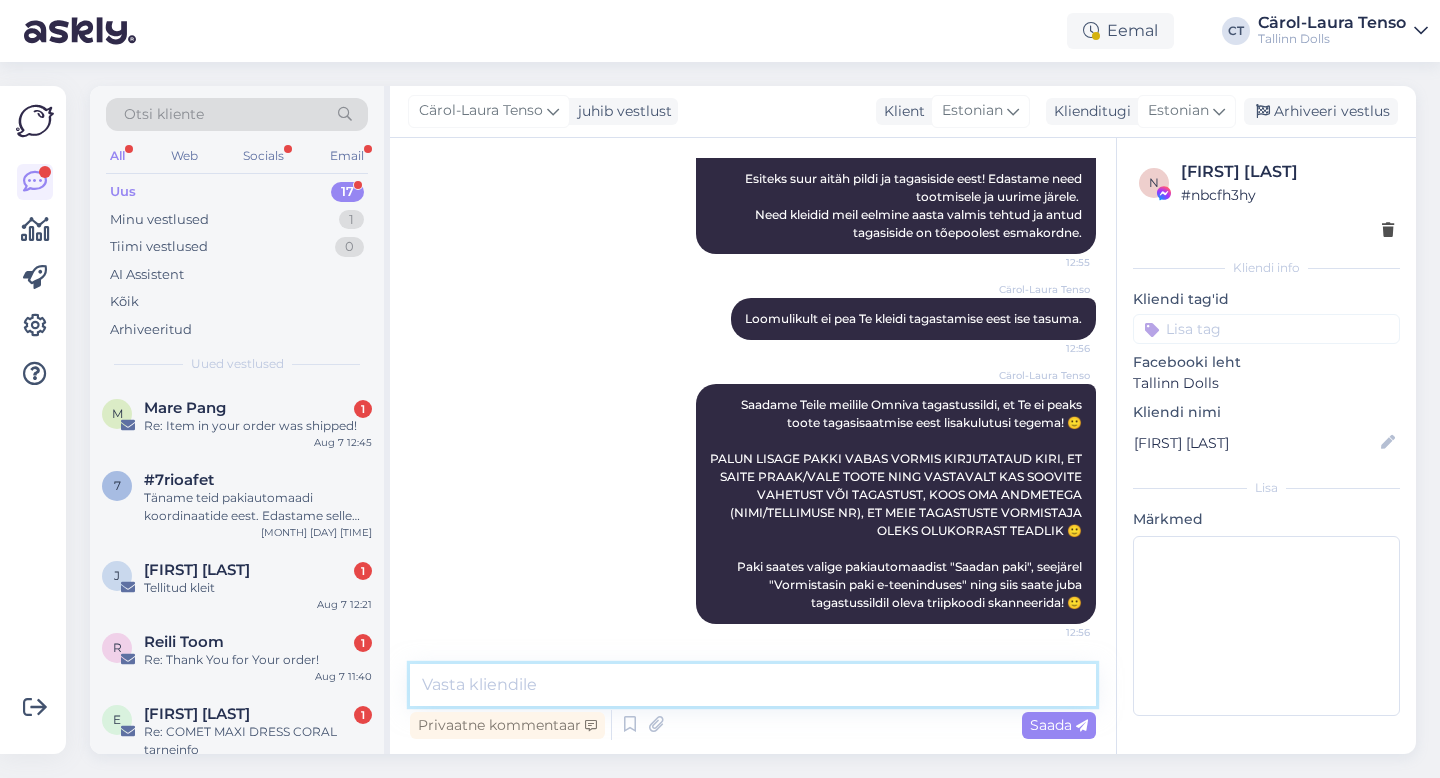 click at bounding box center (753, 685) 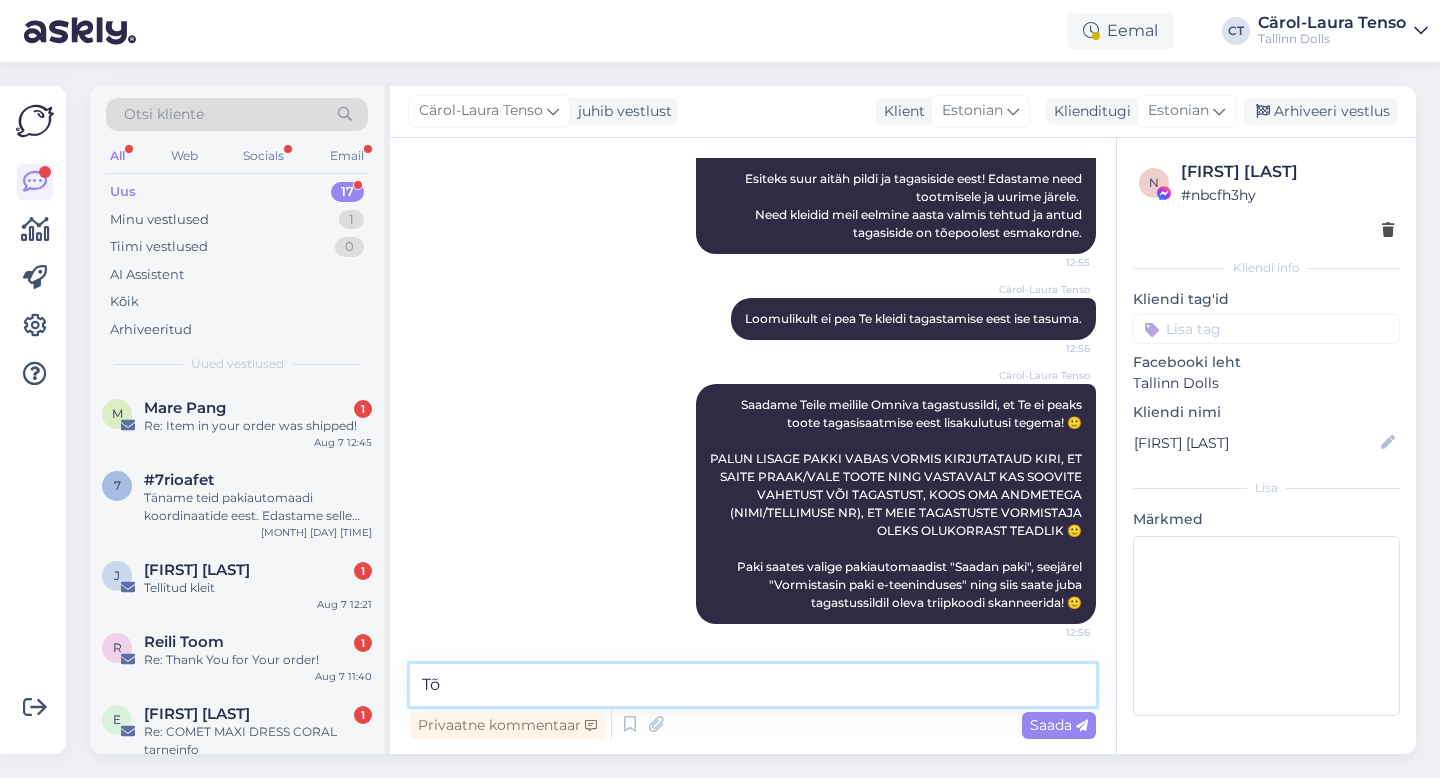 type on "T" 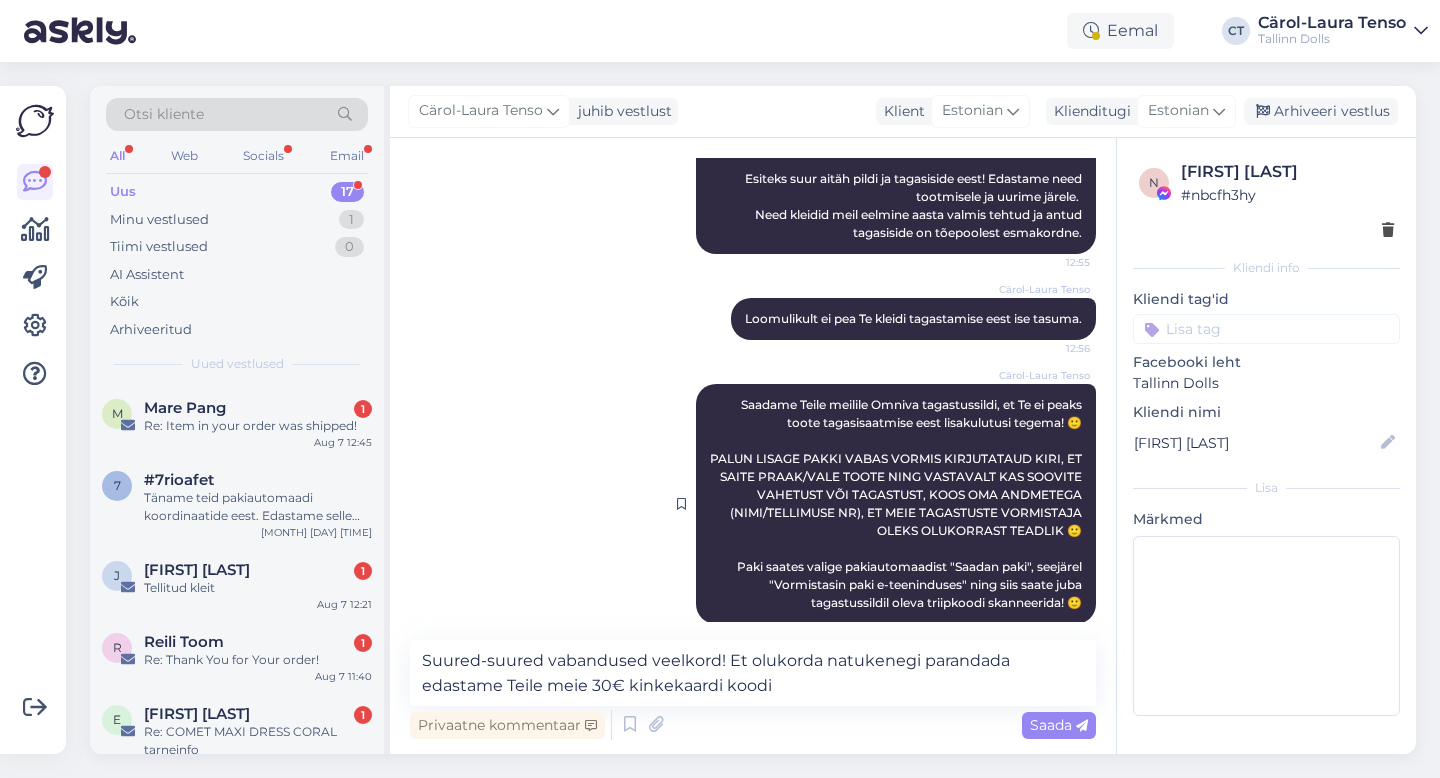 scroll, scrollTop: 3908, scrollLeft: 0, axis: vertical 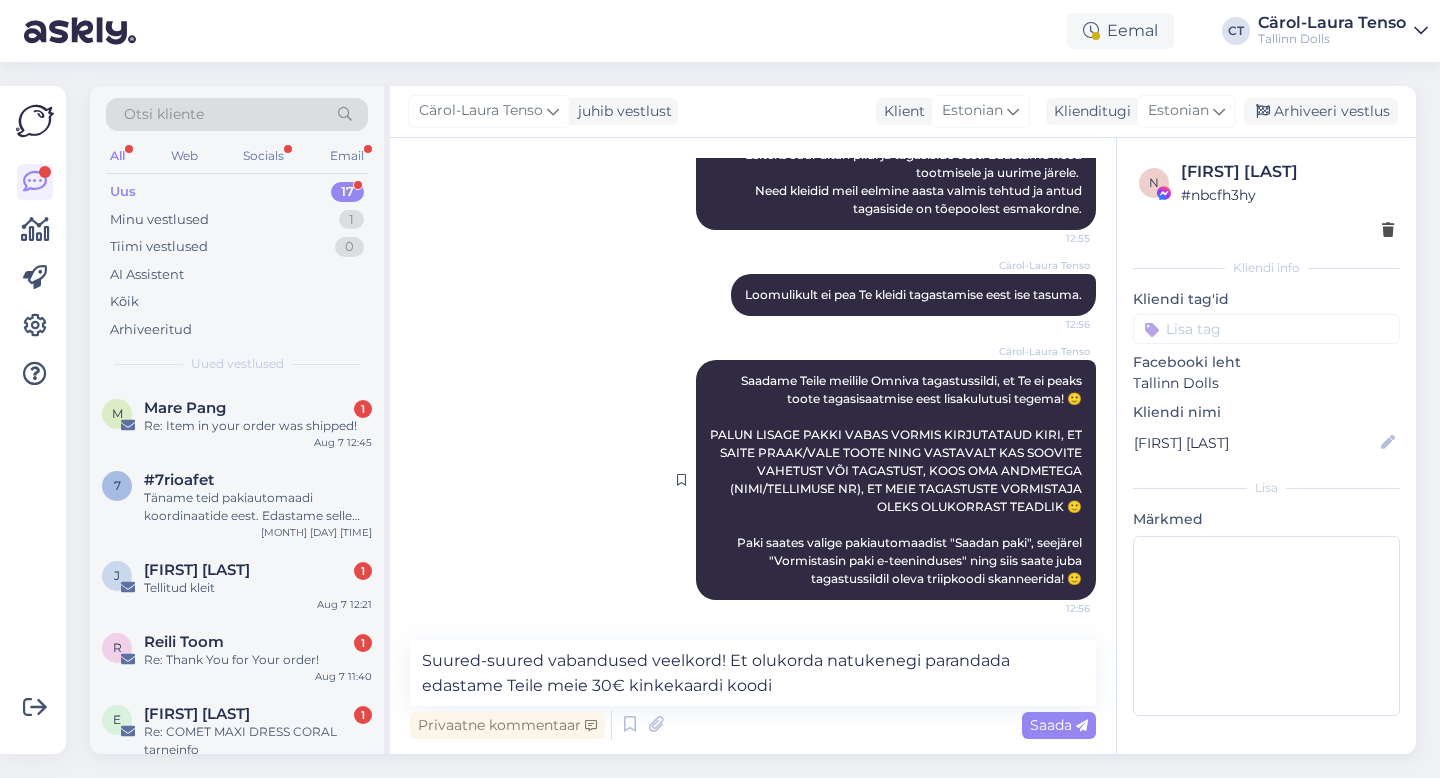 drag, startPoint x: 1085, startPoint y: 604, endPoint x: 1072, endPoint y: 603, distance: 13.038404 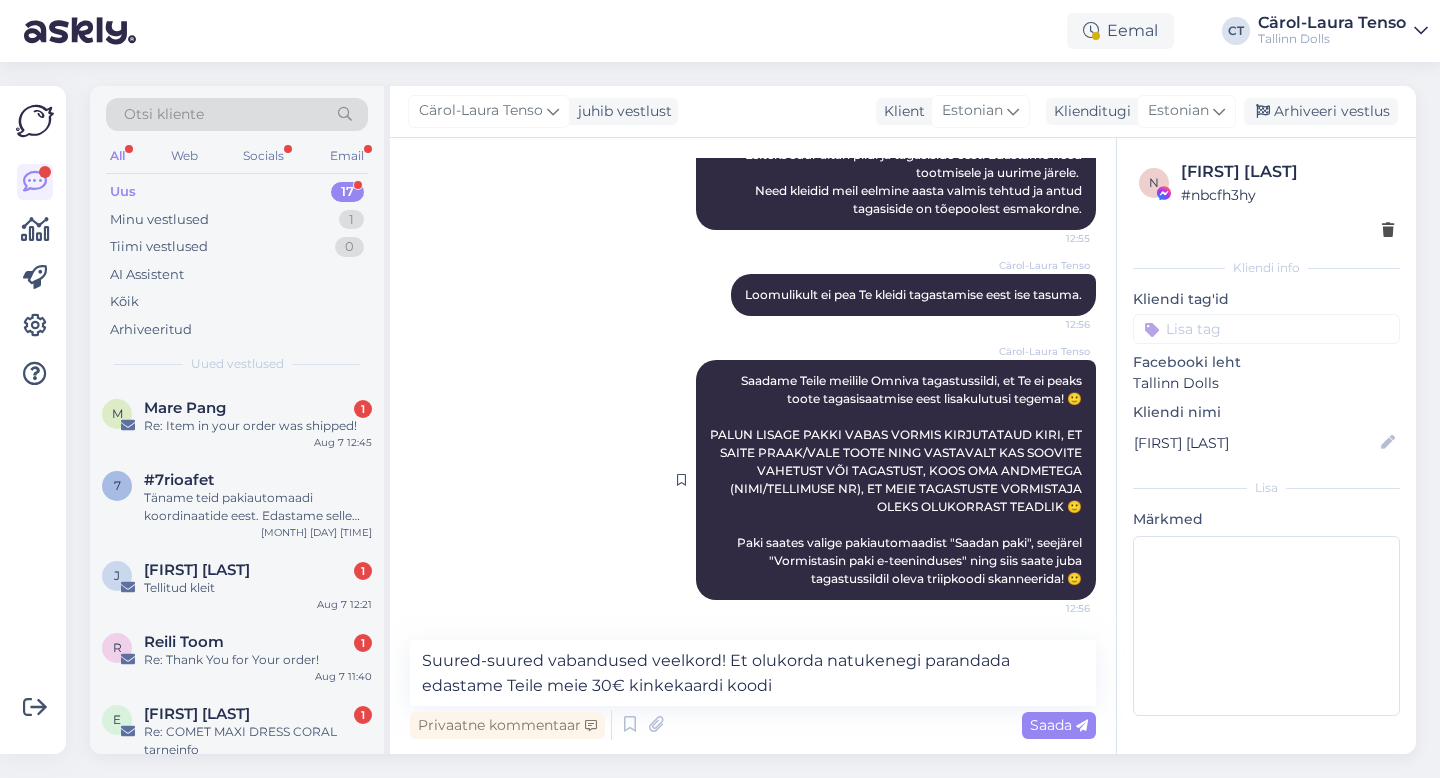 click on "Cärol-Laura Tenso Saadame Teile meilile Omniva tagastussildi, et Te ei peaks toote tagasisaatmise eest lisakulutusi tegema! 🙂
PALUN LISAGE PAKKI VABAS VORMIS KIRJUTATAUD KIRI, ET SAITE PRAAK/VALE TOOTE NING VASTAVALT KAS SOOVITE VAHETUST VÕI TAGASTUST, KOOS OMA ANDMETEGA (NIMI/TELLIMUSE NR), ET MEIE TAGASTUSTE VORMISTAJA OLEKS OLUKORRAST TEADLIK 🙂
Paki saates valige pakiautomaadist "Saadan paki", seejärel "Vormistasin paki e-teeninduses" ning siis saate juba tagastussildil oleva triipkoodi skanneerida! 🙂 12:56" at bounding box center (896, 480) 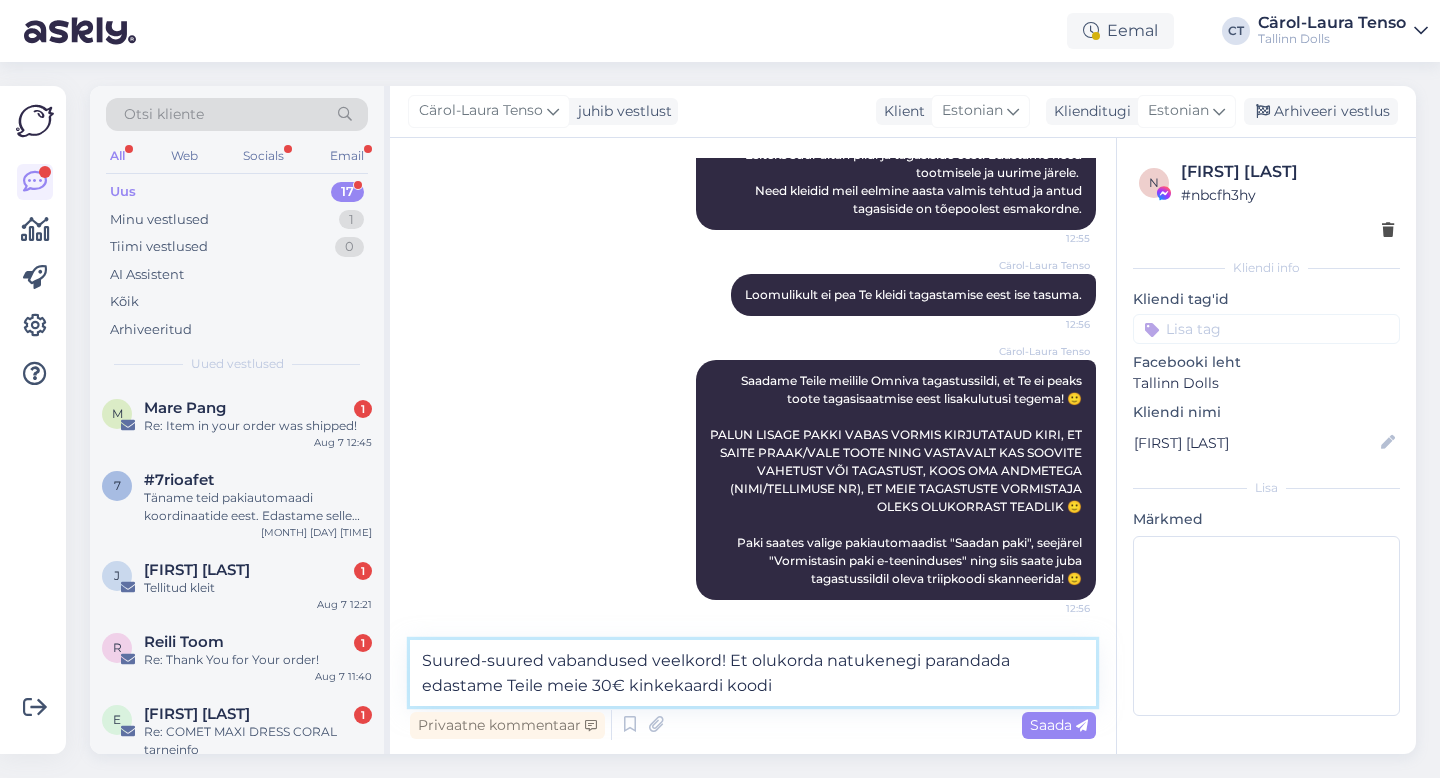 click on "Suured-suured vabandused veelkord! Et olukorda natukenegi parandada edastame Teile meie 30€ kinkekaardi koodi" at bounding box center (753, 673) 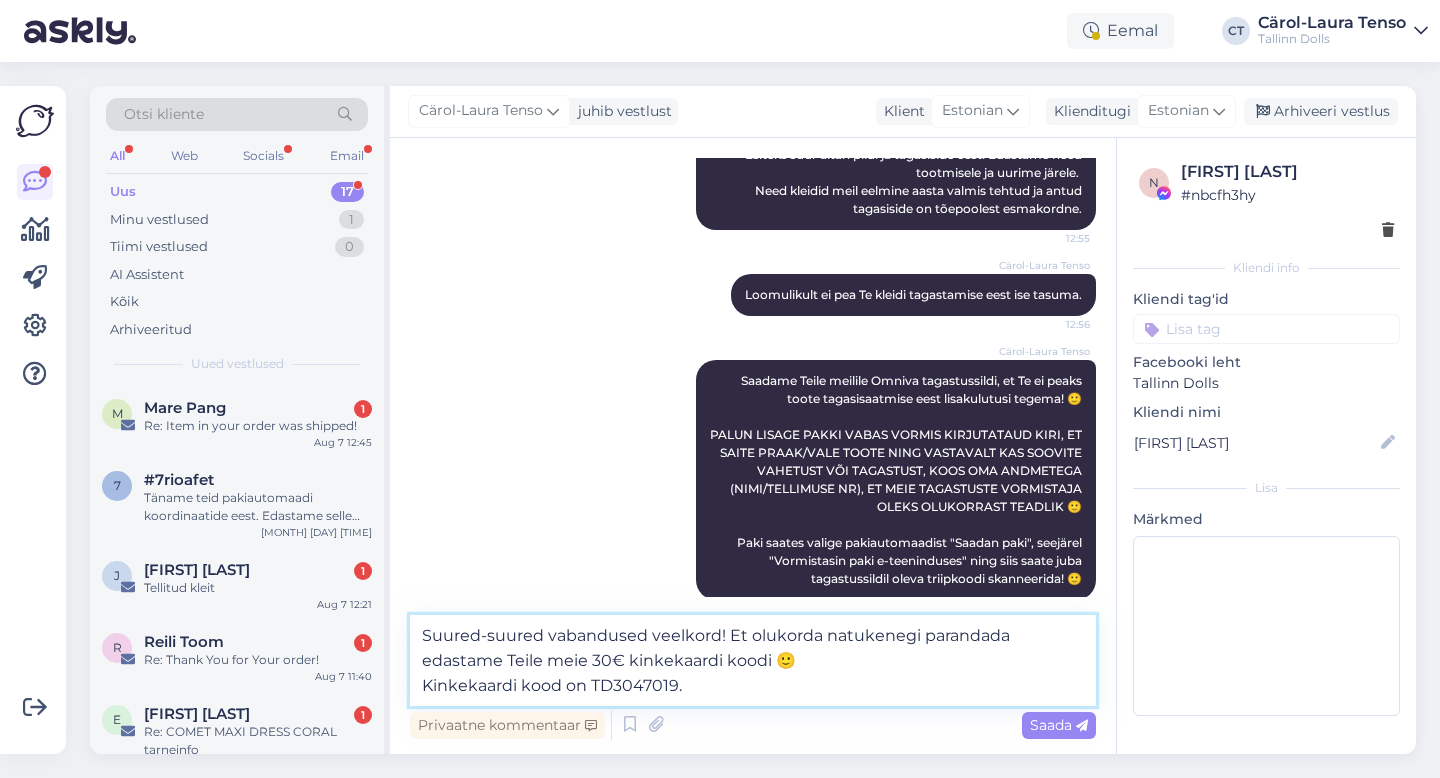 type on "Suured-suured vabandused veelkord! Et olukorda natukenegi parandada edastame Teile meie 30€ kinkekaardi koodi 🙂
Kinkekaardi kood on TD3047019." 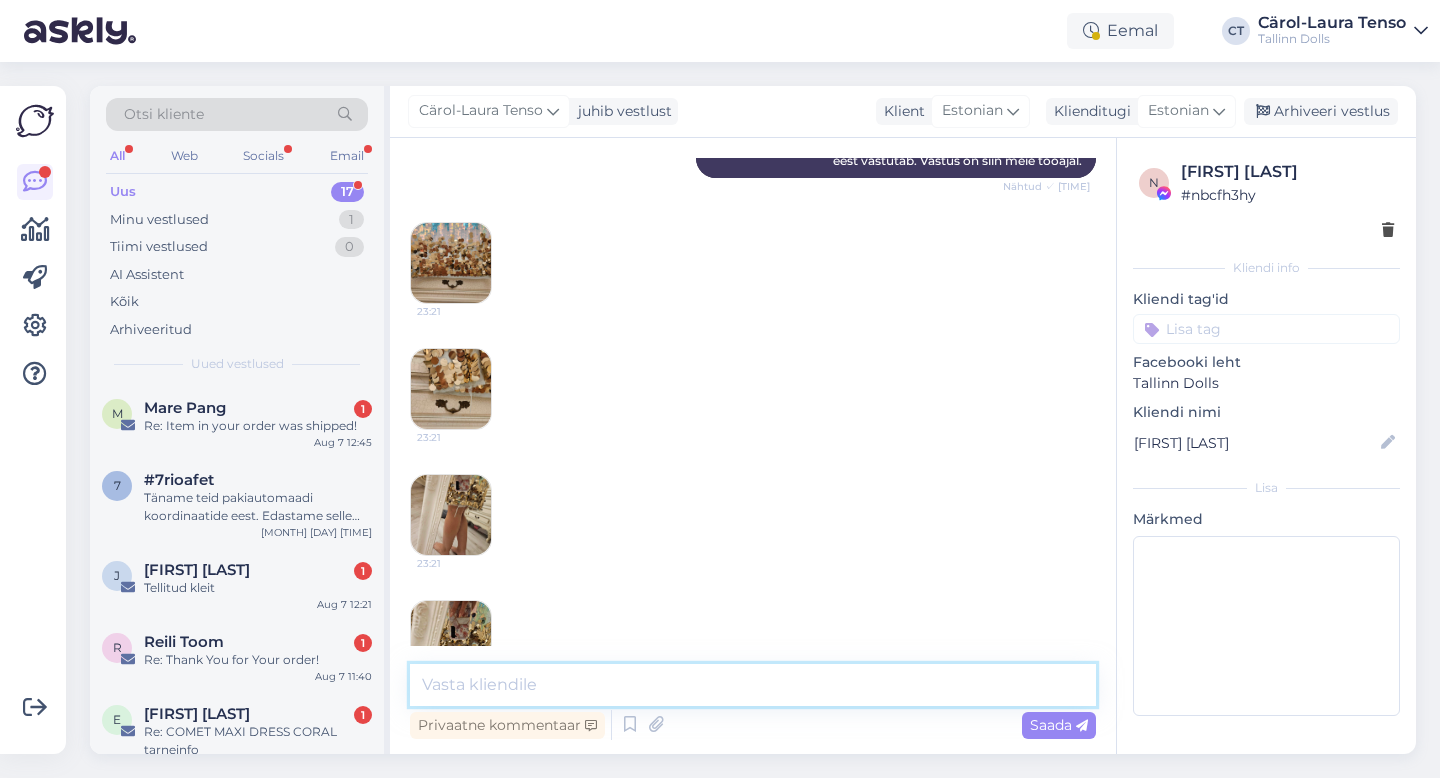 scroll, scrollTop: 2925, scrollLeft: 0, axis: vertical 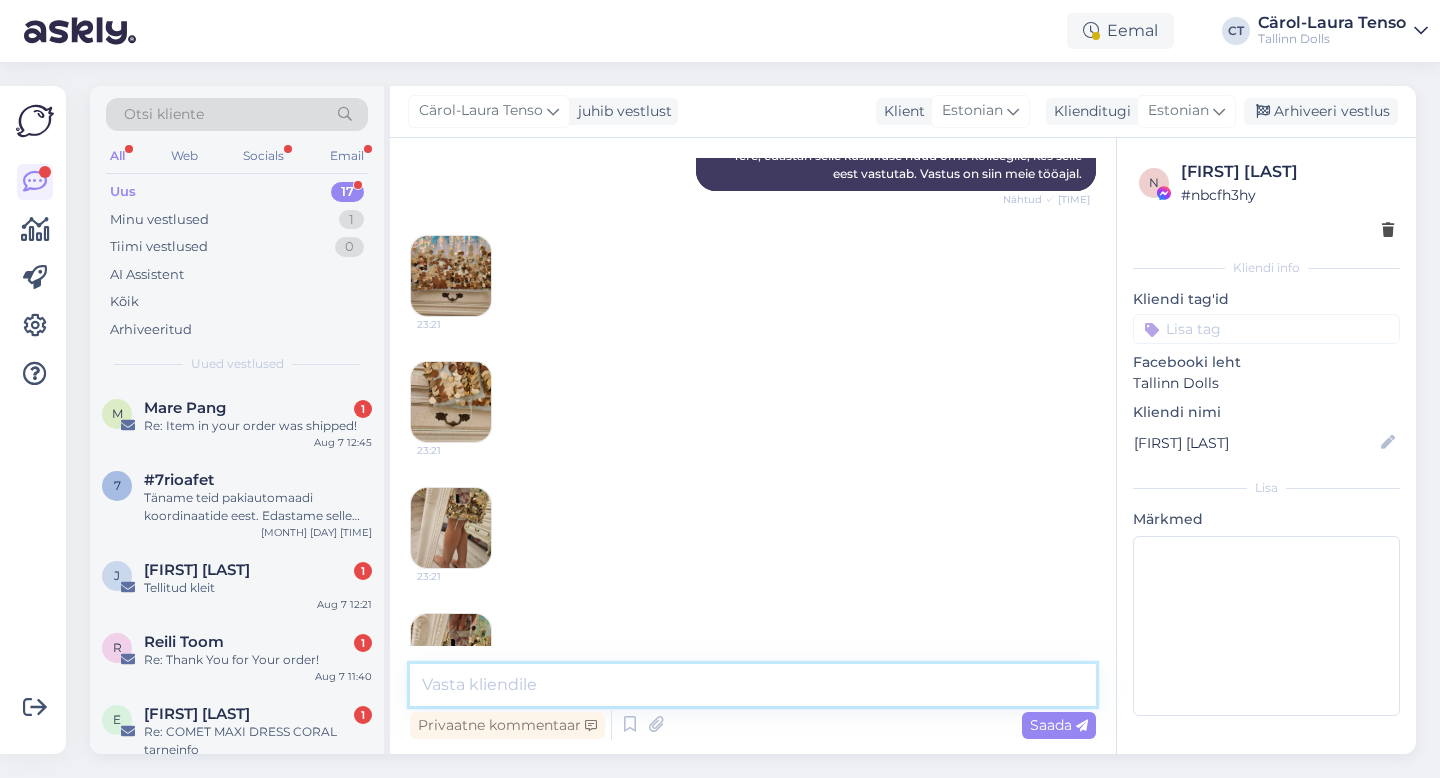type 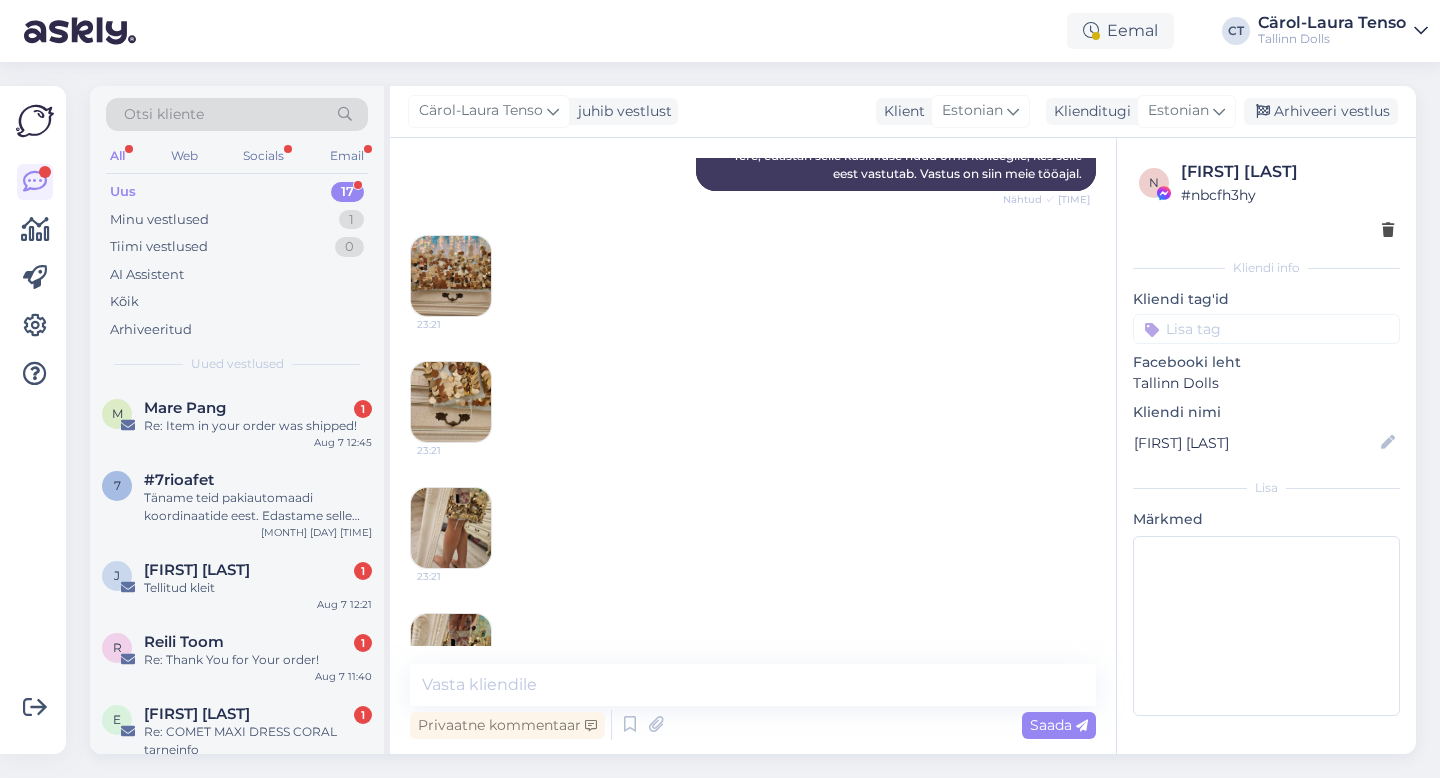 click at bounding box center [451, 276] 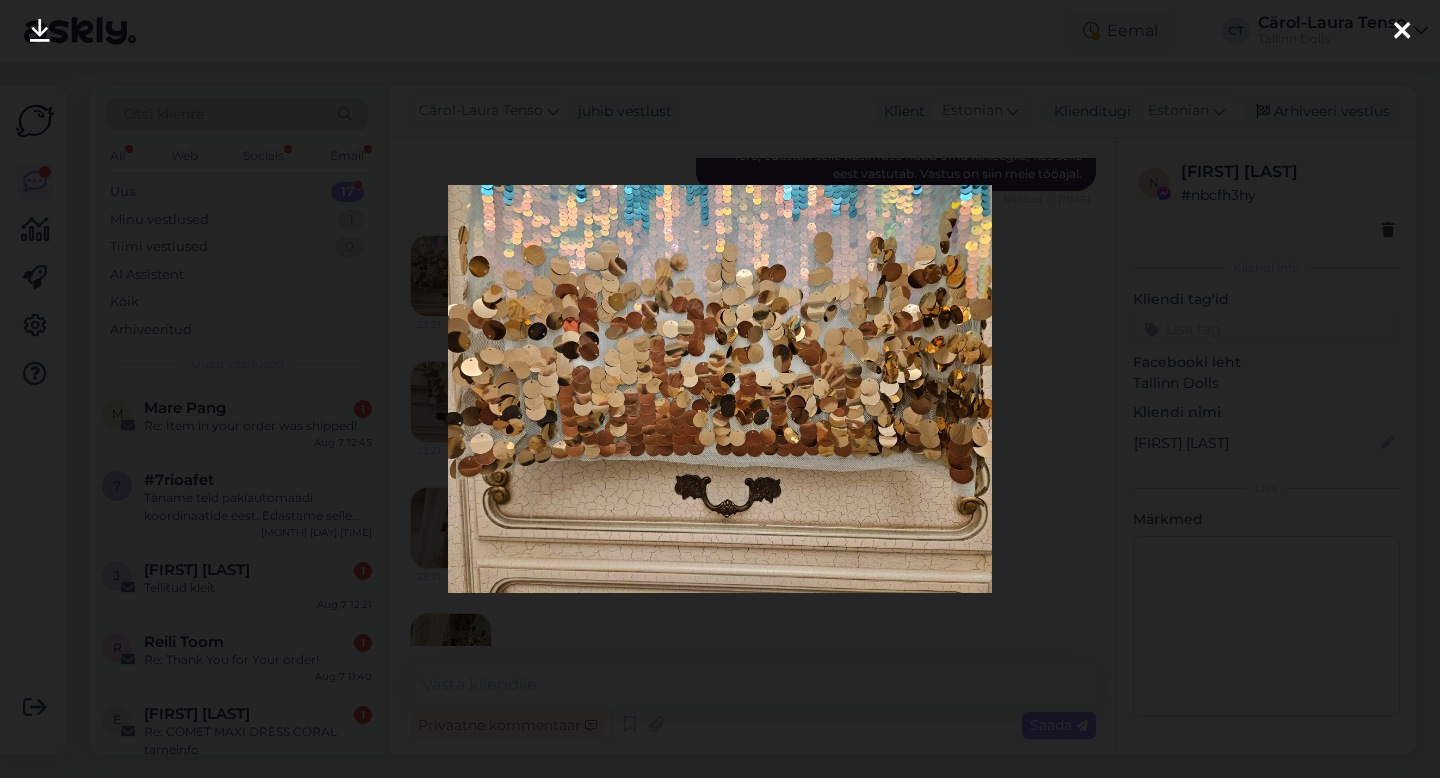 click at bounding box center (1402, 31) 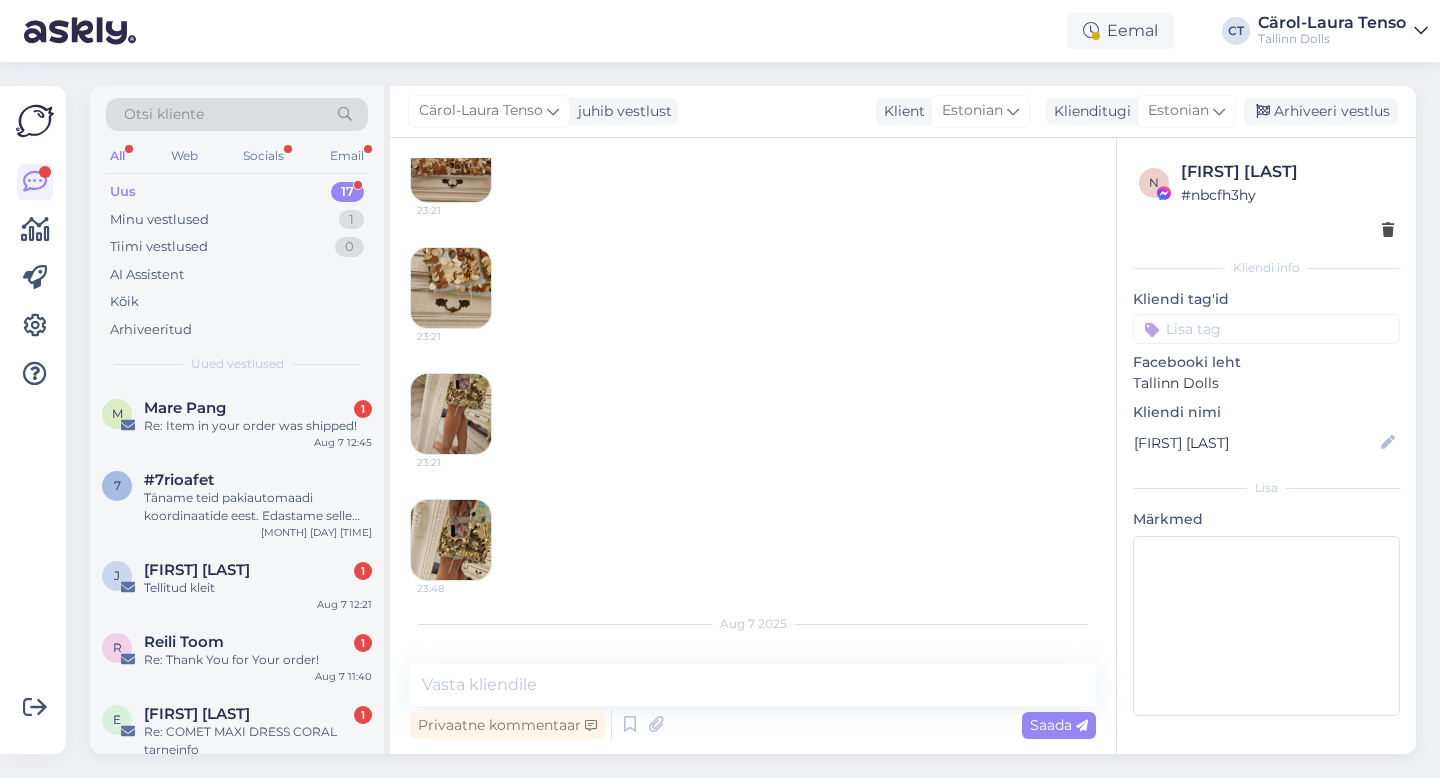scroll, scrollTop: 3051, scrollLeft: 0, axis: vertical 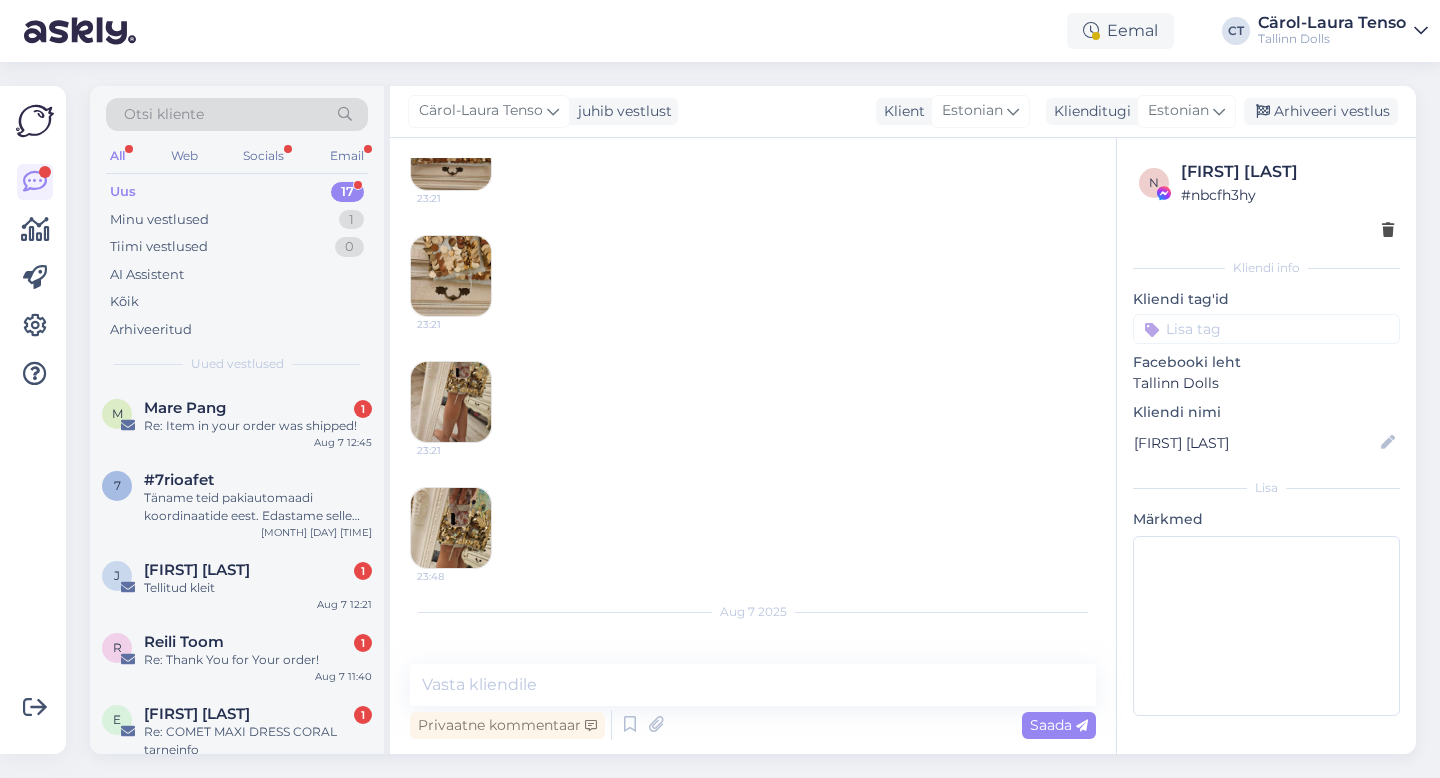 click at bounding box center (451, 276) 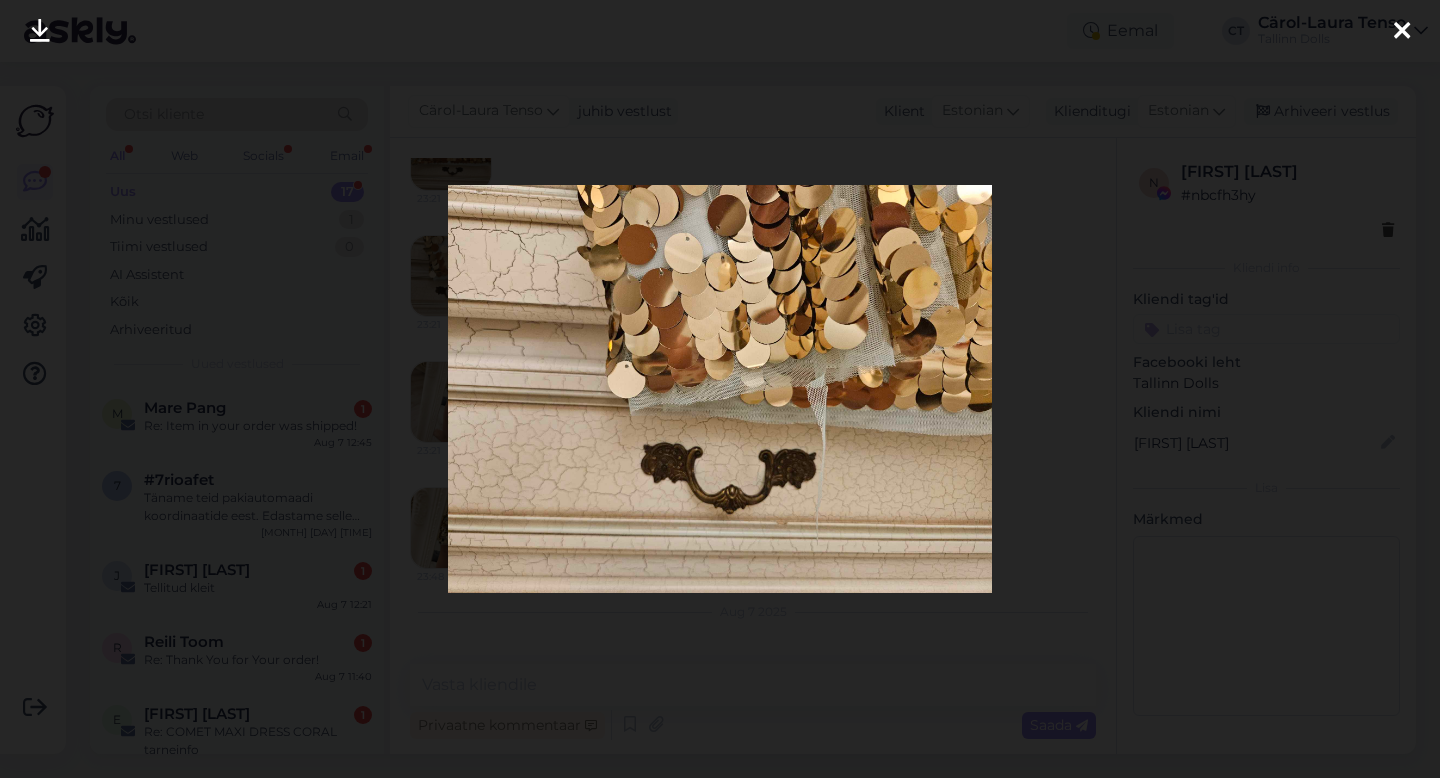 click at bounding box center (40, 32) 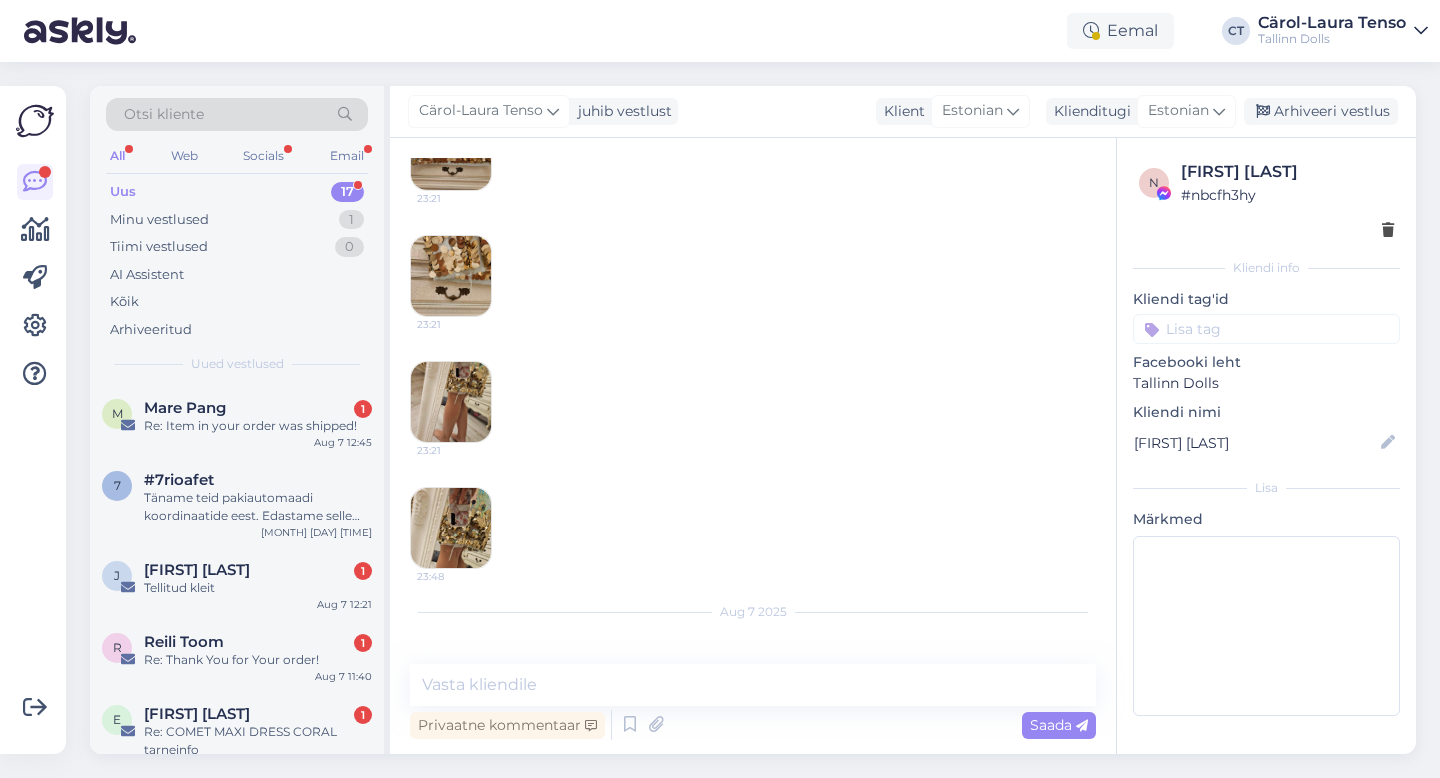 click at bounding box center [451, 402] 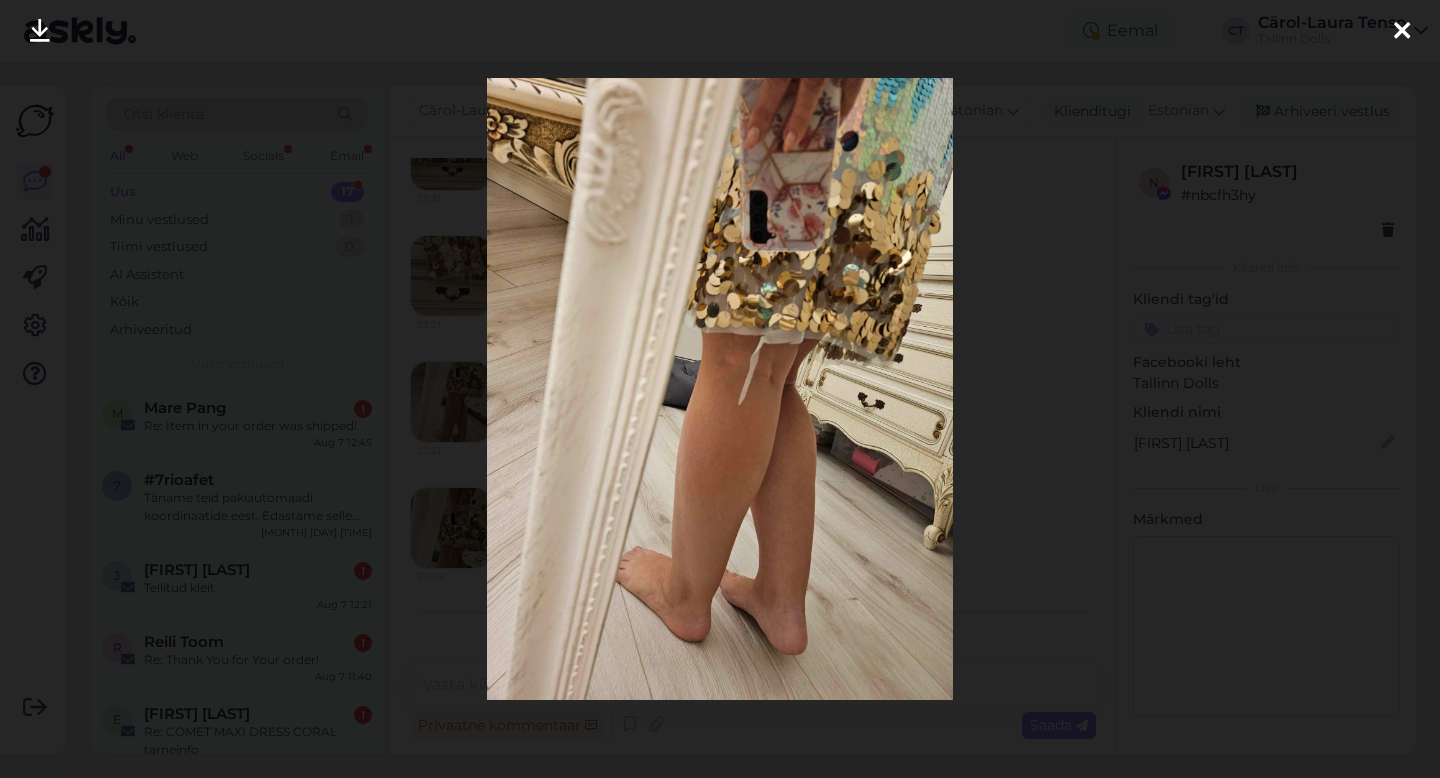 click at bounding box center (40, 32) 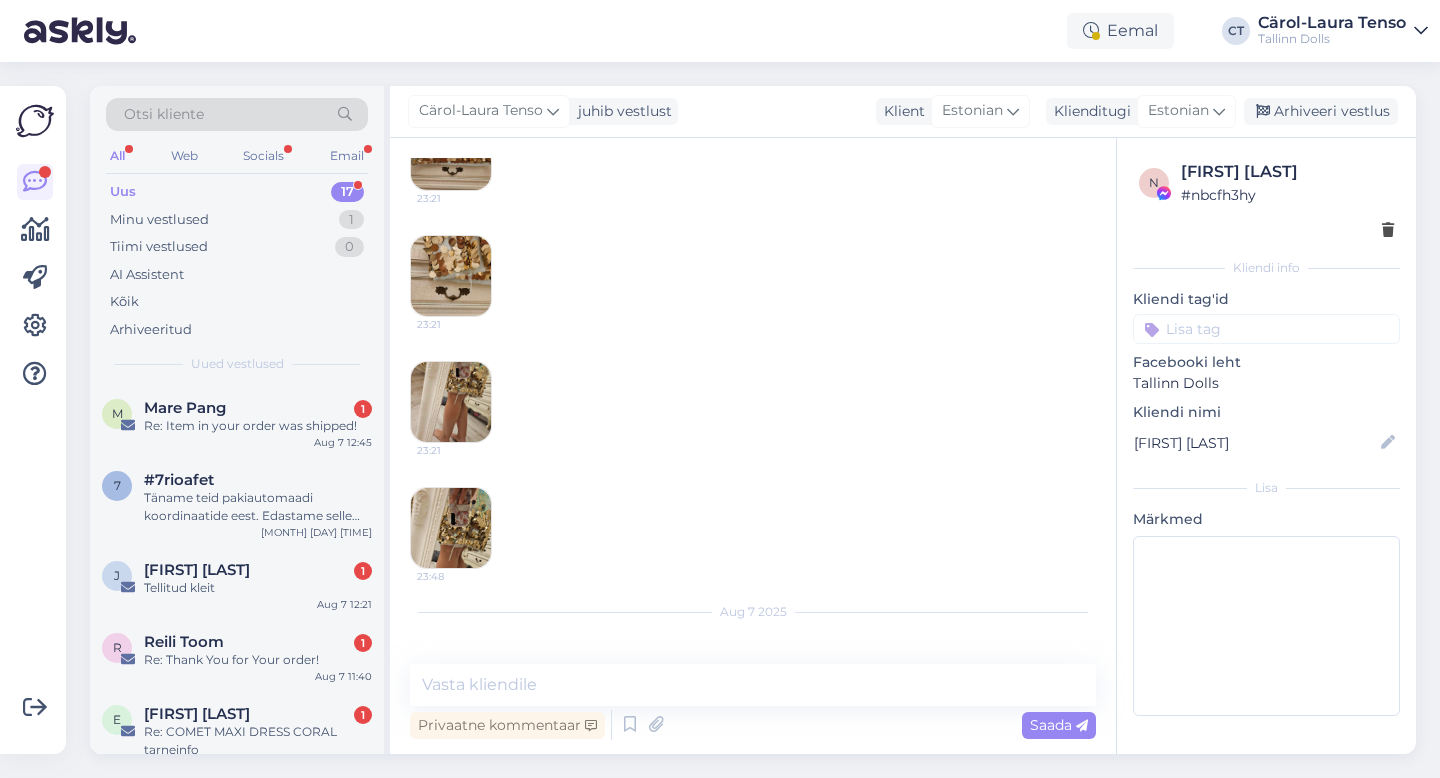click at bounding box center [451, 528] 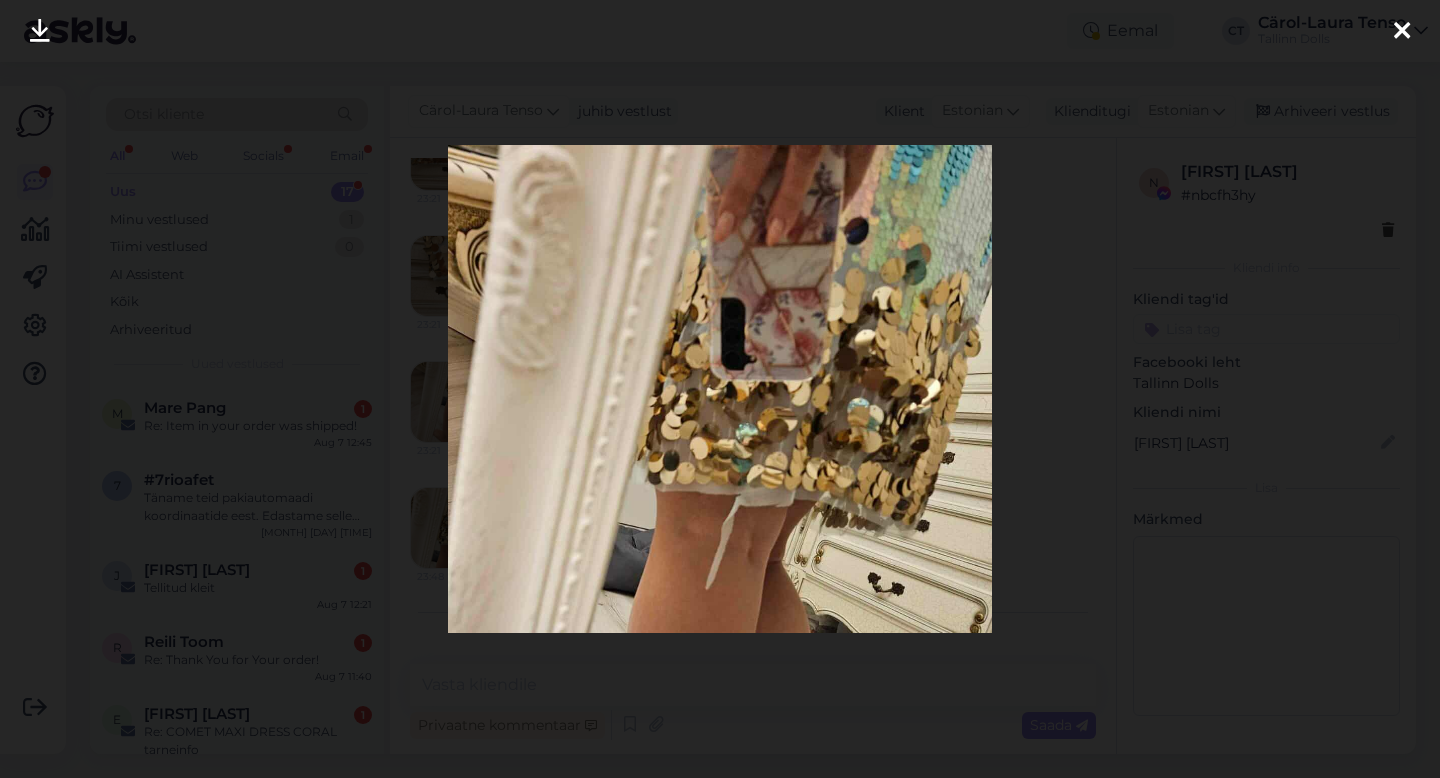 click at bounding box center (40, 32) 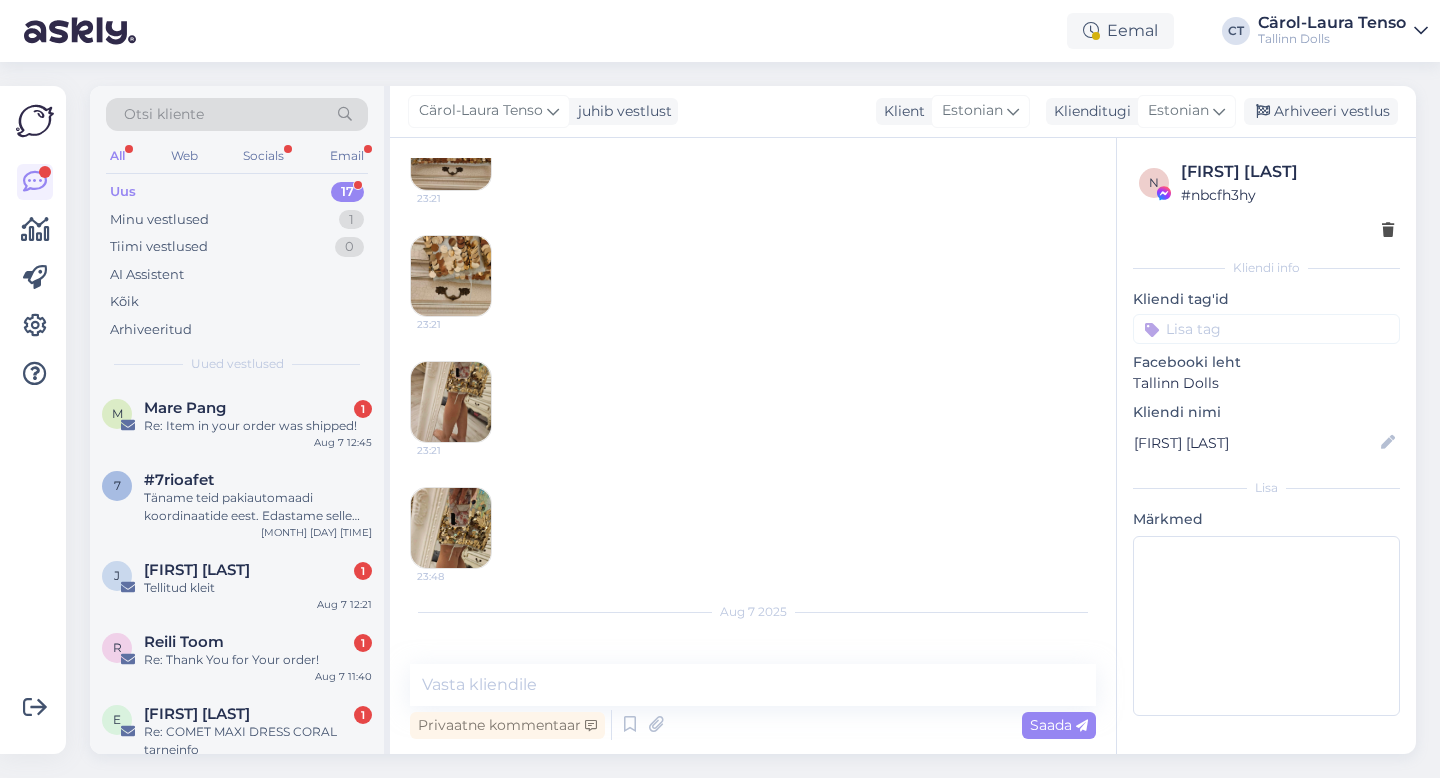 click on "23:21  23:21  23:21" at bounding box center [753, 276] 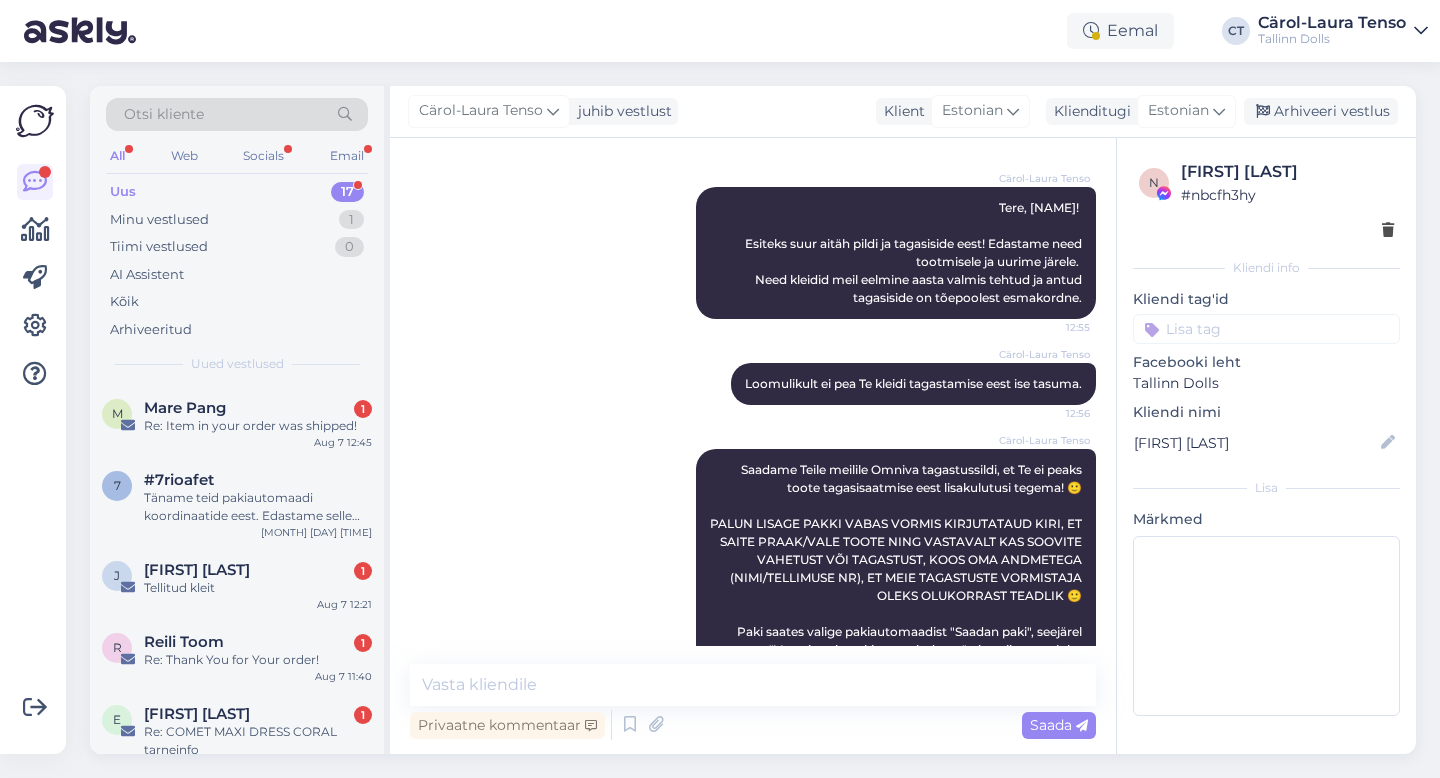 scroll, scrollTop: 4024, scrollLeft: 0, axis: vertical 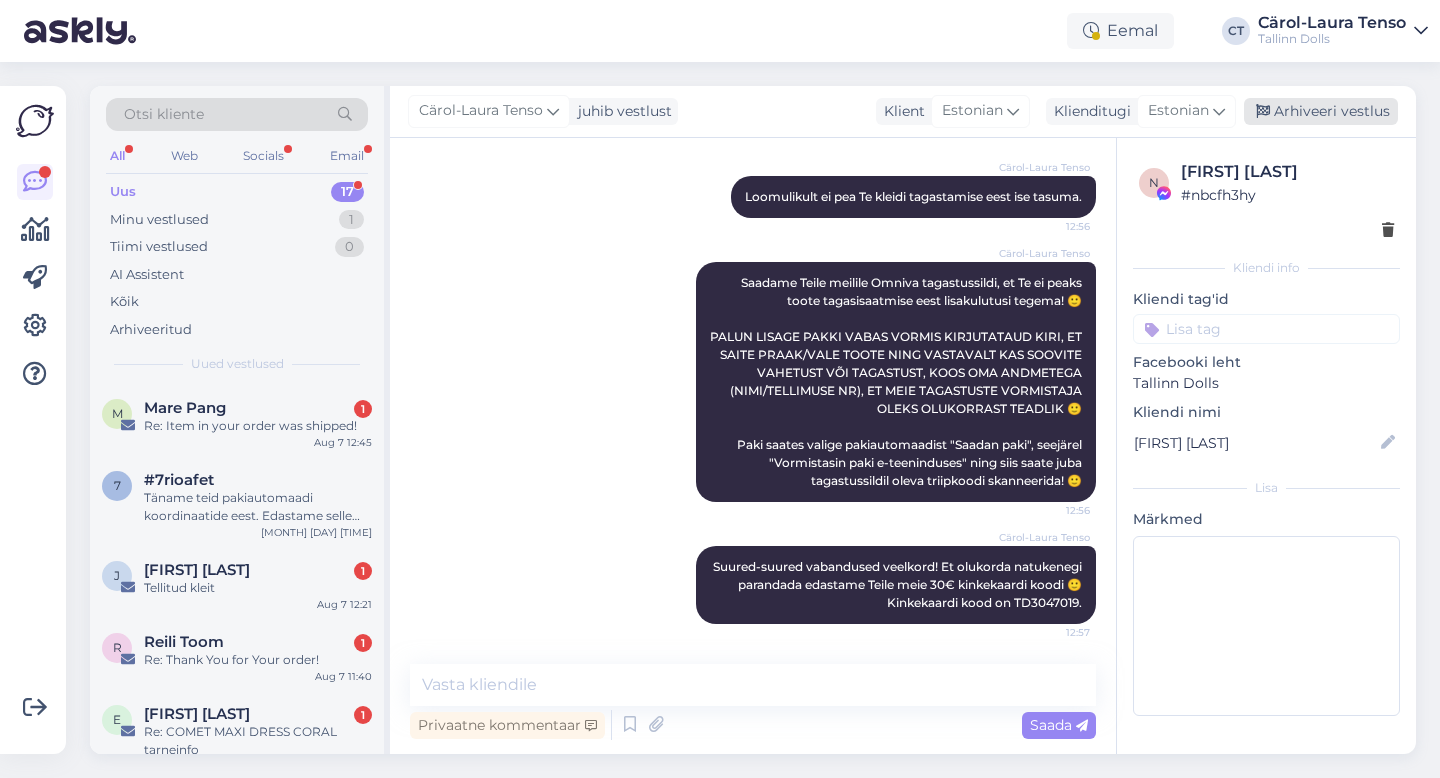 click on "Arhiveeri vestlus" at bounding box center (1321, 111) 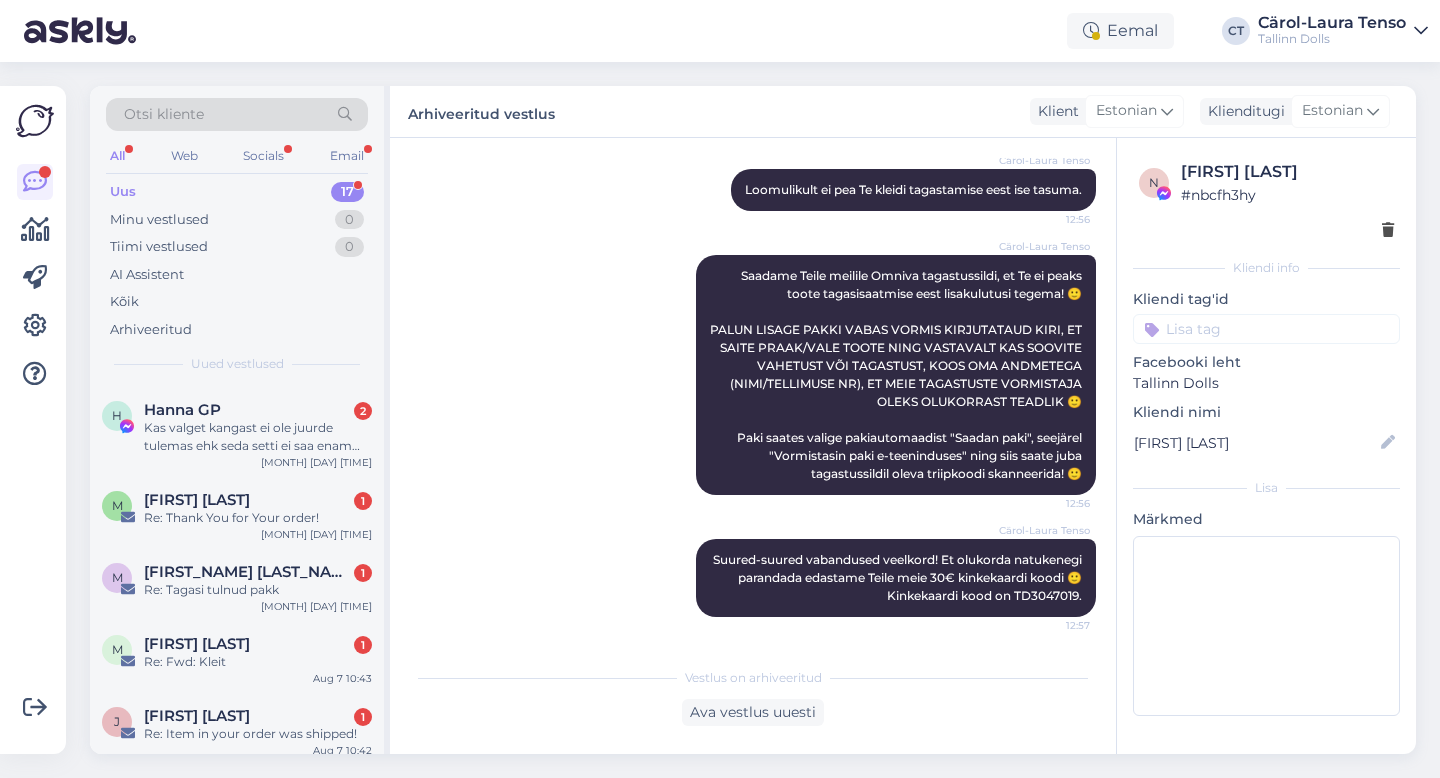 scroll, scrollTop: 909, scrollLeft: 0, axis: vertical 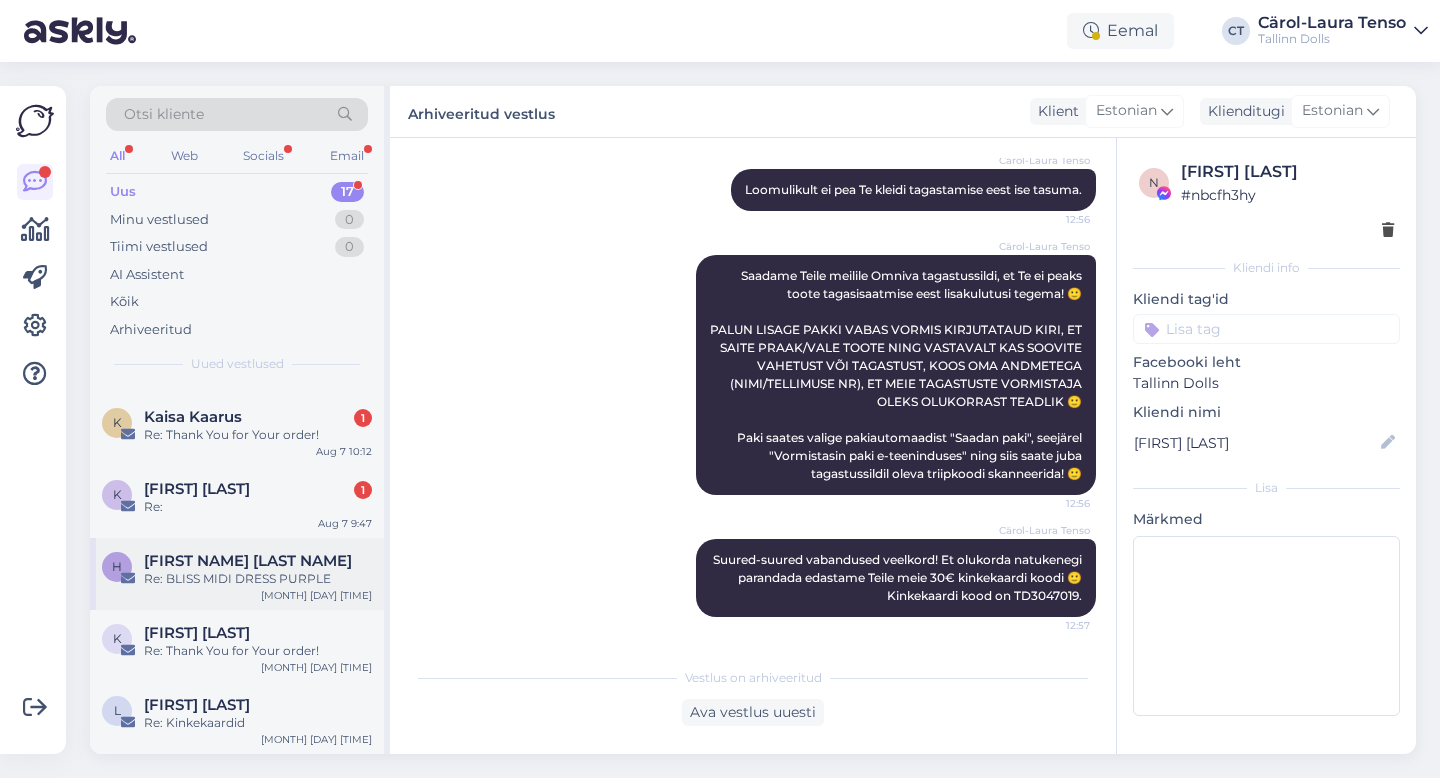 click on "[FIRST NAME] [LAST NAME]" at bounding box center (248, 561) 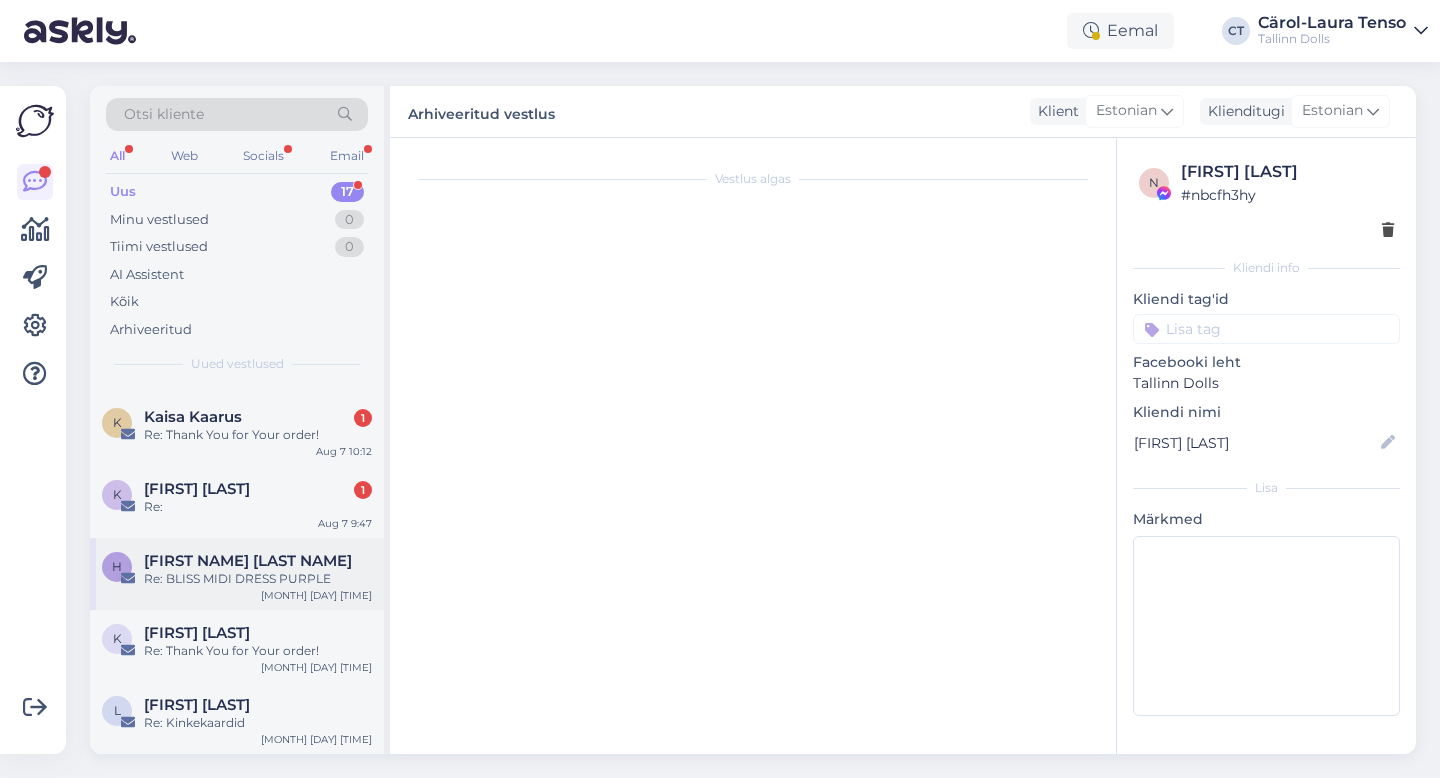 scroll, scrollTop: 0, scrollLeft: 0, axis: both 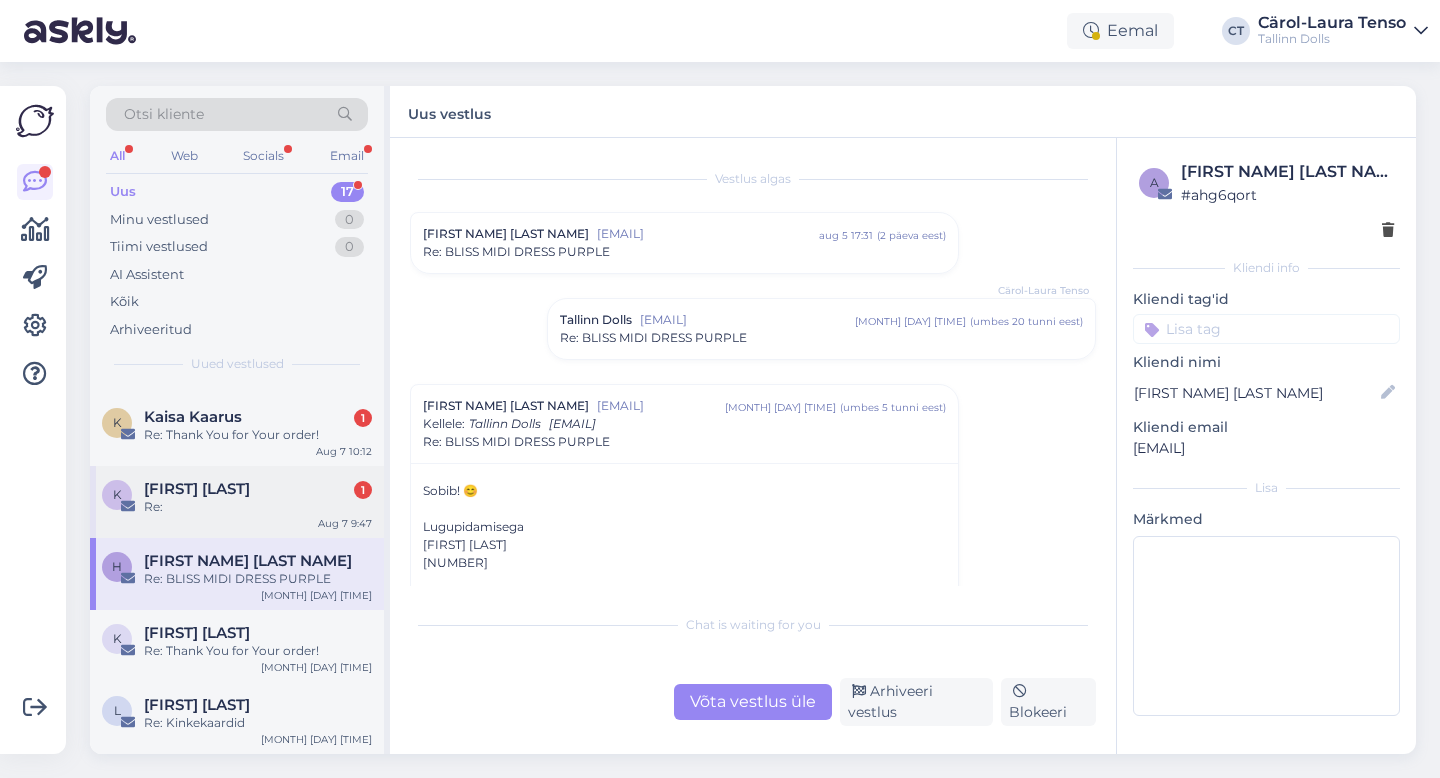 click on "Kristi Lindam 1" at bounding box center [258, 489] 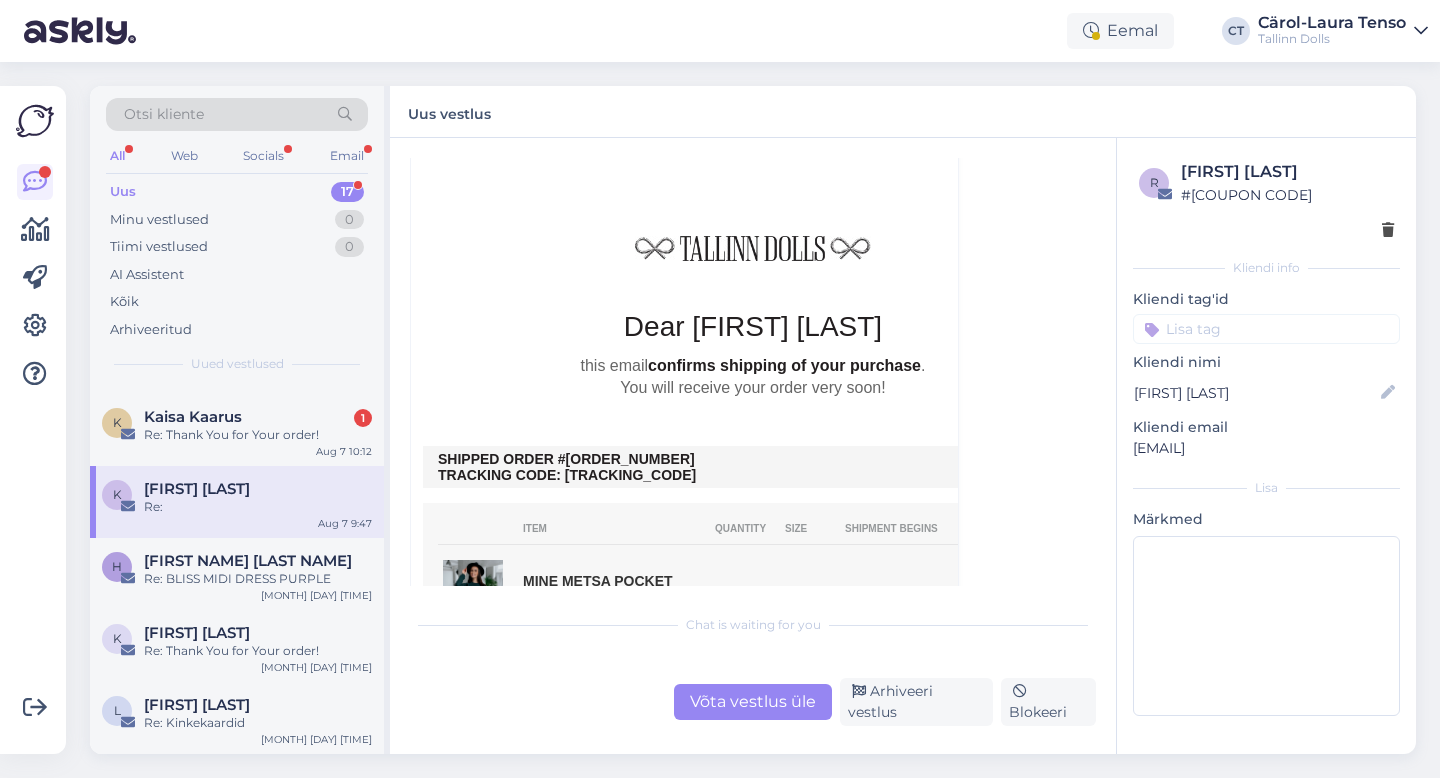 scroll, scrollTop: 1202, scrollLeft: 0, axis: vertical 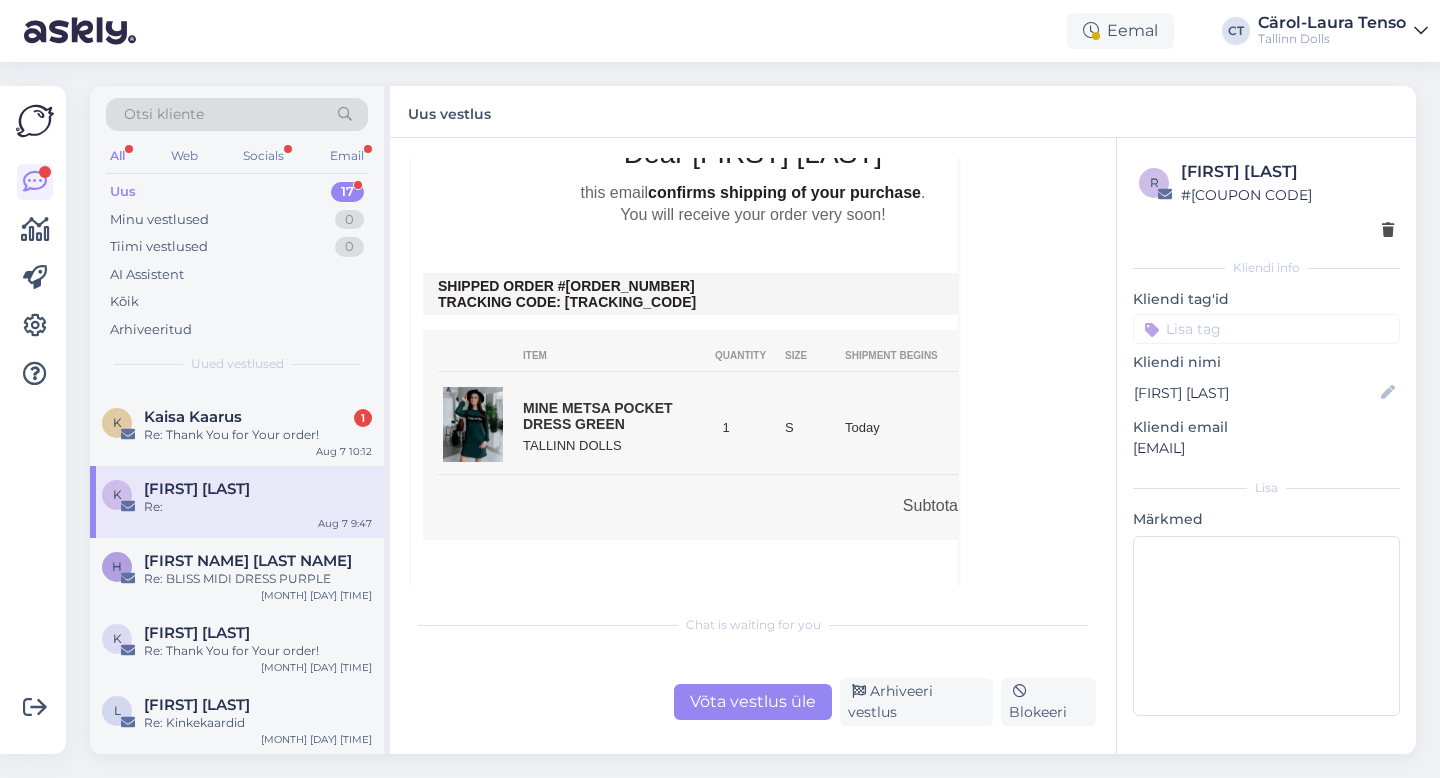 click on "Võta vestlus üle" at bounding box center (753, 702) 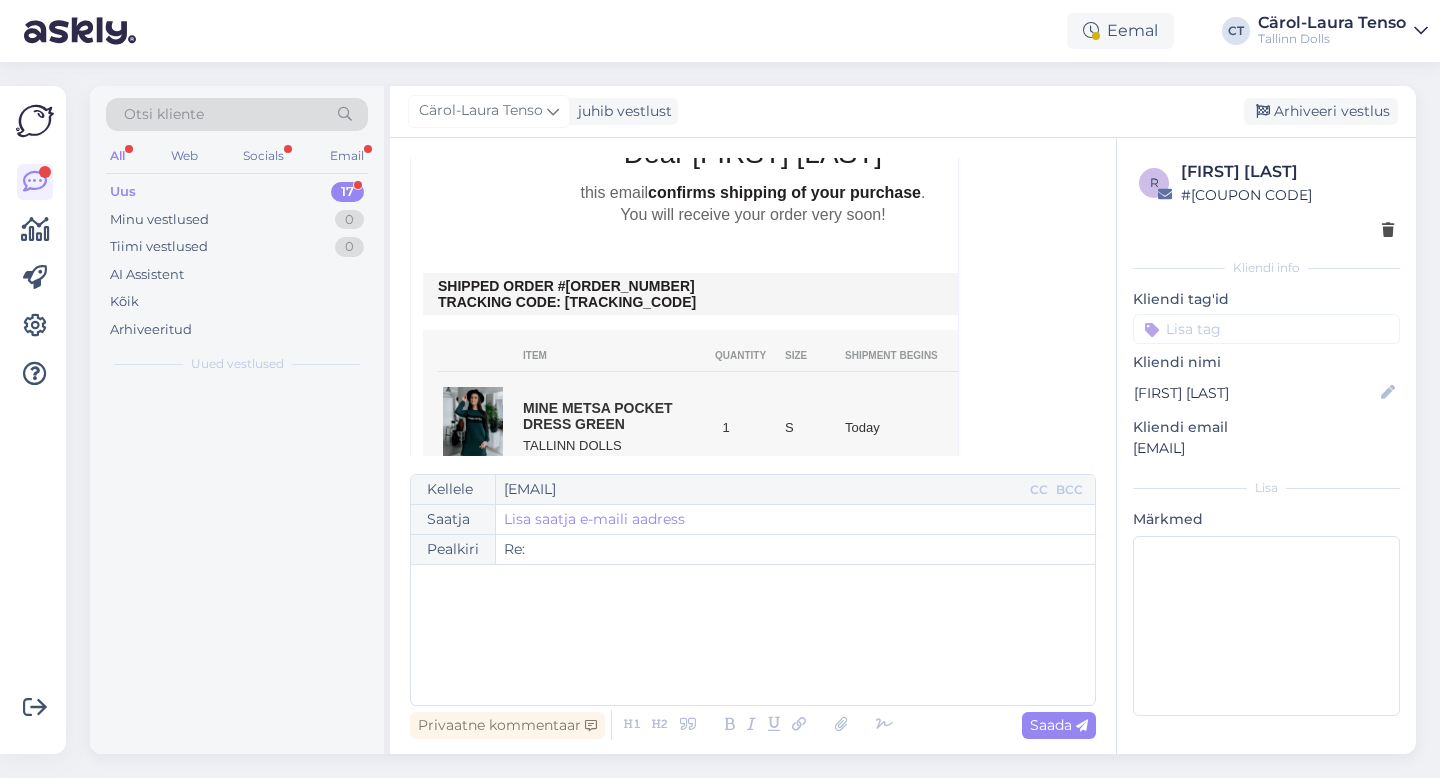 scroll, scrollTop: 742, scrollLeft: 0, axis: vertical 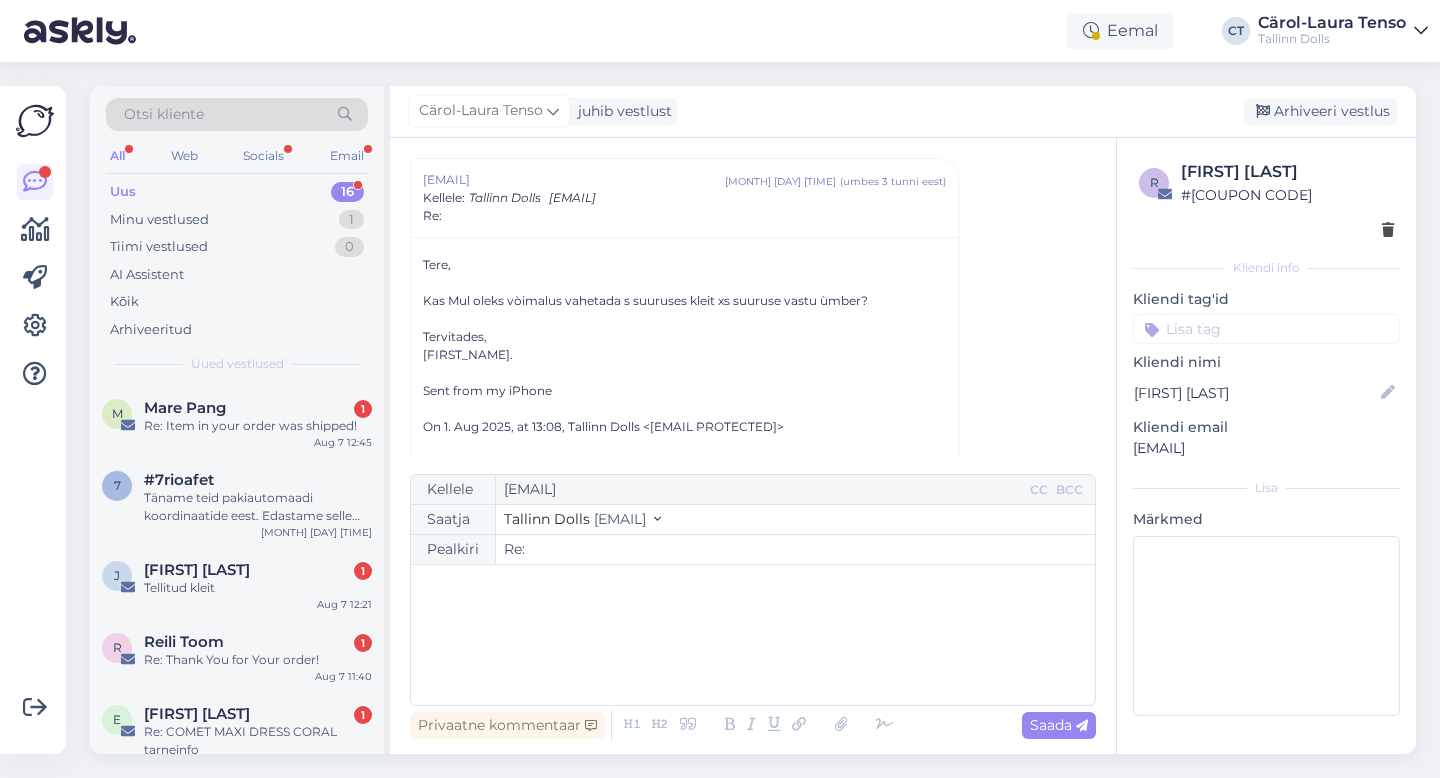click on "﻿" at bounding box center [753, 635] 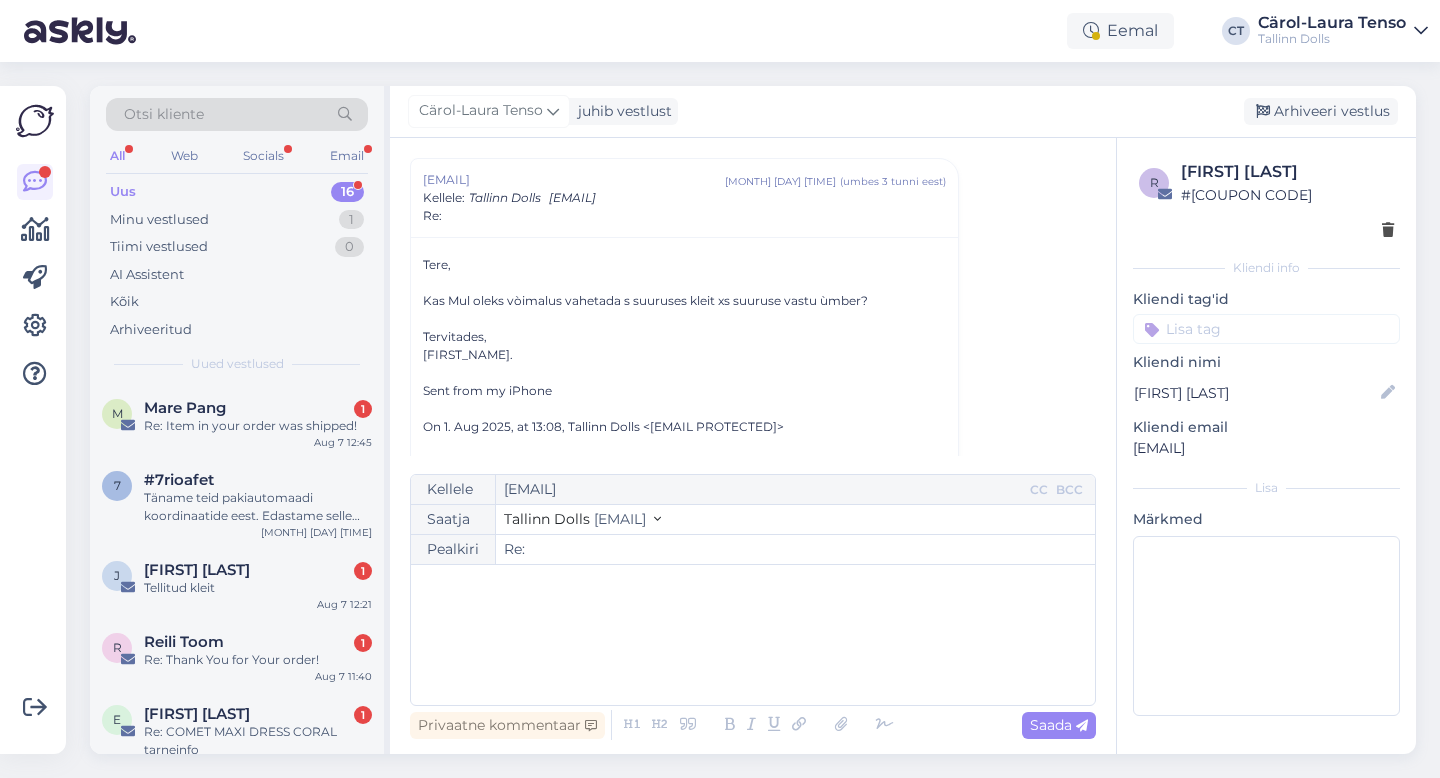 click on "﻿" at bounding box center [753, 635] 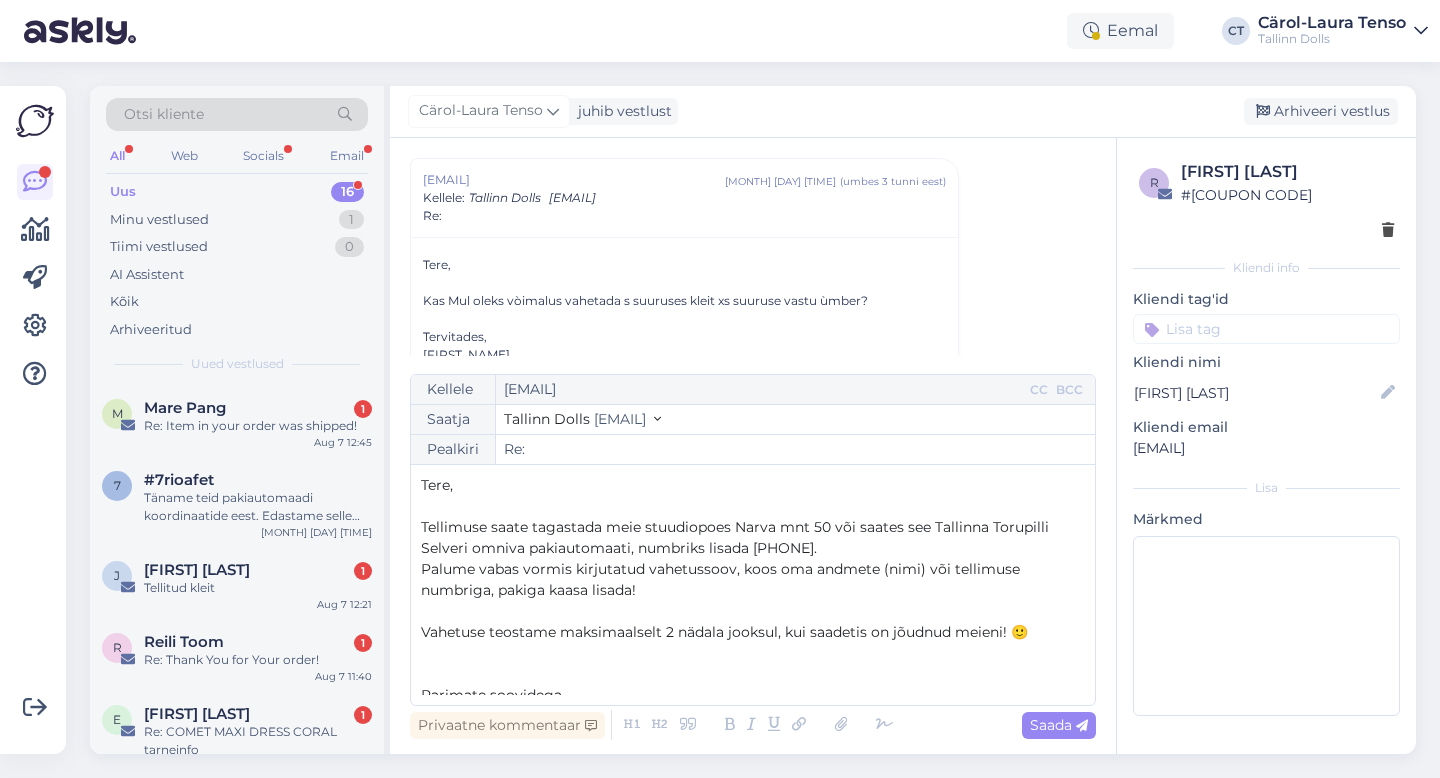 scroll, scrollTop: 53, scrollLeft: 0, axis: vertical 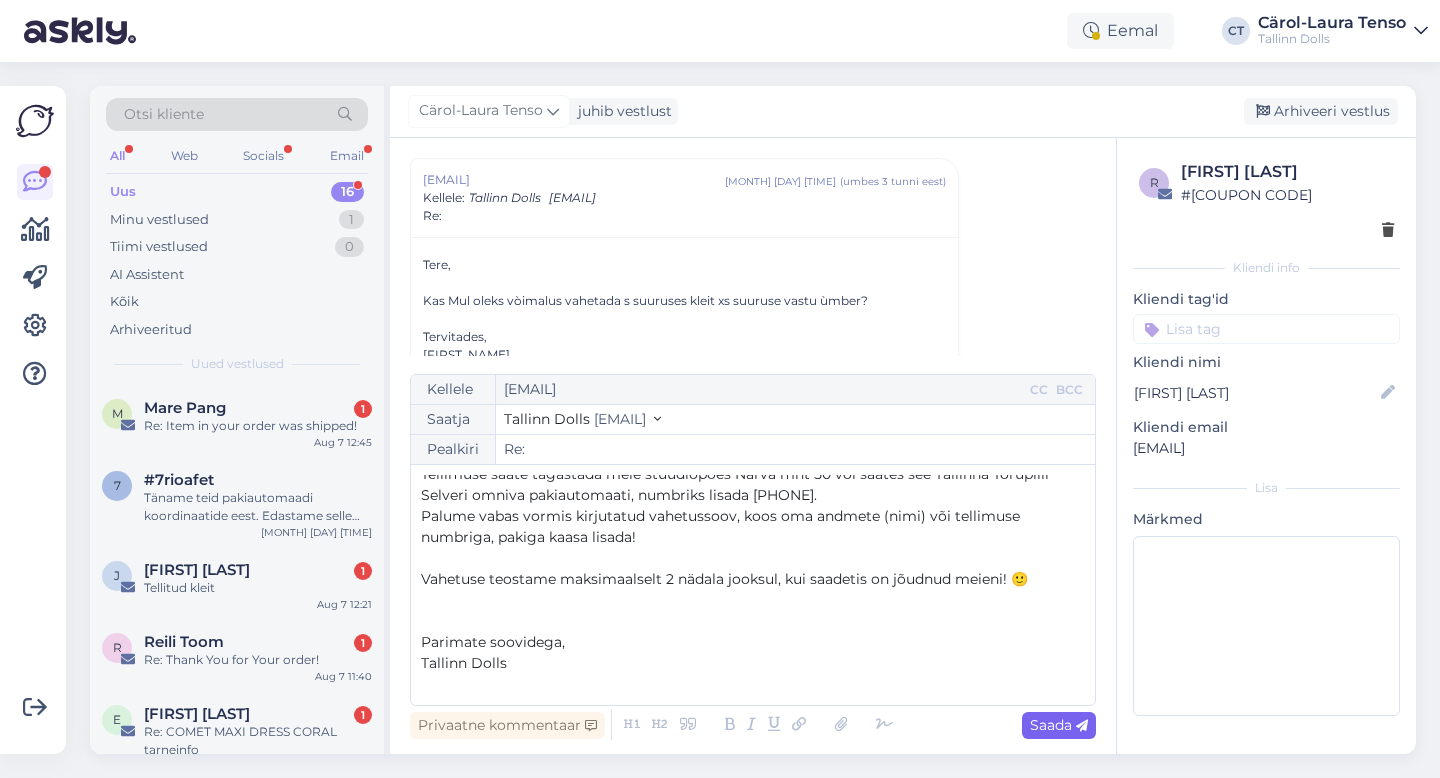 click on "Saada" at bounding box center [1059, 725] 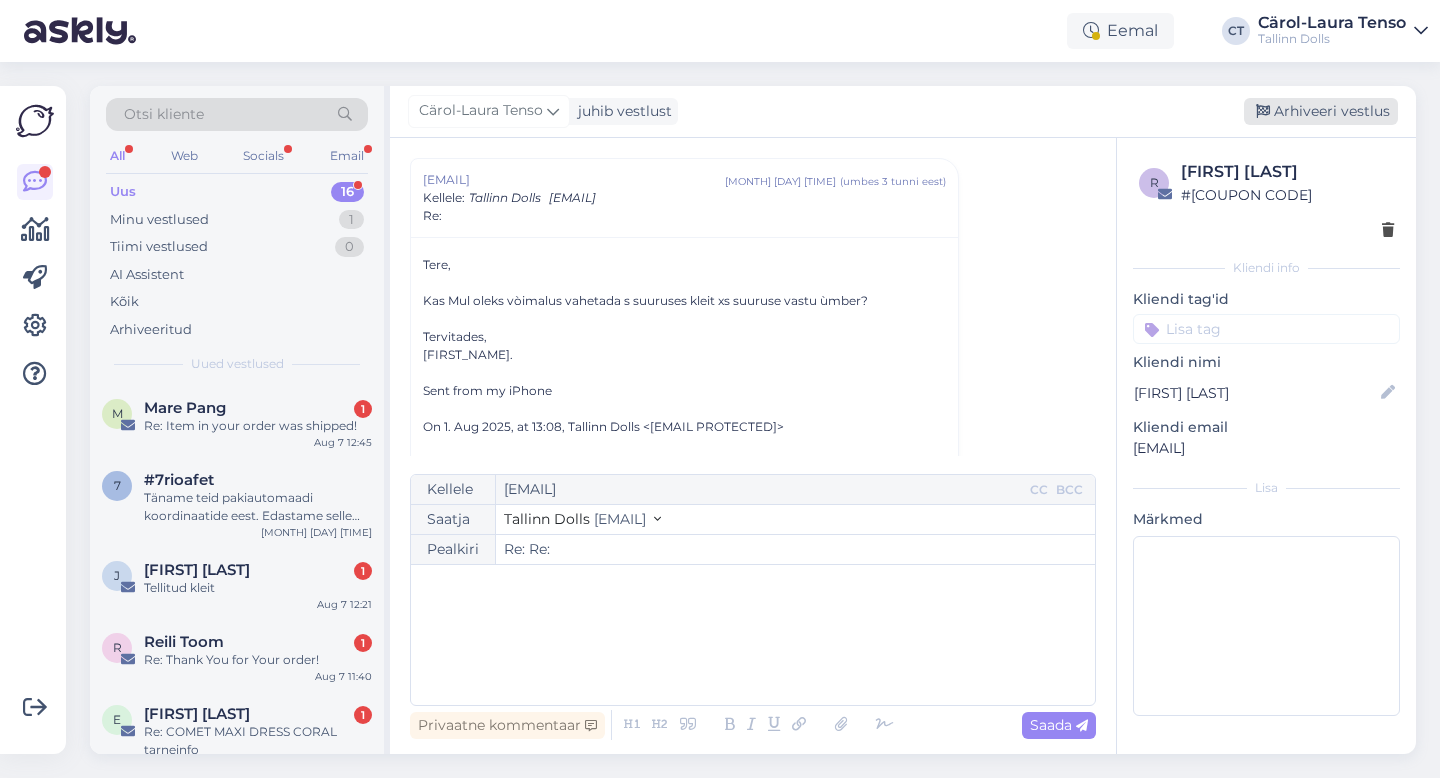 type on "Re: Re:" 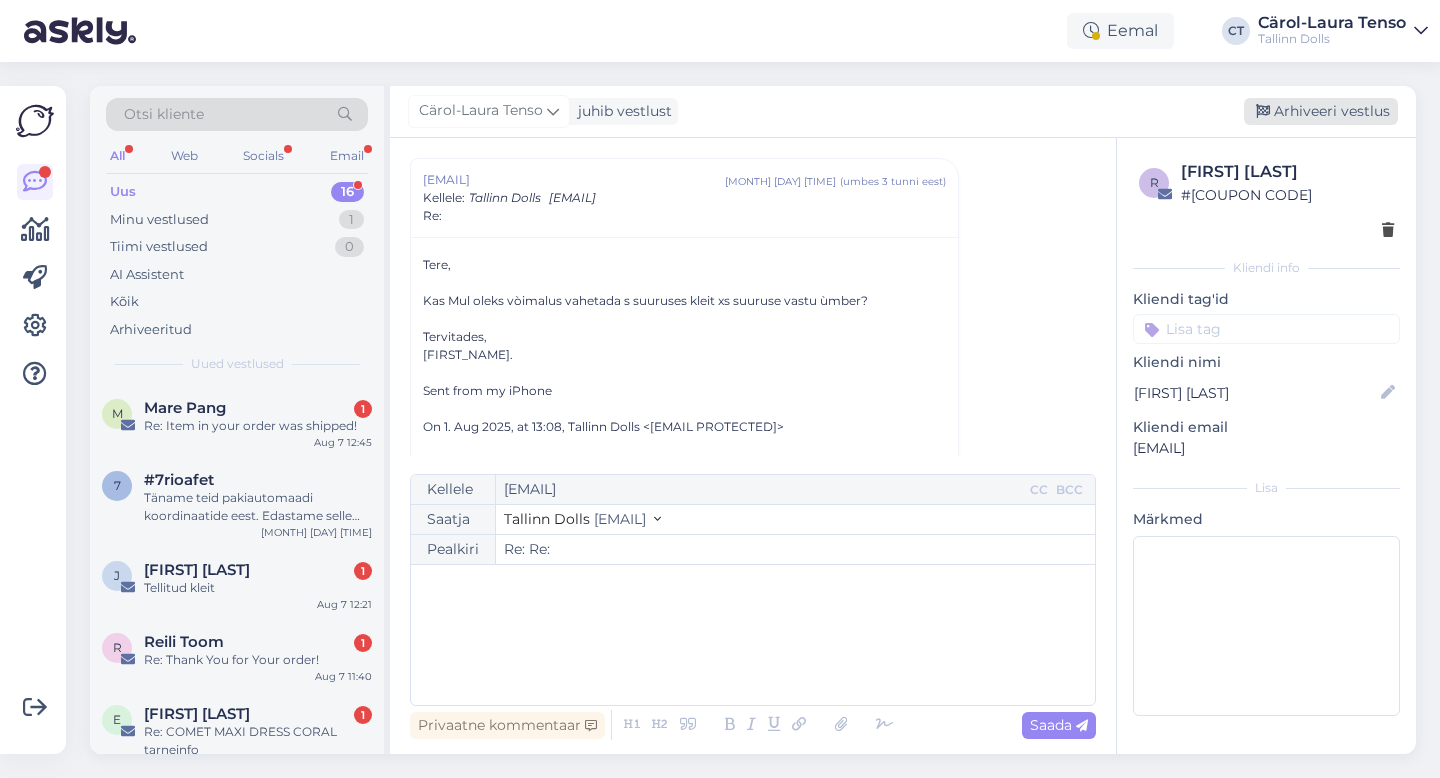 click on "Arhiveeri vestlus" at bounding box center [1321, 111] 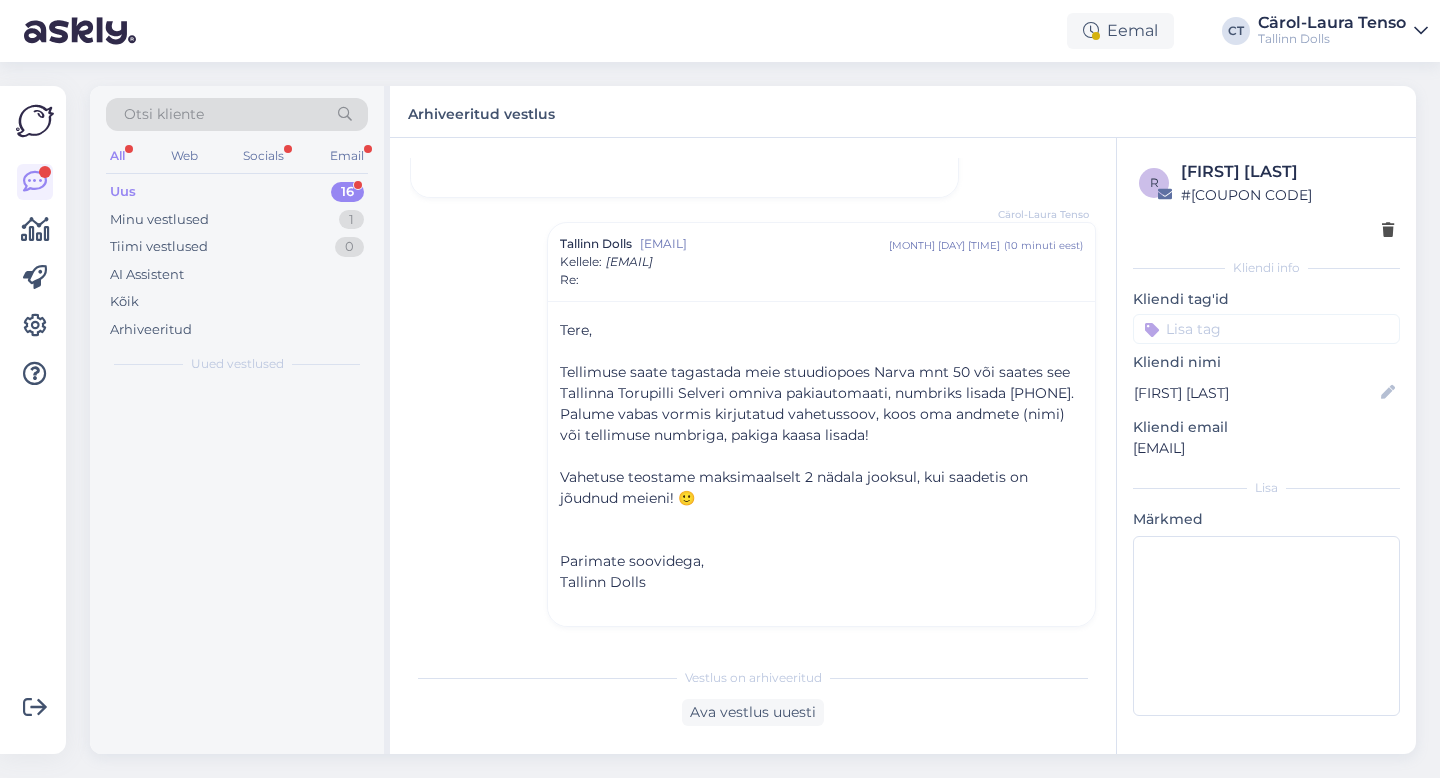 scroll, scrollTop: 2043, scrollLeft: 0, axis: vertical 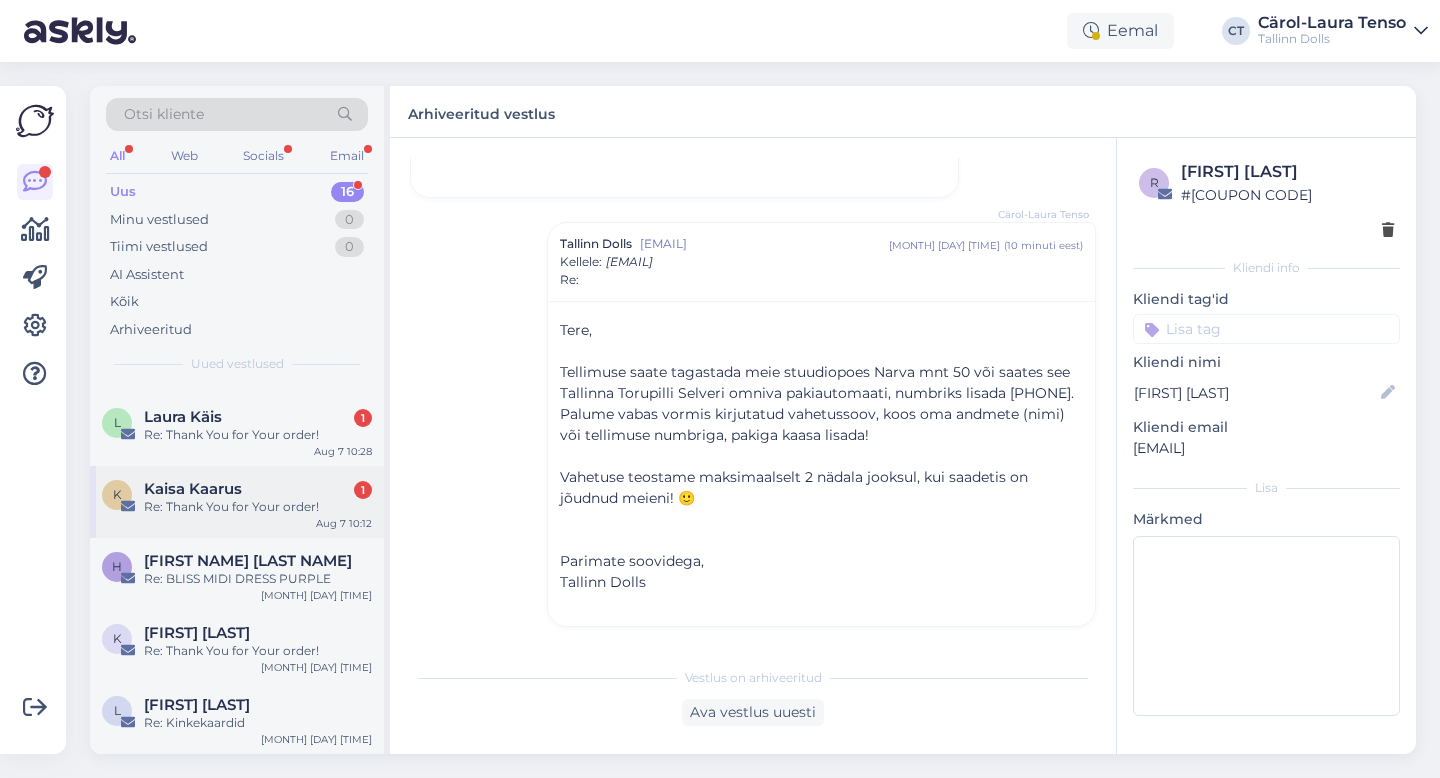 click on "Re: Thank You for Your order!" at bounding box center (258, 507) 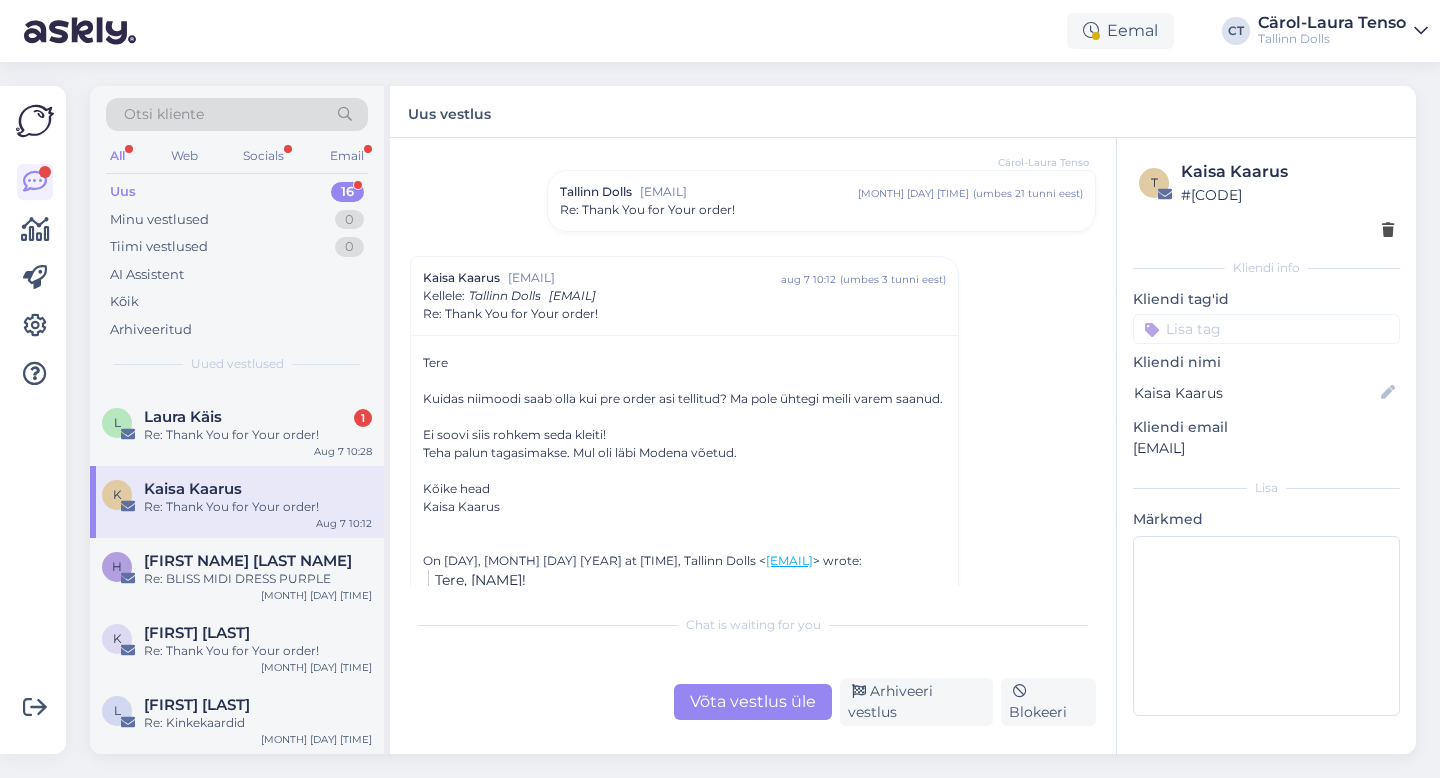scroll, scrollTop: 476, scrollLeft: 0, axis: vertical 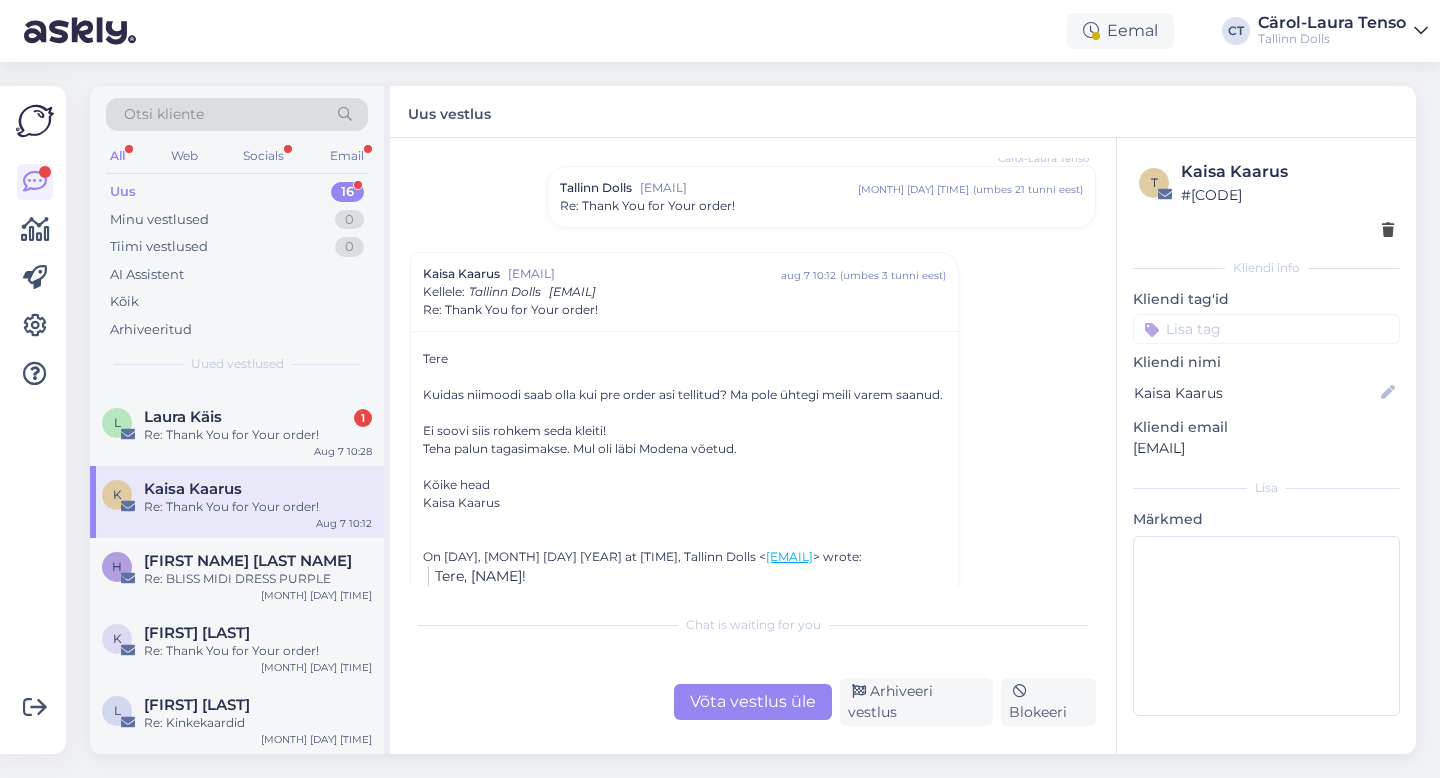 click on "Re: Thank You for Your order!" at bounding box center [821, 206] 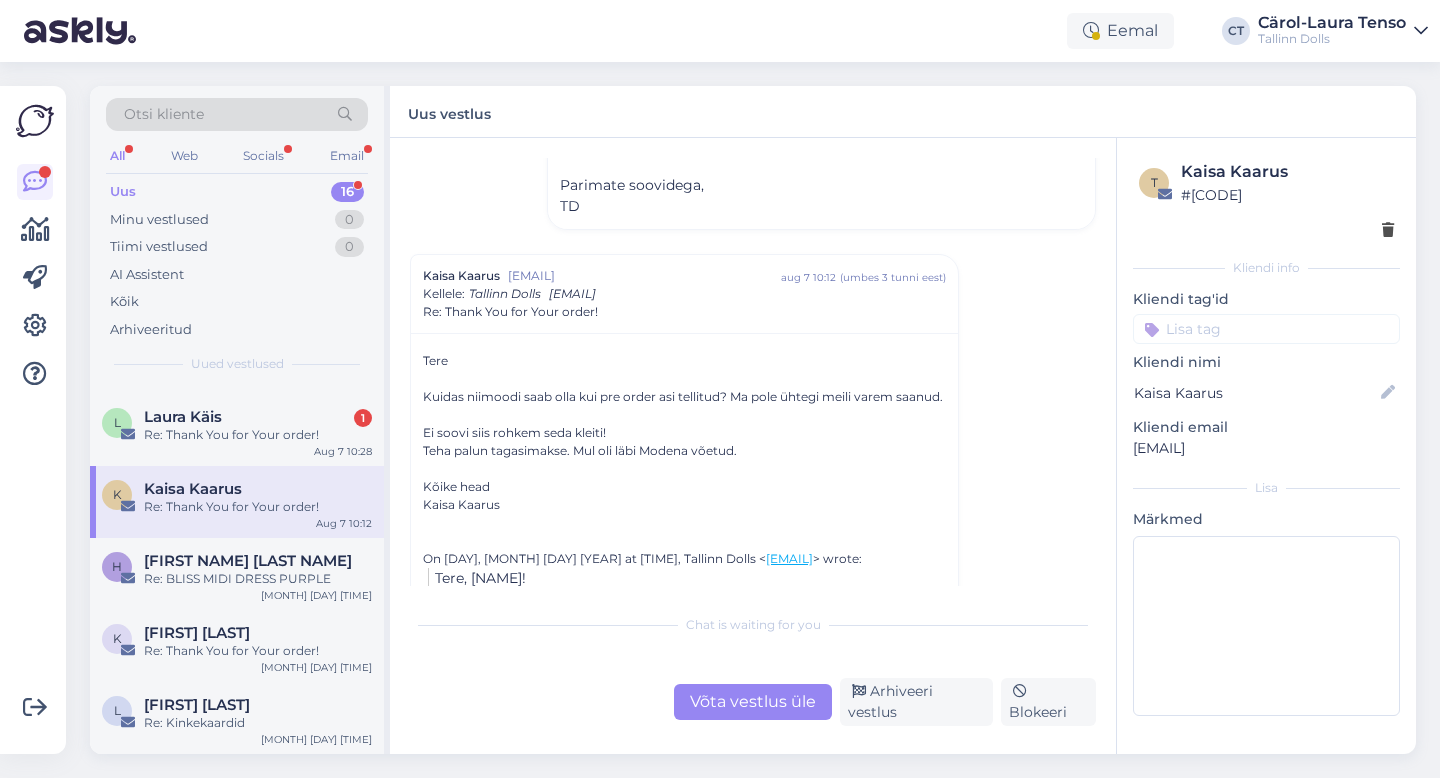 scroll, scrollTop: 825, scrollLeft: 0, axis: vertical 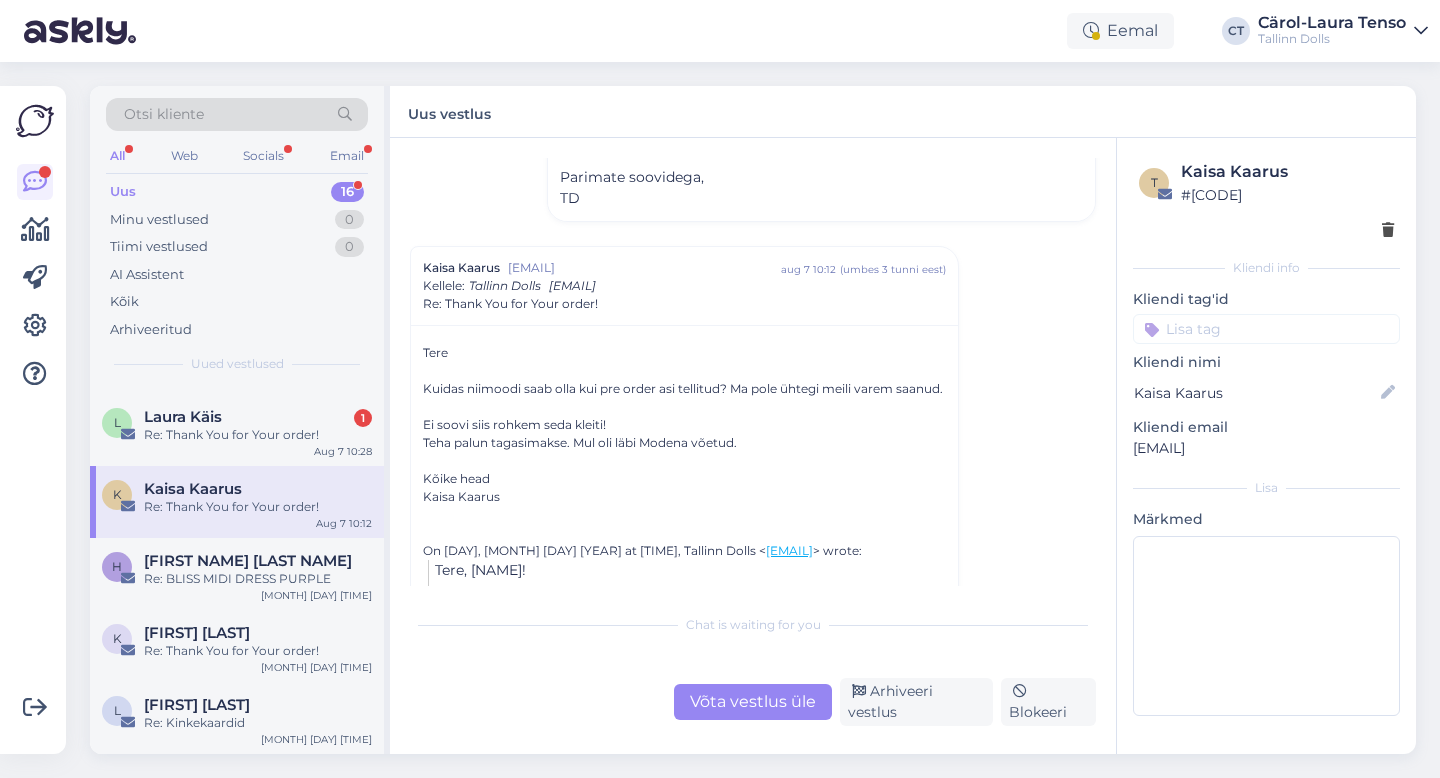 click on "Võta vestlus üle" at bounding box center (753, 702) 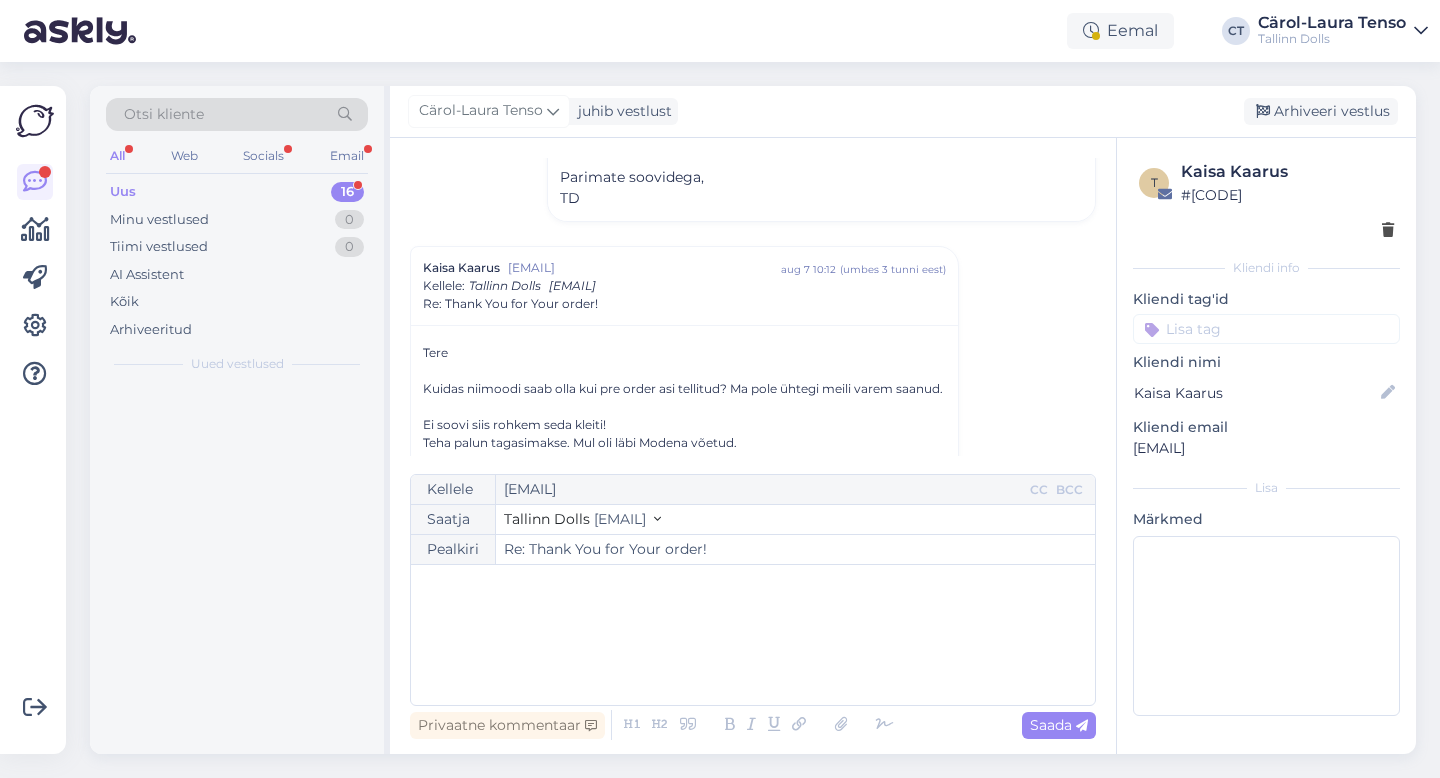 scroll, scrollTop: 913, scrollLeft: 0, axis: vertical 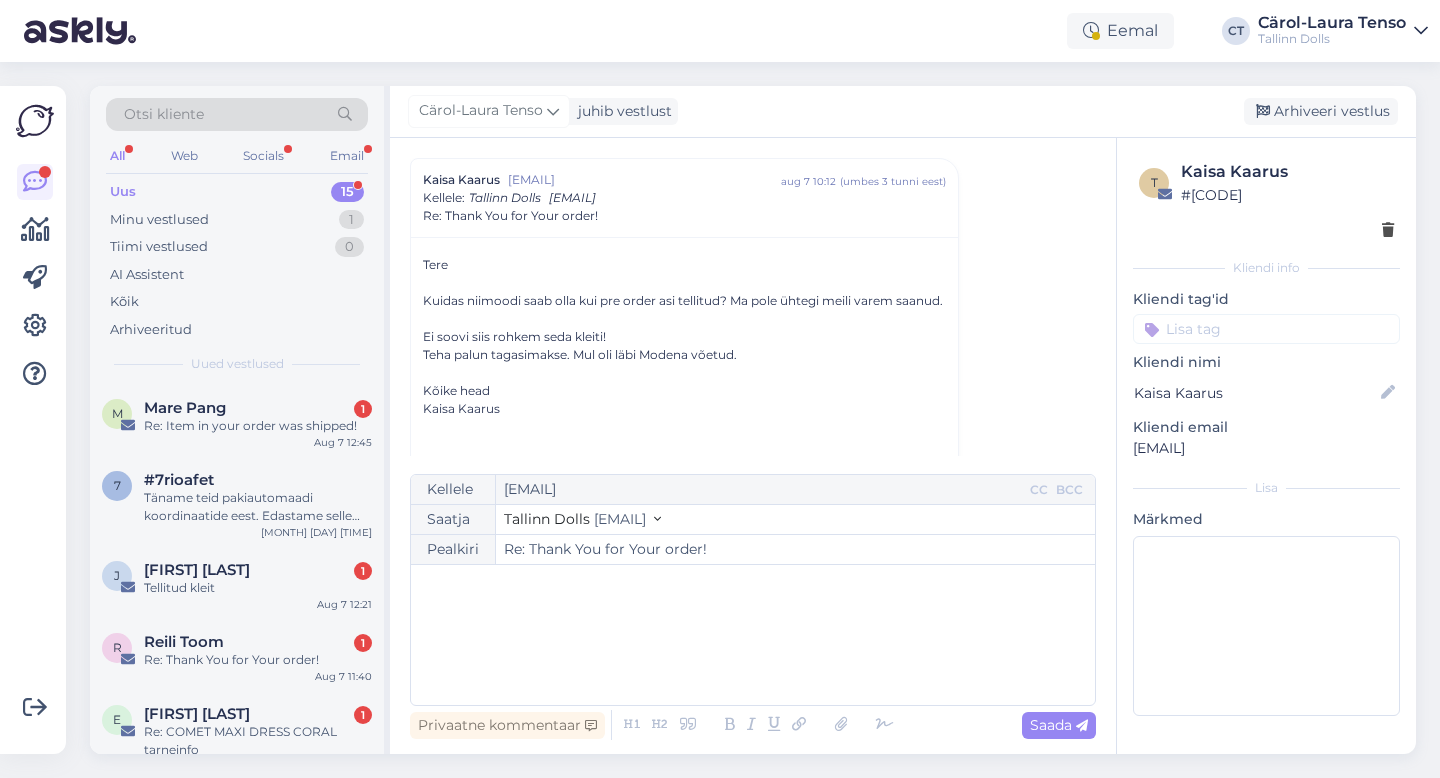 click on "﻿" at bounding box center (753, 635) 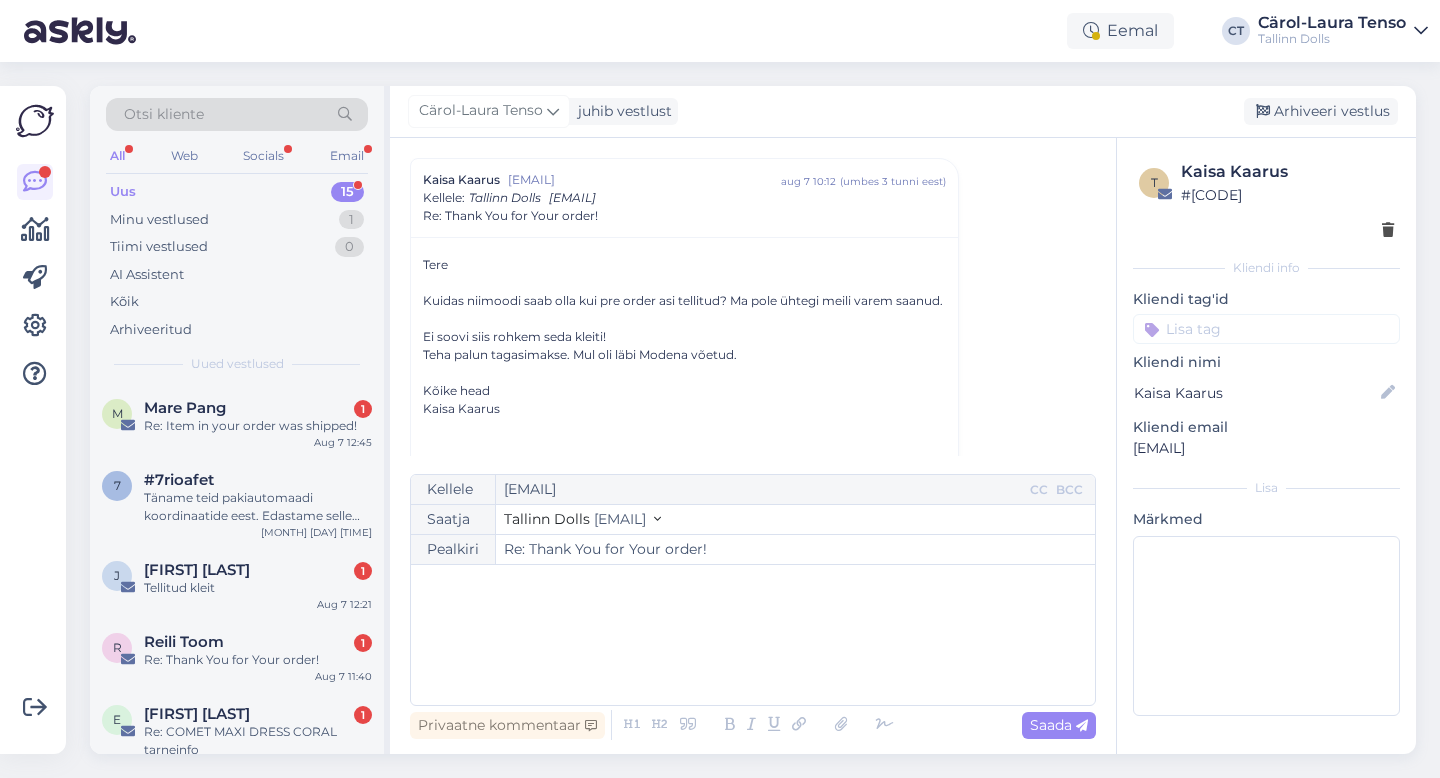 click on "﻿" at bounding box center (753, 635) 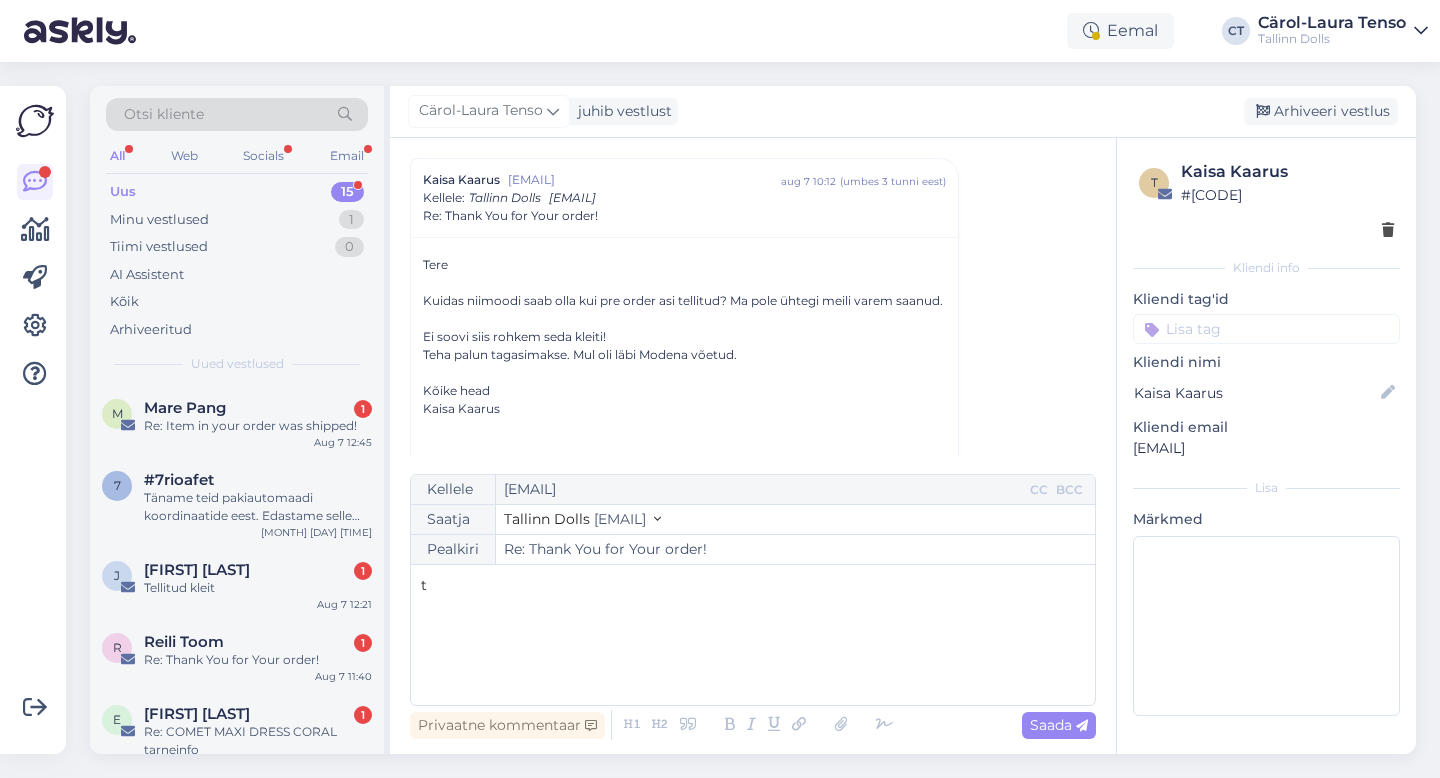 type 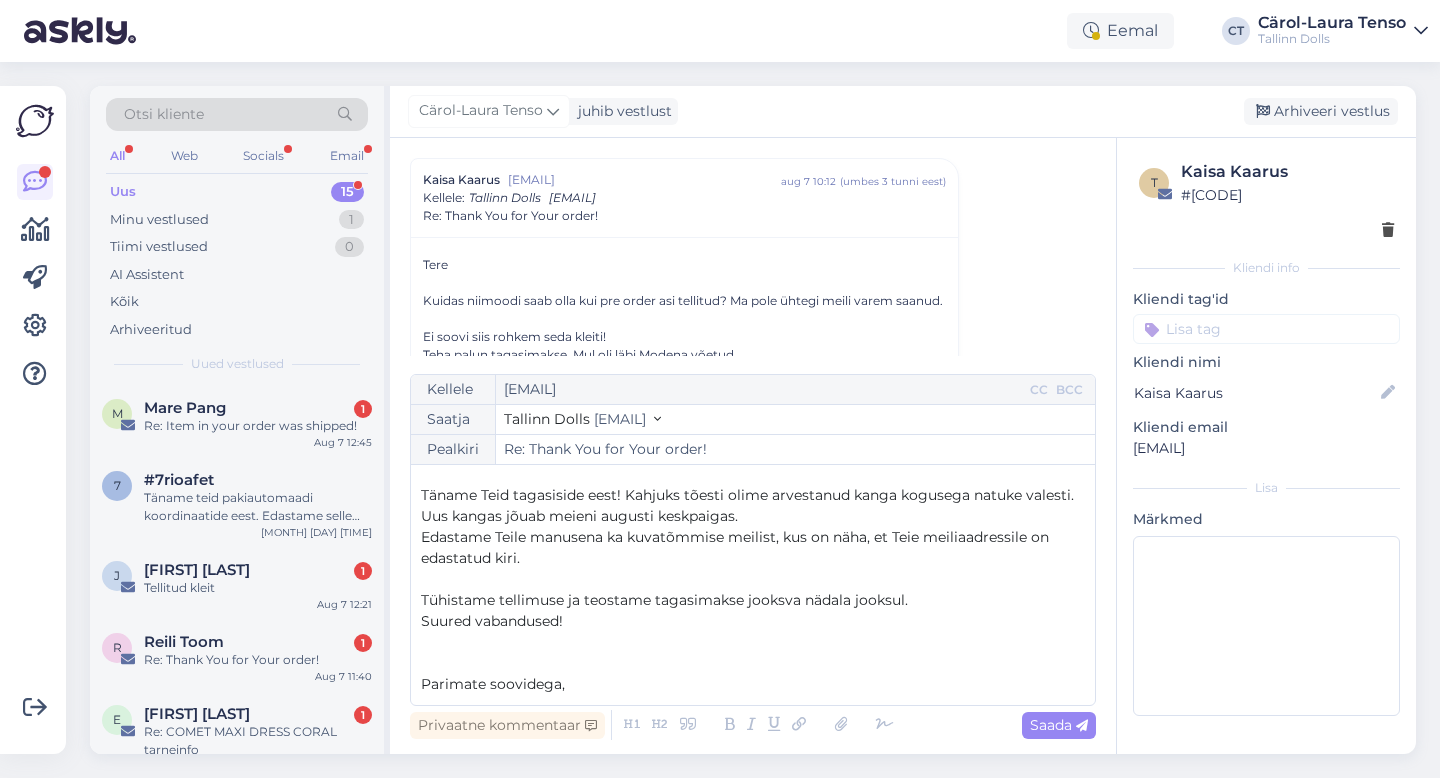 scroll, scrollTop: 53, scrollLeft: 0, axis: vertical 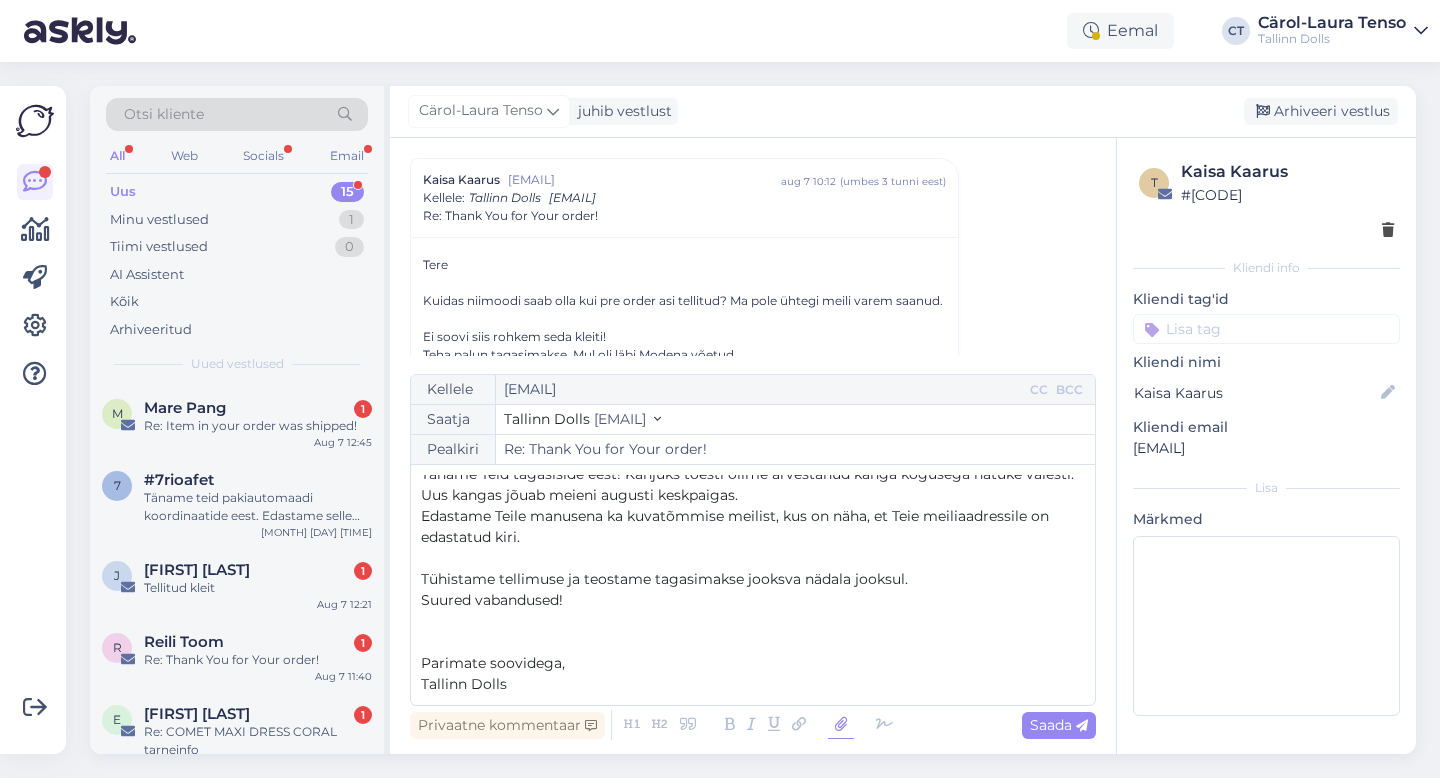 click at bounding box center (841, 725) 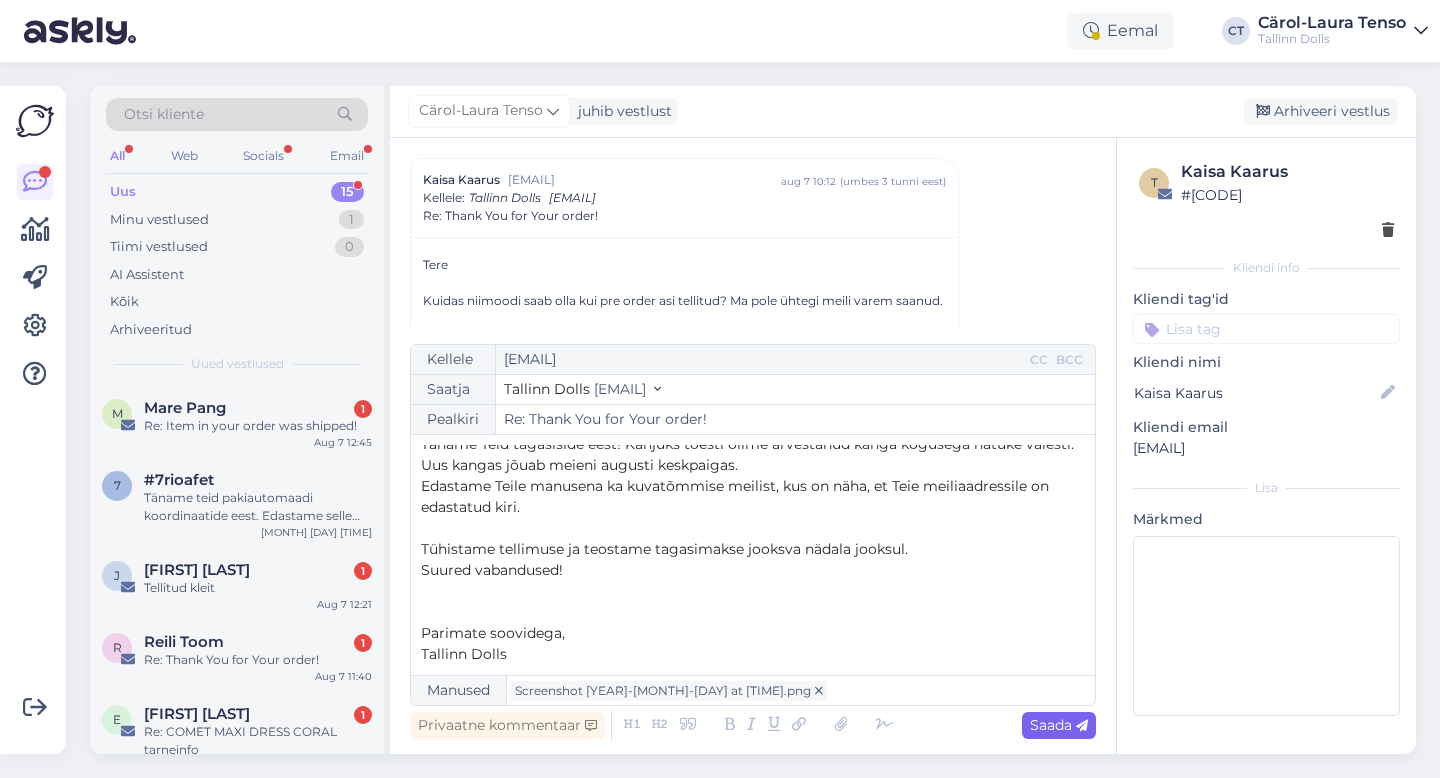 click on "Saada" at bounding box center (1059, 725) 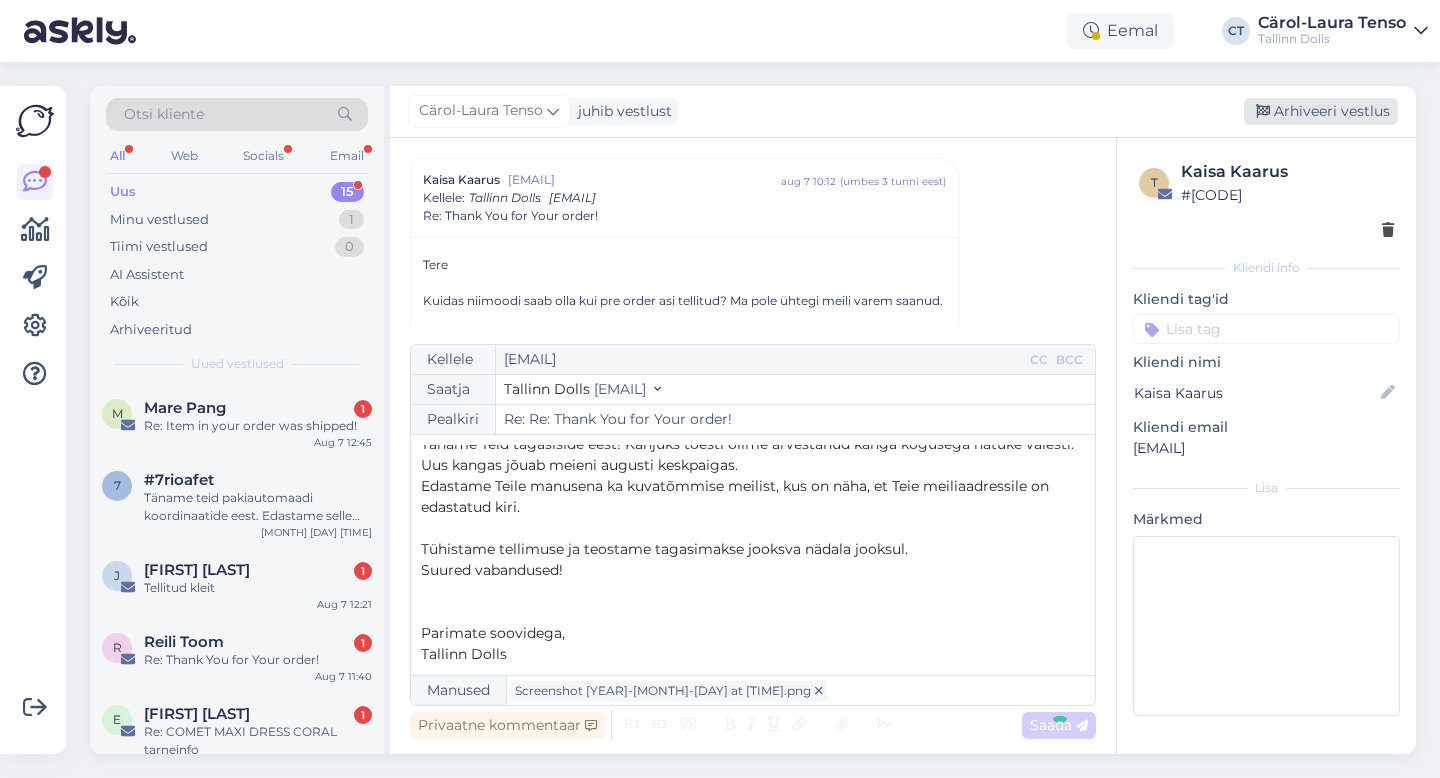 type on "Re: Thank You for Your order!" 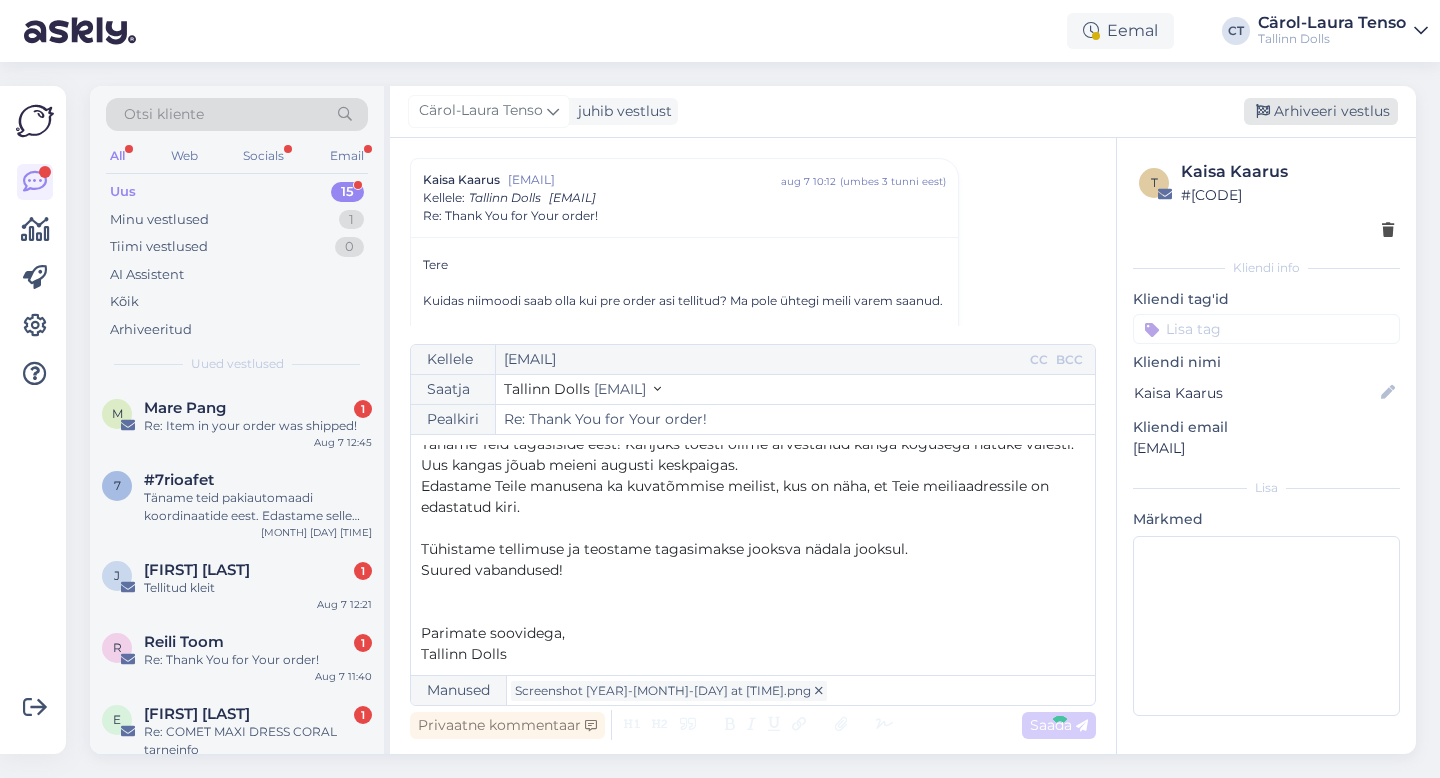 scroll, scrollTop: 0, scrollLeft: 0, axis: both 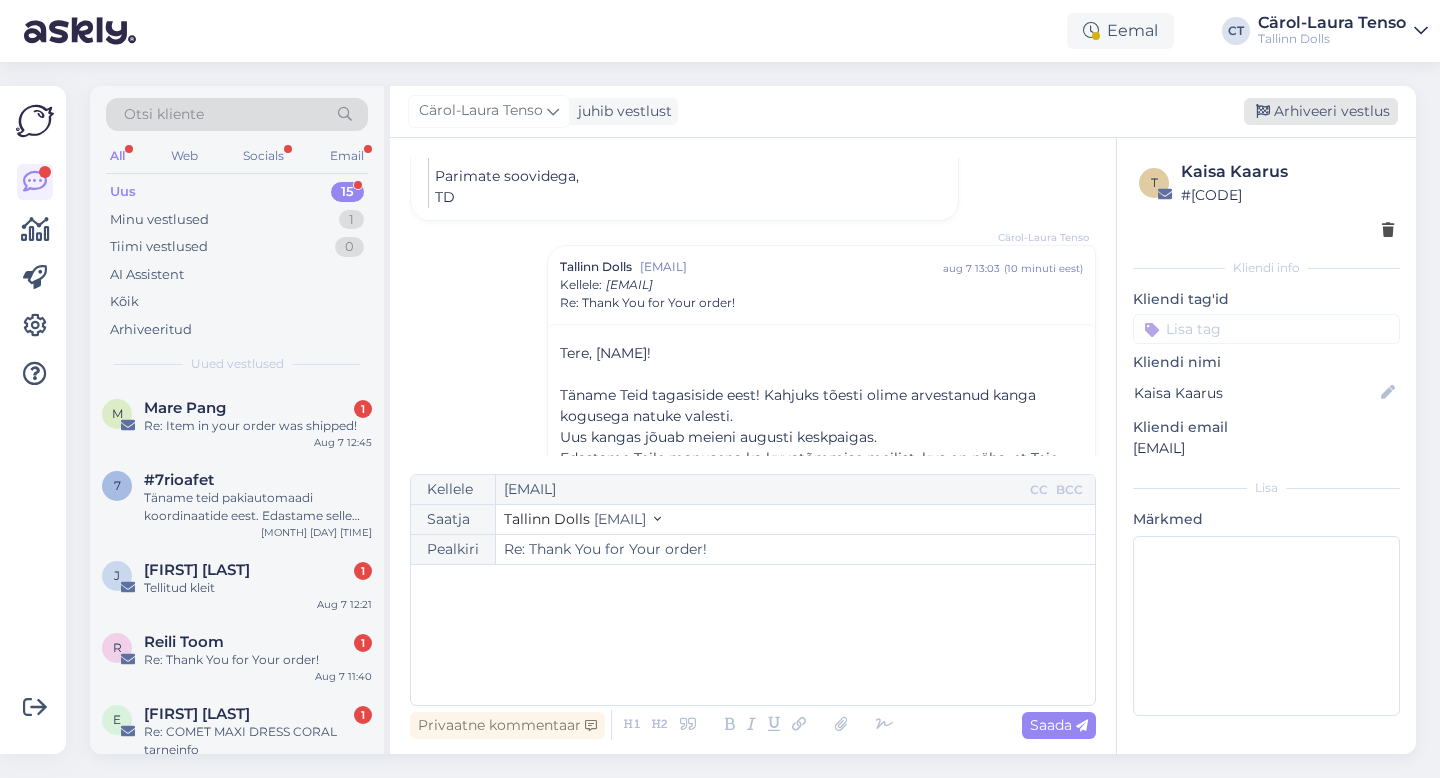 click on "Arhiveeri vestlus" at bounding box center (1321, 111) 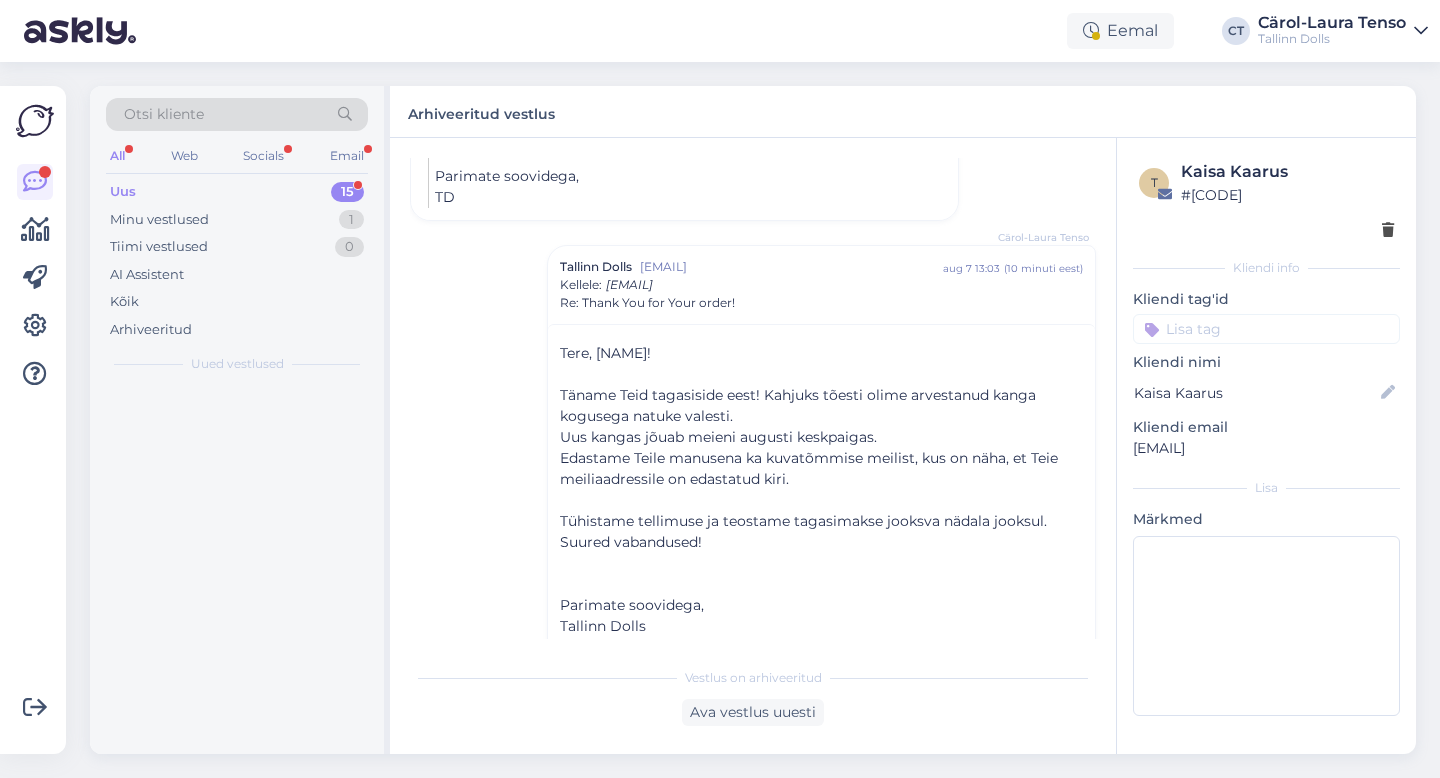 scroll, scrollTop: 1582, scrollLeft: 0, axis: vertical 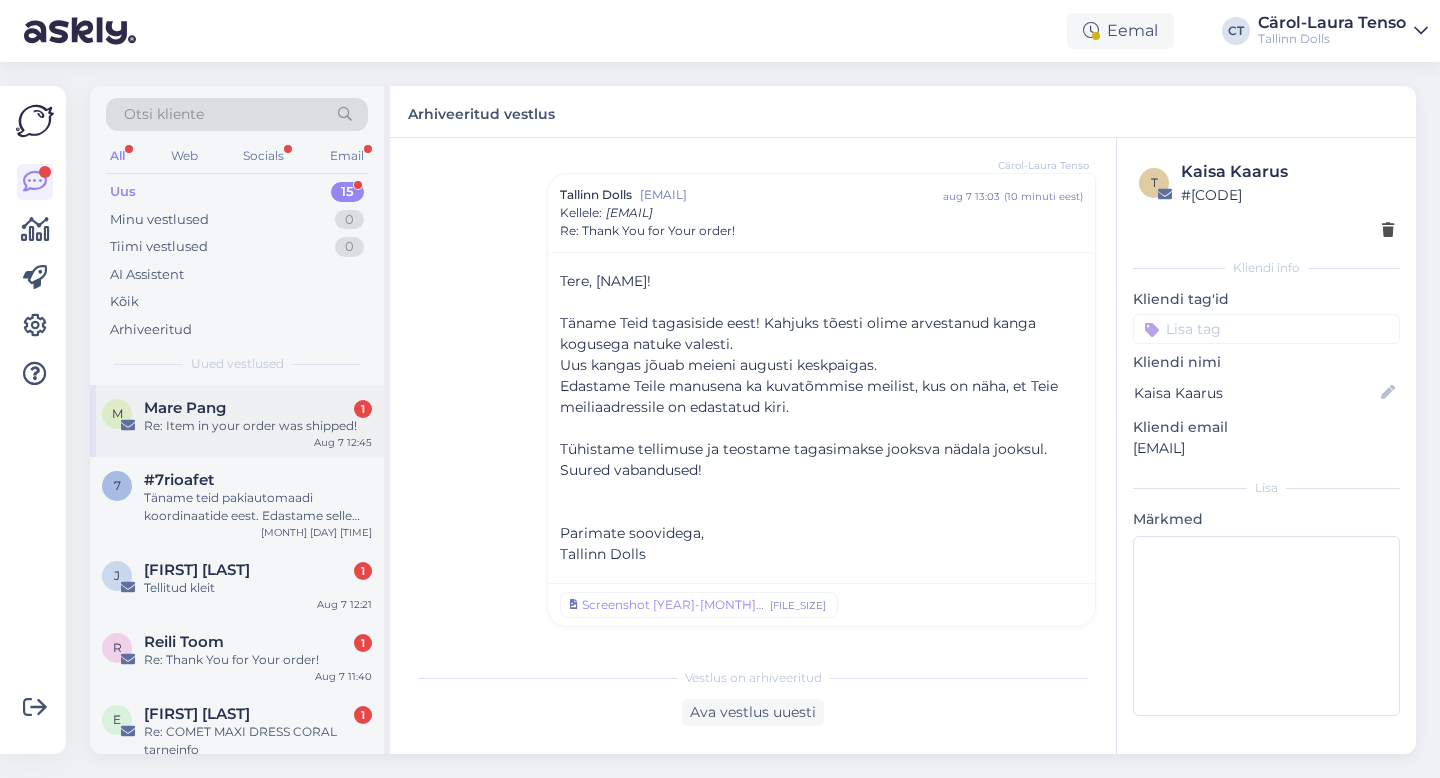 click on "[INITIAL] [LAST_NAME] [INITIAL] Re: Item in your order was shipped! [MONTH] [DAY] [TIME]" at bounding box center [237, 421] 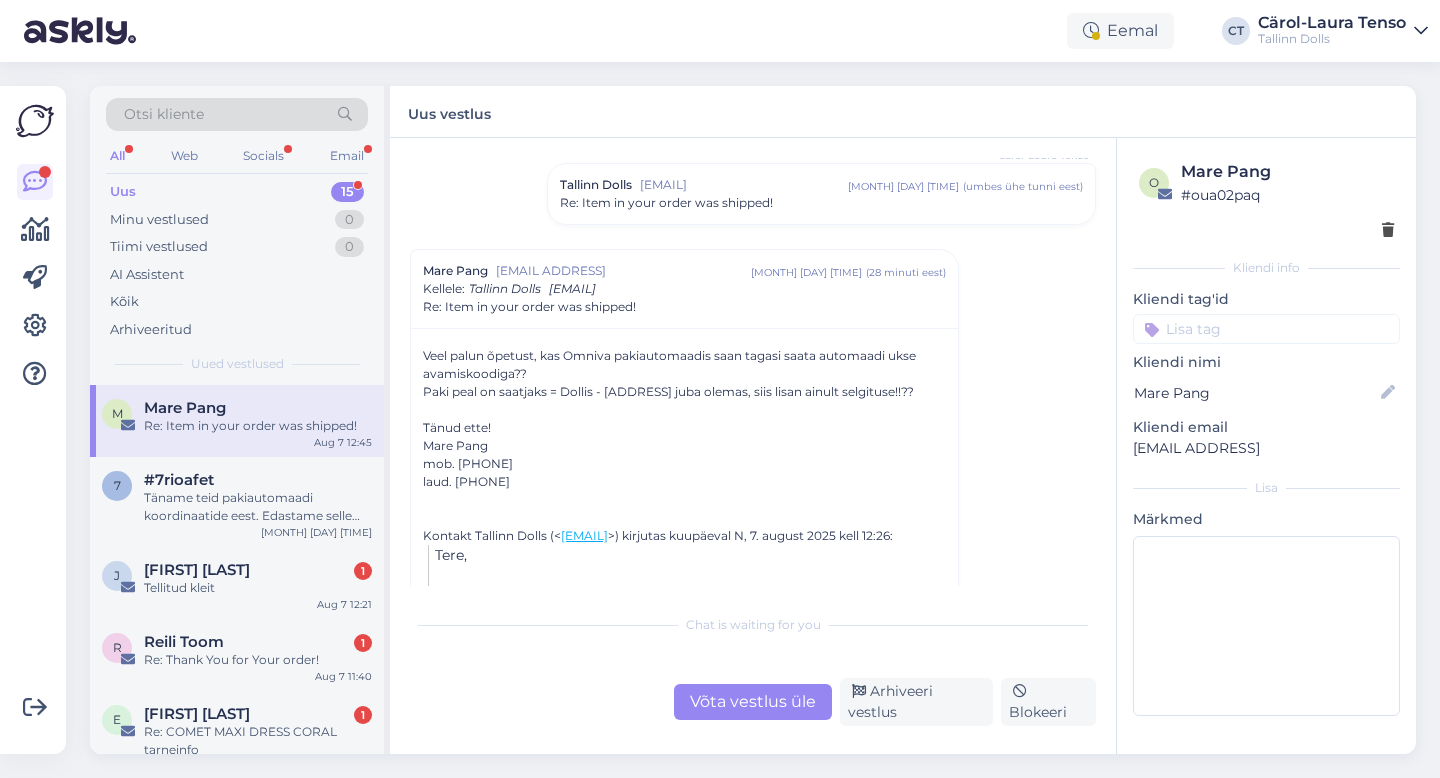 scroll, scrollTop: 113, scrollLeft: 0, axis: vertical 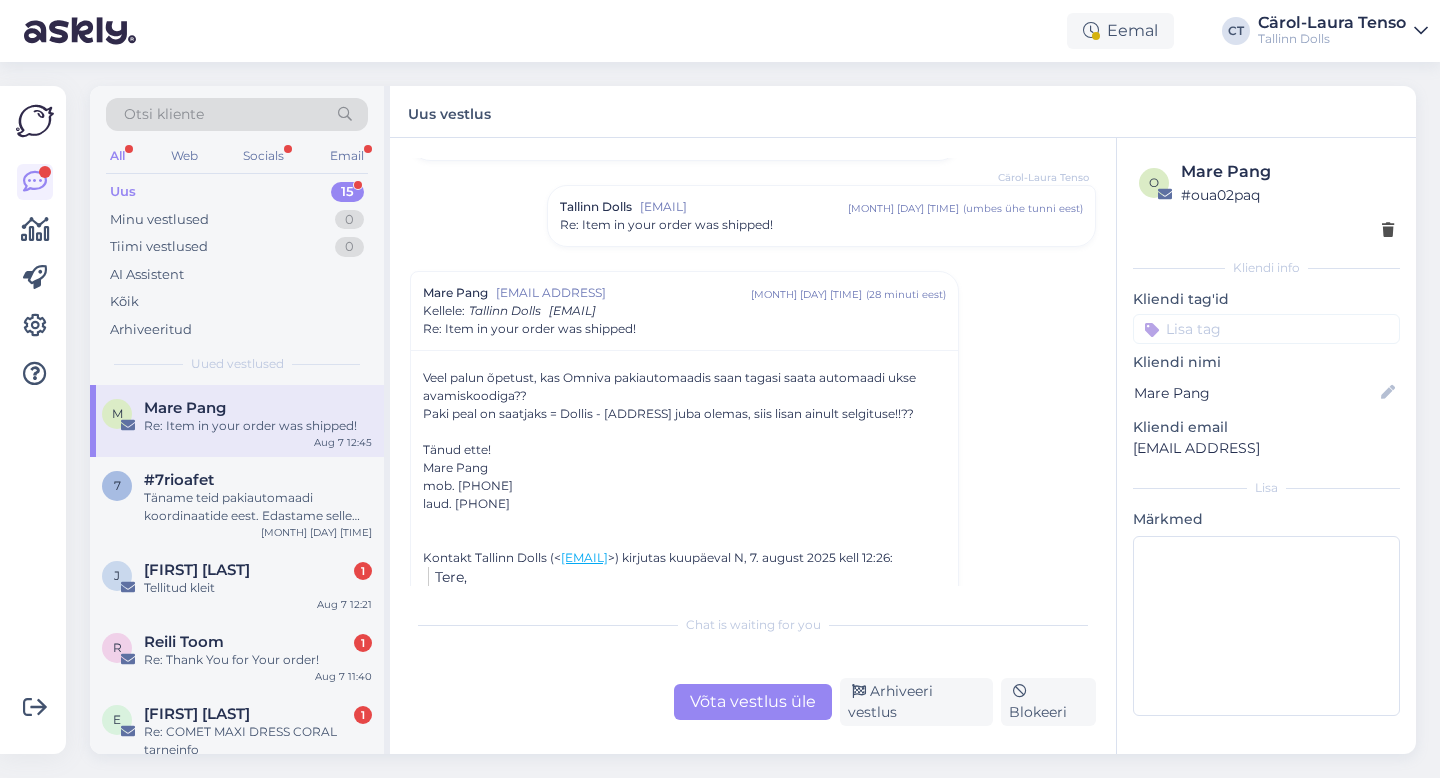 click on "Tallinn Dolls [EMAIL] [MONTH] [DAY] [TIME] ( umbes ühe tunni eest ) Re: Item in your order was shipped!" at bounding box center [821, 216] 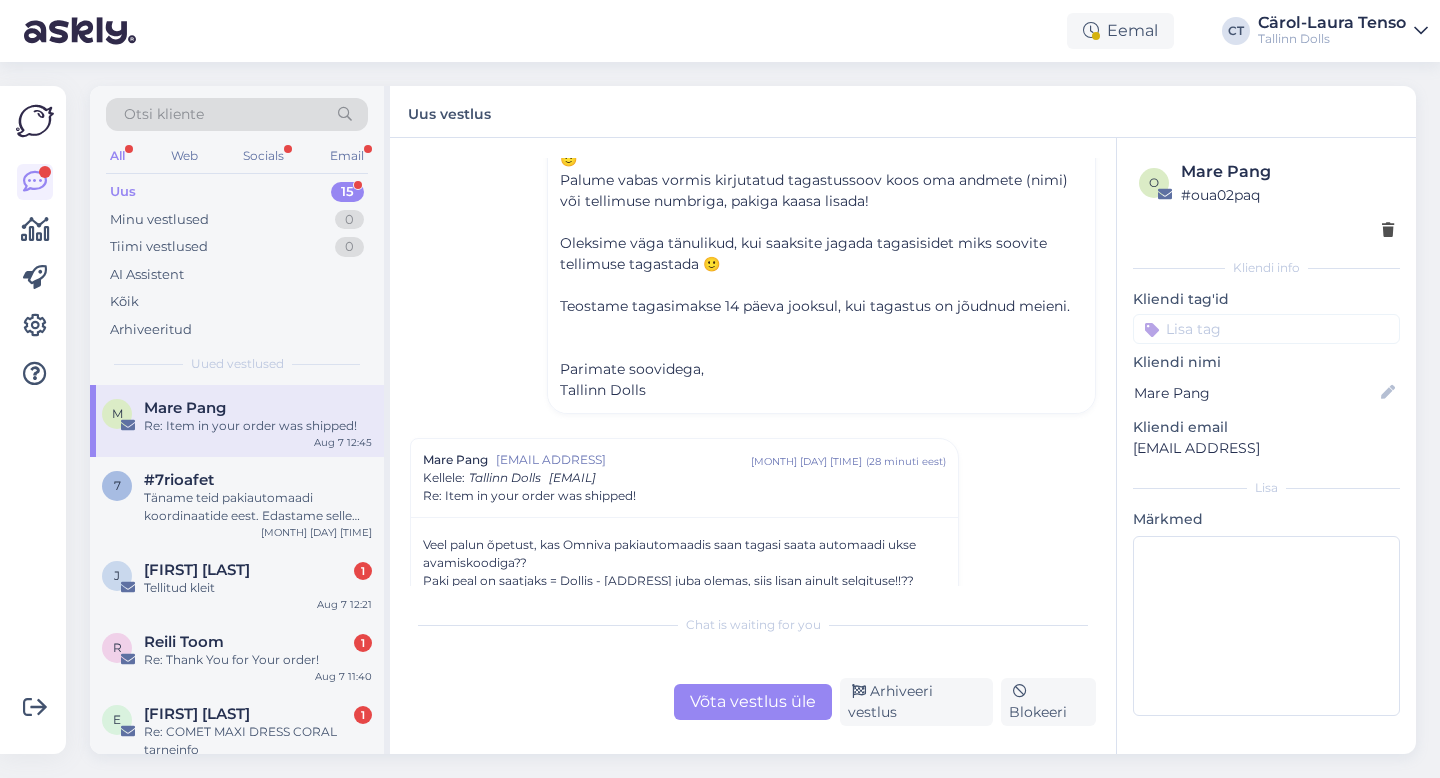 scroll, scrollTop: 349, scrollLeft: 0, axis: vertical 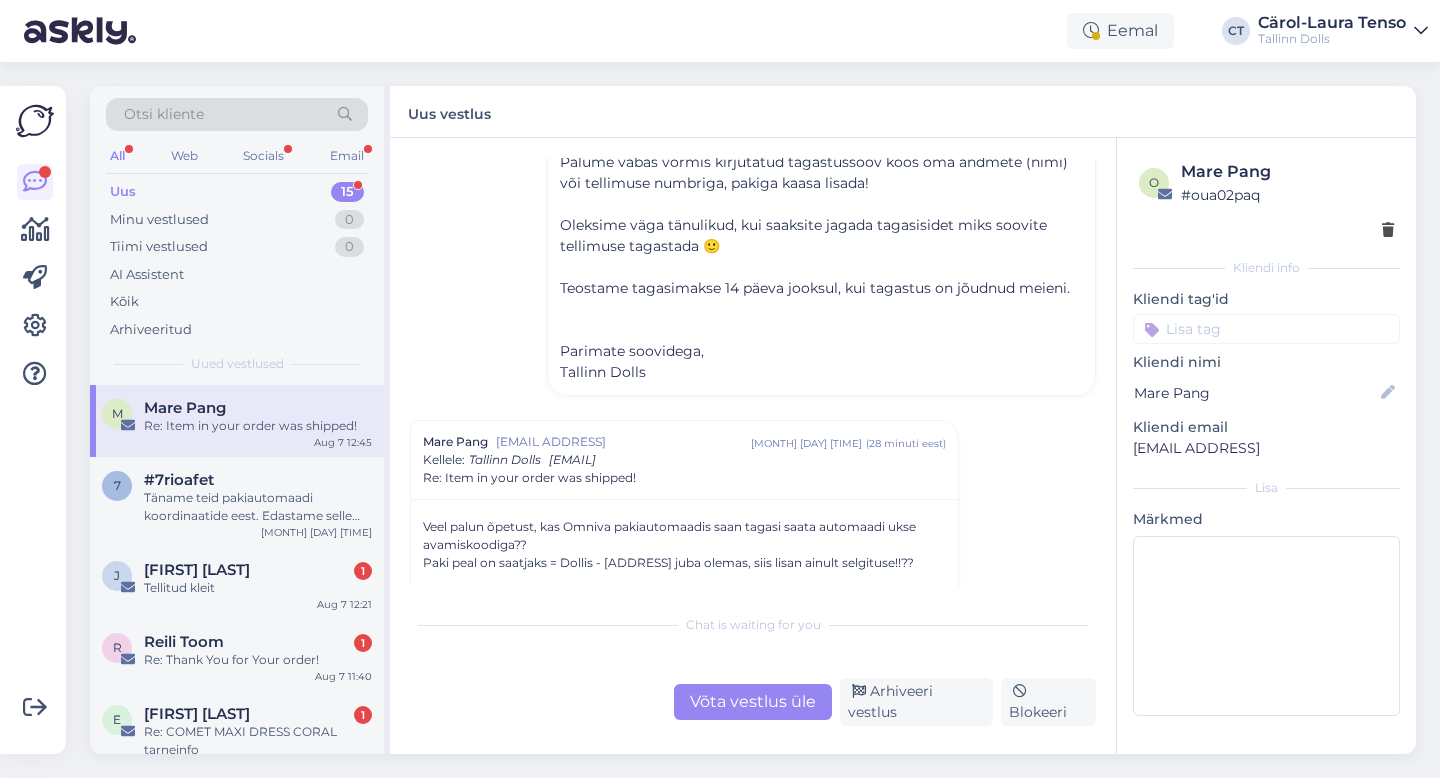 click on "Võta vestlus üle" at bounding box center (753, 702) 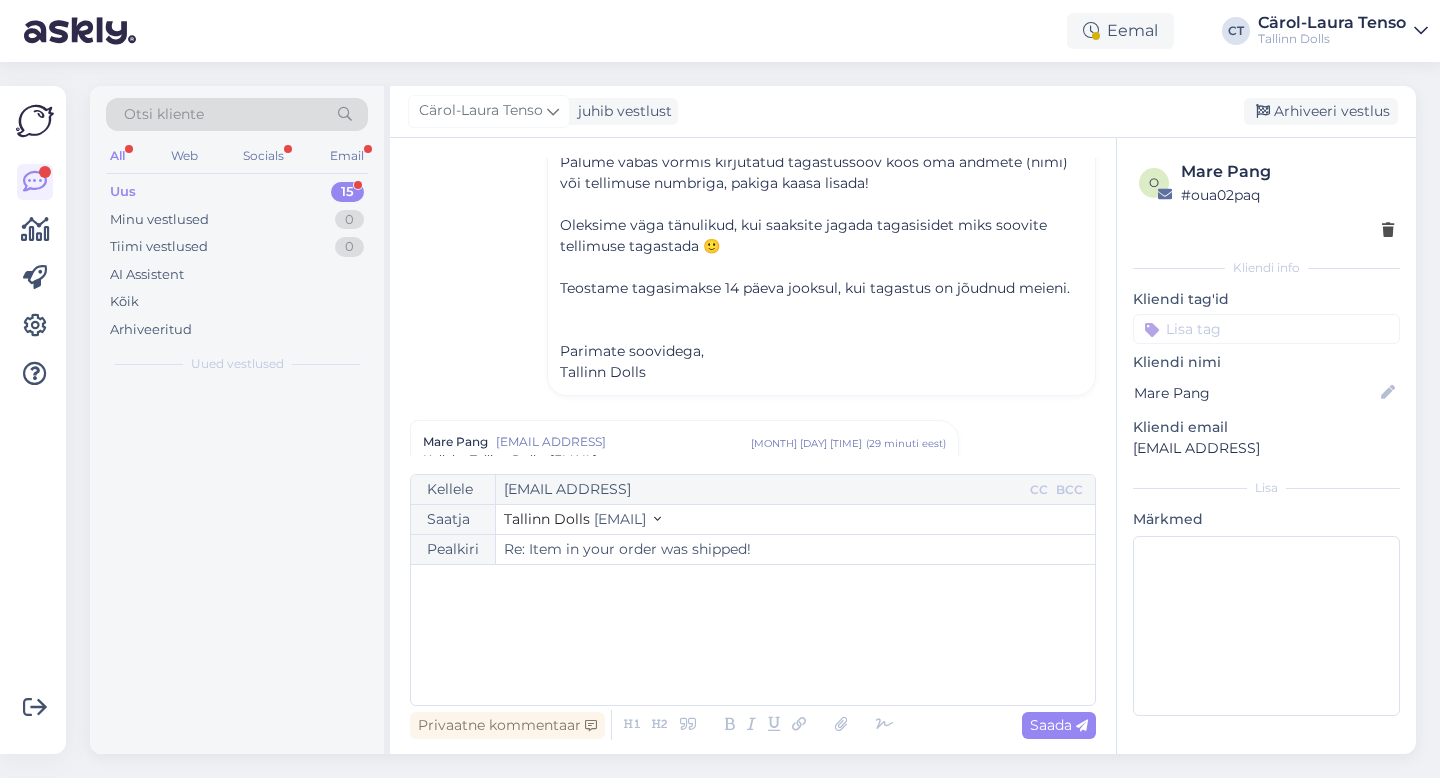 scroll, scrollTop: 611, scrollLeft: 0, axis: vertical 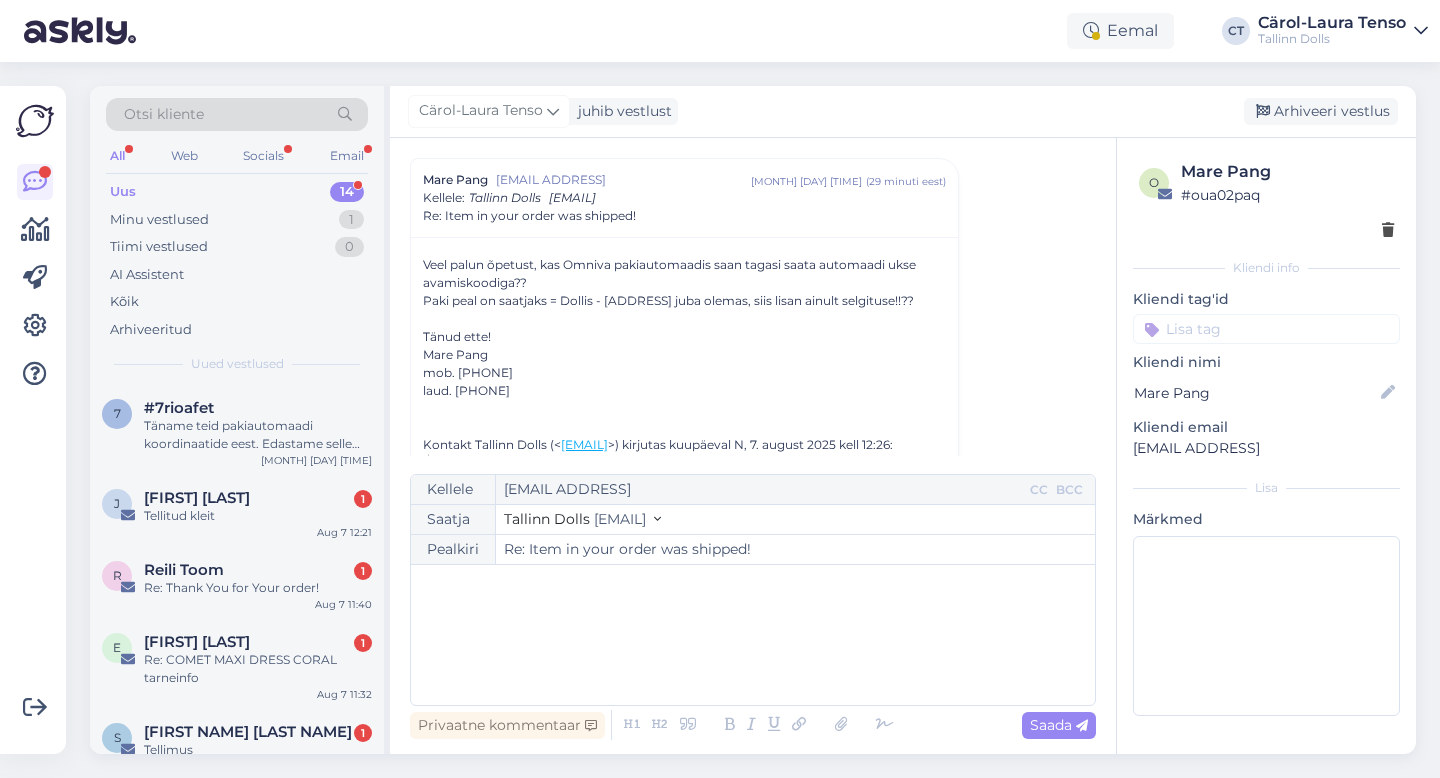 click on "﻿" at bounding box center (753, 635) 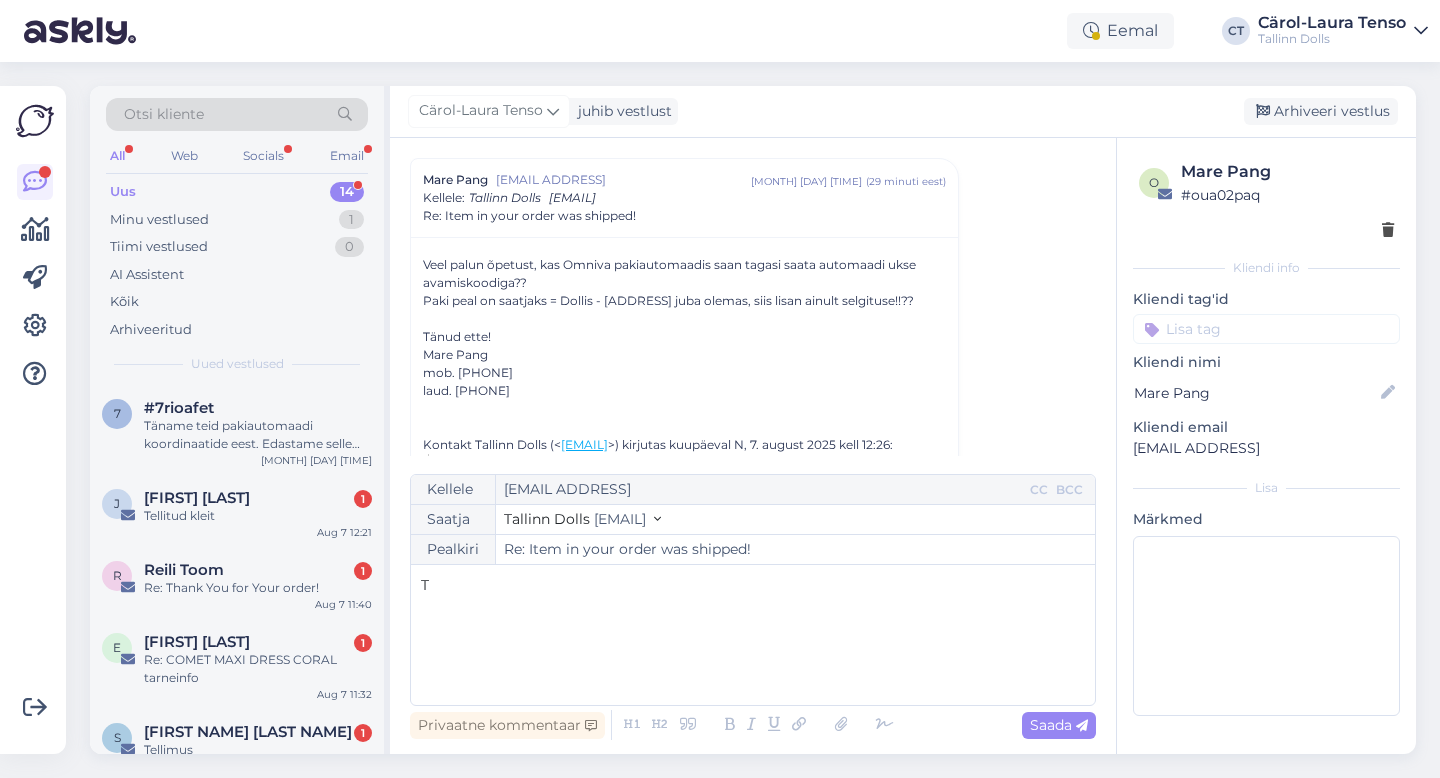 type 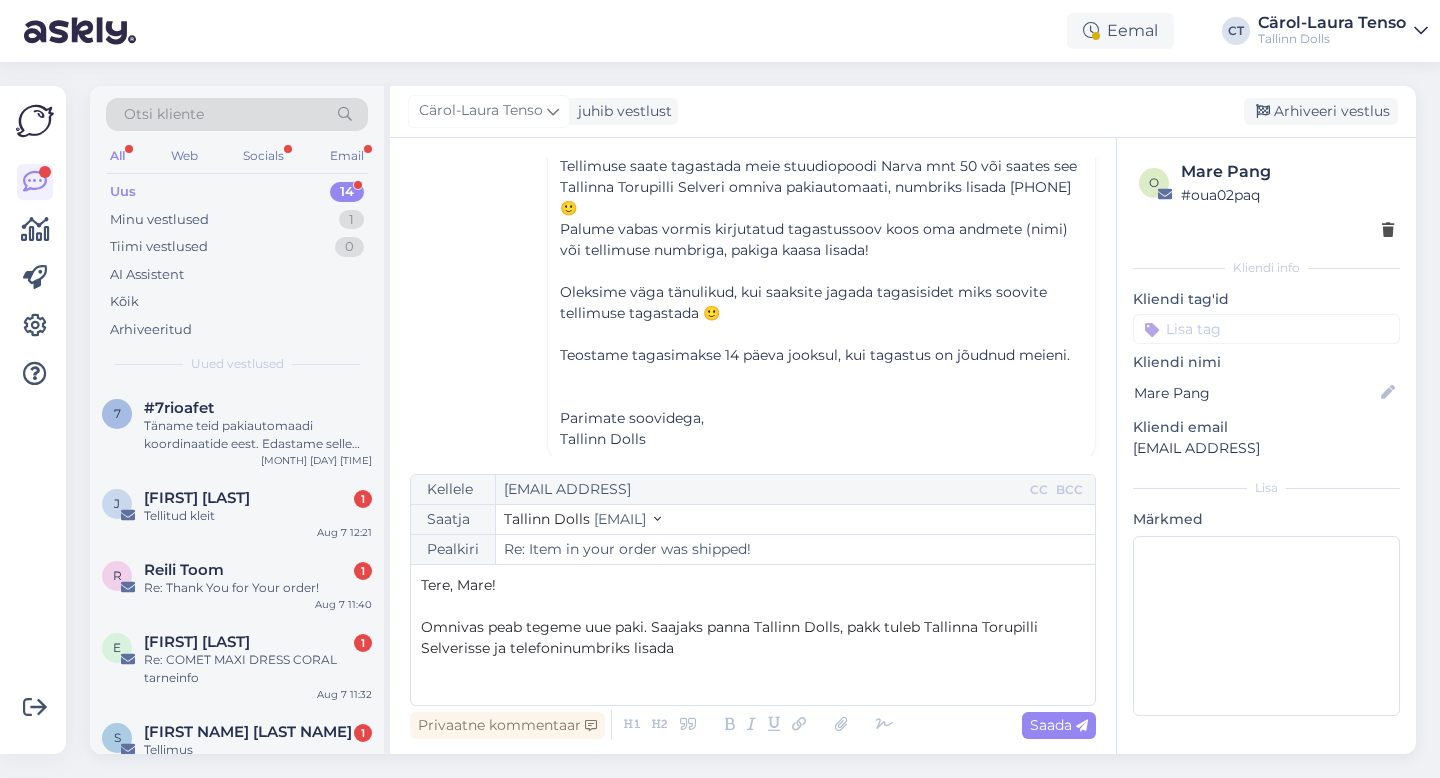 scroll, scrollTop: 228, scrollLeft: 0, axis: vertical 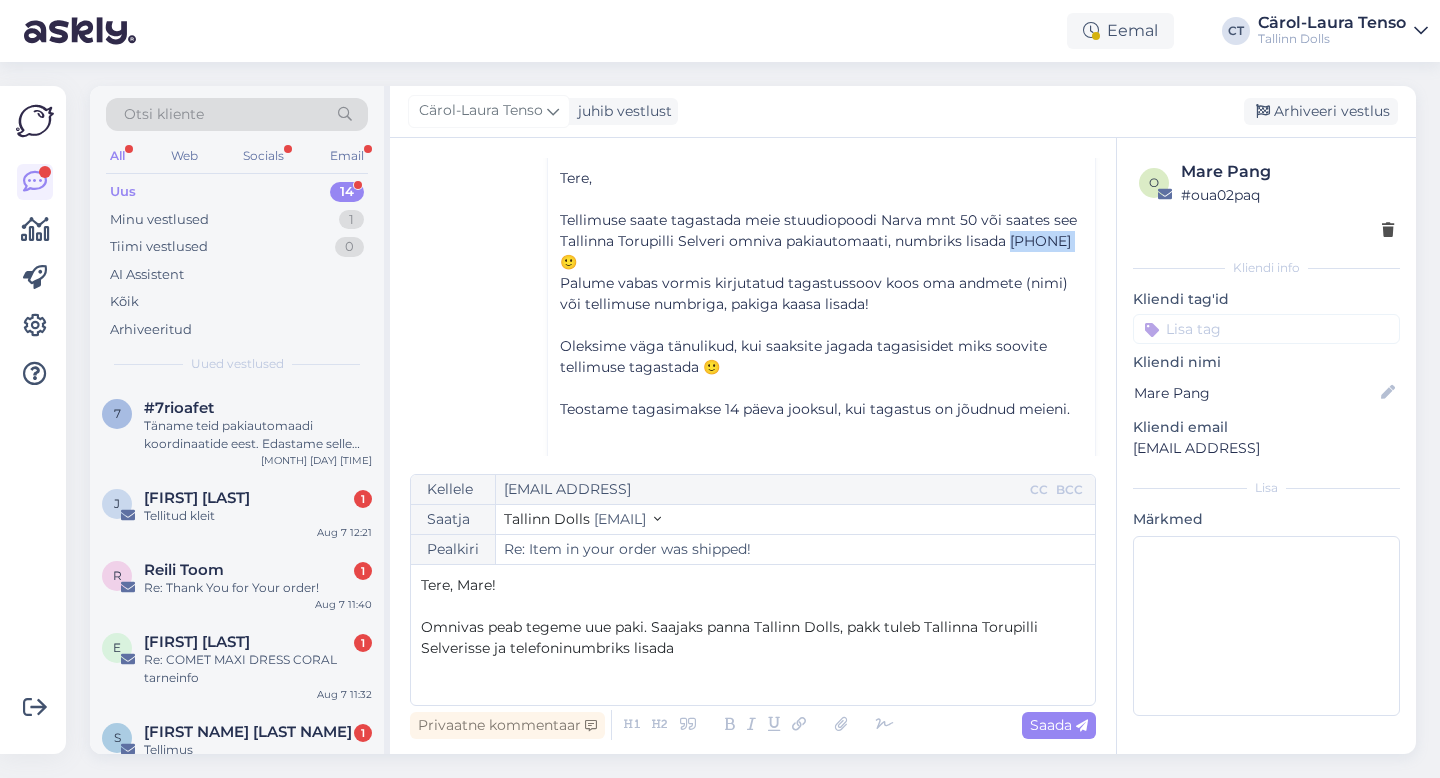 drag, startPoint x: 1010, startPoint y: 237, endPoint x: 1091, endPoint y: 237, distance: 81 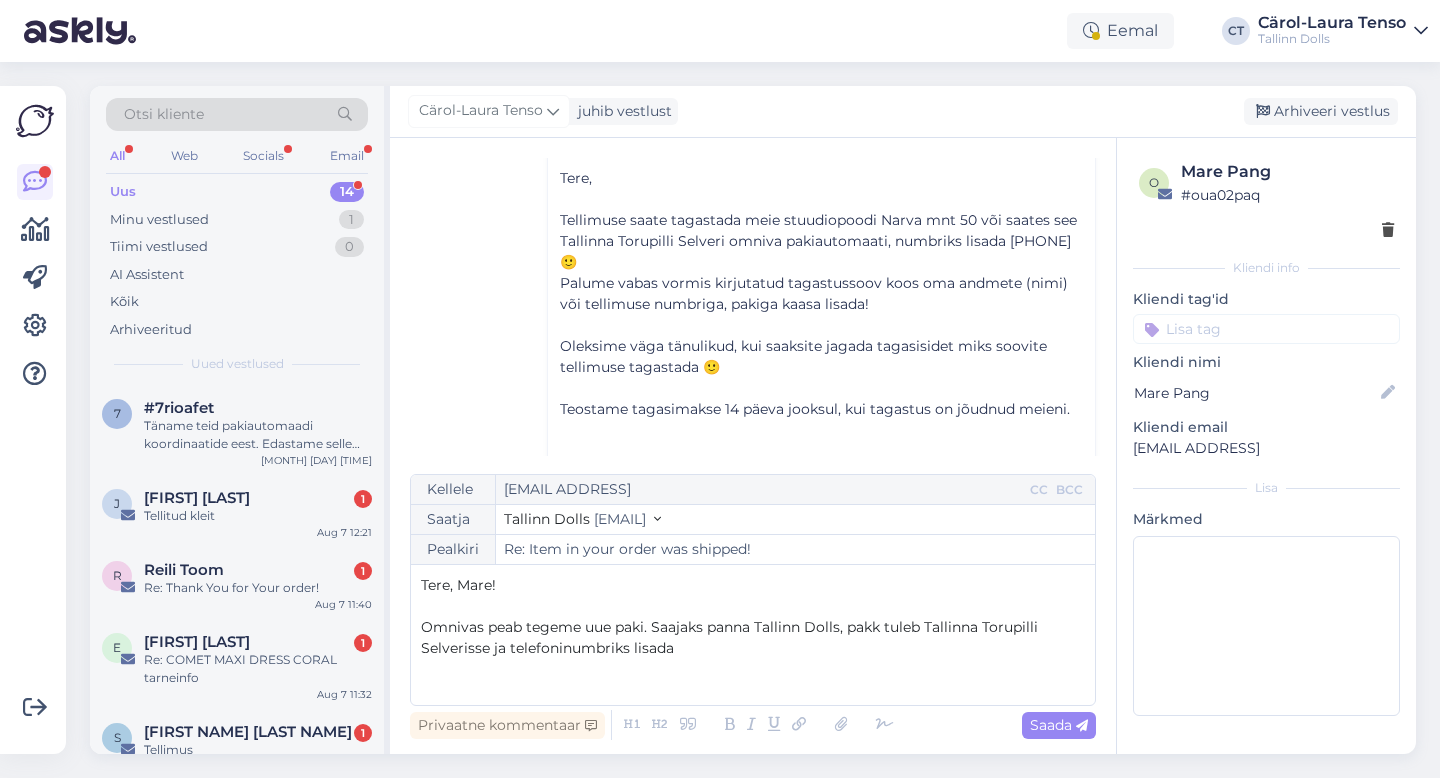 click on "Omnivas peab tegeme uue paki. Saajaks panna Tallinn Dolls, pakk tuleb Tallinna Torupilli Selverisse ja telefoninumbriks lisada" at bounding box center (731, 637) 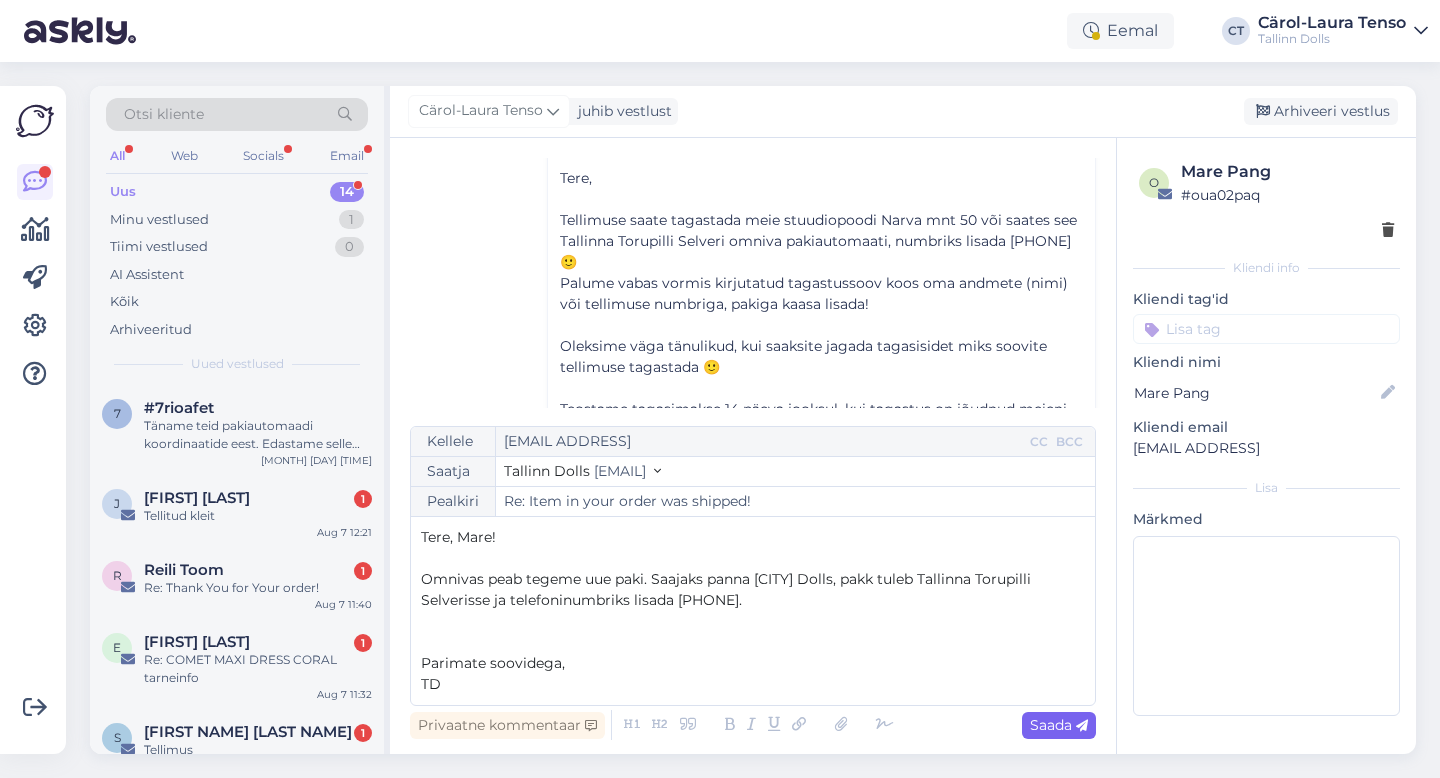 click on "Saada" at bounding box center [1059, 725] 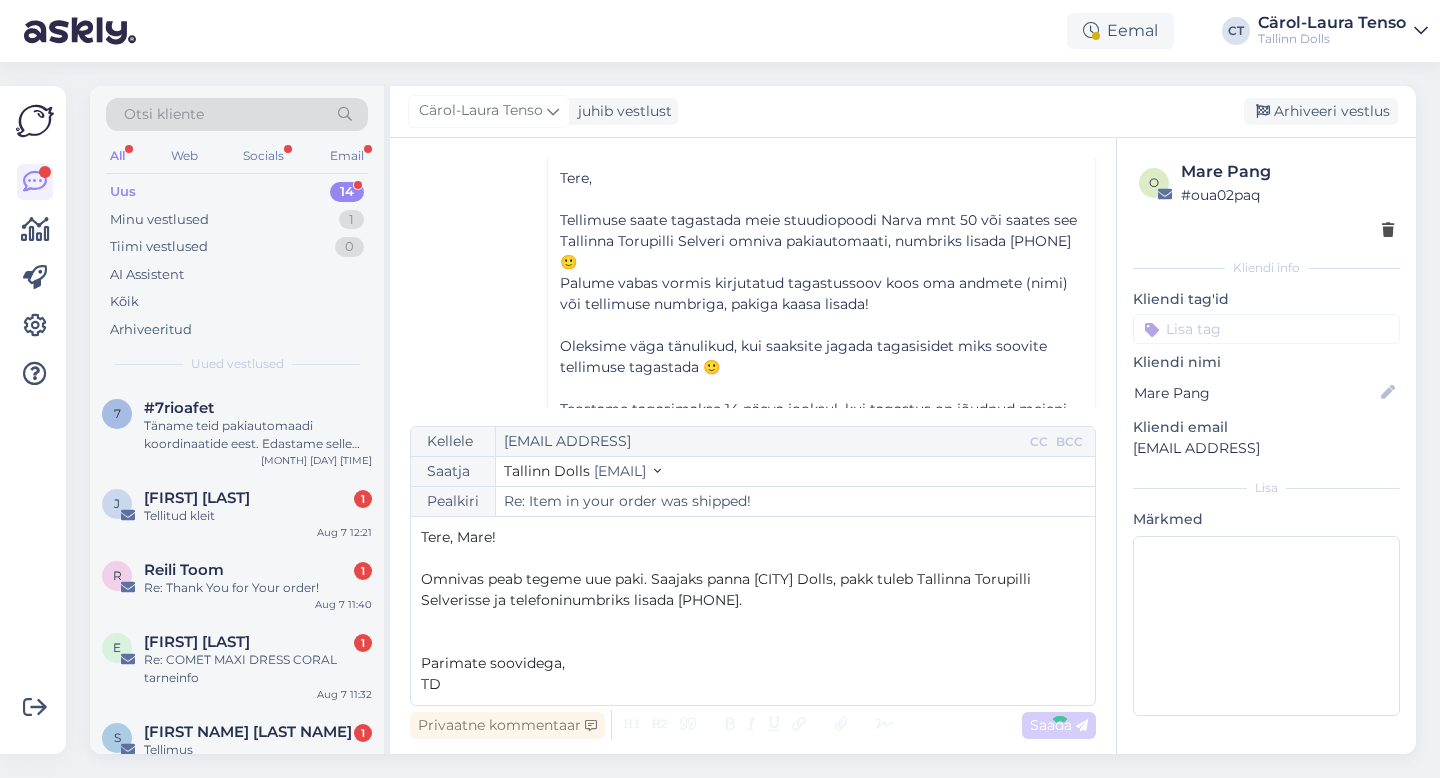 type on "Re: Re: Item in your order was shipped!" 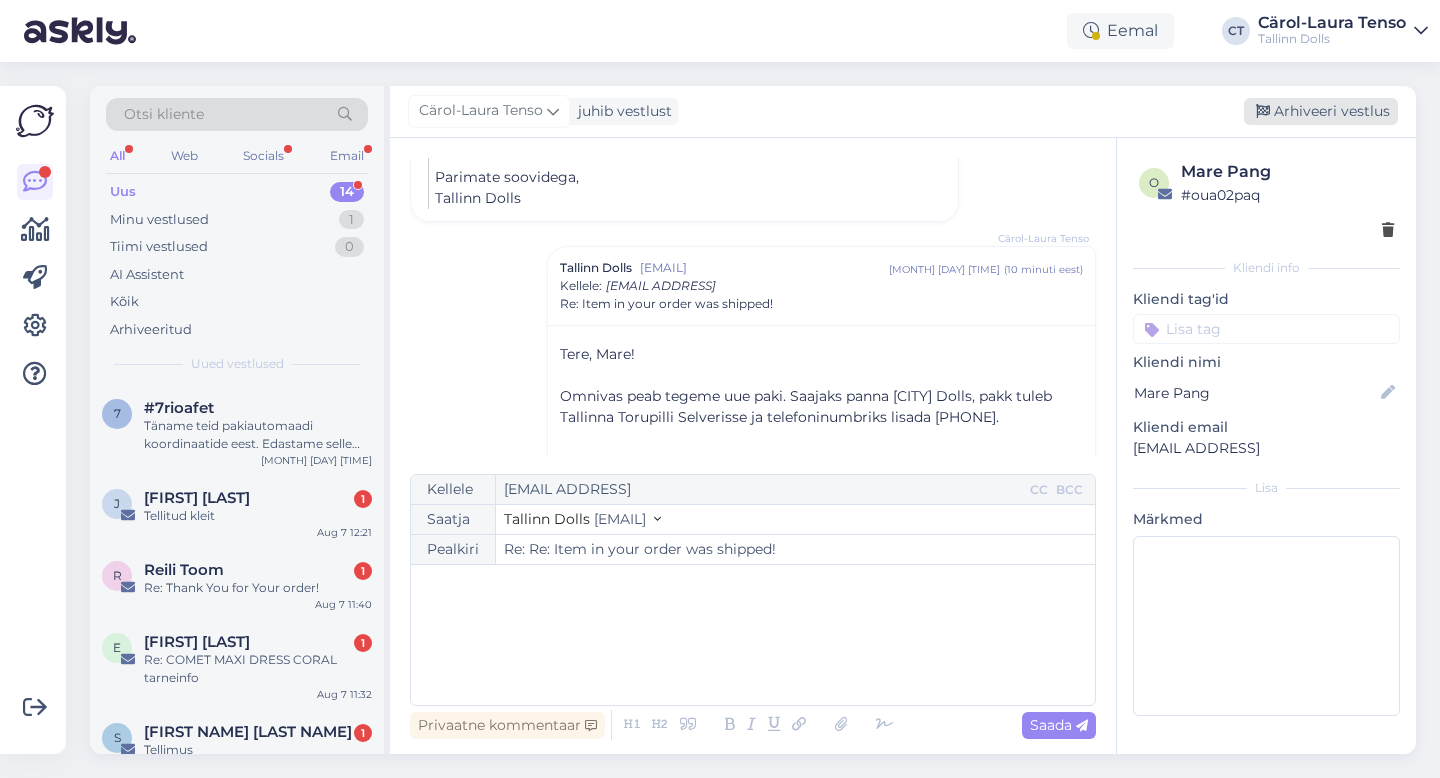 click on "Arhiveeri vestlus" at bounding box center (1321, 111) 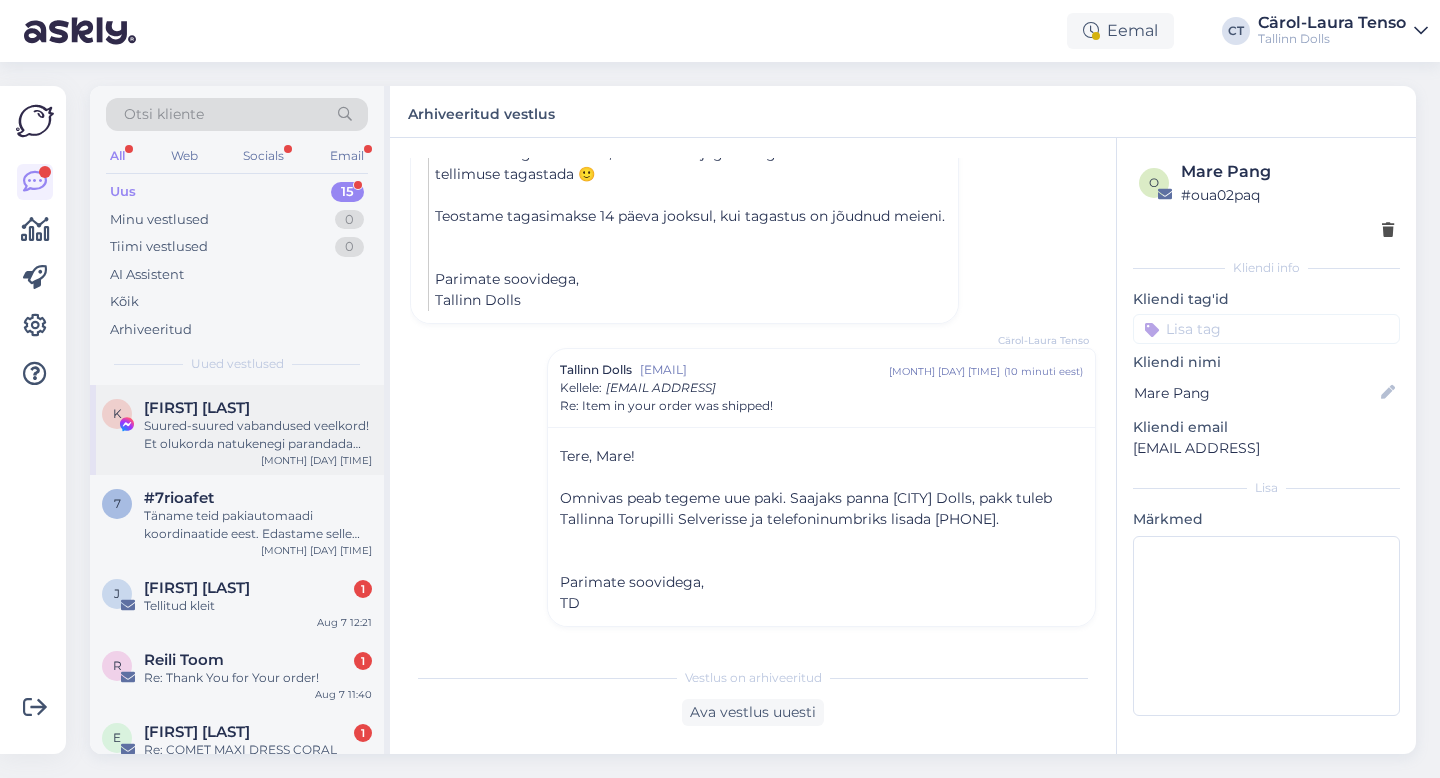 click on "Suured-suured vabandused veelkord! Et olukorda natukenegi parandada edastame Teile meie 30€ kinkekaardi koodi 🙂
Kinkekaardi kood on TD3047019." at bounding box center (258, 435) 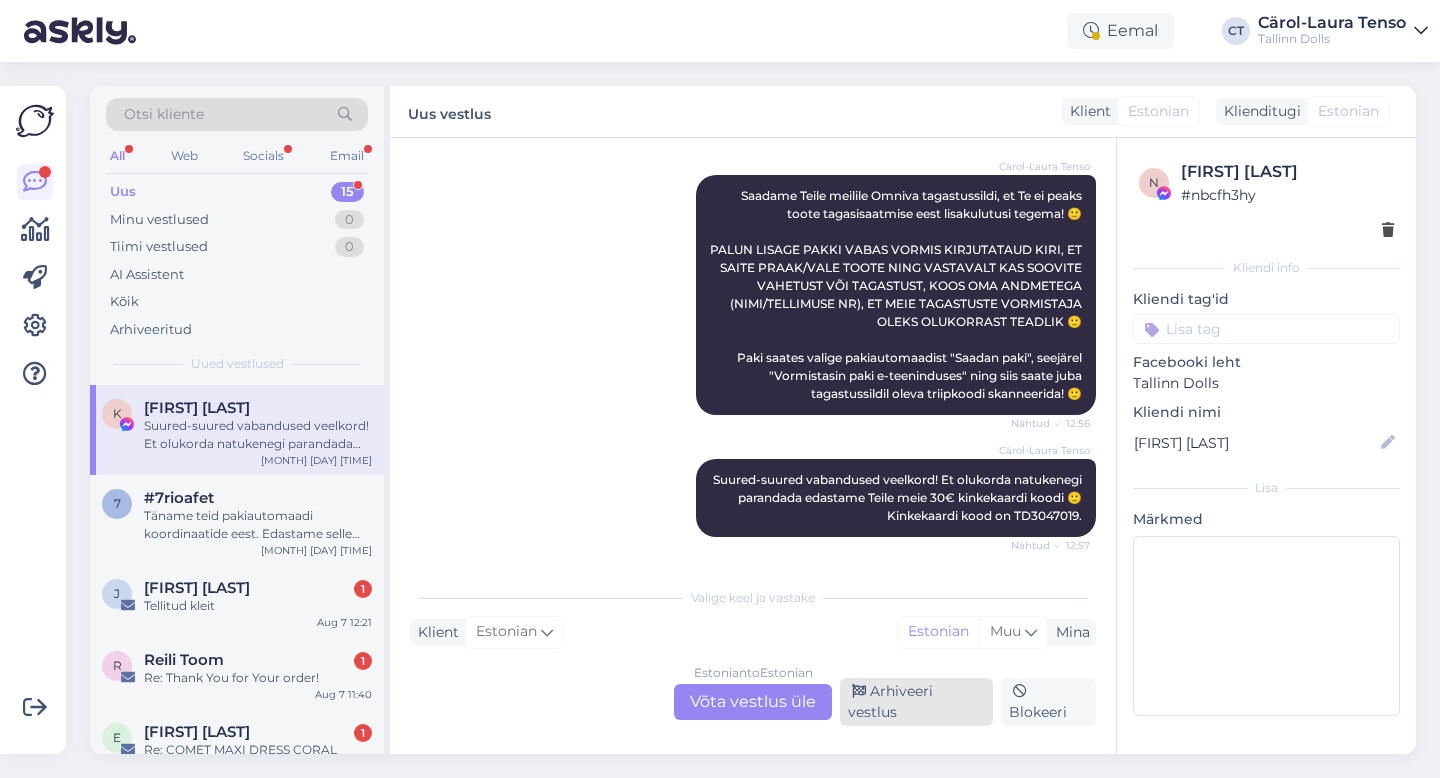 click on "Arhiveeri vestlus" at bounding box center [916, 702] 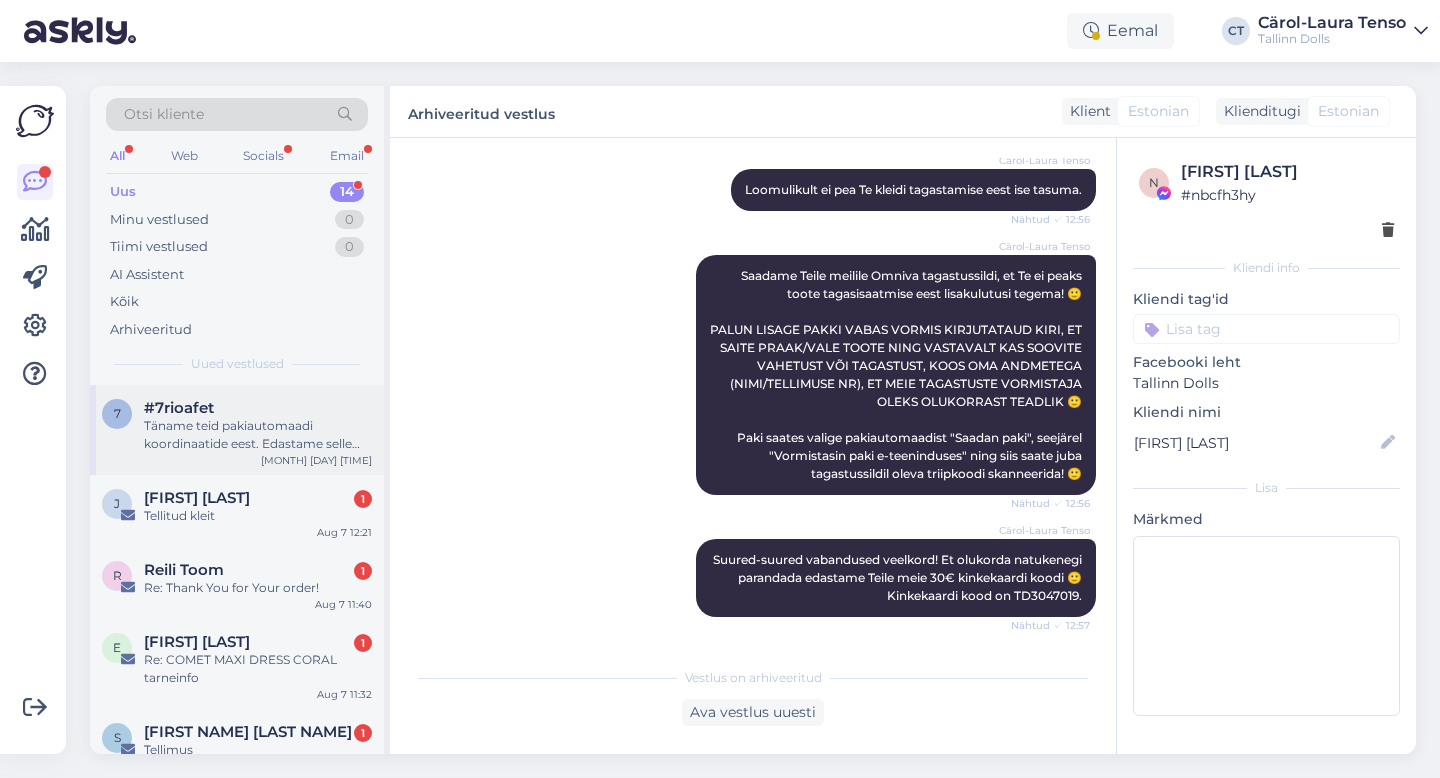click on "[ORDER_ID] Täname teid pakiautomaadi koordinaatide eest. Edastame selle info kolleegile. [MONTH] [DAY] [TIME]" at bounding box center (237, 430) 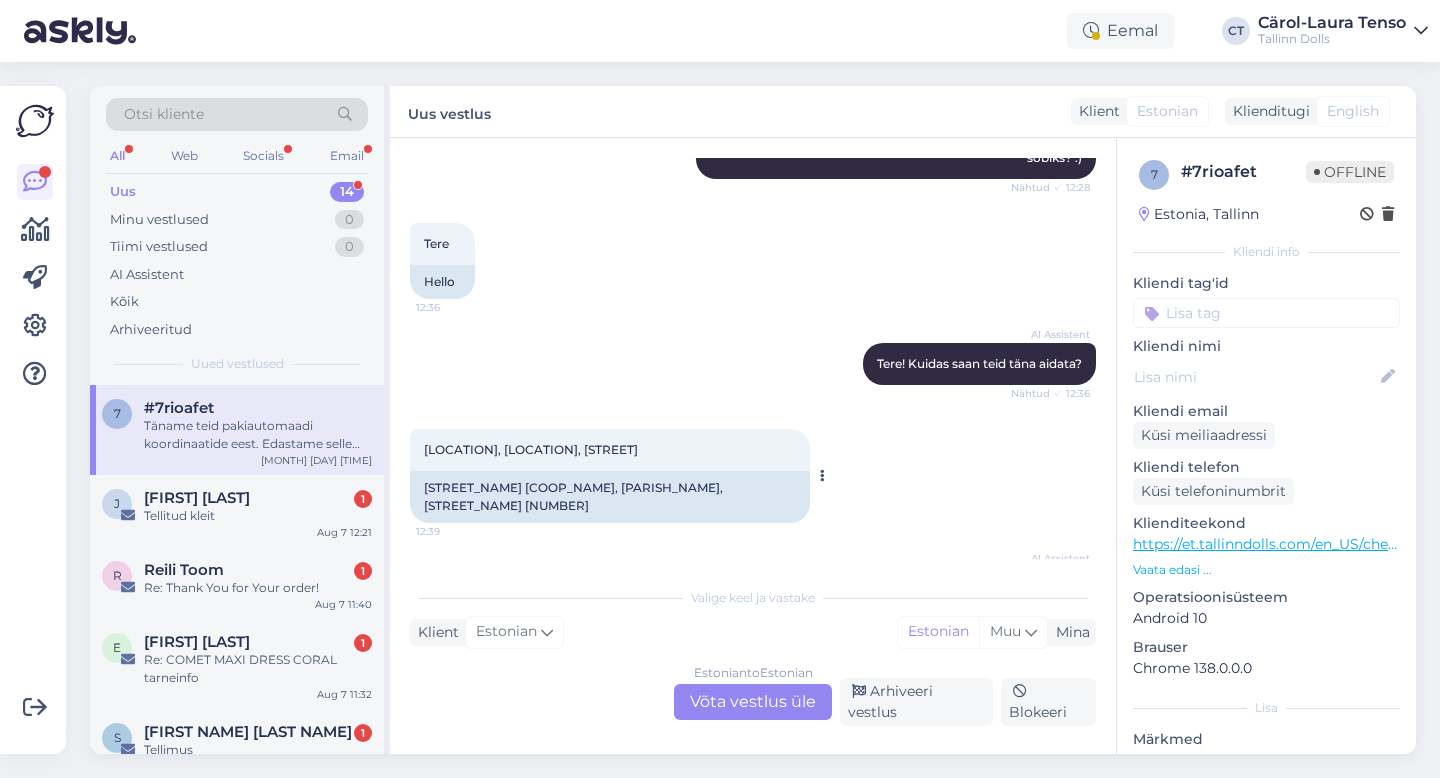 scroll, scrollTop: 905, scrollLeft: 0, axis: vertical 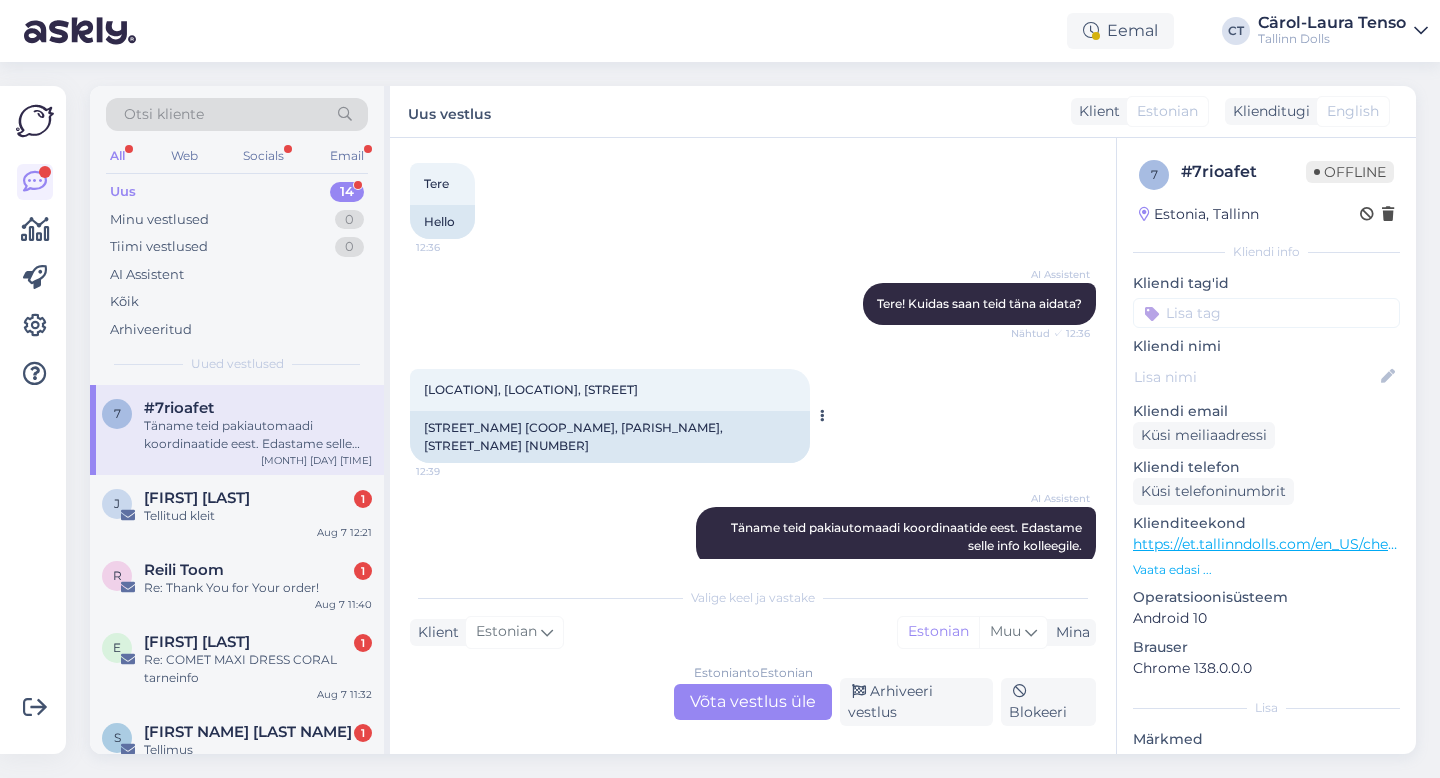 drag, startPoint x: 422, startPoint y: 388, endPoint x: 700, endPoint y: 385, distance: 278.01617 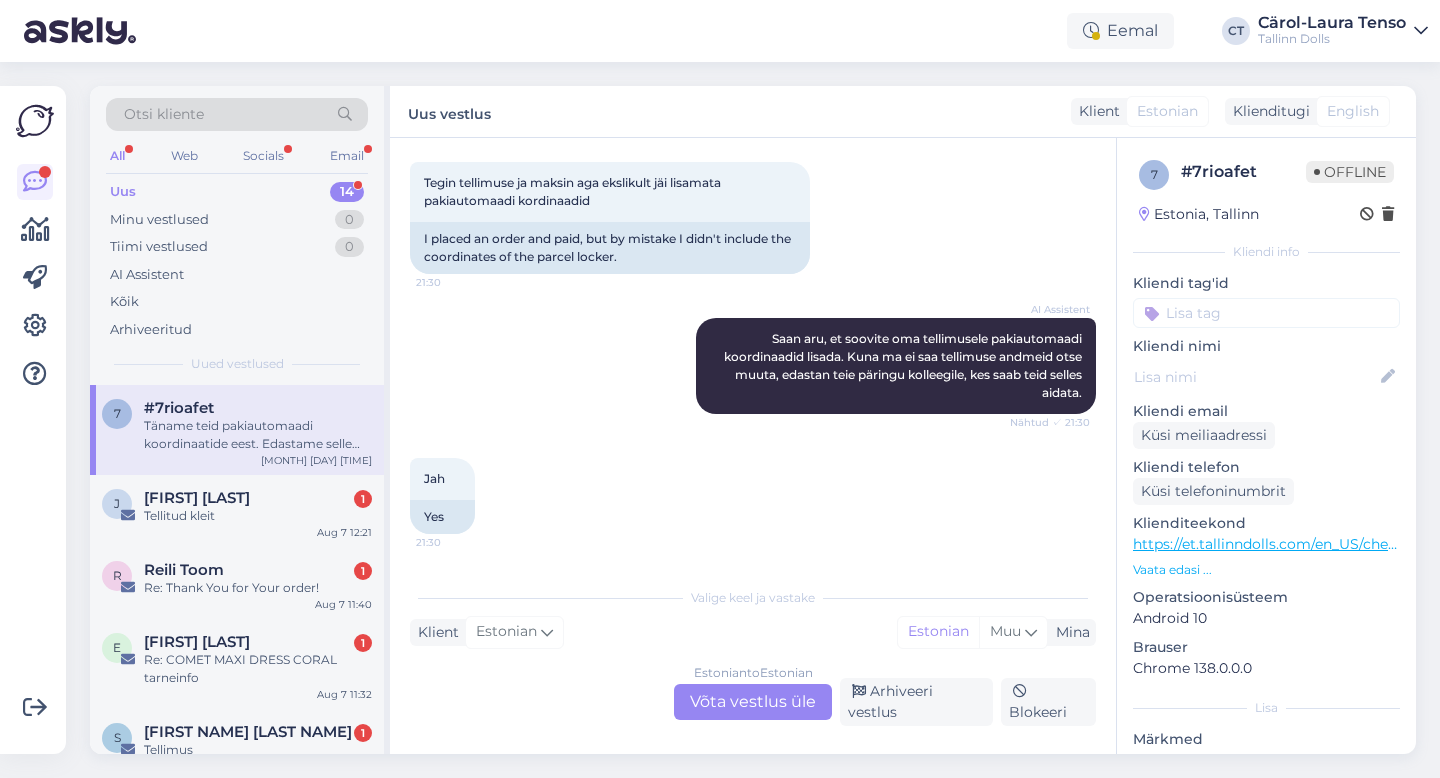 scroll, scrollTop: 720, scrollLeft: 0, axis: vertical 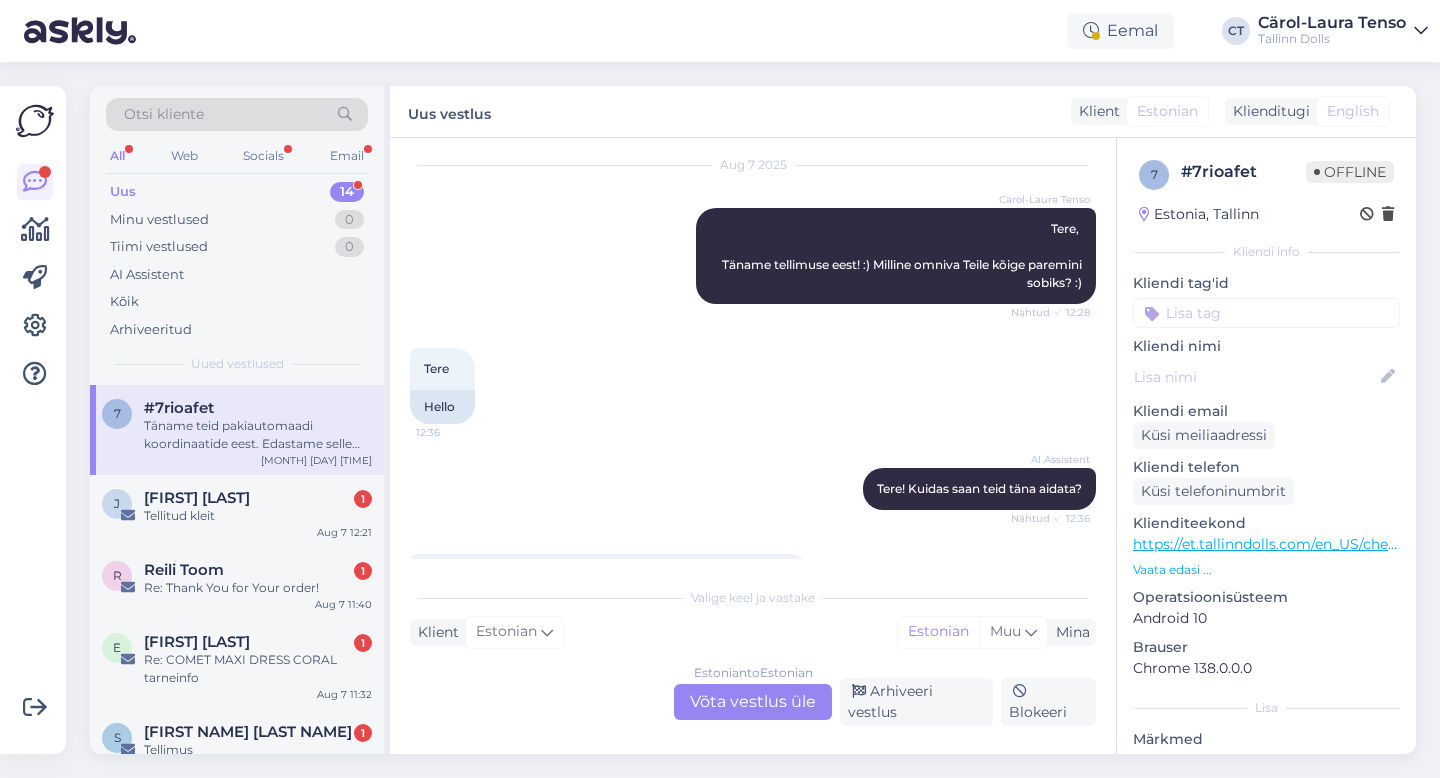 click on "Estonian  to  Estonian Võta vestlus üle" at bounding box center (753, 702) 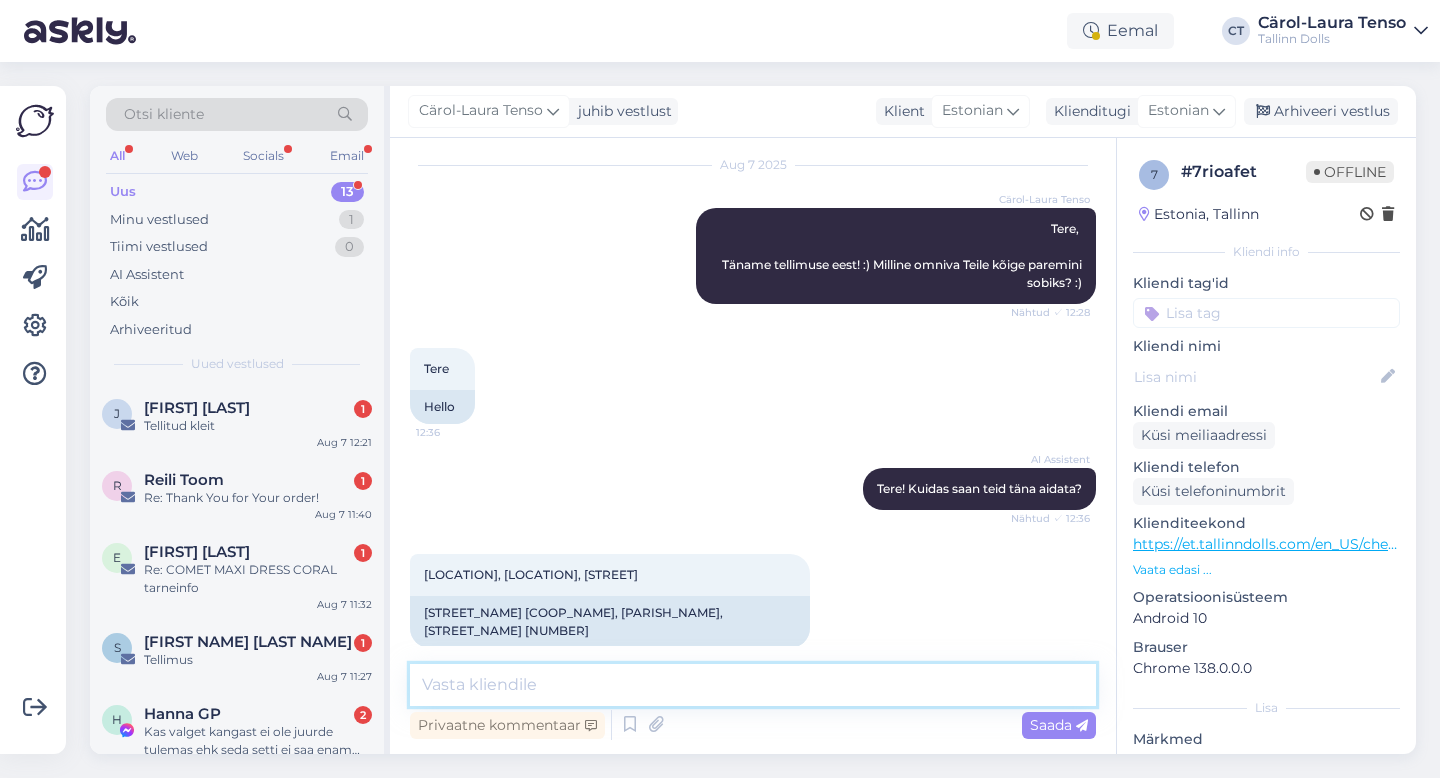 click at bounding box center (753, 685) 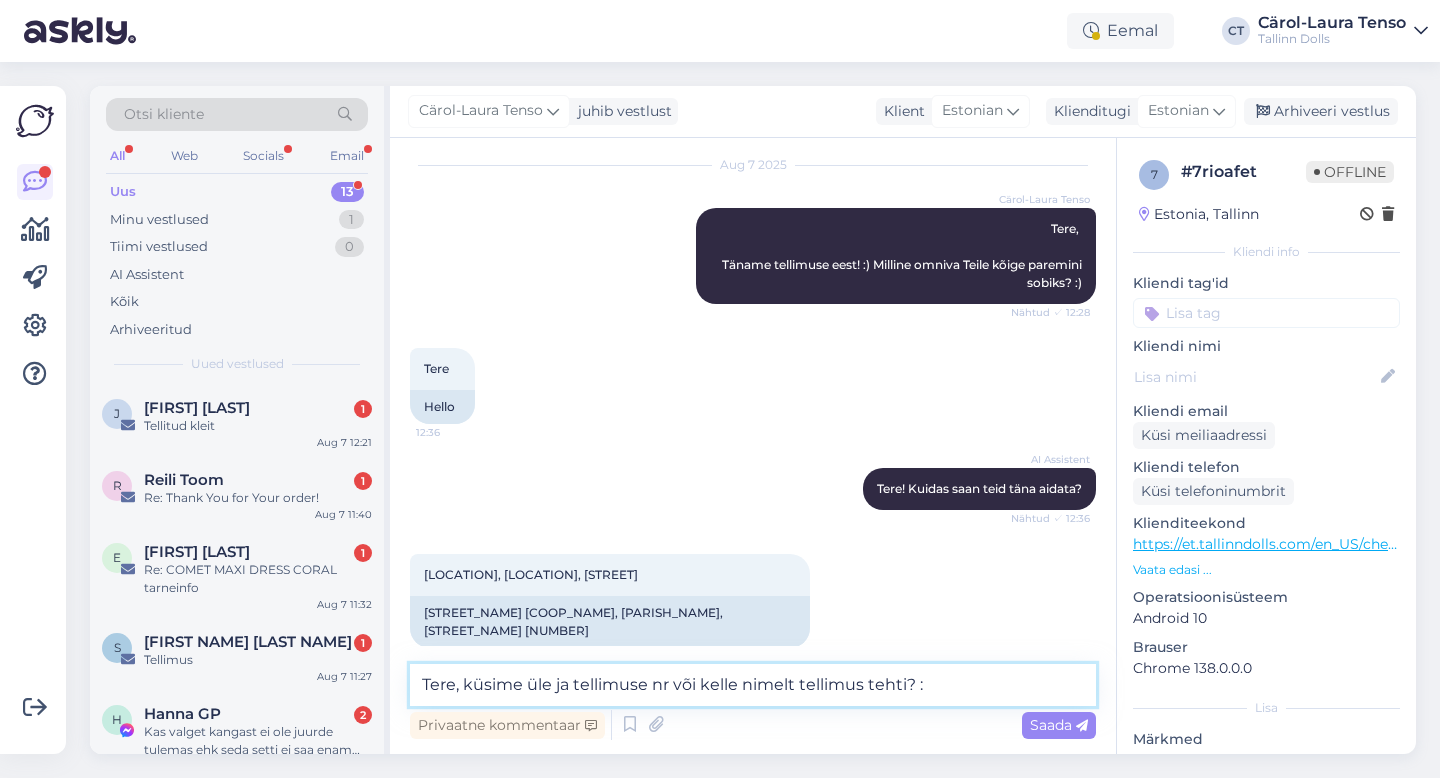 type on "Tere, küsime üle ja tellimuse nr või kelle nimelt tellimus tehti? :)" 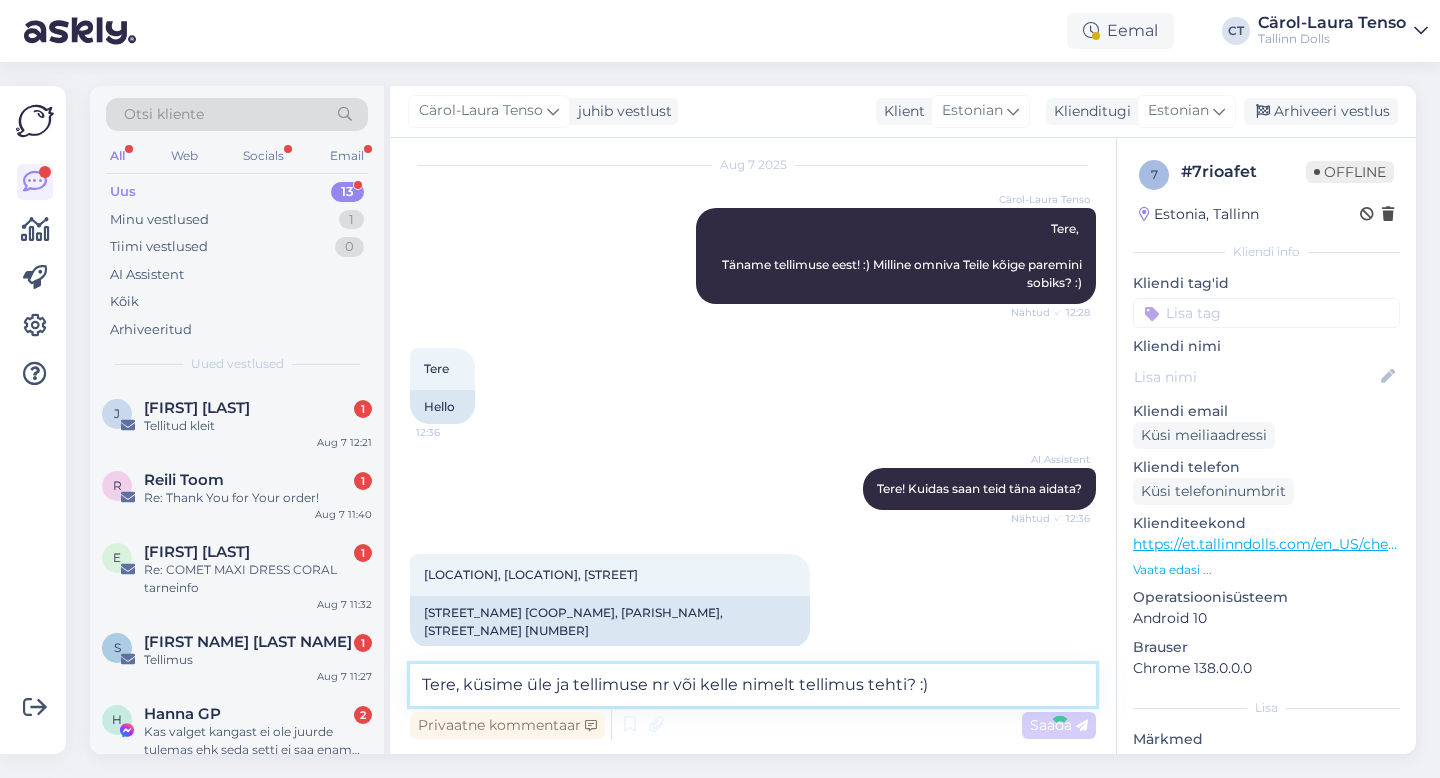 type 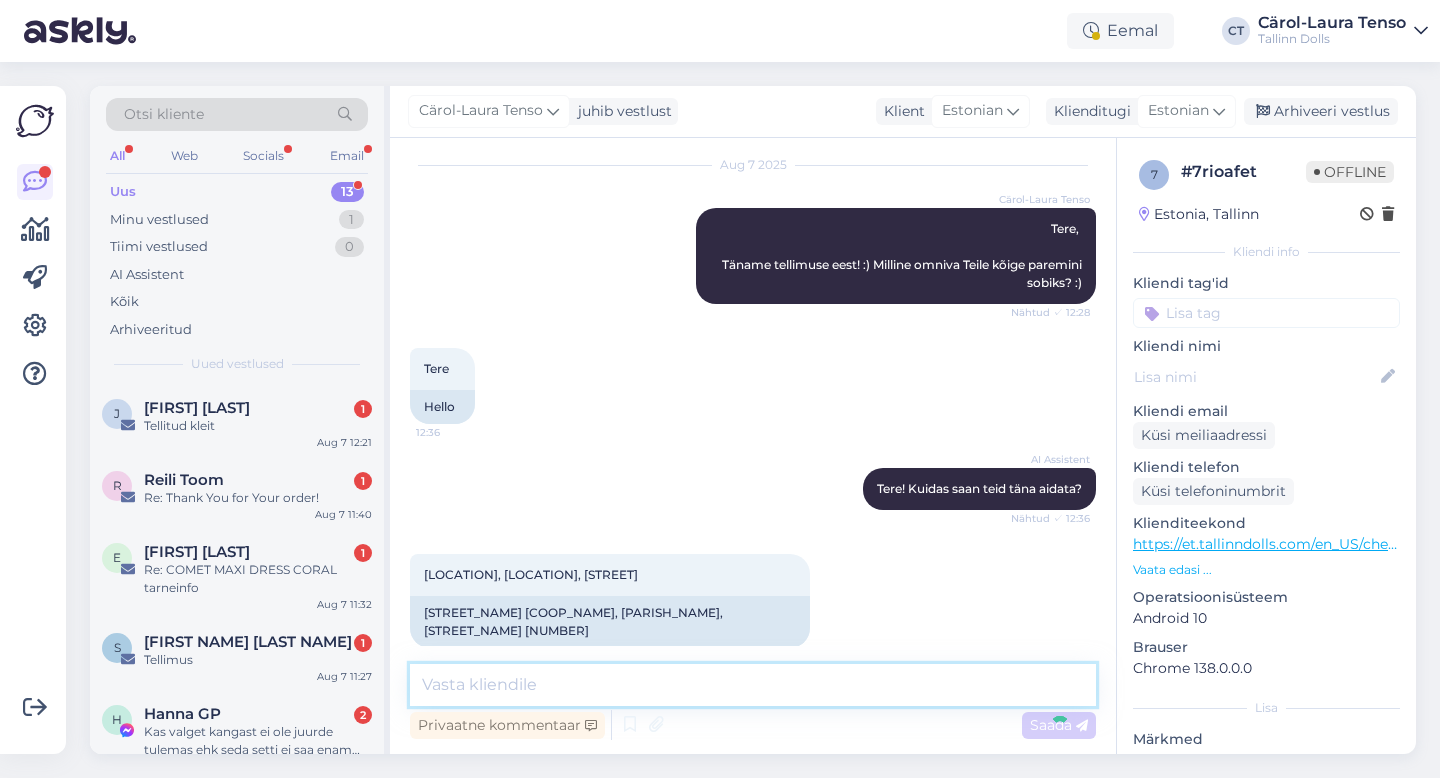 scroll, scrollTop: 934, scrollLeft: 0, axis: vertical 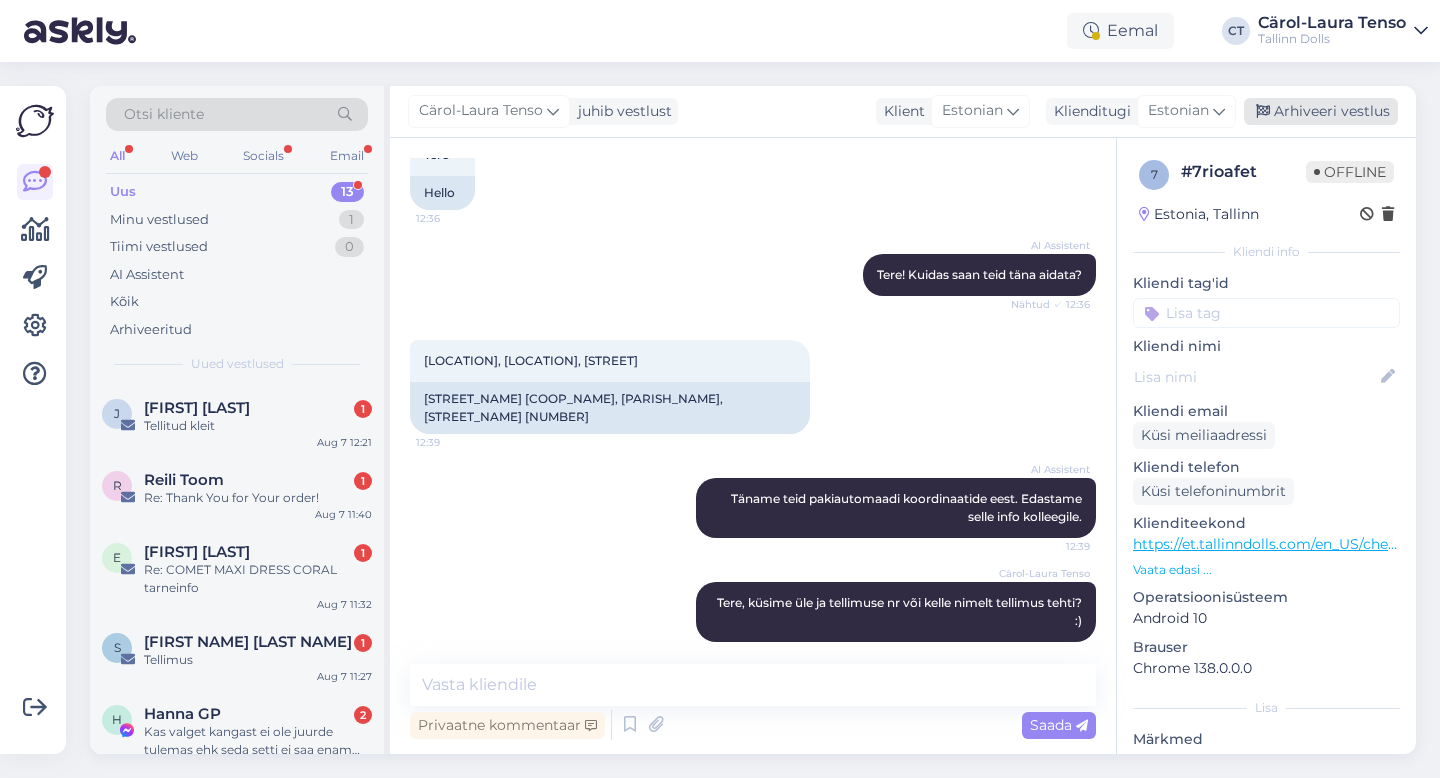 click on "Arhiveeri vestlus" at bounding box center (1321, 111) 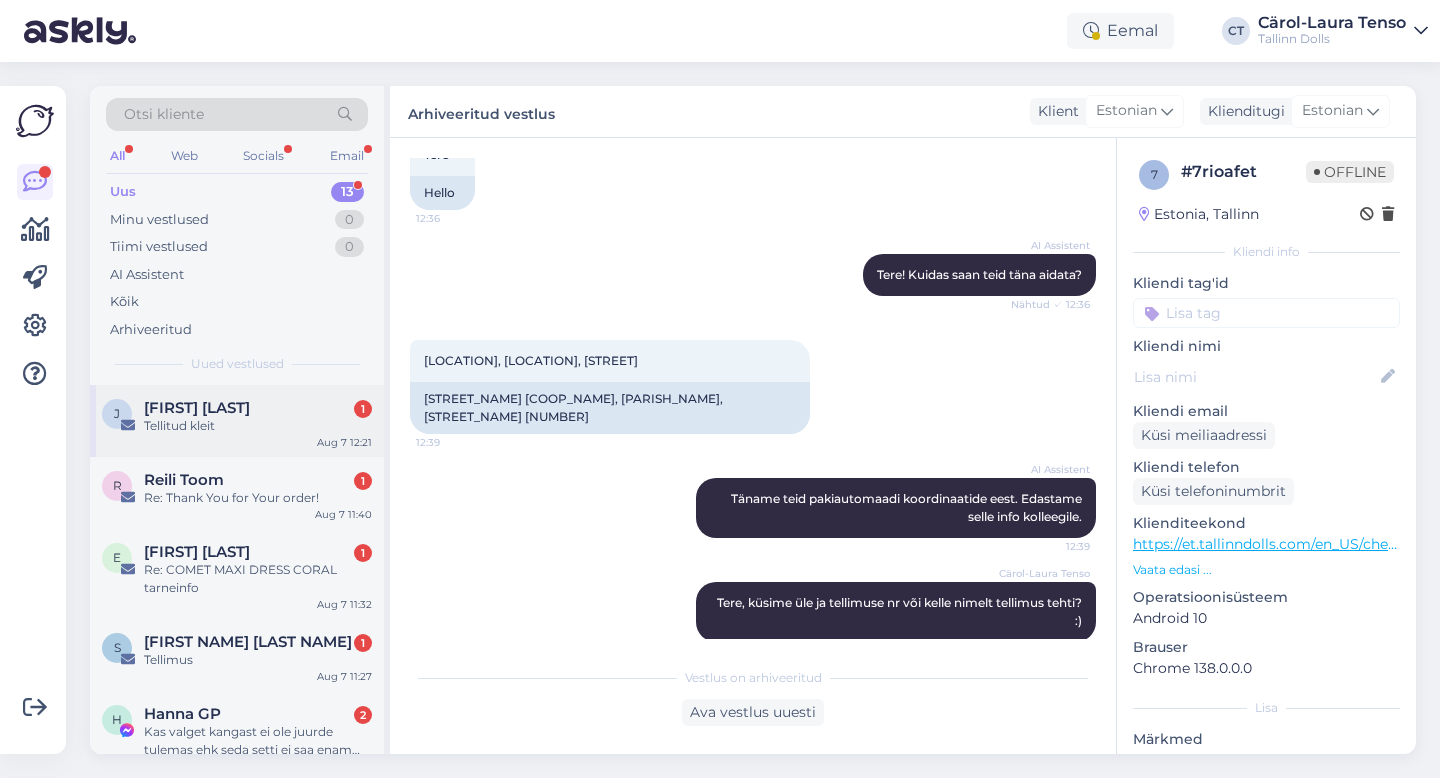 click on "[NAME] [LAST] 1" at bounding box center (258, 408) 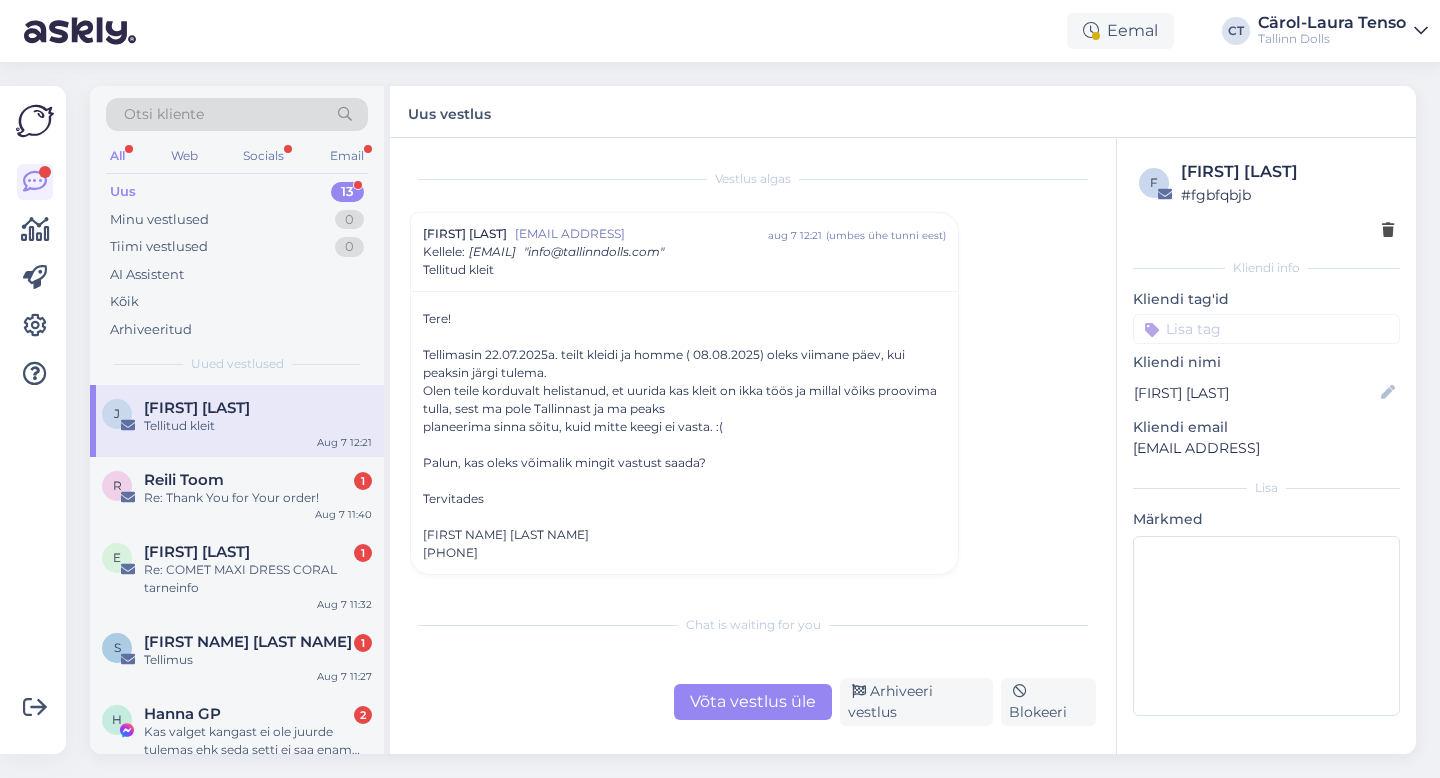 click on "Võta vestlus üle" at bounding box center [753, 702] 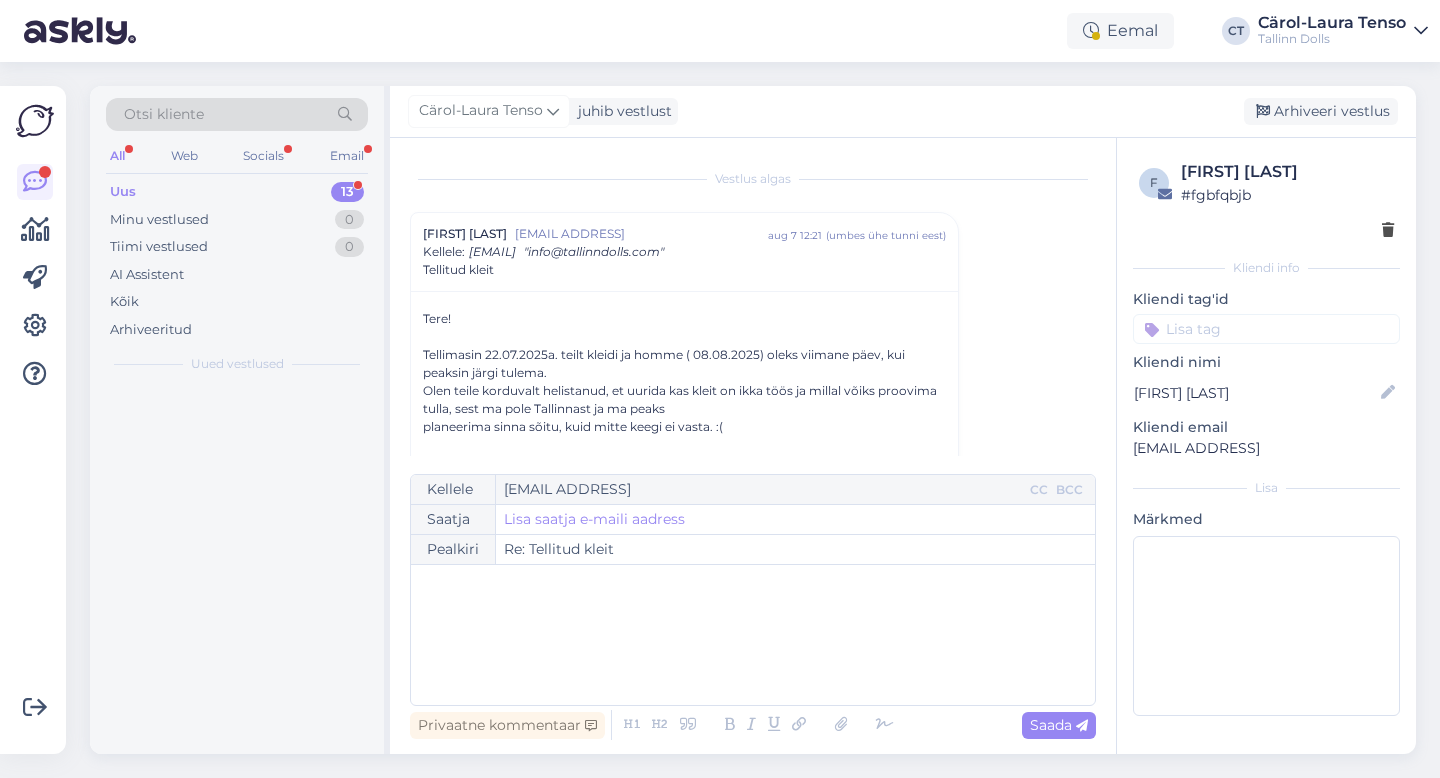 scroll, scrollTop: 54, scrollLeft: 0, axis: vertical 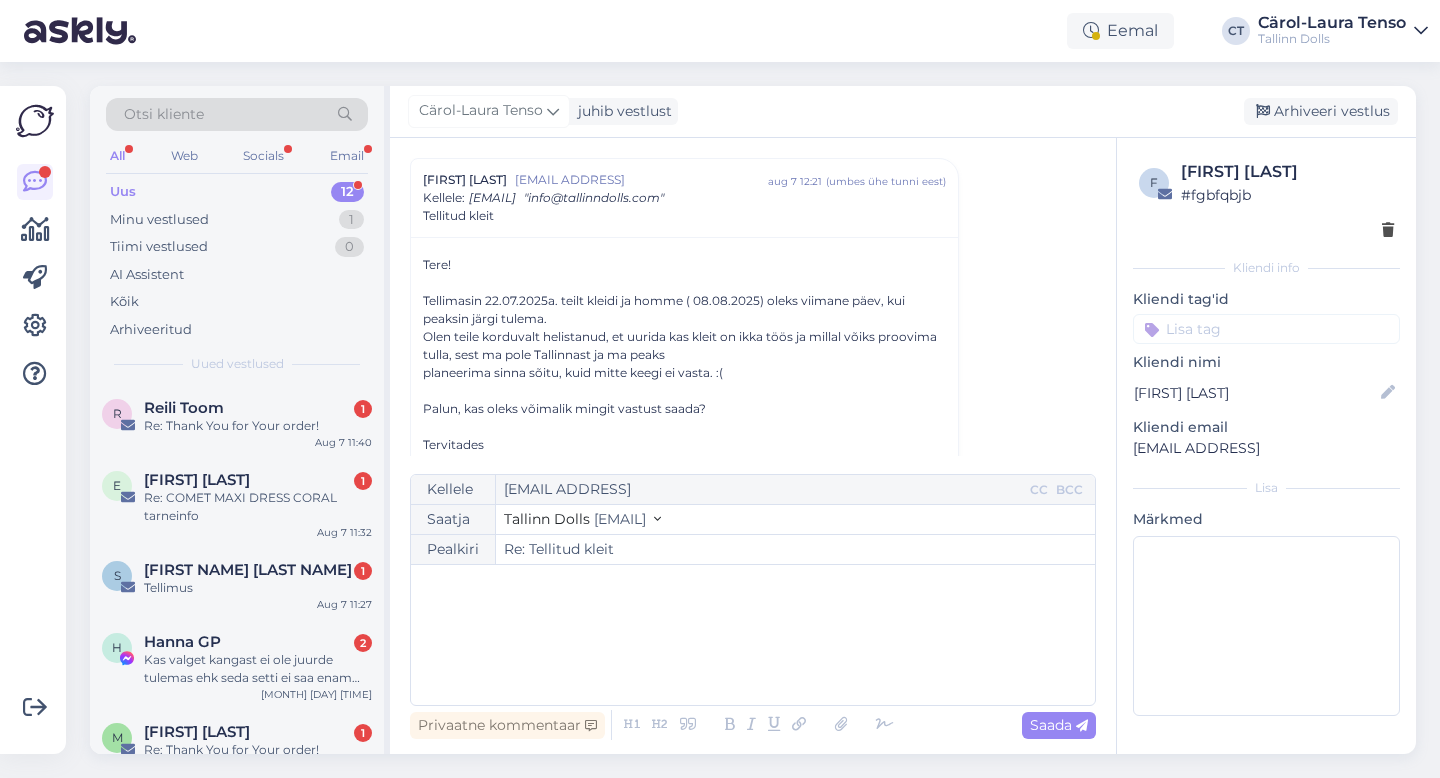 click on "﻿" at bounding box center [753, 635] 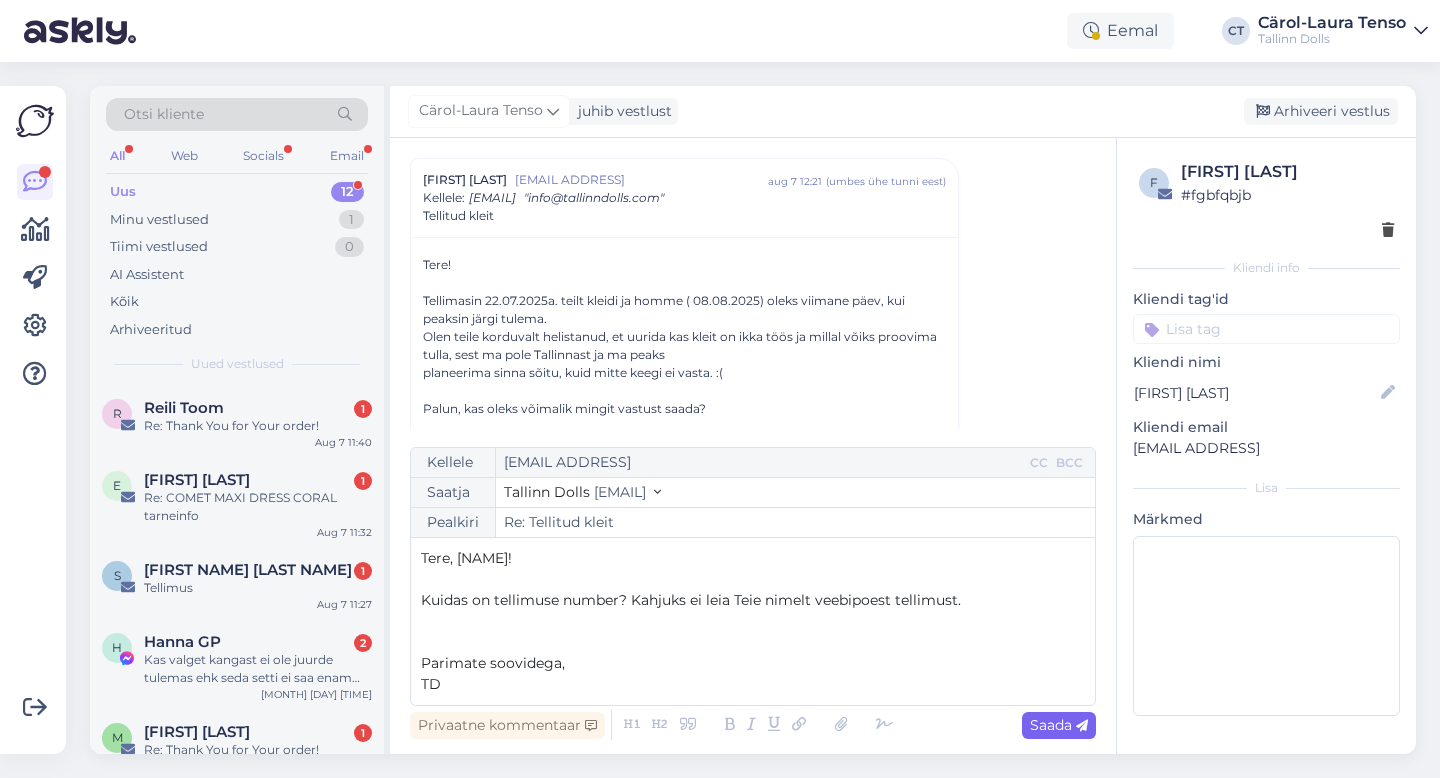 click on "Saada" at bounding box center [1059, 725] 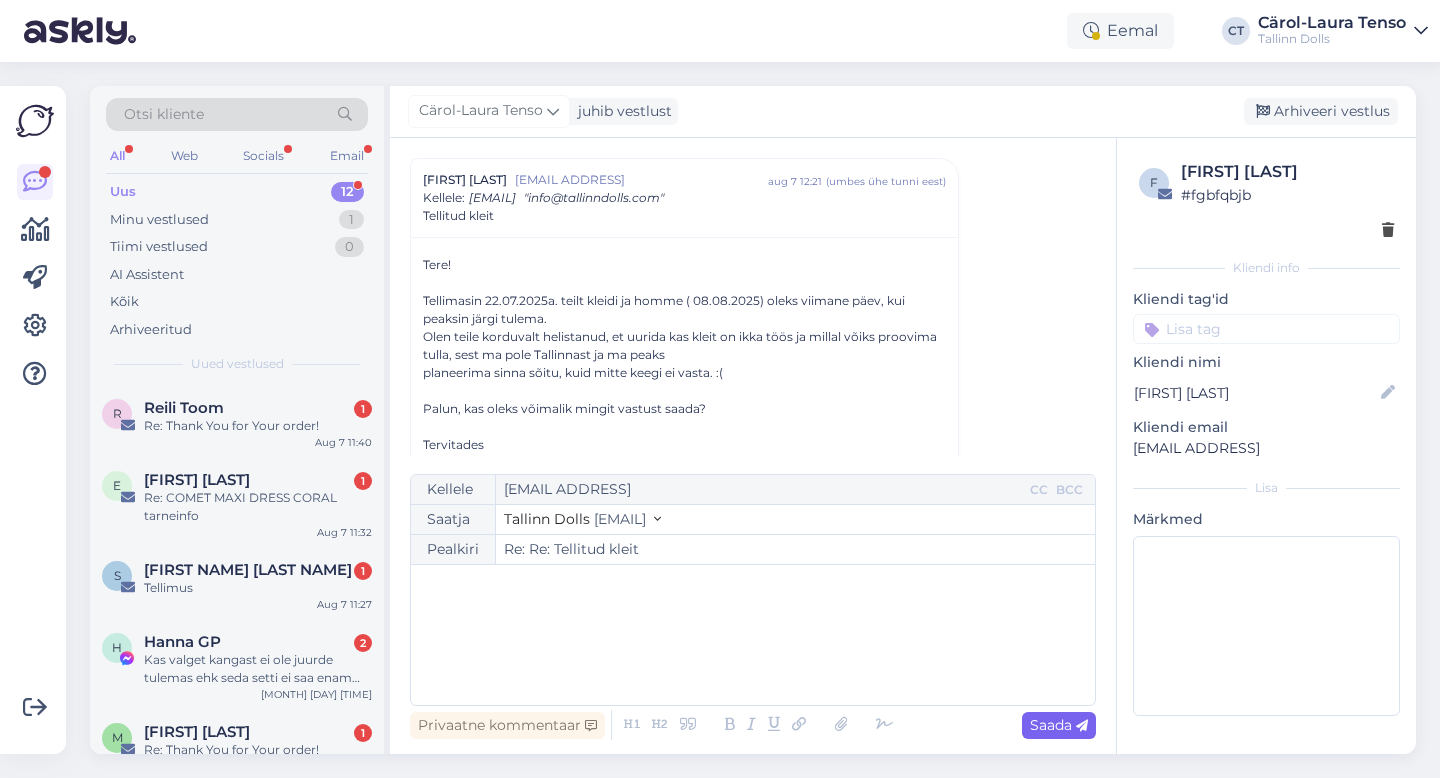type on "Re: Re: Tellitud kleit" 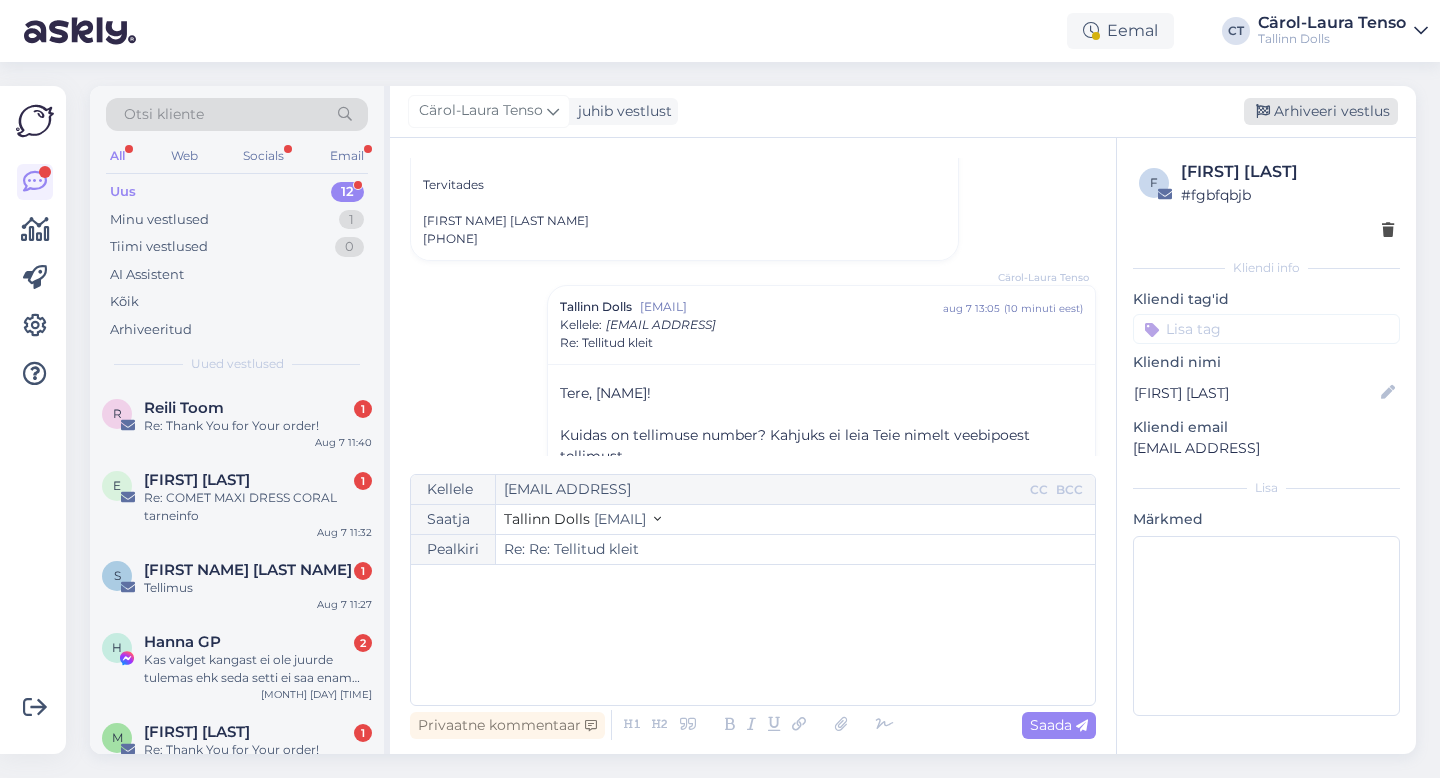 click on "Arhiveeri vestlus" at bounding box center [1321, 111] 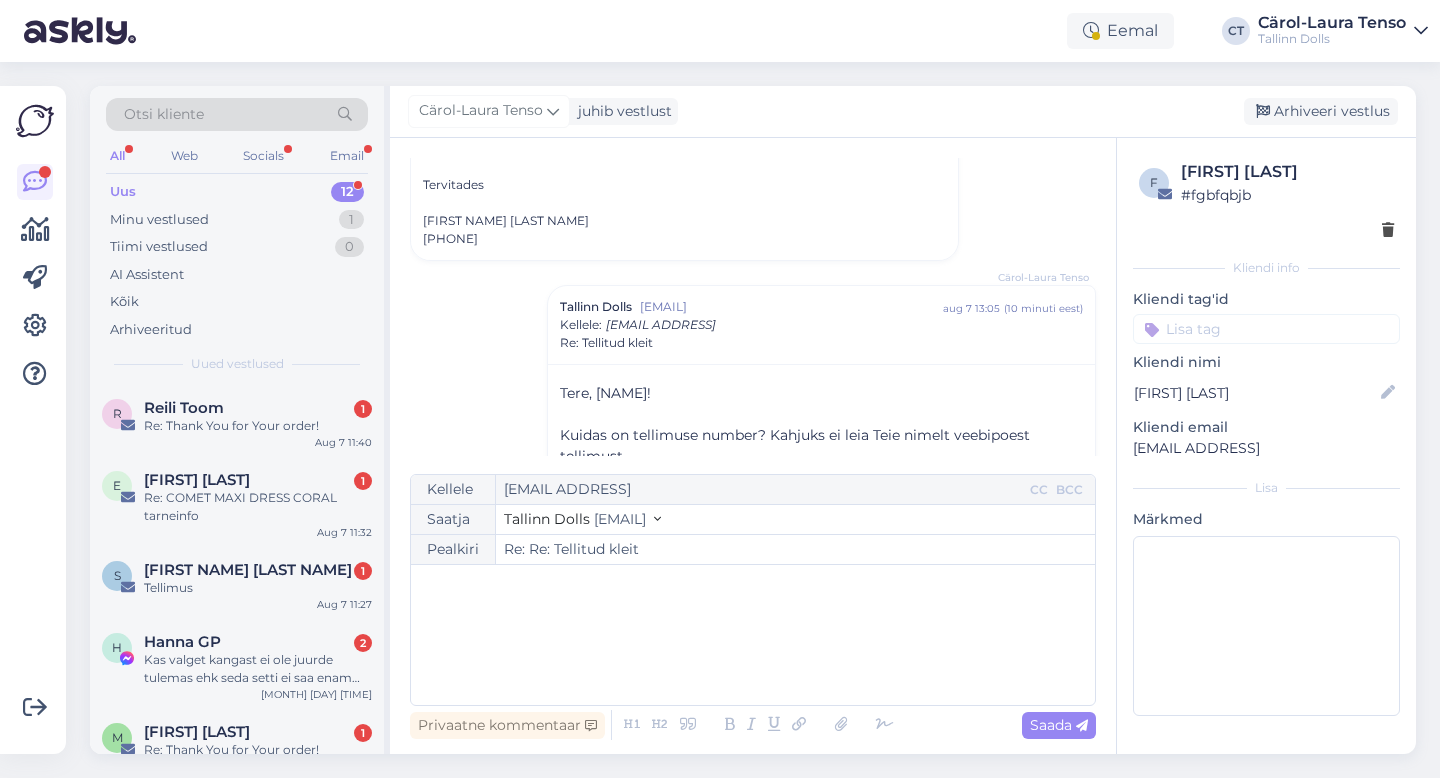 scroll, scrollTop: 251, scrollLeft: 0, axis: vertical 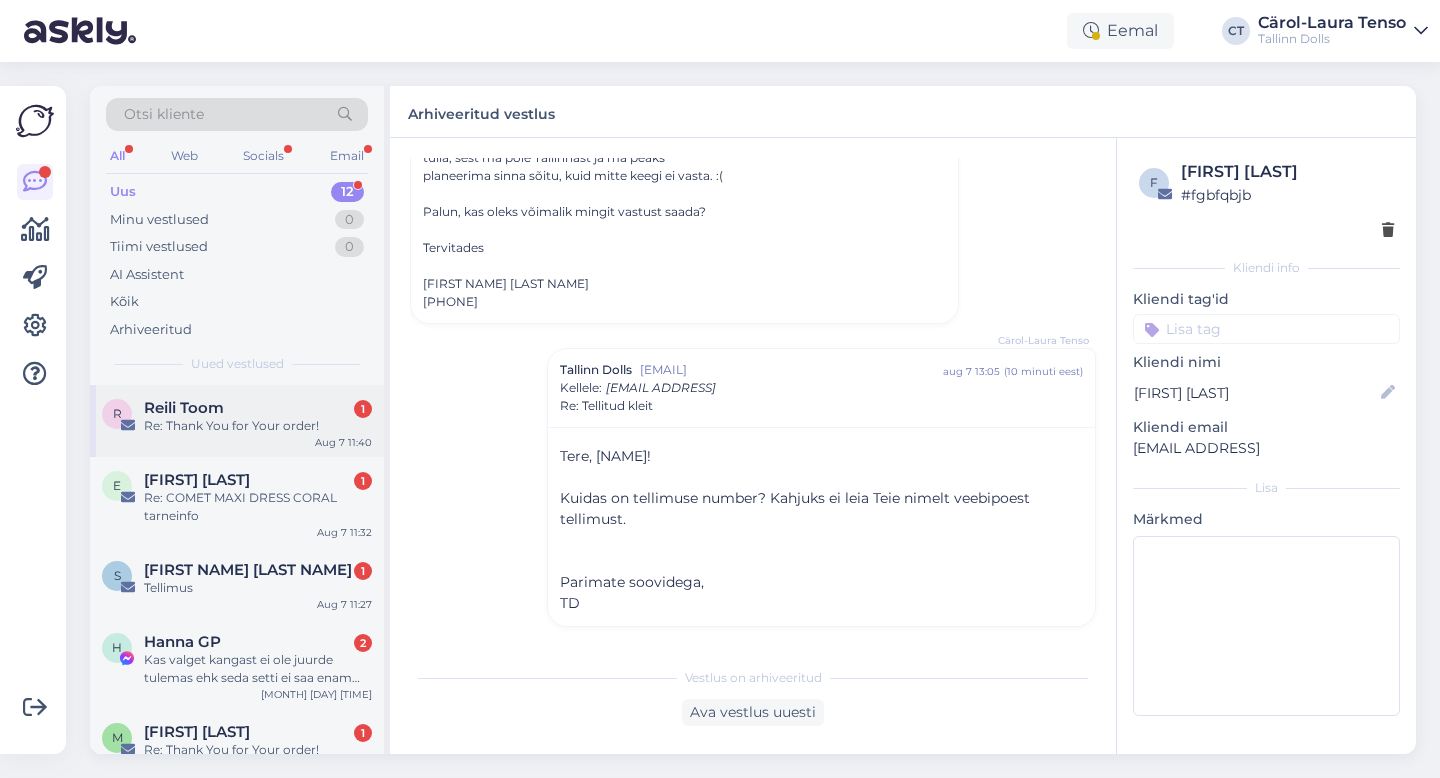 click on "Re: Thank You for Your order!" at bounding box center (258, 426) 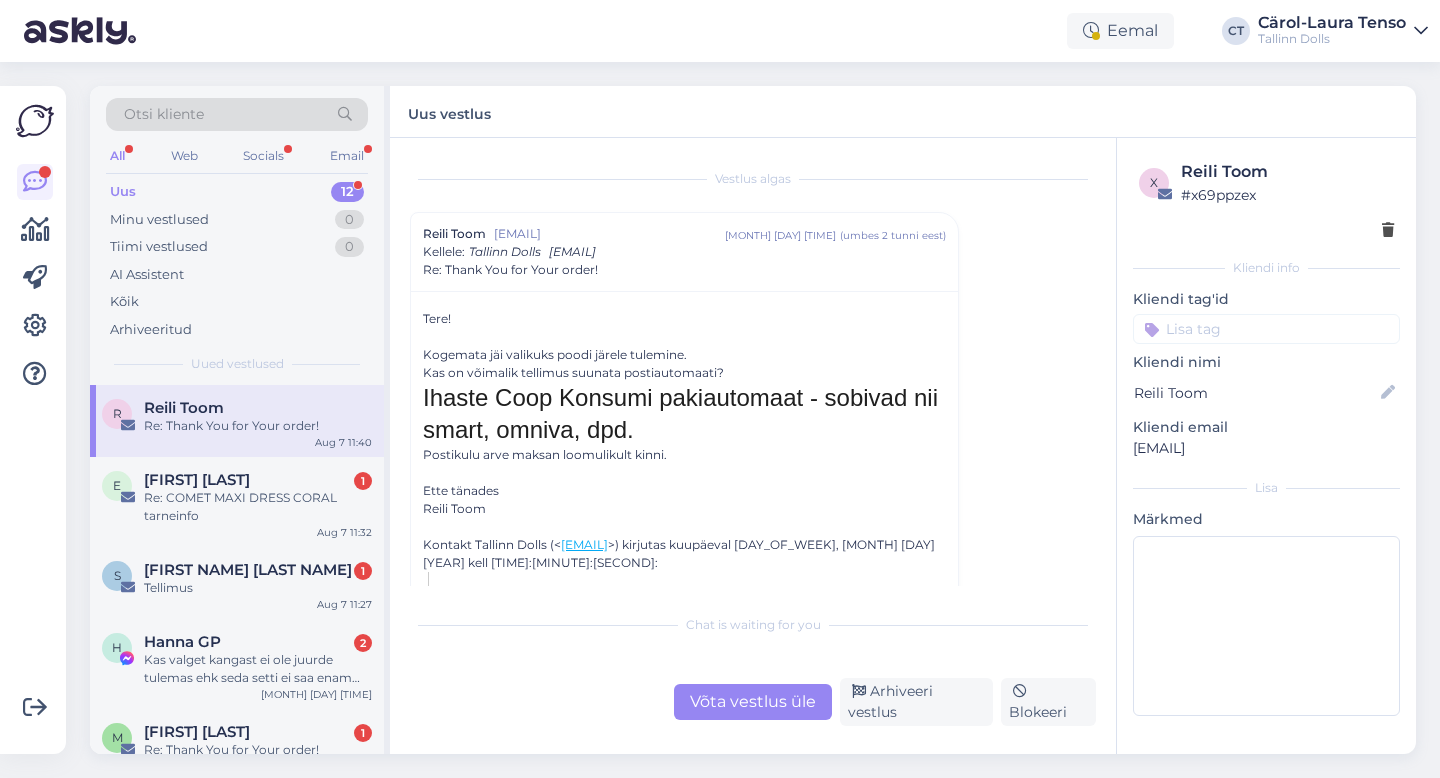 scroll, scrollTop: 49, scrollLeft: 0, axis: vertical 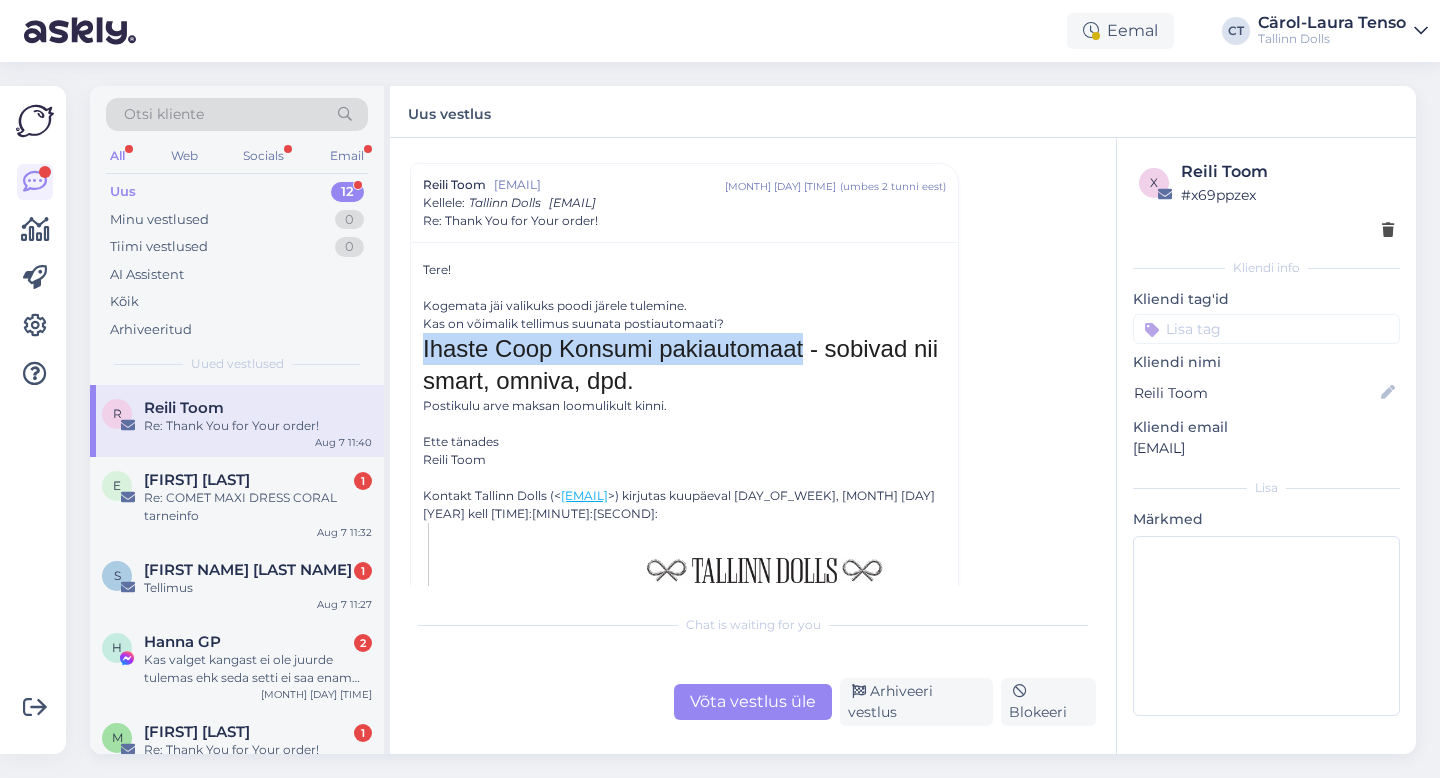 drag, startPoint x: 415, startPoint y: 350, endPoint x: 803, endPoint y: 358, distance: 388.08246 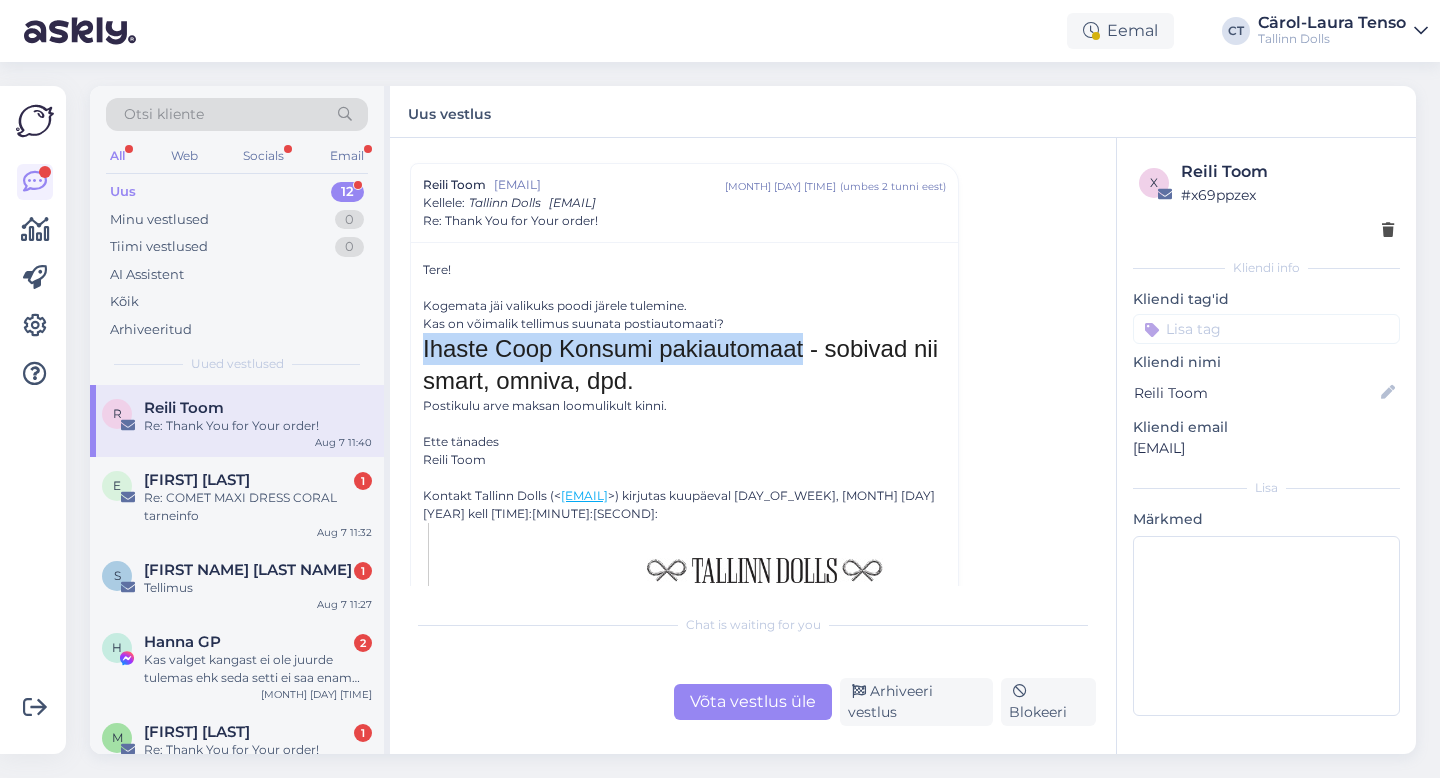 click on "Tere! Kogemata jäi valikuks poodi järele tulemine. Kas on võimalik tellimus suunata postiautomaati?  Ihaste Coop Konsumi pakiautomaat - sobivad nii smart, omniva, dpd.  Postikulu arve maksan loomulikult kinni. Ette tänades [NAME] Kontakt Tallinn Dolls (<[EMAIL]>) kirjutas kuupäeval [DAY_OF_WEEK], [MONTH] [YEAR] kell [TIME]:
Dear [NAME]
Thank you very much for your order!
Your order shipping starts from
[DATE]" at bounding box center [684, 863] 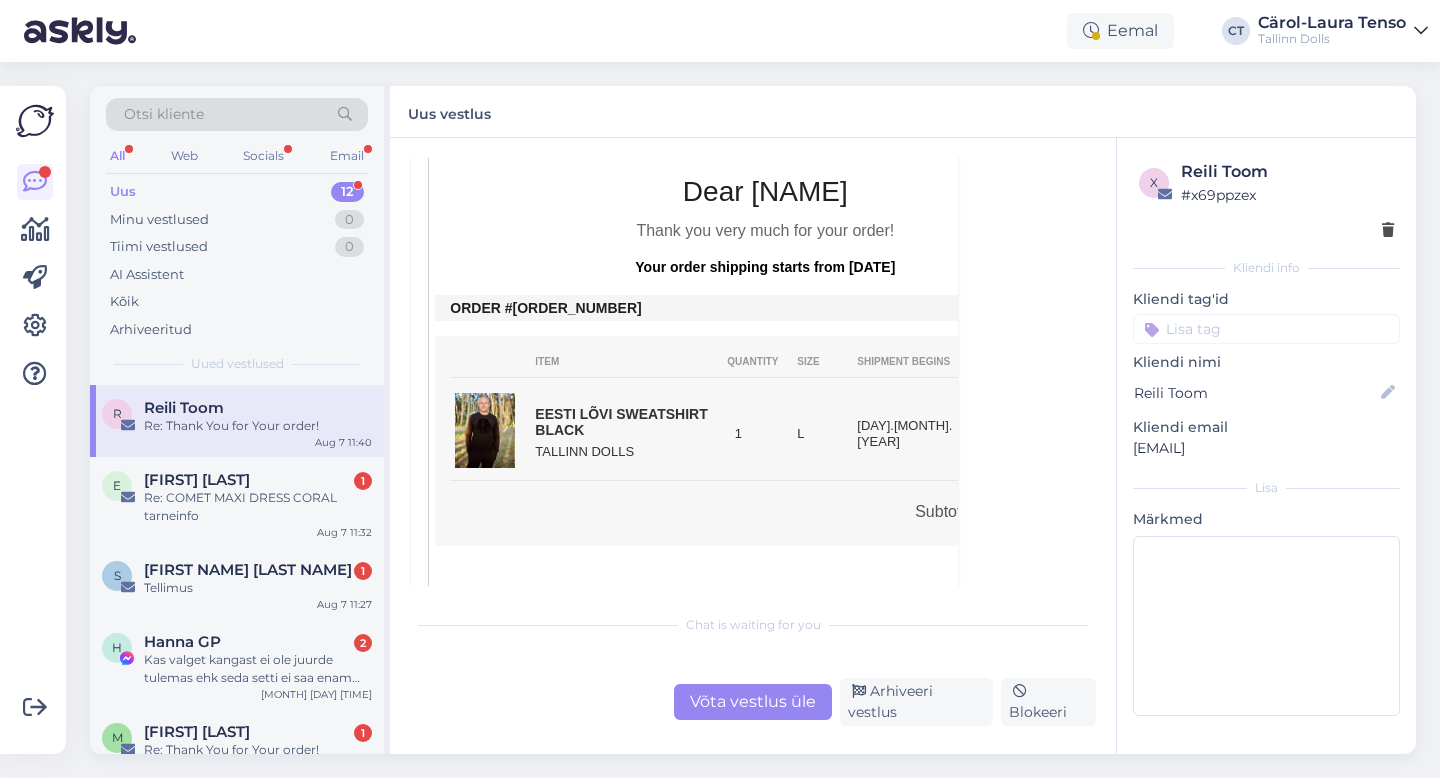 click on "Võta vestlus üle" at bounding box center (753, 702) 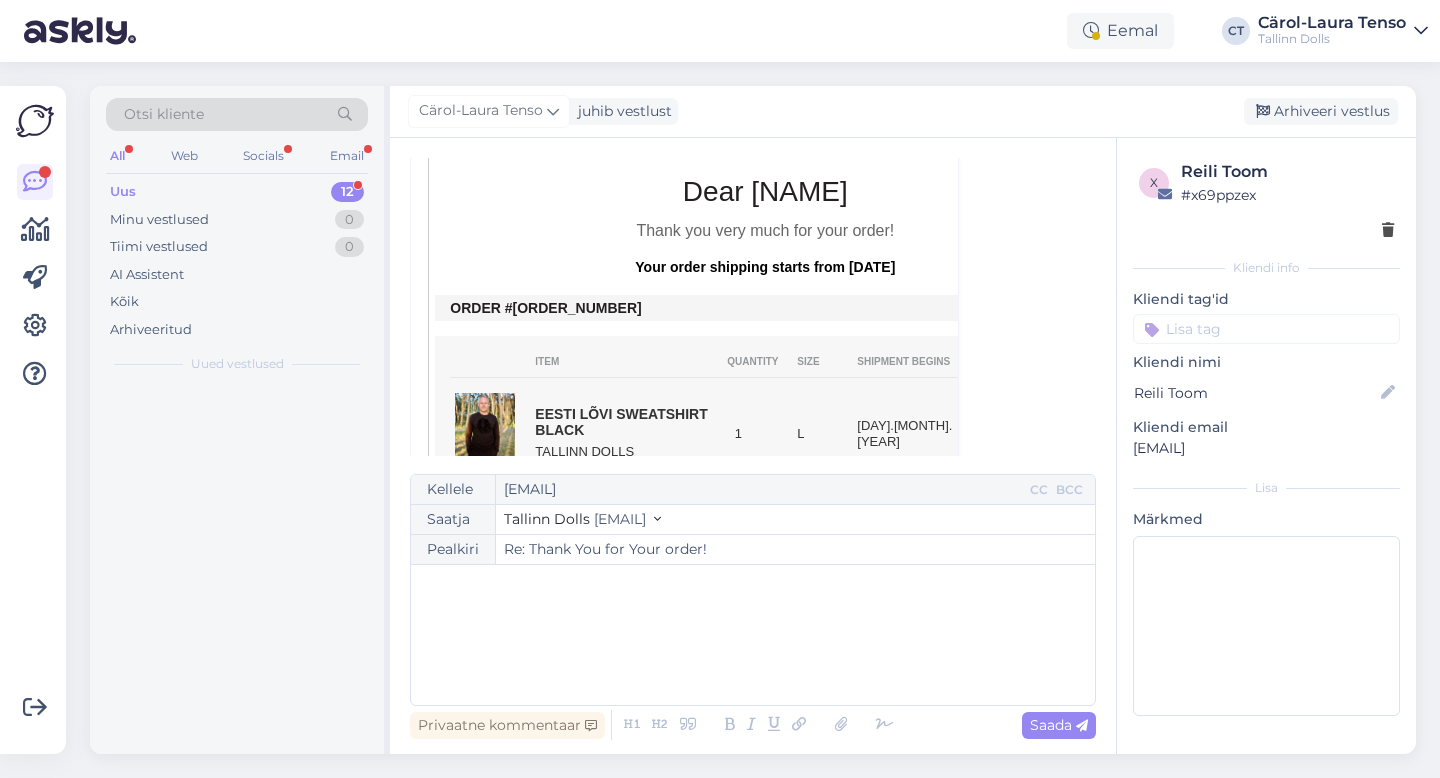 scroll, scrollTop: 54, scrollLeft: 0, axis: vertical 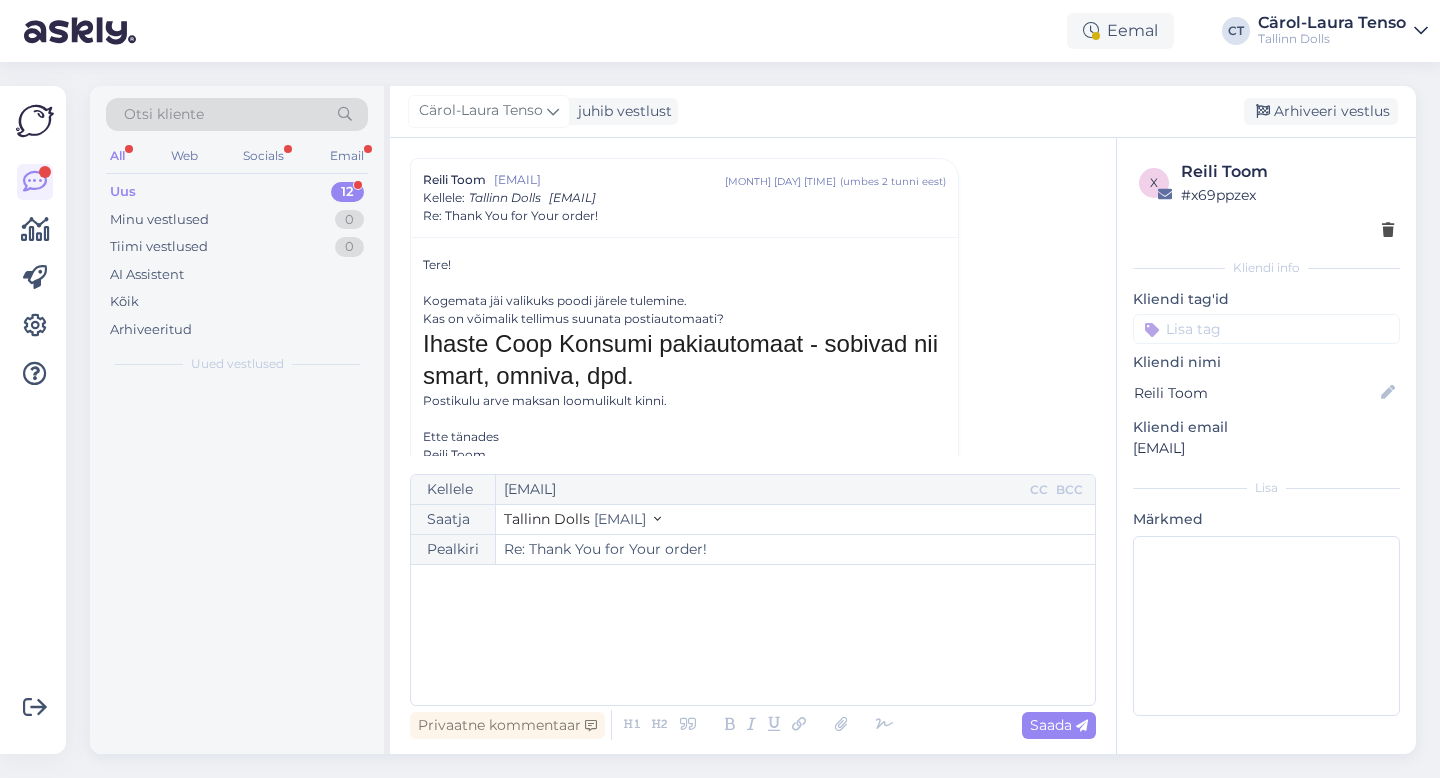 click on "﻿" at bounding box center (753, 635) 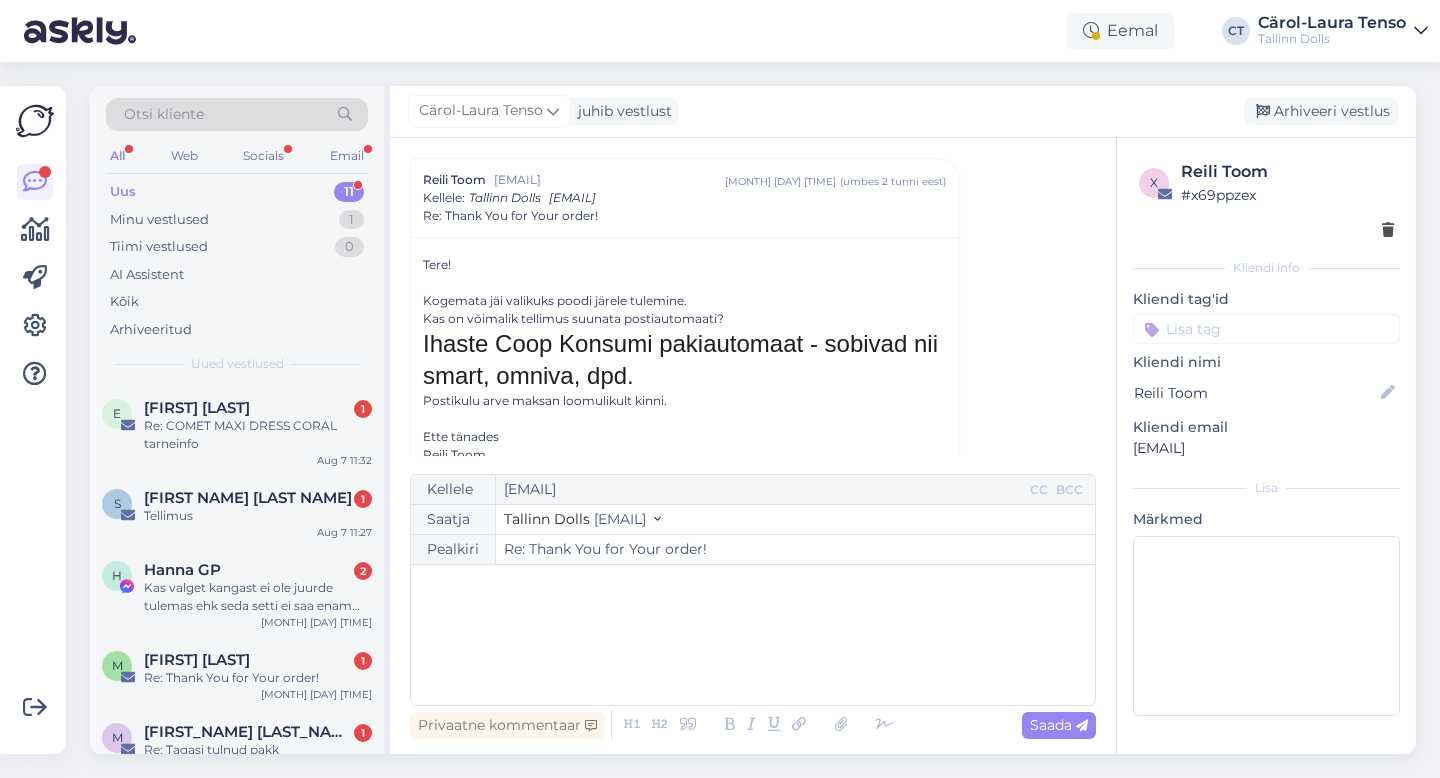 click on "﻿" at bounding box center (753, 635) 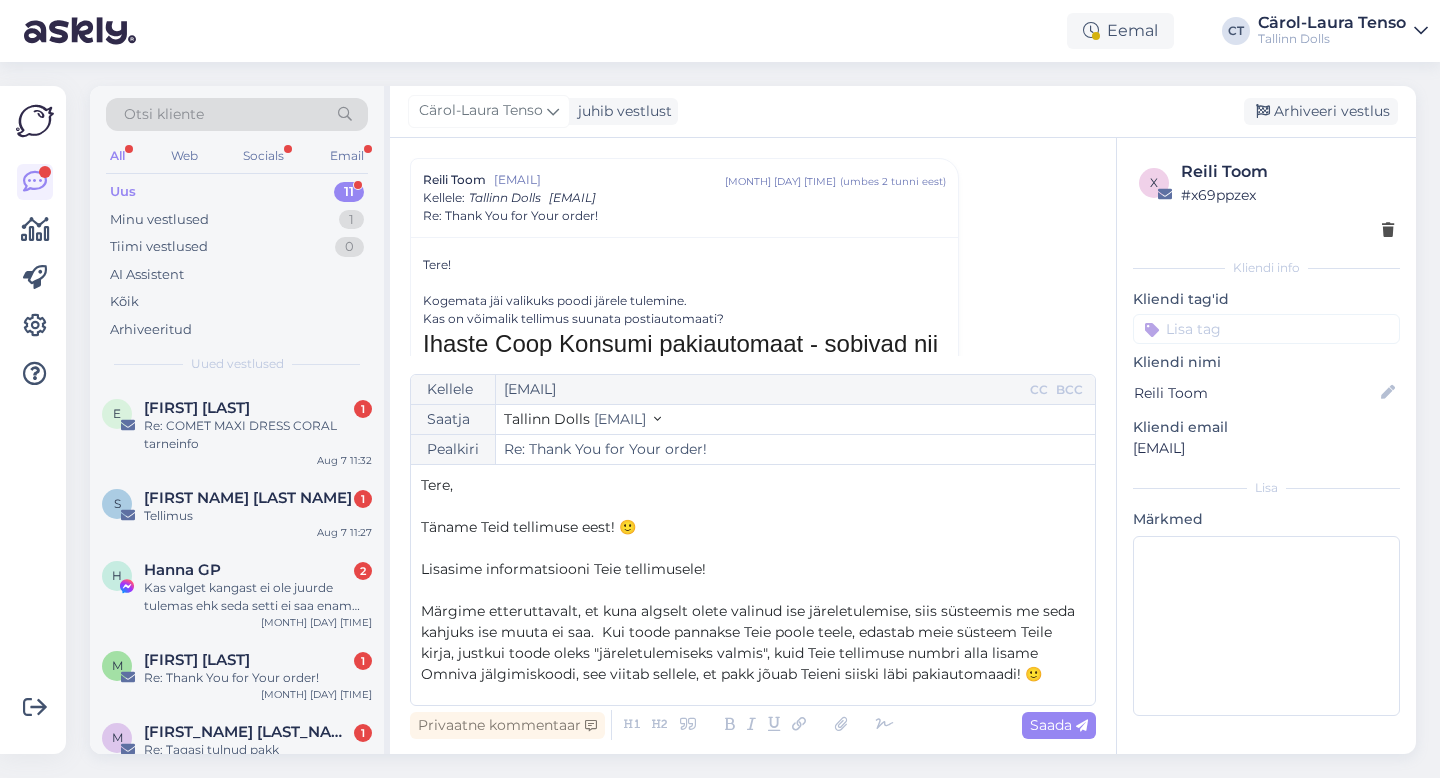 scroll, scrollTop: 95, scrollLeft: 0, axis: vertical 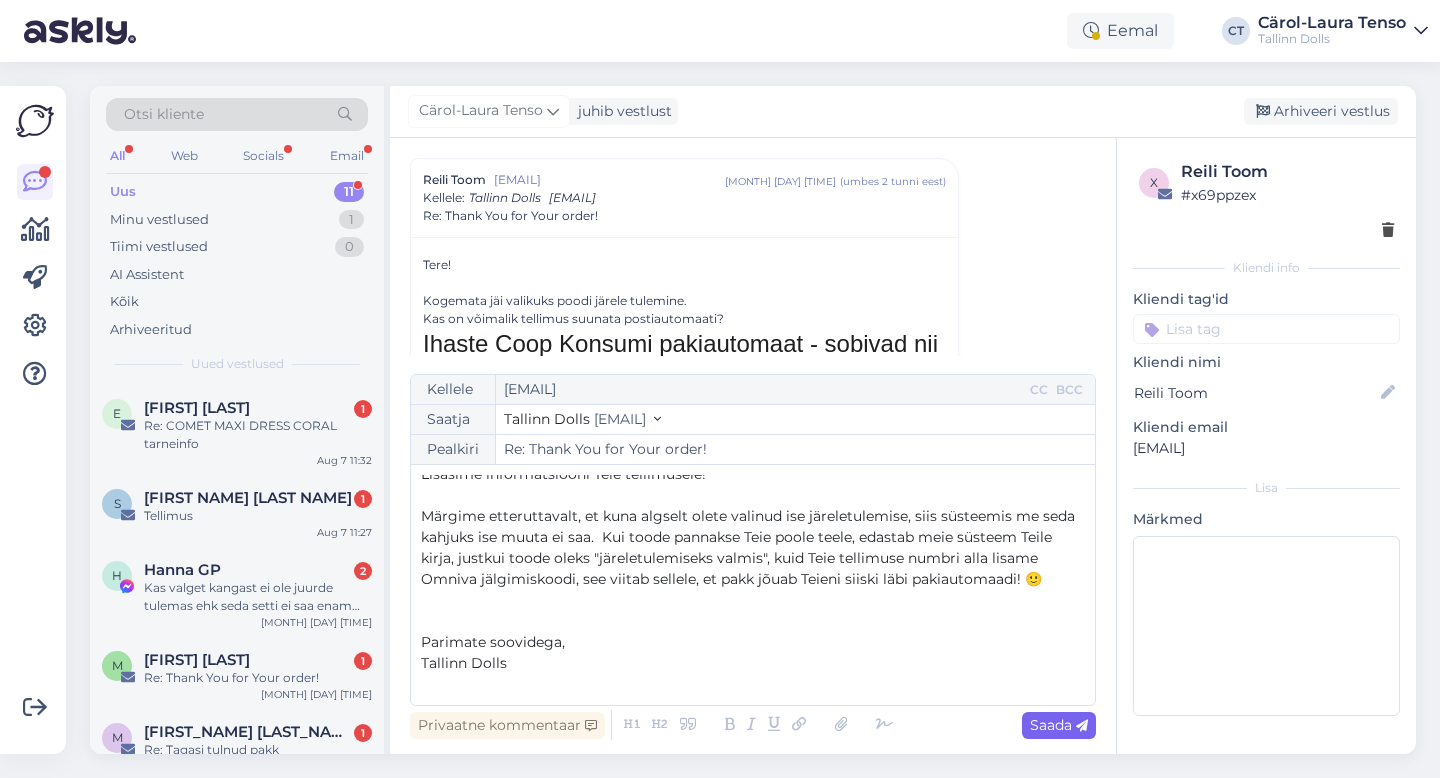 click on "Saada" at bounding box center [1059, 725] 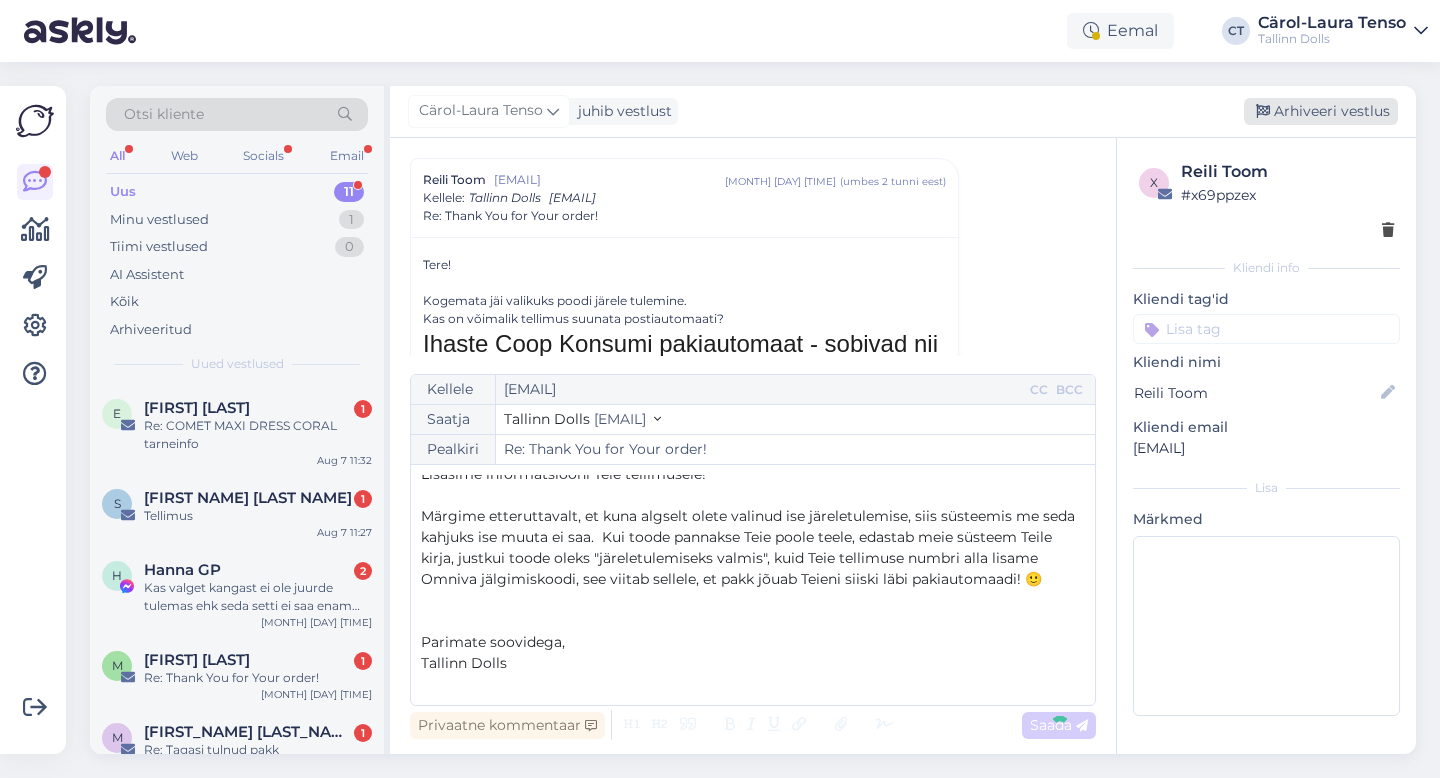 type on "Re: Re: Thank You for Your order!" 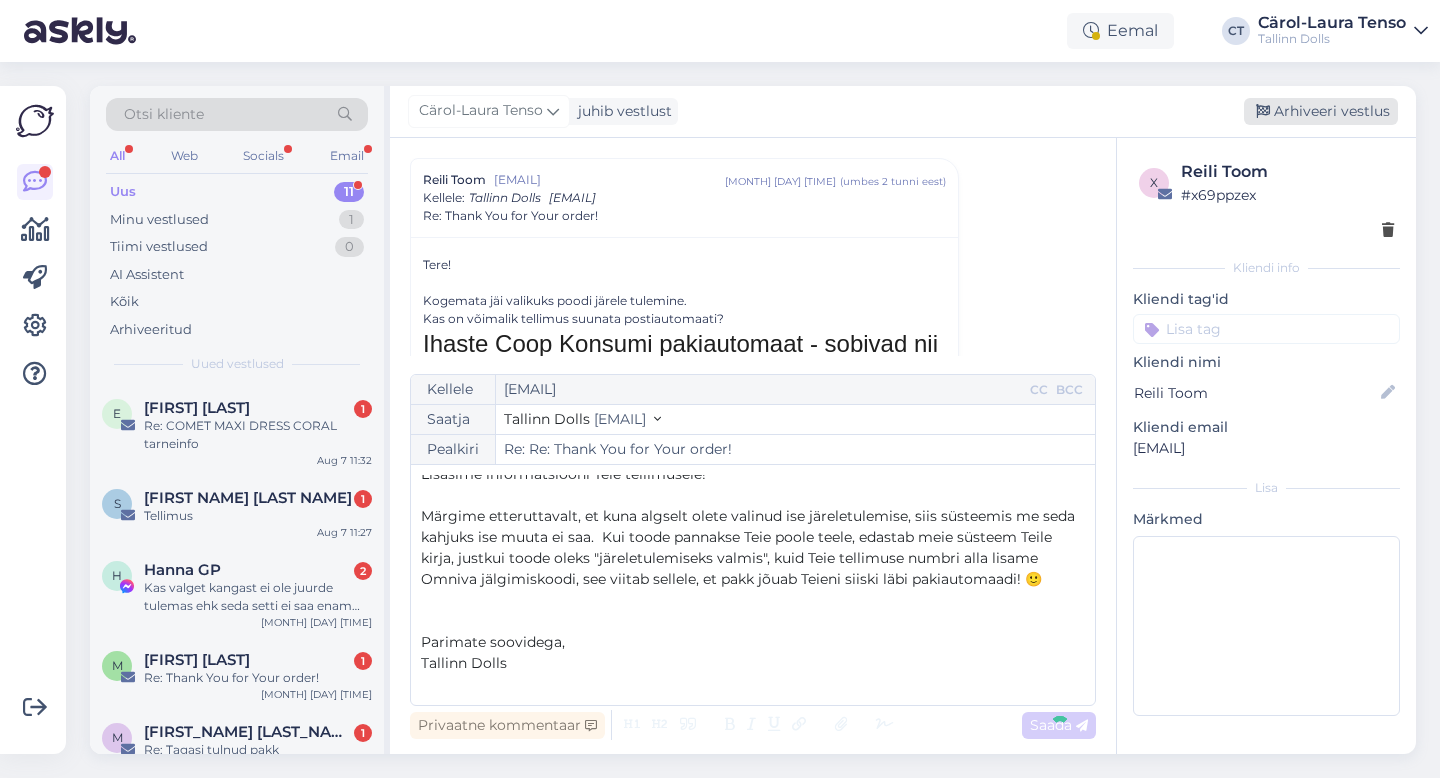 scroll, scrollTop: 1347, scrollLeft: 0, axis: vertical 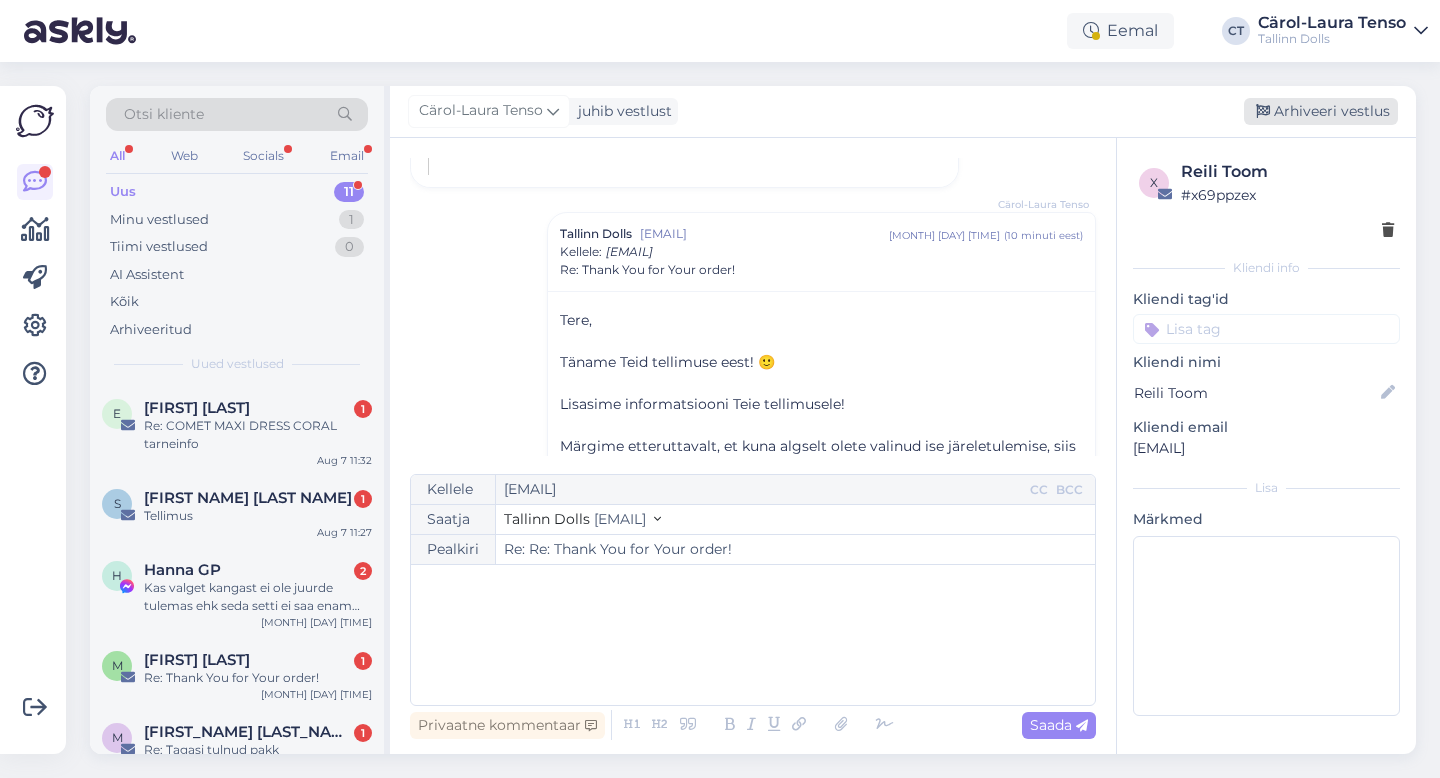 click on "Arhiveeri vestlus" at bounding box center (1321, 111) 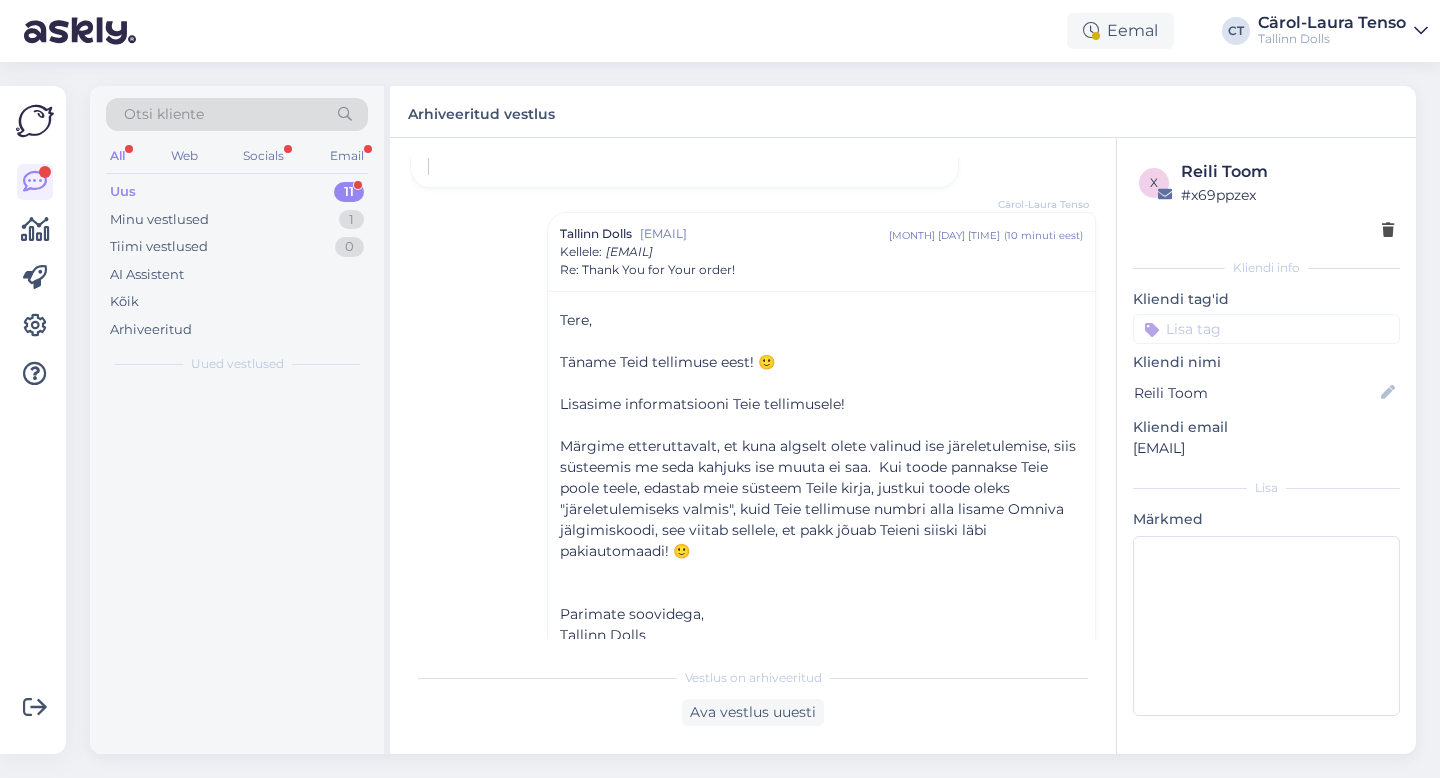 scroll, scrollTop: 1400, scrollLeft: 0, axis: vertical 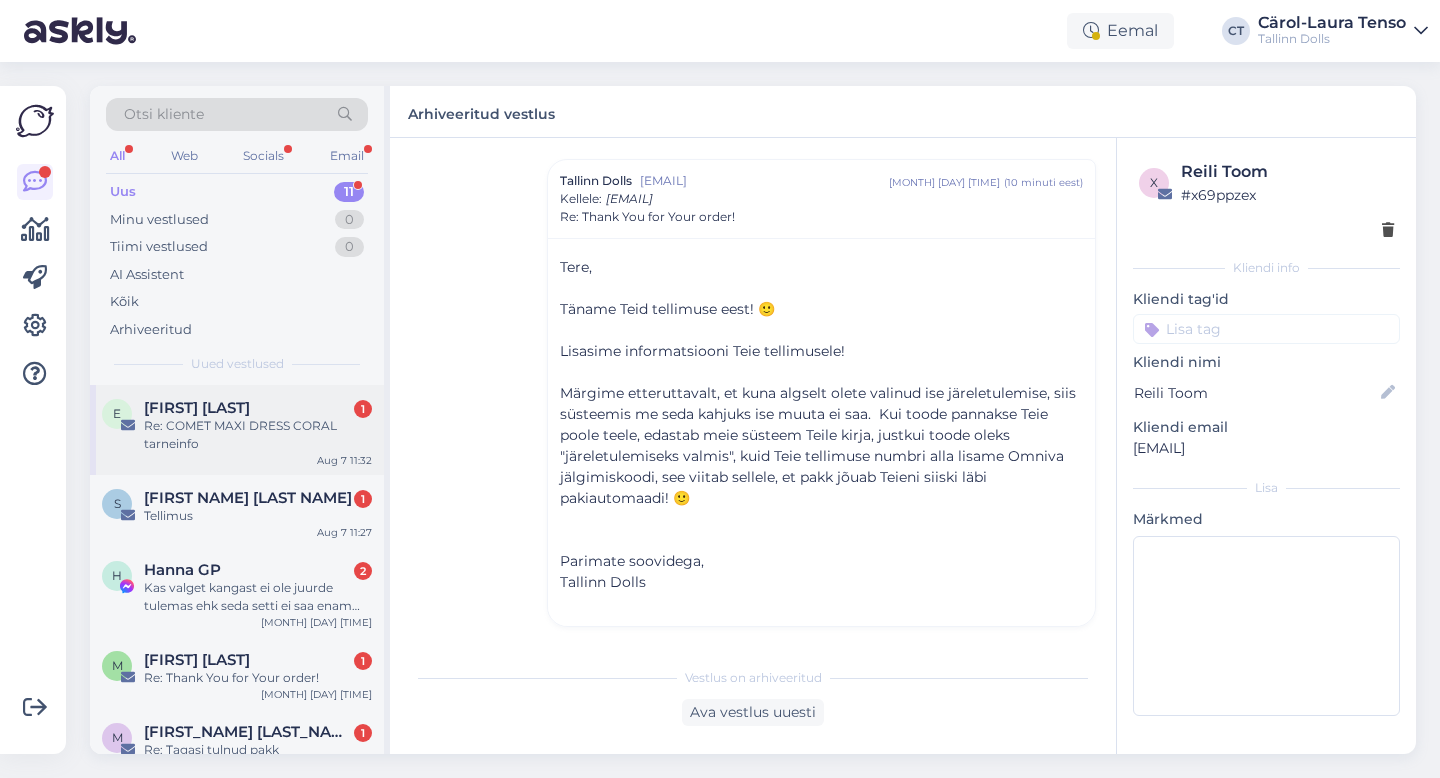 click on "Re: COMET MAXI DRESS CORAL tarneinfo" at bounding box center (258, 435) 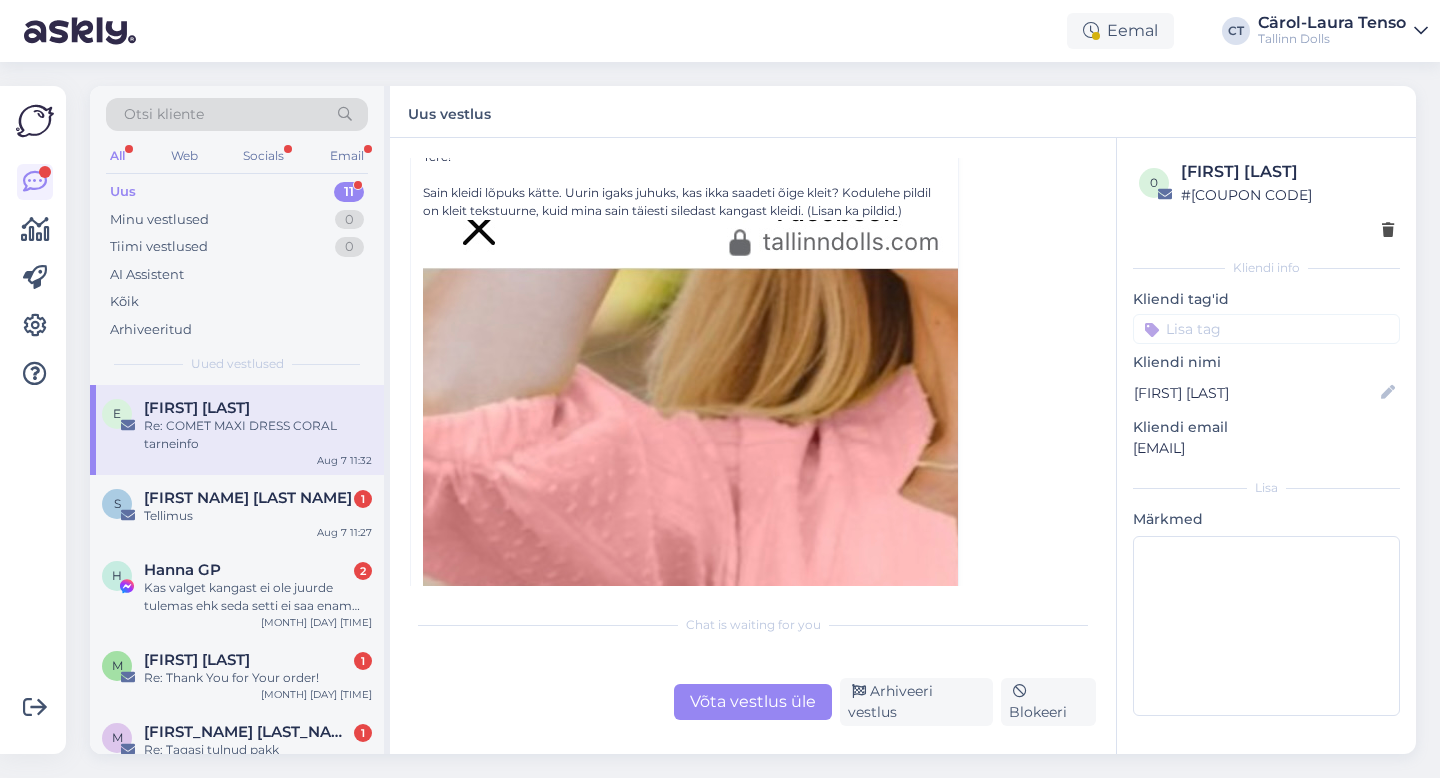 scroll, scrollTop: 169, scrollLeft: 0, axis: vertical 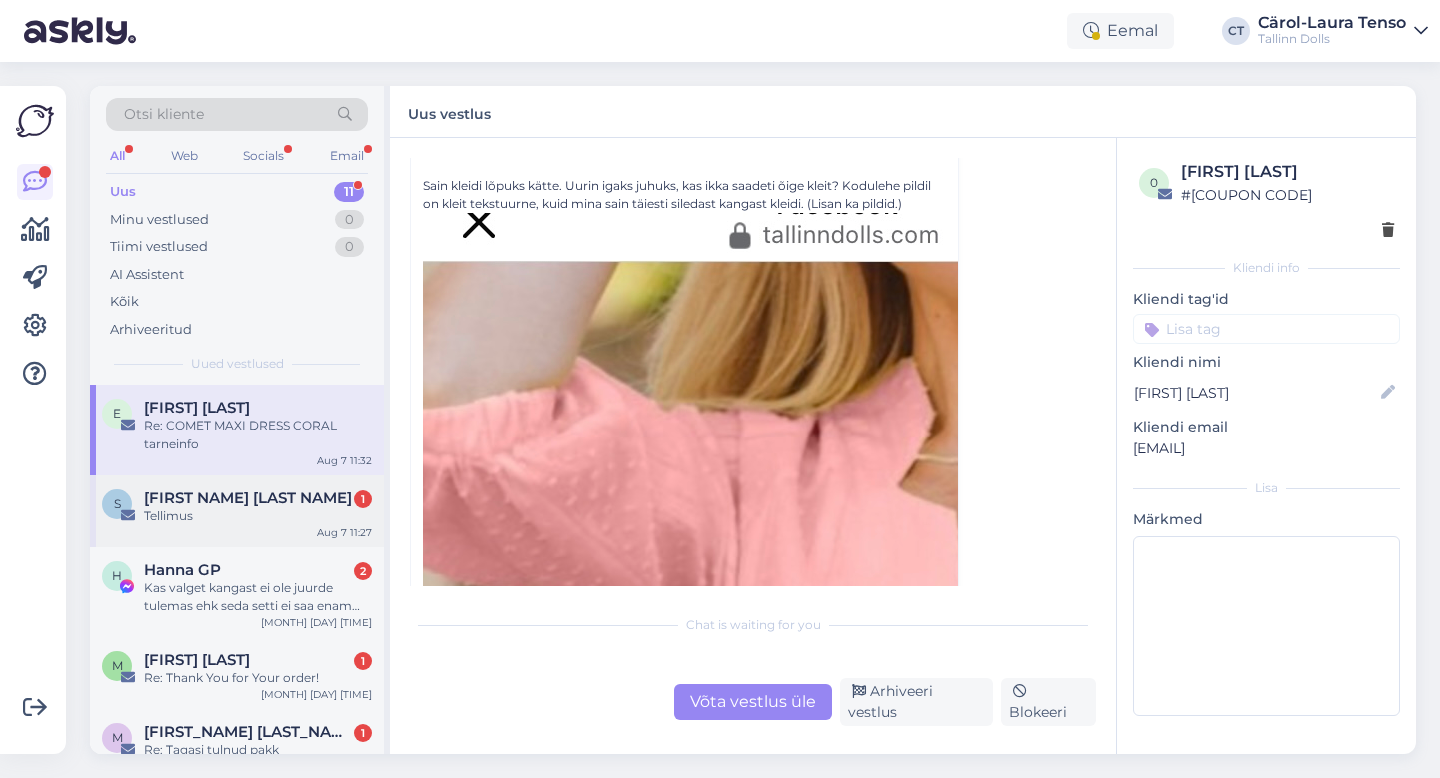 click on "Tellimus" at bounding box center [258, 516] 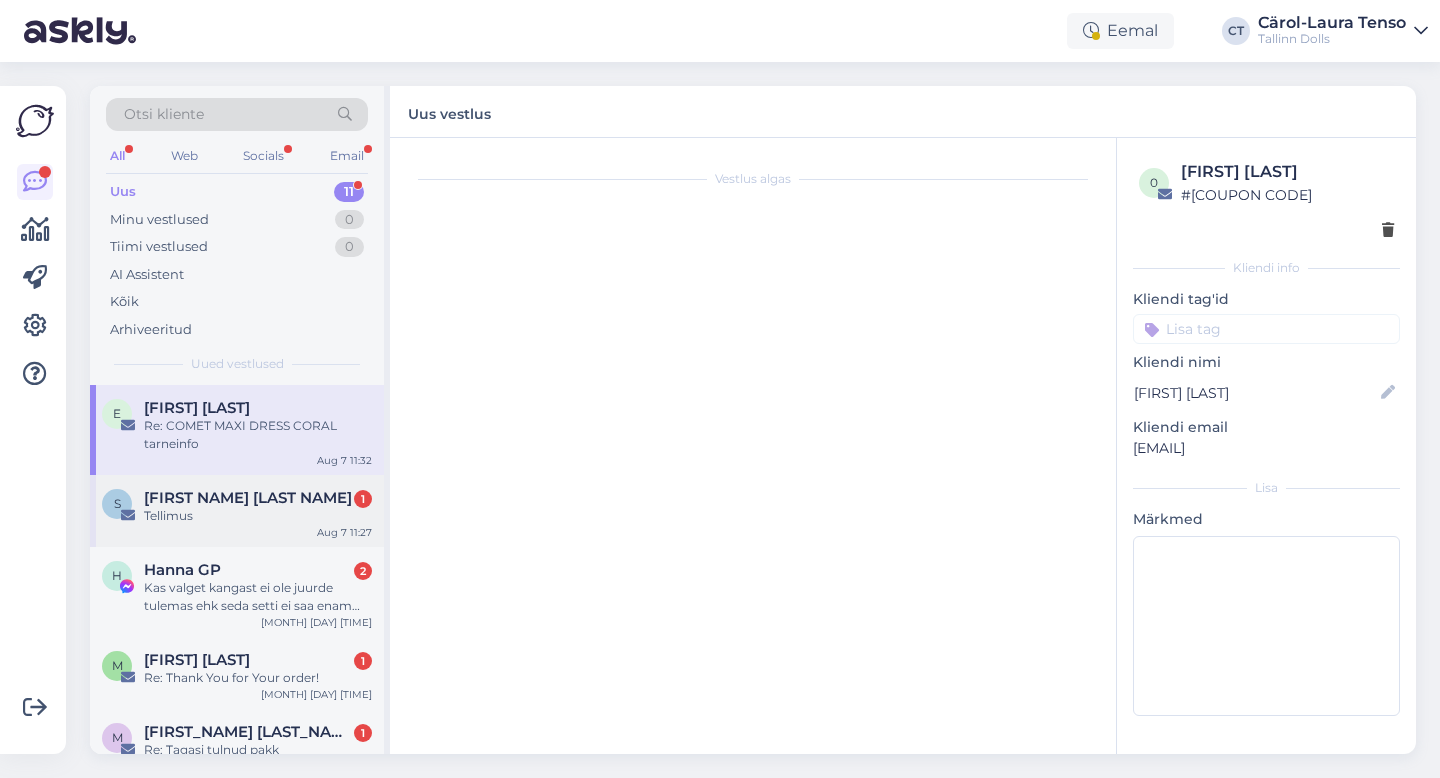 scroll, scrollTop: 0, scrollLeft: 0, axis: both 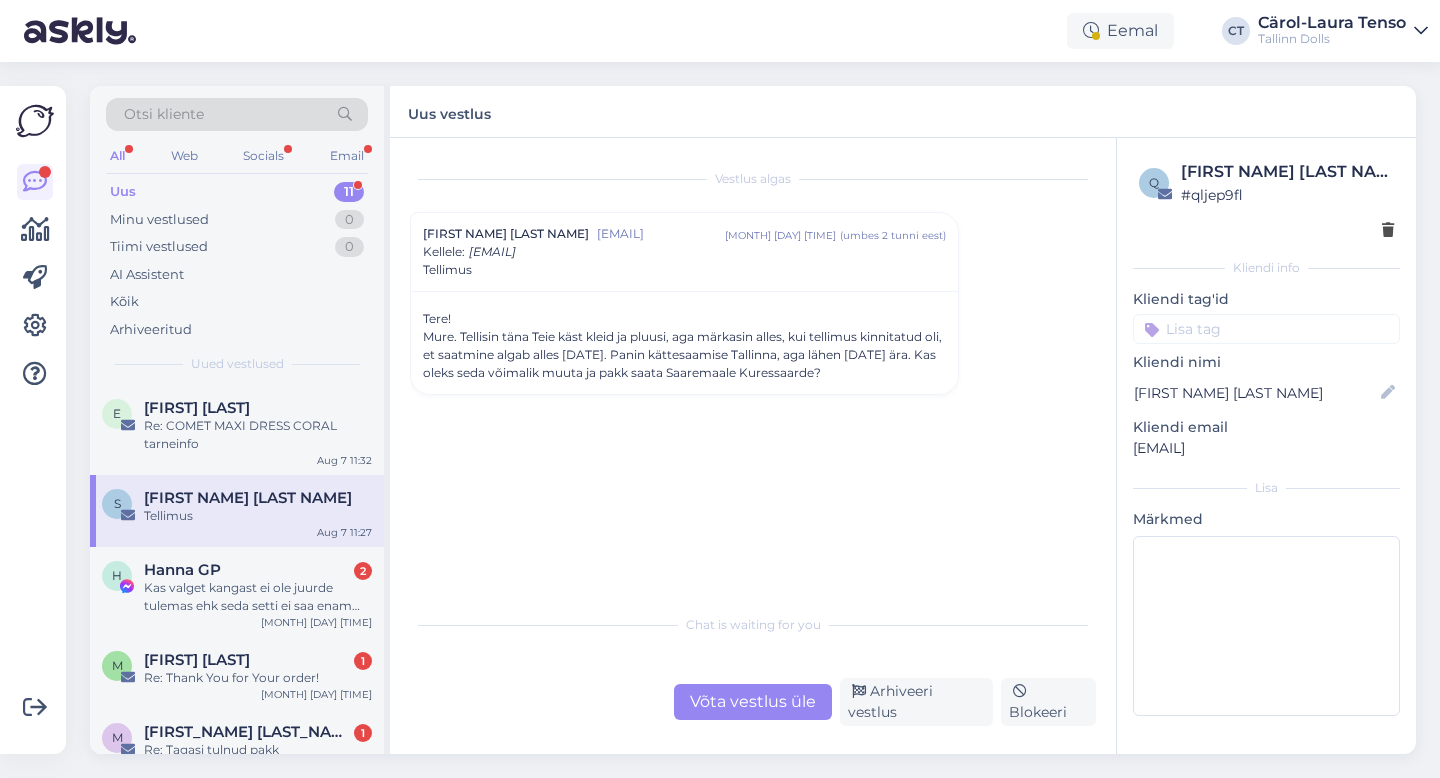 click on "Võta vestlus üle" at bounding box center (753, 702) 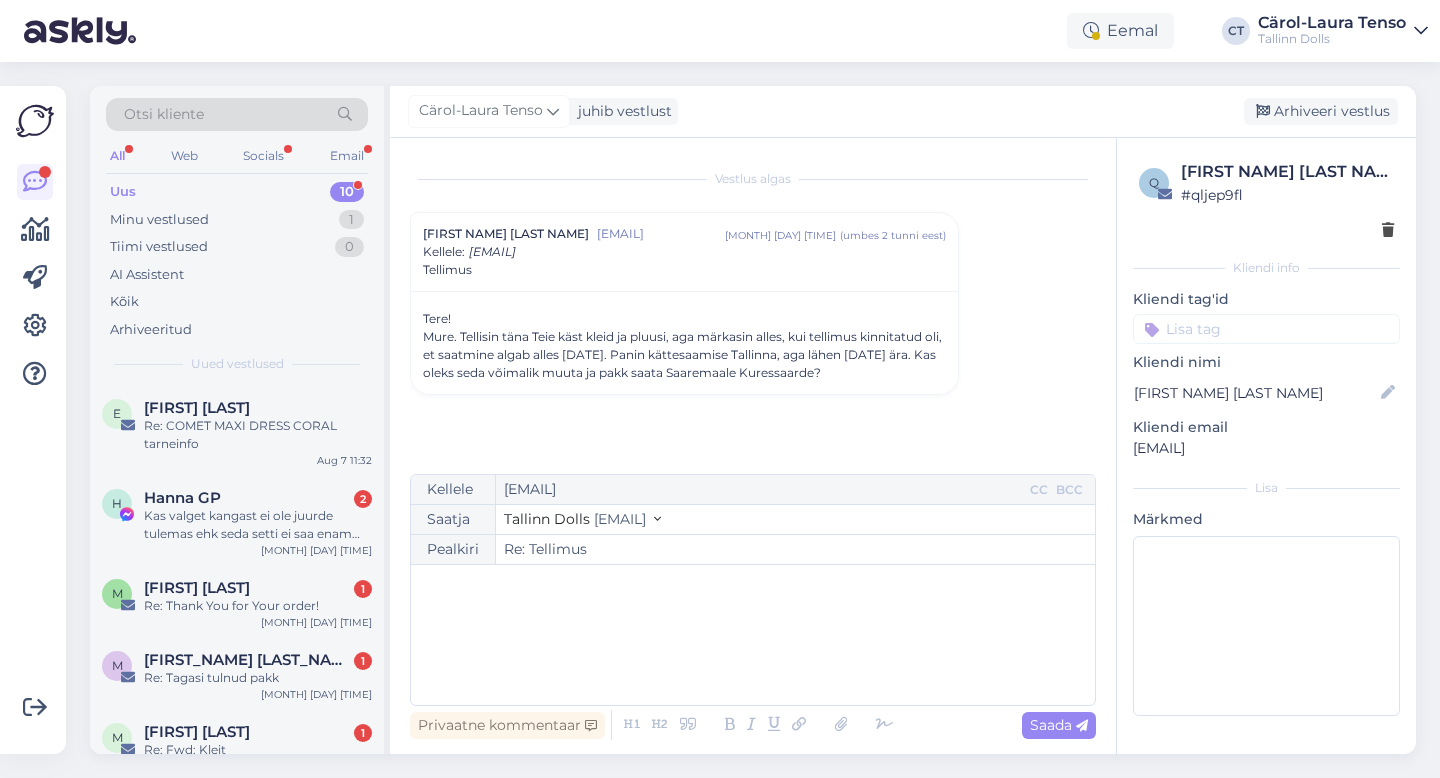 click on "﻿" at bounding box center [753, 635] 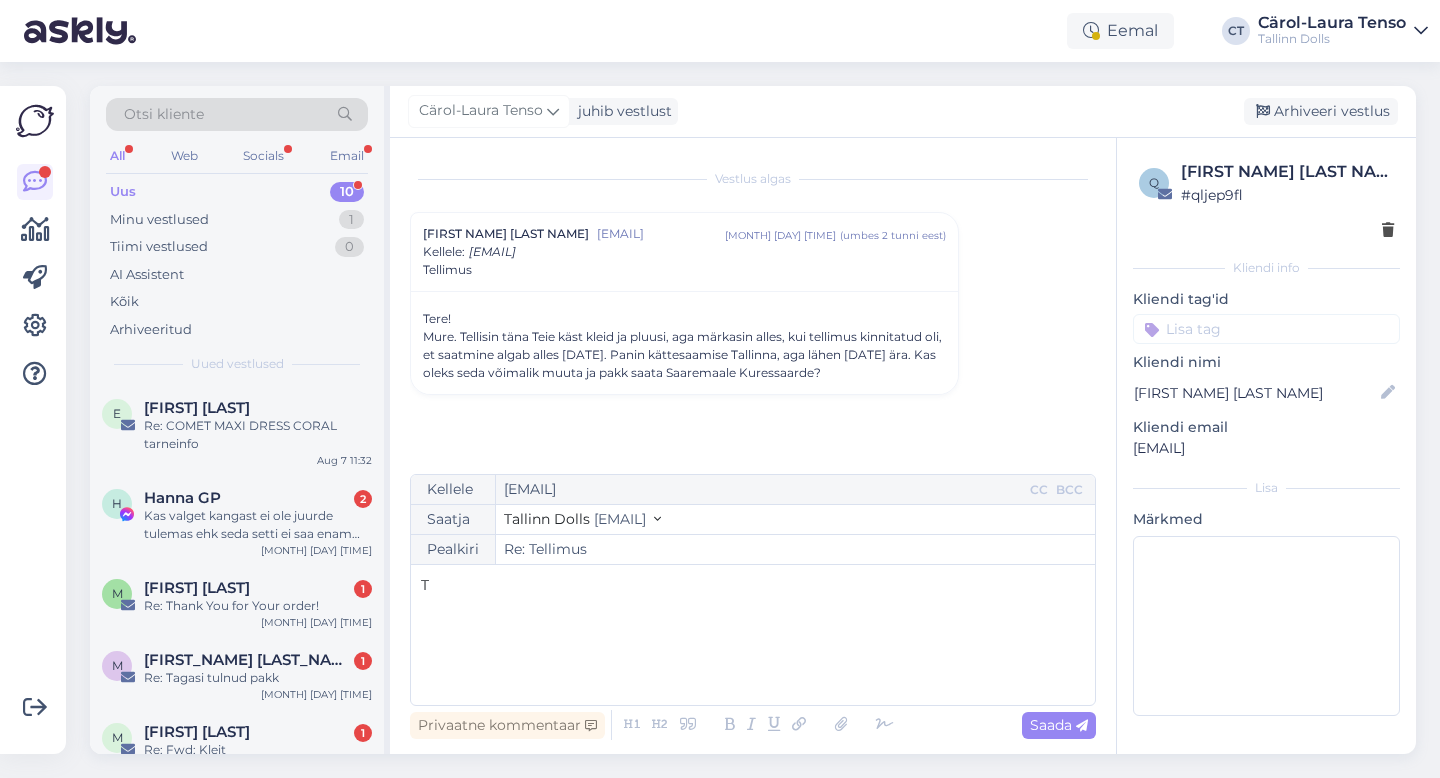 type 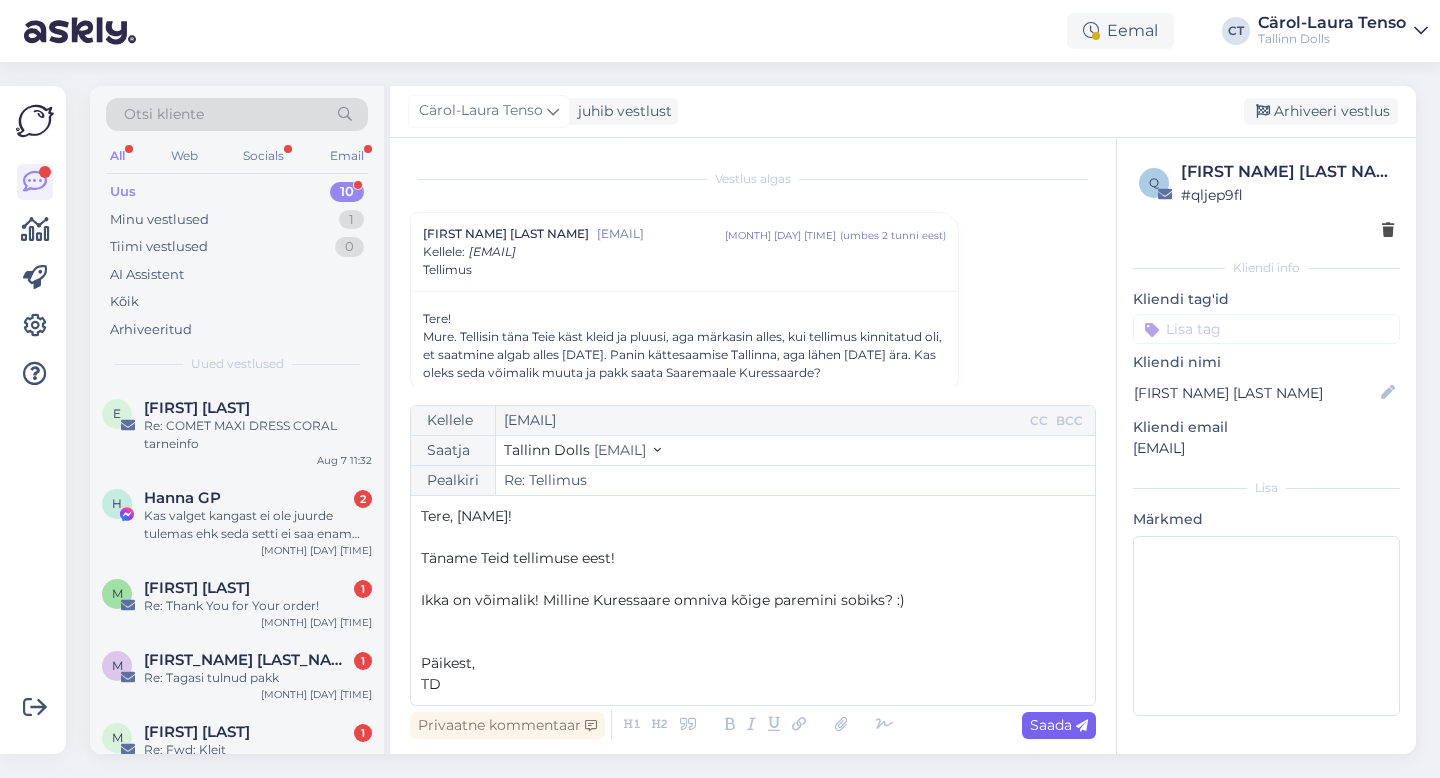 click on "Saada" at bounding box center (1059, 725) 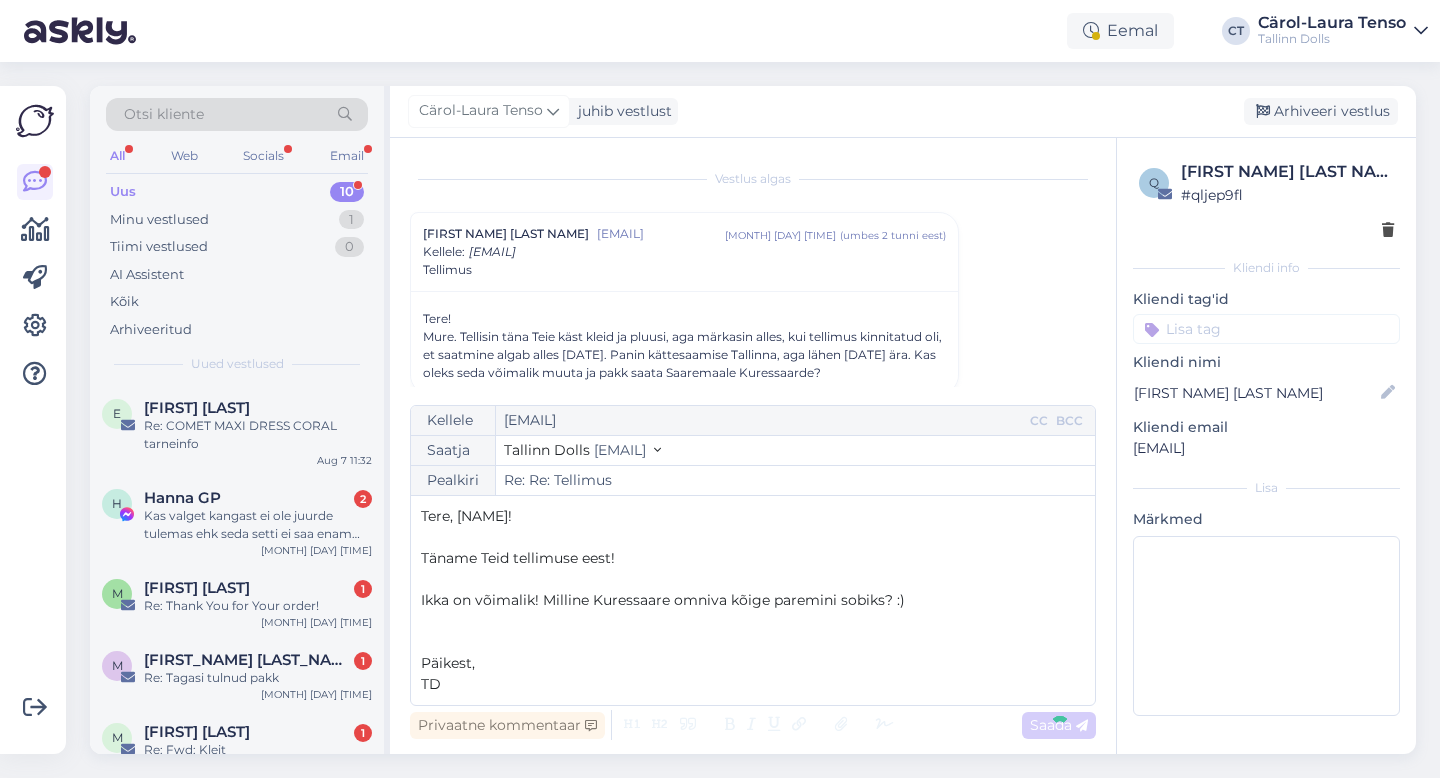 type on "Re: Tellimus" 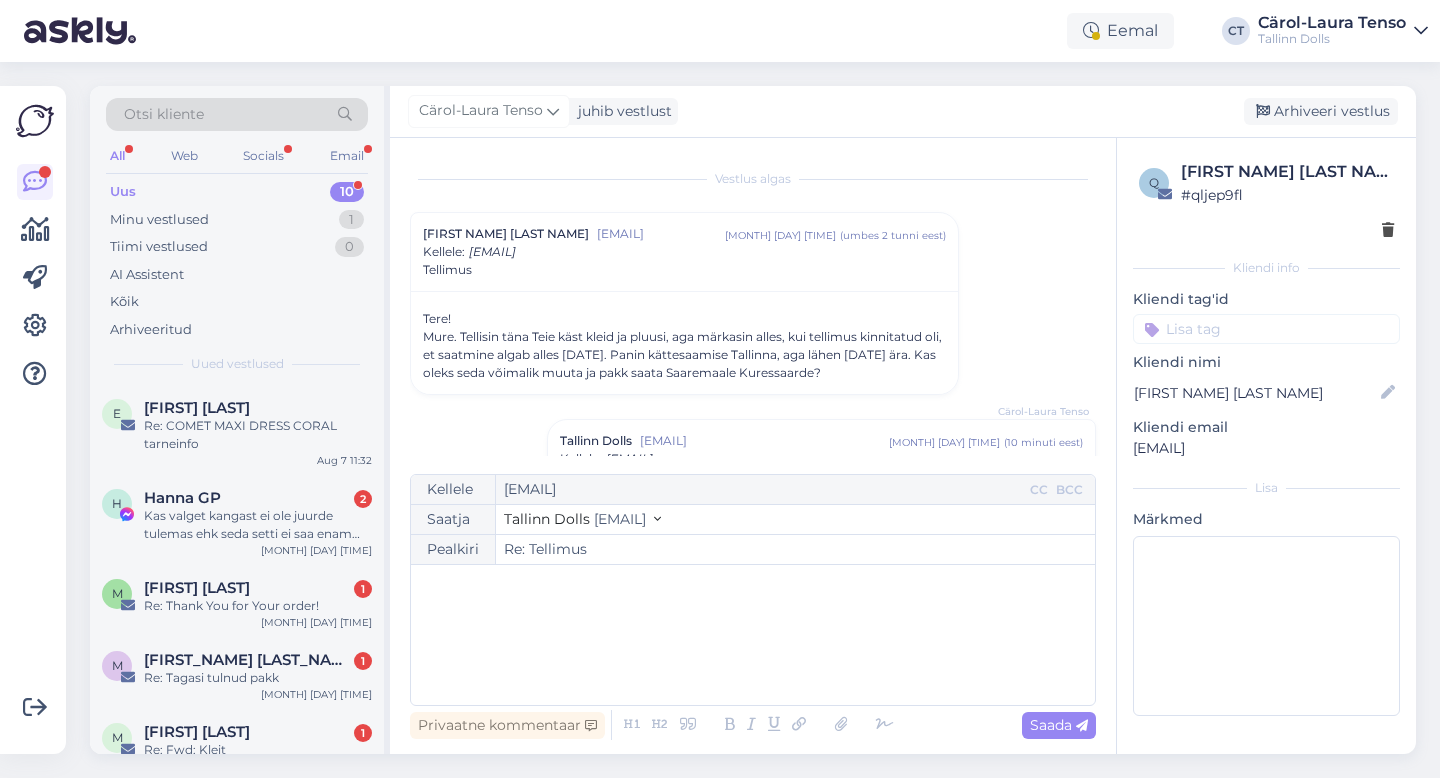scroll, scrollTop: 107, scrollLeft: 0, axis: vertical 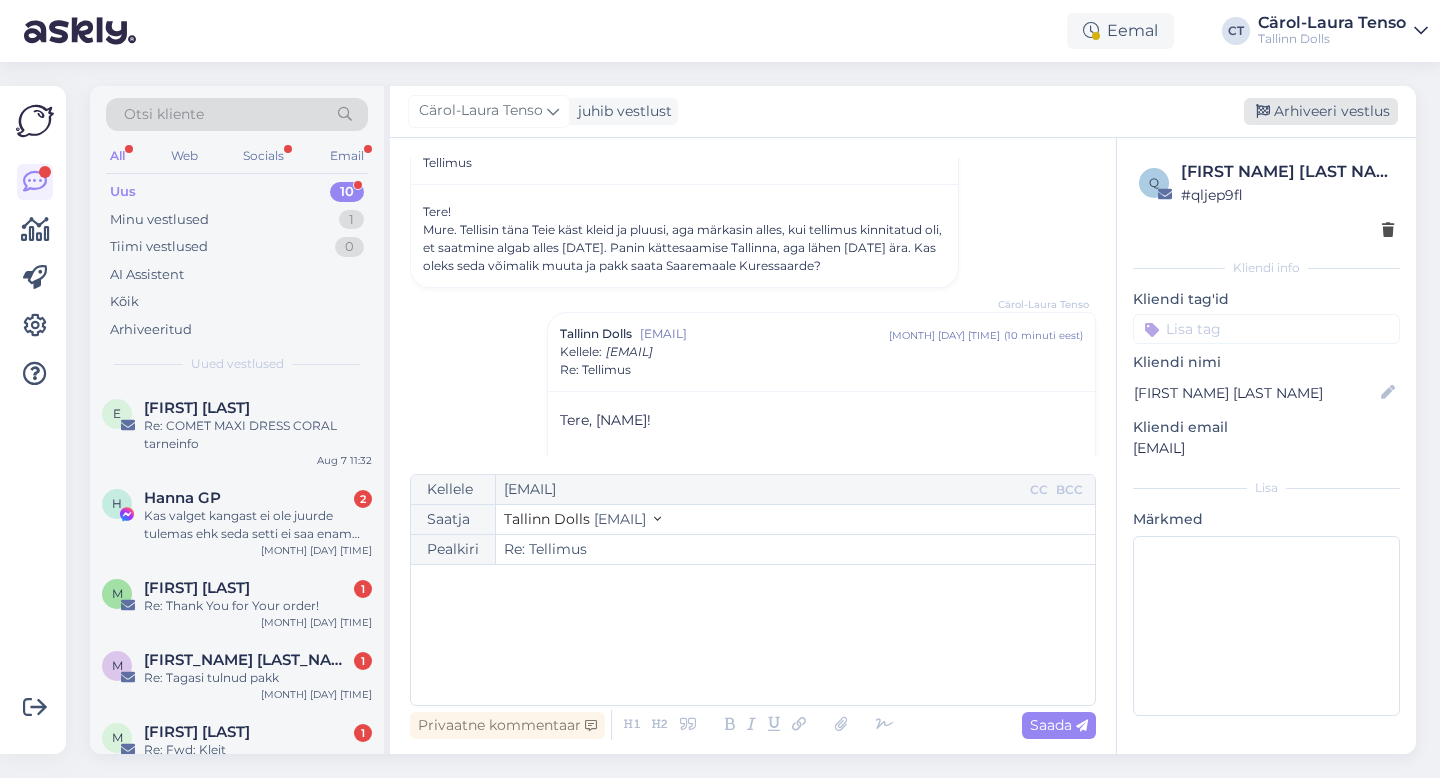 click on "Arhiveeri vestlus" at bounding box center [1321, 111] 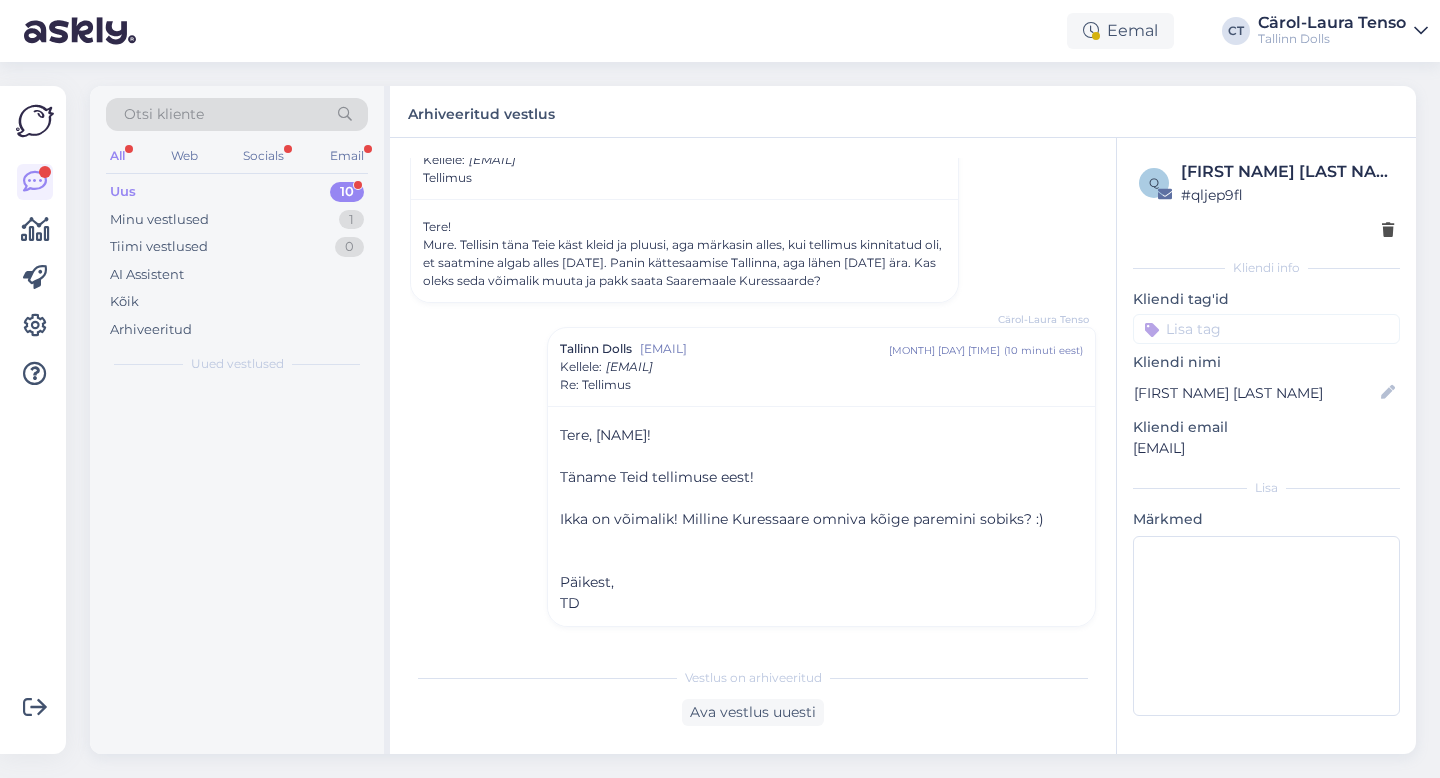 scroll, scrollTop: 92, scrollLeft: 0, axis: vertical 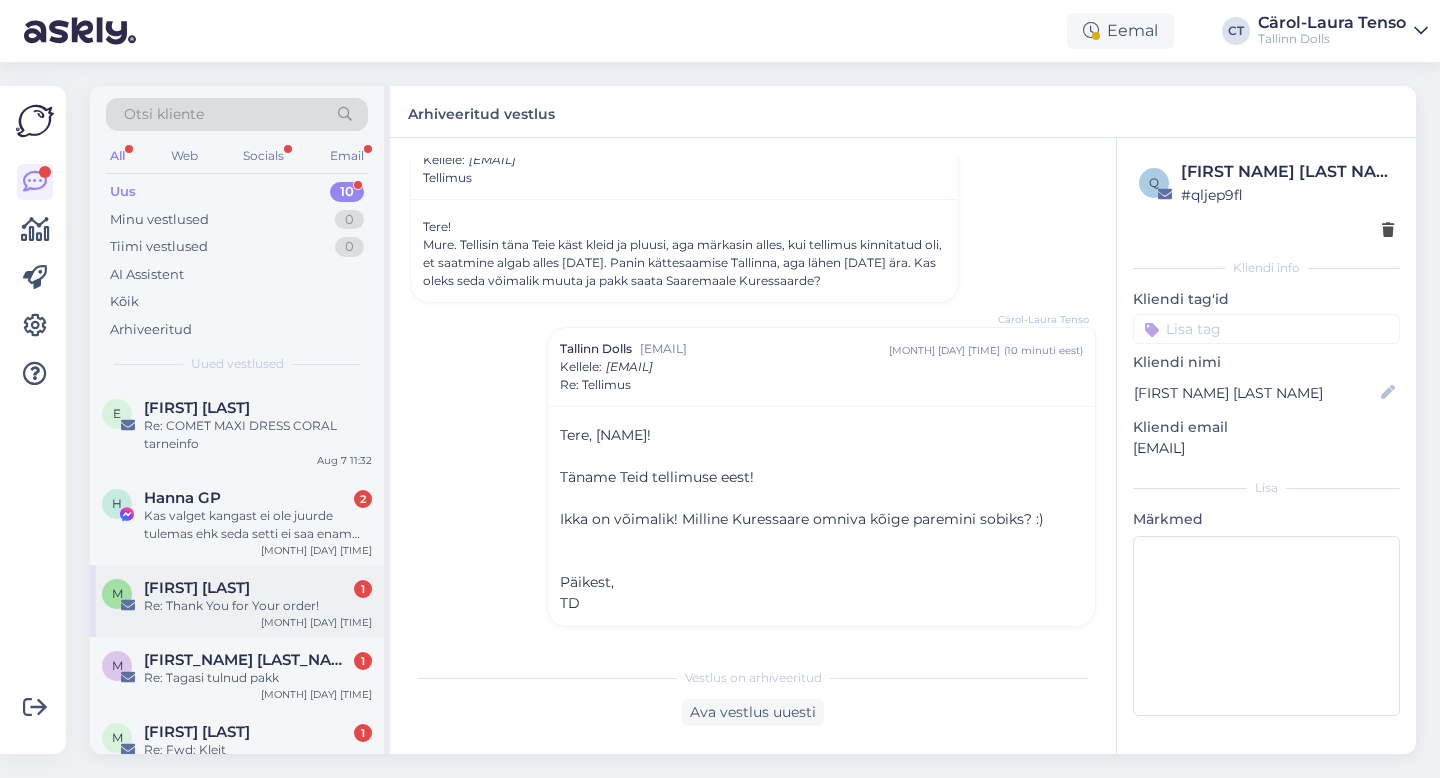 click on "Re: Thank You for Your order!" at bounding box center [258, 606] 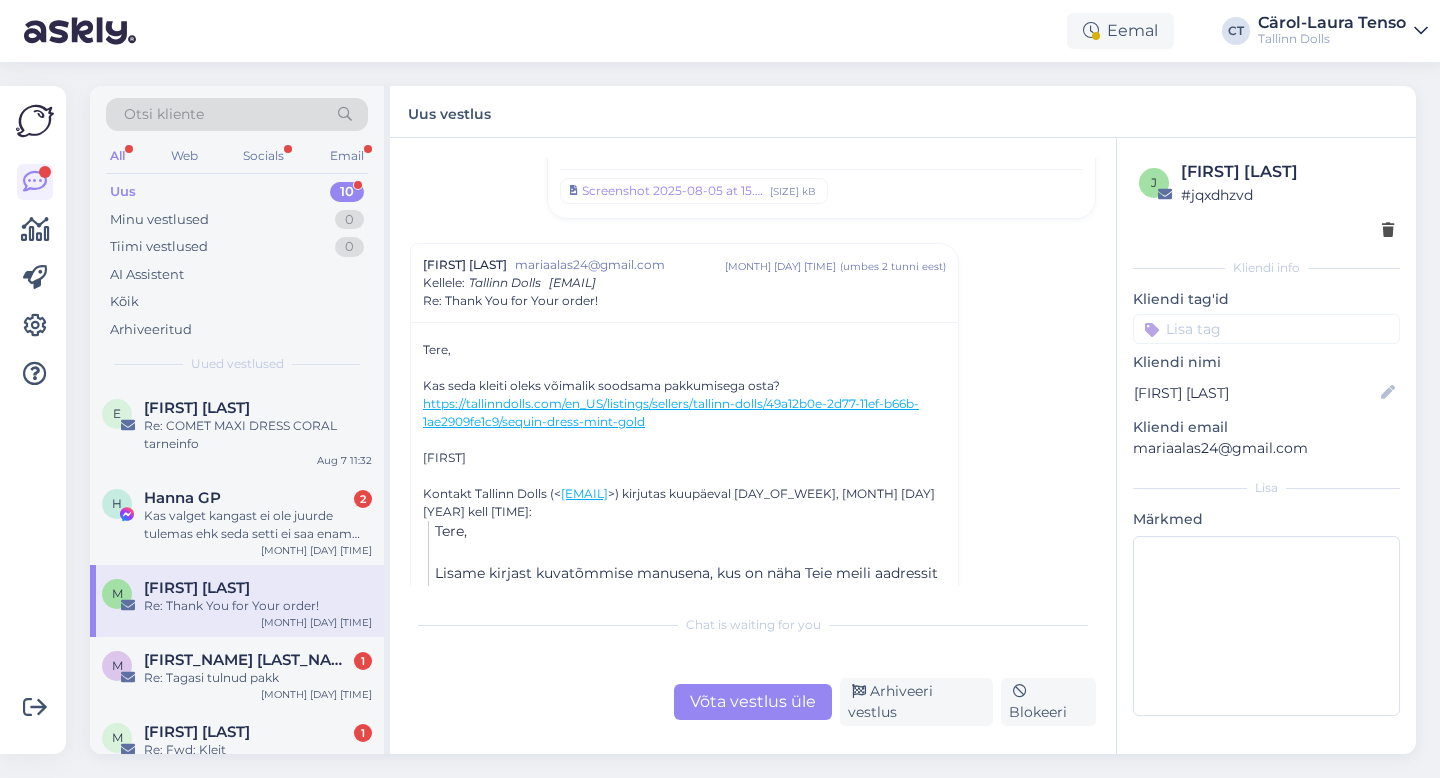 scroll, scrollTop: 357, scrollLeft: 0, axis: vertical 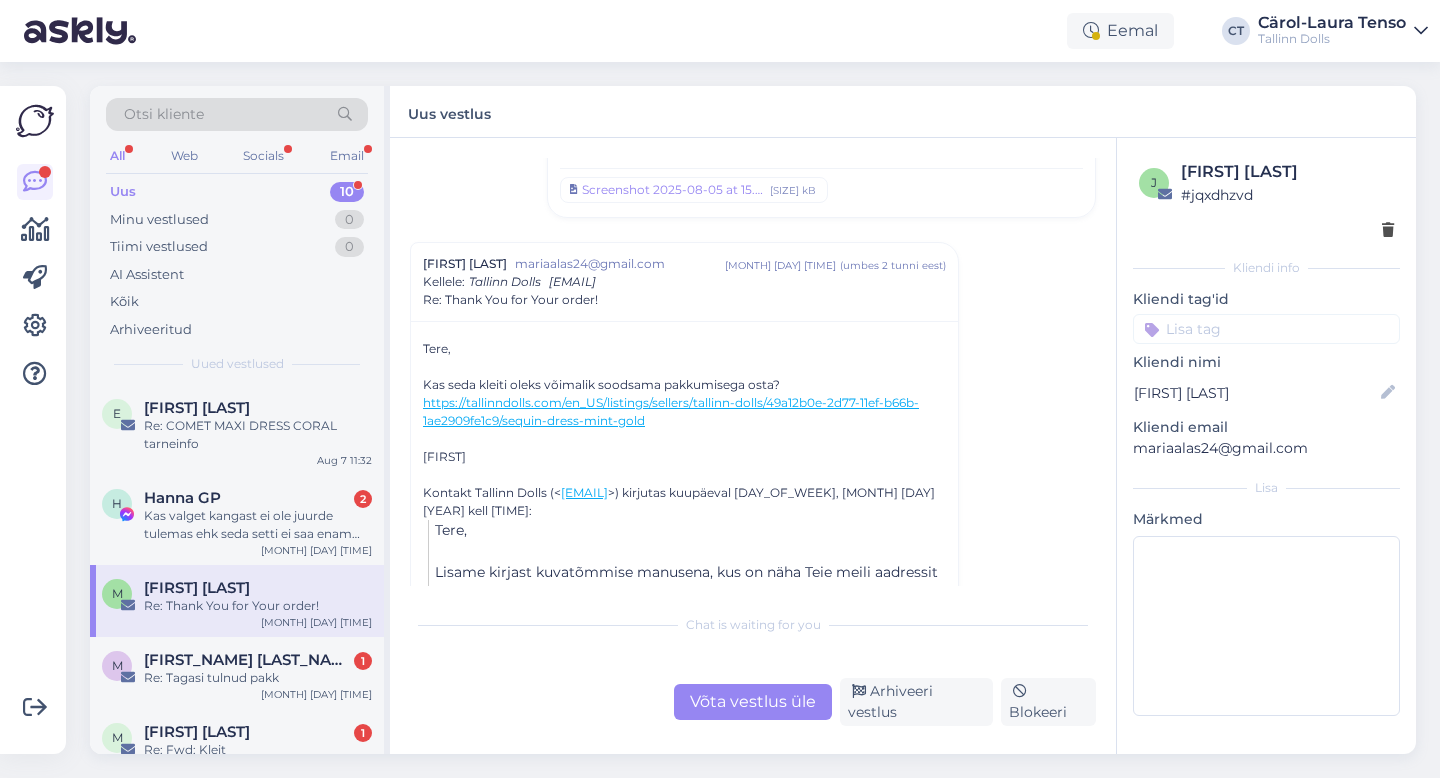 click on "https://tallinndolls.com/en_US/listings/sellers/tallinn-dolls/49a12b0e-2d77-11ef-b66b-1ae2909fe1c9/sequin-dress-mint-gold" at bounding box center [671, 411] 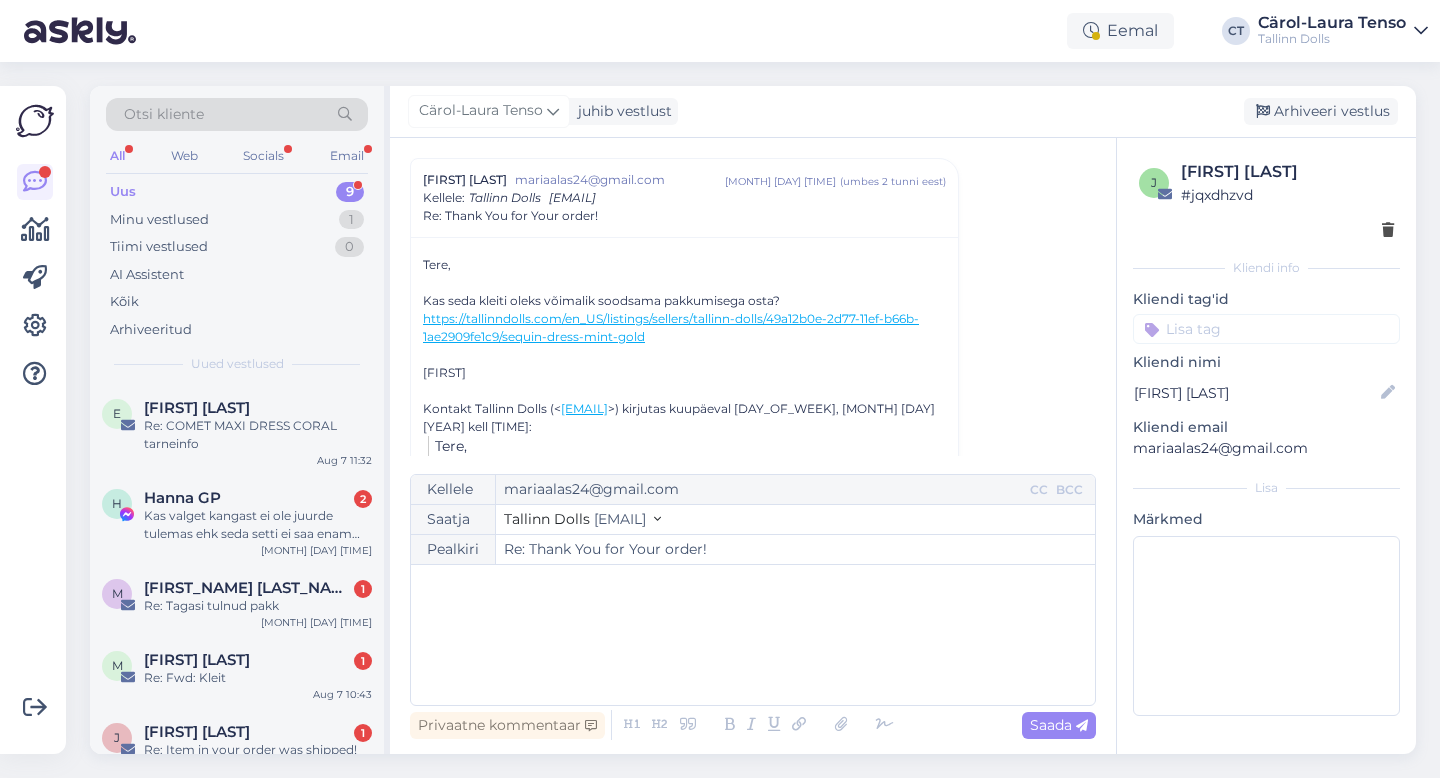 click on "﻿" at bounding box center [753, 635] 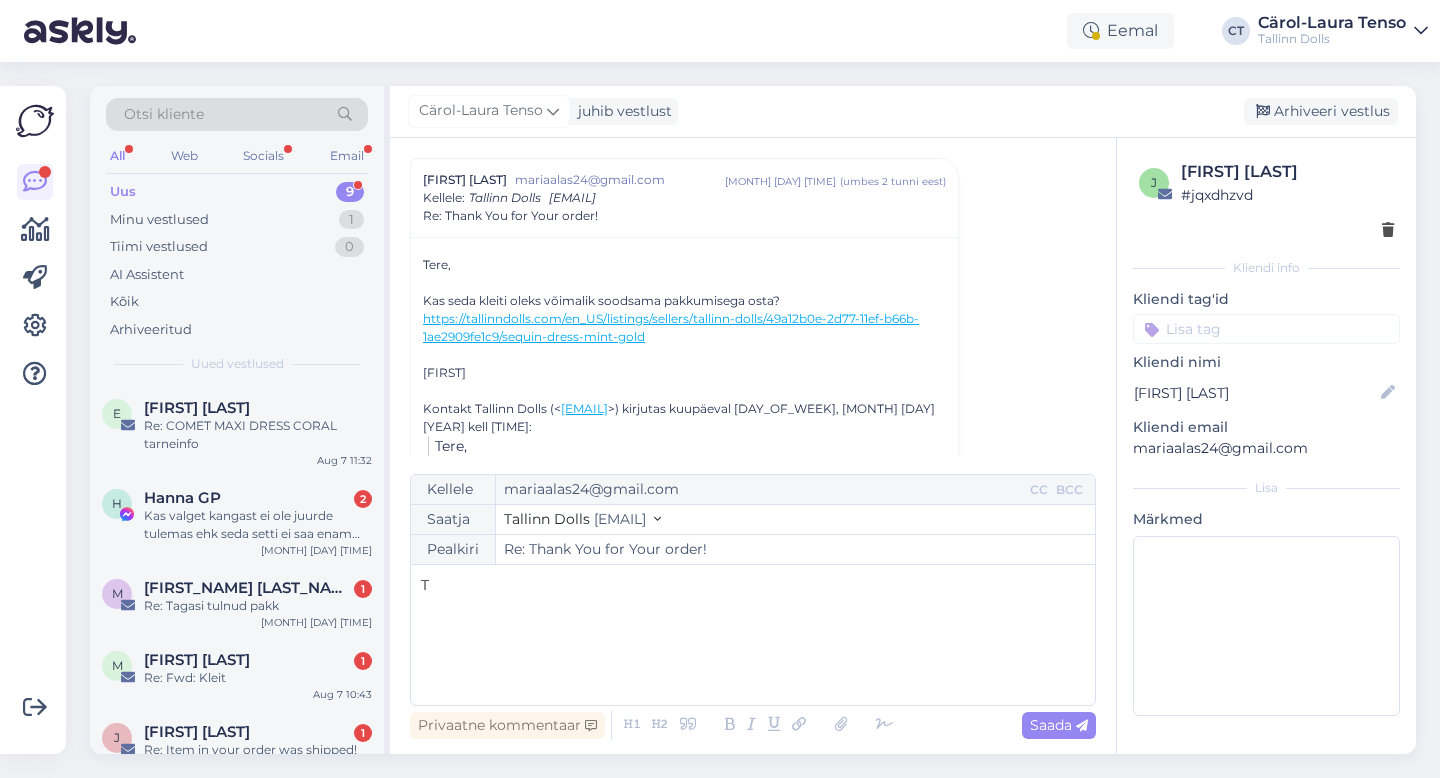 type 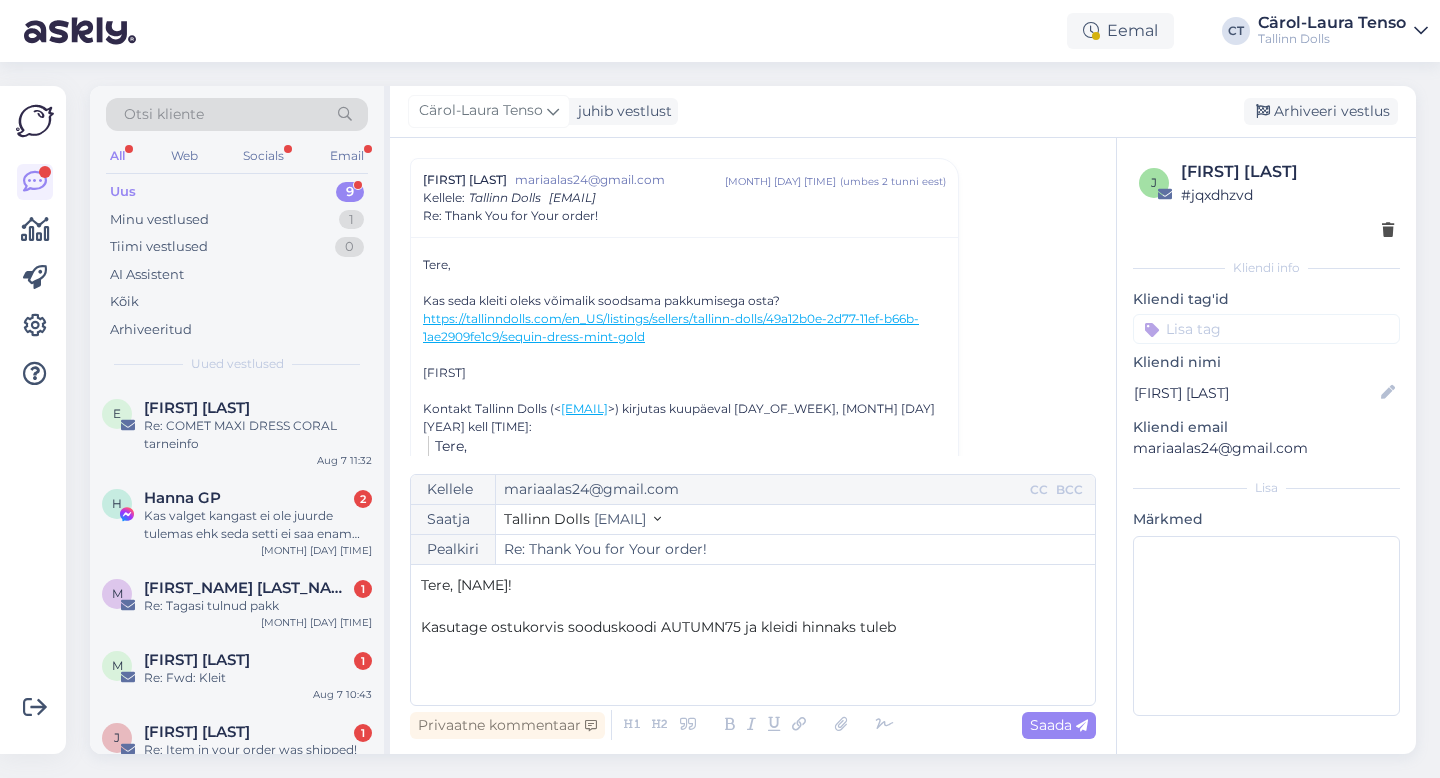 click on "https://tallinndolls.com/en_US/listings/sellers/tallinn-dolls/49a12b0e-2d77-11ef-b66b-1ae2909fe1c9/sequin-dress-mint-gold" at bounding box center [671, 327] 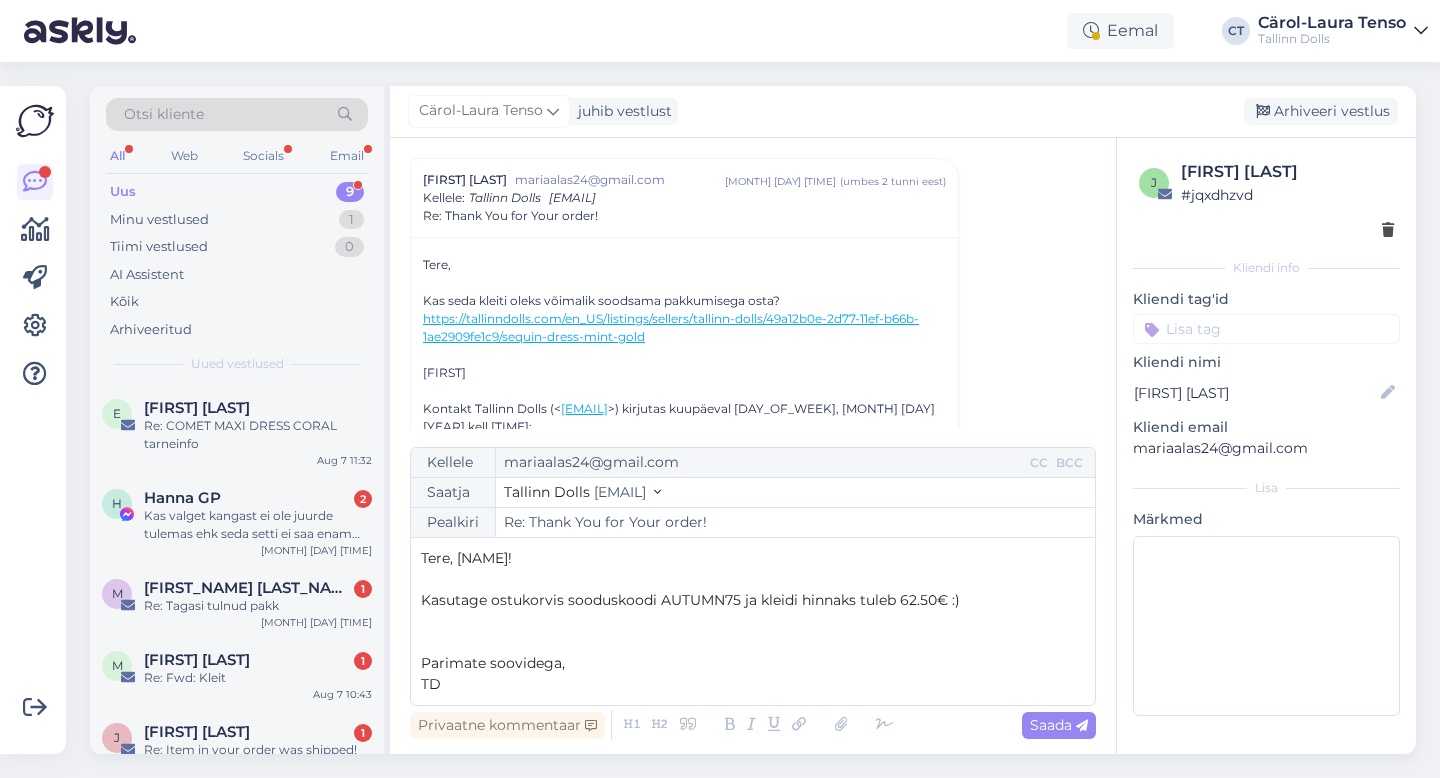 click on "Privaatne kommentaar Saada" at bounding box center [753, 725] 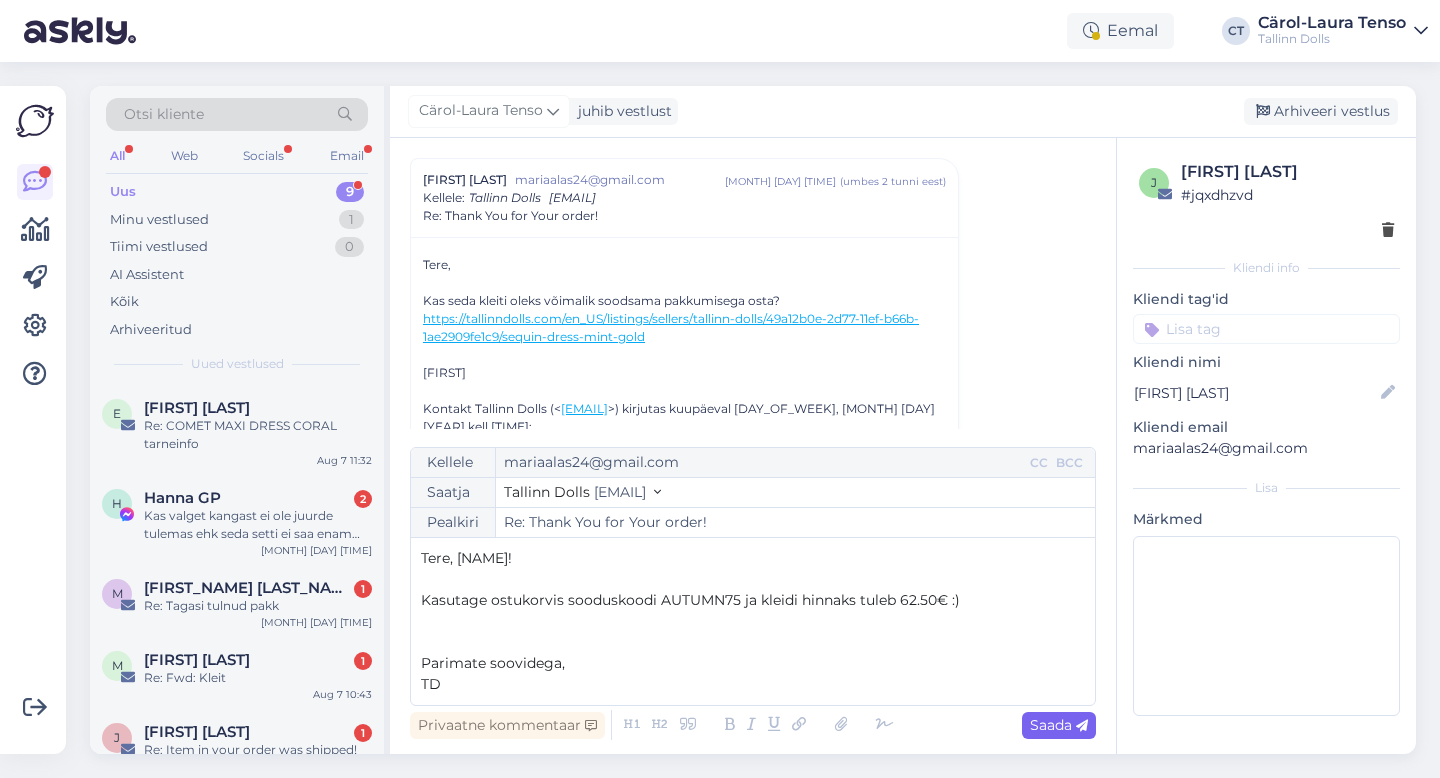 click on "Saada" at bounding box center [1059, 725] 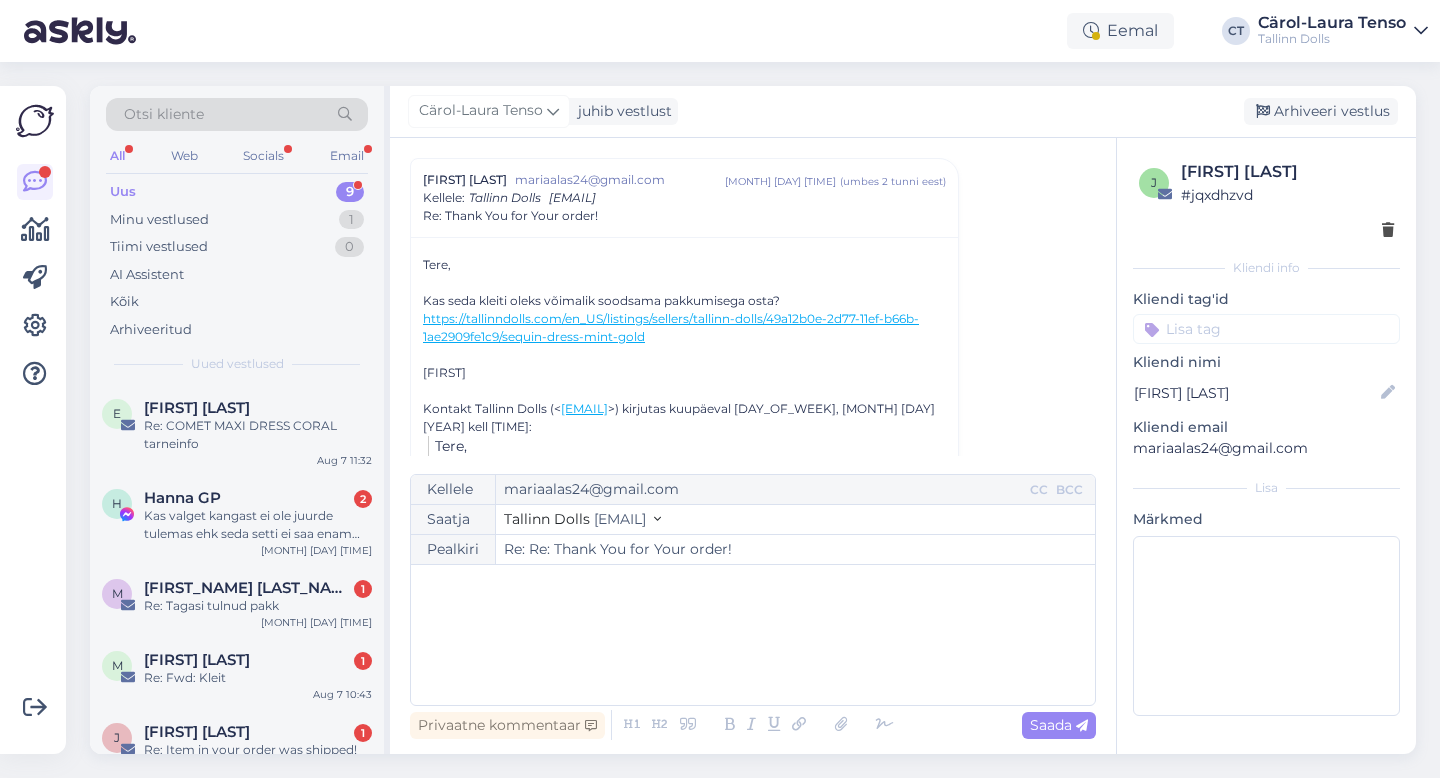 type on "Re: Re: Thank You for Your order!" 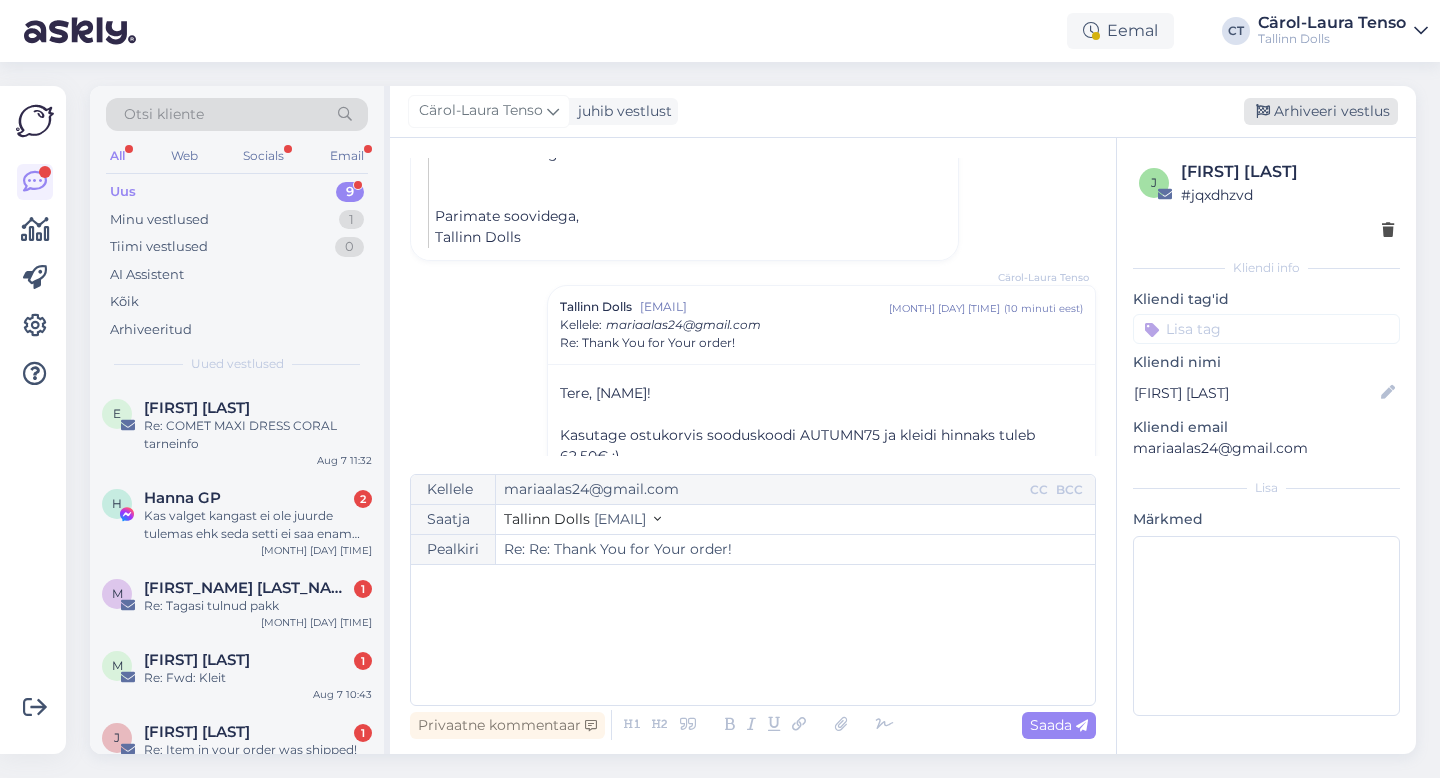 click on "Arhiveeri vestlus" at bounding box center [1321, 111] 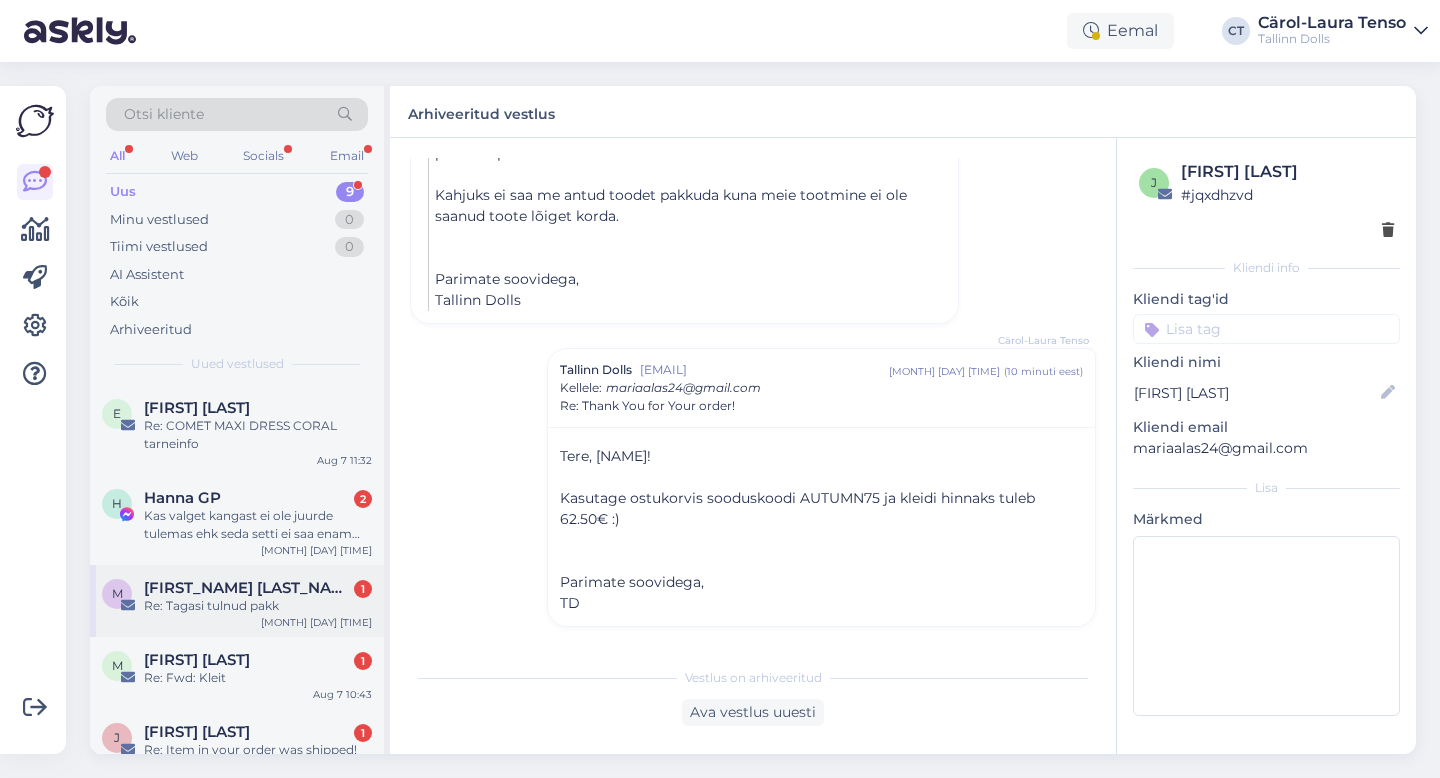 click on "Re: Tagasi tulnud pakk" at bounding box center (258, 606) 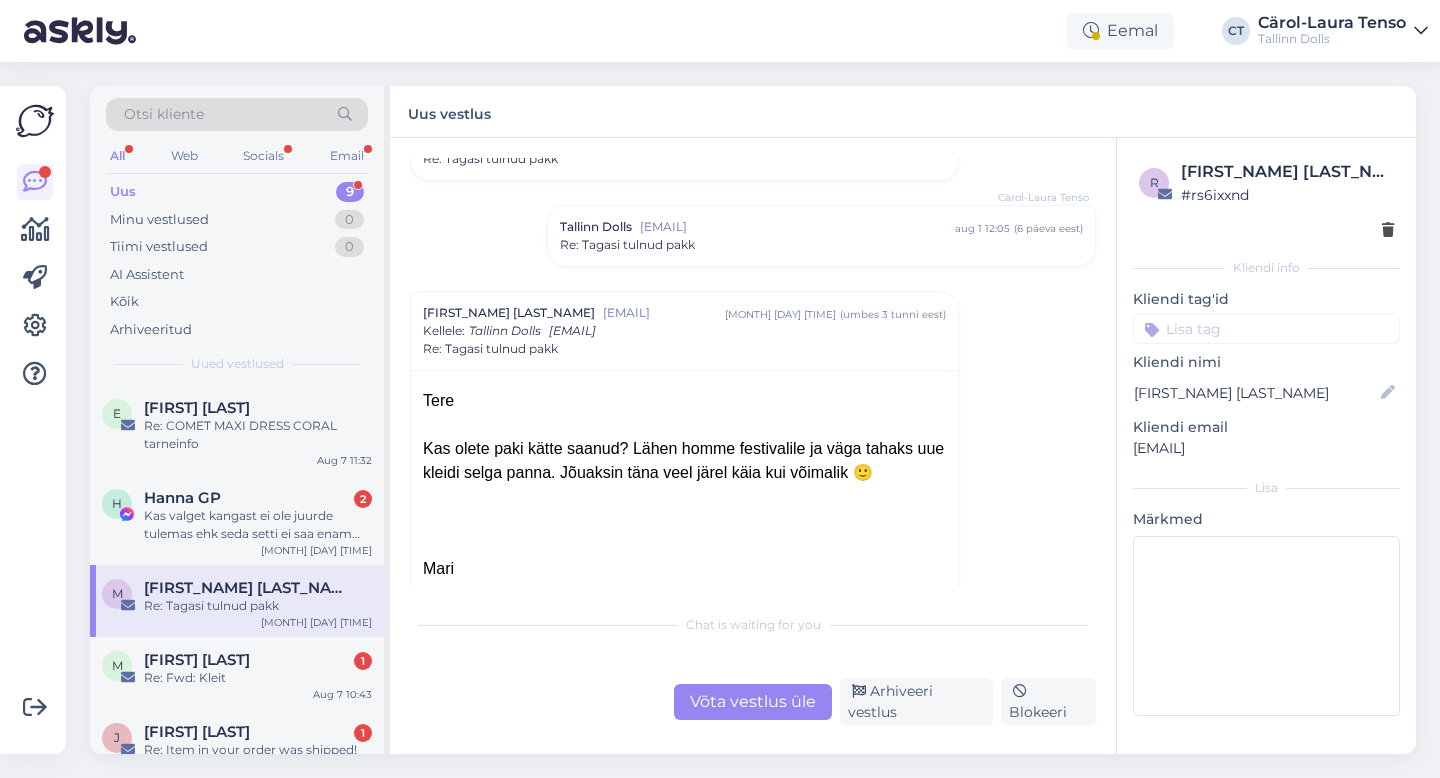 scroll, scrollTop: 750, scrollLeft: 0, axis: vertical 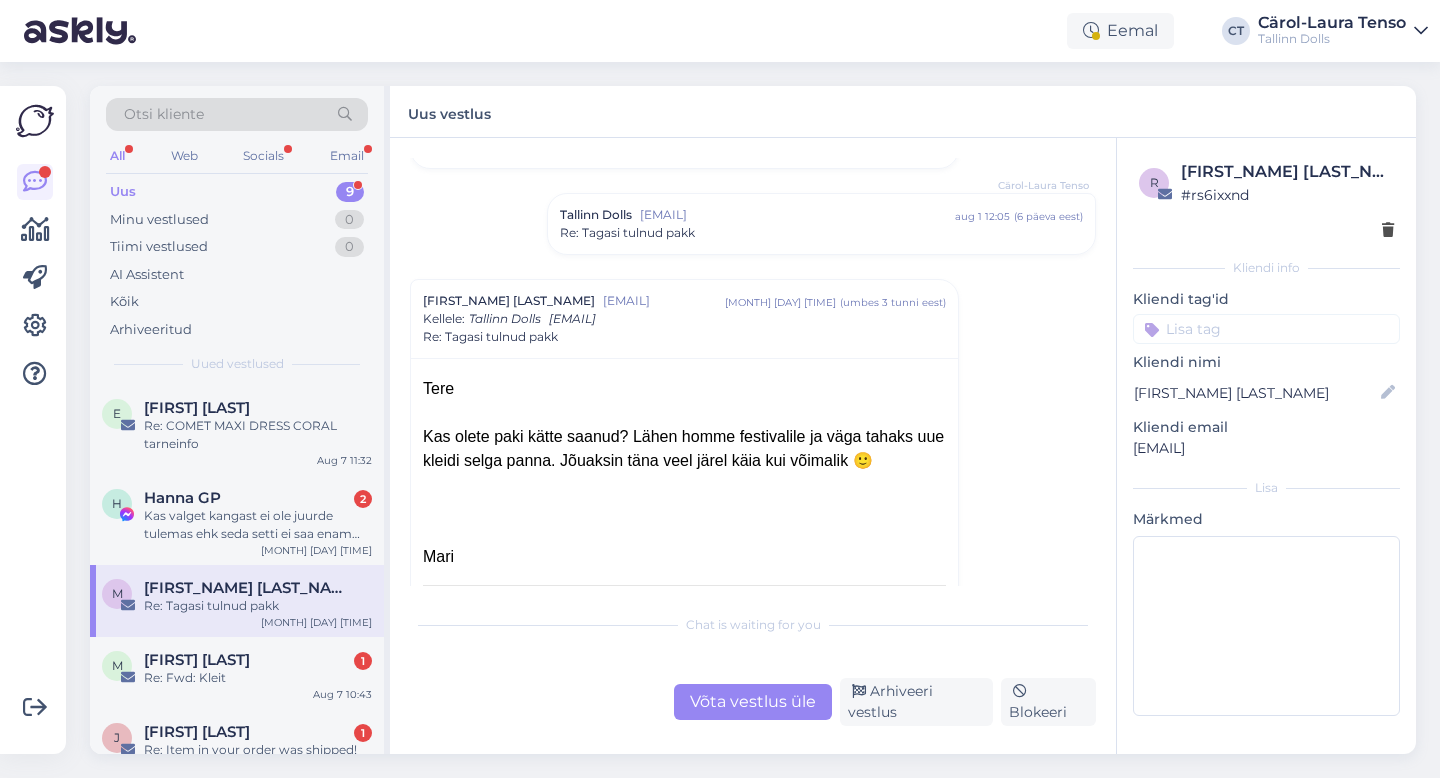 click on "Võta vestlus üle" at bounding box center [753, 702] 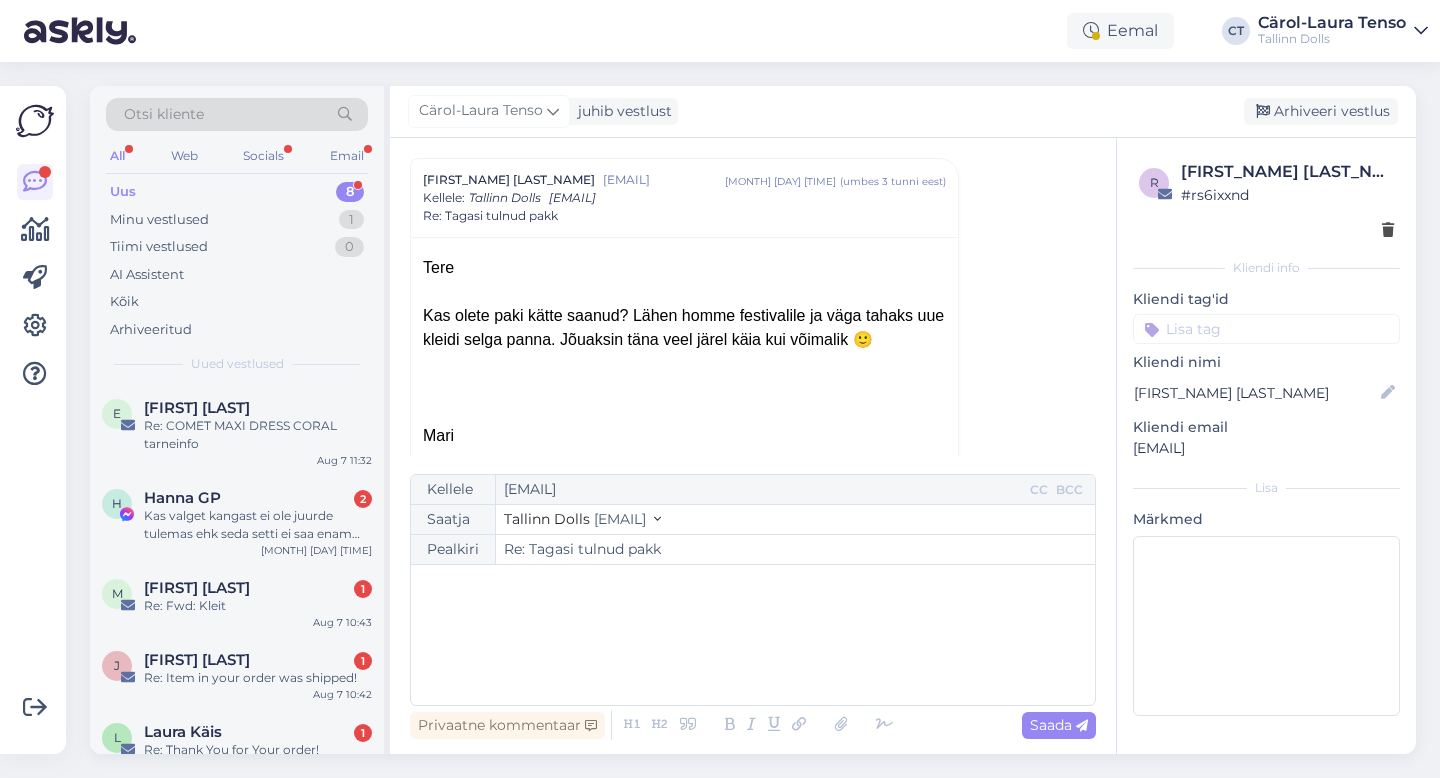 click on "﻿" at bounding box center (753, 635) 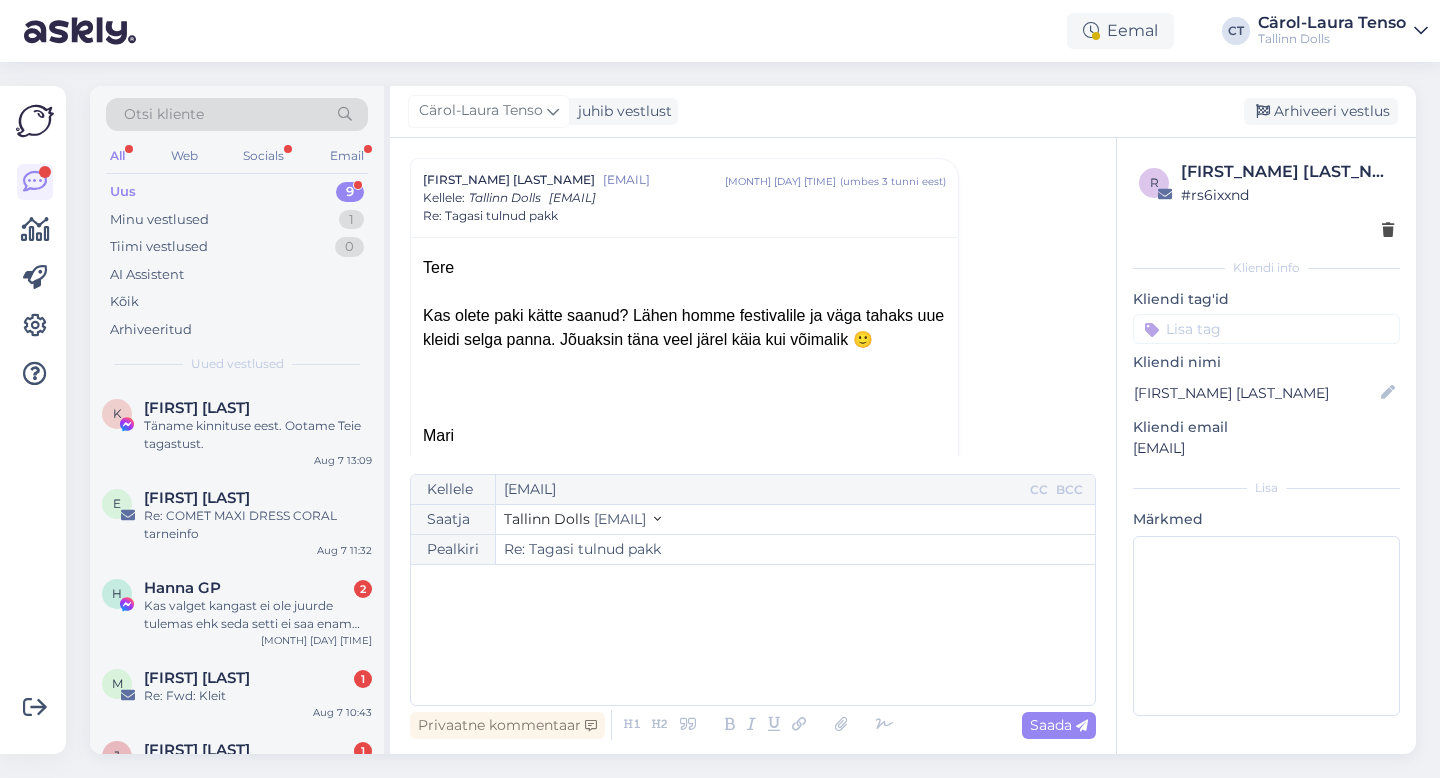 click on "﻿" at bounding box center [753, 635] 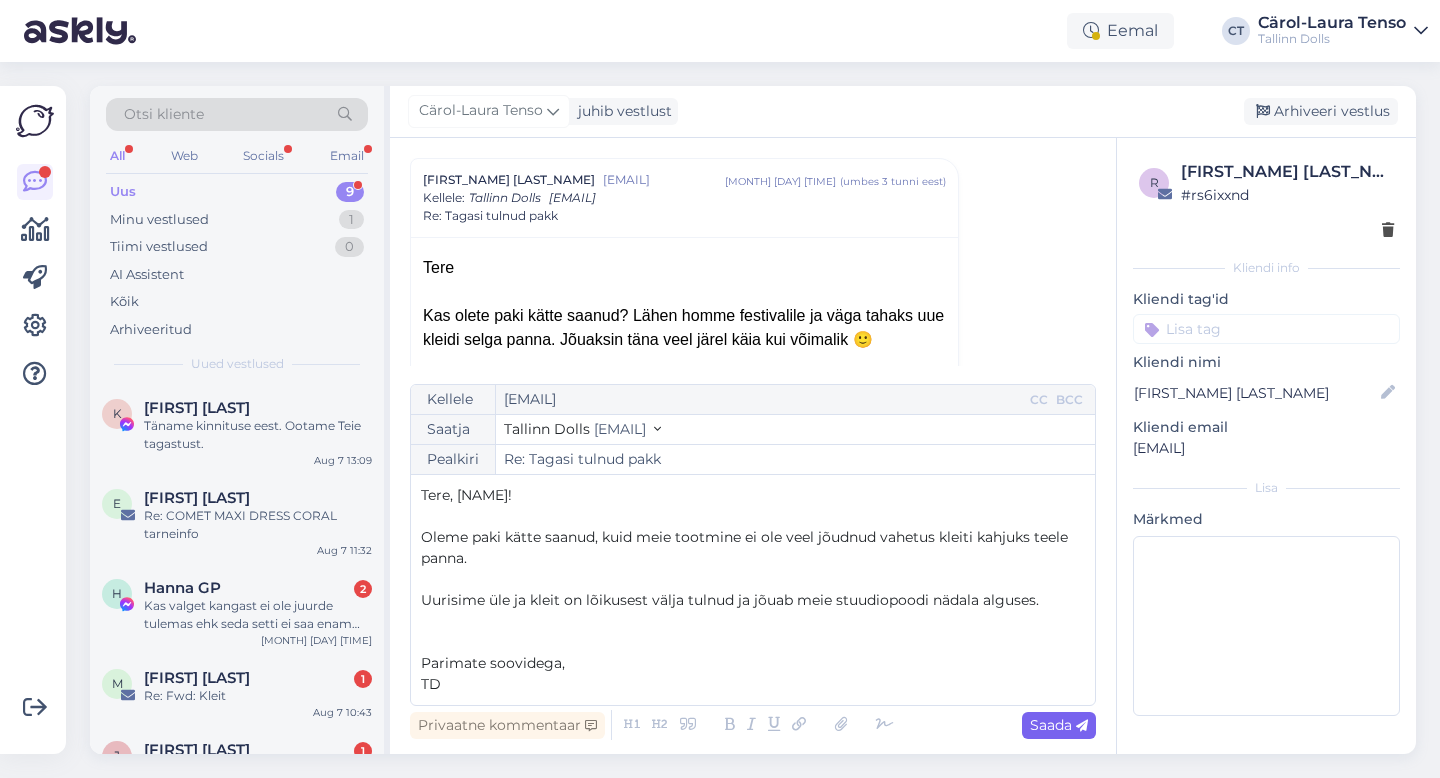 click on "Saada" at bounding box center [1059, 725] 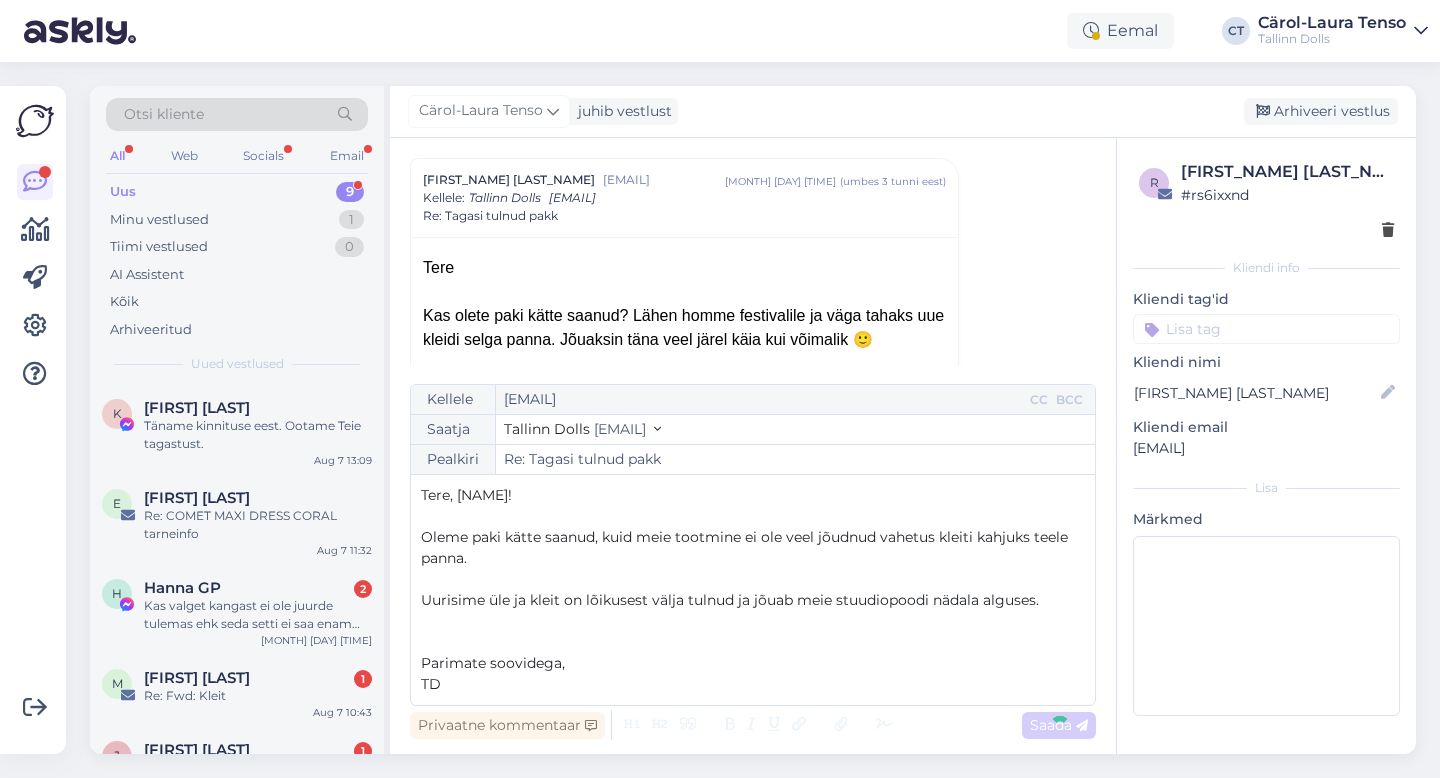 type on "Re: Re: Tagasi tulnud pakk" 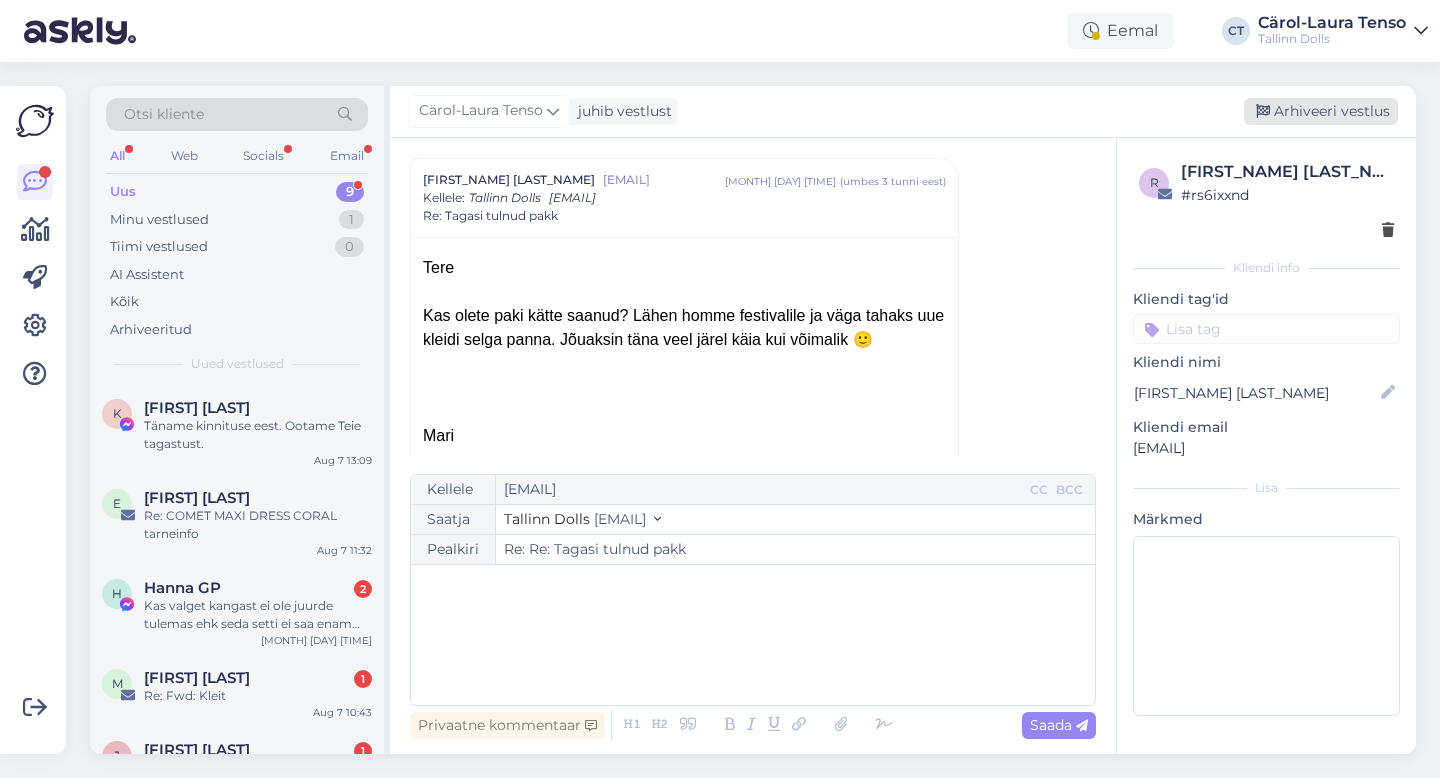 scroll, scrollTop: 1485, scrollLeft: 0, axis: vertical 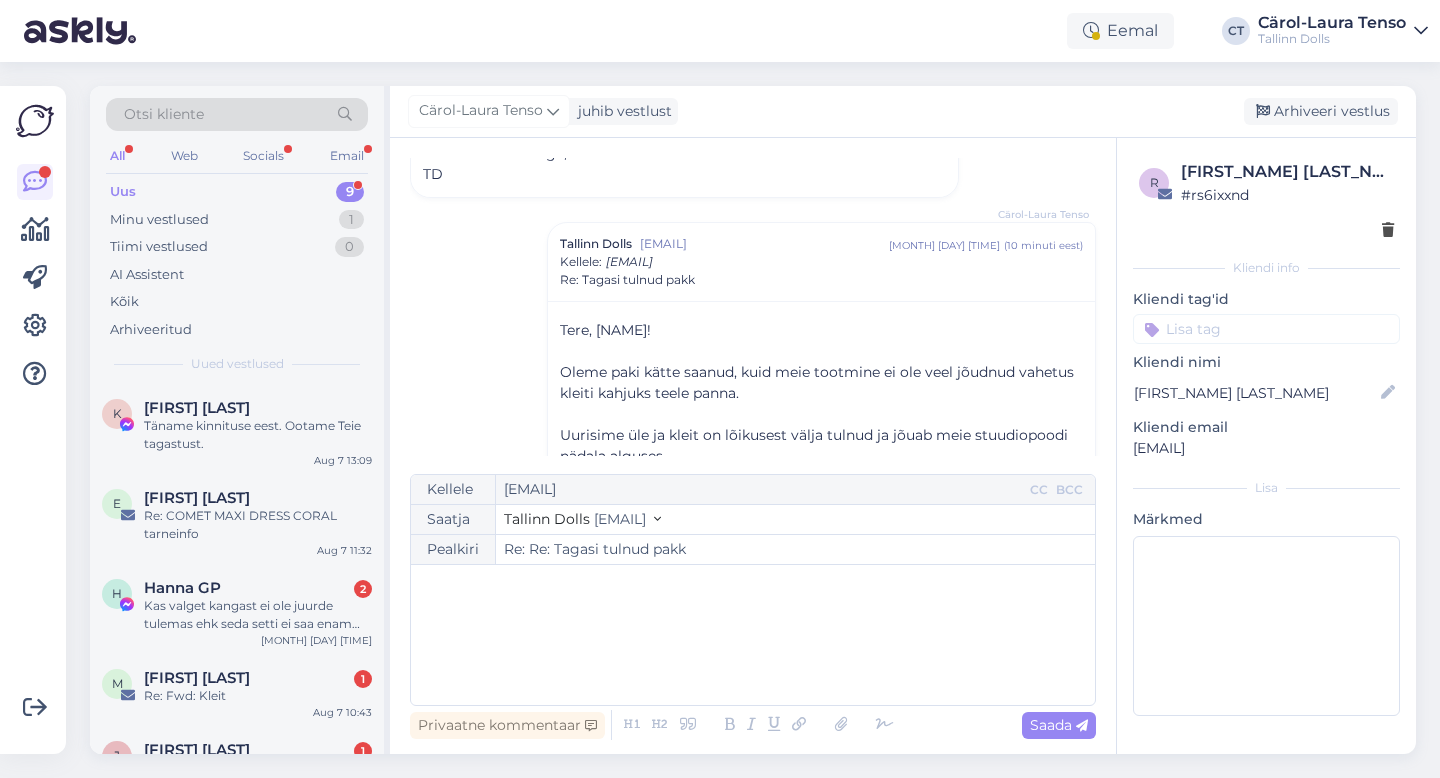 click on "Cärol-Laura Tenso juhib vestlust Arhiveeri vestlus" at bounding box center [903, 112] 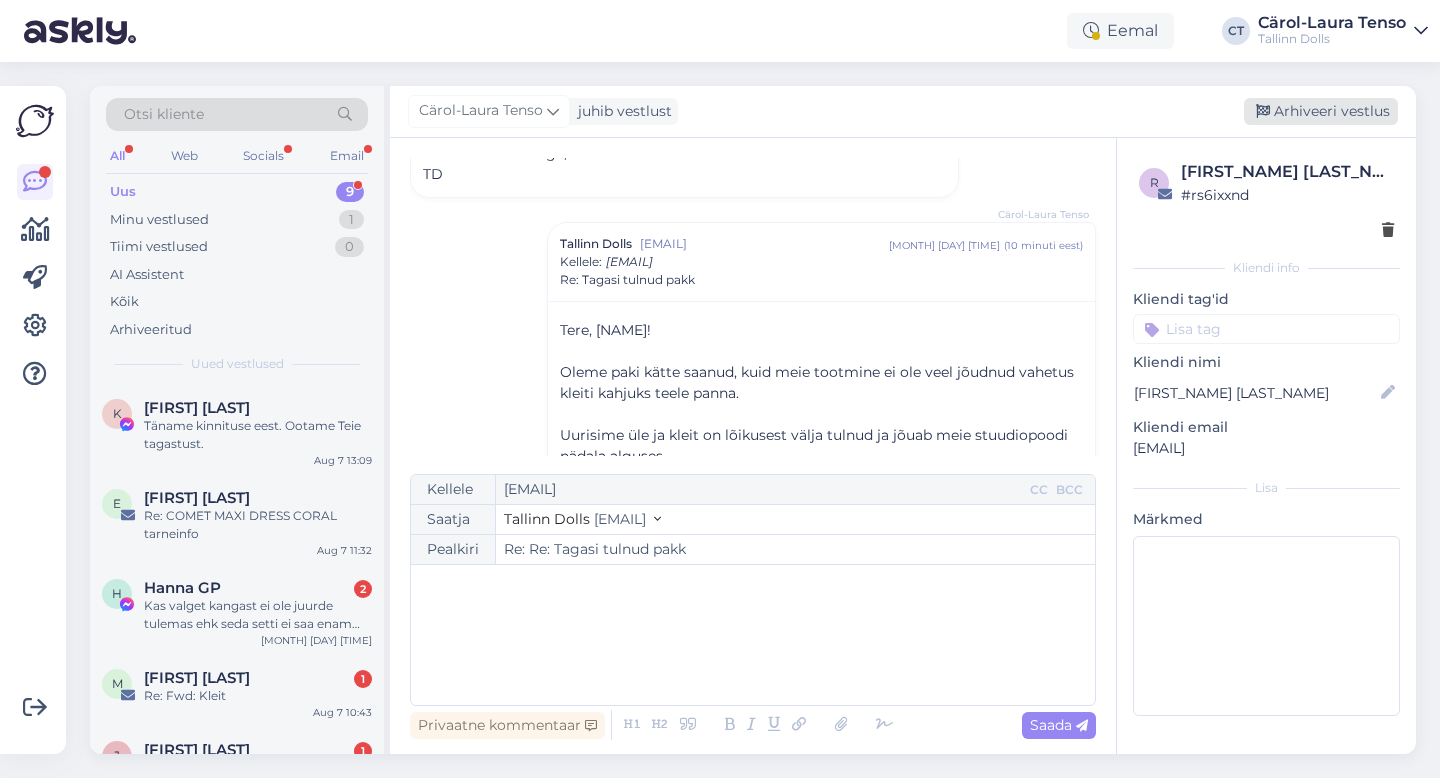click on "Arhiveeri vestlus" at bounding box center [1321, 111] 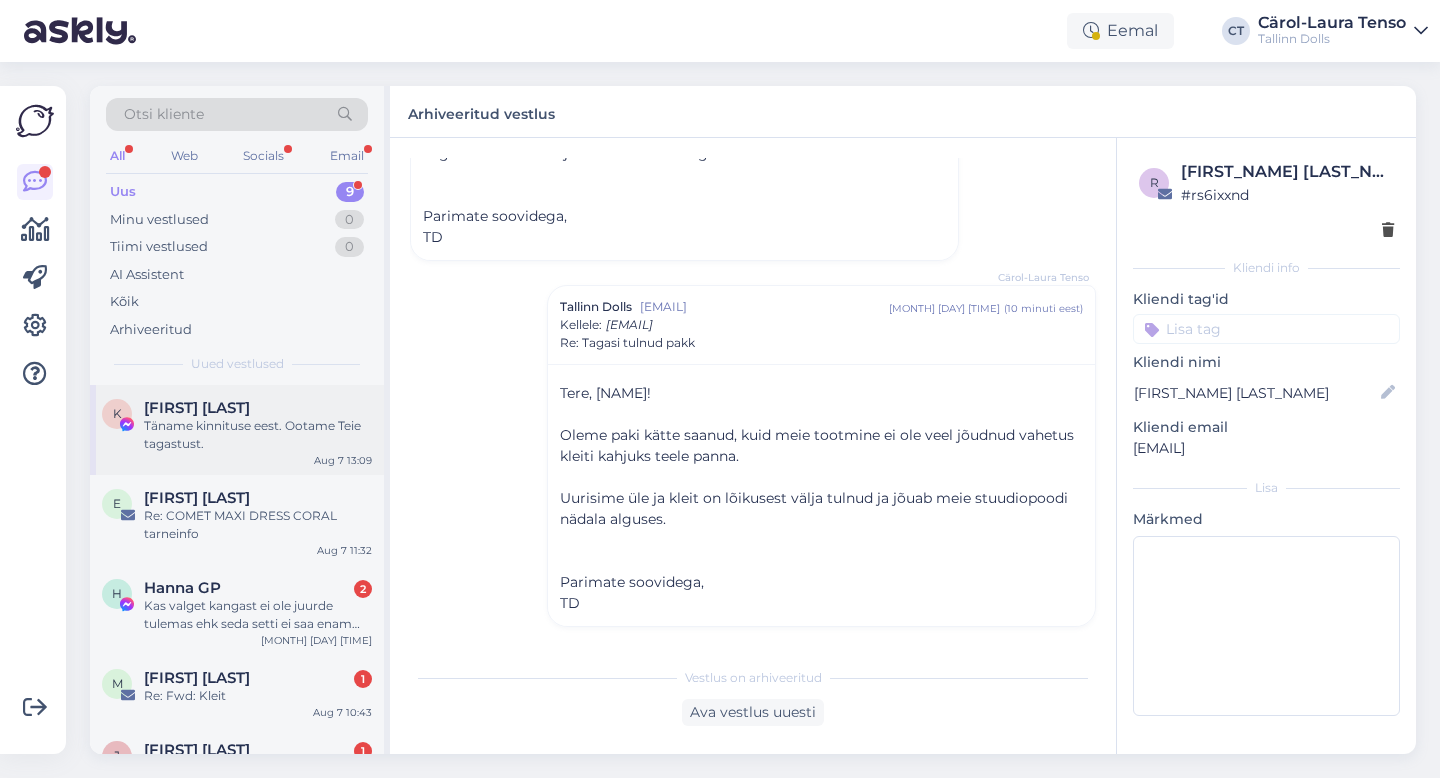click on "Täname kinnituse eest. Ootame Teie tagastust." at bounding box center [258, 435] 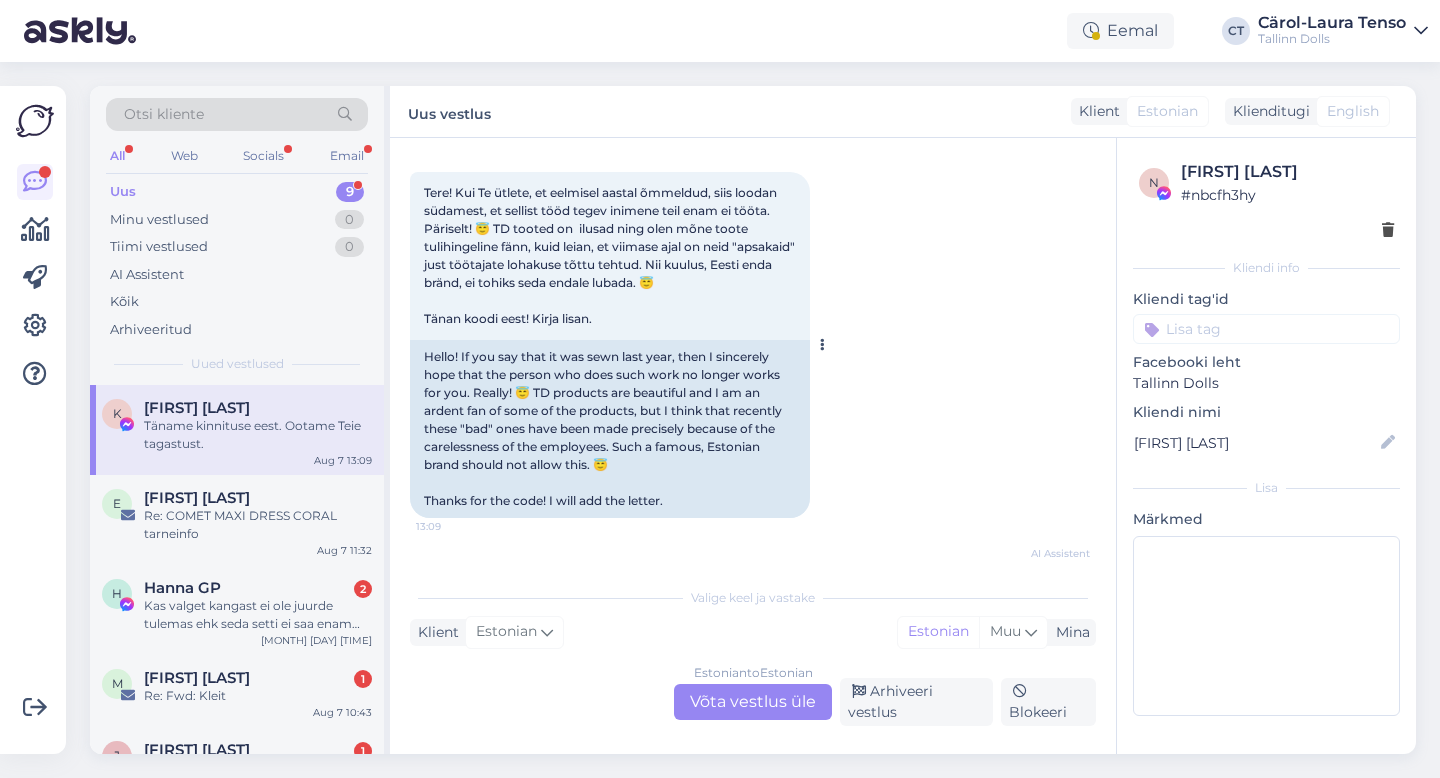 scroll, scrollTop: 4533, scrollLeft: 0, axis: vertical 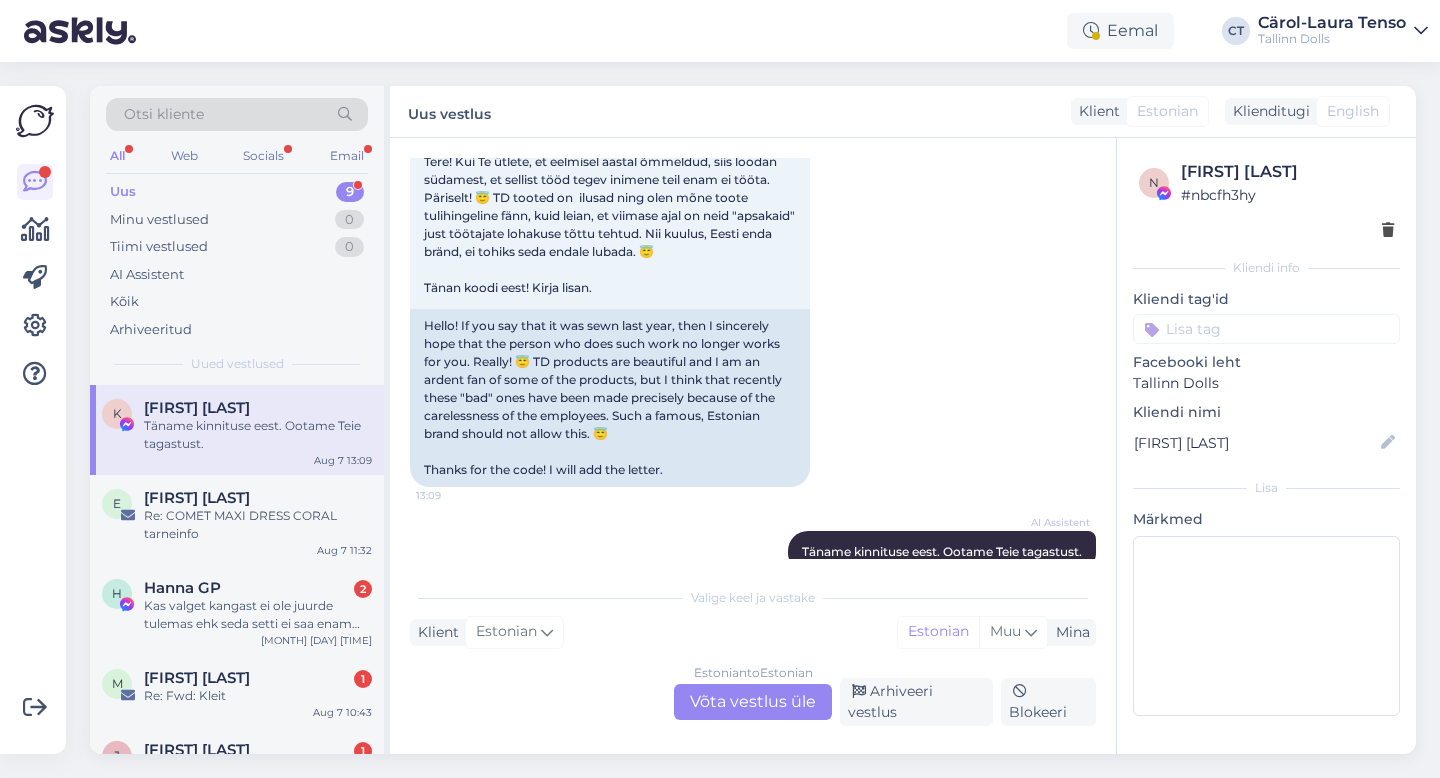 click on "Estonian  to  Estonian Võta vestlus üle" at bounding box center [753, 702] 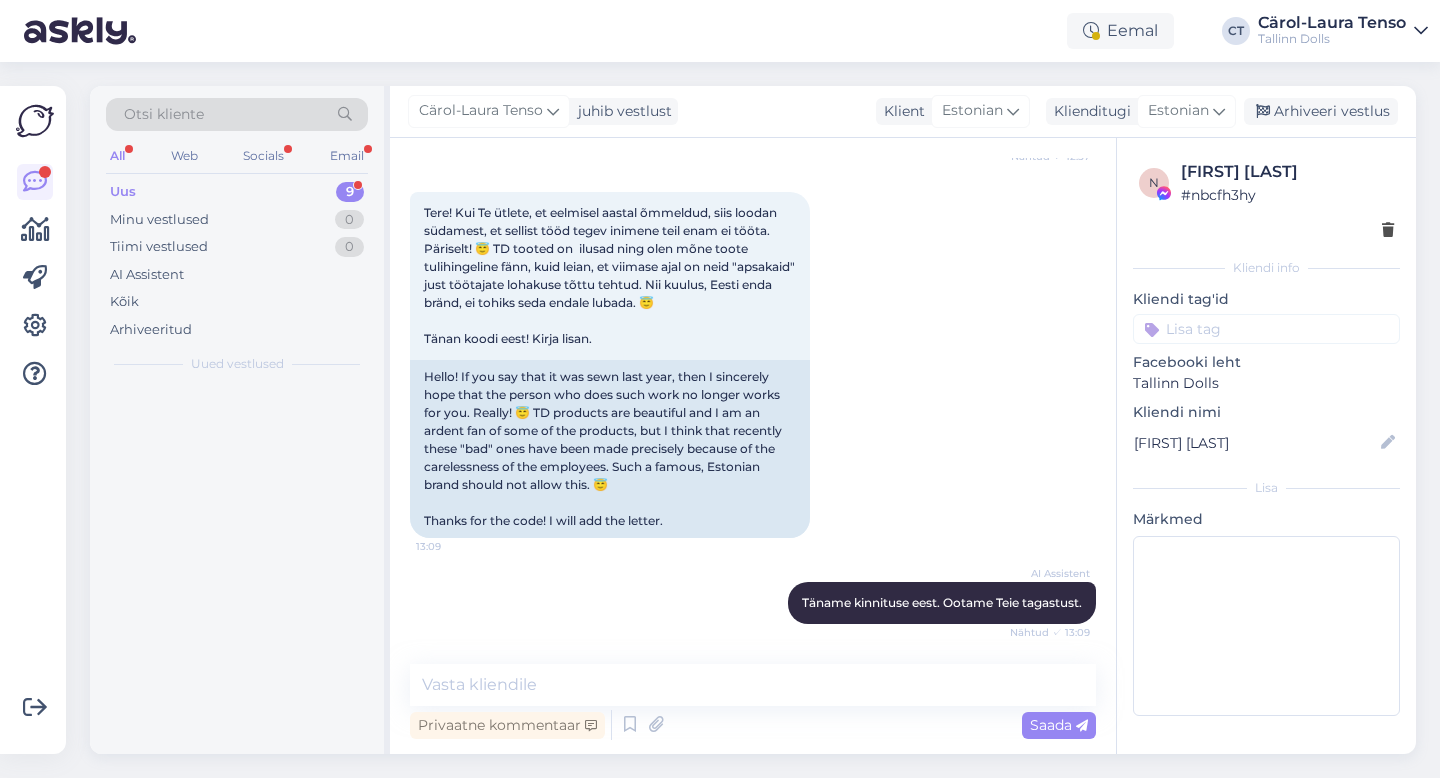 scroll, scrollTop: 4500, scrollLeft: 0, axis: vertical 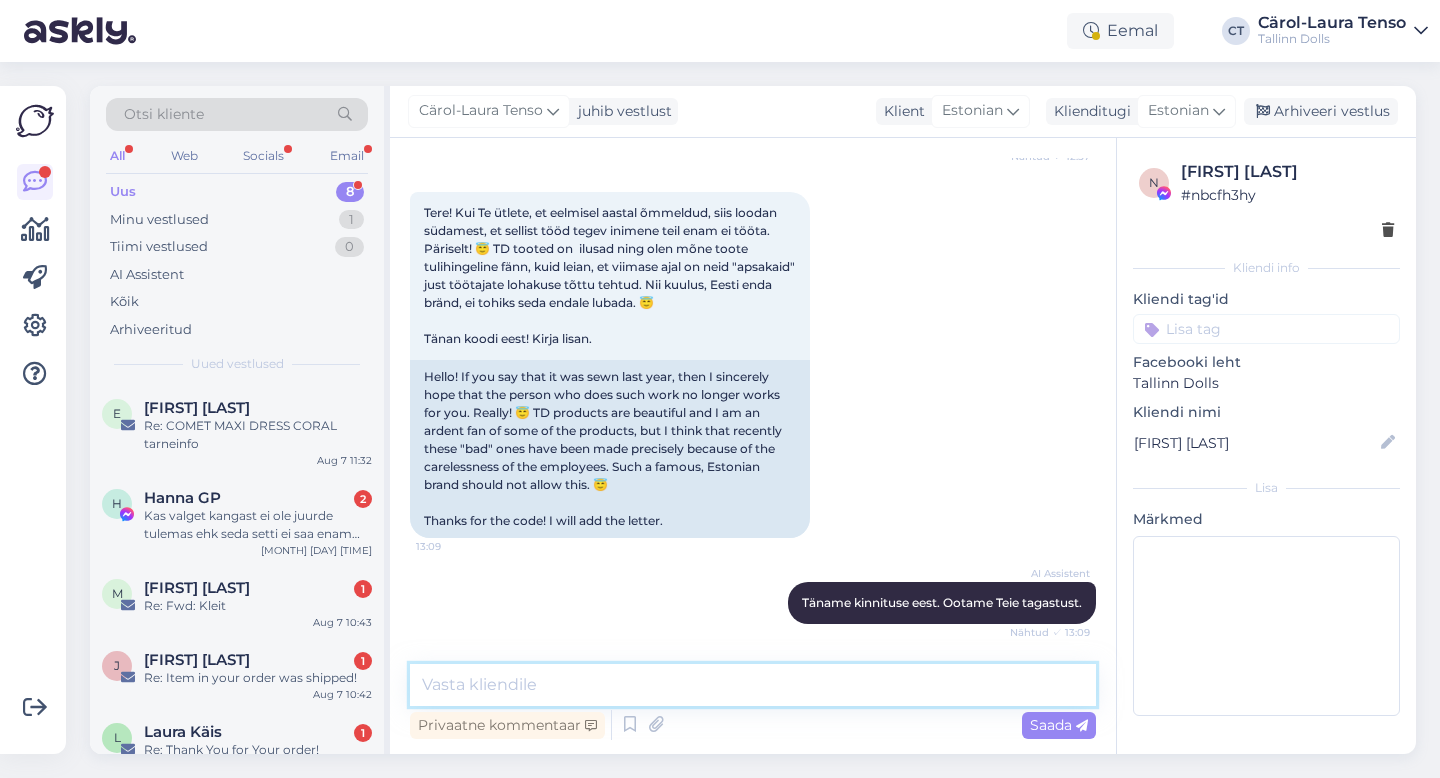 click at bounding box center [753, 685] 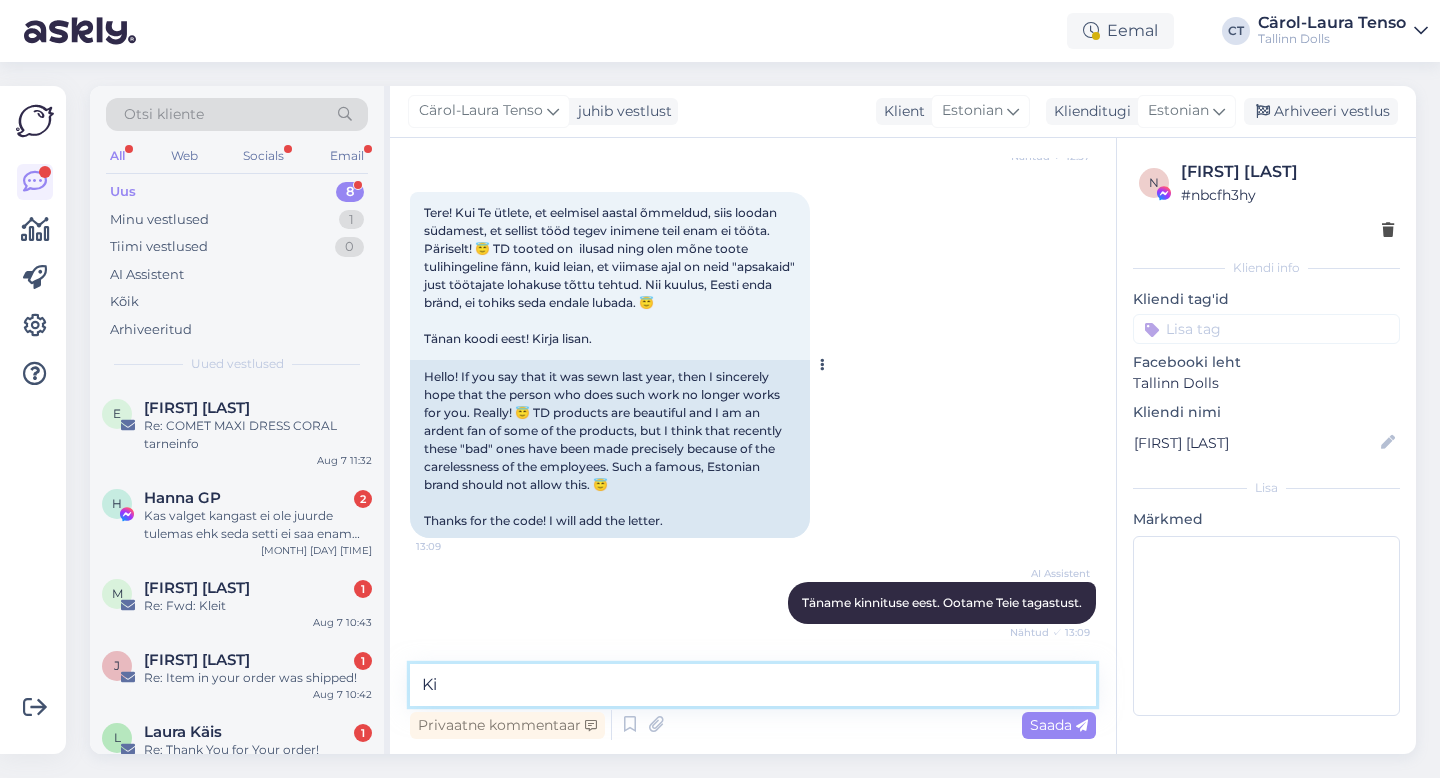 type on "K" 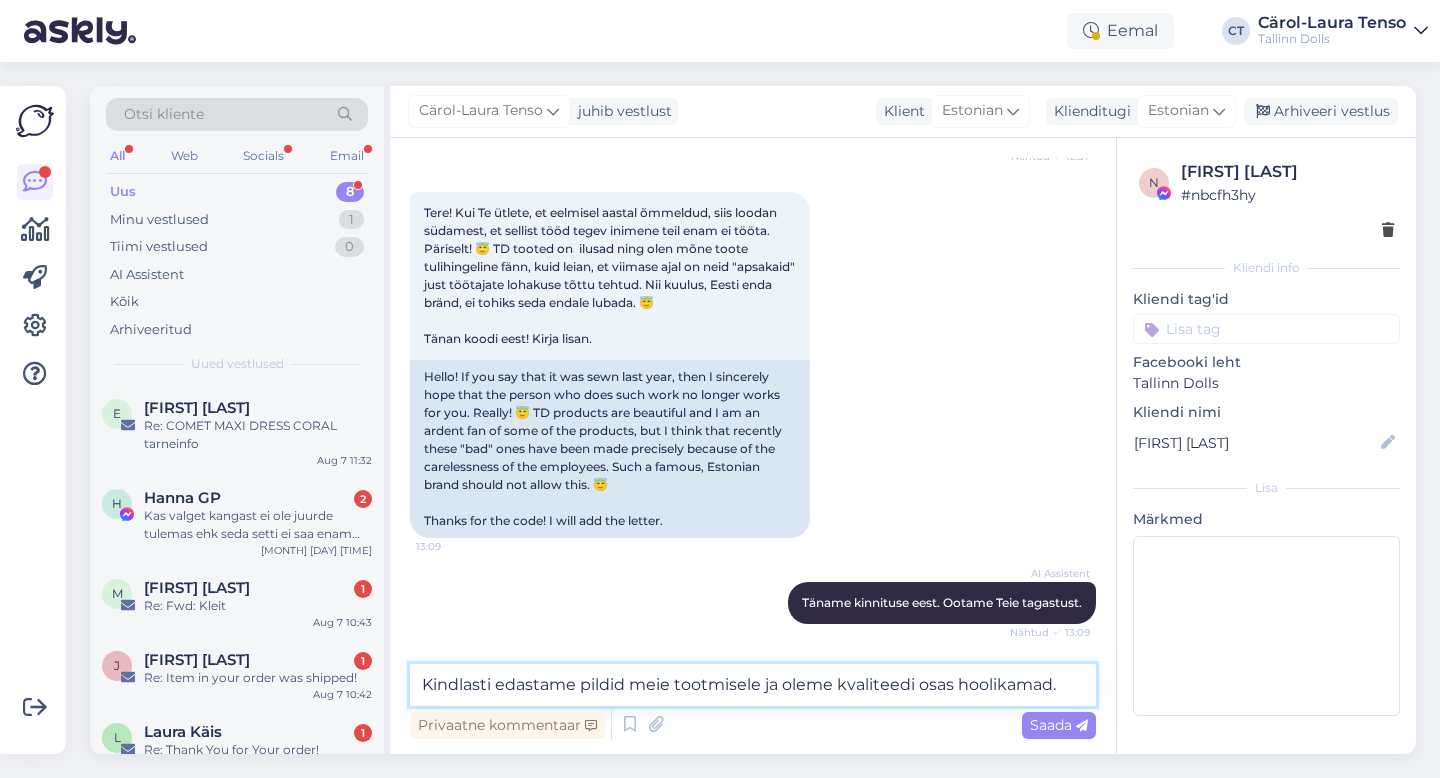 scroll, scrollTop: 4524, scrollLeft: 0, axis: vertical 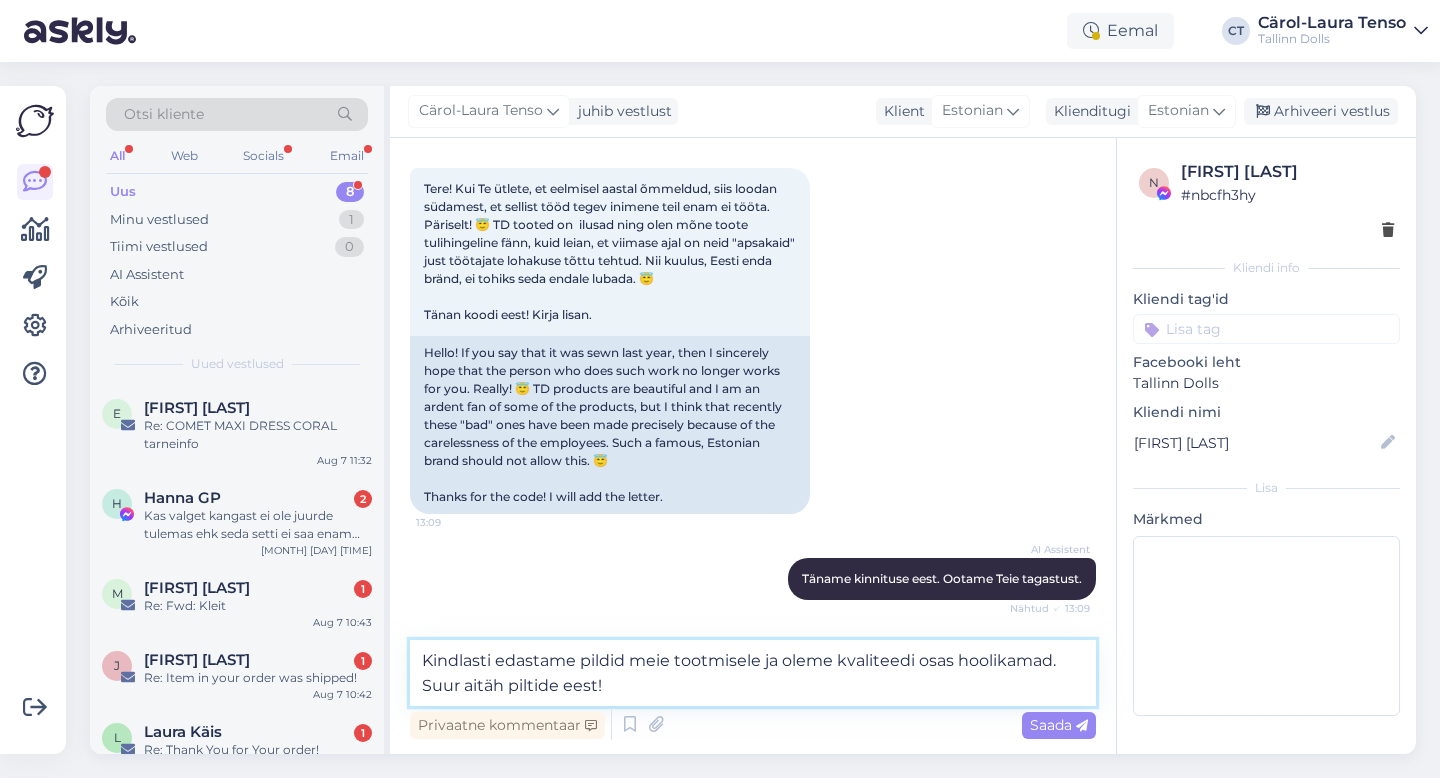 type on "Kindlasti edastame pildid meie tootmisele ja oleme kvaliteedi osas hoolikamad.
Suur aitäh piltide eest!" 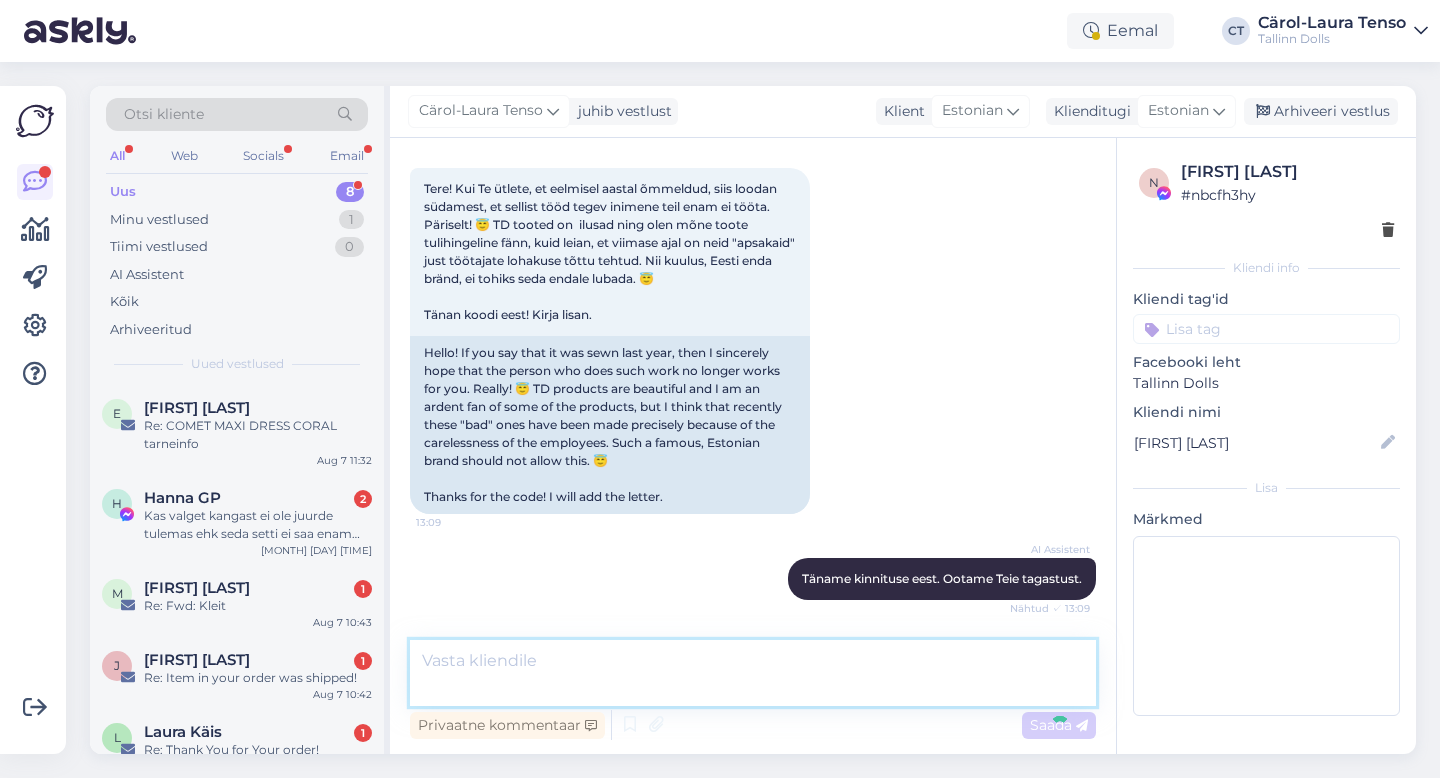 scroll, scrollTop: 4622, scrollLeft: 0, axis: vertical 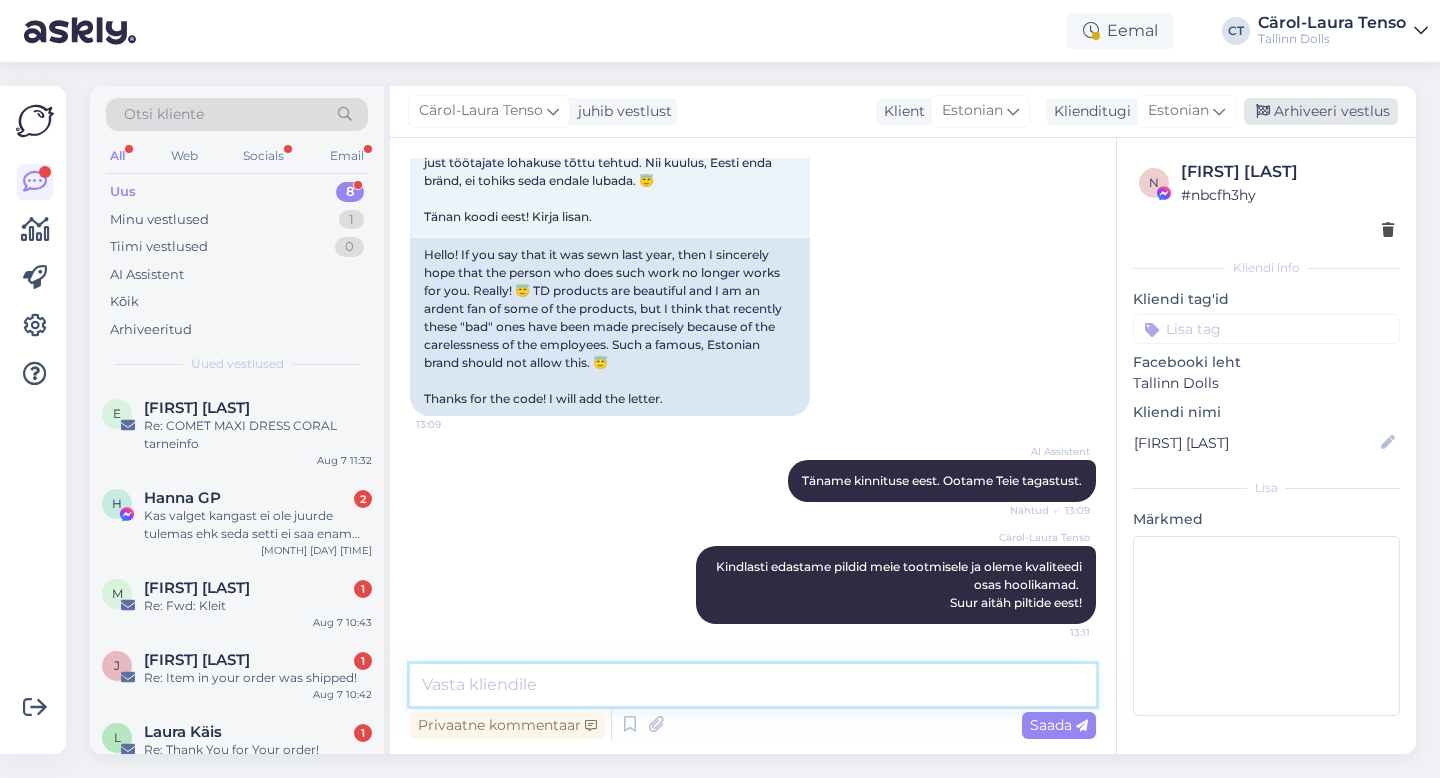 type 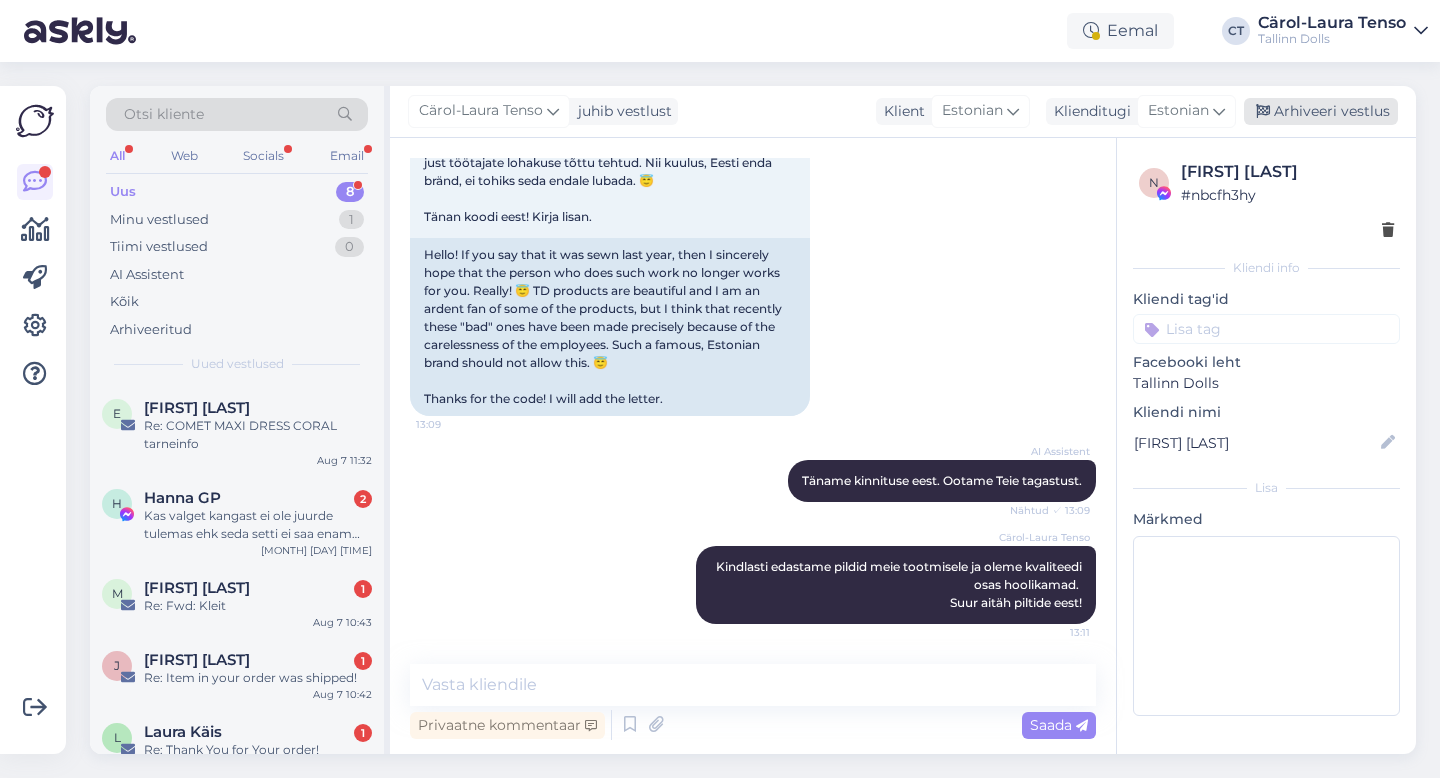click on "Arhiveeri vestlus" at bounding box center [1321, 111] 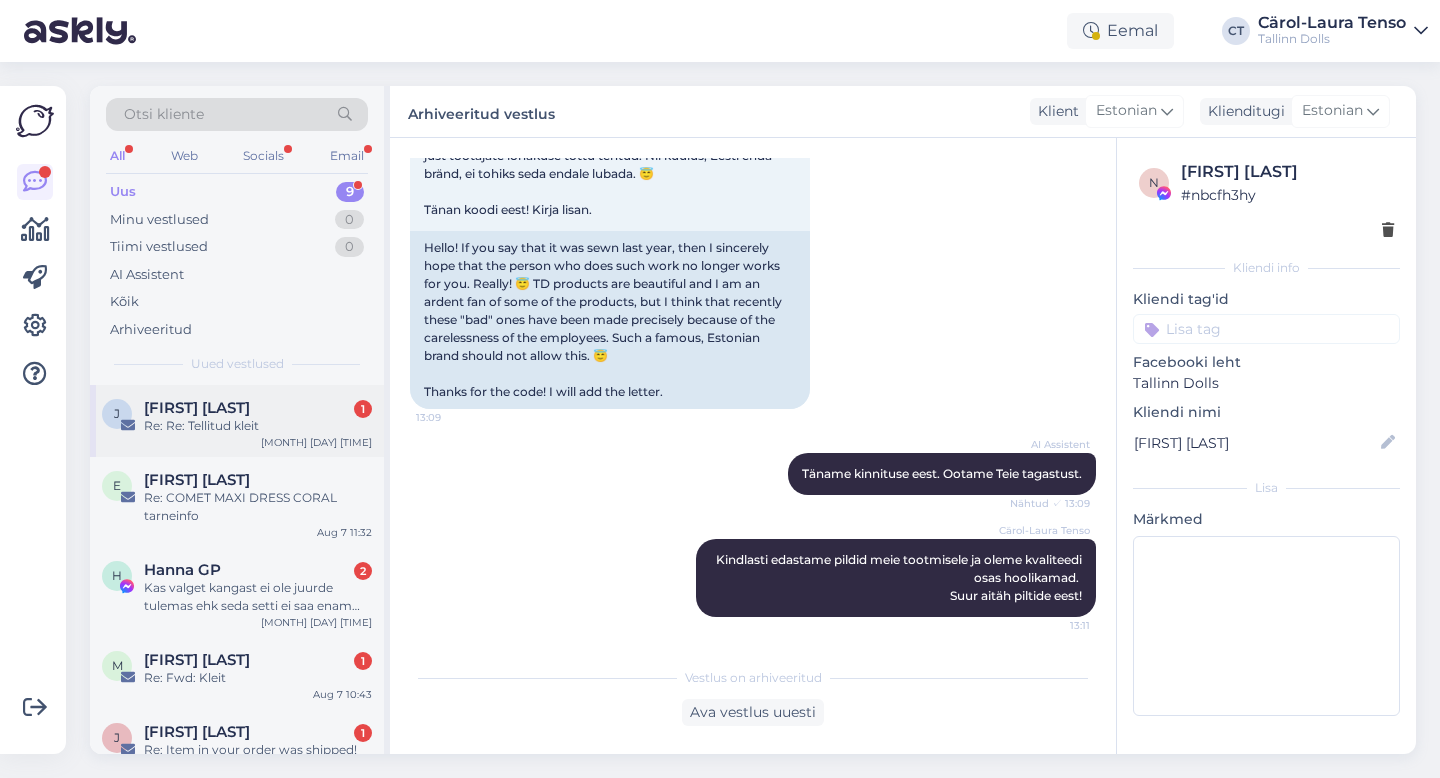 click on "[FIRST] [LAST] Re: Re: Tellitud kleit [MONTH] [DAY] [TIME]" at bounding box center (237, 421) 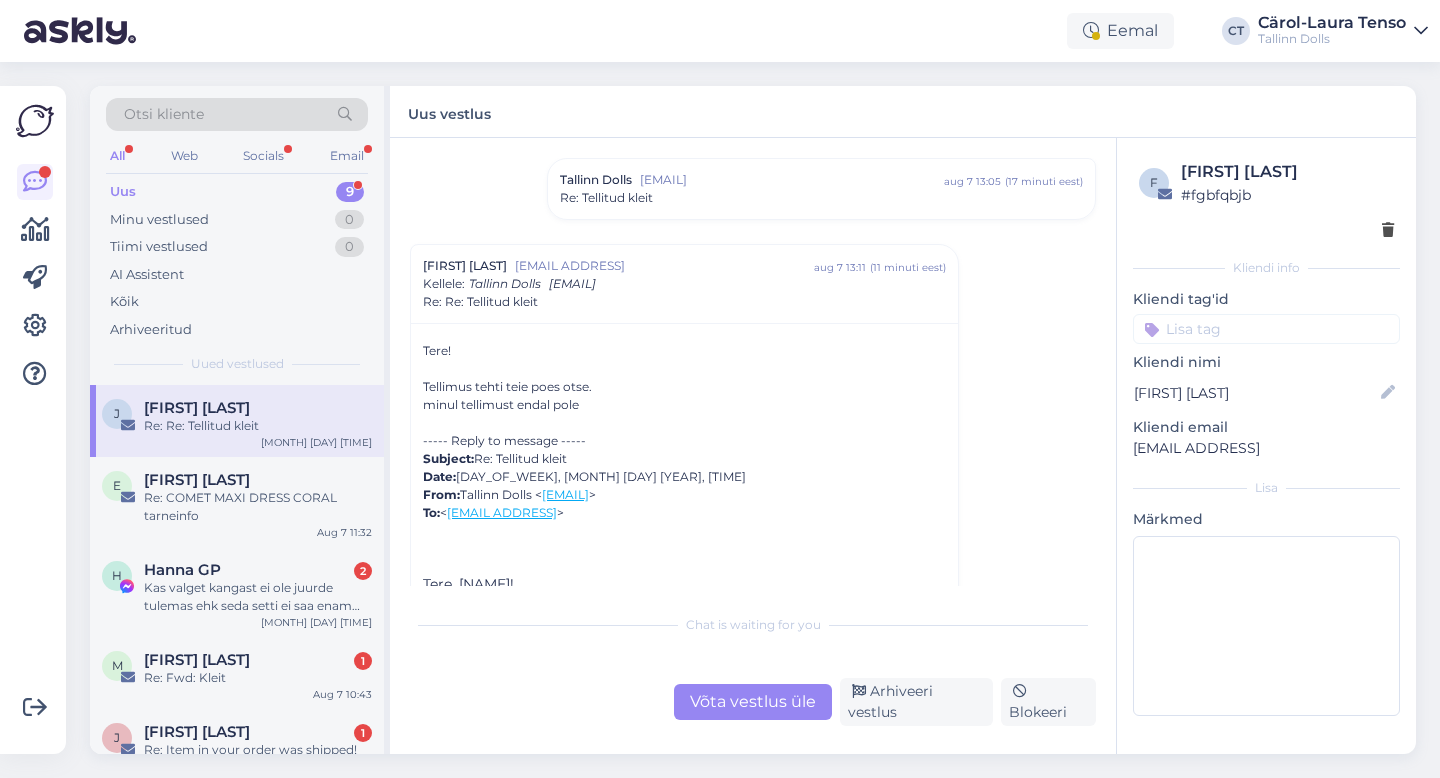 scroll, scrollTop: 127, scrollLeft: 0, axis: vertical 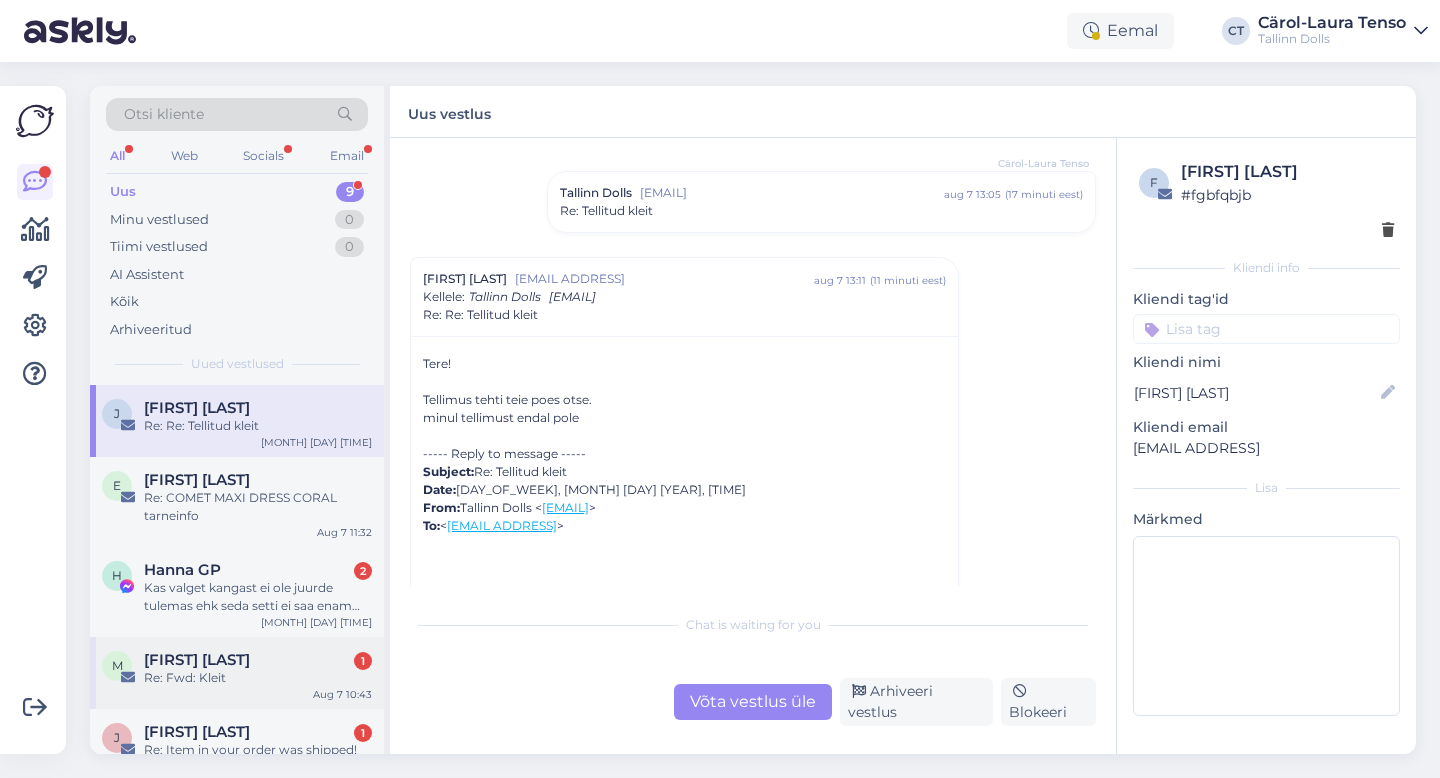 click on "[INITIALS] [LAST_NAME] 1 Re: Fwd: Kleit [MONTH] [DAY] [TIME]" at bounding box center [237, 673] 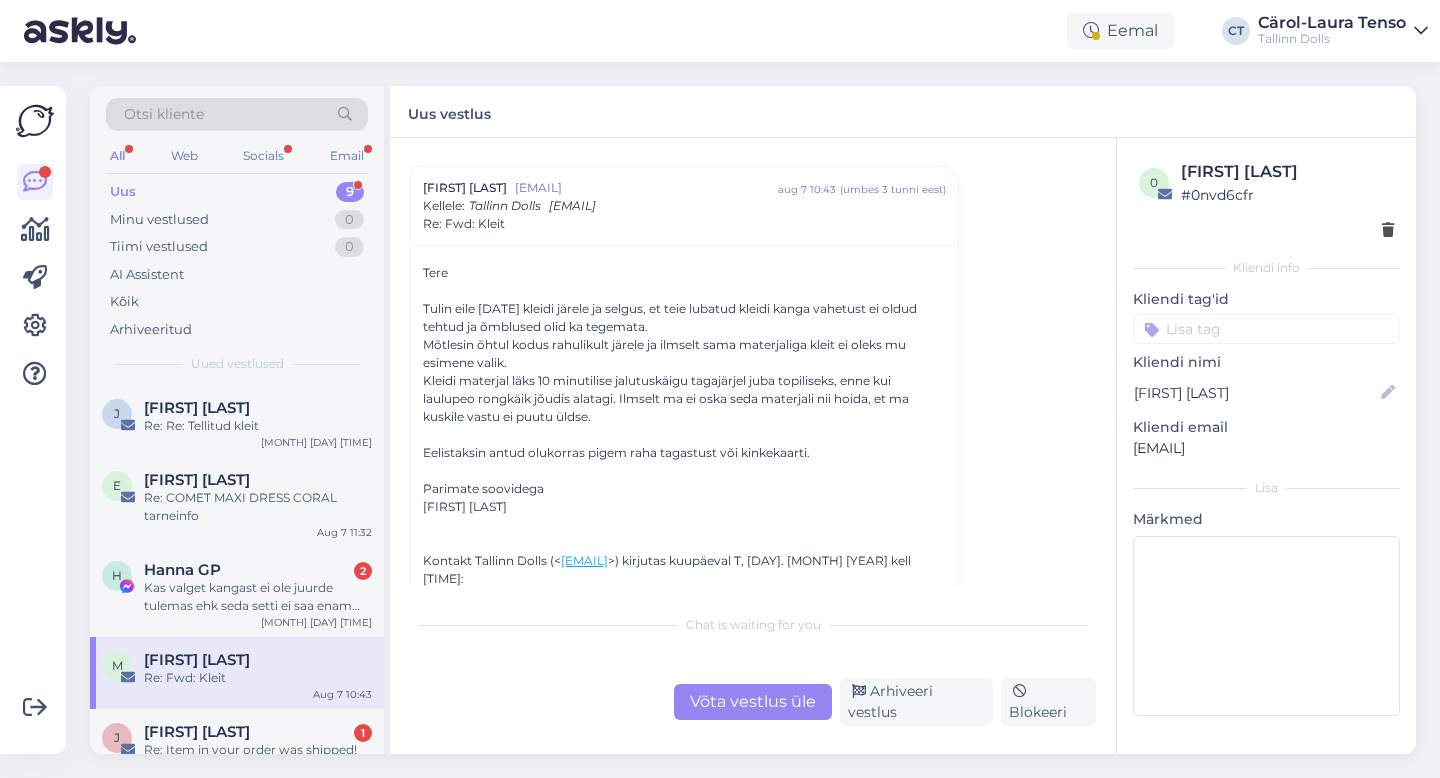 scroll, scrollTop: 993, scrollLeft: 0, axis: vertical 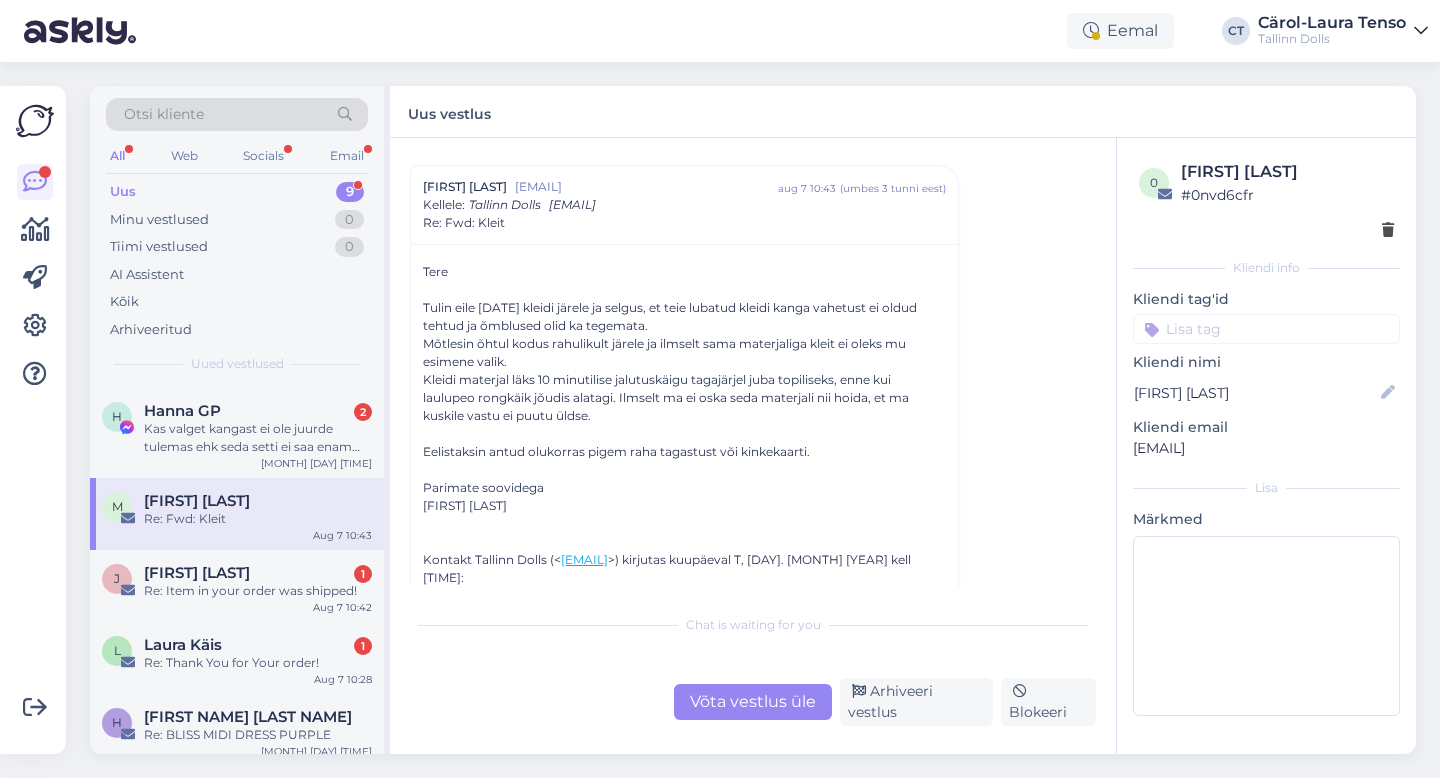 click on "Võta vestlus üle" at bounding box center (753, 702) 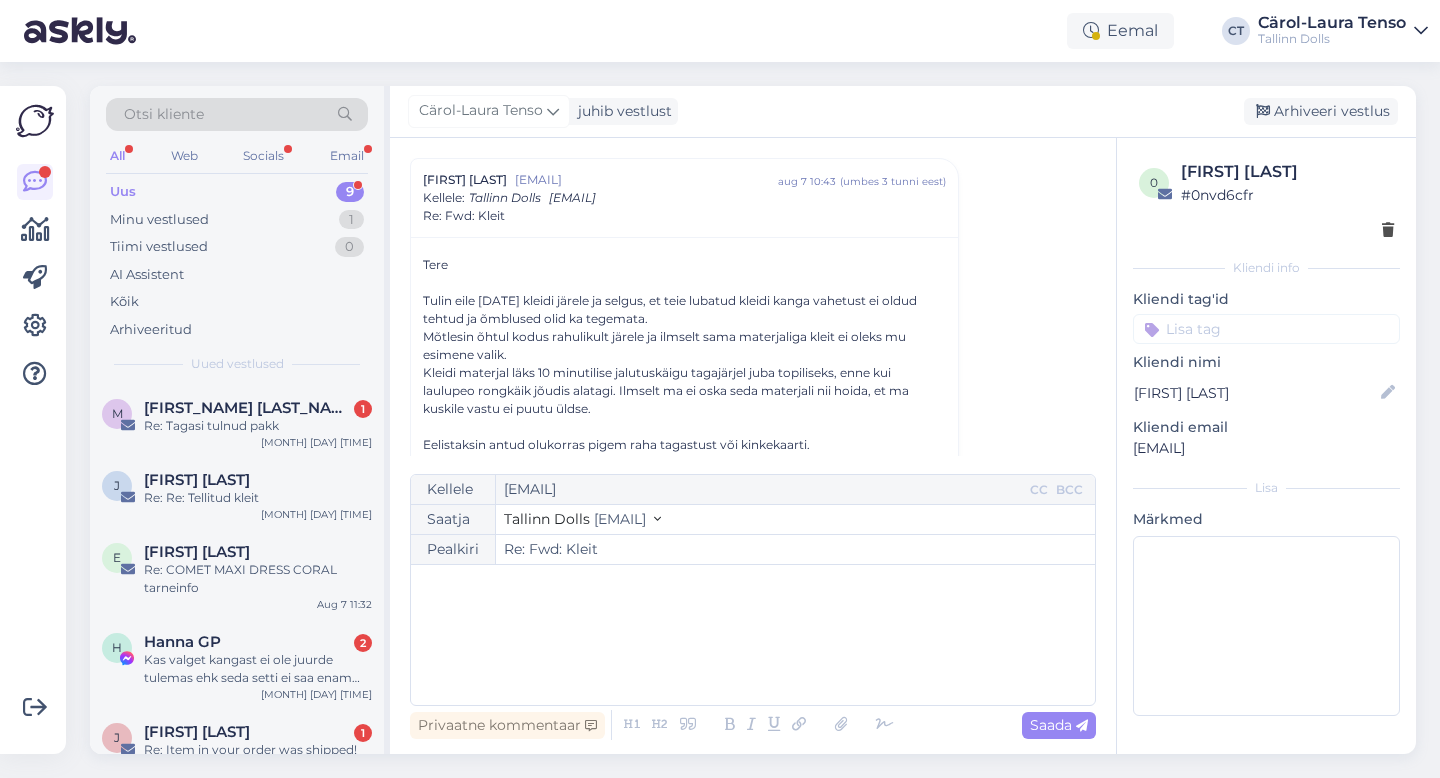 click on "﻿" at bounding box center [753, 635] 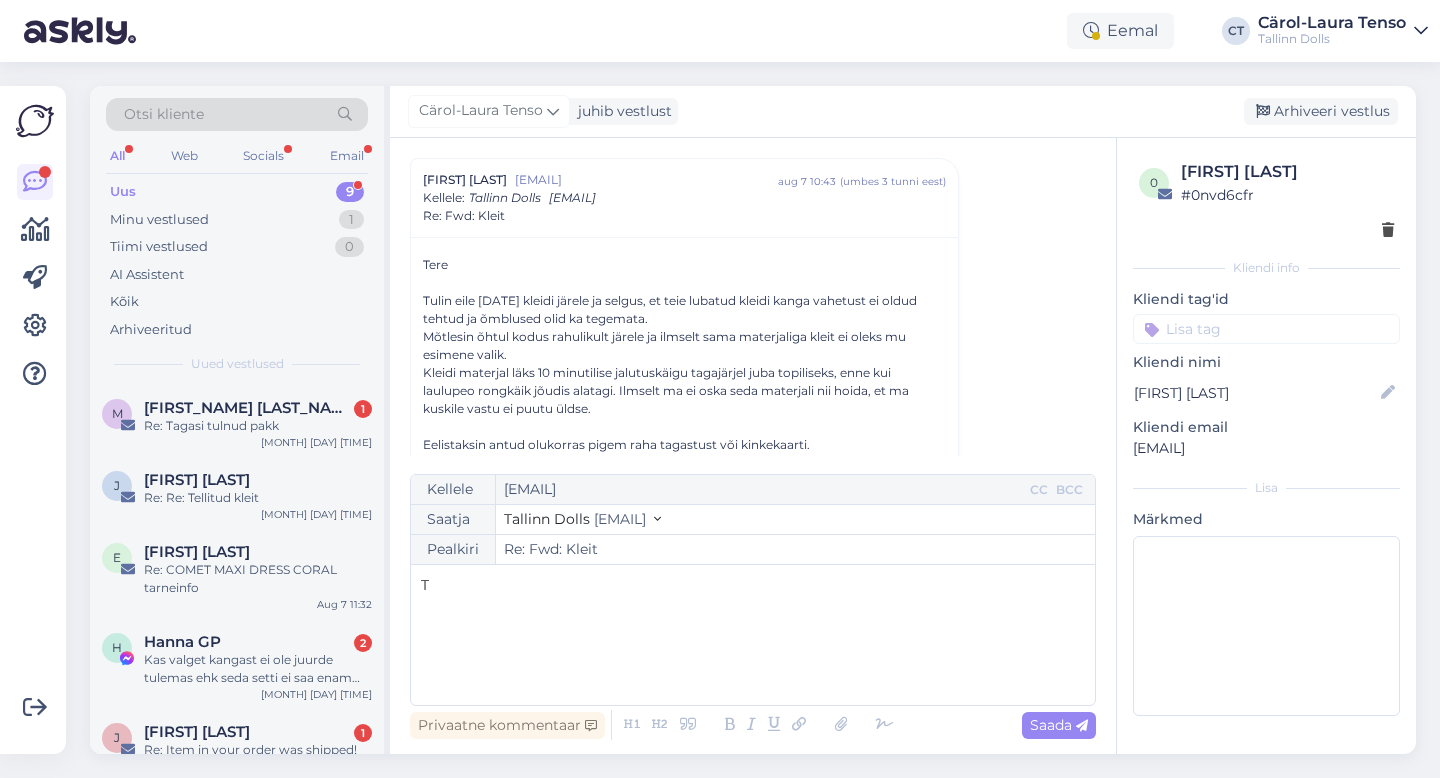 type 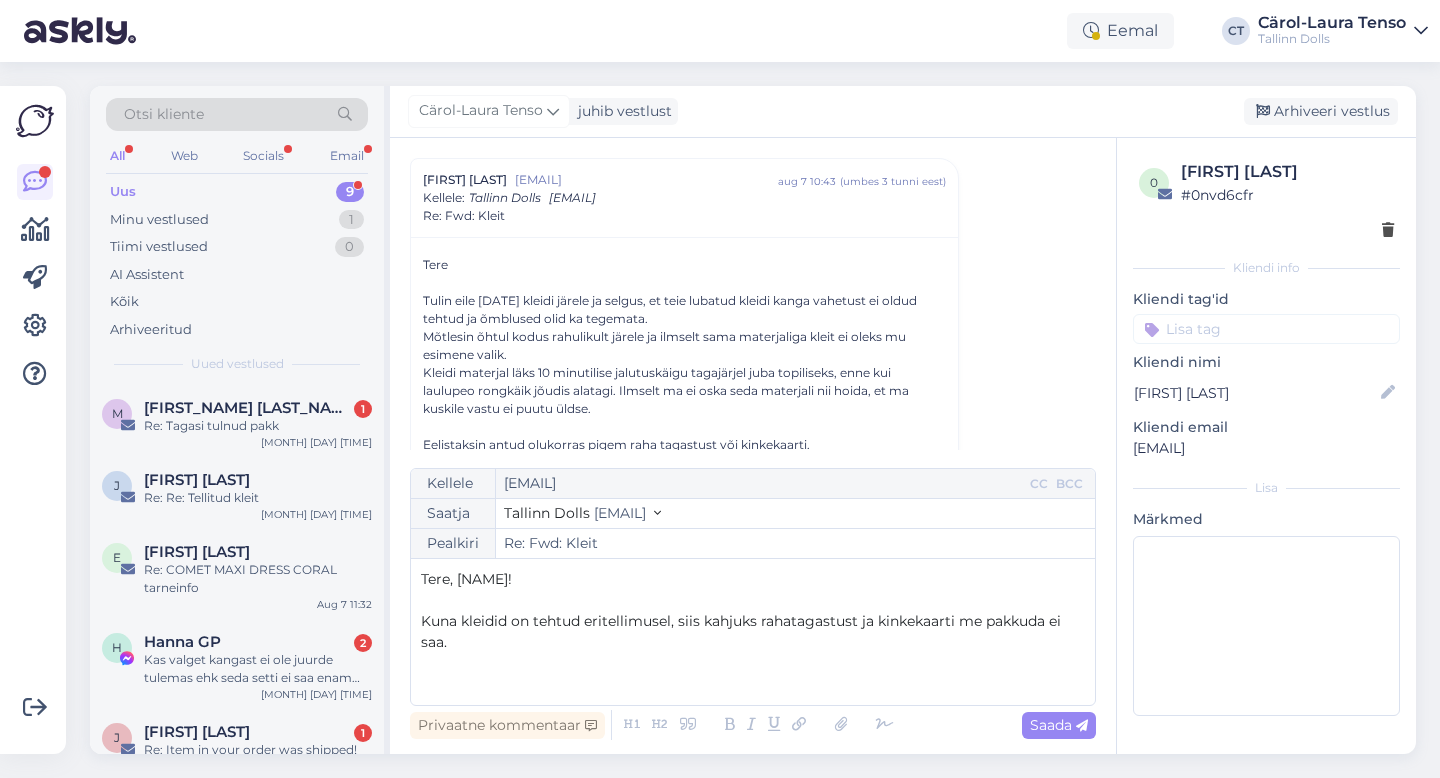 click on "Kuna kleidid on tehtud eritellimusel, siis kahjuks rahatagastust ja kinkekaarti me pakkuda ei saa." at bounding box center (743, 631) 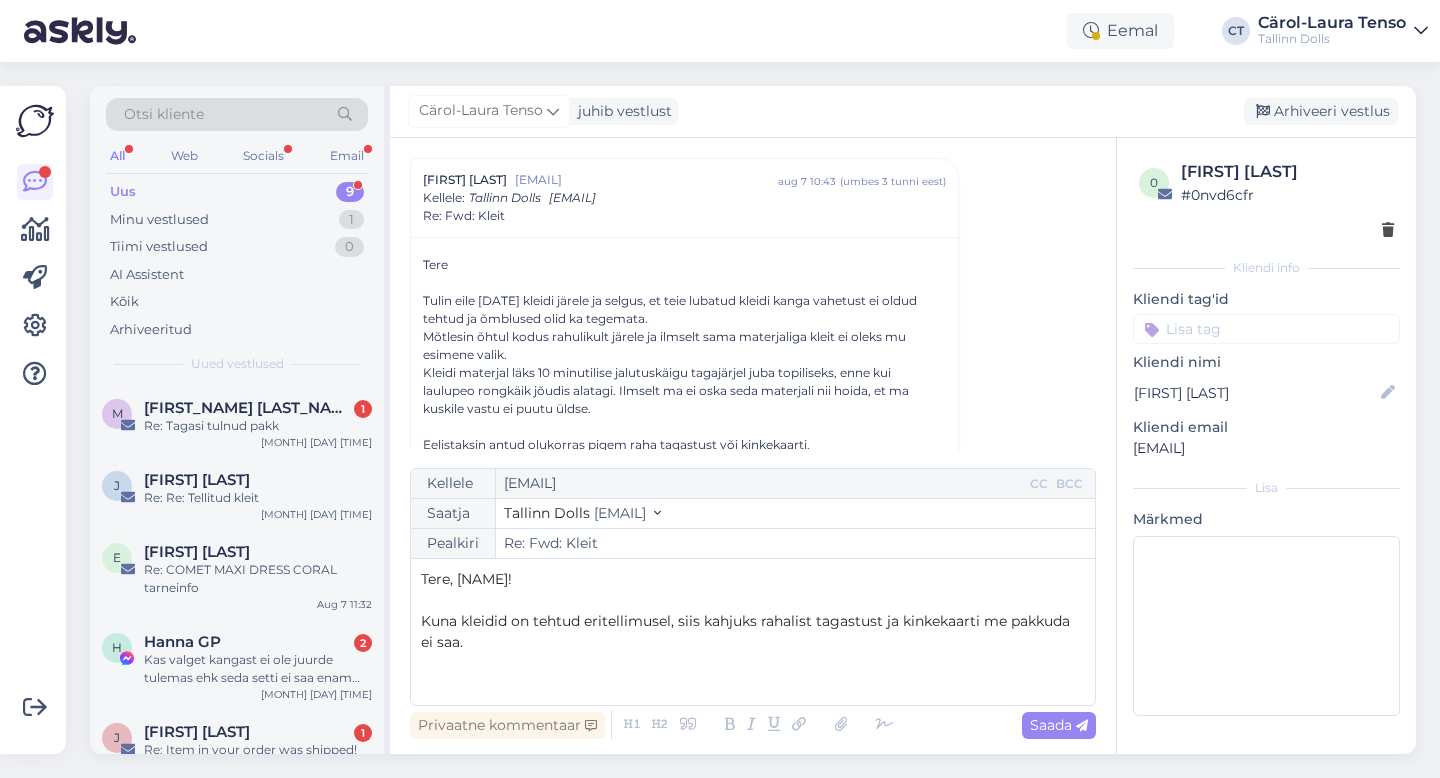 click on "﻿" at bounding box center (753, 663) 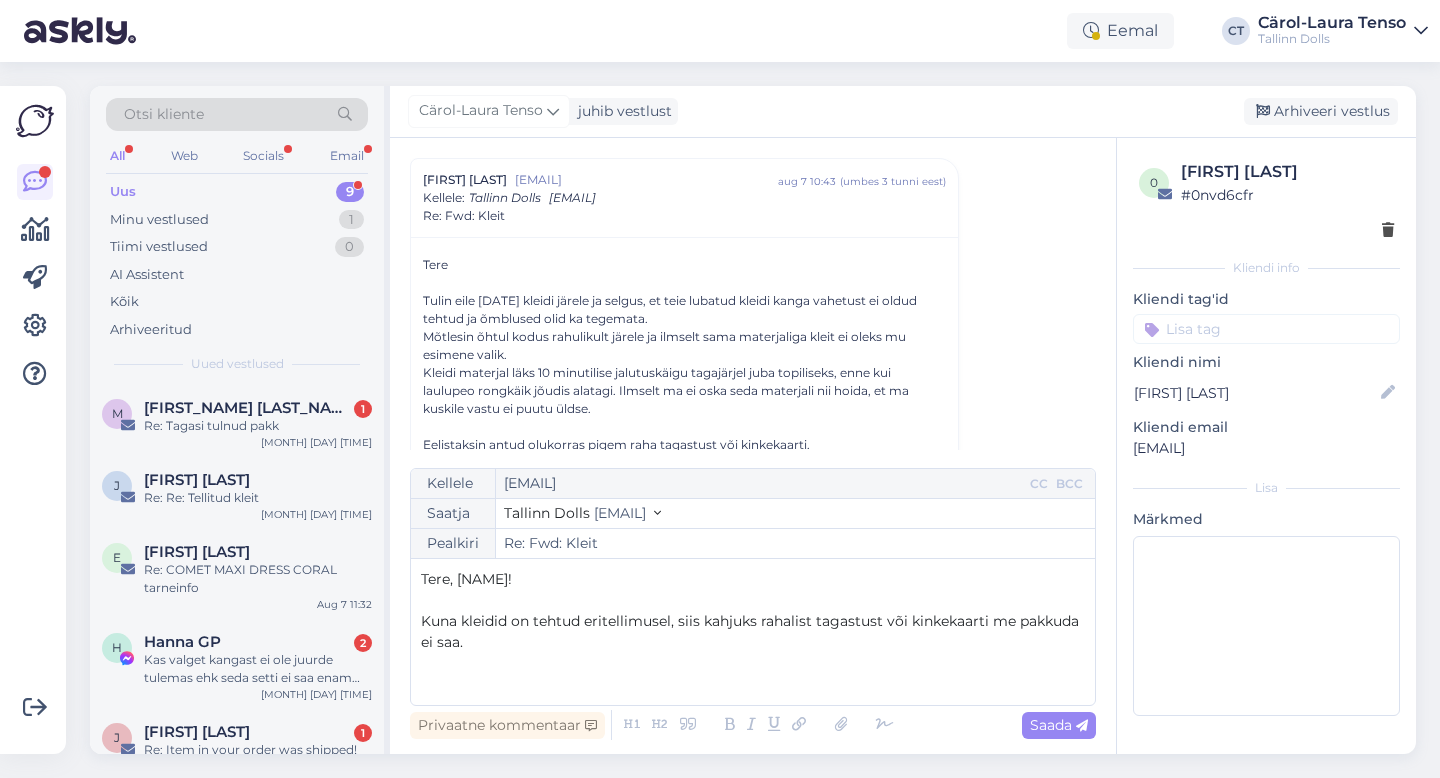 click on "﻿" at bounding box center [753, 684] 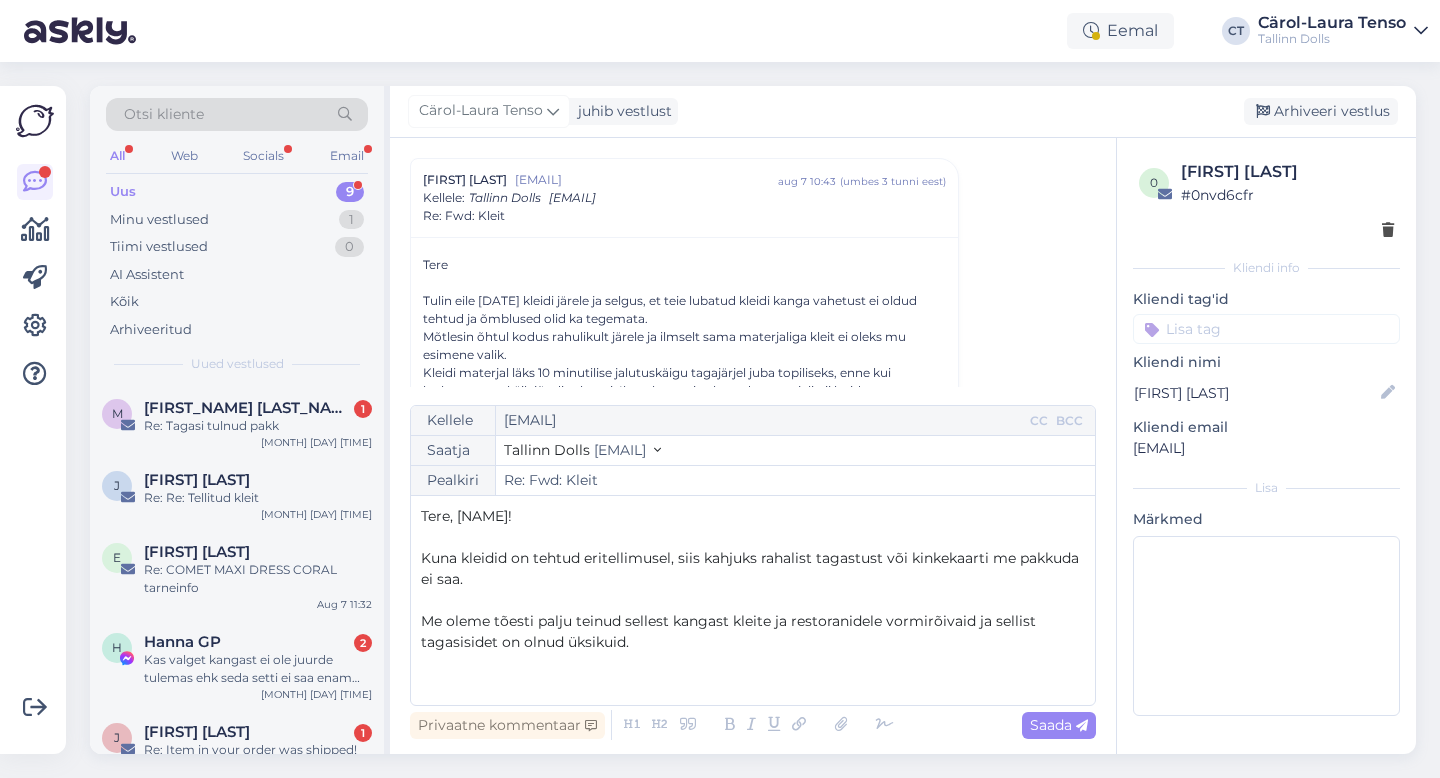 click on "Me oleme tõesti palju teinud sellest kangast kleite ja restoranidele vormirõivaid ja sellist tagasisidet on olnud üksikuid." at bounding box center (730, 631) 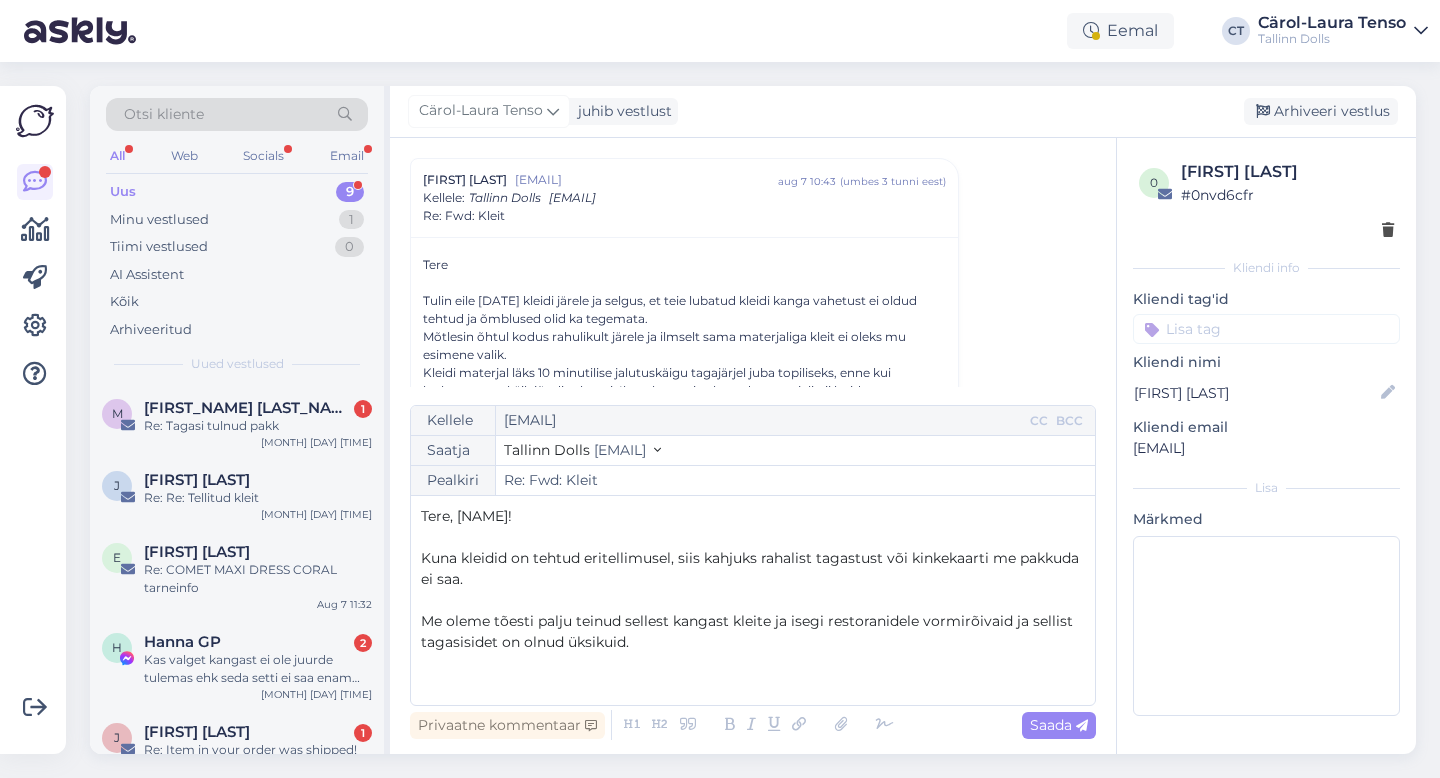 click on "﻿" at bounding box center [753, 684] 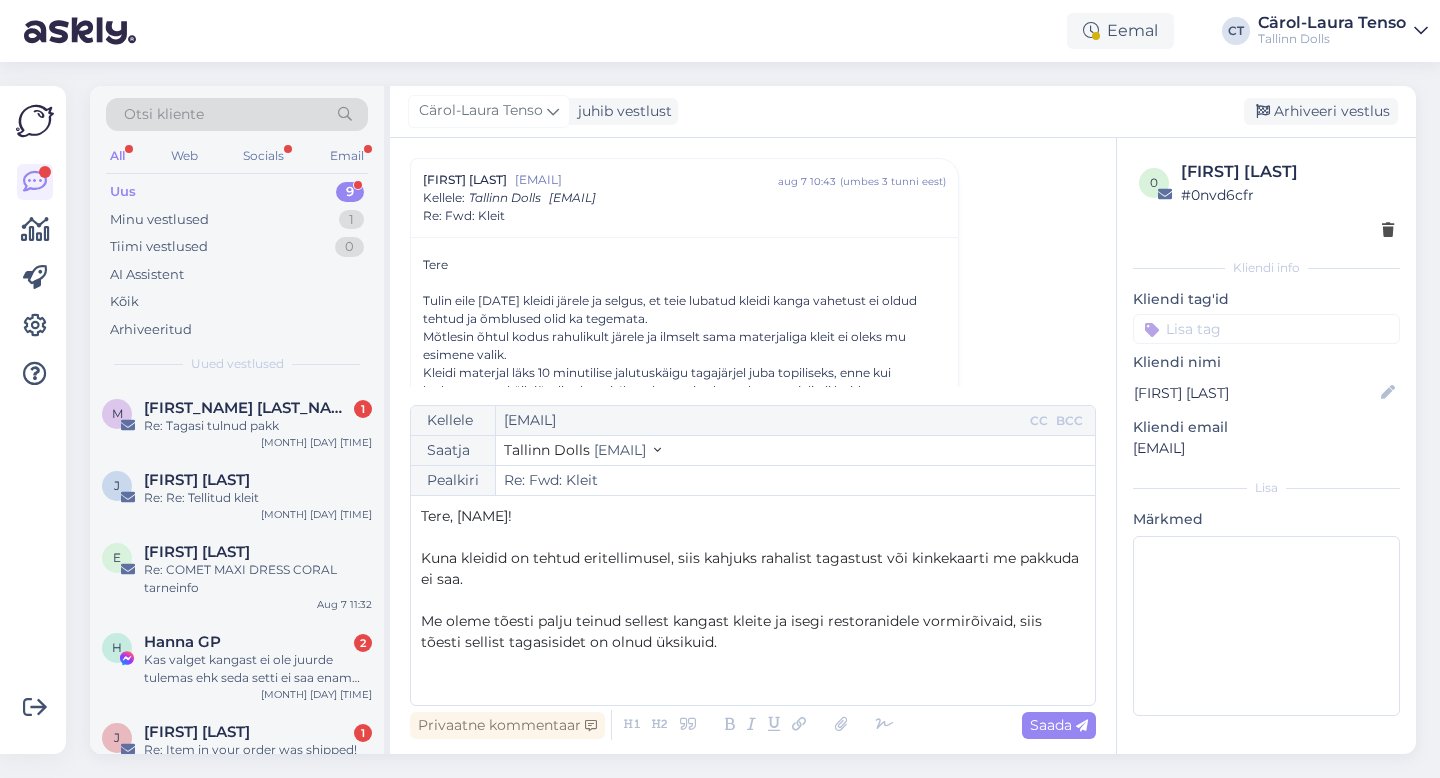 click on "﻿" at bounding box center (753, 684) 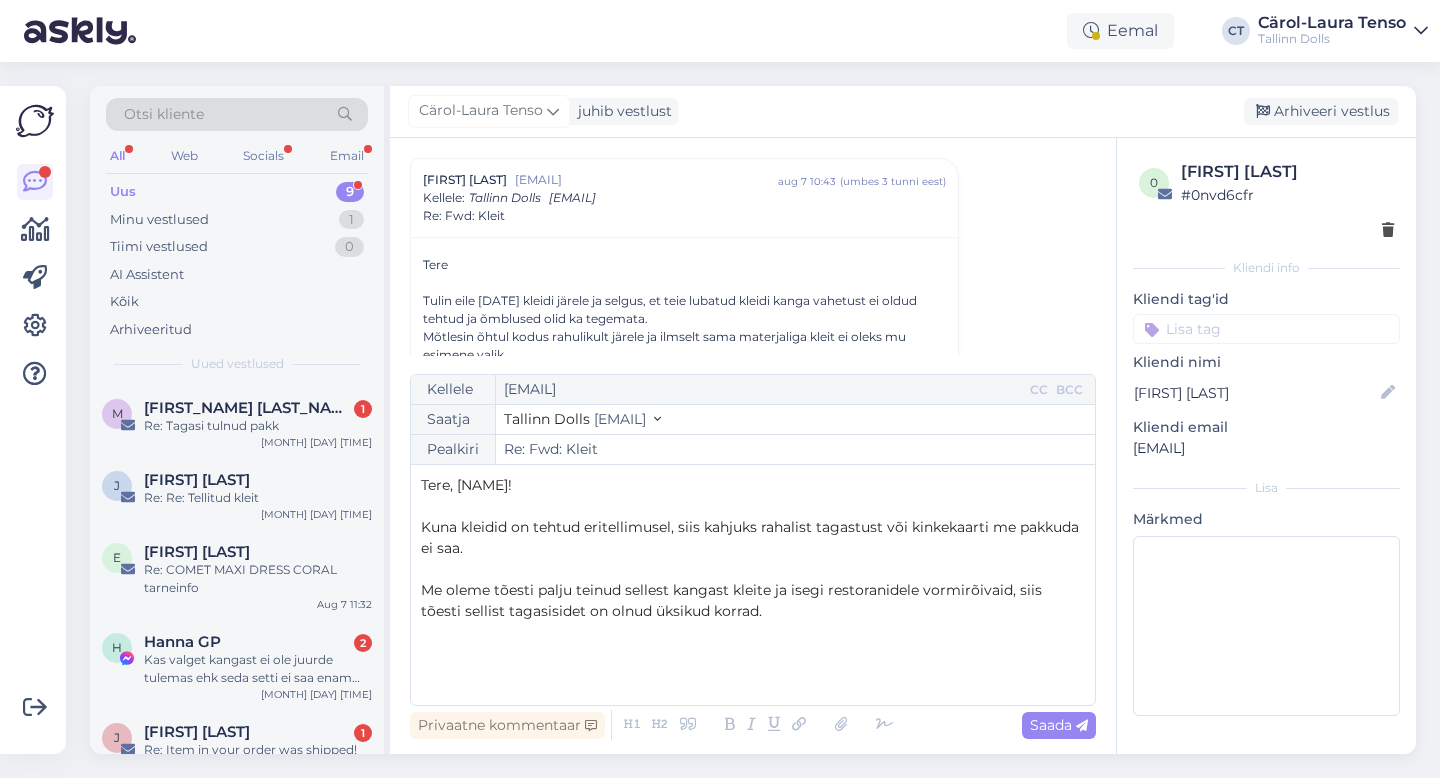 click on "Kuna kleidid on tehtud eritellimusel, siis kahjuks rahalist tagastust või kinkekaarti me pakkuda ei saa." at bounding box center (753, 538) 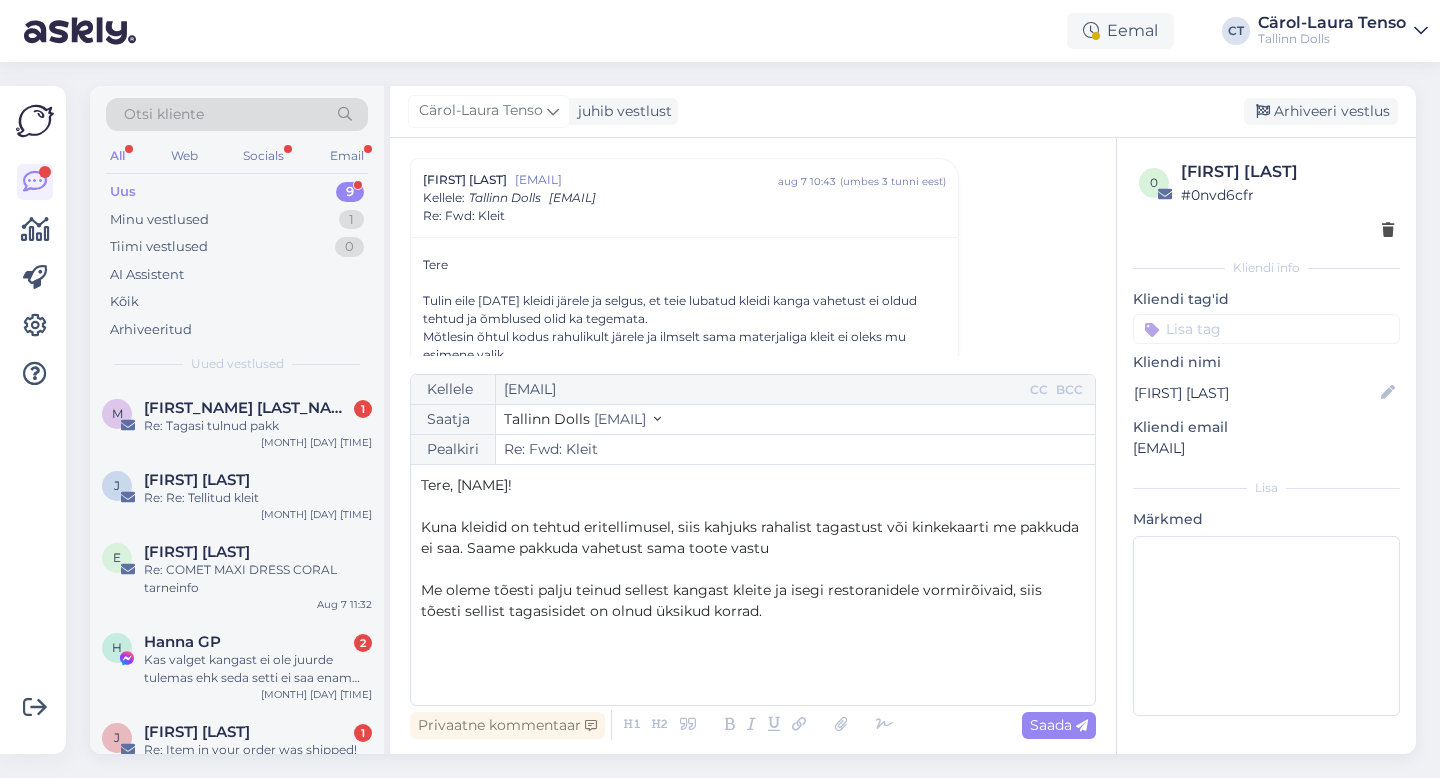 click on "Kuna kleidid on tehtud eritellimusel, siis kahjuks rahalist tagastust või kinkekaarti me pakkuda ei saa. Saame pakkuda vahetust sama toote vastu" at bounding box center [752, 537] 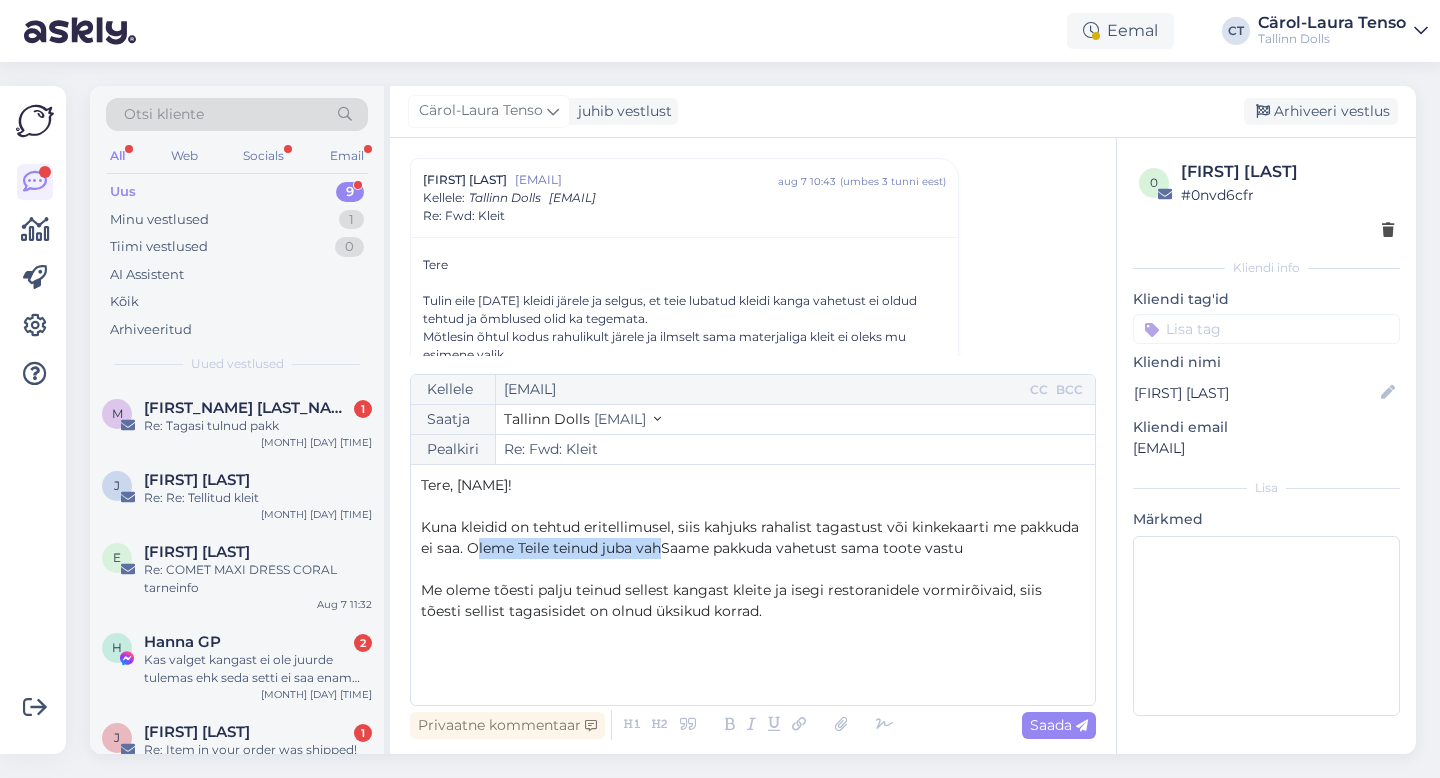 drag, startPoint x: 662, startPoint y: 549, endPoint x: 474, endPoint y: 543, distance: 188.09572 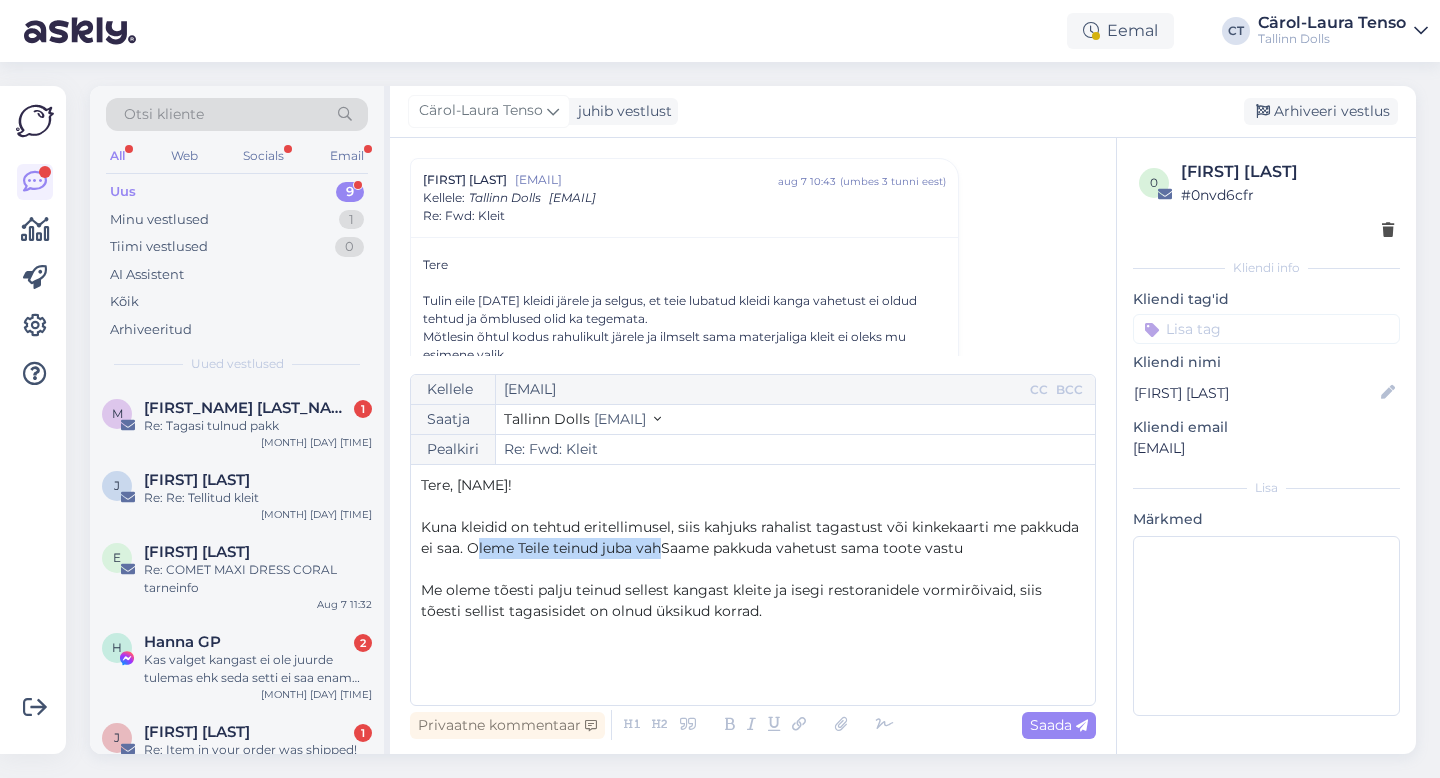 click on "Kuna kleidid on tehtud eritellimusel, siis kahjuks rahalist tagastust või kinkekaarti me pakkuda ei saa. Oleme Teile teinud juba vahSaame pakkuda vahetust sama toote vastu" at bounding box center [752, 537] 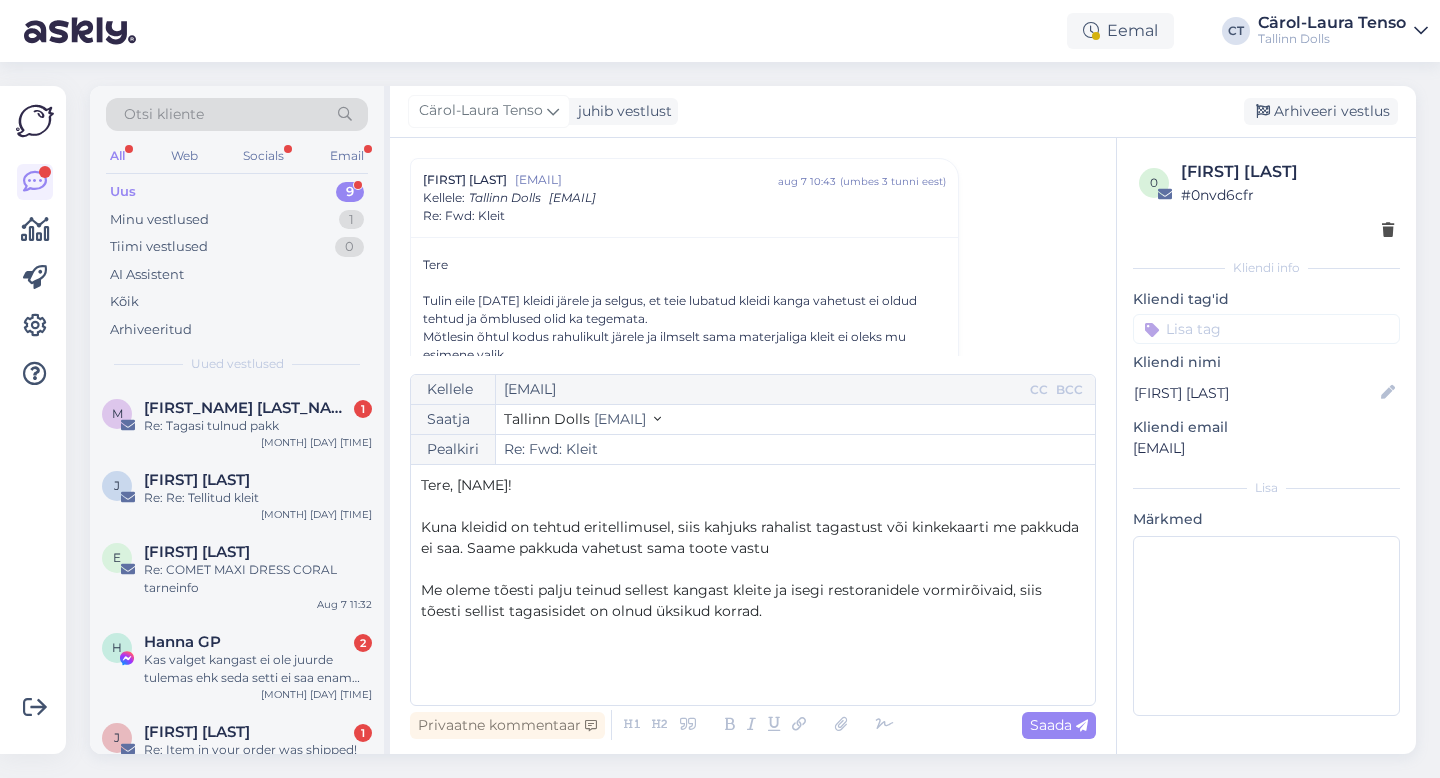 click on "Kuna kleidid on tehtud eritellimusel, siis kahjuks rahalist tagastust või kinkekaarti me pakkuda ei saa. Saame pakkuda vahetust sama toote vastu" at bounding box center [753, 538] 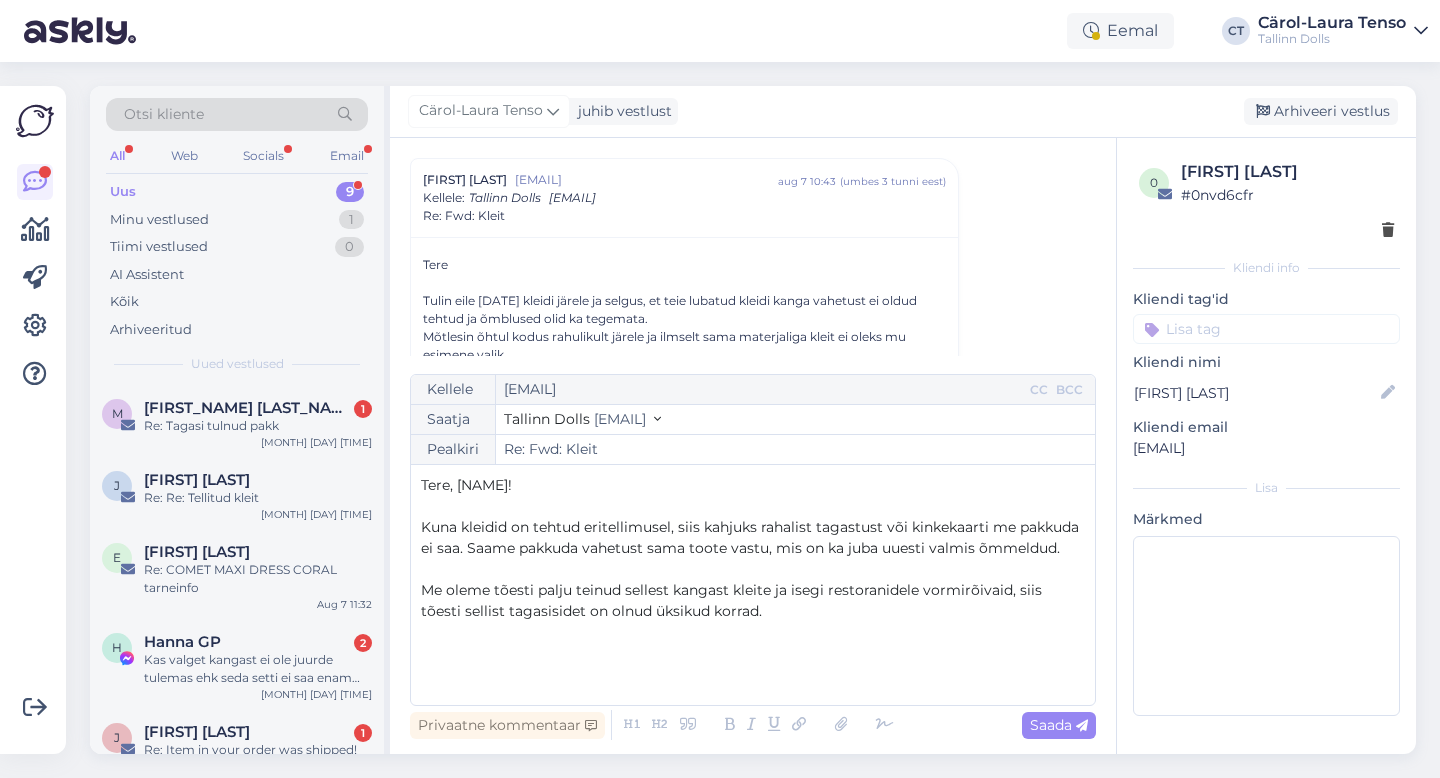 click on "﻿" at bounding box center (753, 674) 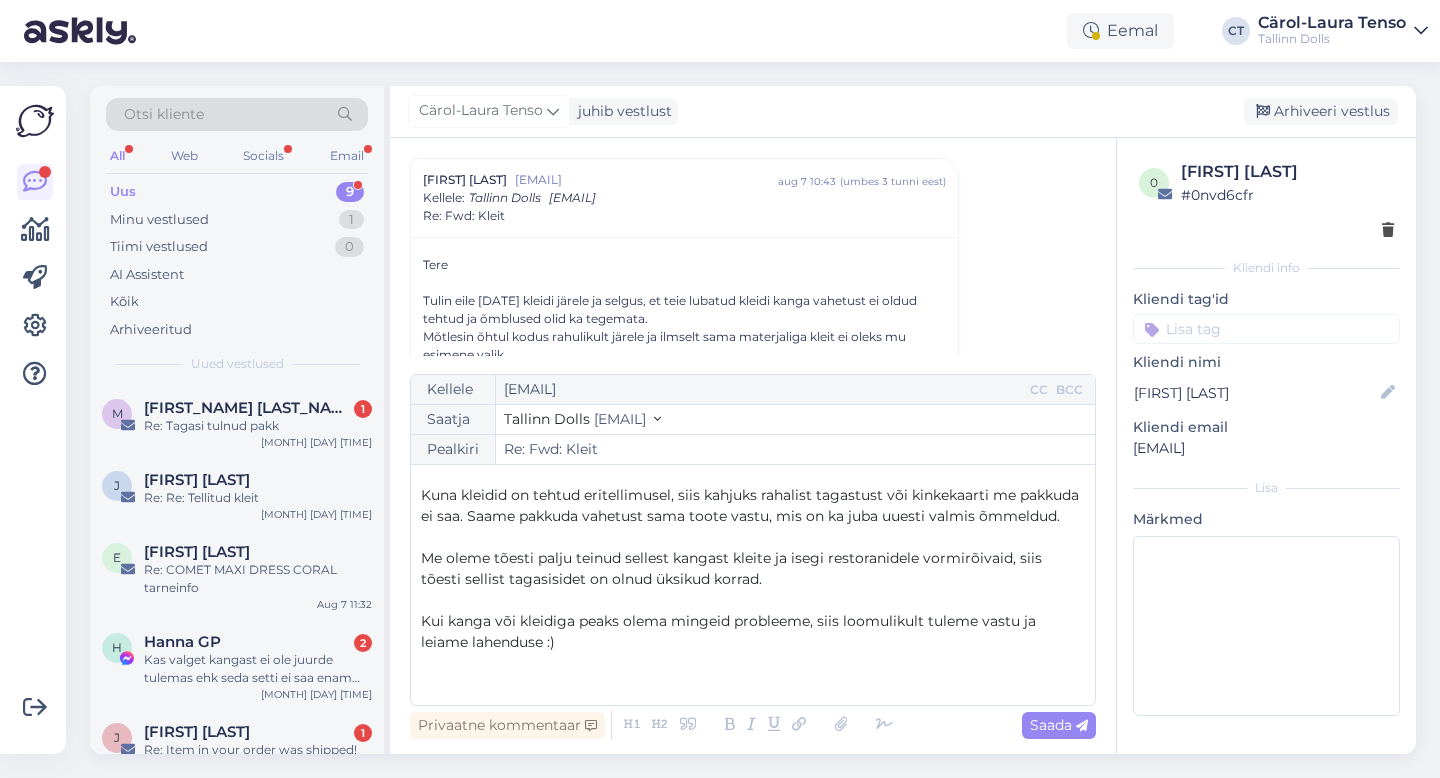 scroll, scrollTop: 74, scrollLeft: 0, axis: vertical 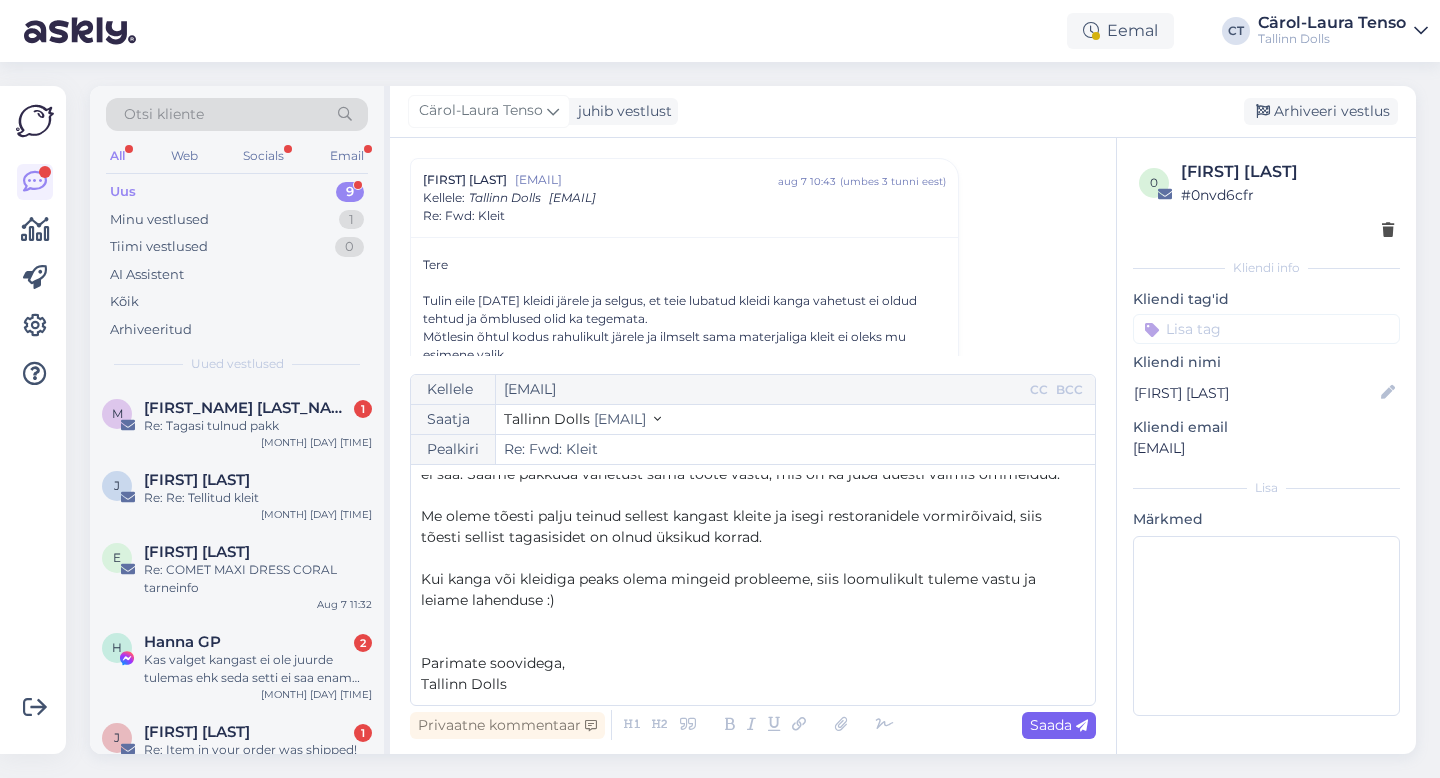 click on "Saada" at bounding box center (1059, 725) 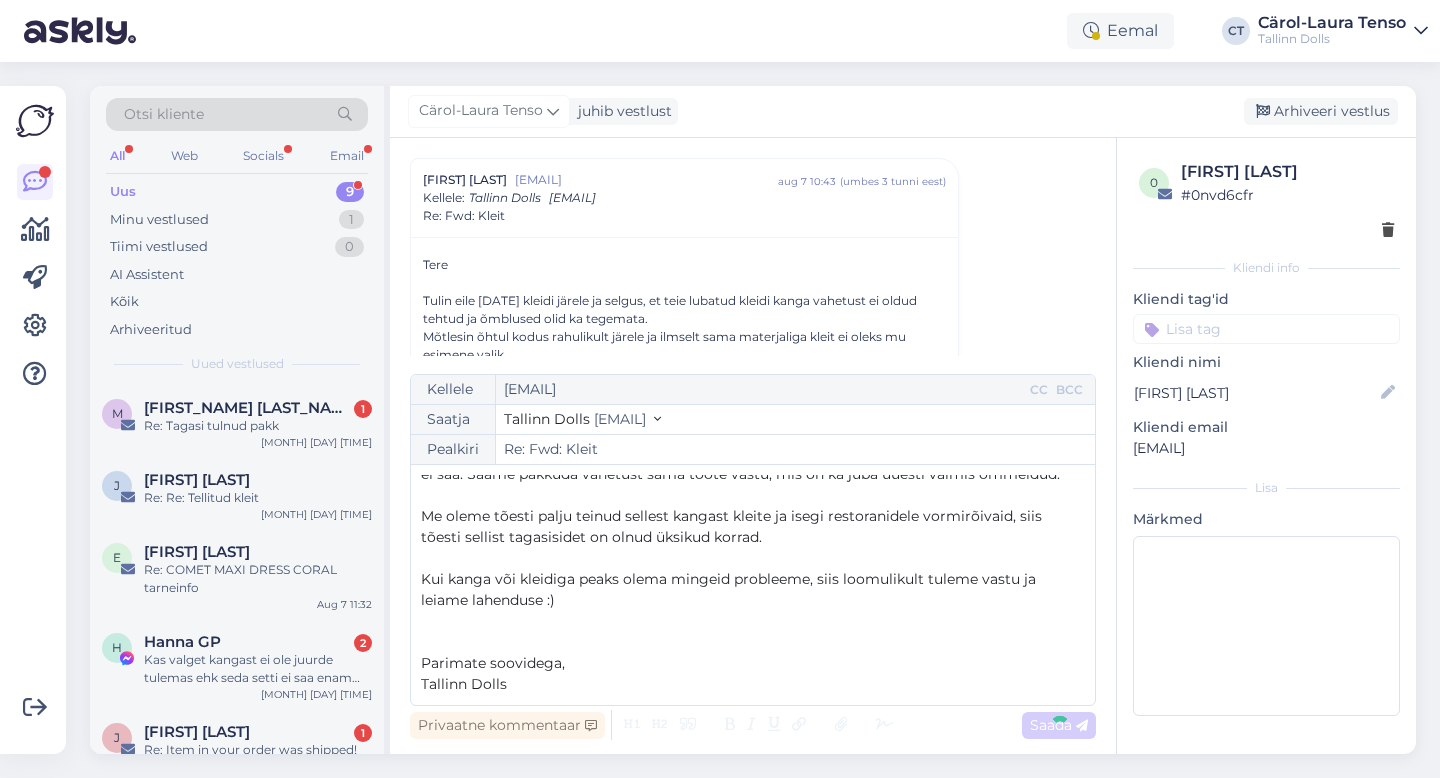 type on "Re: Re: Fwd: Kleit" 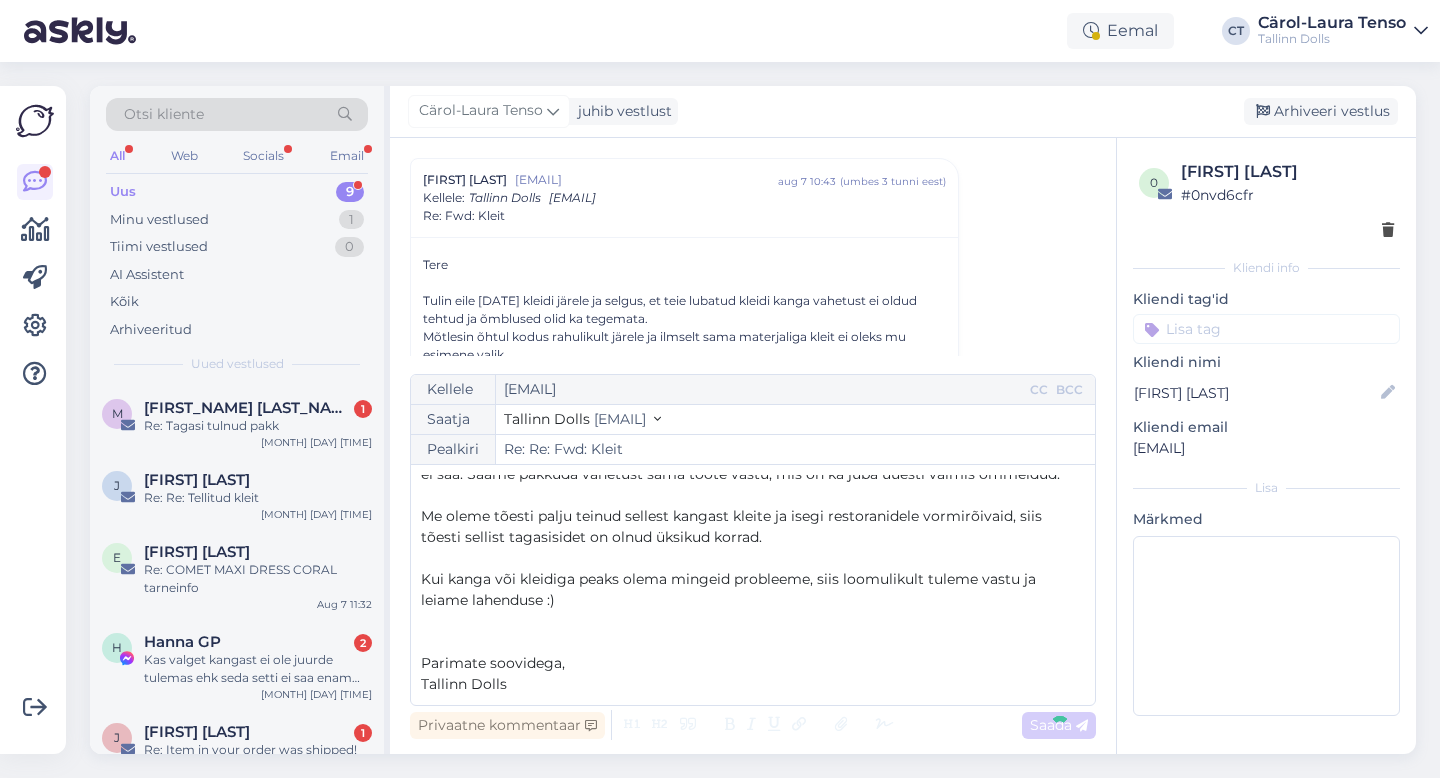 scroll, scrollTop: 1678, scrollLeft: 0, axis: vertical 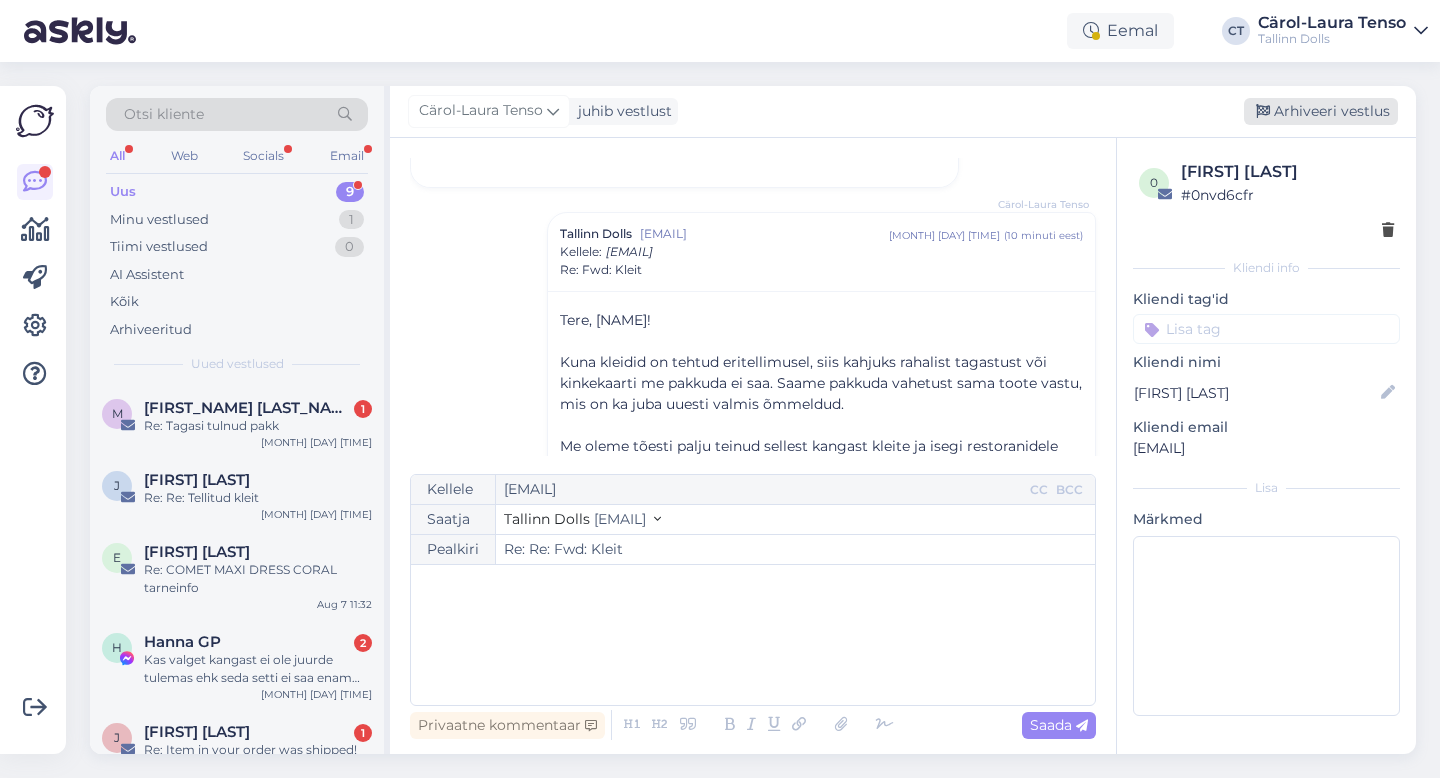 click on "Arhiveeri vestlus" at bounding box center (1321, 111) 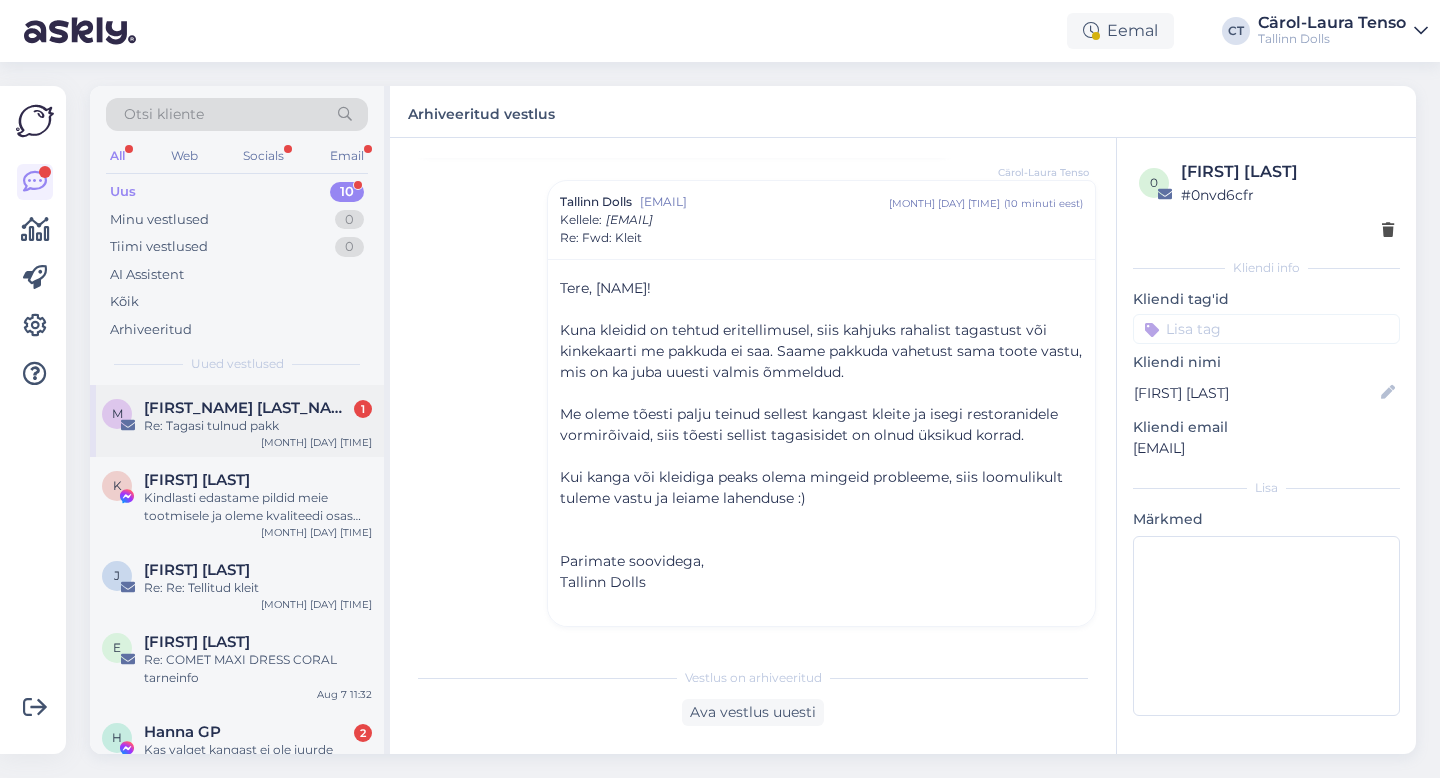 click on "M [NAME] 1 Re: Tagasi tulnud pakk [MONTH] [DAY] [TIME]" at bounding box center [237, 421] 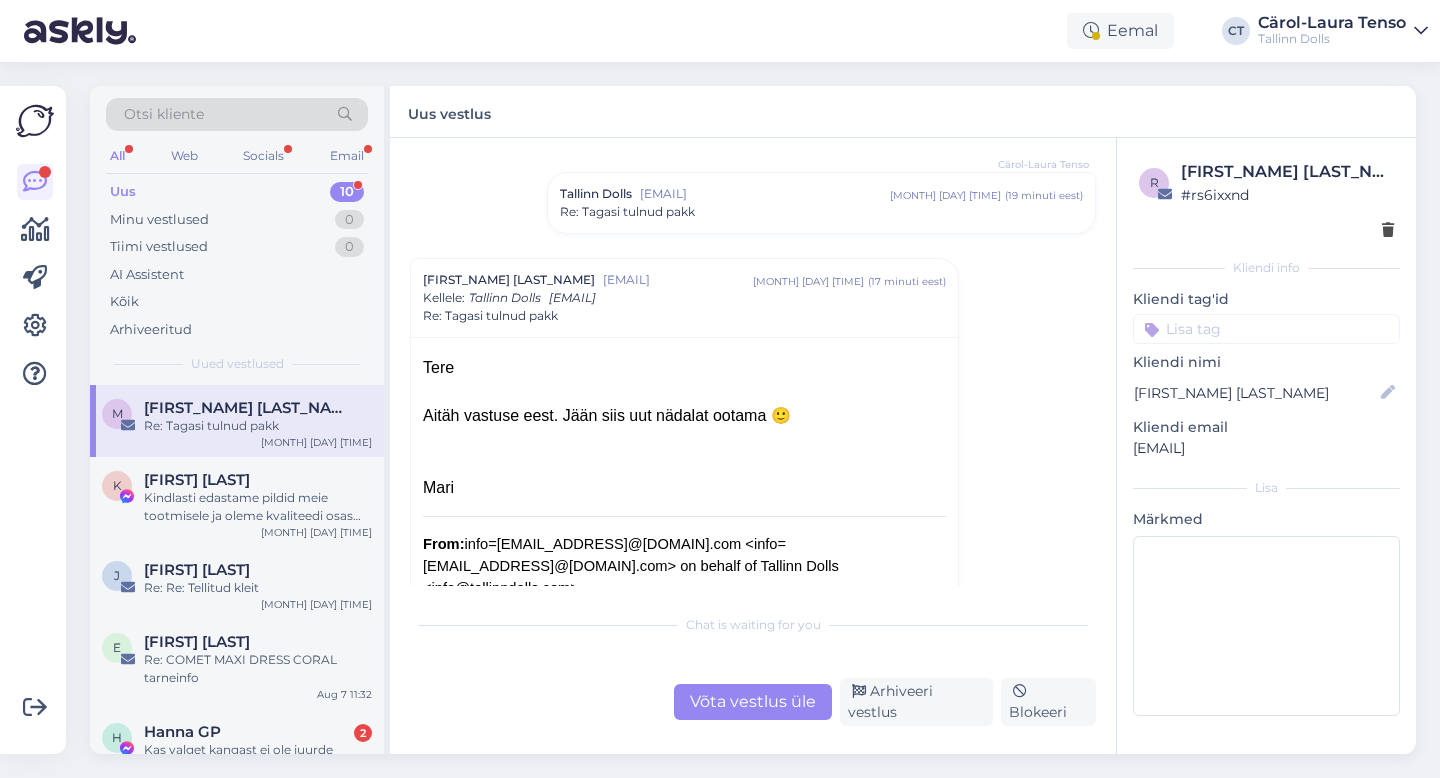 scroll, scrollTop: 945, scrollLeft: 0, axis: vertical 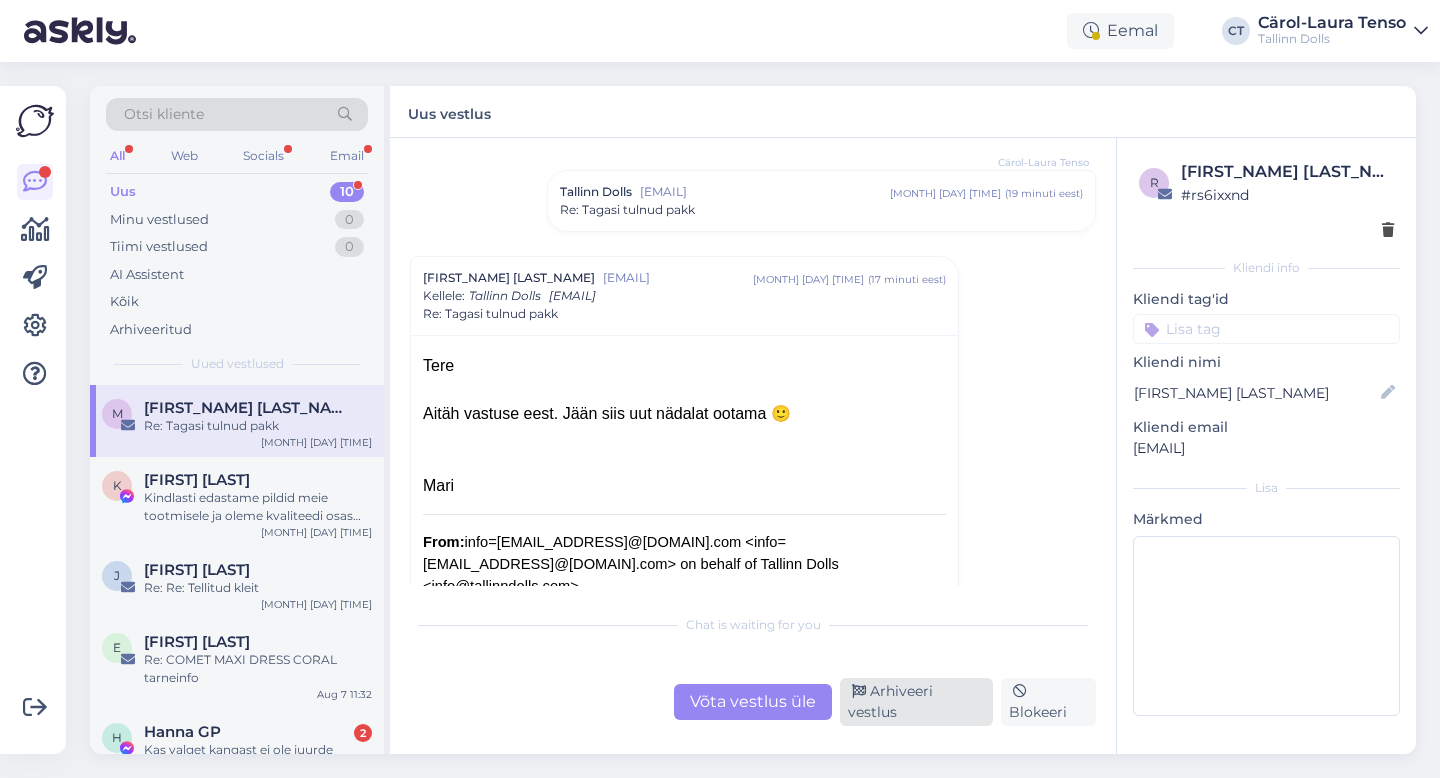click on "Arhiveeri vestlus" at bounding box center [916, 702] 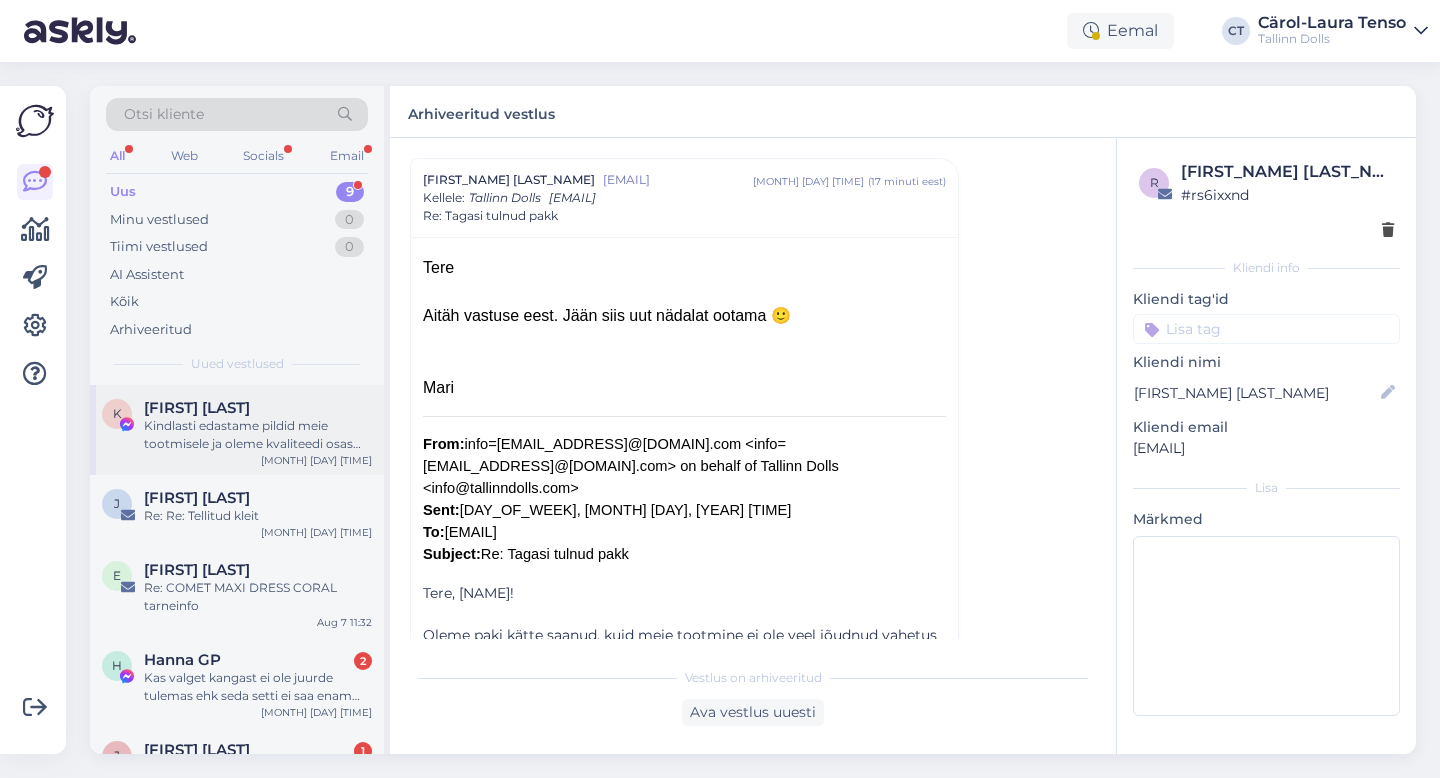 click on "Kindlasti edastame pildid meie tootmisele ja oleme kvaliteedi osas hoolikamad.
Suur aitäh piltide eest!" at bounding box center (258, 435) 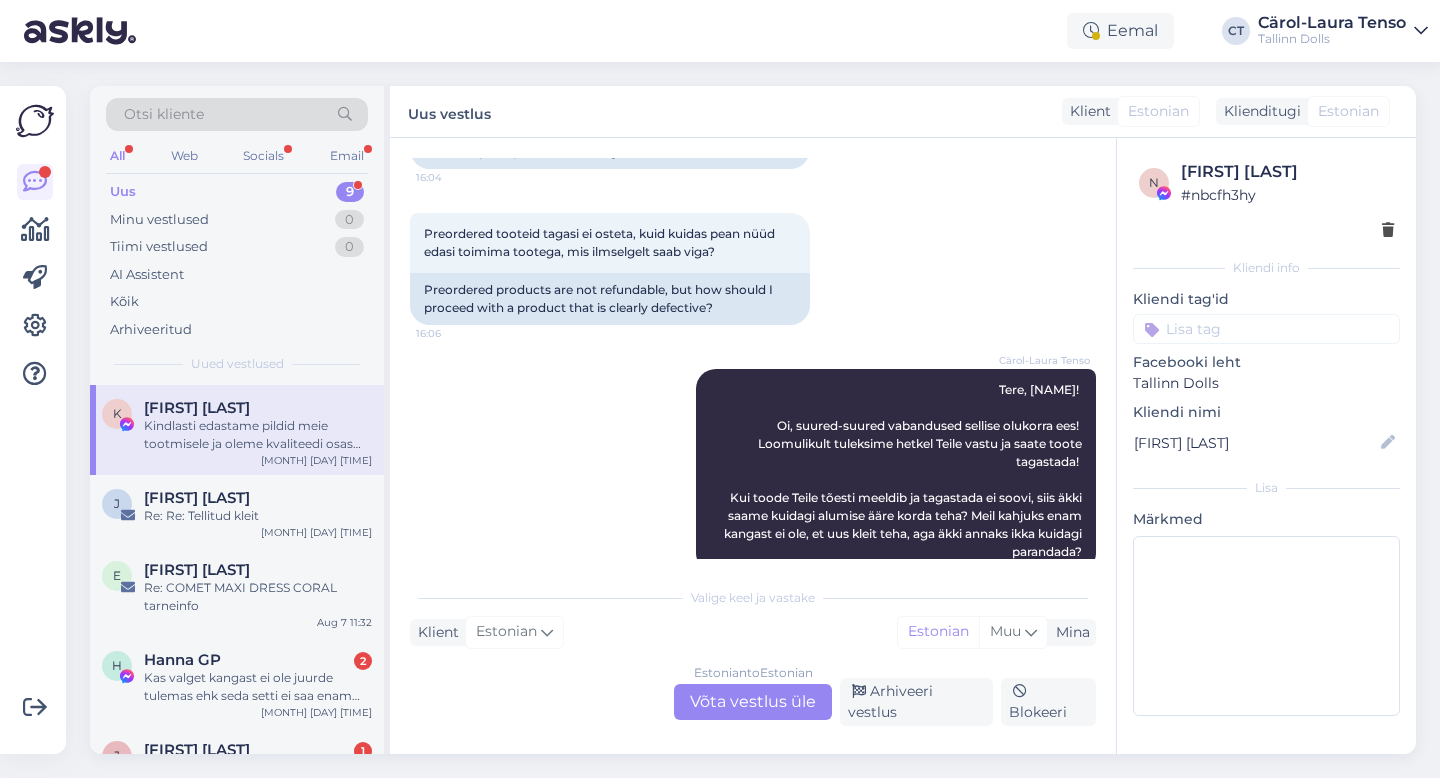 scroll, scrollTop: 4697, scrollLeft: 0, axis: vertical 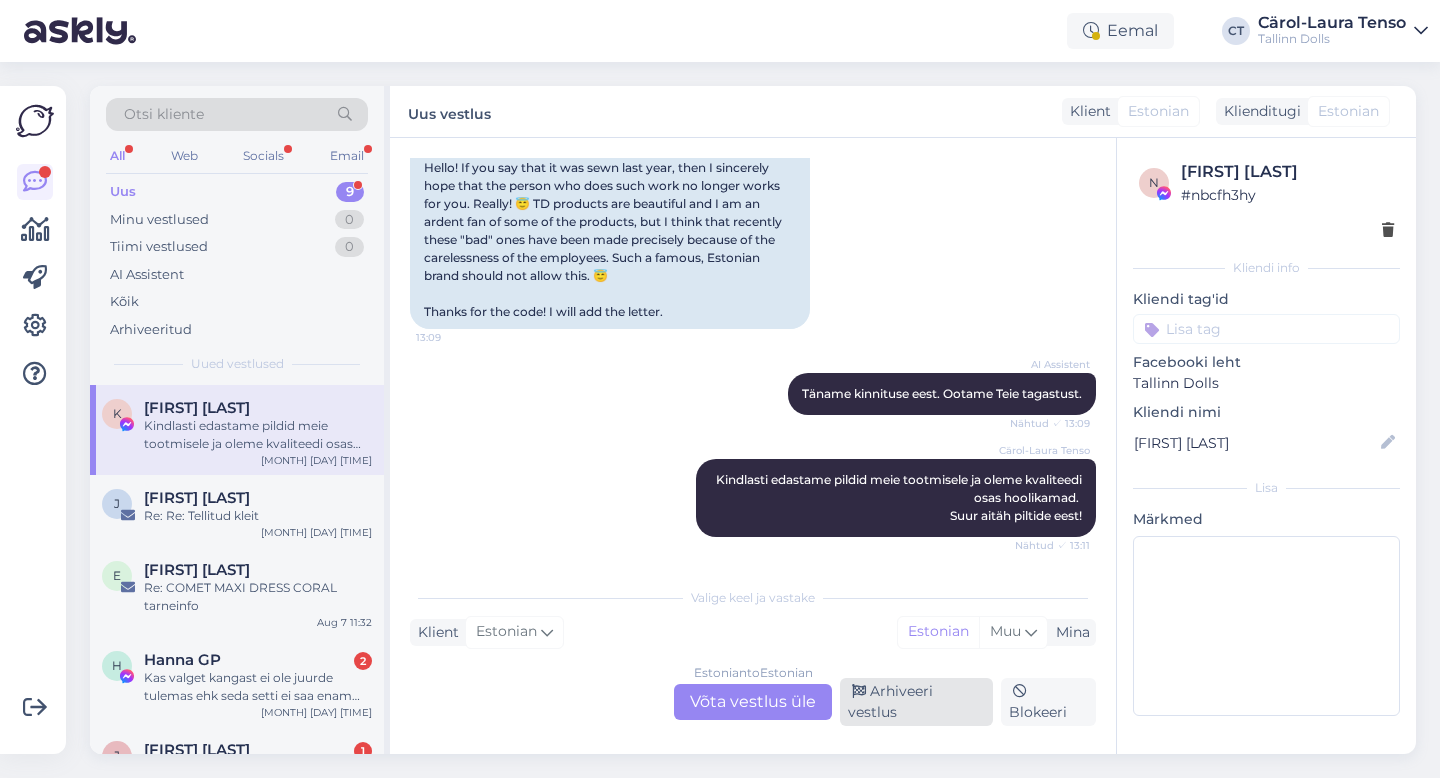 click on "Arhiveeri vestlus" at bounding box center (916, 702) 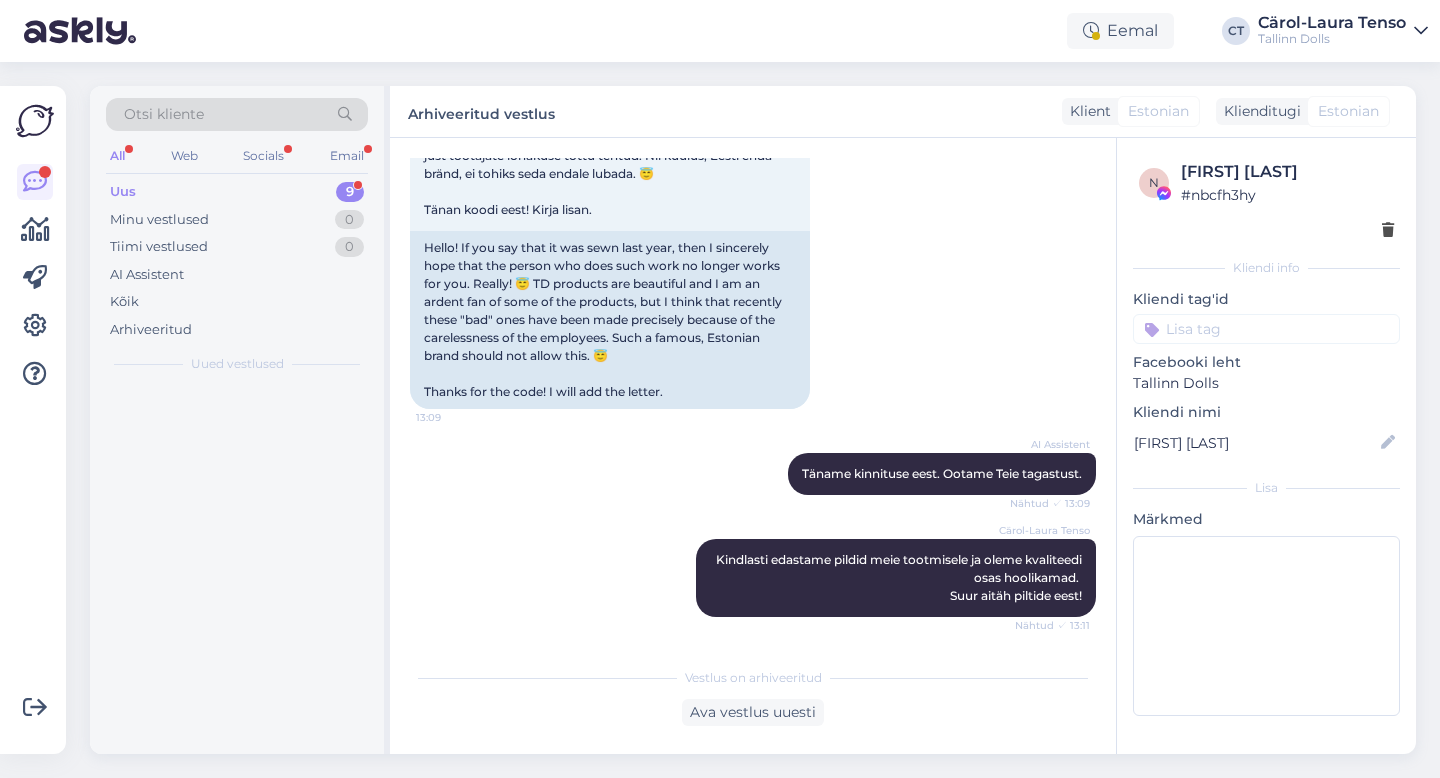 scroll, scrollTop: 4629, scrollLeft: 0, axis: vertical 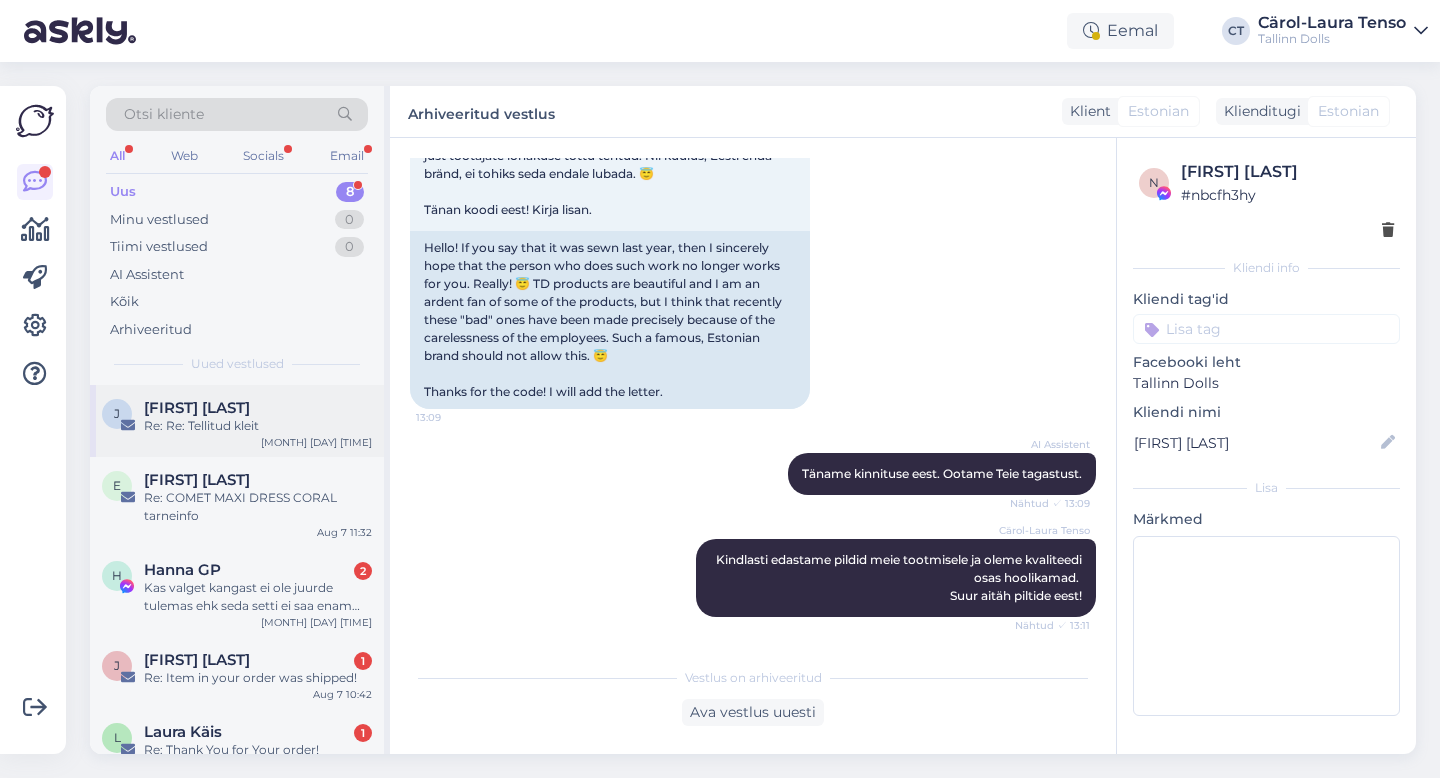 click on "[FIRST] [LAST]" at bounding box center [258, 408] 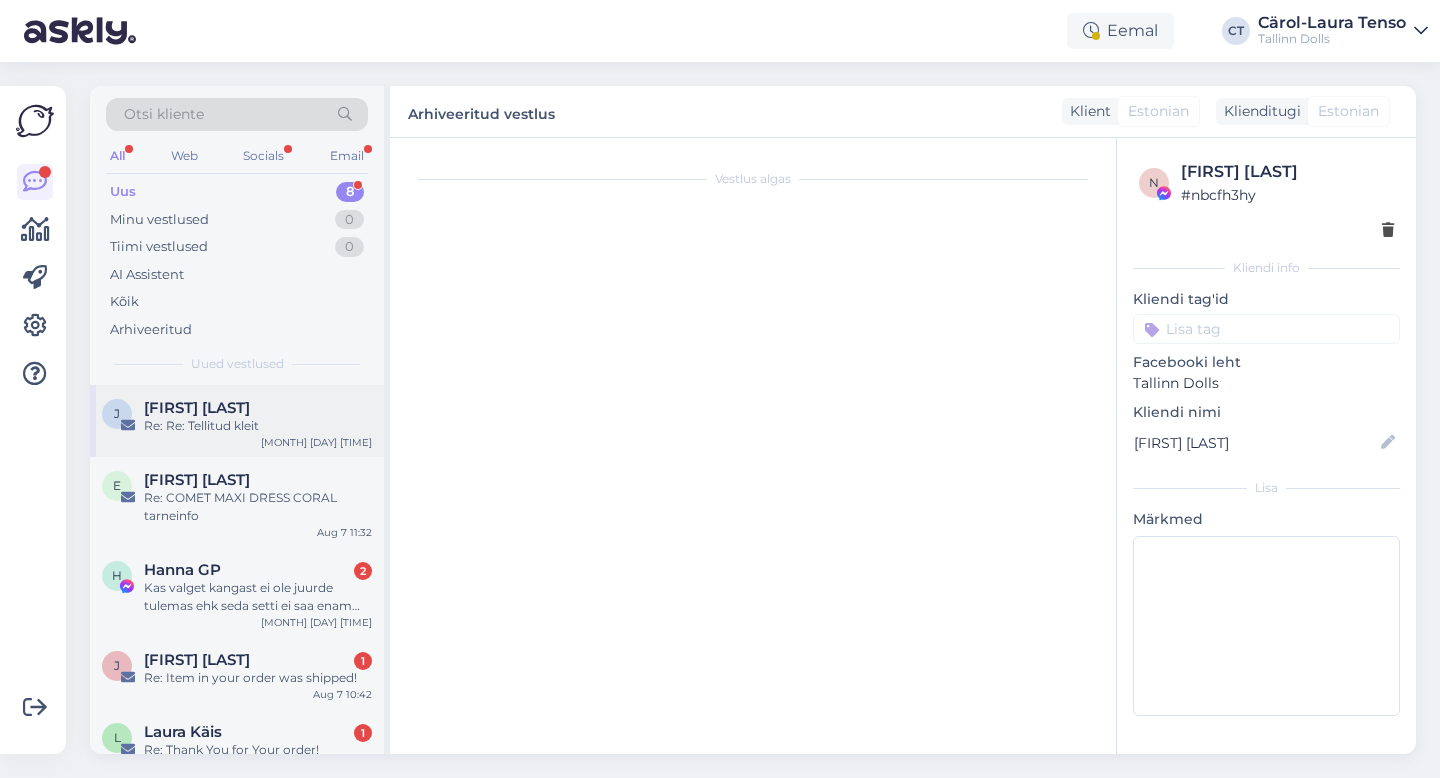 scroll, scrollTop: 0, scrollLeft: 0, axis: both 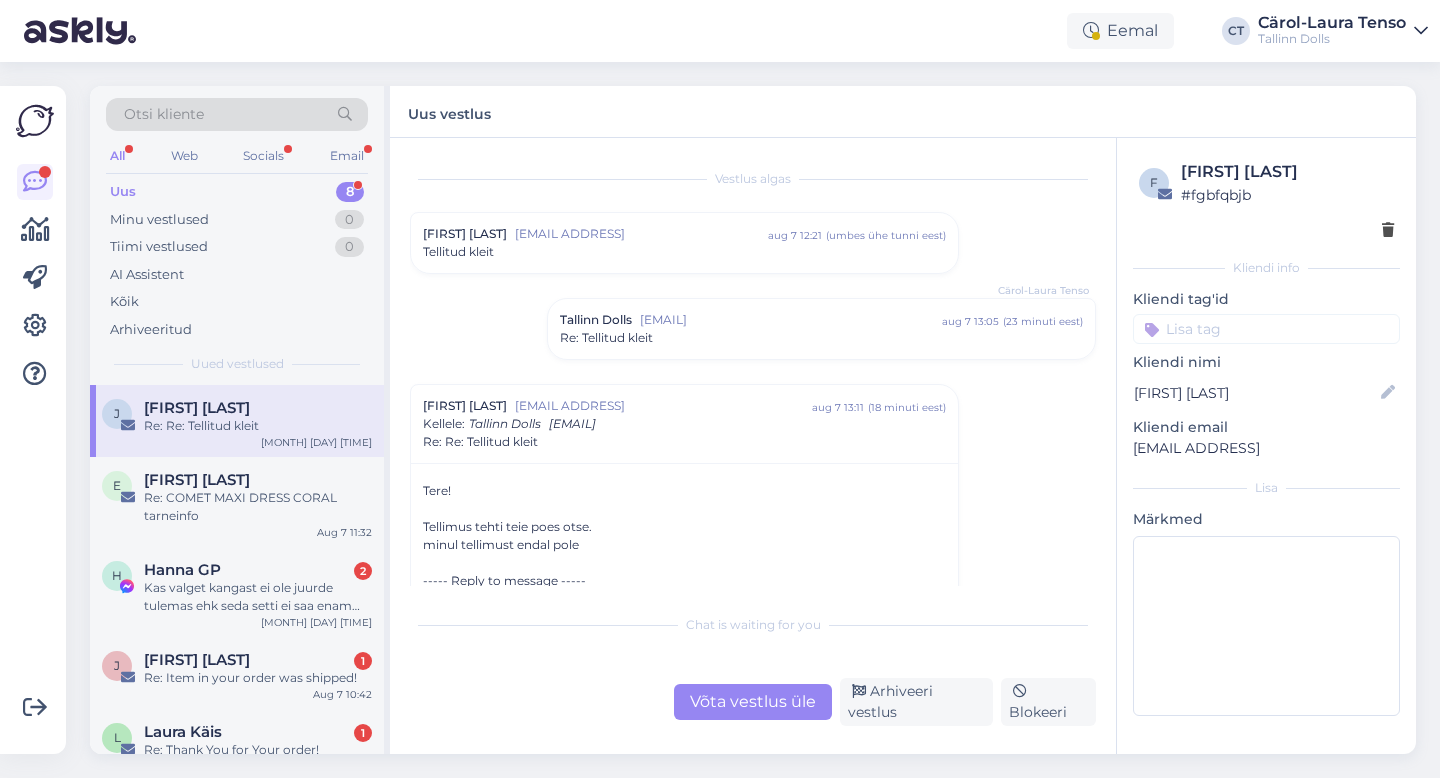 click on "Võta vestlus üle" at bounding box center [753, 702] 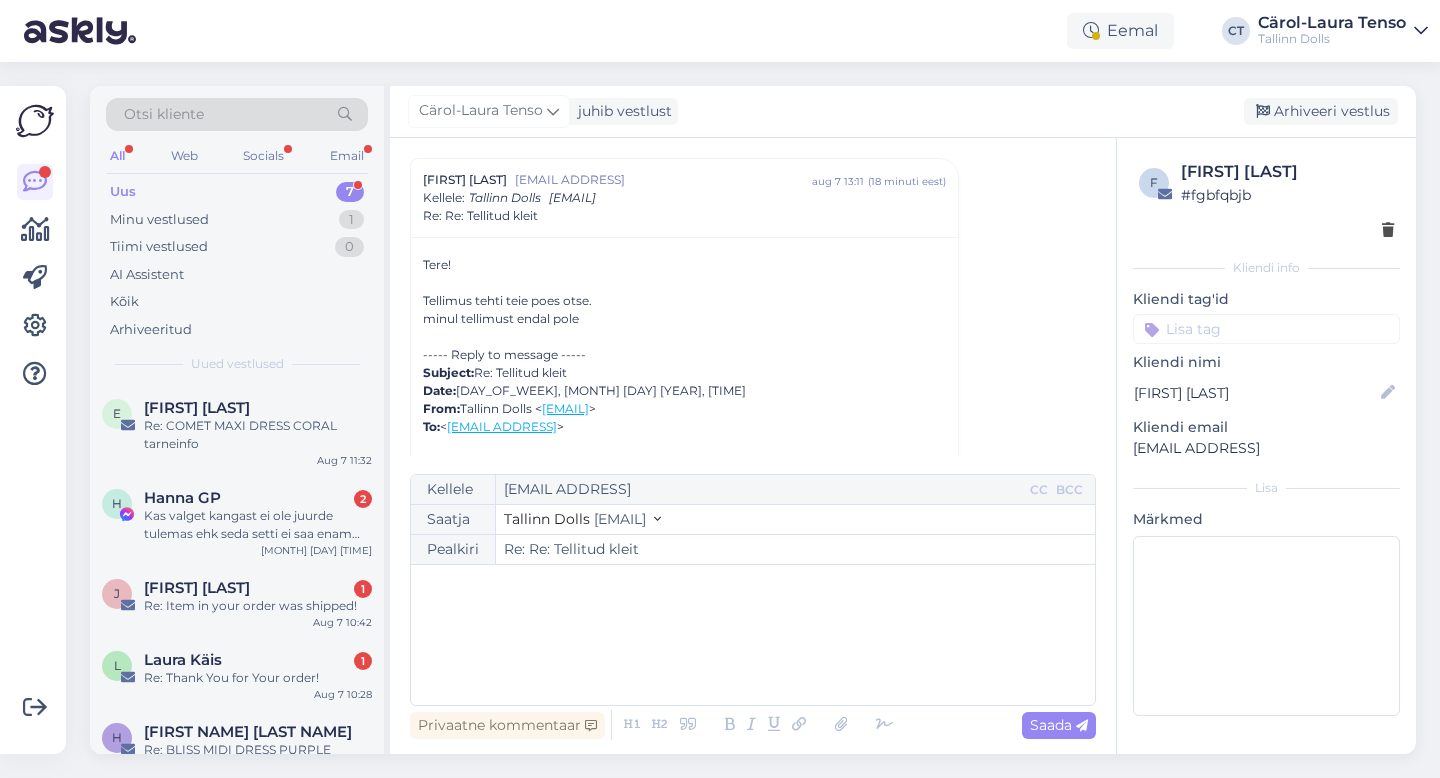 click on "﻿" at bounding box center (753, 635) 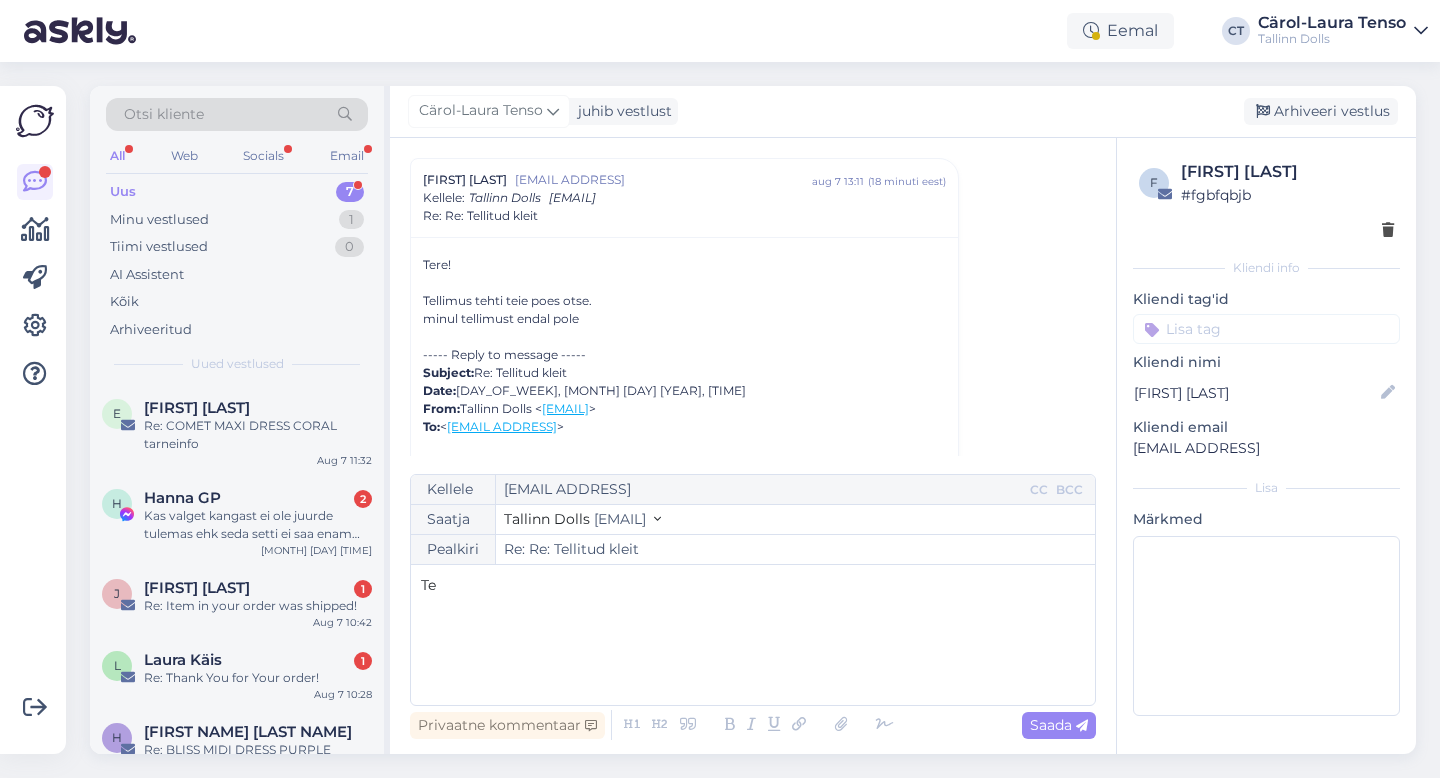 type 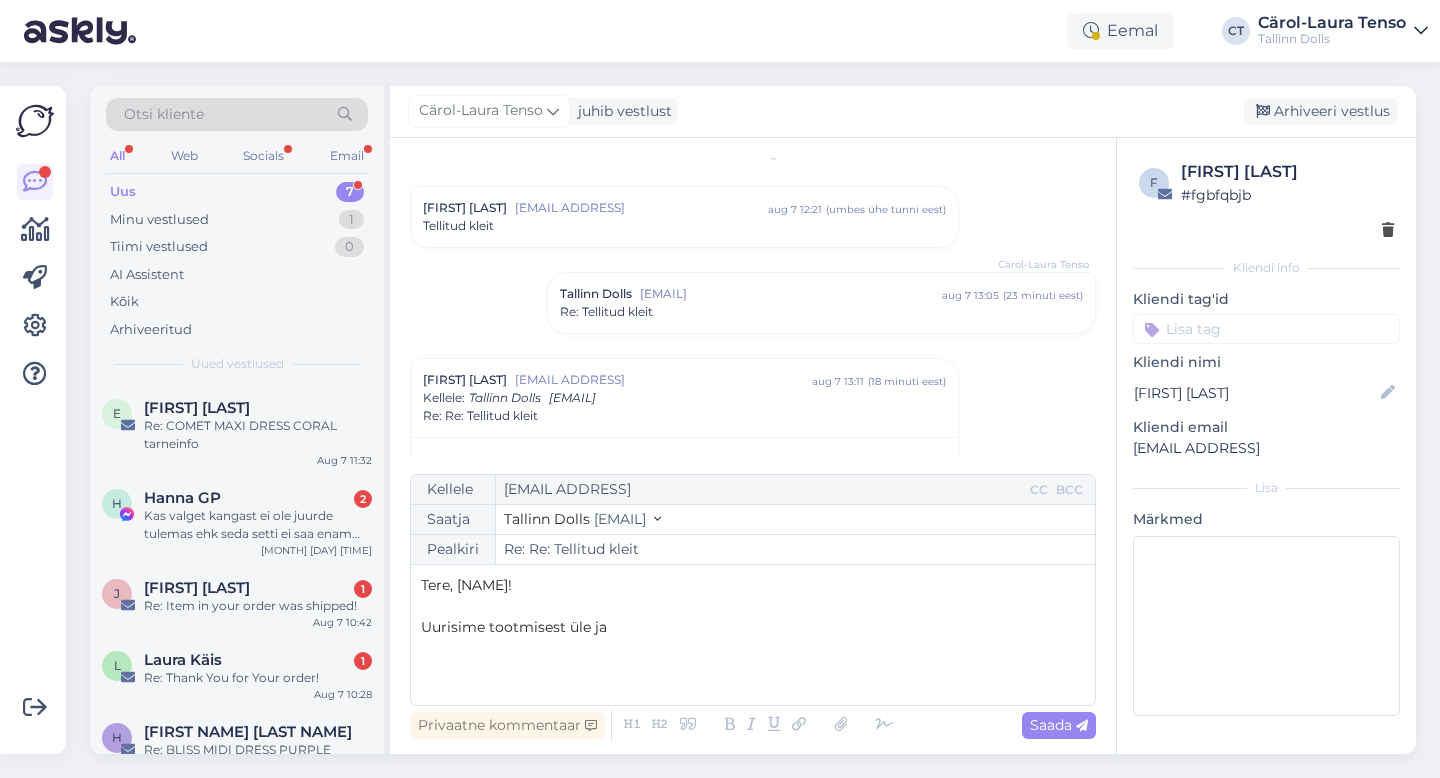 scroll, scrollTop: 0, scrollLeft: 0, axis: both 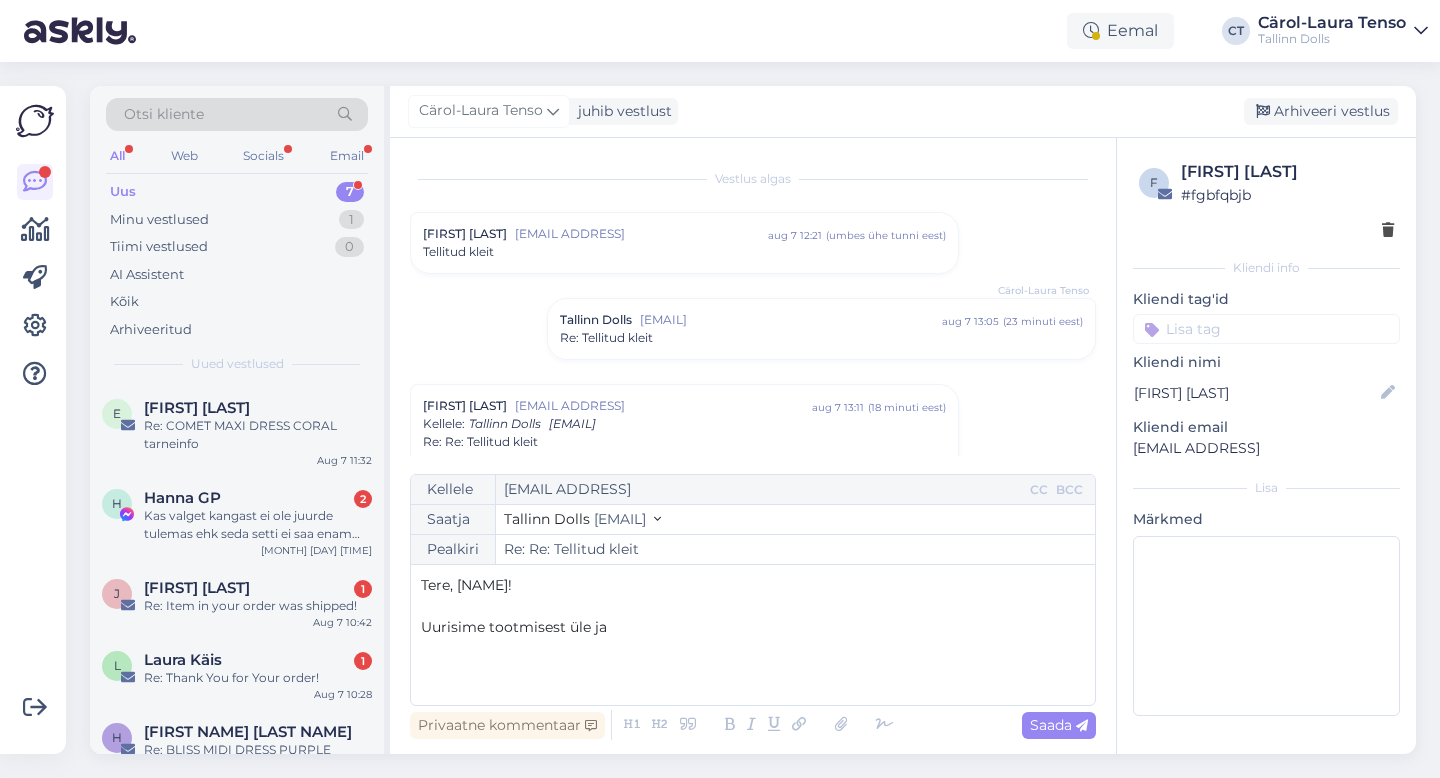 click on "Re: Tellitud kleit" at bounding box center [821, 338] 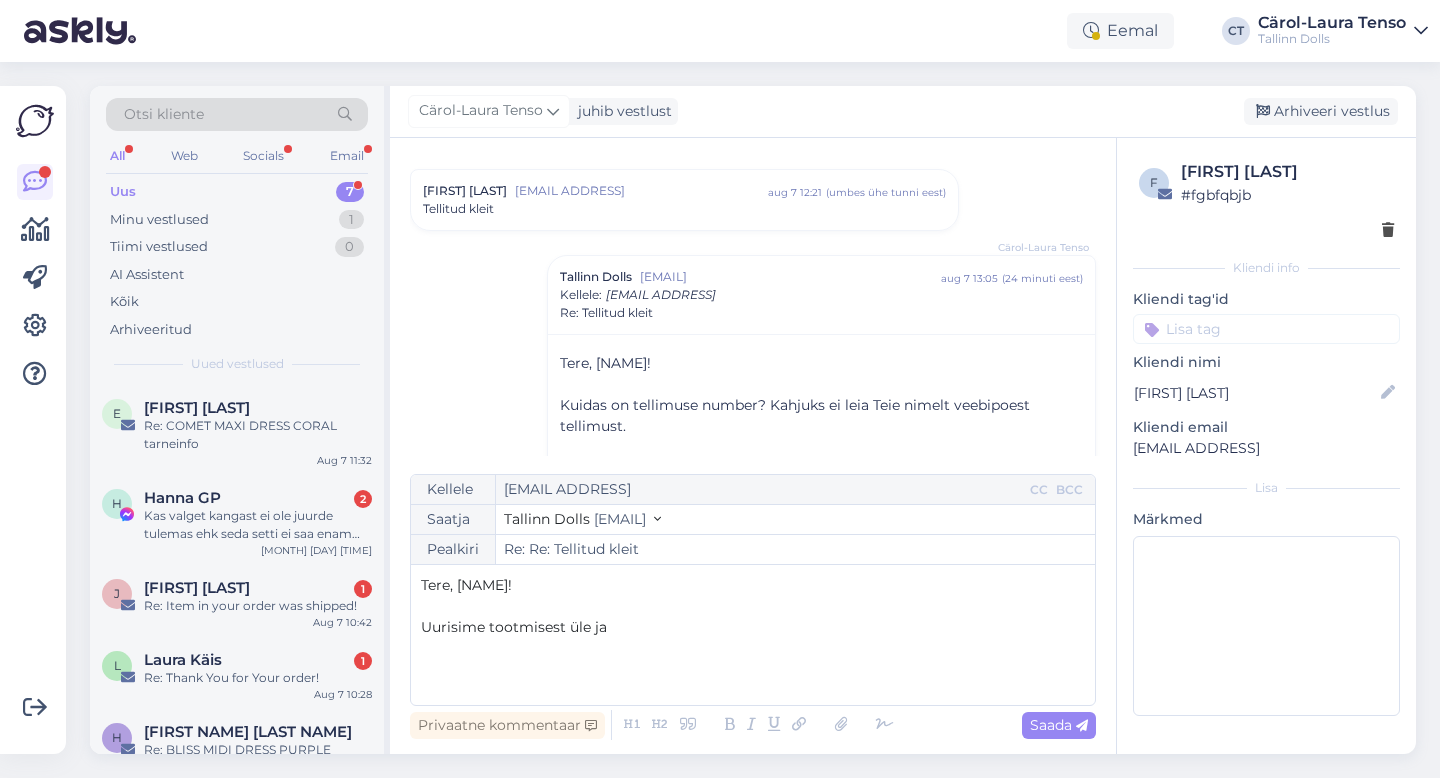 scroll, scrollTop: 0, scrollLeft: 0, axis: both 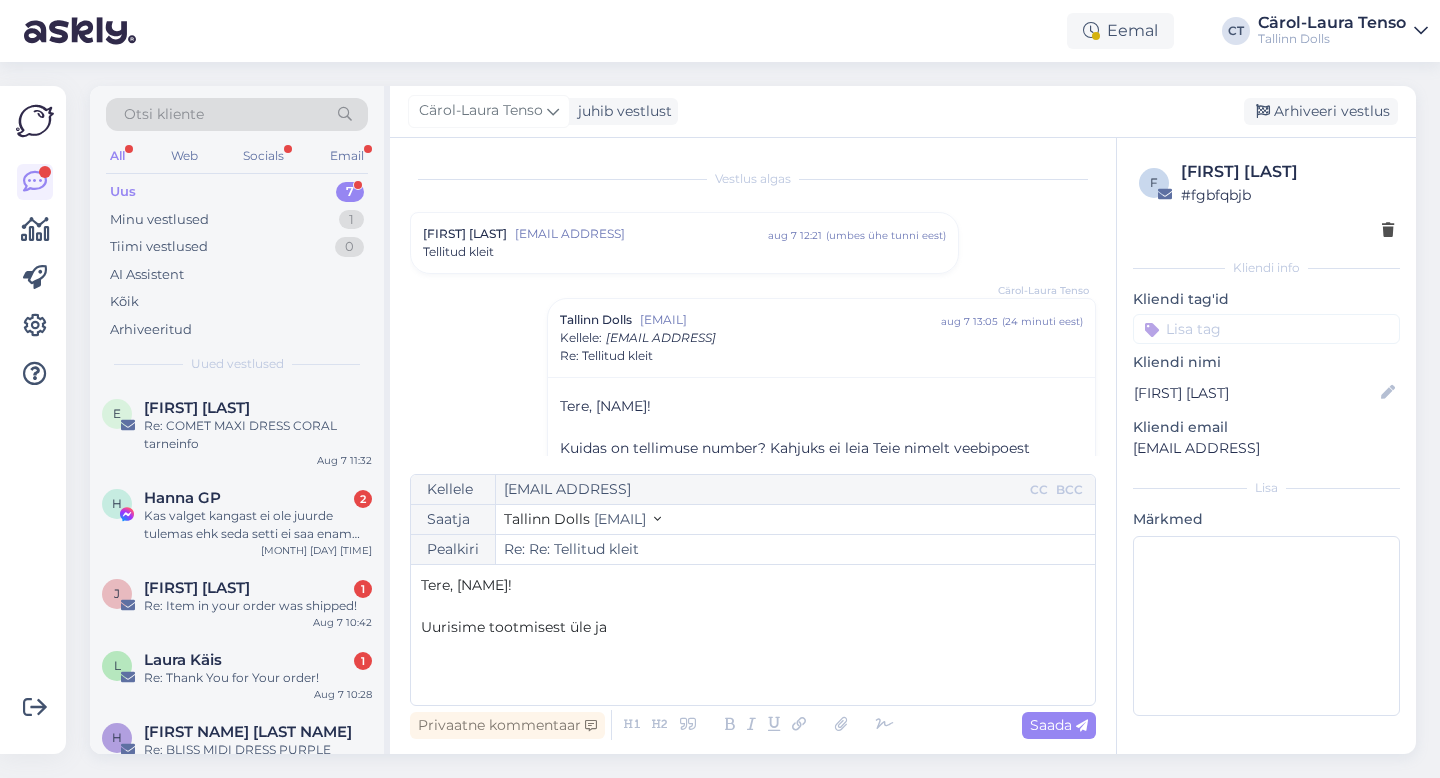 click on "Tellitud kleit" at bounding box center [684, 252] 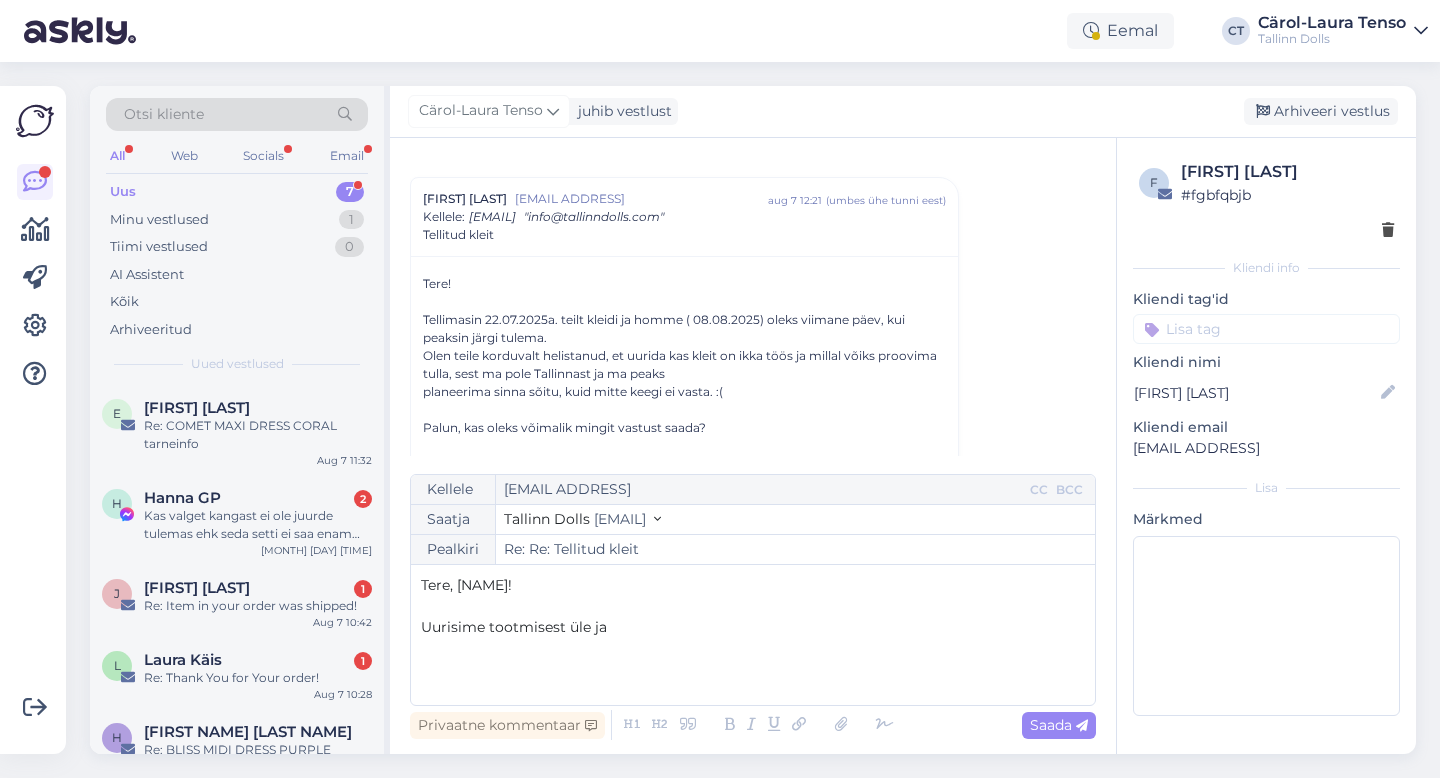scroll, scrollTop: 40, scrollLeft: 0, axis: vertical 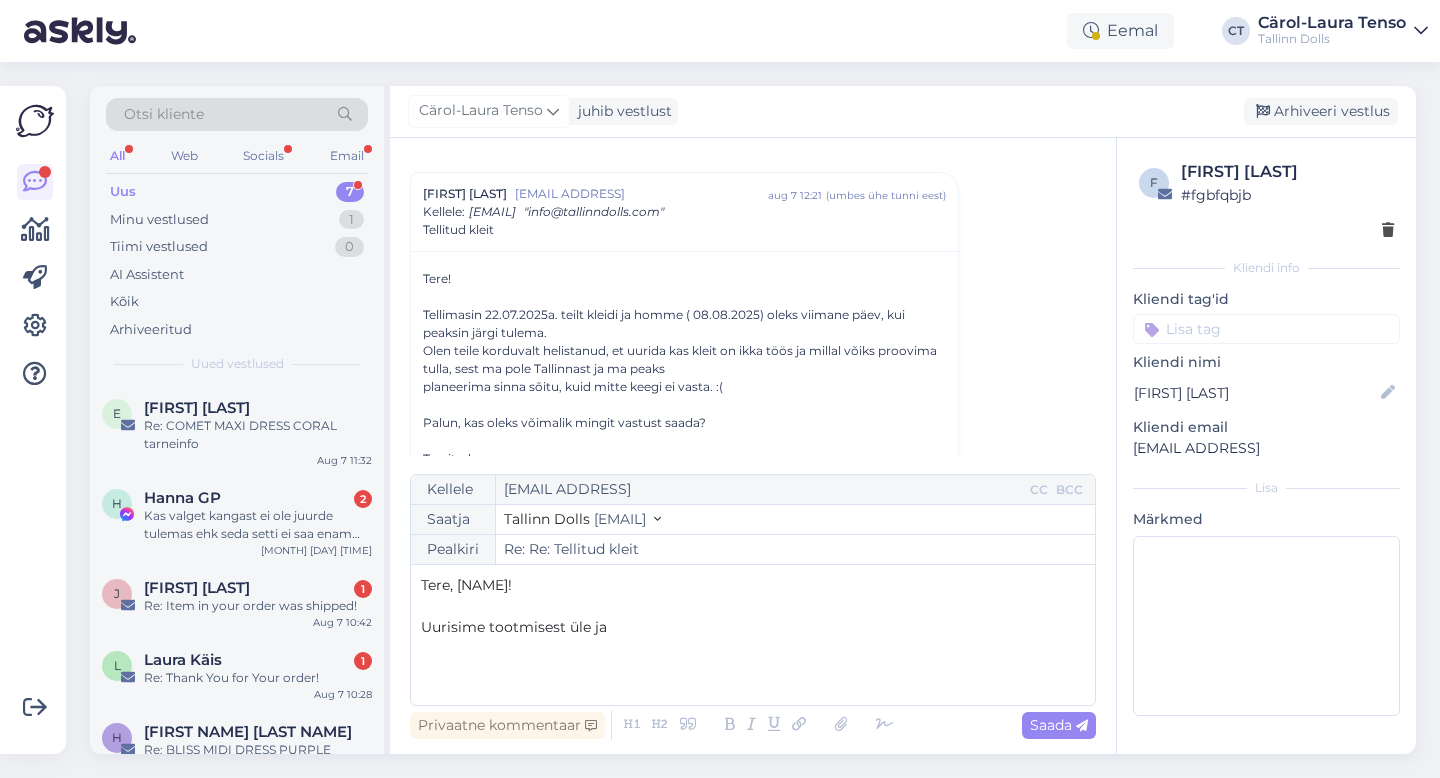 click on "Tere, [NAME]!  ﻿ Uurisime tootmisest üle ja" at bounding box center (753, 635) 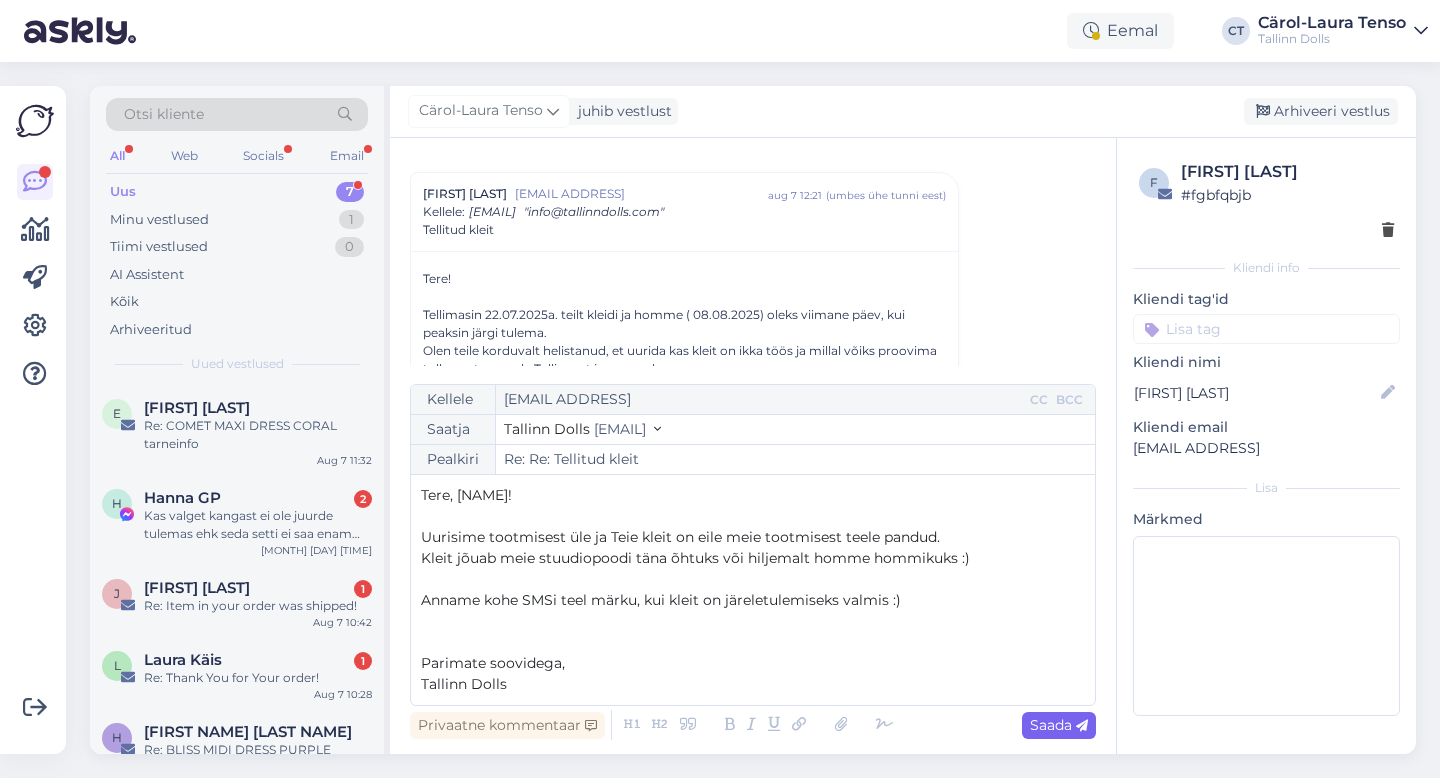 click on "Saada" at bounding box center [1059, 725] 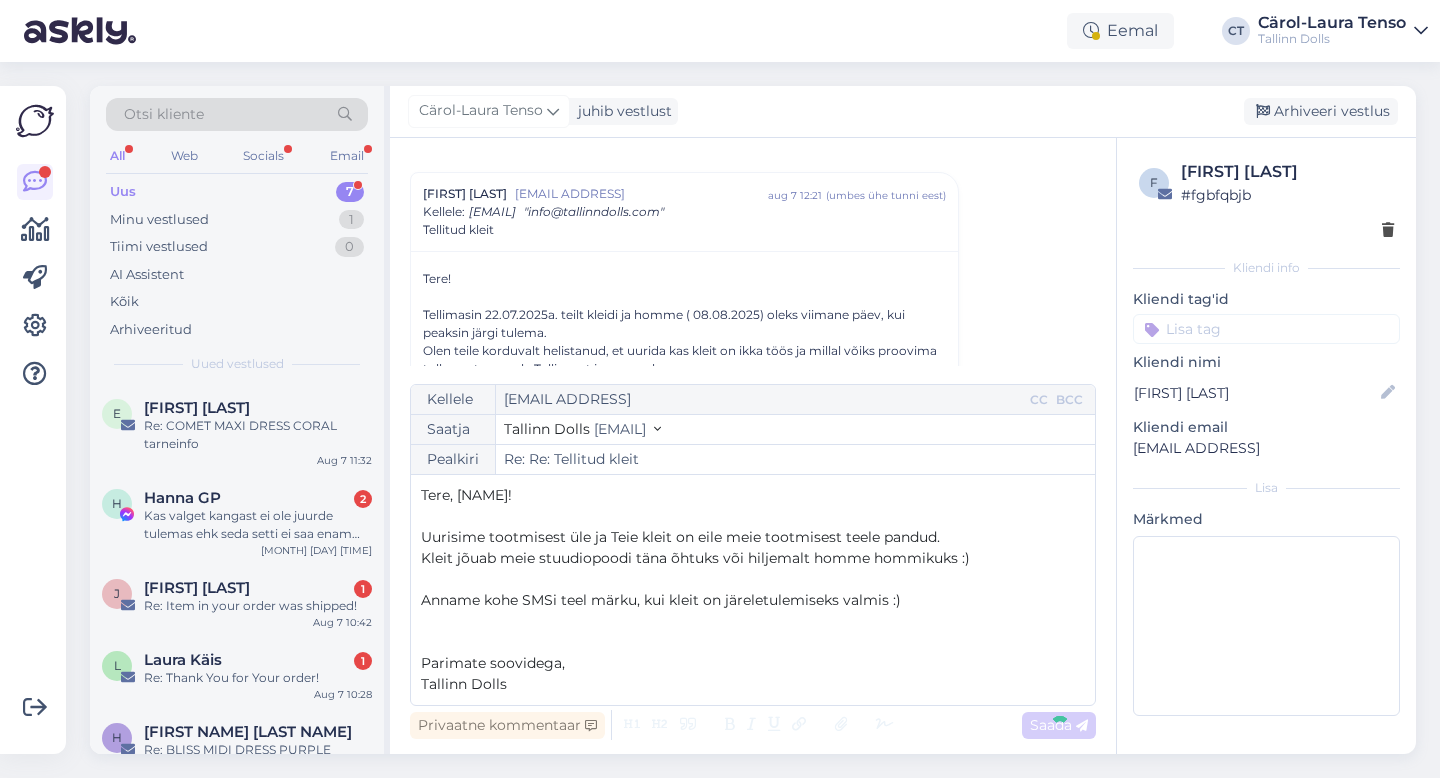 type on "Re: Re: Re: Tellitud kleit" 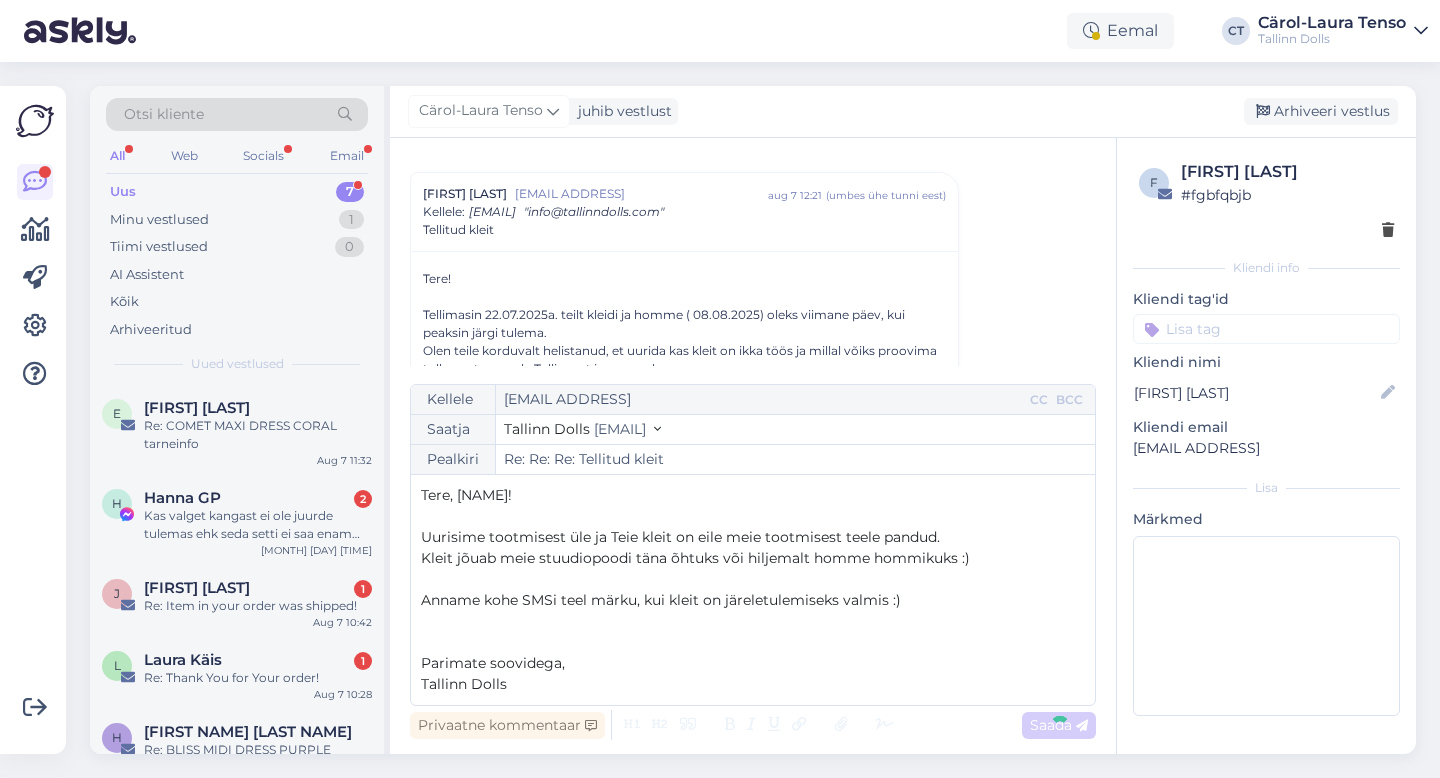 scroll, scrollTop: 1215, scrollLeft: 0, axis: vertical 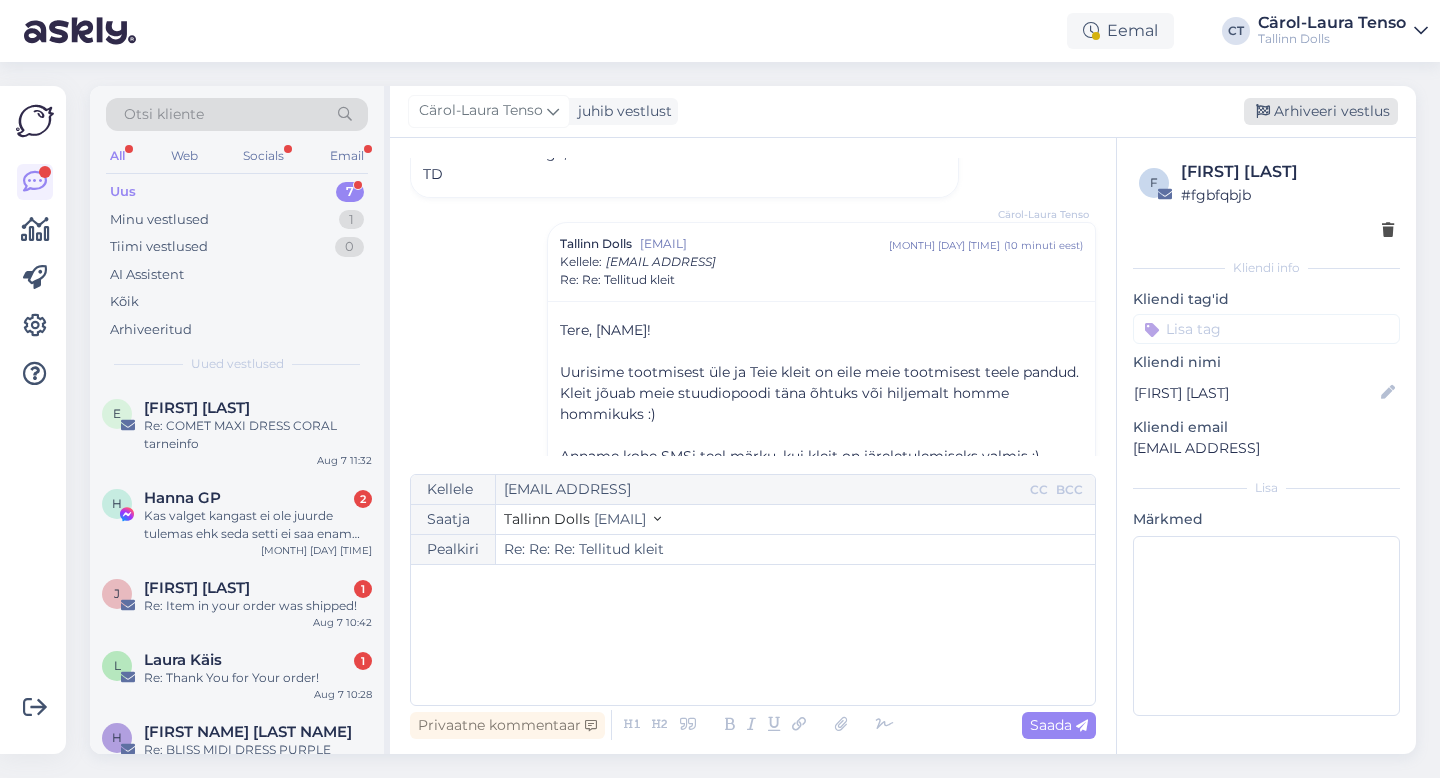 click on "Arhiveeri vestlus" at bounding box center (1321, 111) 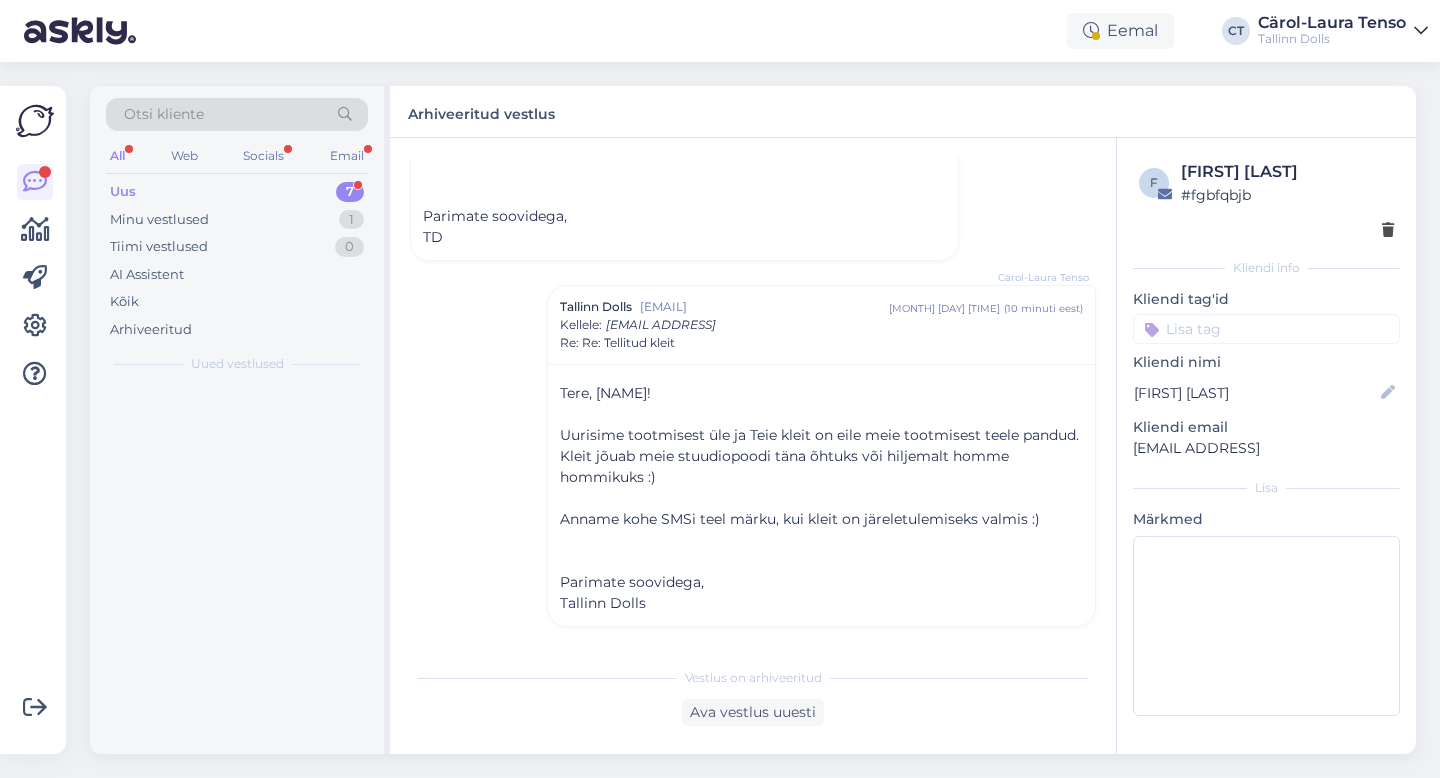 scroll, scrollTop: 1152, scrollLeft: 0, axis: vertical 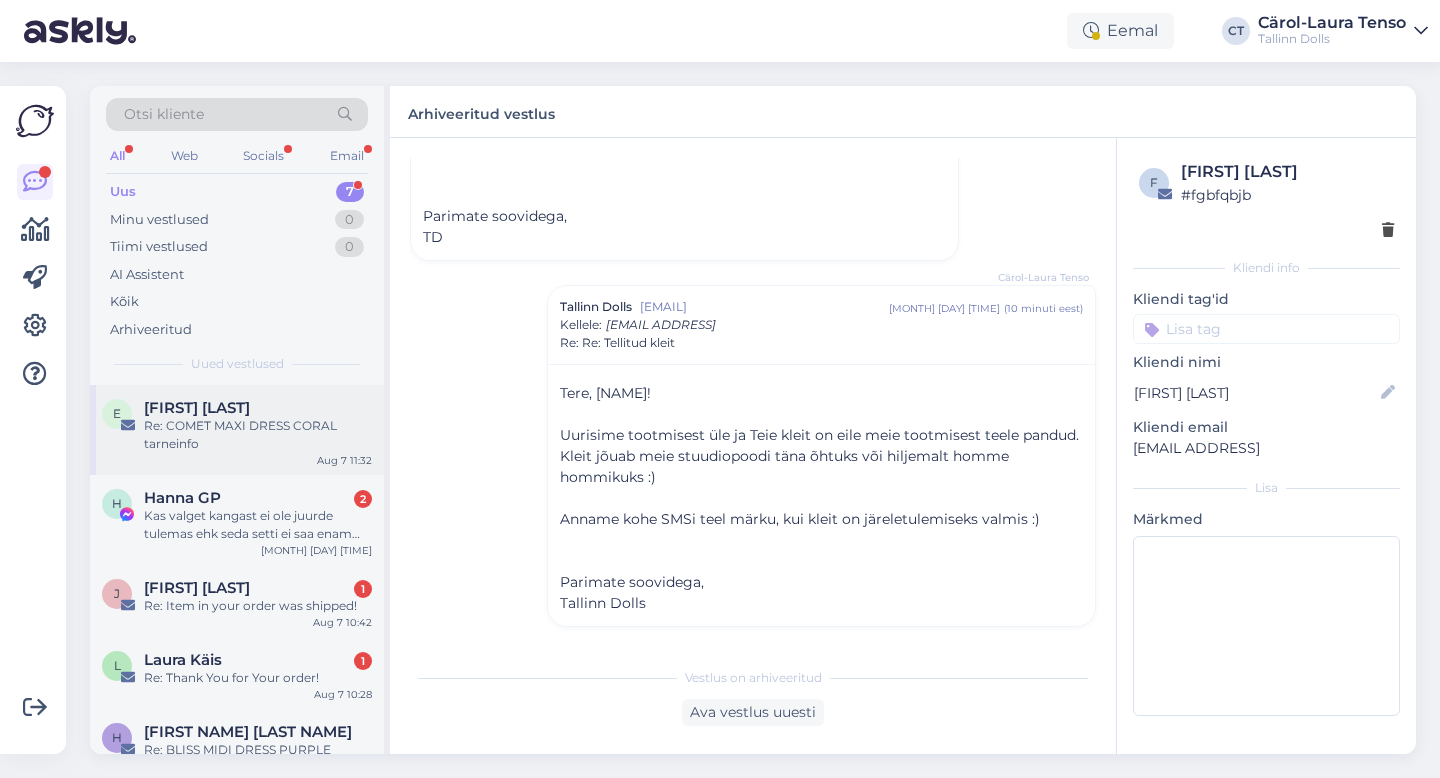 click on "Re: COMET MAXI DRESS CORAL tarneinfo" at bounding box center (258, 435) 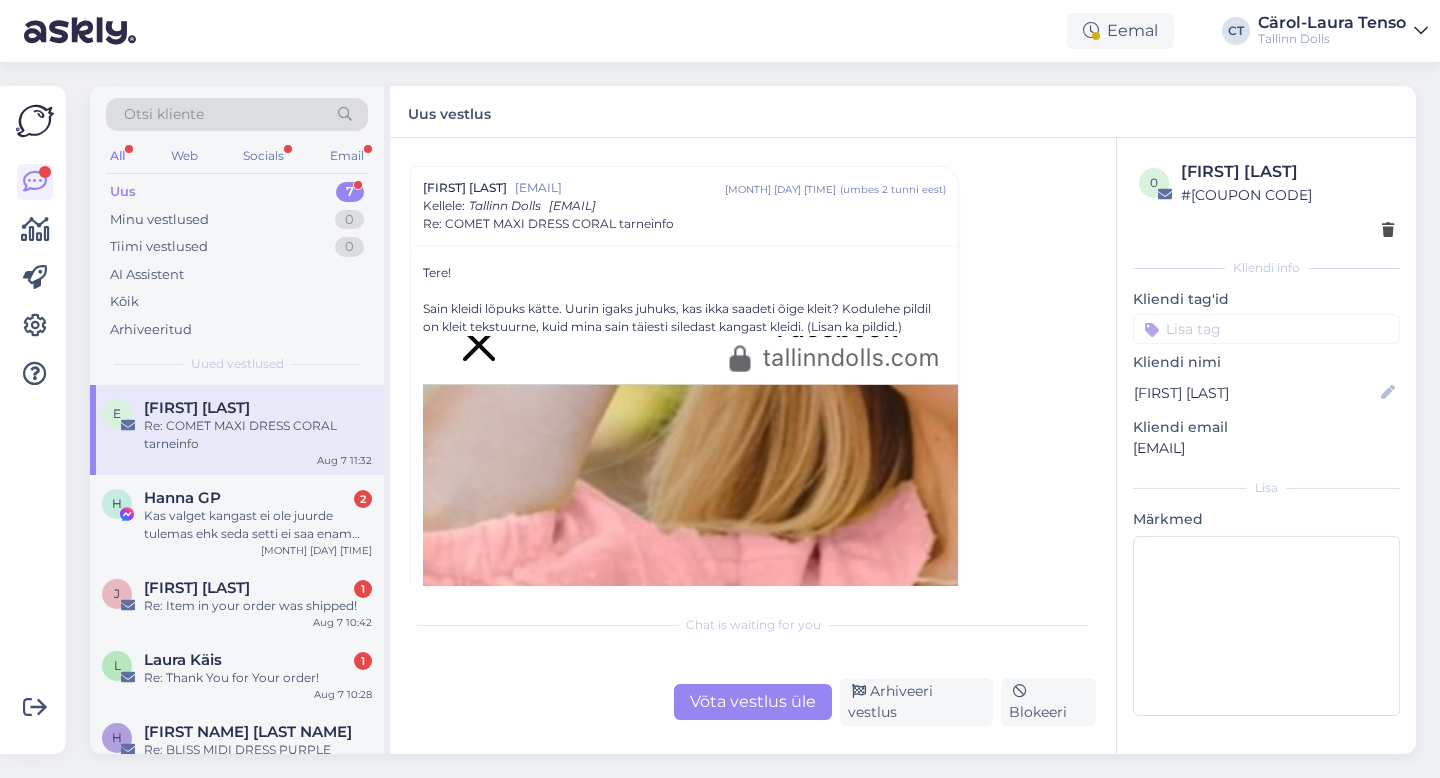 scroll, scrollTop: 49, scrollLeft: 0, axis: vertical 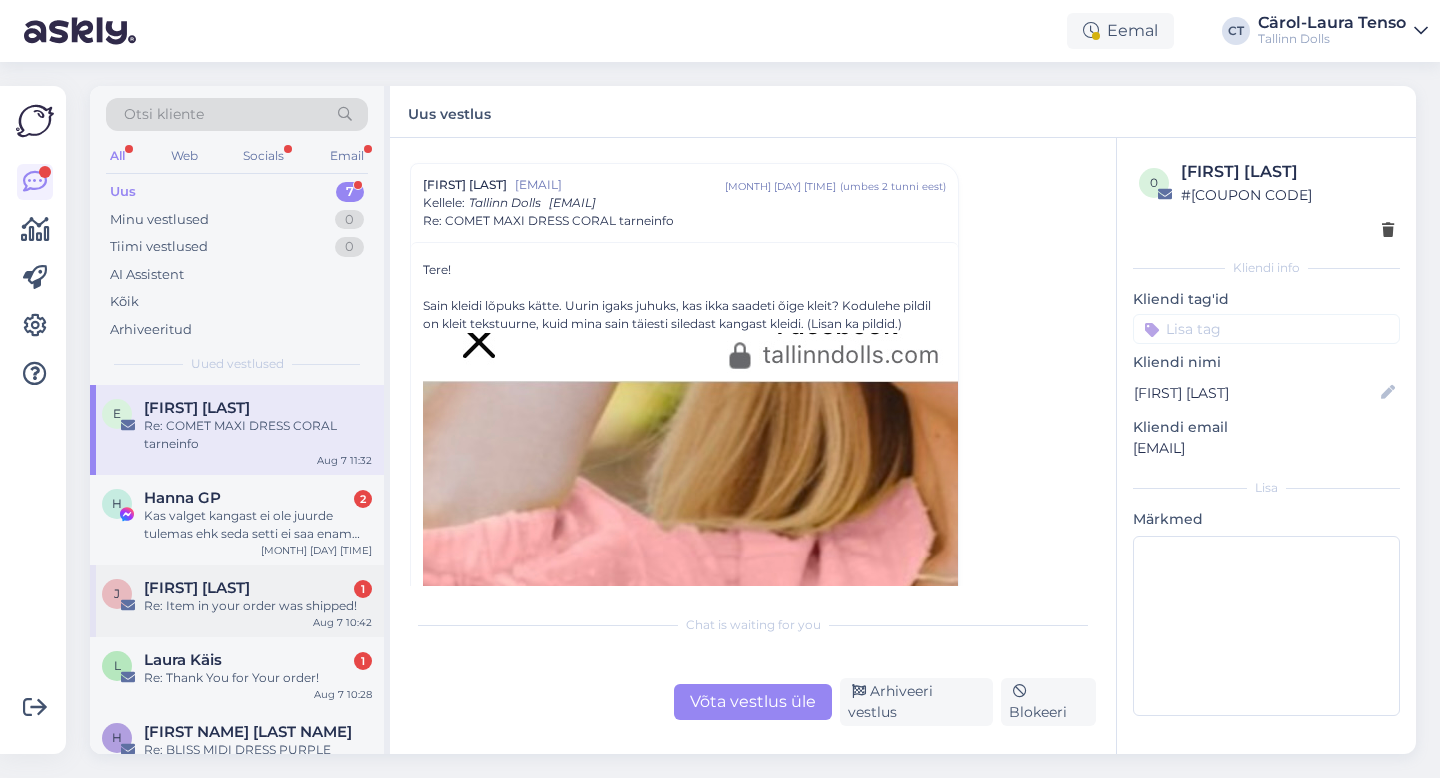 click on "[NAME] [LAST_NAME] 1" at bounding box center [258, 588] 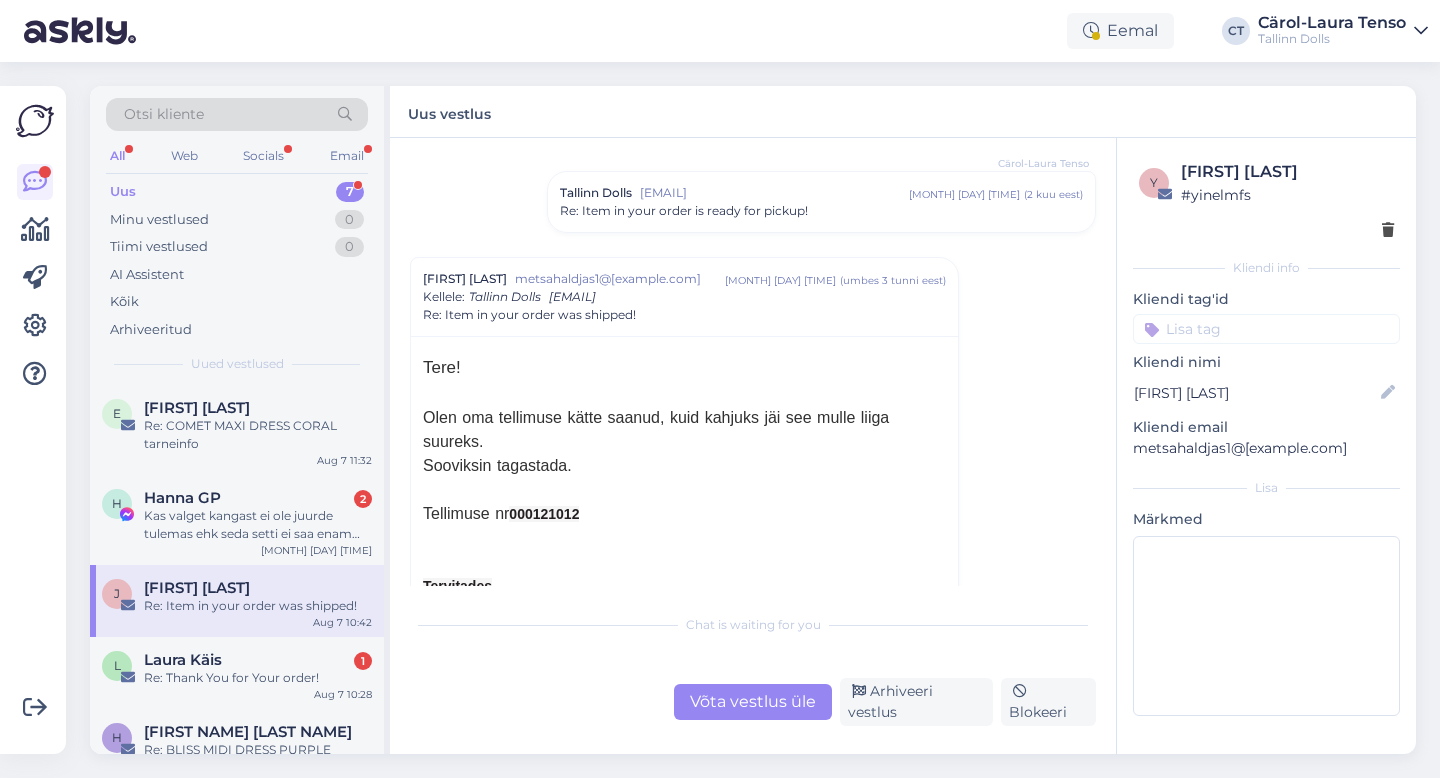 scroll, scrollTop: 300, scrollLeft: 0, axis: vertical 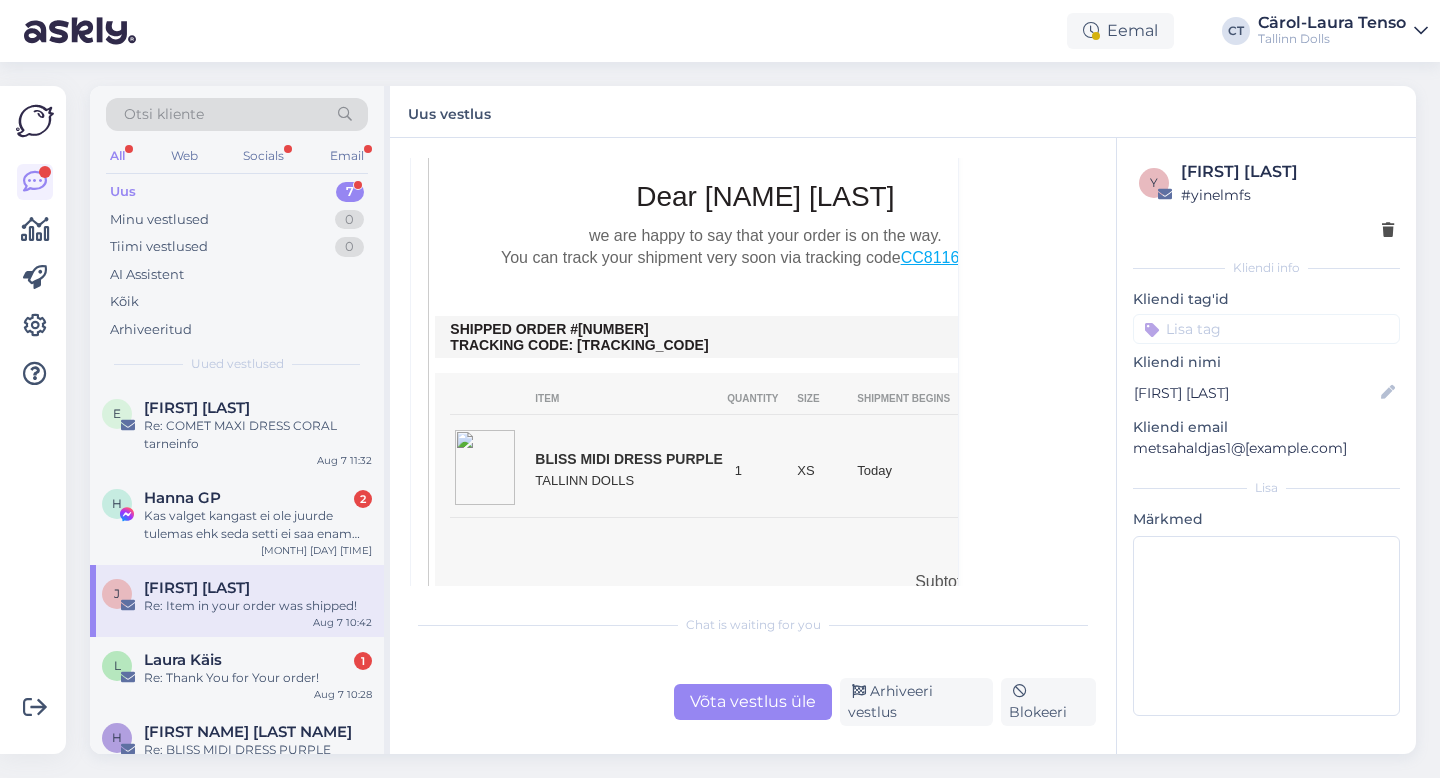 click on "Võta vestlus üle" at bounding box center (753, 702) 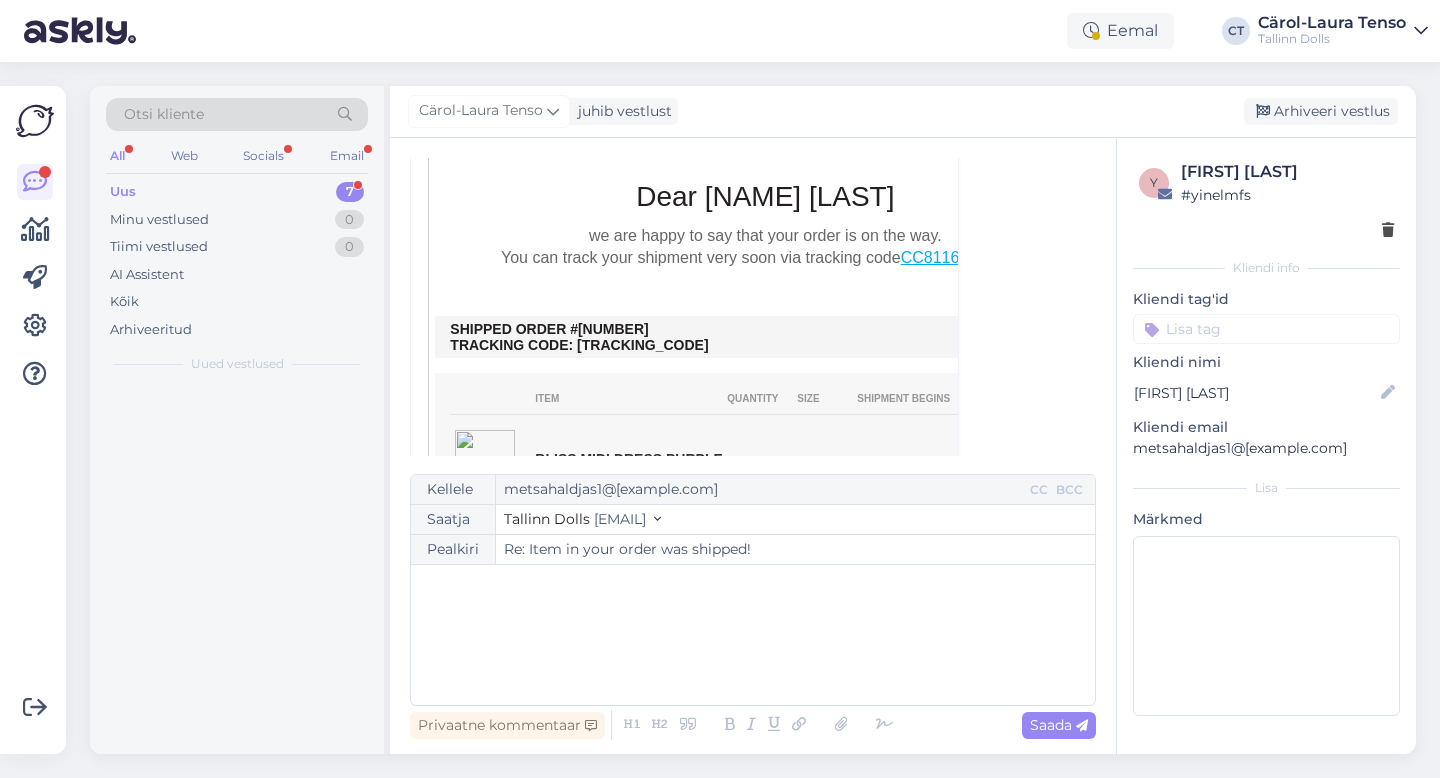 scroll, scrollTop: 398, scrollLeft: 0, axis: vertical 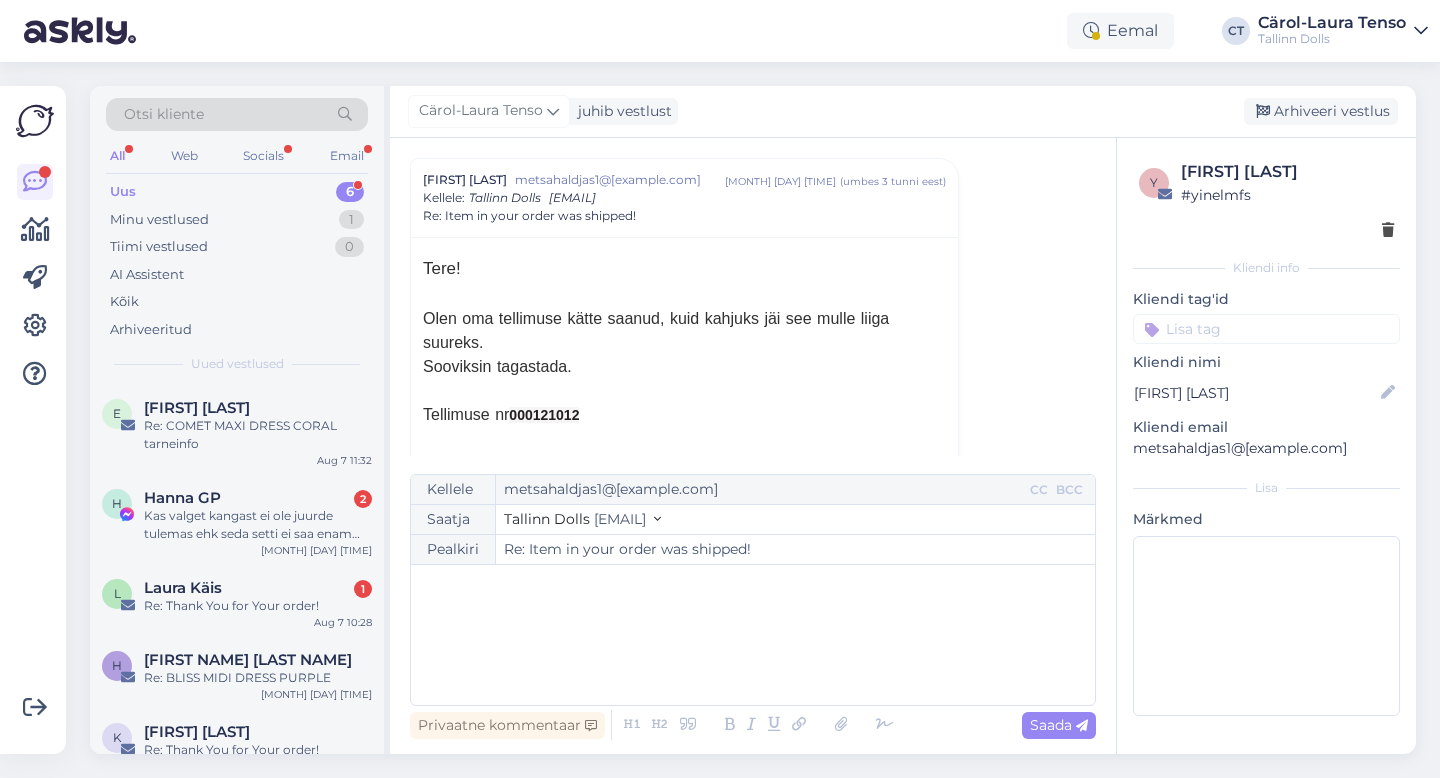 click on "﻿" at bounding box center (753, 635) 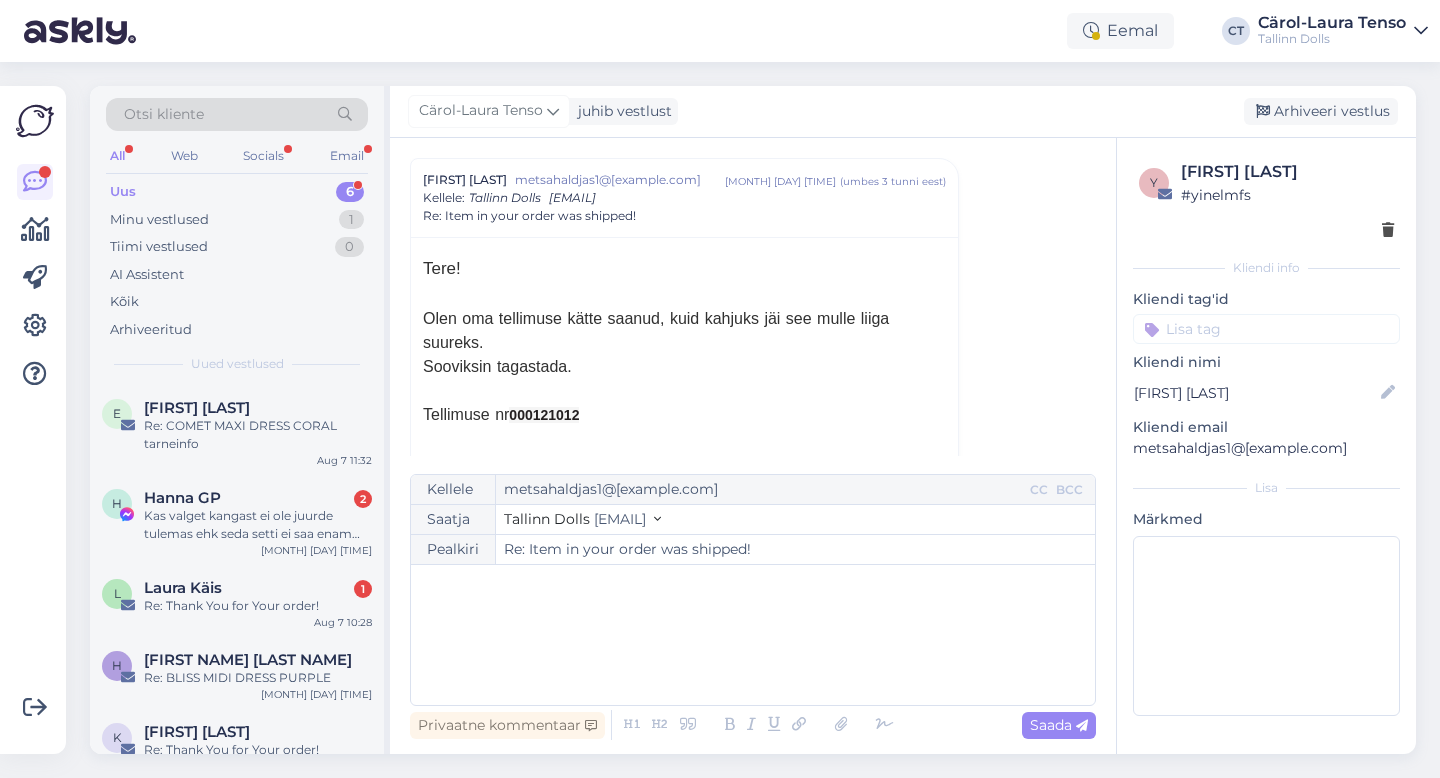 scroll, scrollTop: 74, scrollLeft: 0, axis: vertical 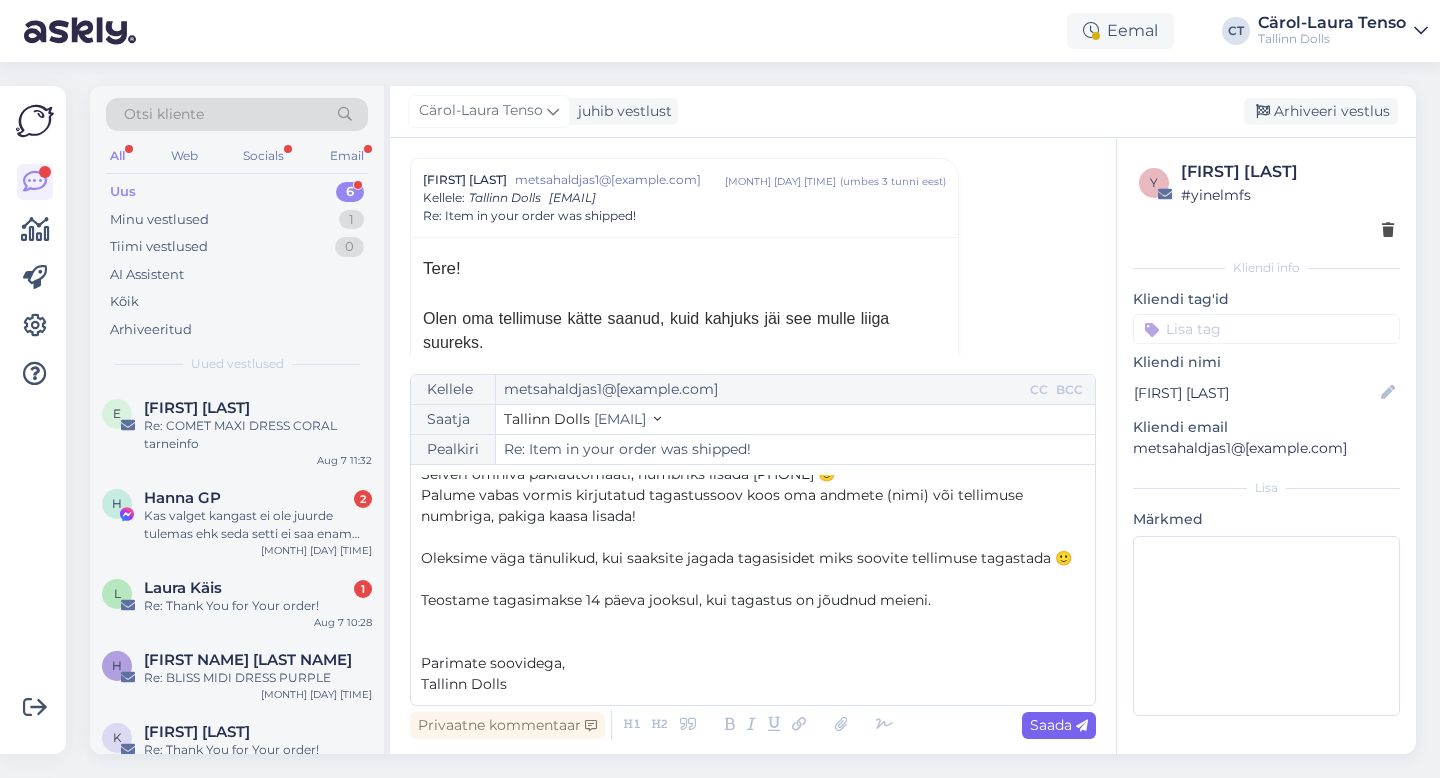 click on "Saada" at bounding box center (1059, 725) 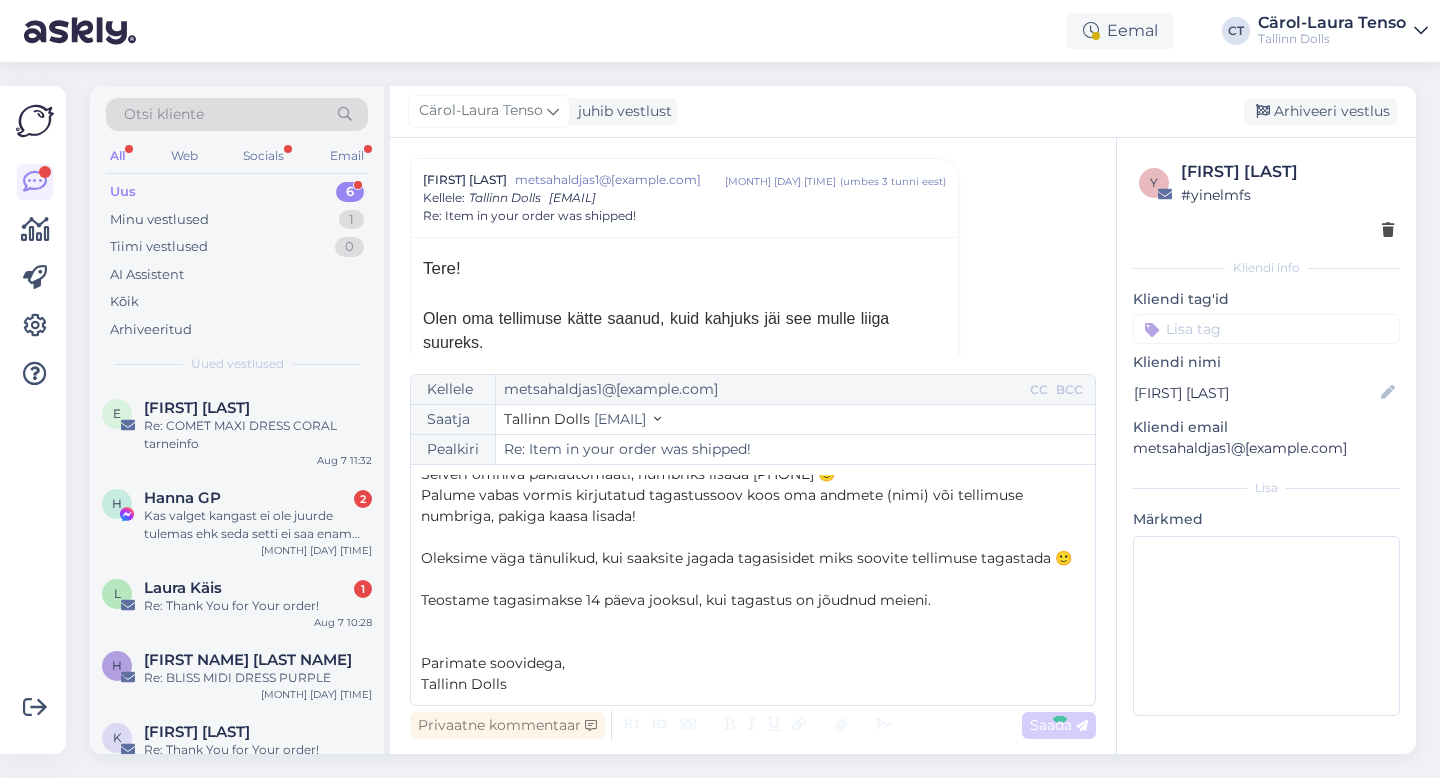 type on "Re: Re: Item in your order was shipped!" 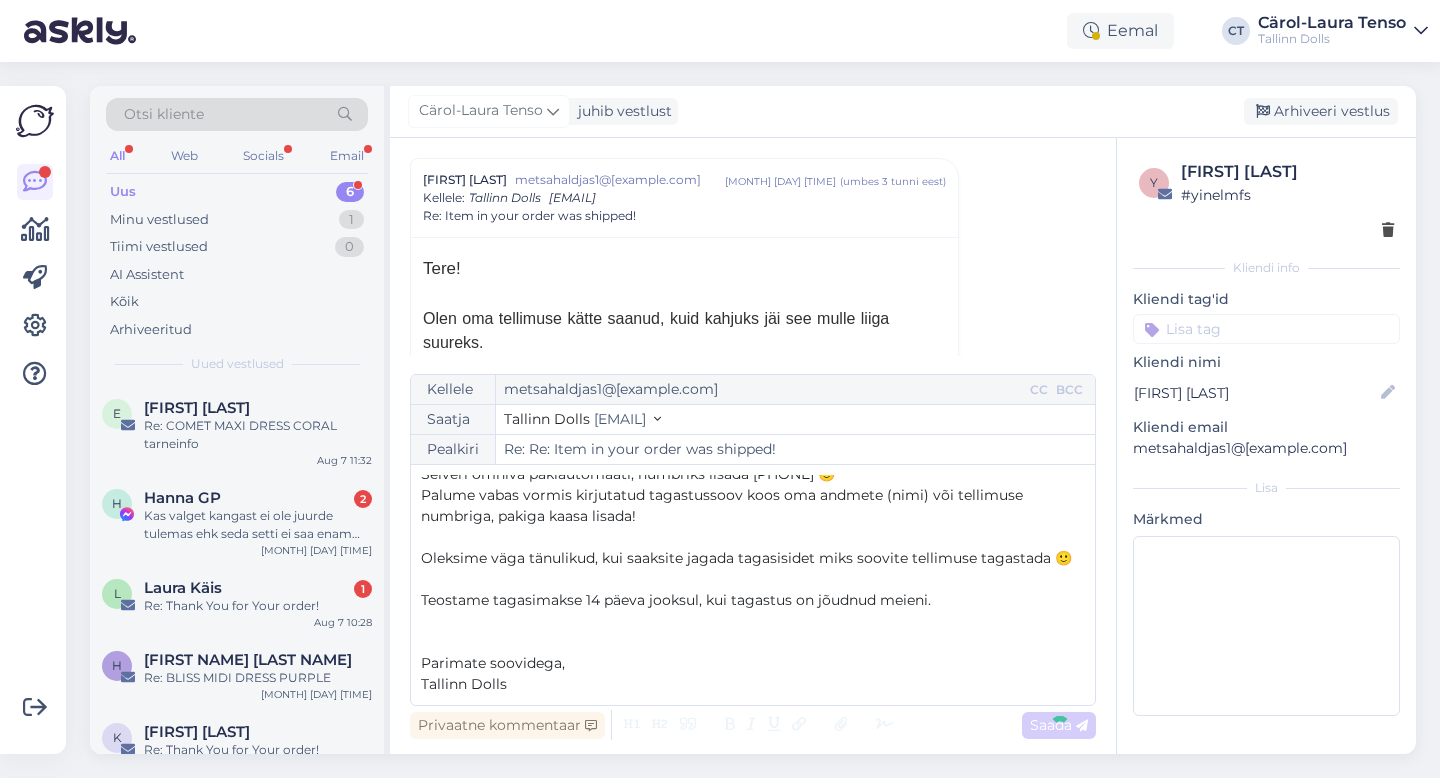 scroll, scrollTop: 1782, scrollLeft: 0, axis: vertical 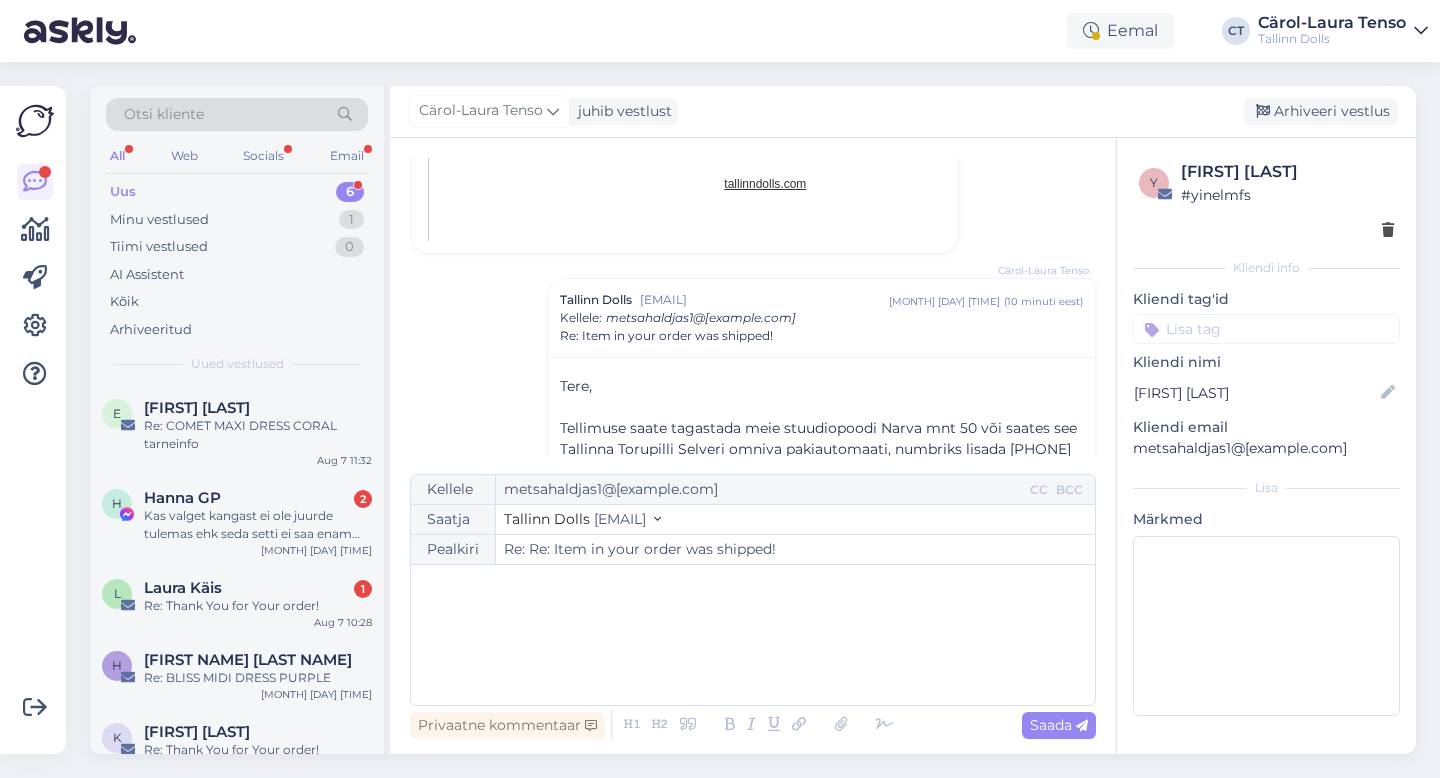click on "Cärol-Laura Tenso juhib vestlust Arhiveeri vestlus" at bounding box center [903, 112] 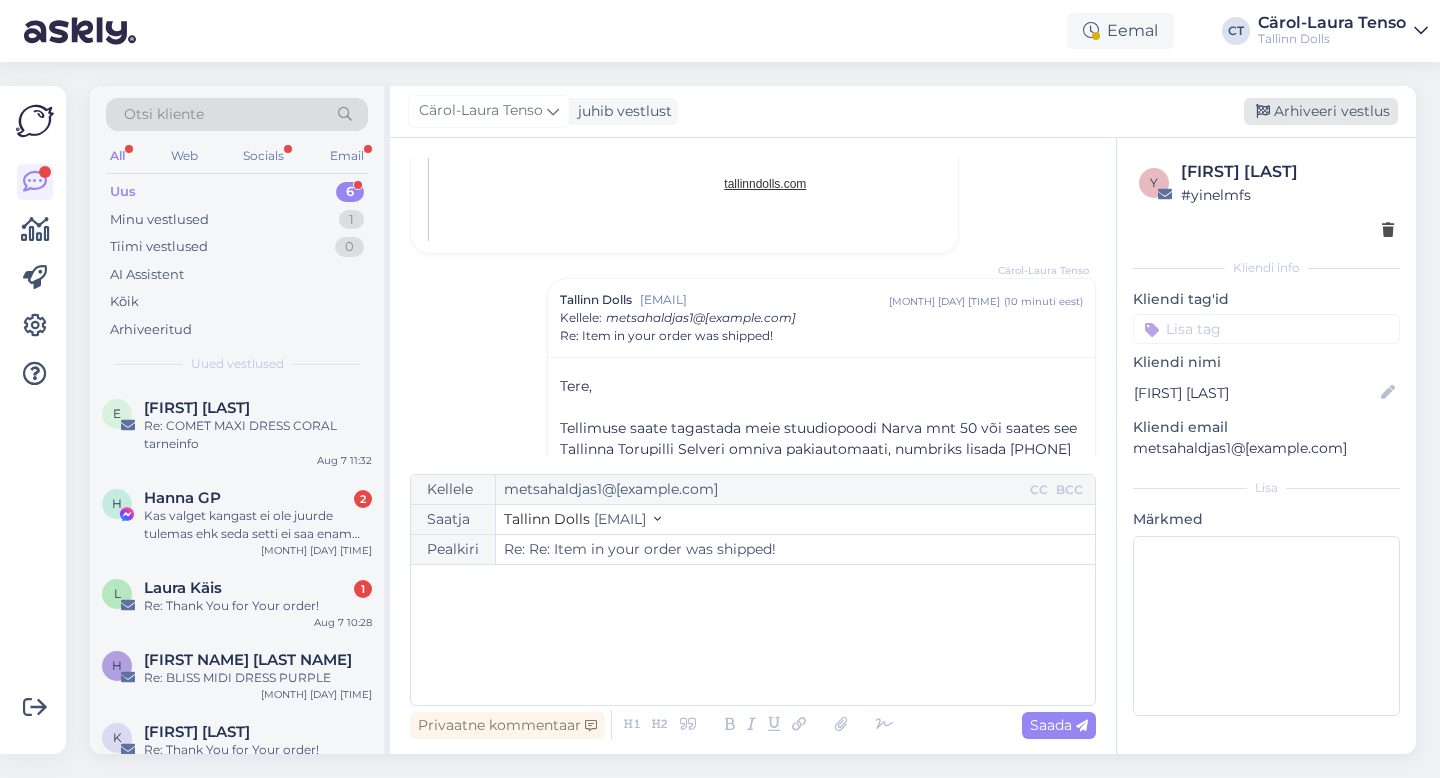 click on "Arhiveeri vestlus" at bounding box center (1321, 111) 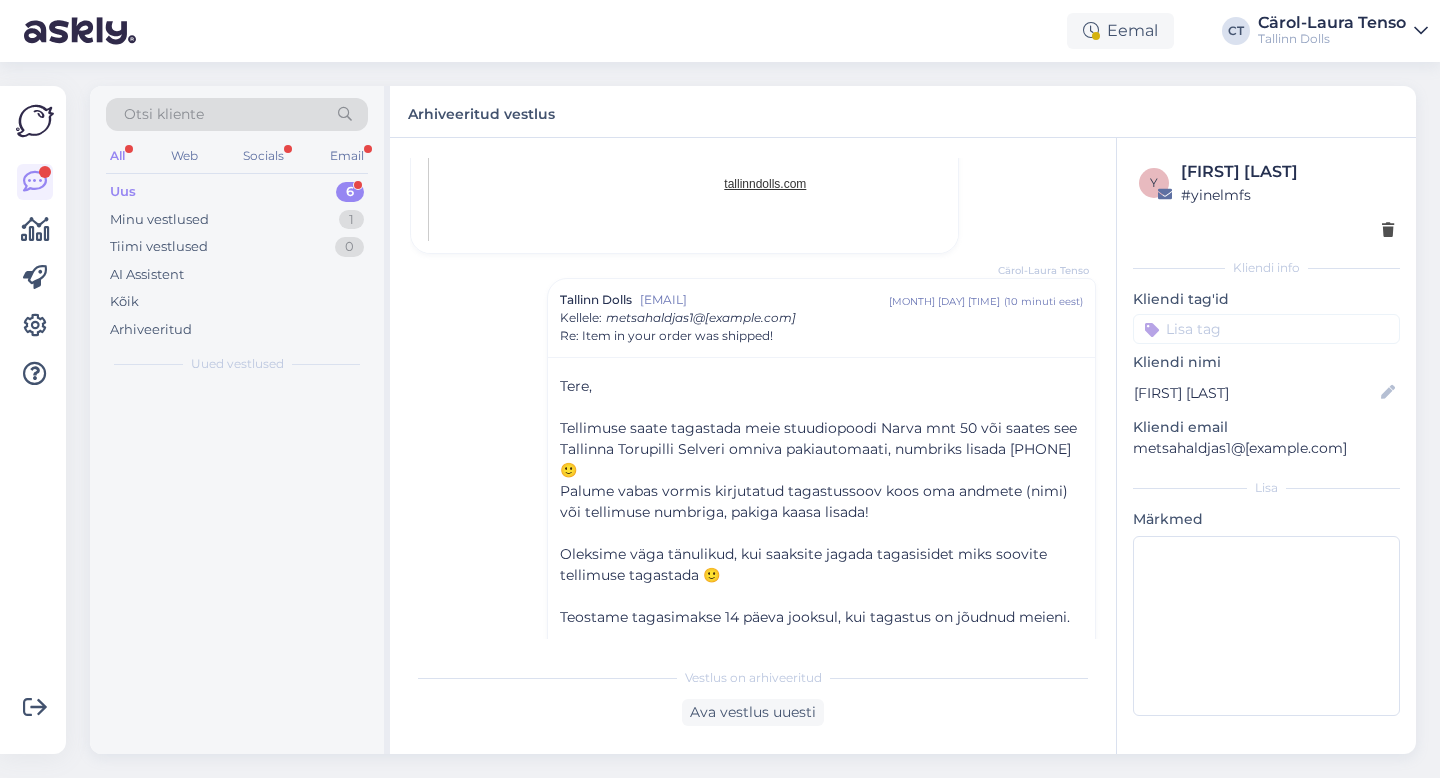scroll, scrollTop: 1814, scrollLeft: 0, axis: vertical 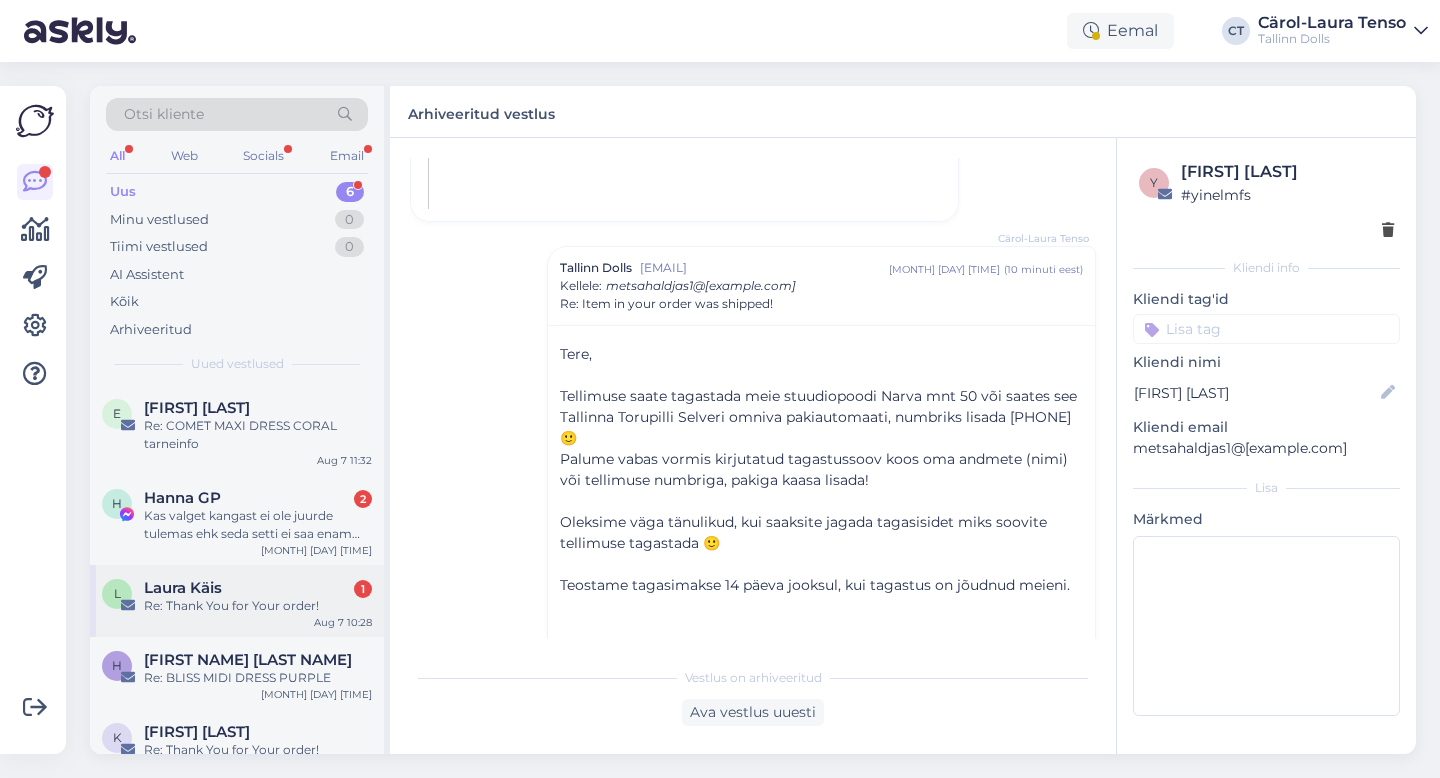 click on "L [LAST] [LAST] 1 Re: Thank You for Your order! Aug 7 10:28" at bounding box center [237, 601] 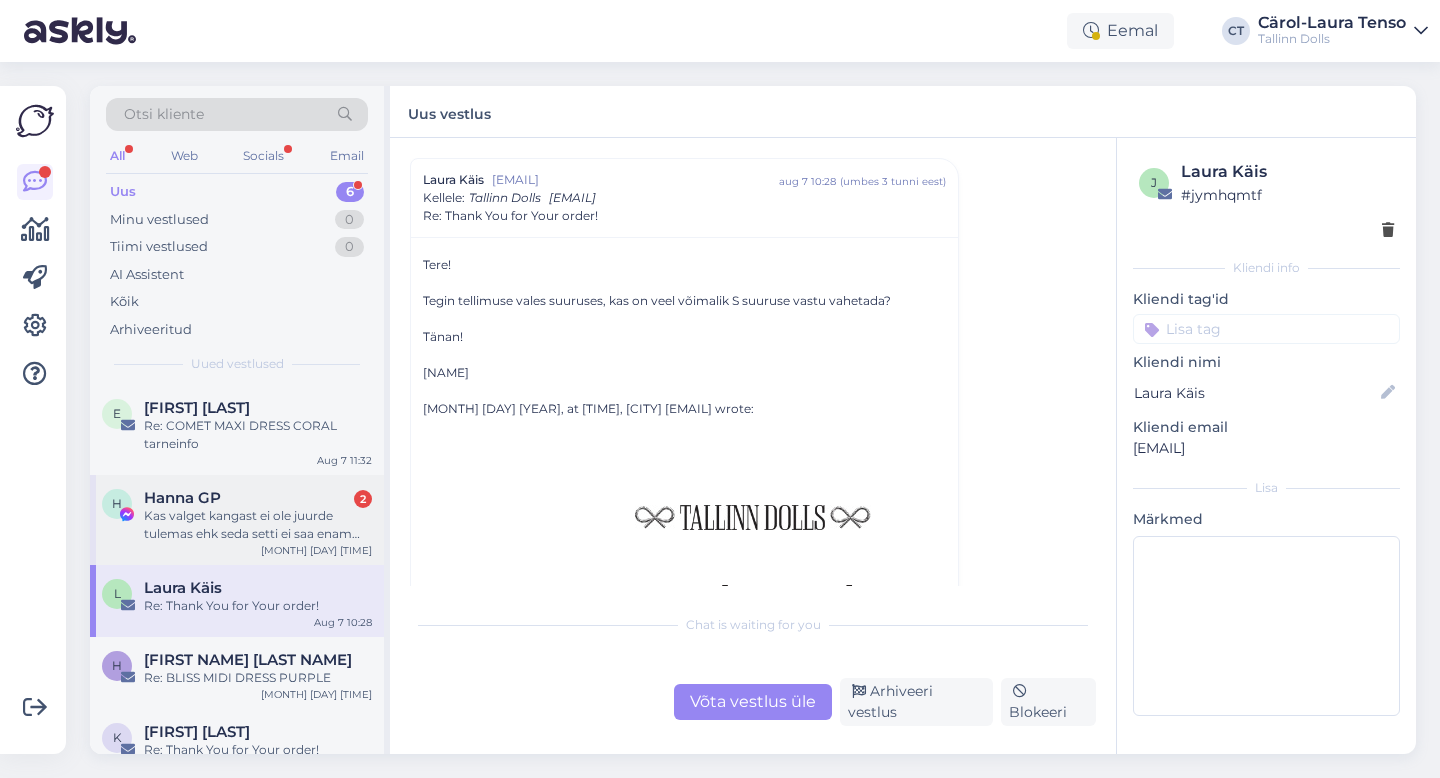 scroll, scrollTop: 444, scrollLeft: 0, axis: vertical 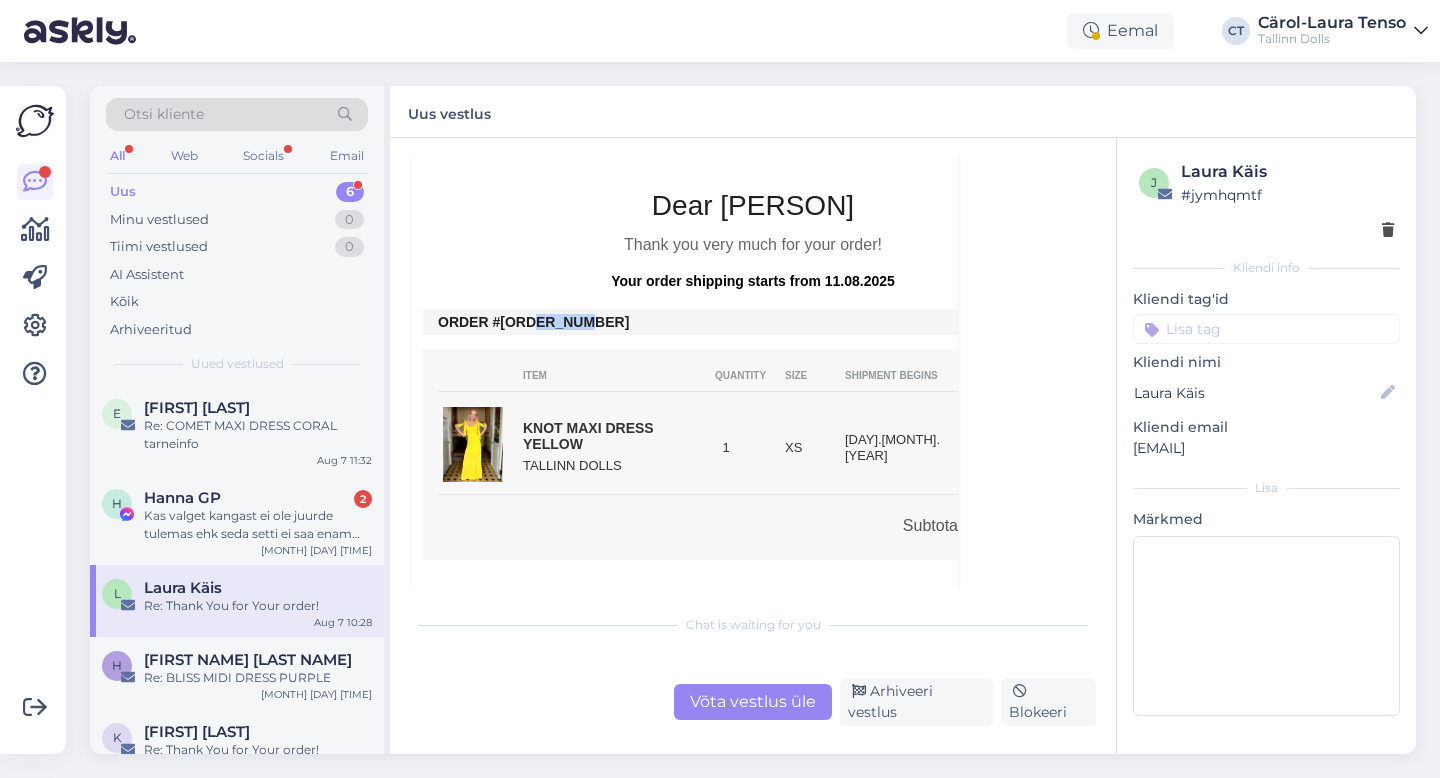 drag, startPoint x: 584, startPoint y: 318, endPoint x: 520, endPoint y: 316, distance: 64.03124 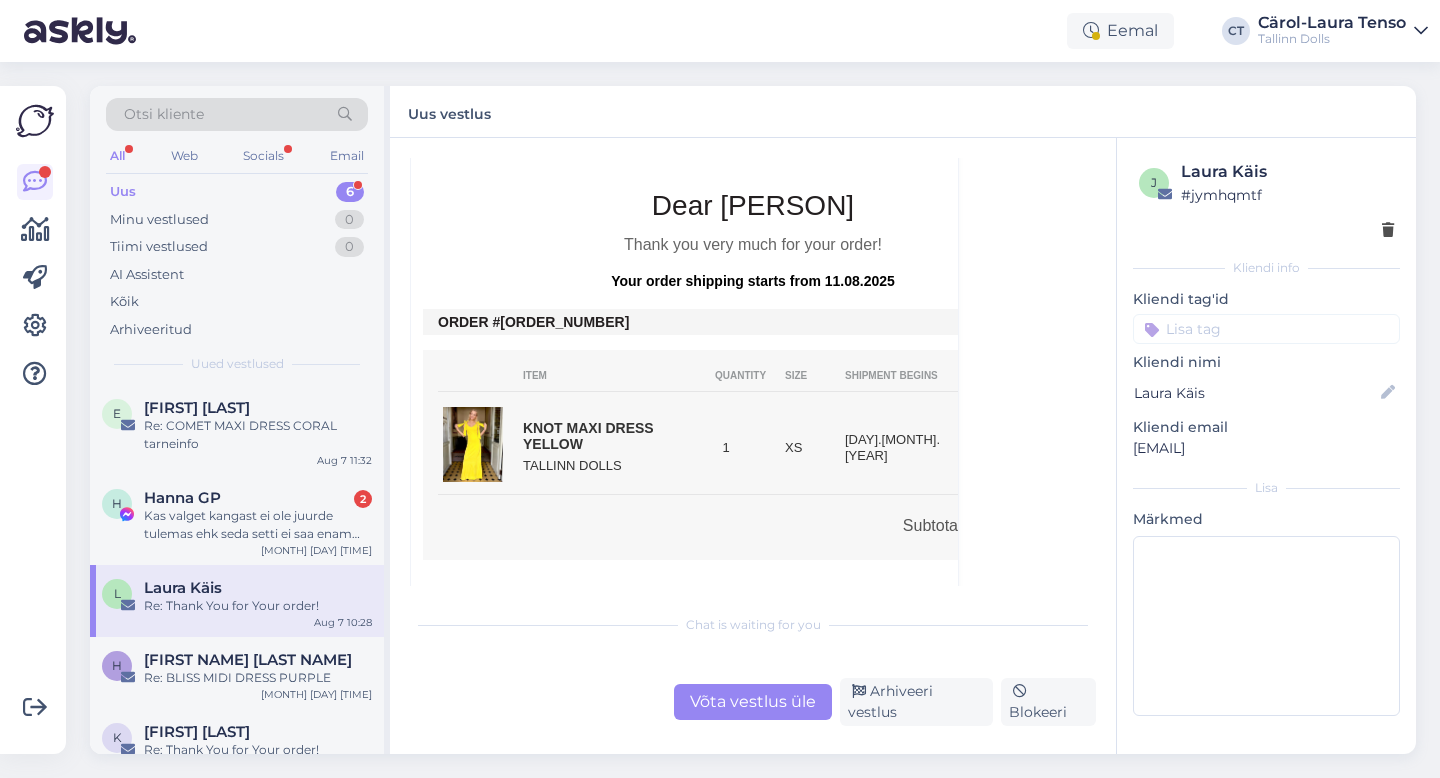 click on "Võta vestlus üle" at bounding box center (753, 702) 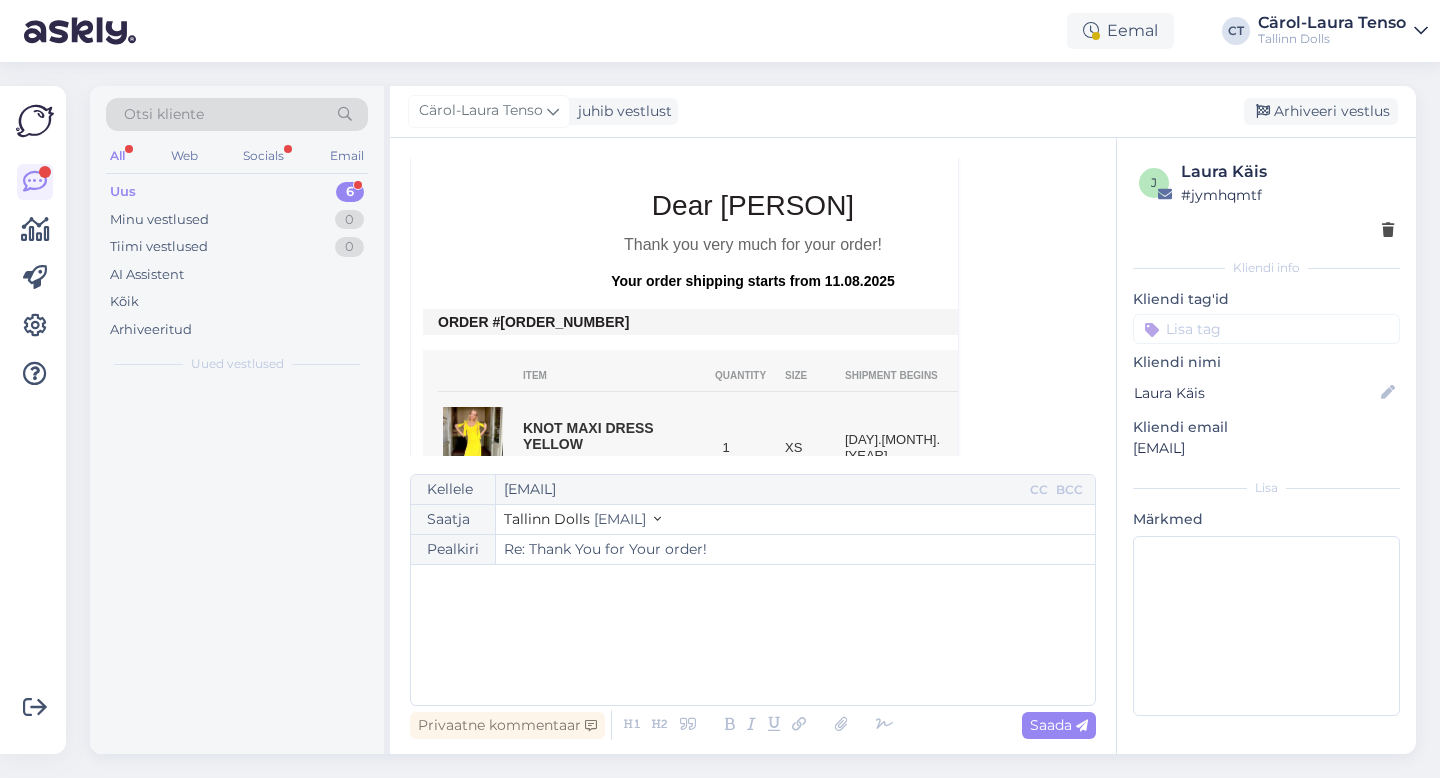 scroll, scrollTop: 54, scrollLeft: 0, axis: vertical 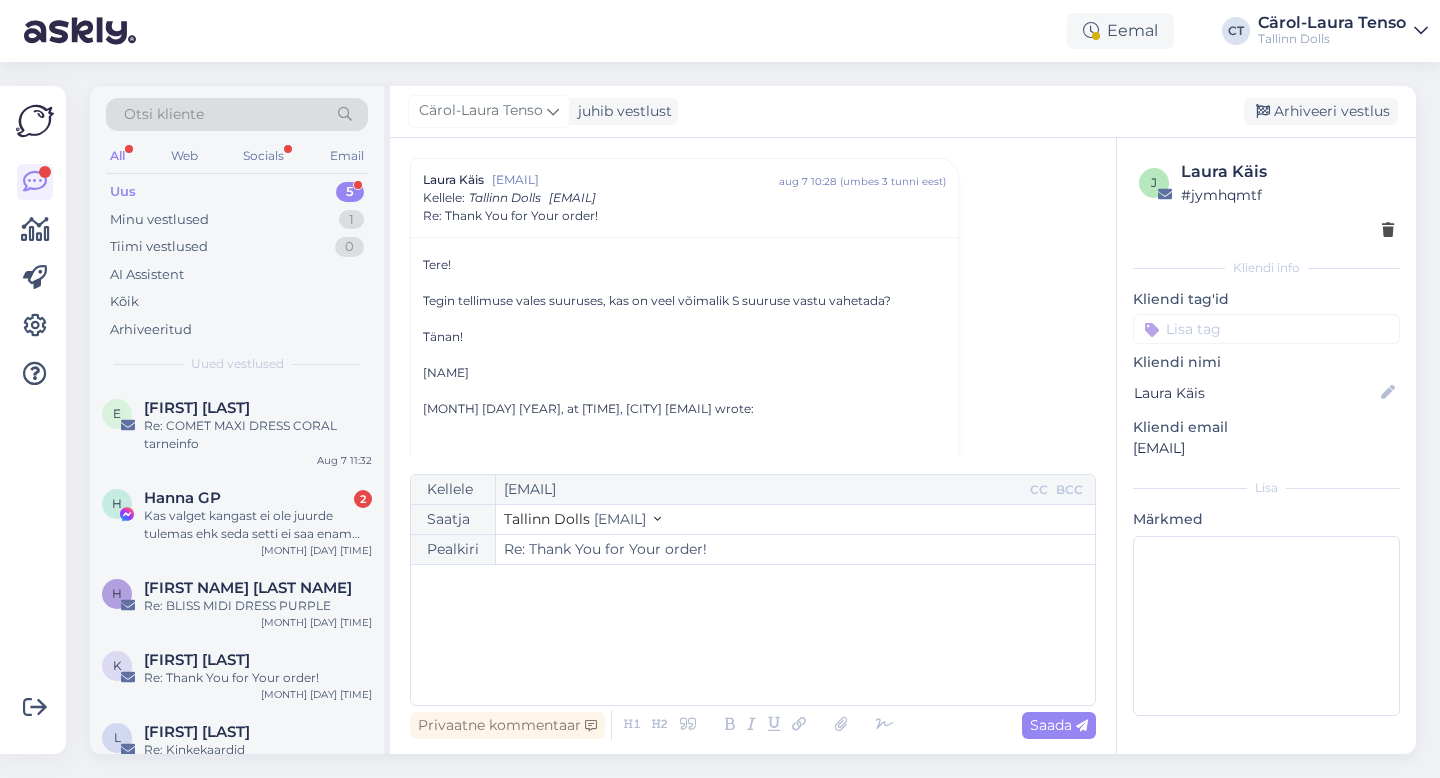 click on "﻿" at bounding box center [753, 635] 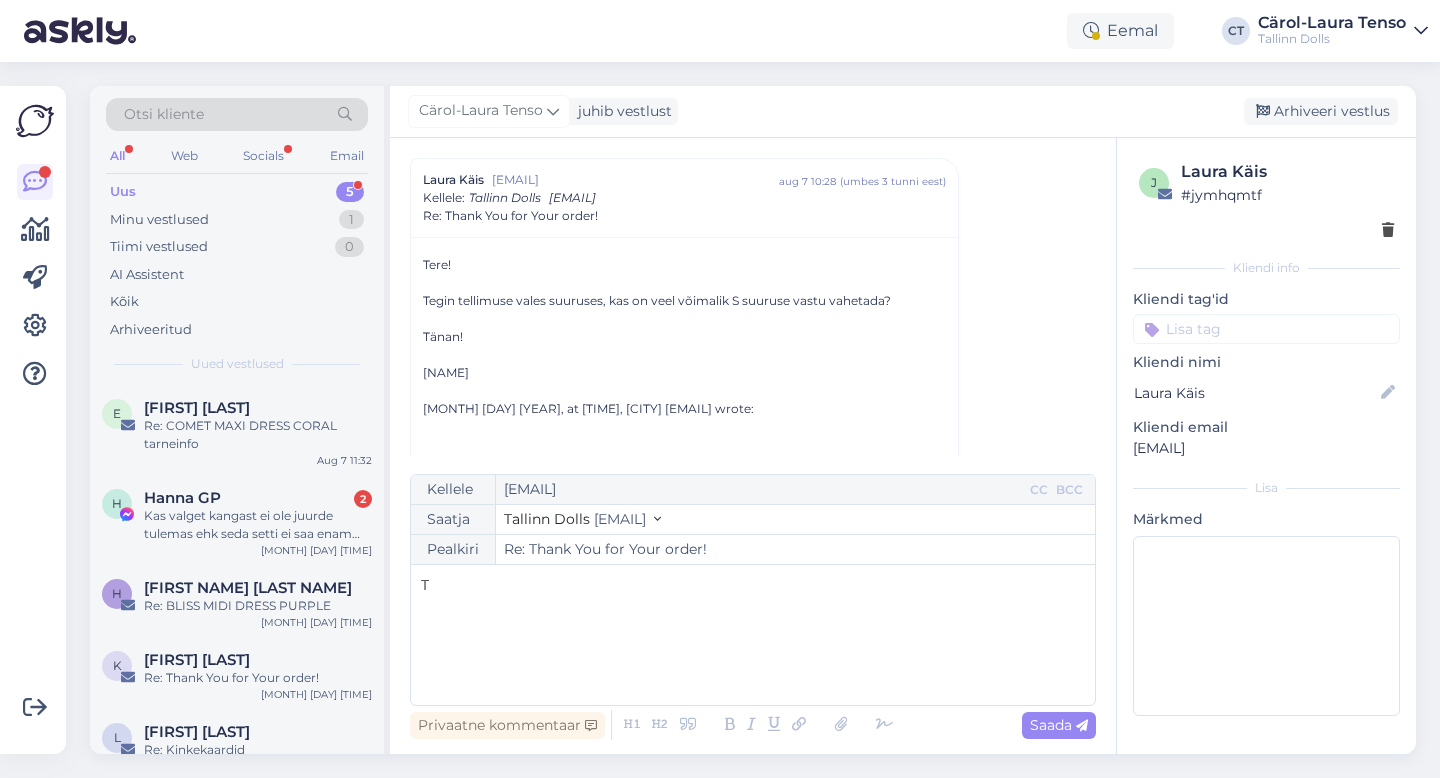 type 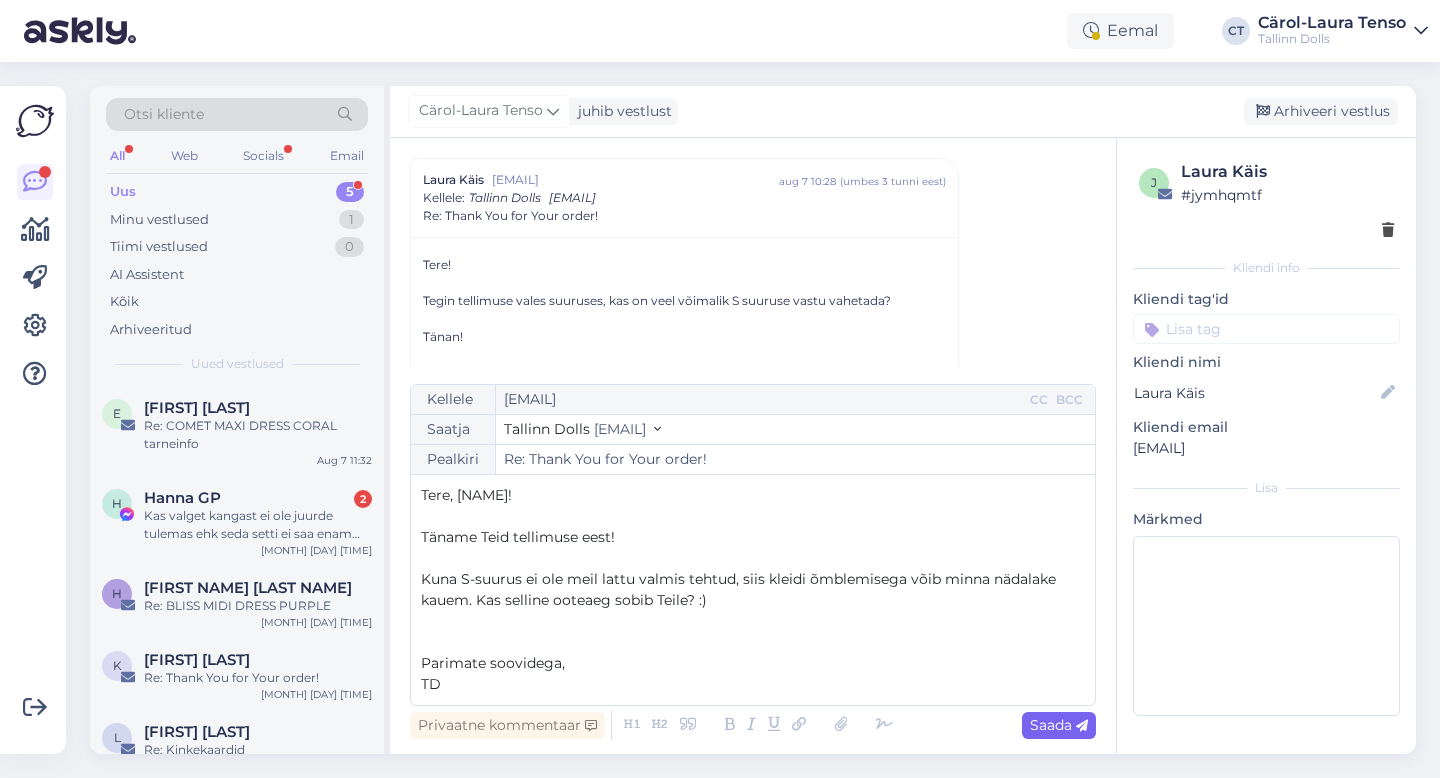 click at bounding box center (1082, 726) 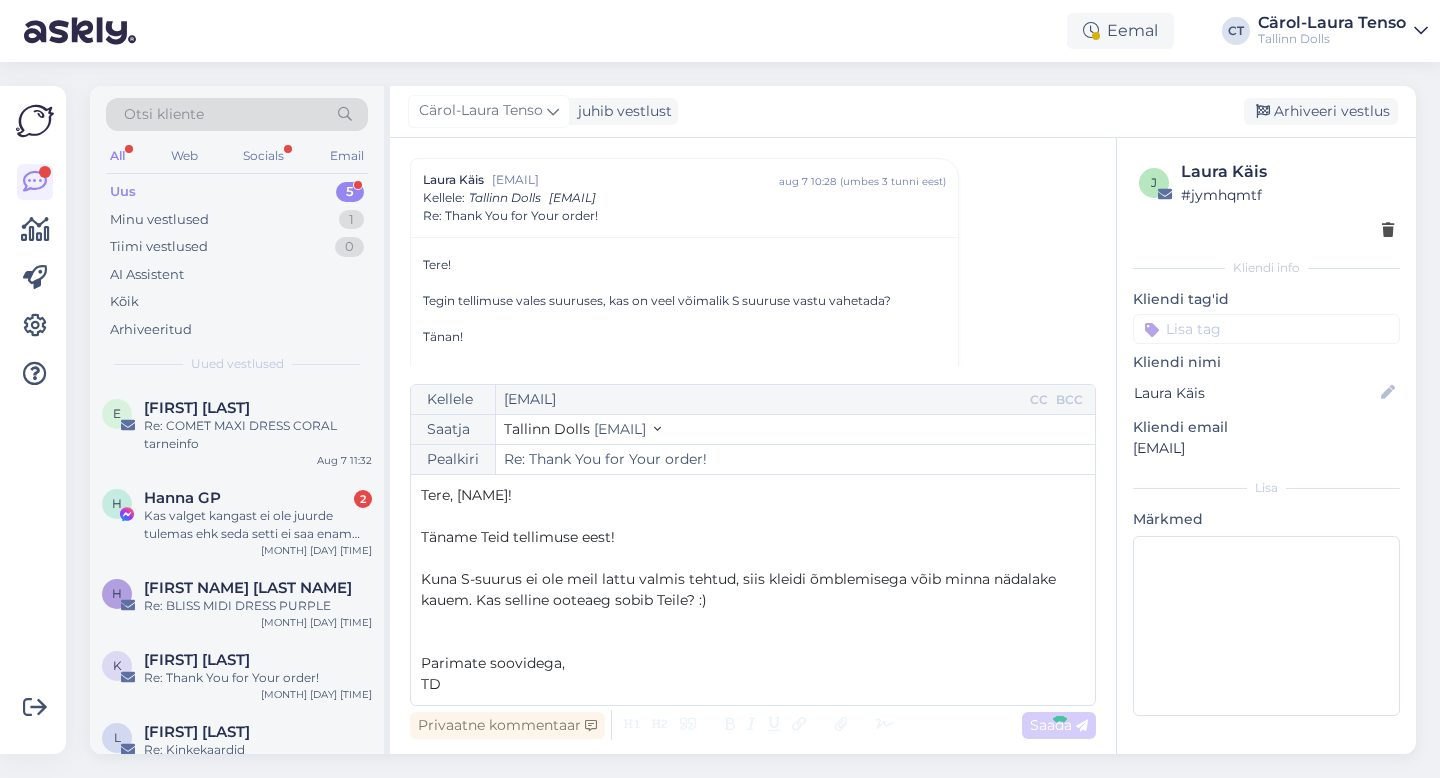 type on "Re: Re: Thank You for Your order!" 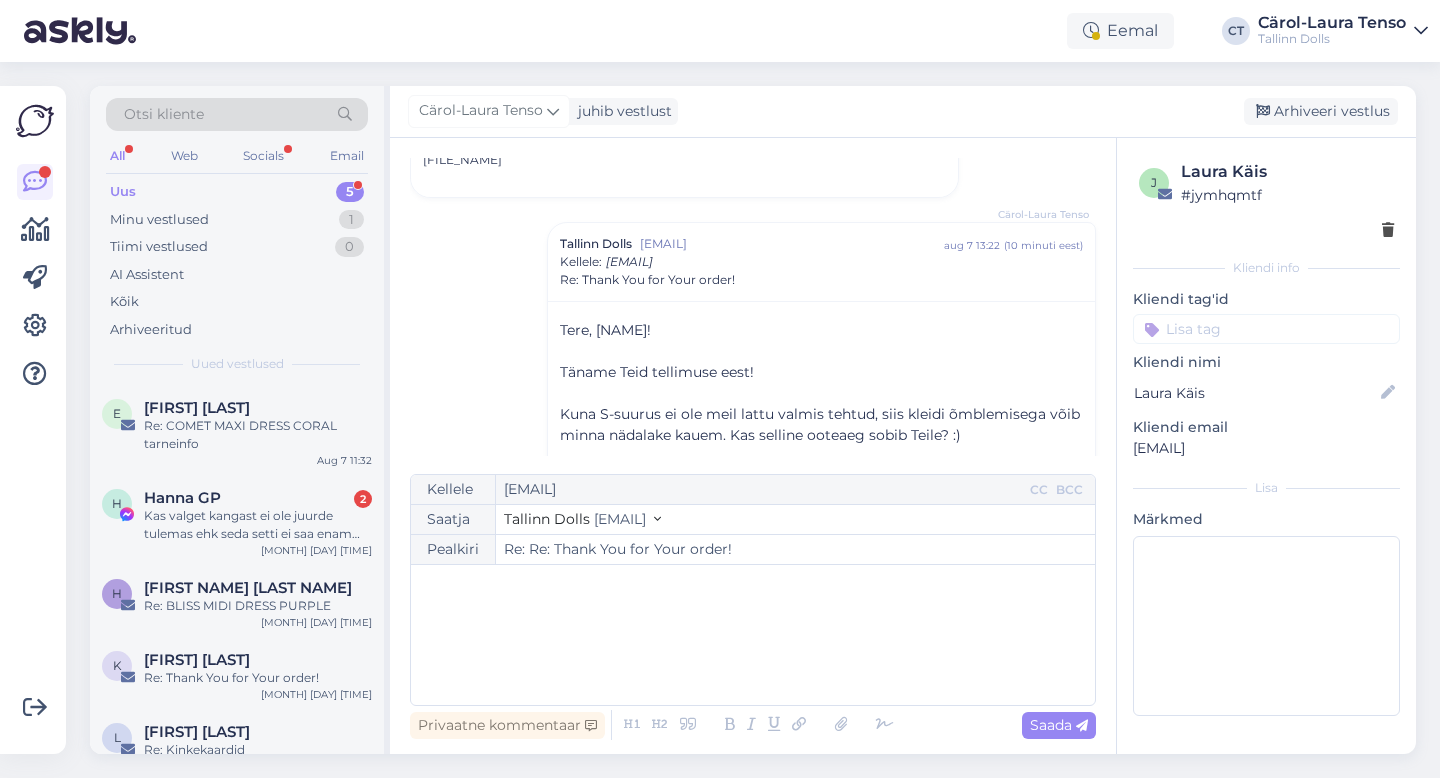 scroll, scrollTop: 1323, scrollLeft: 0, axis: vertical 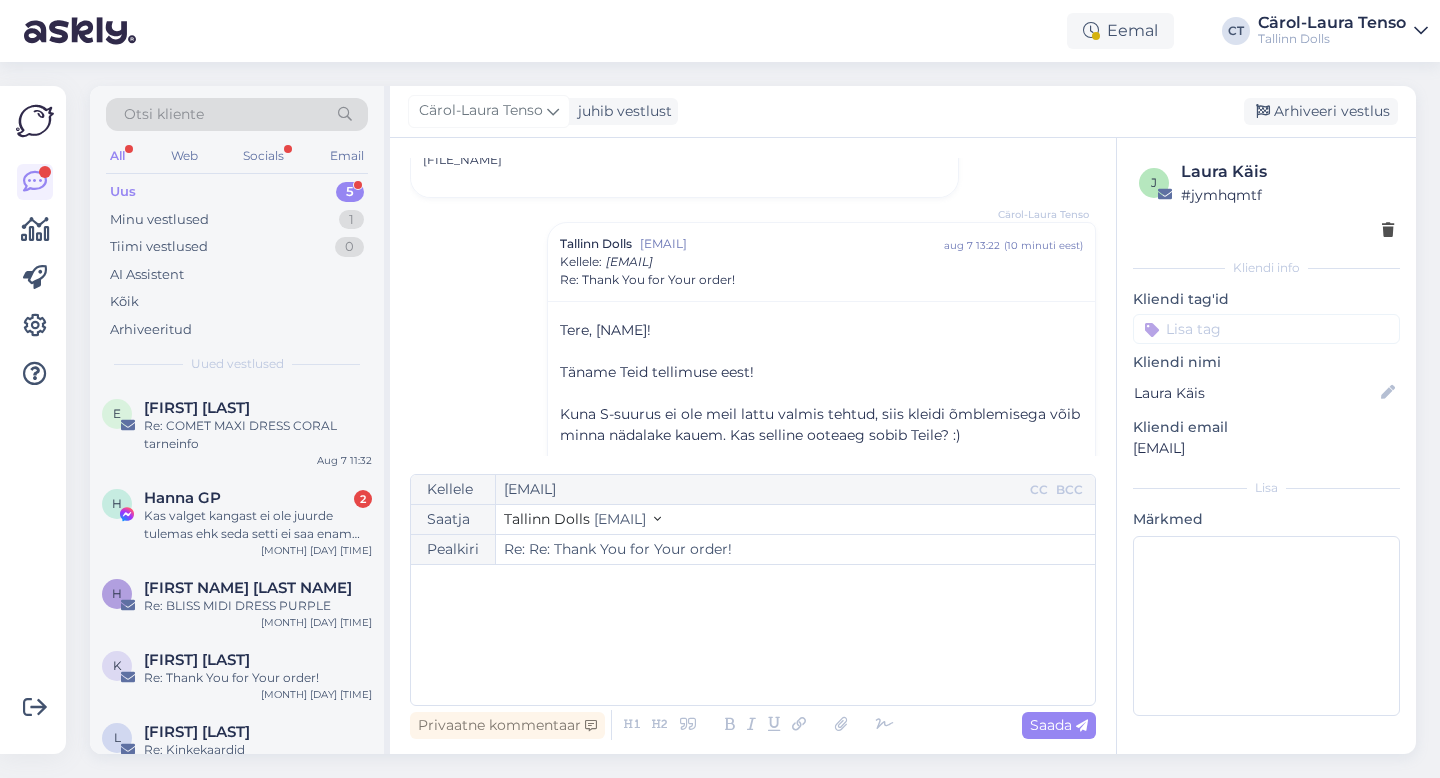 click on "Cärol-Laura Tenso juhib vestlust Arhiveeri vestlus" at bounding box center [903, 112] 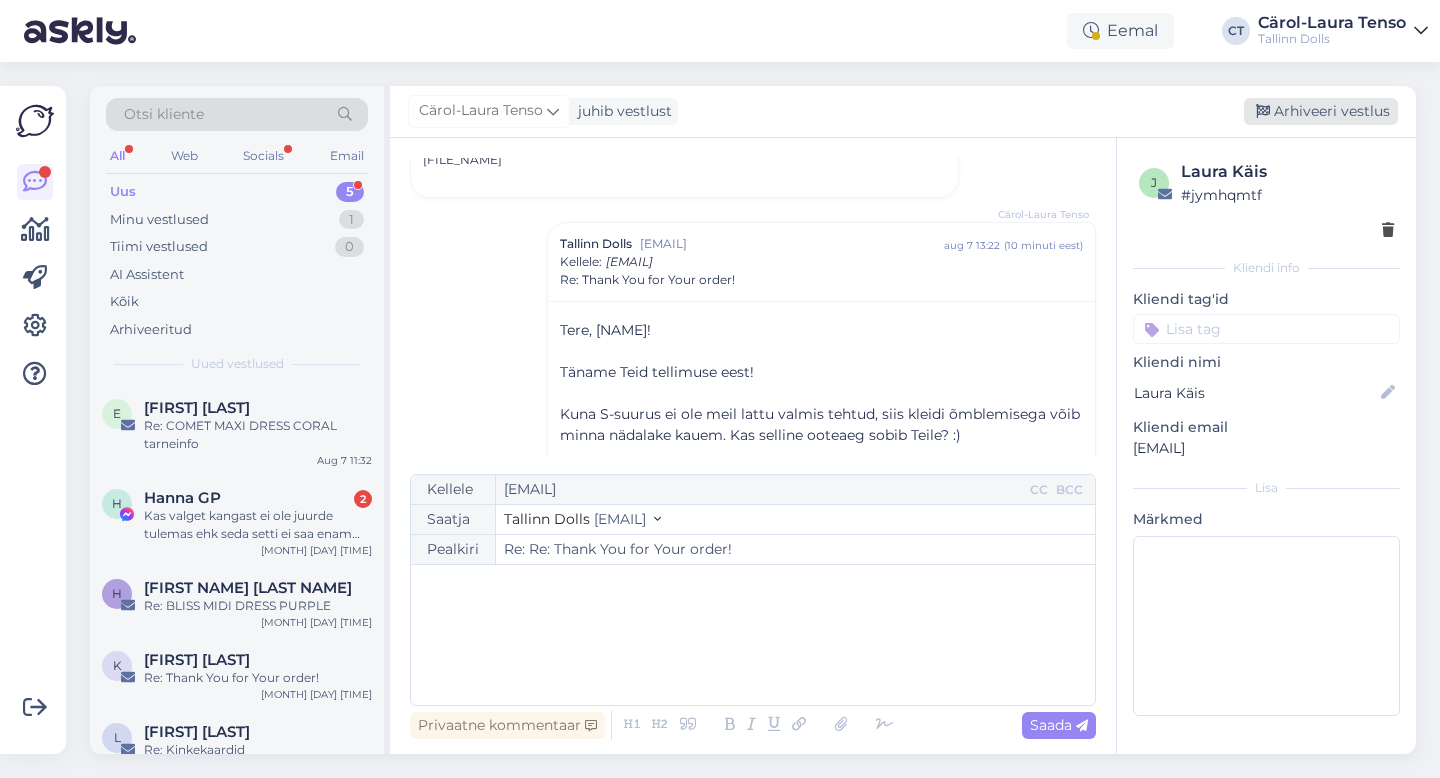 click on "Arhiveeri vestlus" at bounding box center [1321, 111] 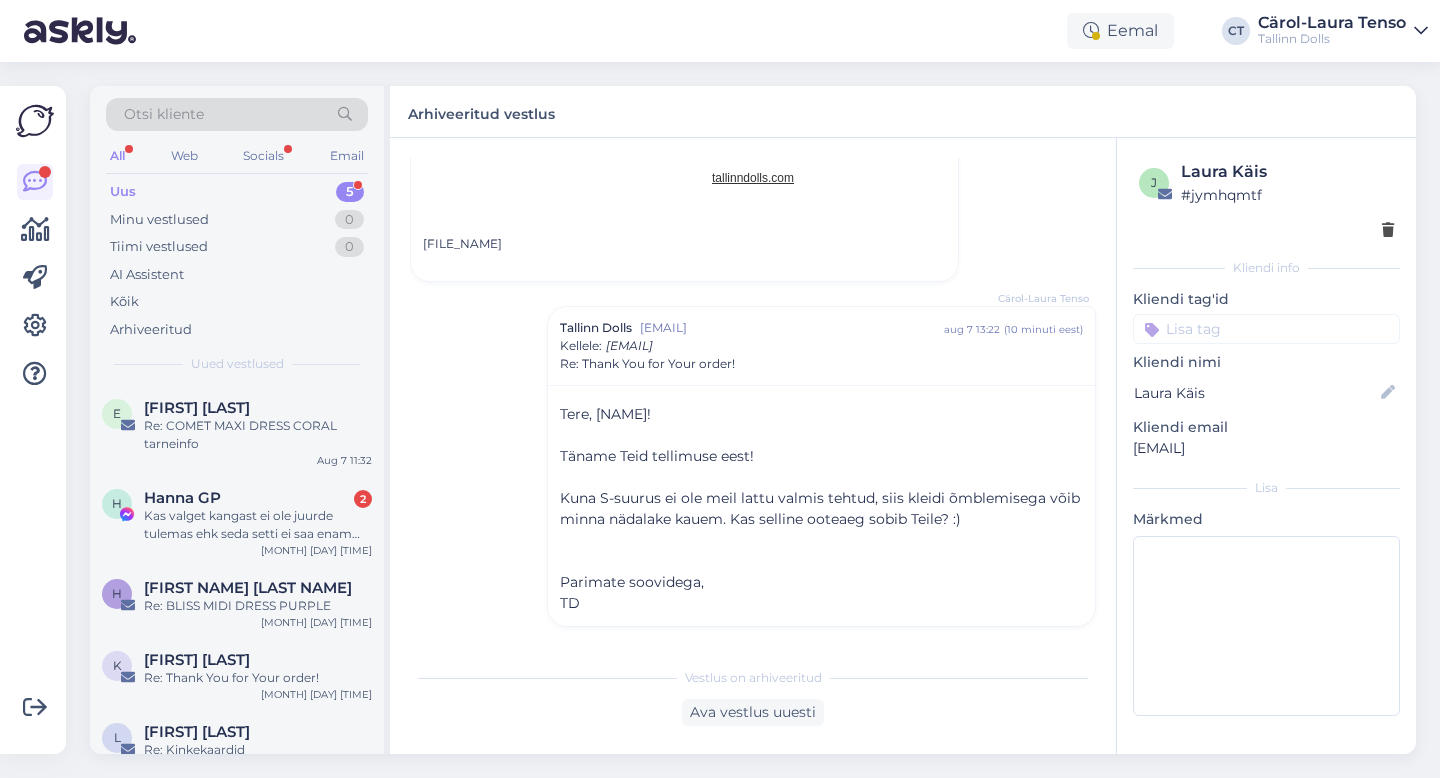 scroll, scrollTop: 1239, scrollLeft: 0, axis: vertical 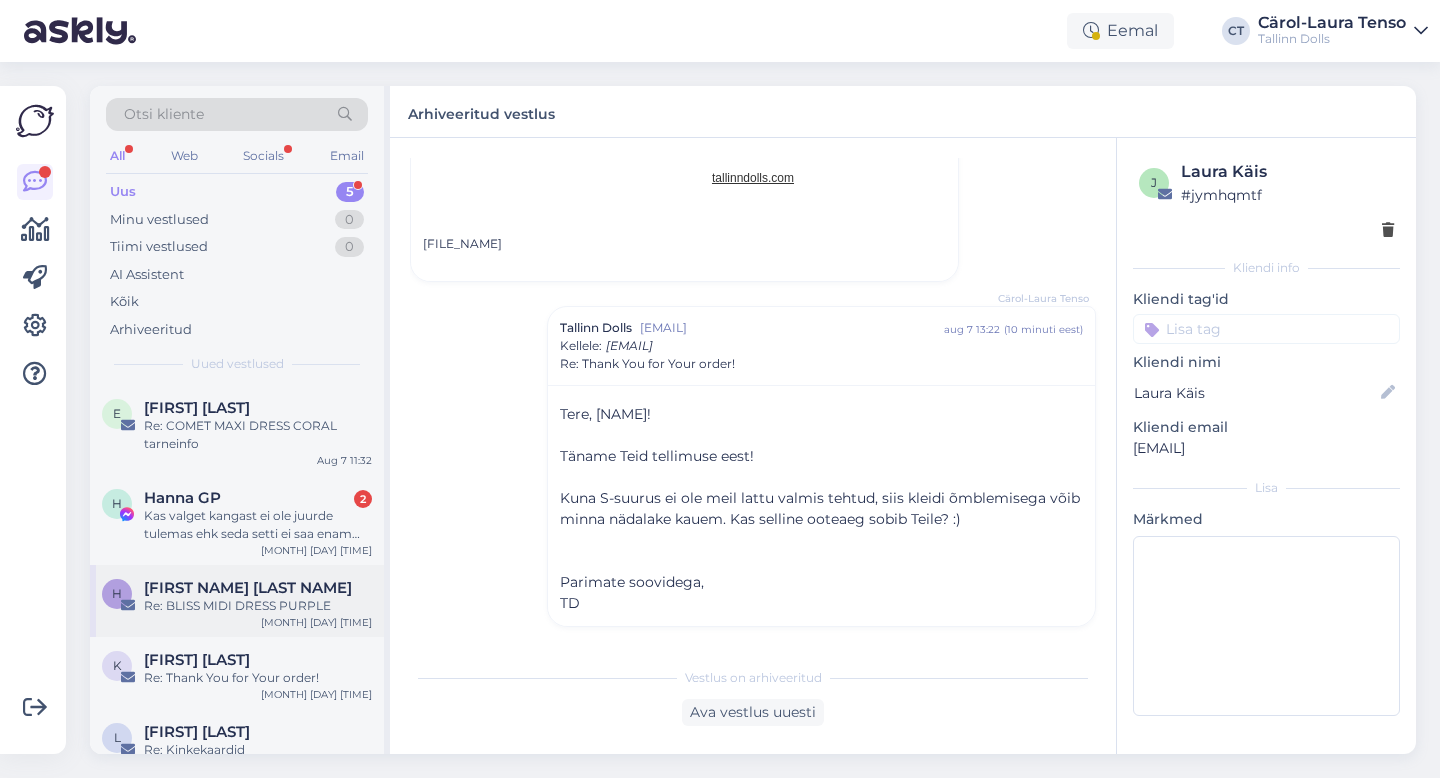 click on "[FIRST NAME] [LAST NAME] Re: [PRODUCT NAME] [MONTH] [DAY] [TIME]" at bounding box center [237, 601] 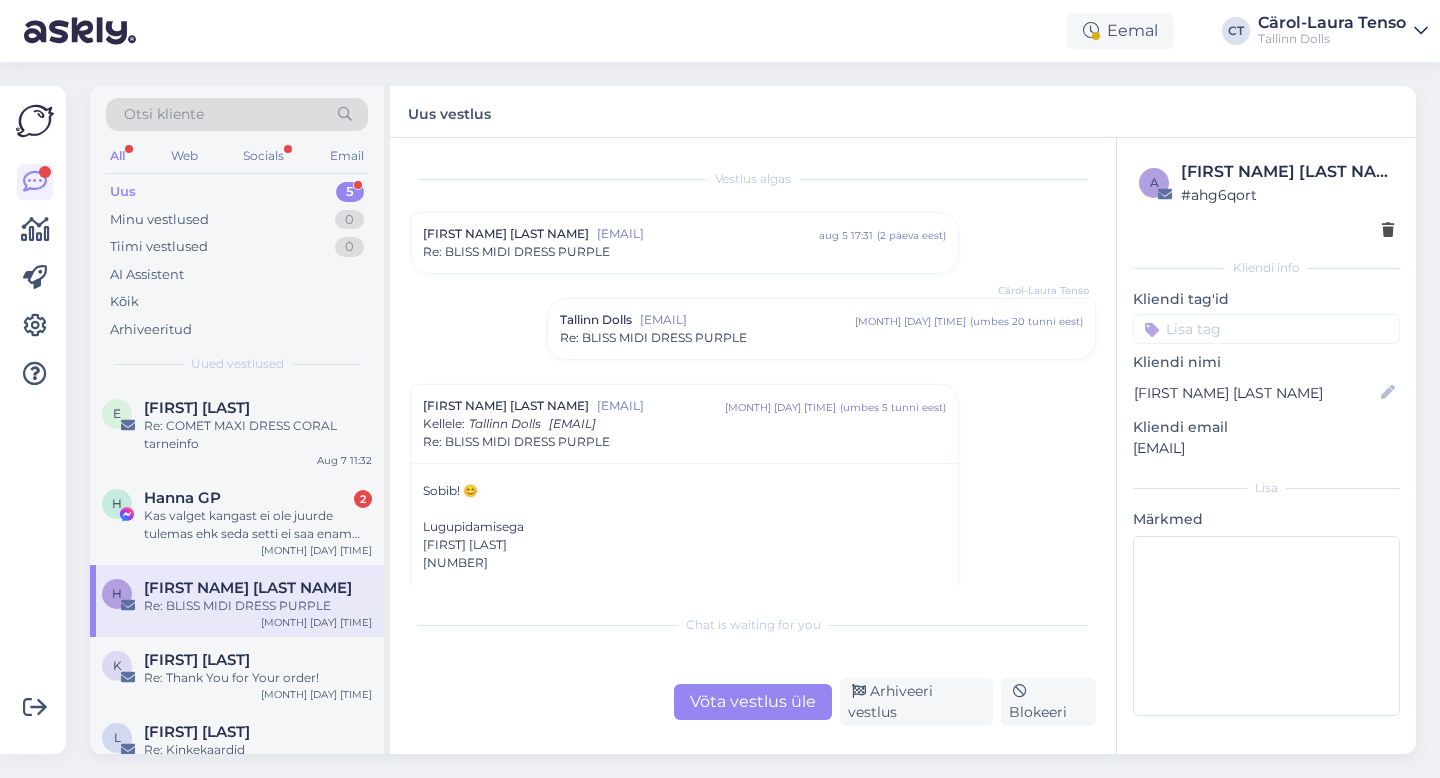 scroll, scrollTop: 91, scrollLeft: 0, axis: vertical 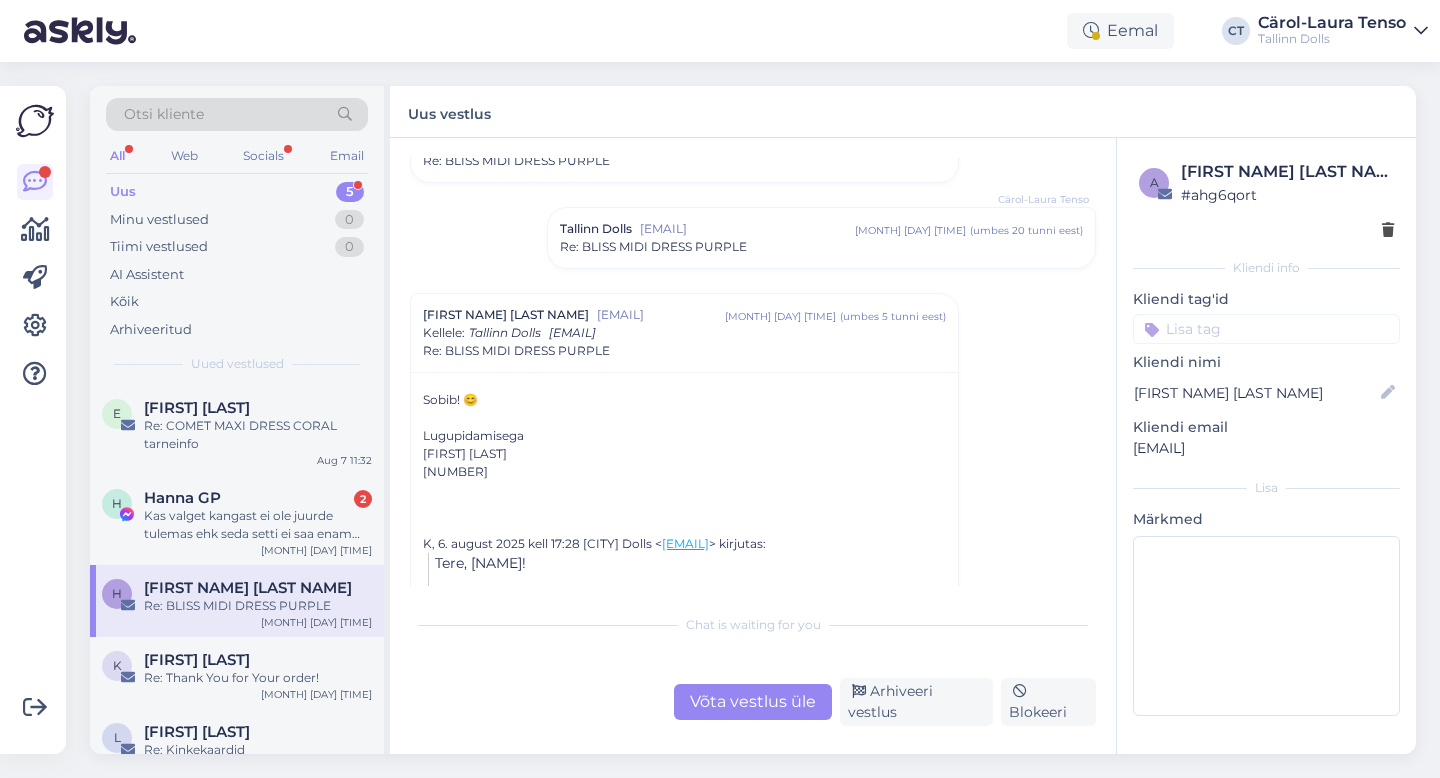 click on "[EMAIL]" at bounding box center [747, 229] 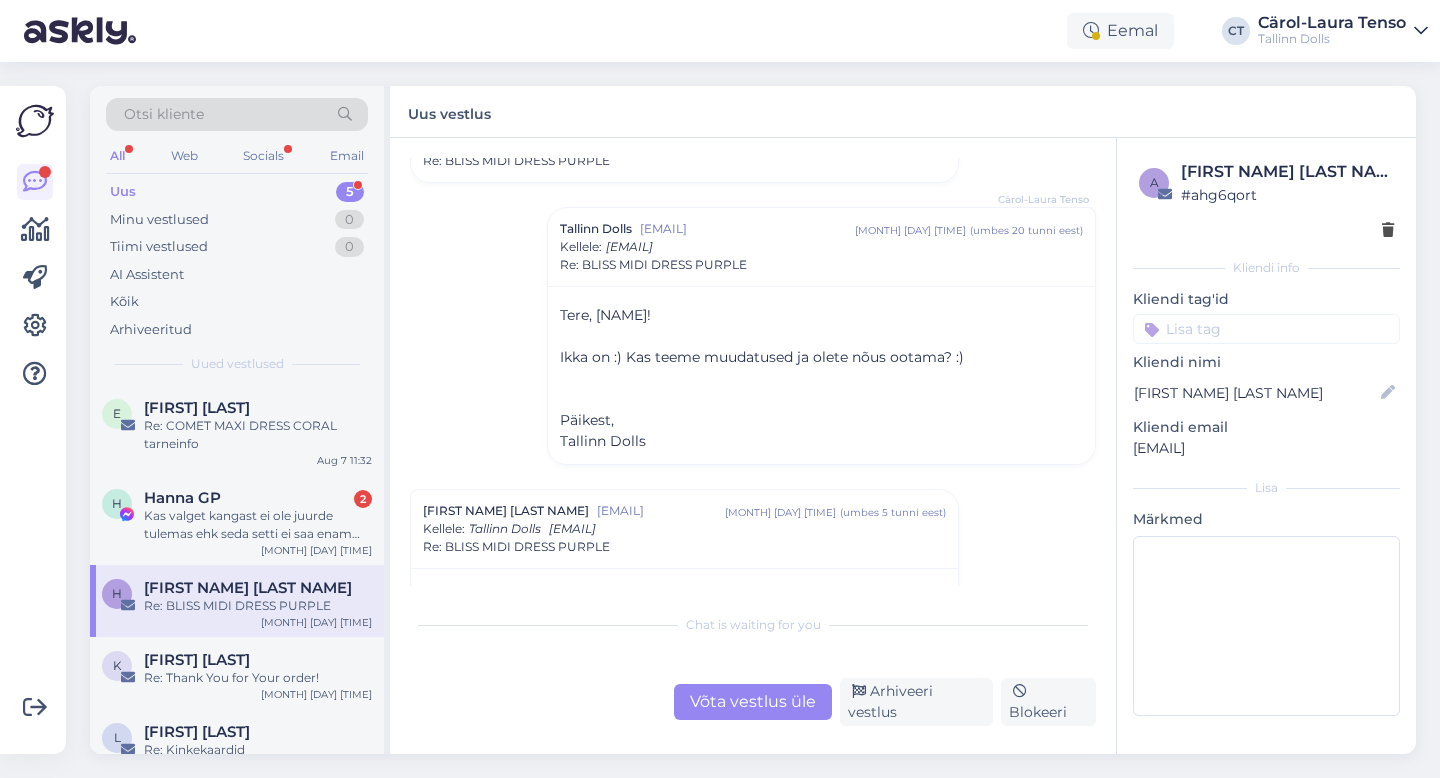click on "Võta vestlus üle" at bounding box center (753, 702) 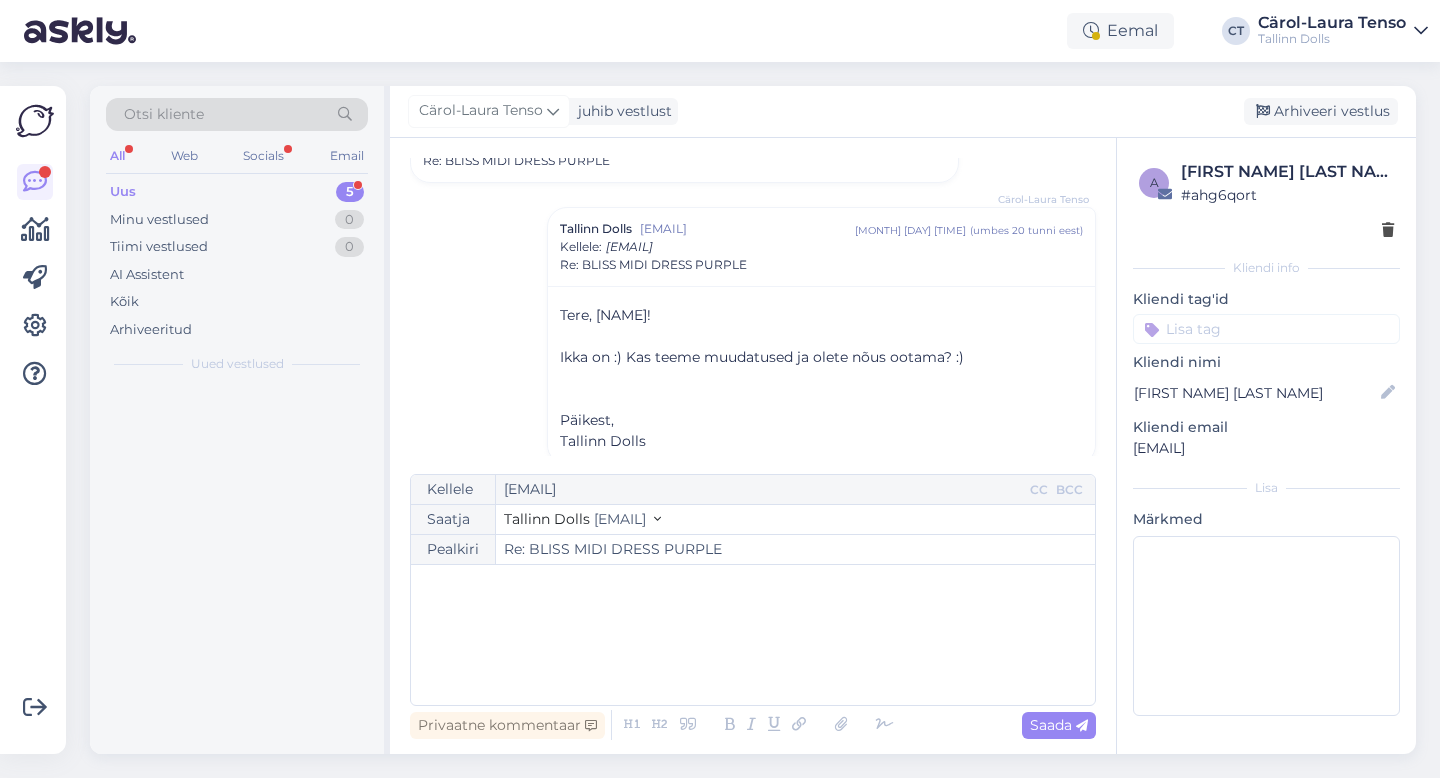 scroll, scrollTop: 422, scrollLeft: 0, axis: vertical 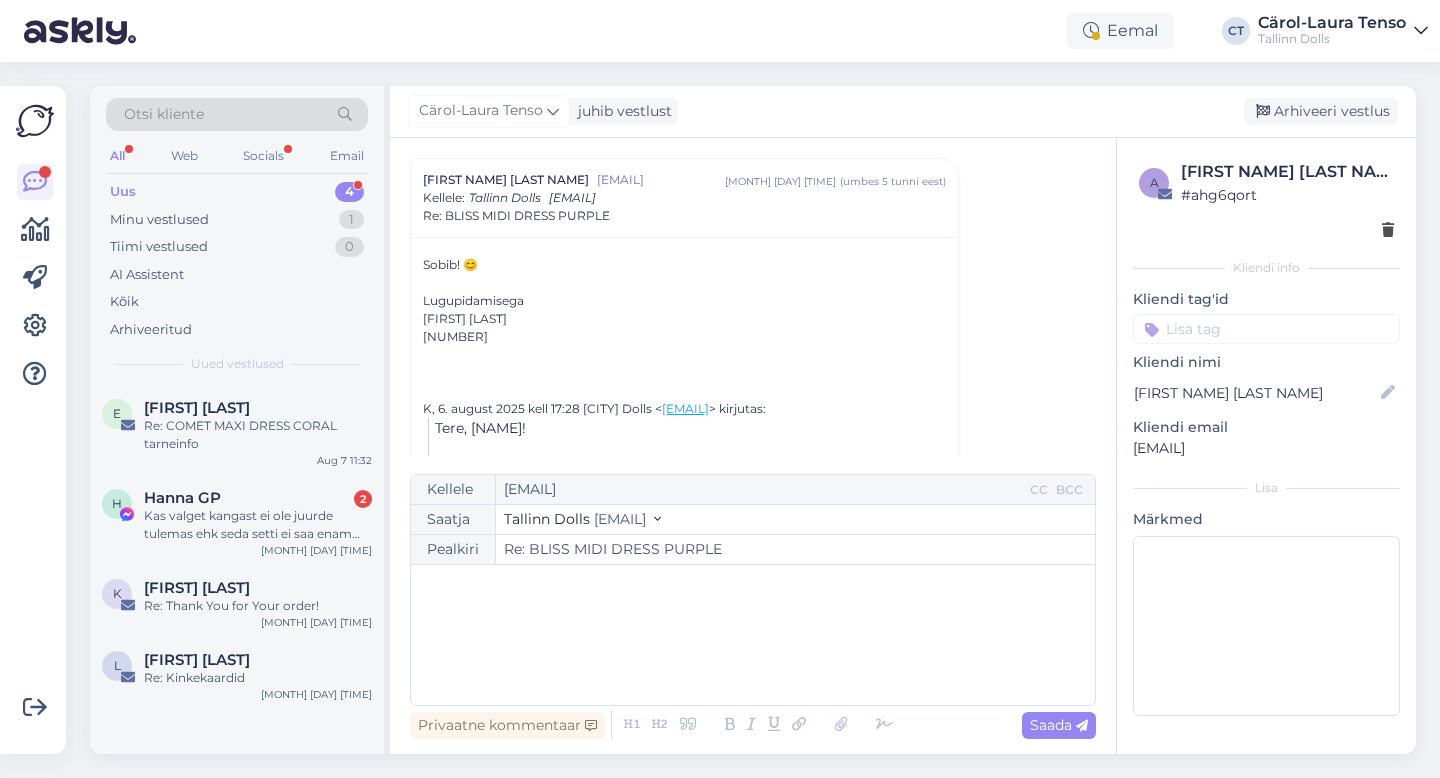 click on "﻿" at bounding box center [753, 635] 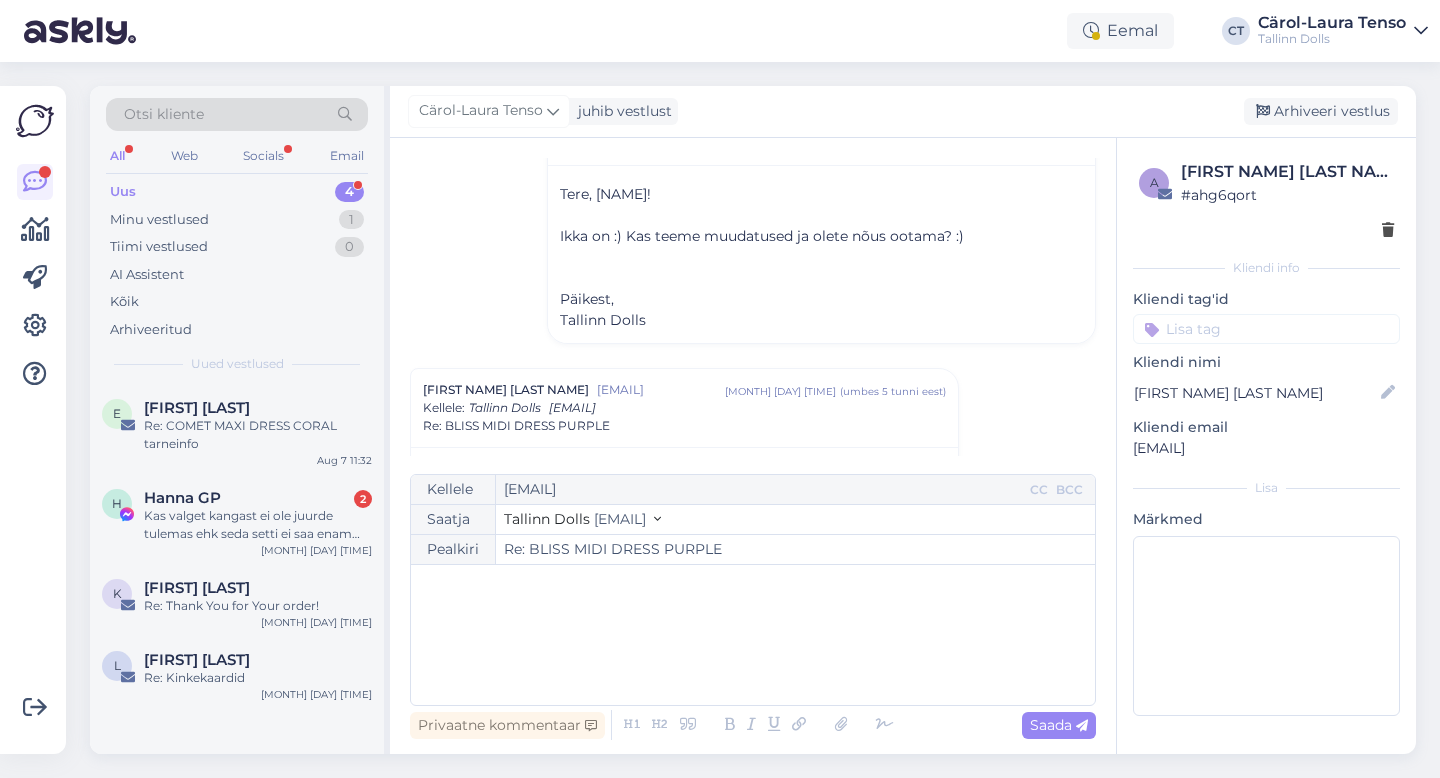 scroll, scrollTop: 0, scrollLeft: 0, axis: both 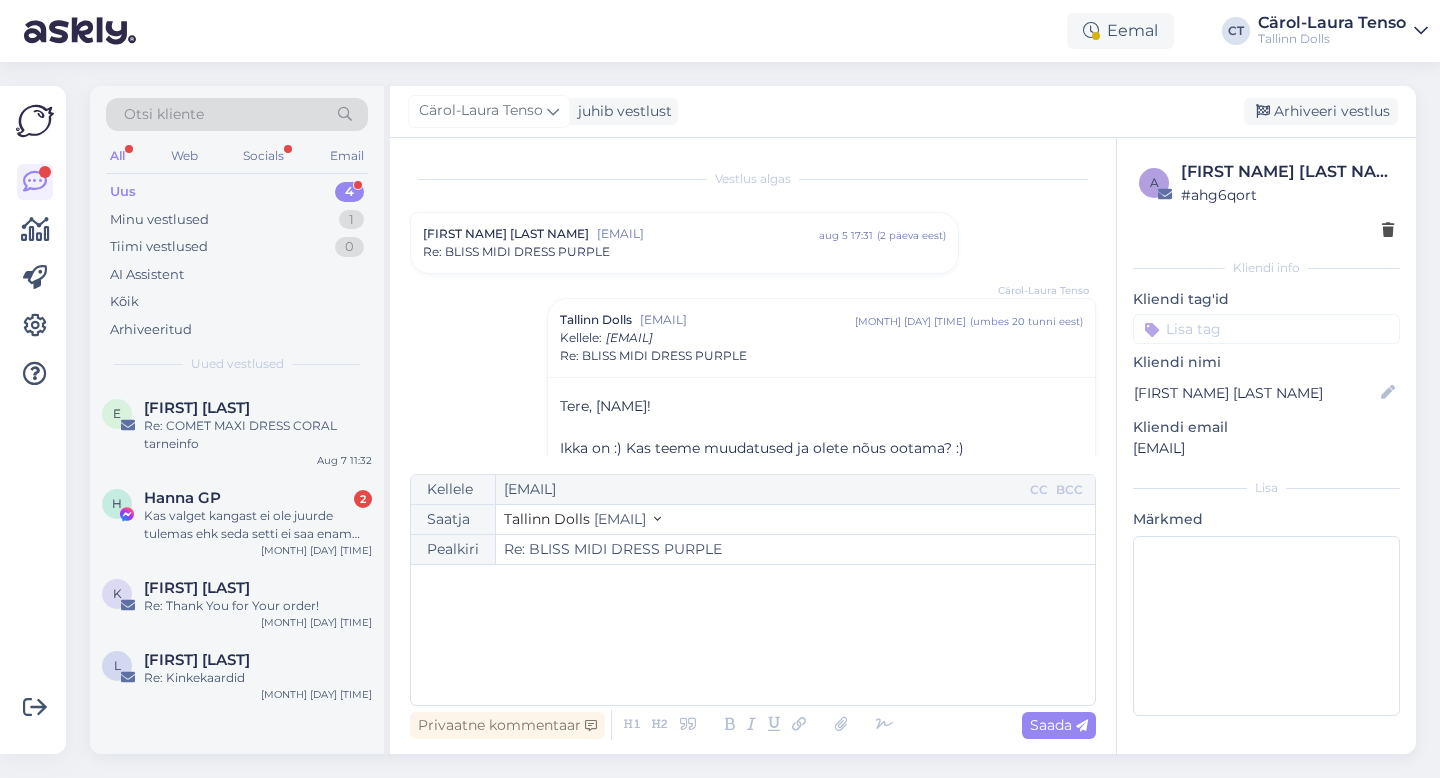 click on "helena taaksalu helena.taaksalu@gmail.com aug 5 17:31 ( 2 päeva eest ) Re: BLISS MIDI DRESS PURPLE" at bounding box center (684, 243) 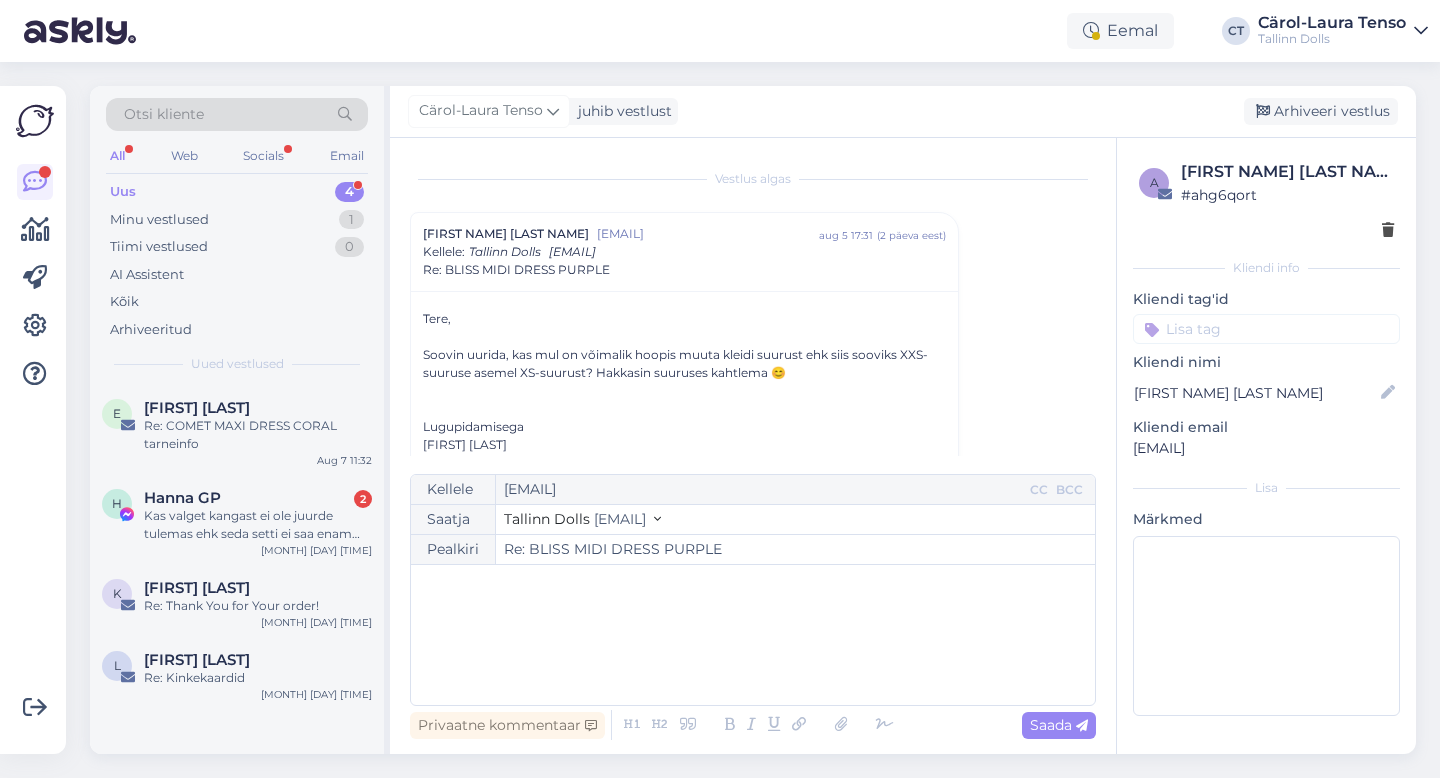click on "﻿" at bounding box center [753, 635] 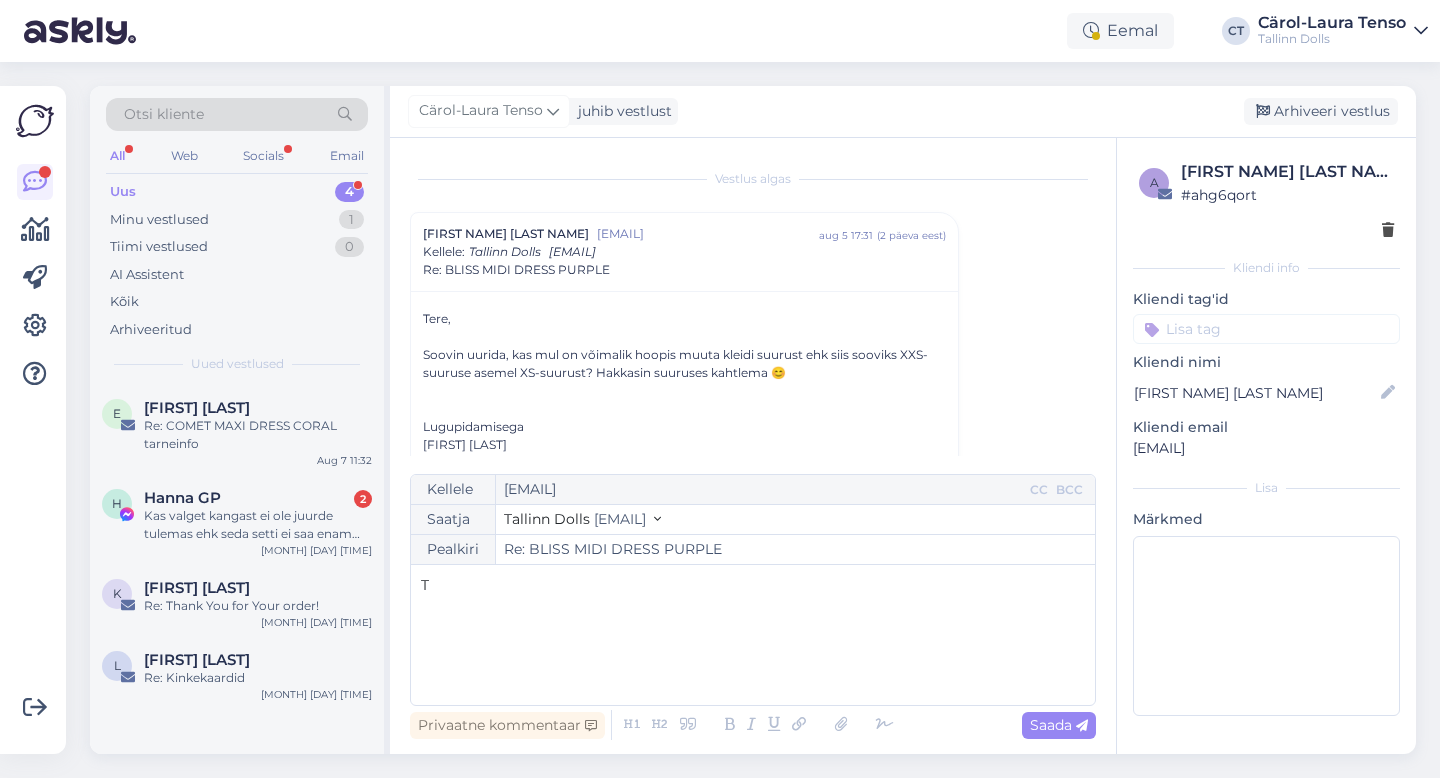 type 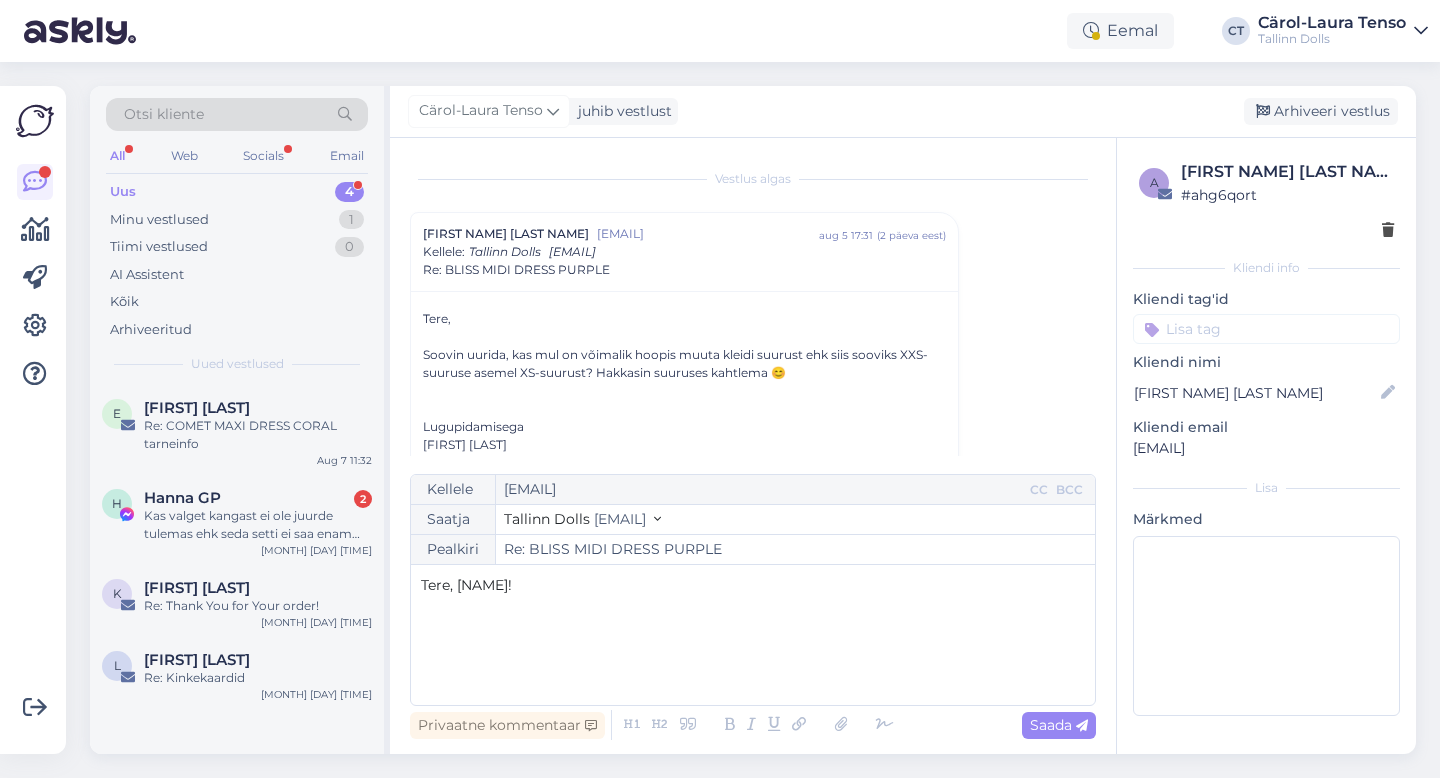 click on "﻿" at bounding box center [753, 627] 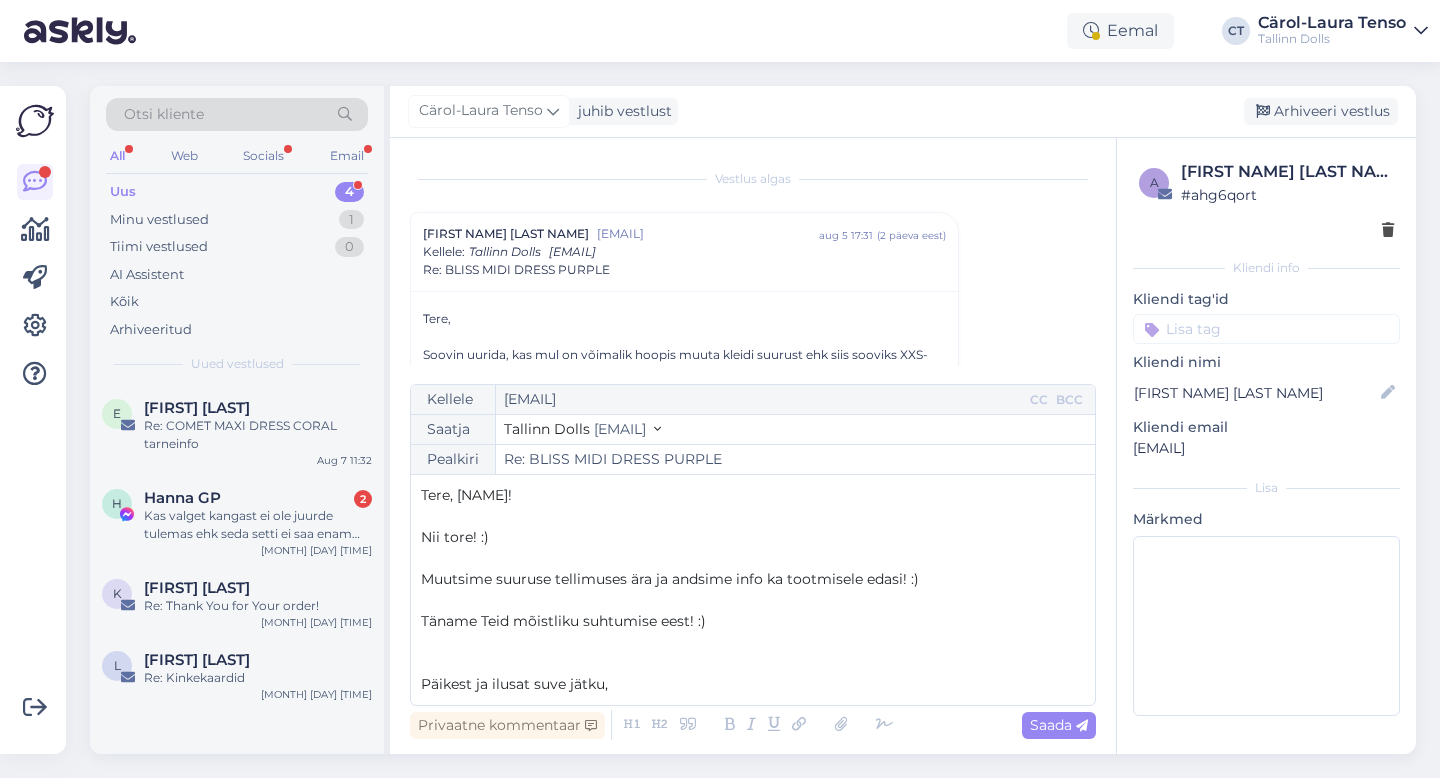scroll, scrollTop: 11, scrollLeft: 0, axis: vertical 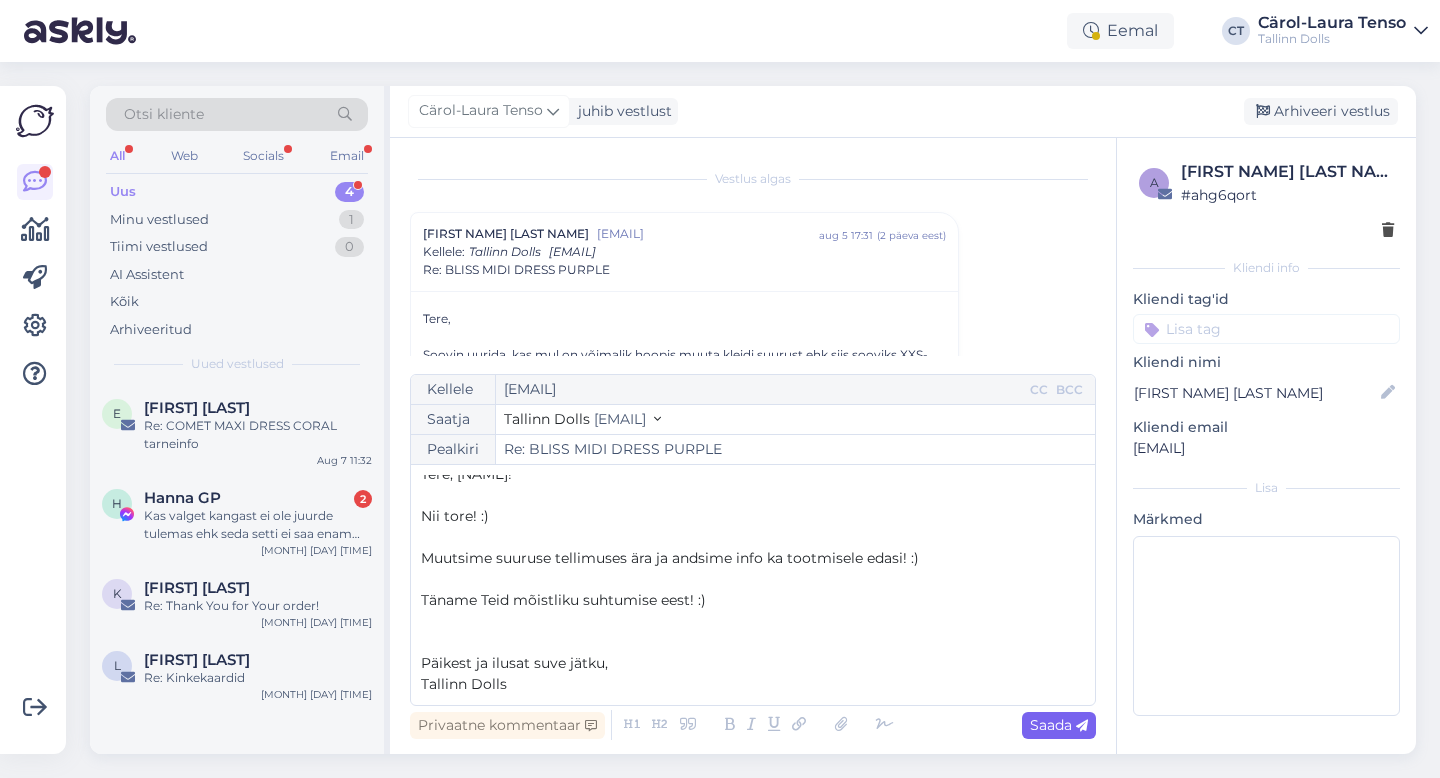 click on "Saada" at bounding box center [1059, 725] 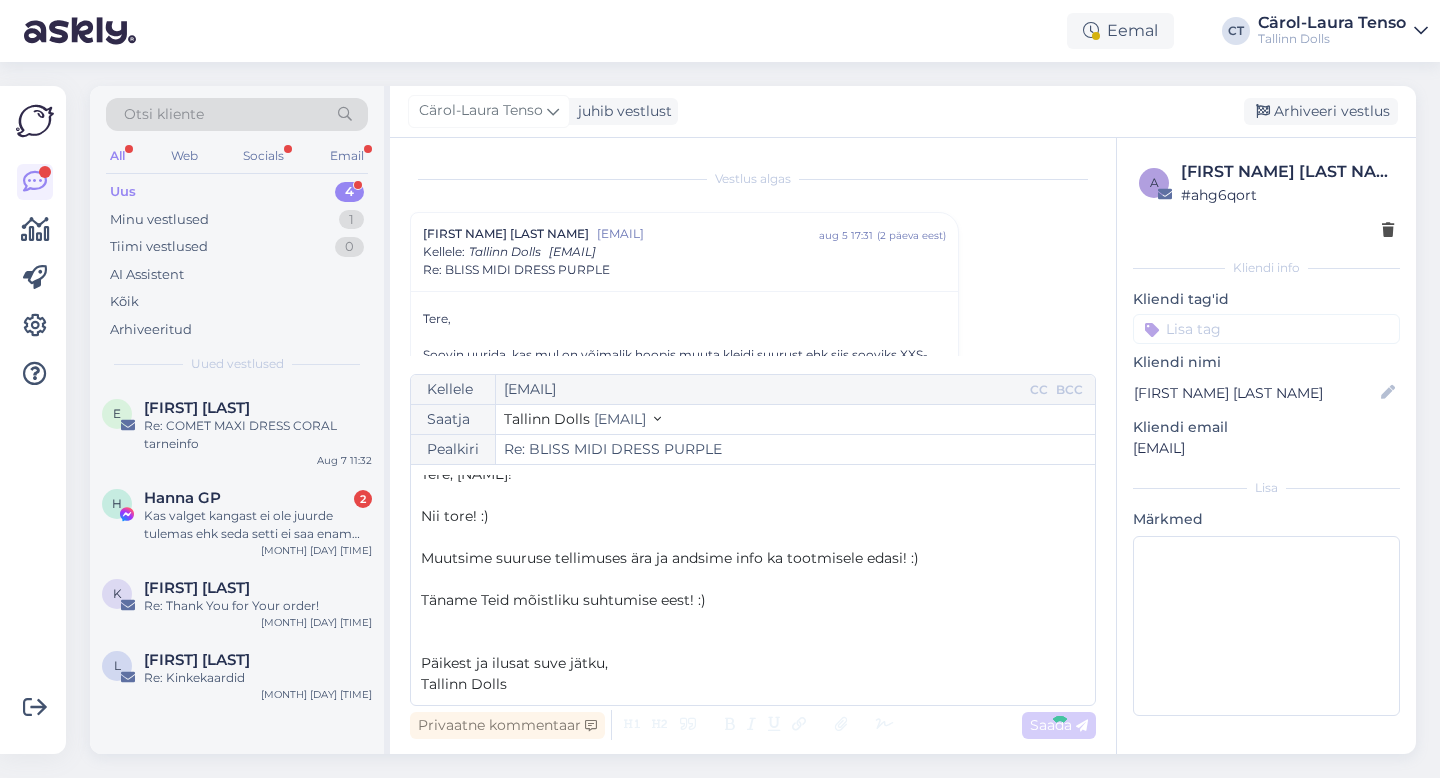 type on "Re: Re: BLISS MIDI DRESS PURPLE" 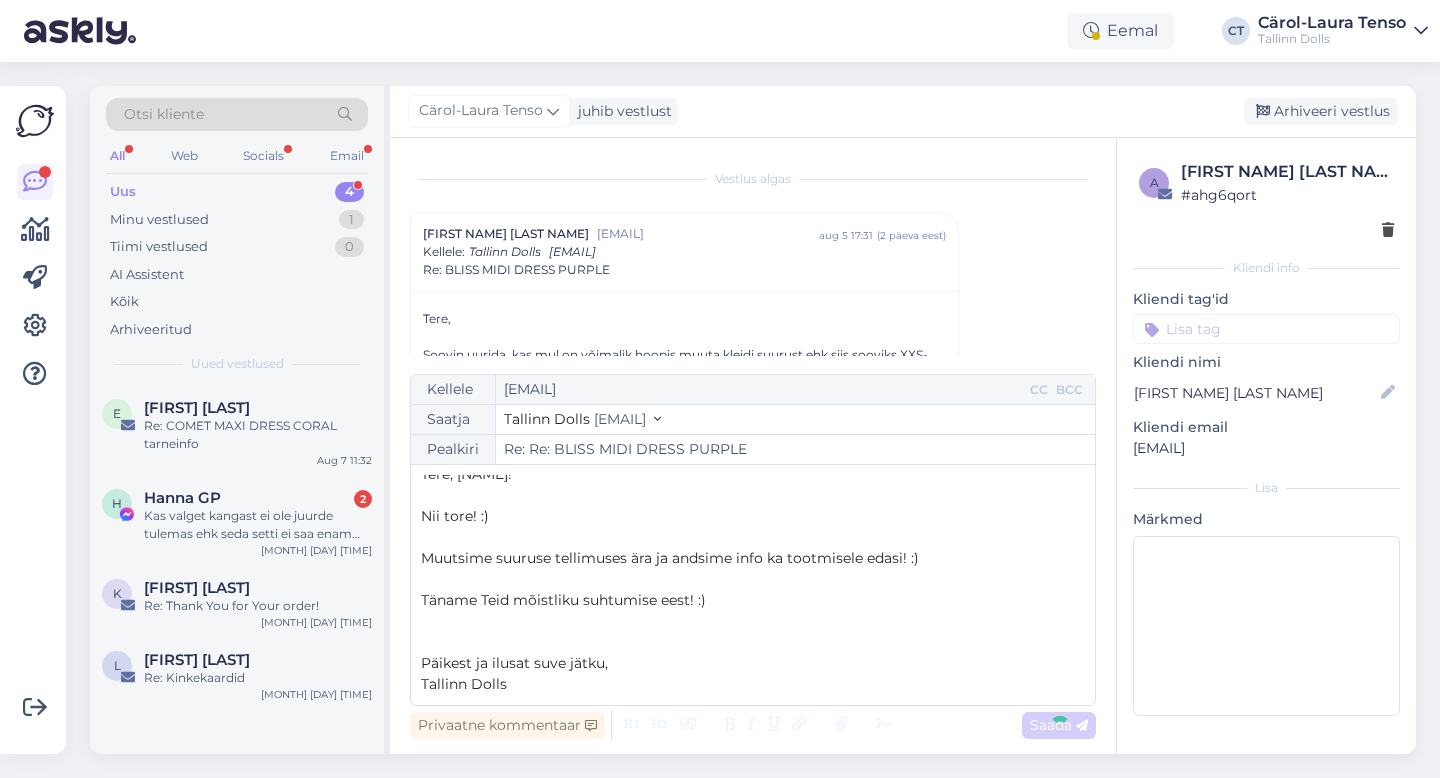 scroll, scrollTop: 1475, scrollLeft: 0, axis: vertical 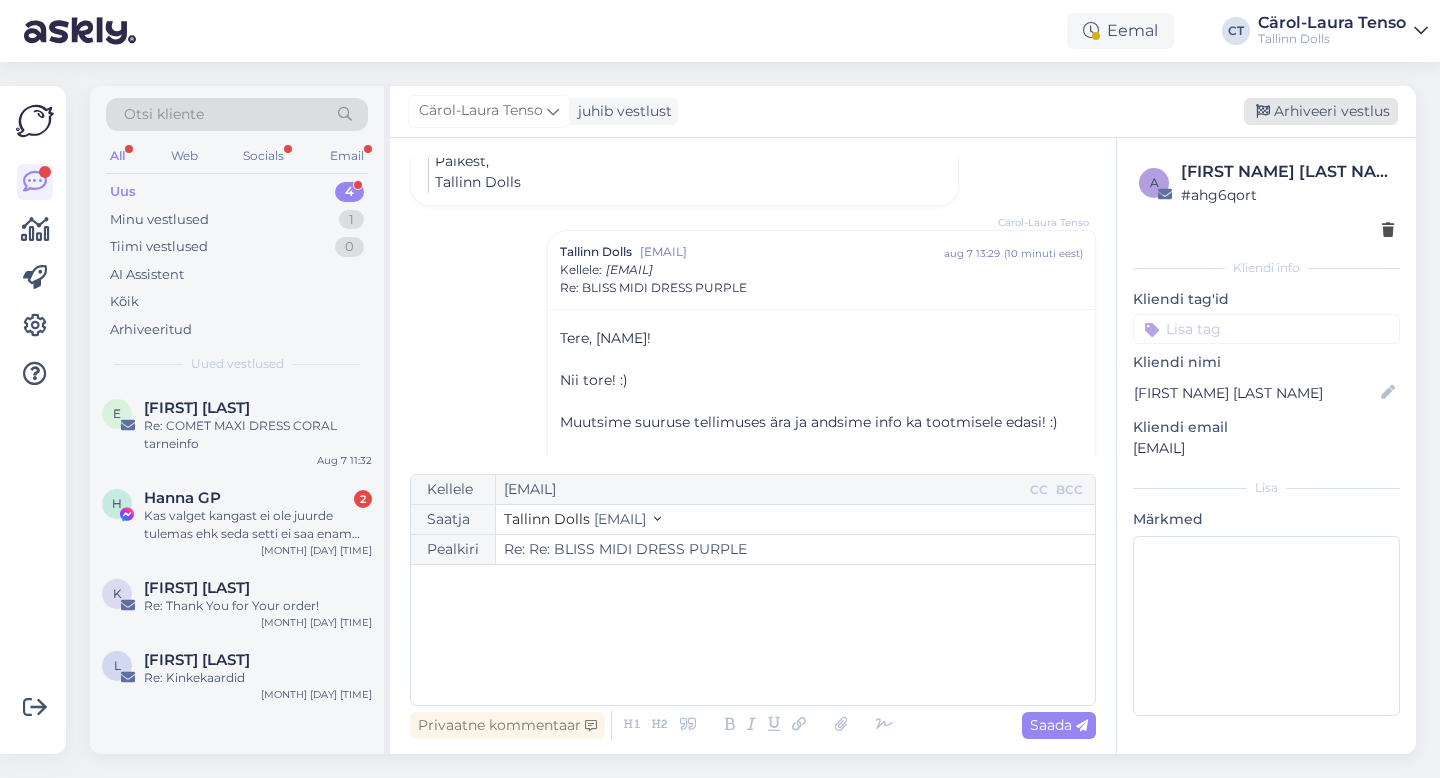 click on "Arhiveeri vestlus" at bounding box center (1321, 111) 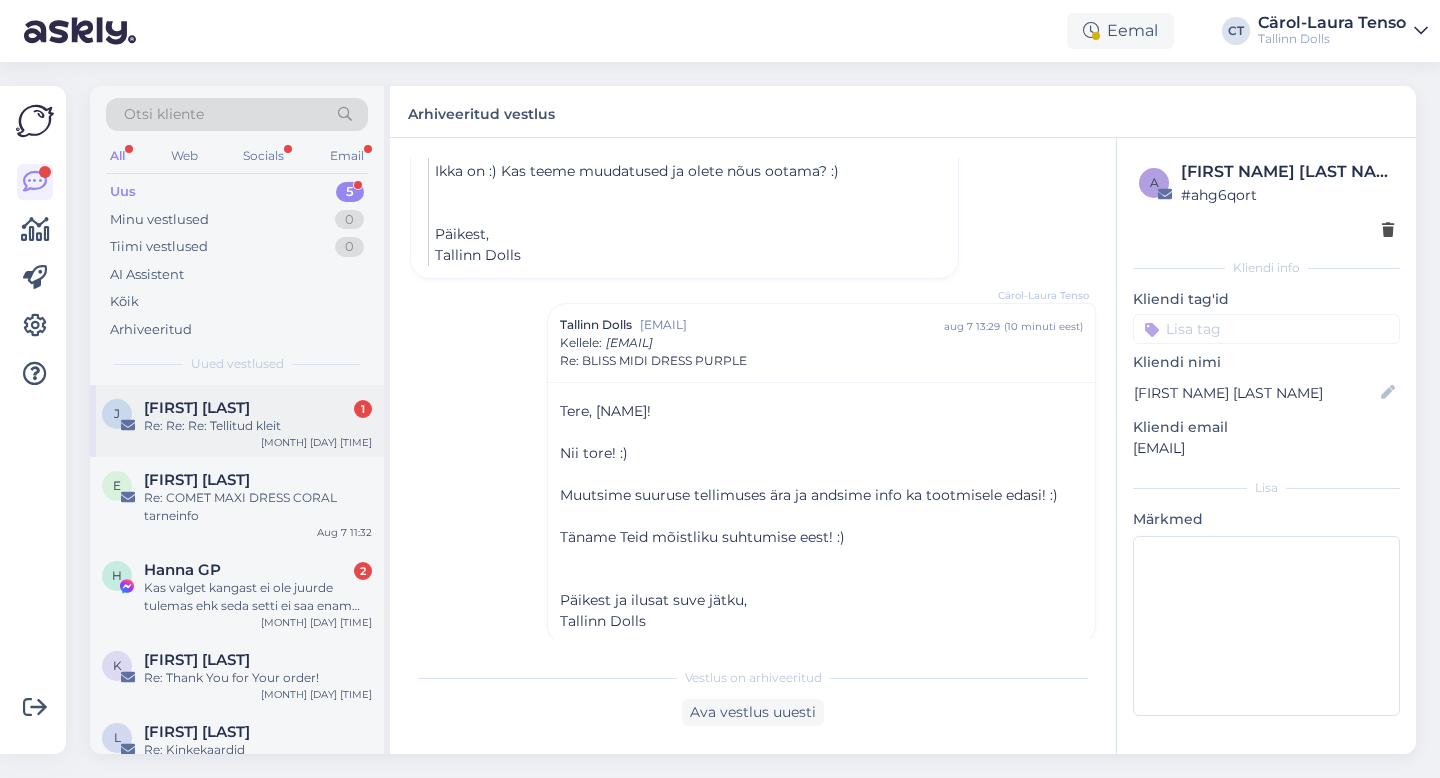 click on "[NAME] [LAST] 1 Re: Re: Re: Tellitud kleit [MONTH] [DAY] [TIME]" at bounding box center (237, 421) 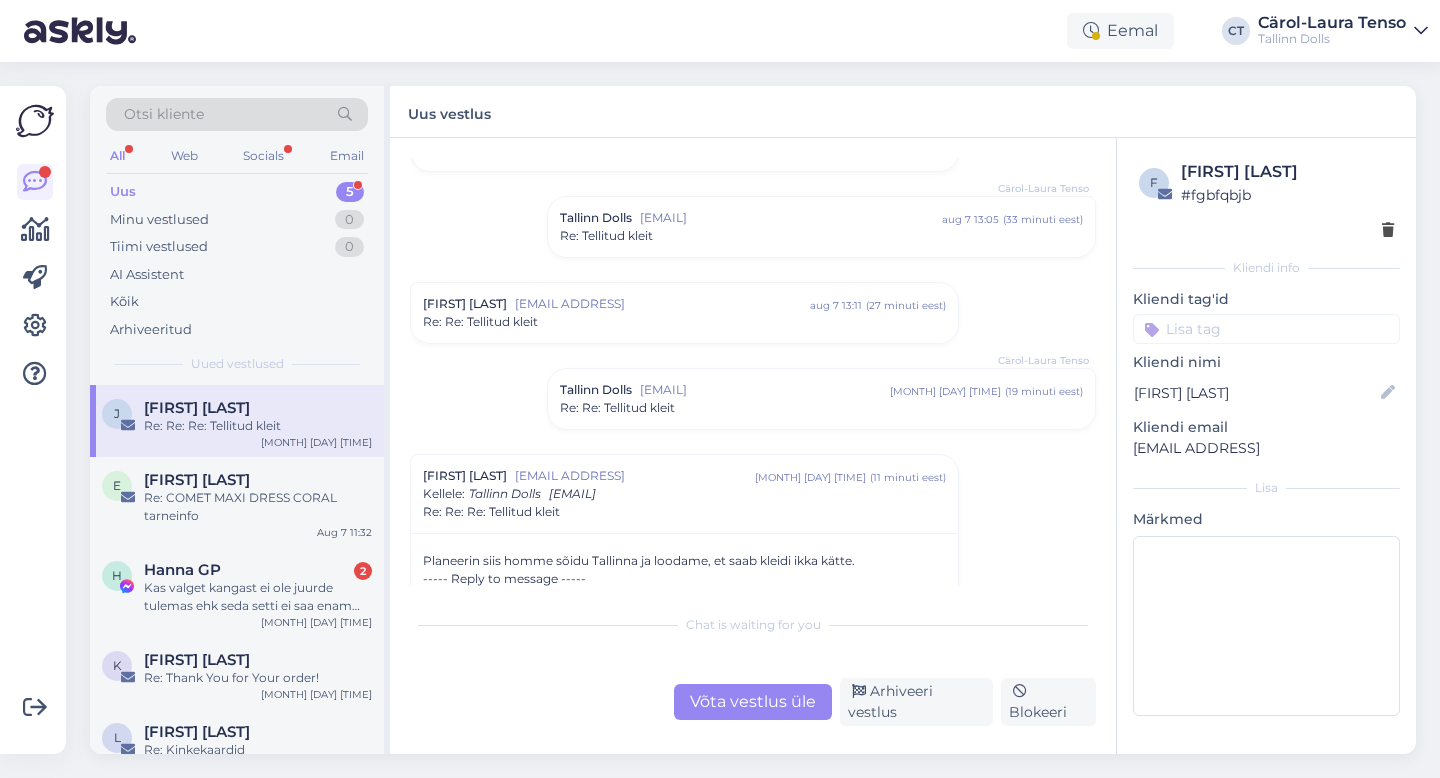 scroll, scrollTop: 243, scrollLeft: 0, axis: vertical 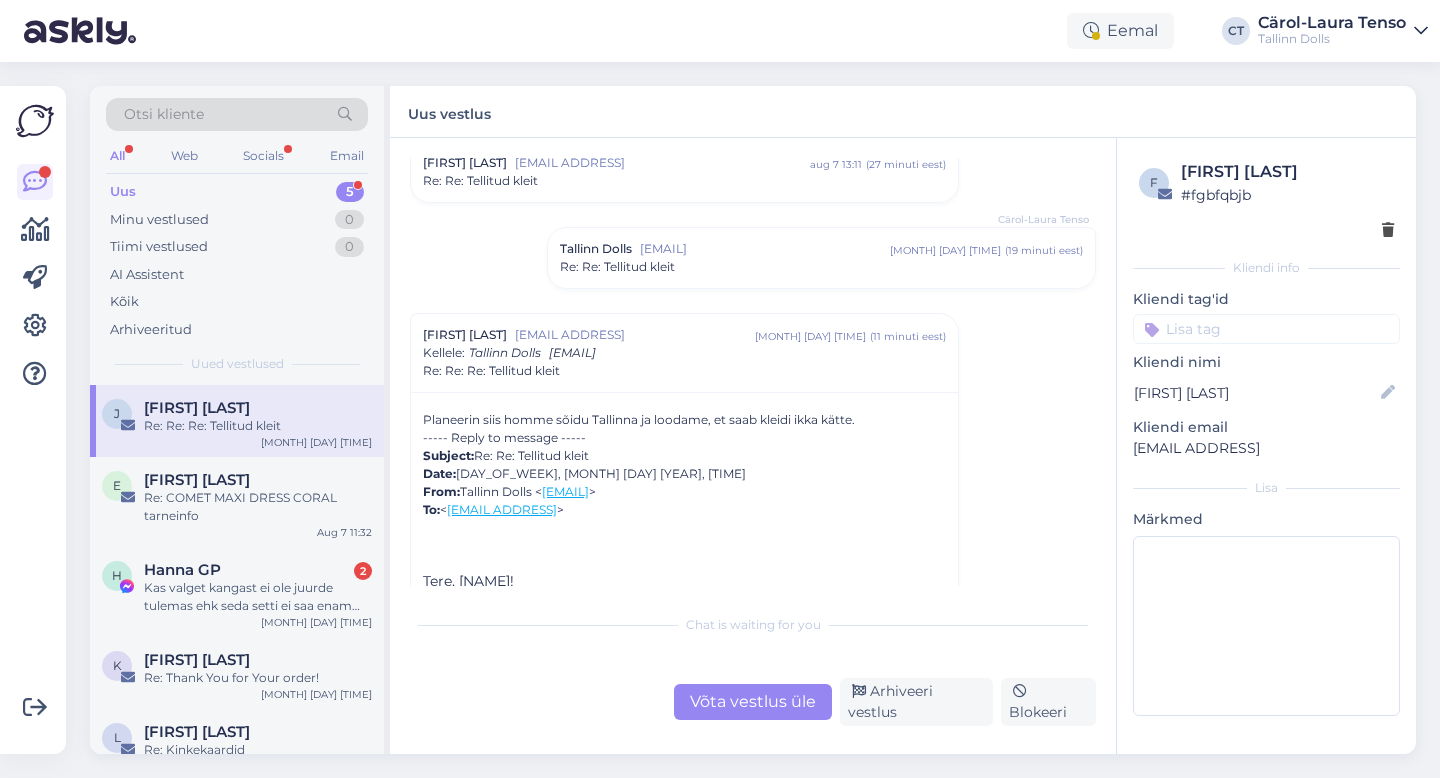 click on "Võta vestlus üle" at bounding box center (753, 702) 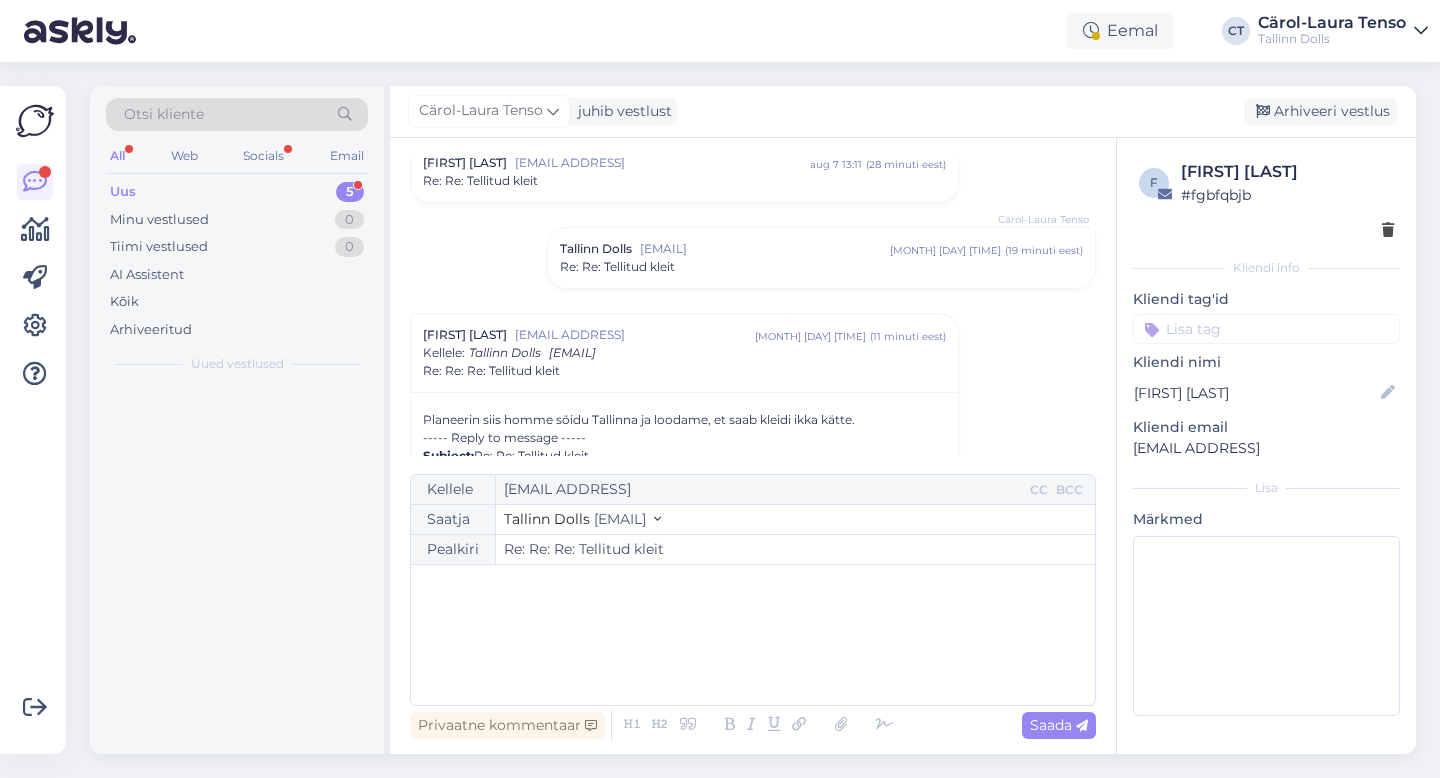 scroll, scrollTop: 398, scrollLeft: 0, axis: vertical 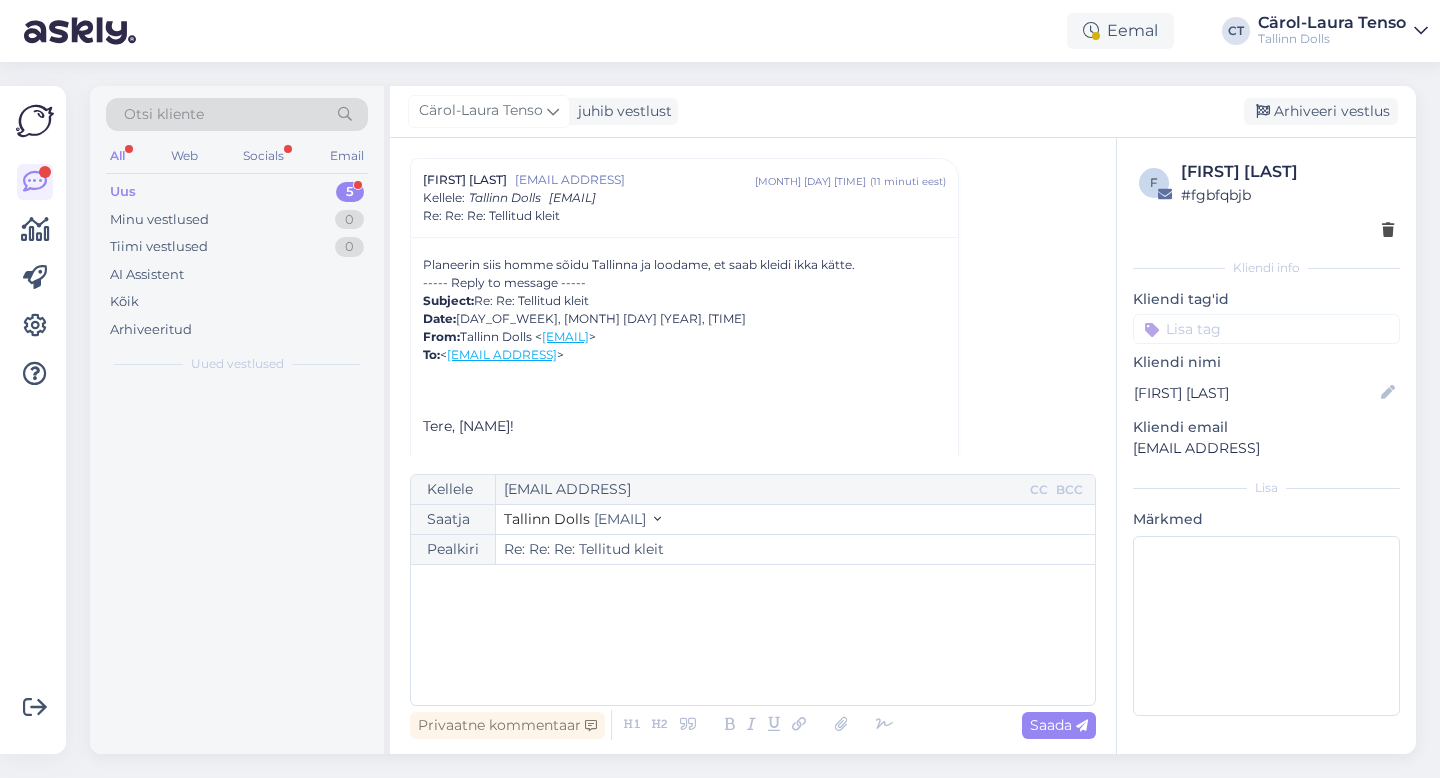click on "﻿" at bounding box center (753, 635) 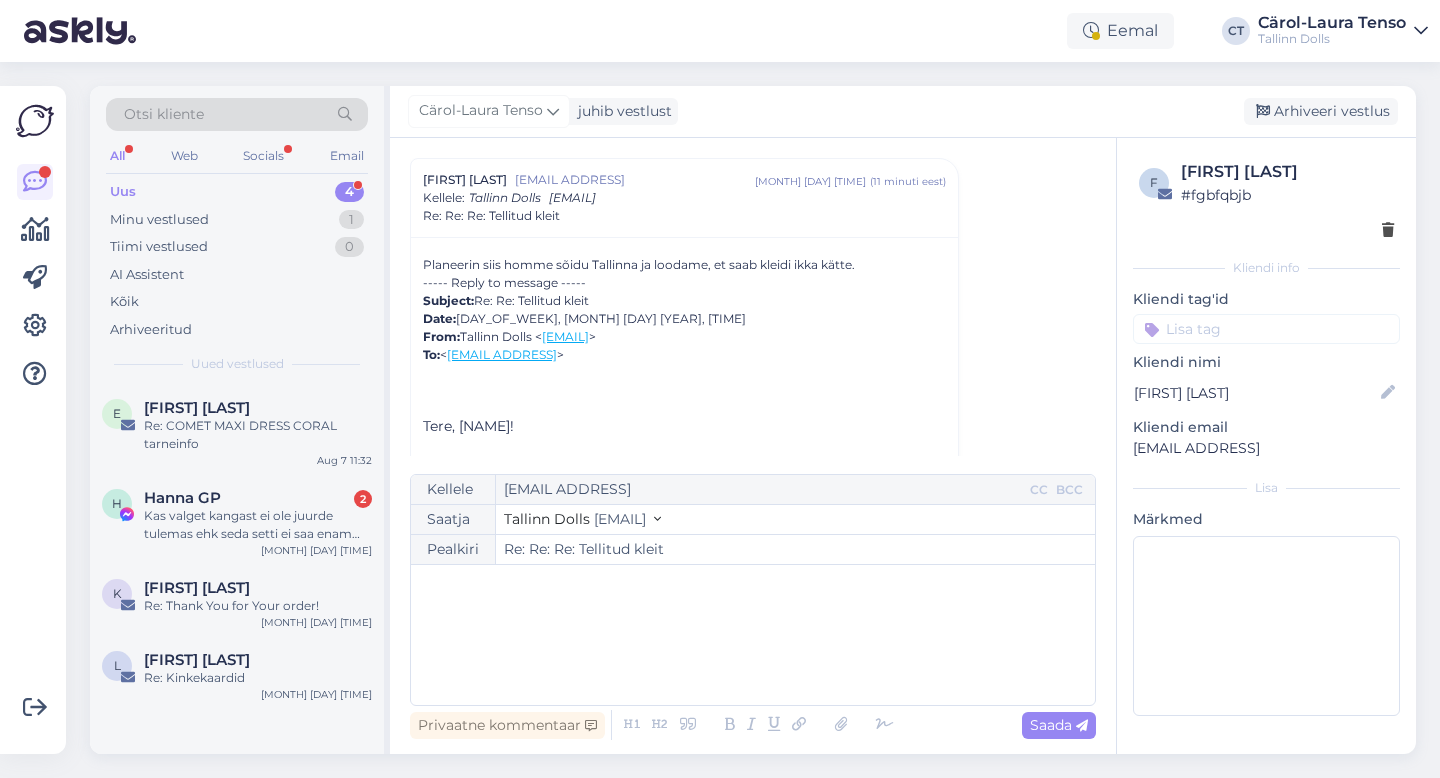 click on "﻿" at bounding box center (753, 635) 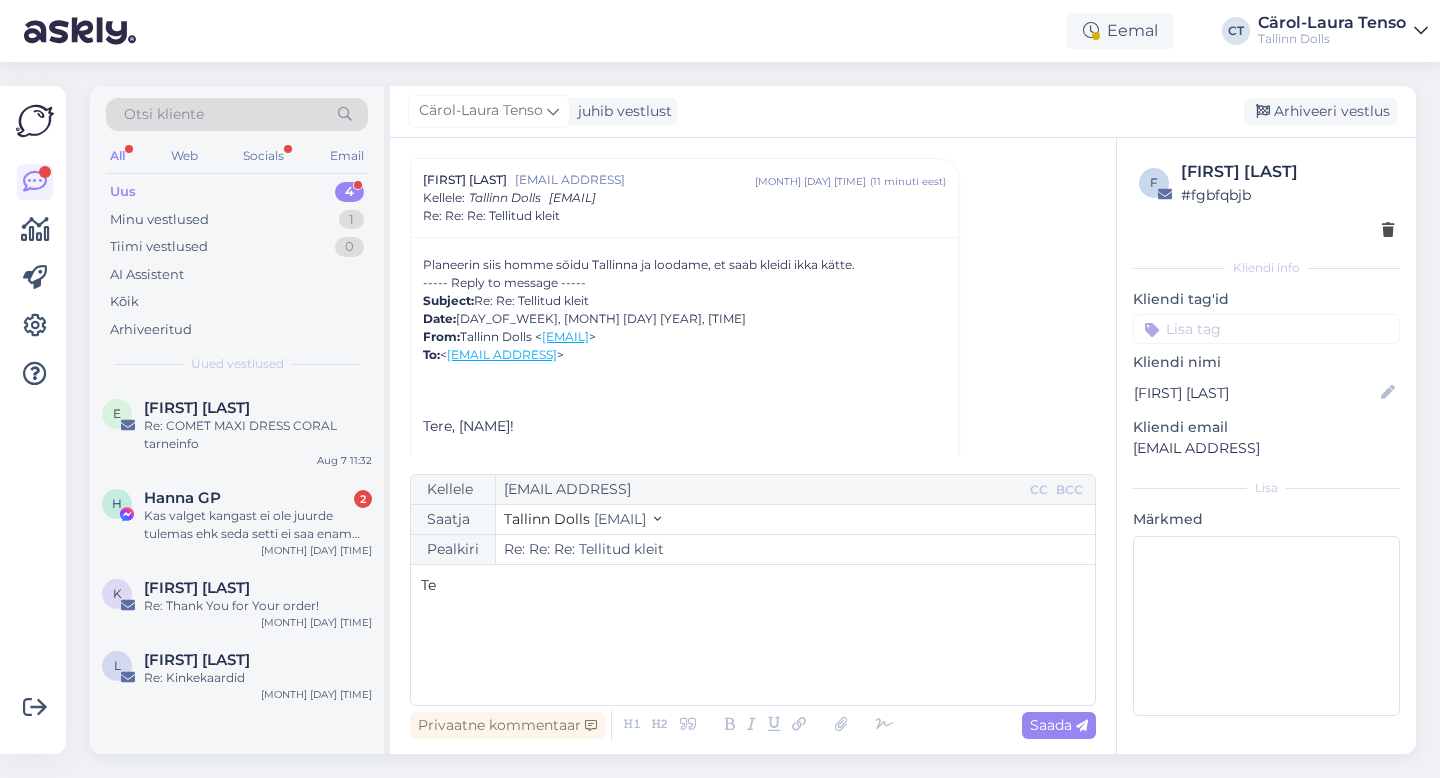 type 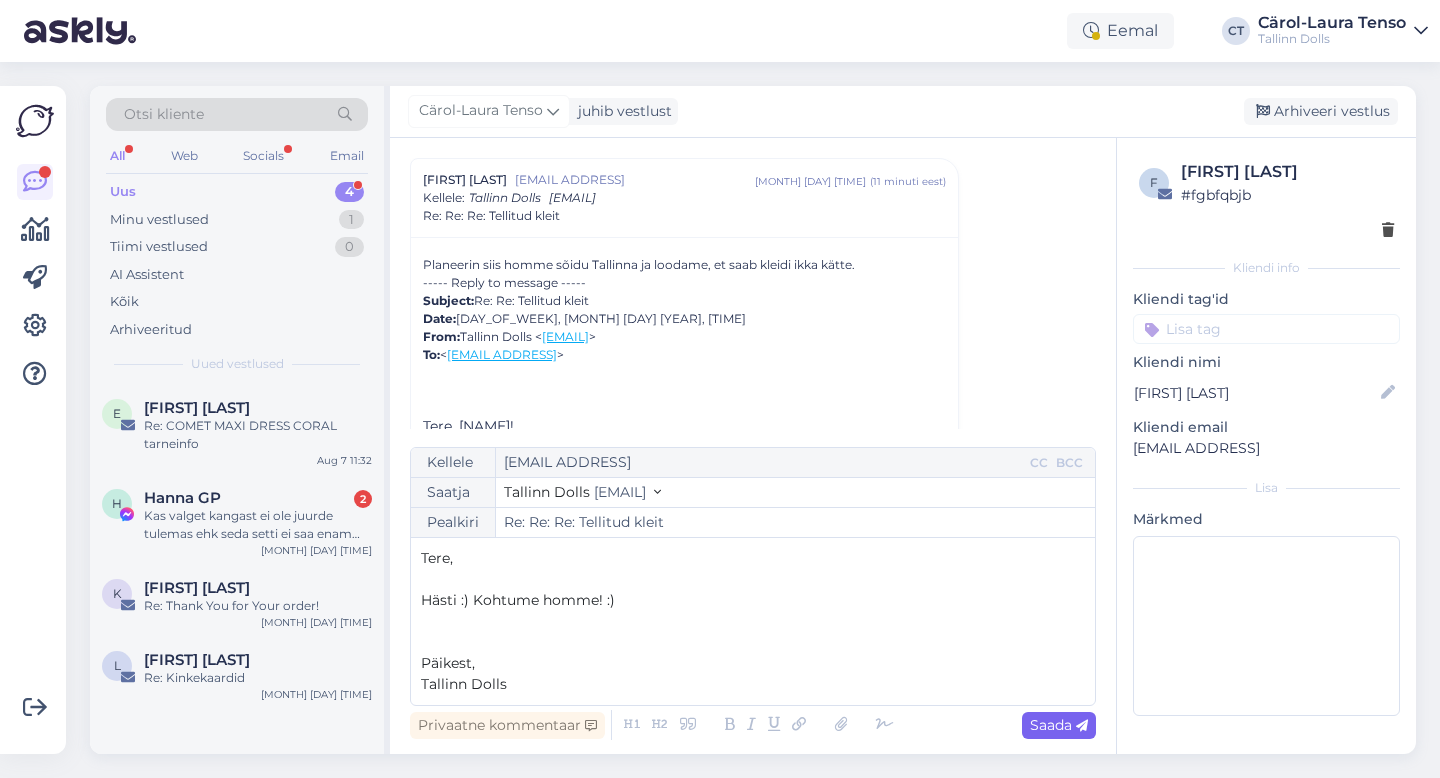 click on "Saada" at bounding box center (1059, 725) 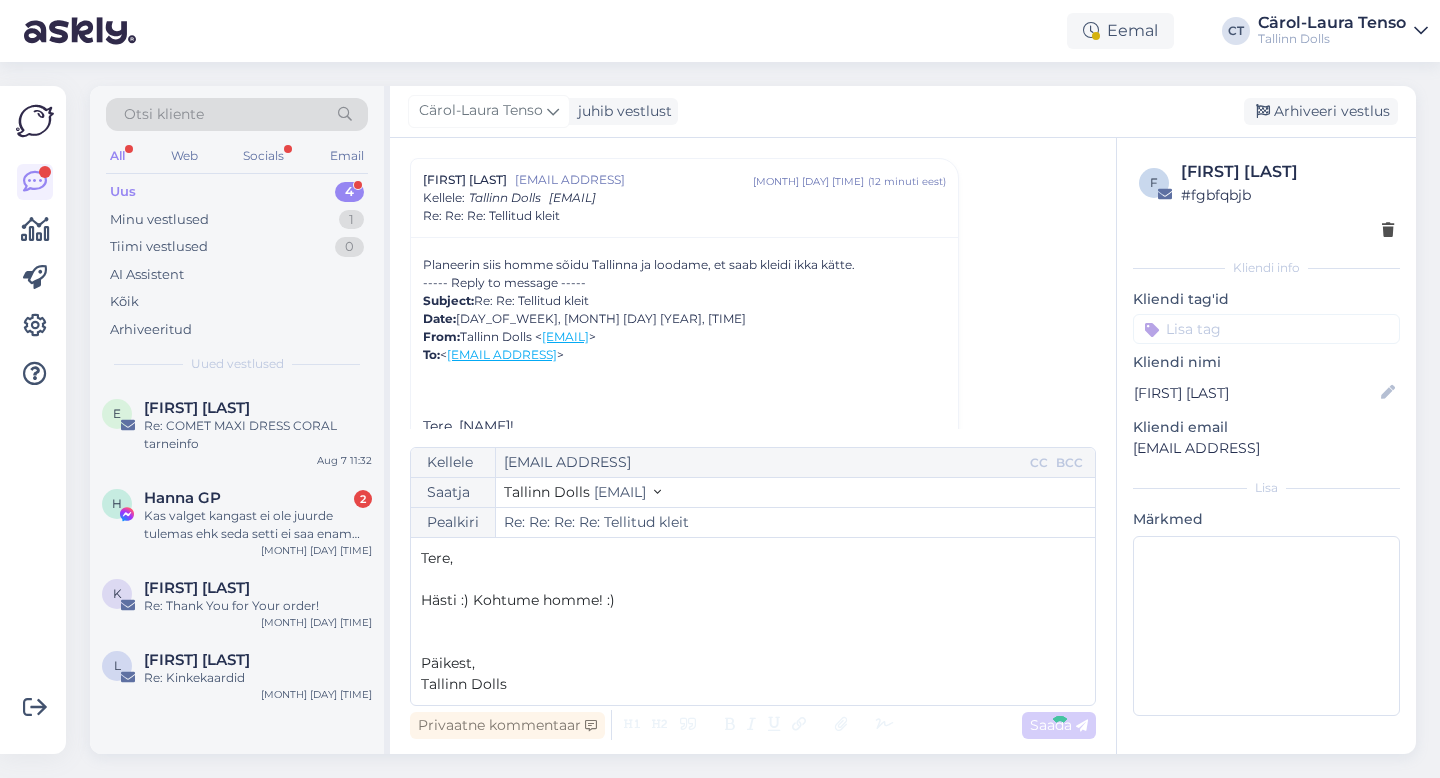 type on "Re: Re: Re: Tellitud kleit" 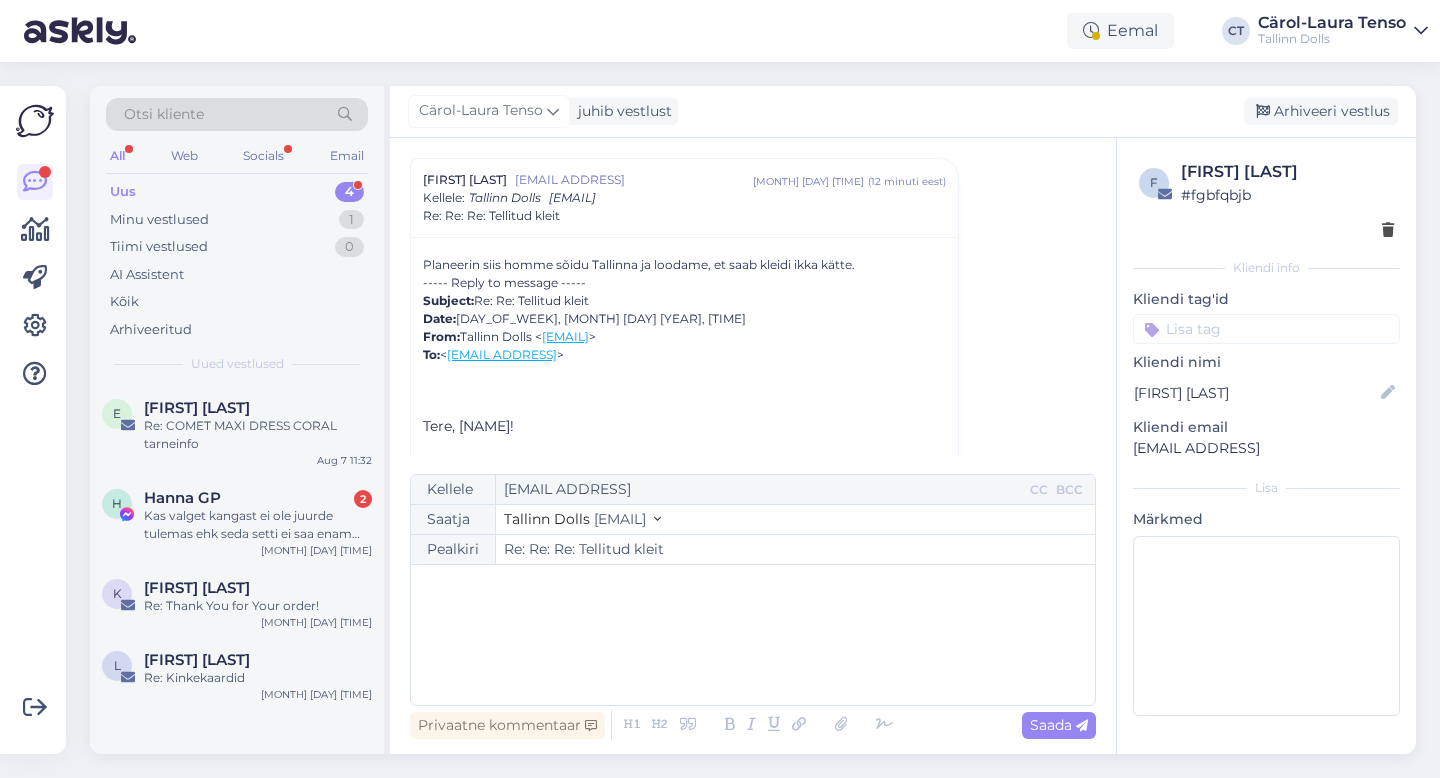 scroll, scrollTop: 770, scrollLeft: 0, axis: vertical 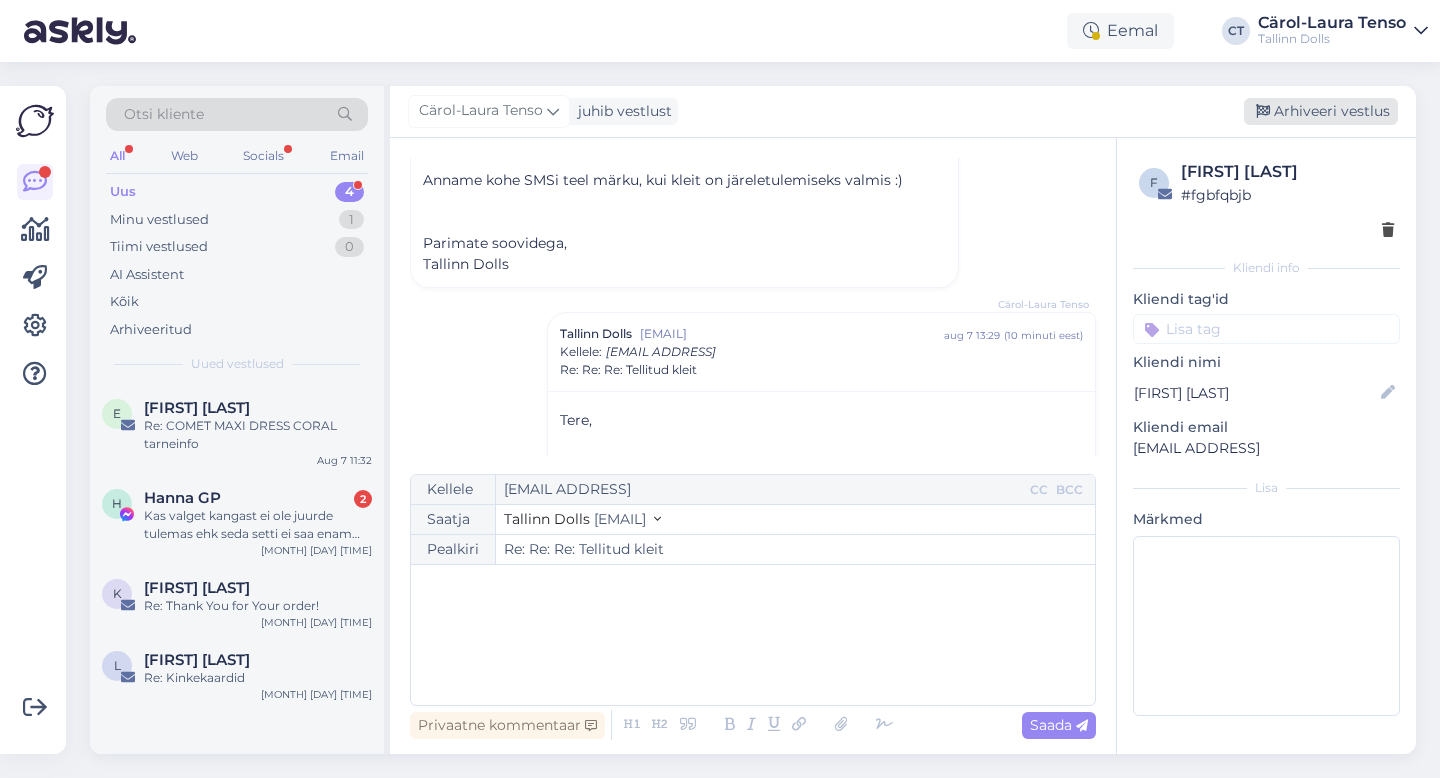 click on "Arhiveeri vestlus" at bounding box center [1321, 111] 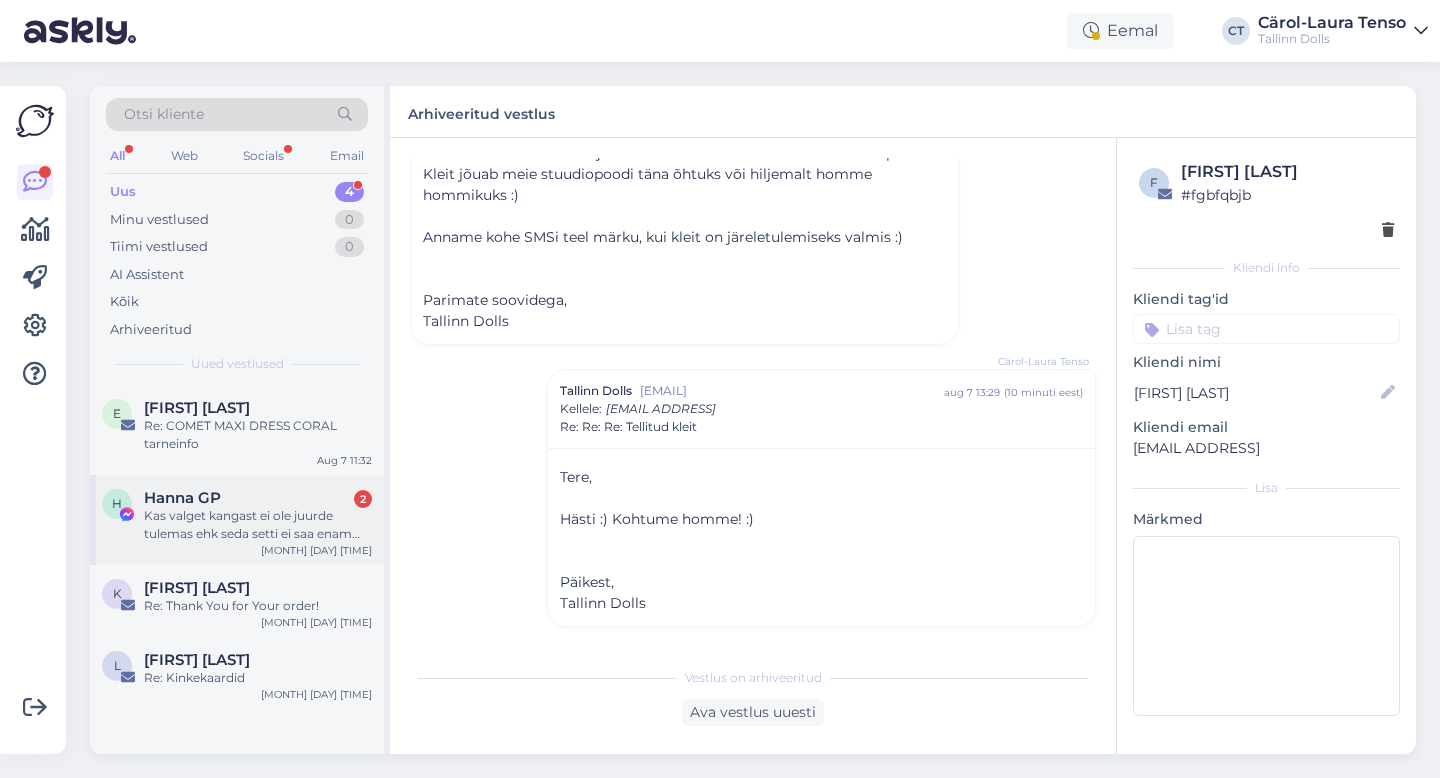 click on "Kas valget kangast ei ole juurde tulemas ehk seda setti ei saa enam üldse tellida? Voi on seal ooteaeg🙂" at bounding box center [258, 525] 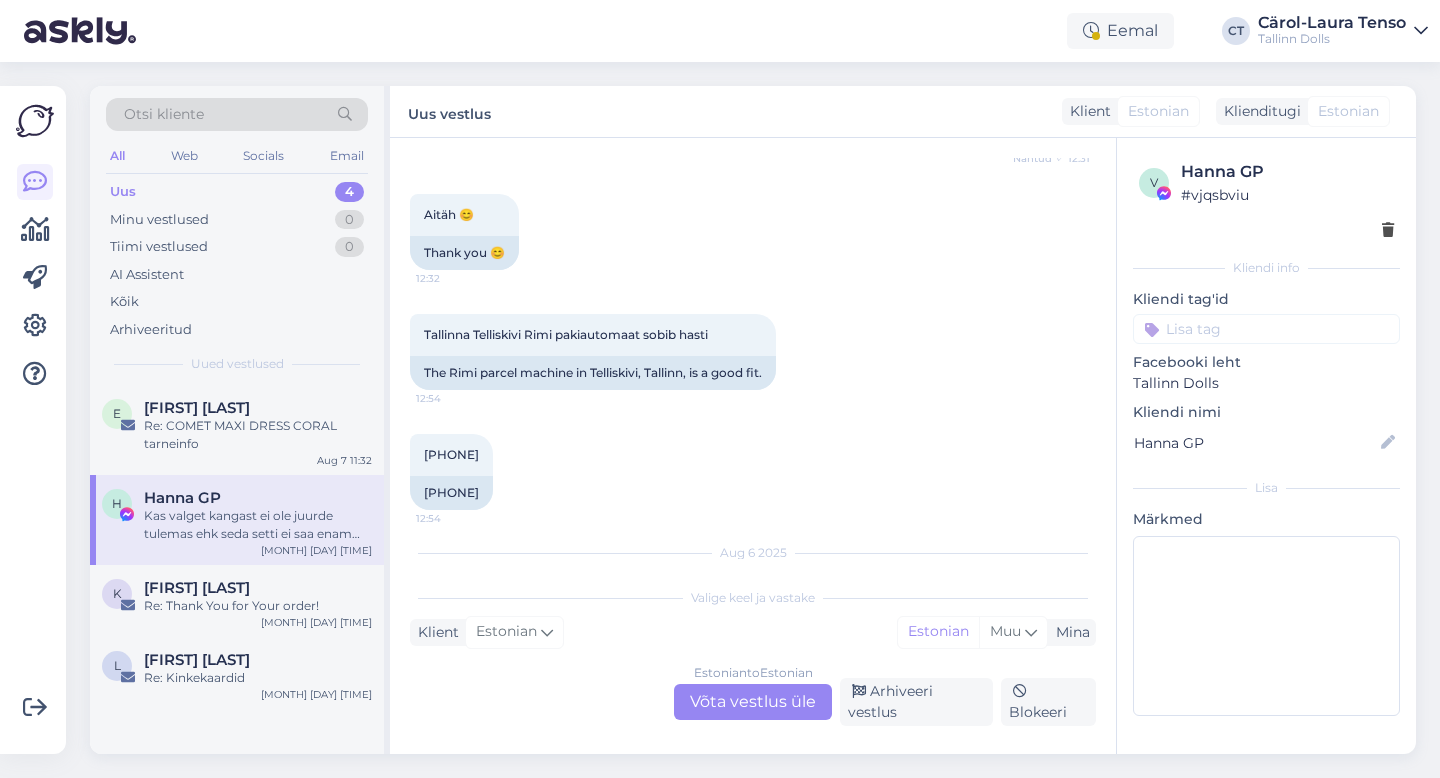 scroll, scrollTop: 1196, scrollLeft: 0, axis: vertical 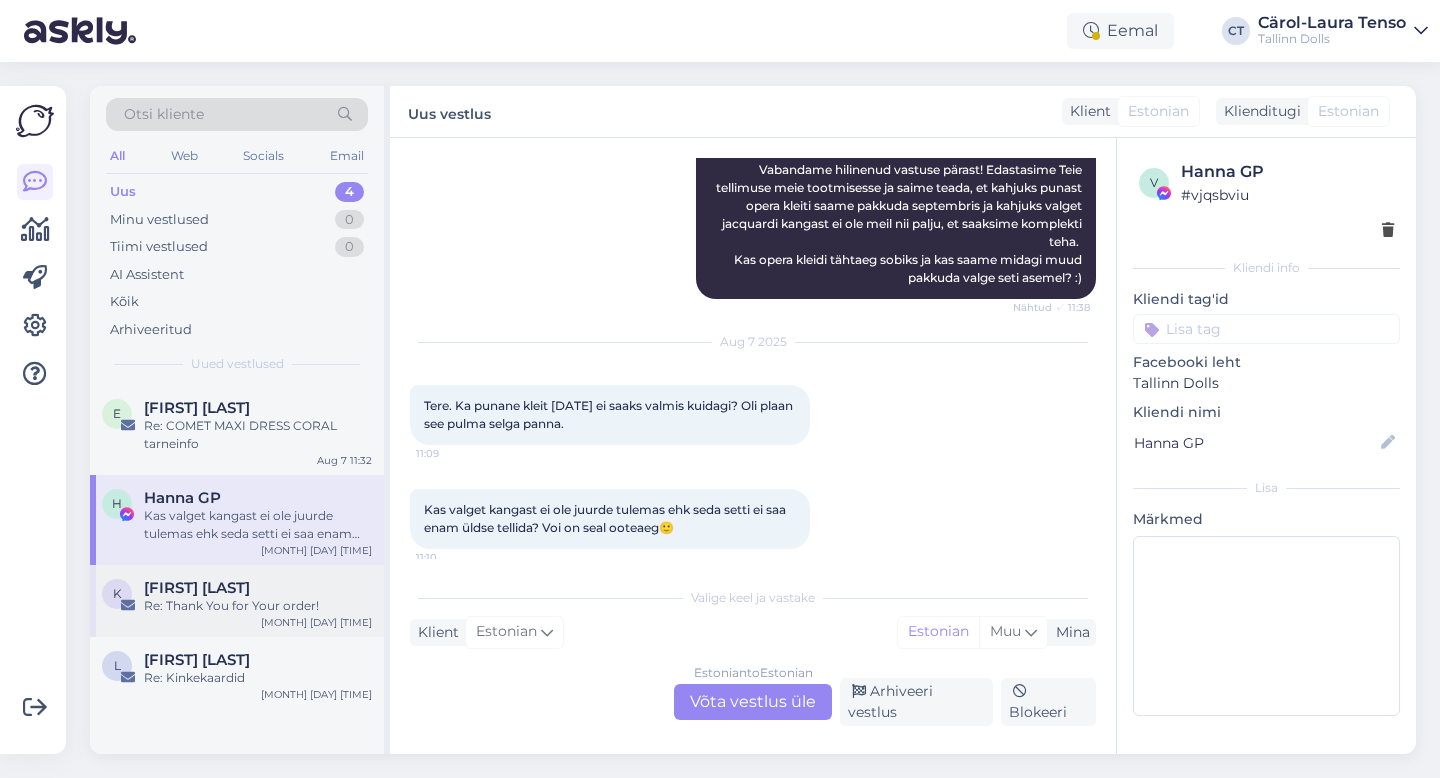 click on "[FIRST] [LAST] Re: Thank You for Your order! [MONTH] [DAY] [TIME]" at bounding box center (237, 601) 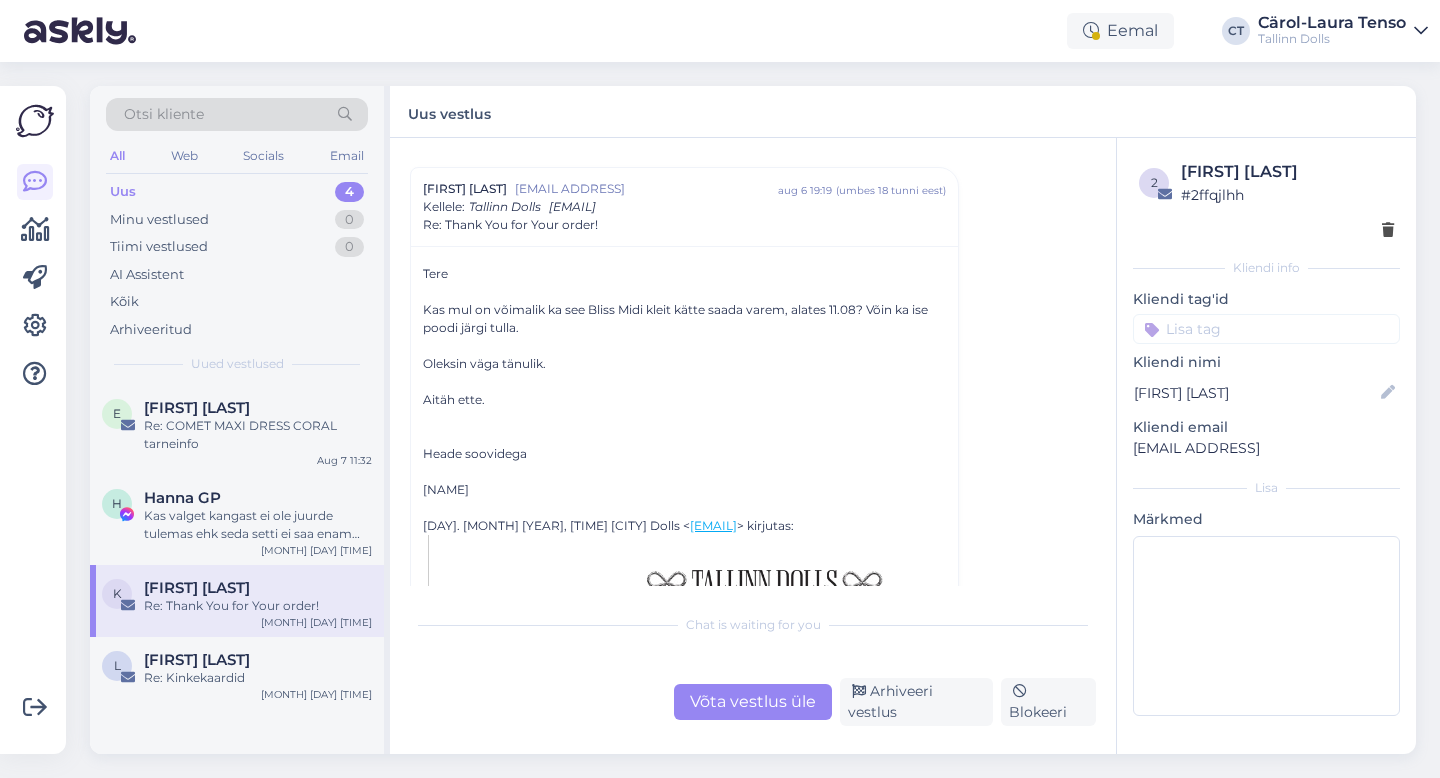 scroll, scrollTop: 46, scrollLeft: 0, axis: vertical 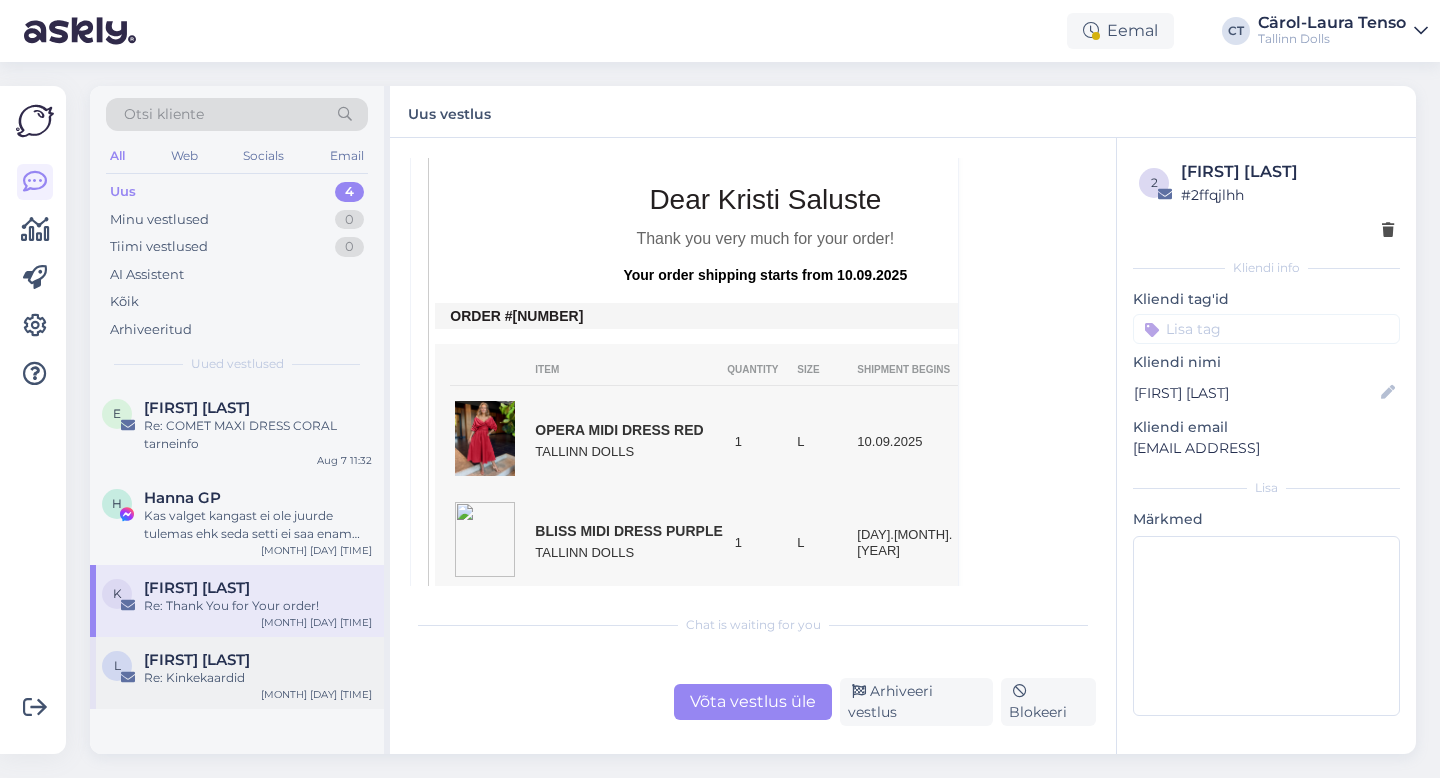 click on "Re: Kinkekaardid" at bounding box center [258, 678] 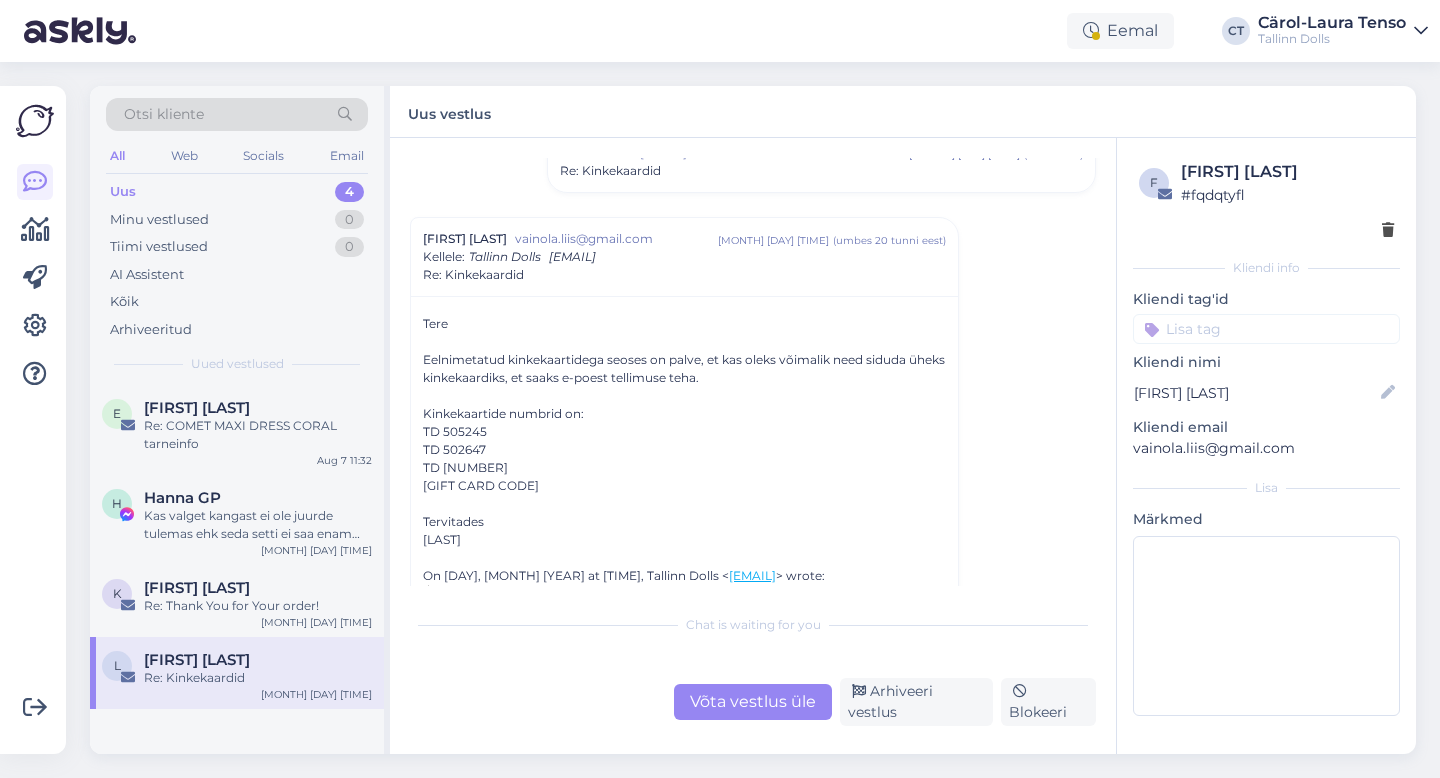 scroll, scrollTop: 1856, scrollLeft: 0, axis: vertical 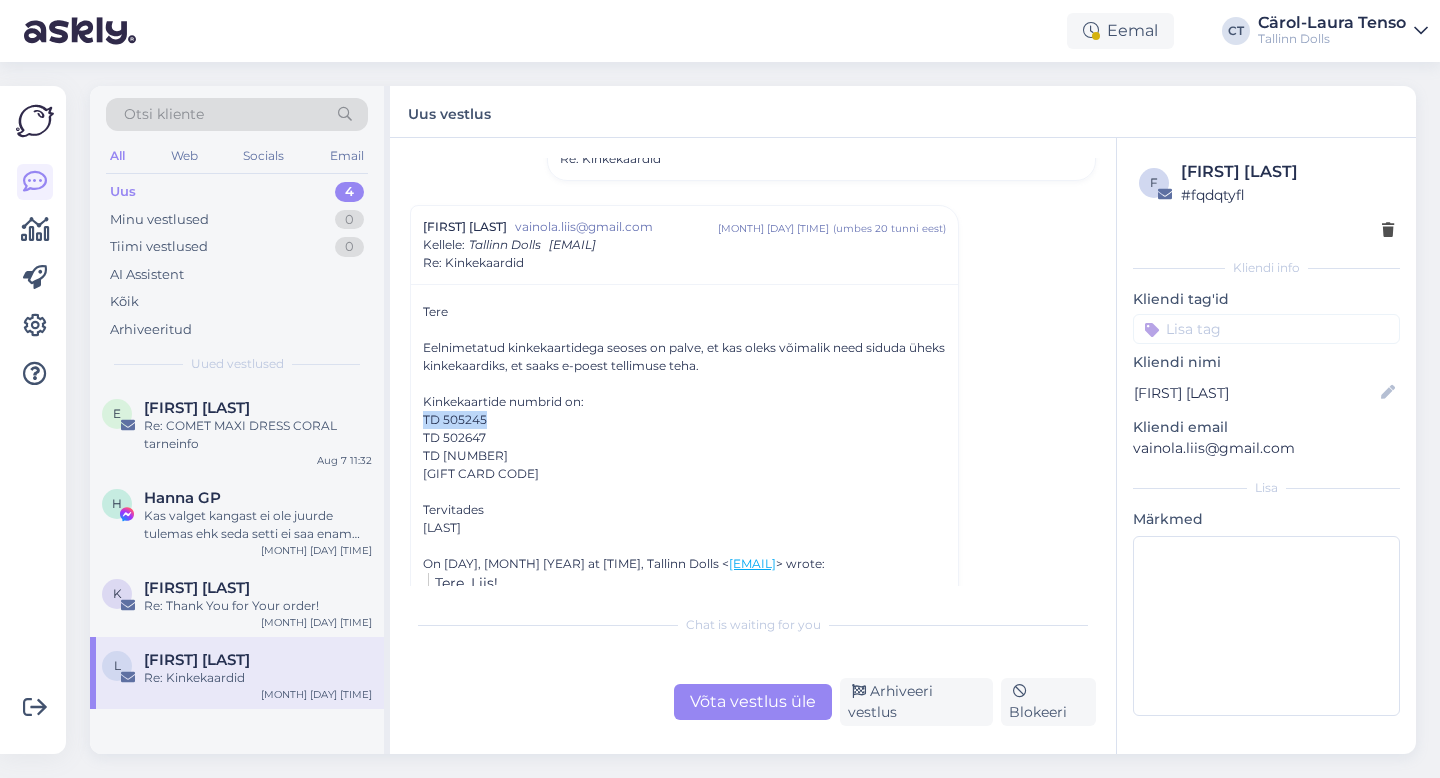 drag, startPoint x: 493, startPoint y: 418, endPoint x: 424, endPoint y: 419, distance: 69.00725 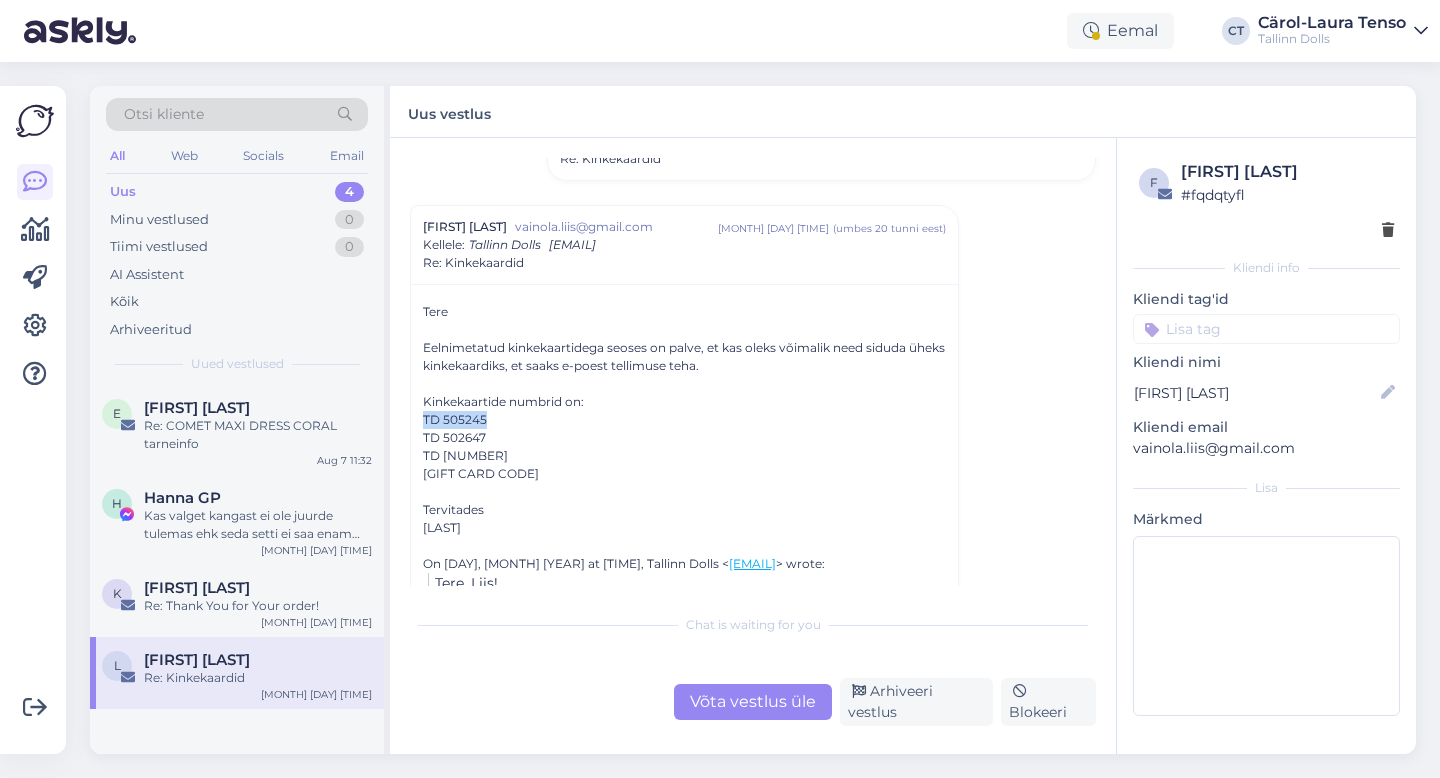 click on "TD [NUMBER] TD [NUMBER] TD [NUMBER] TD [NUMBER]" at bounding box center (684, 447) 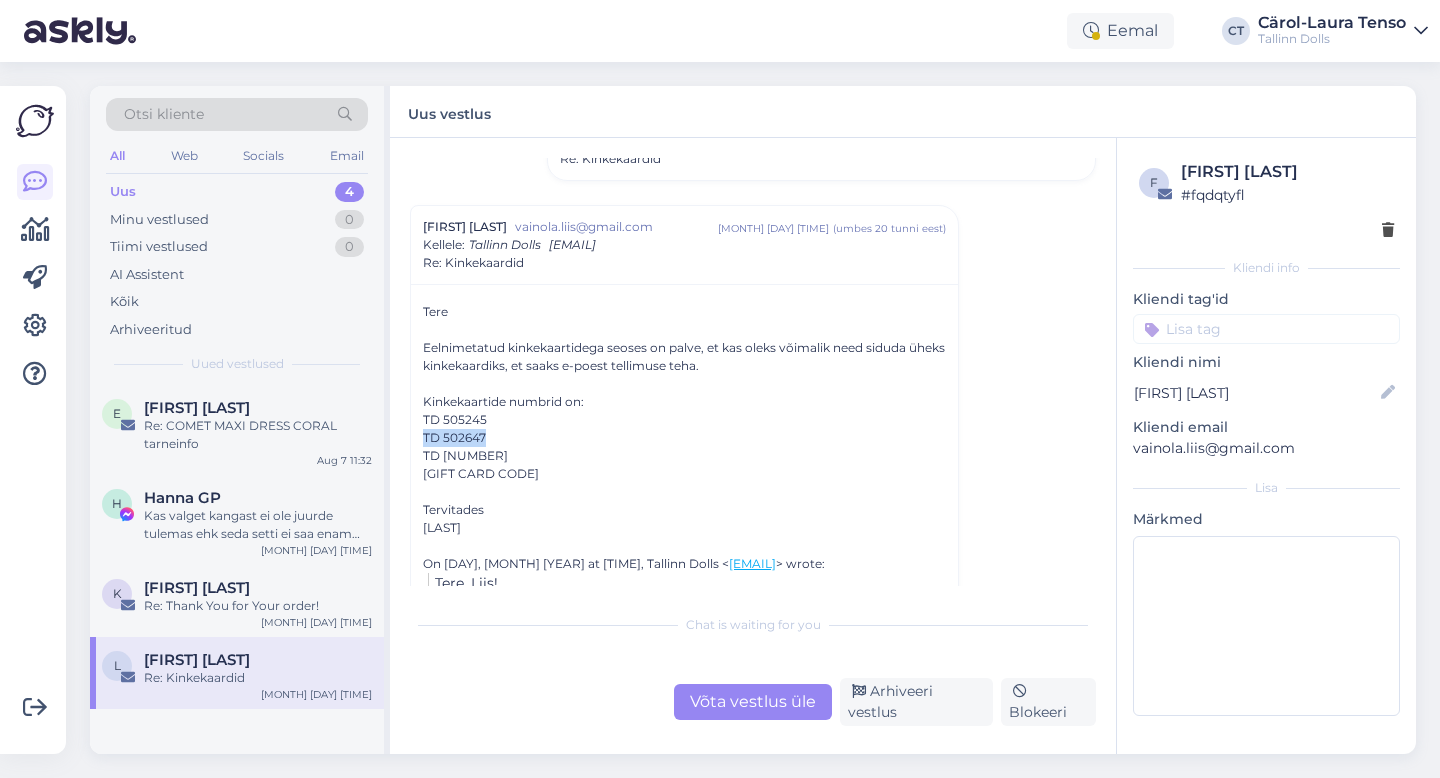 drag, startPoint x: 497, startPoint y: 437, endPoint x: 420, endPoint y: 439, distance: 77.02597 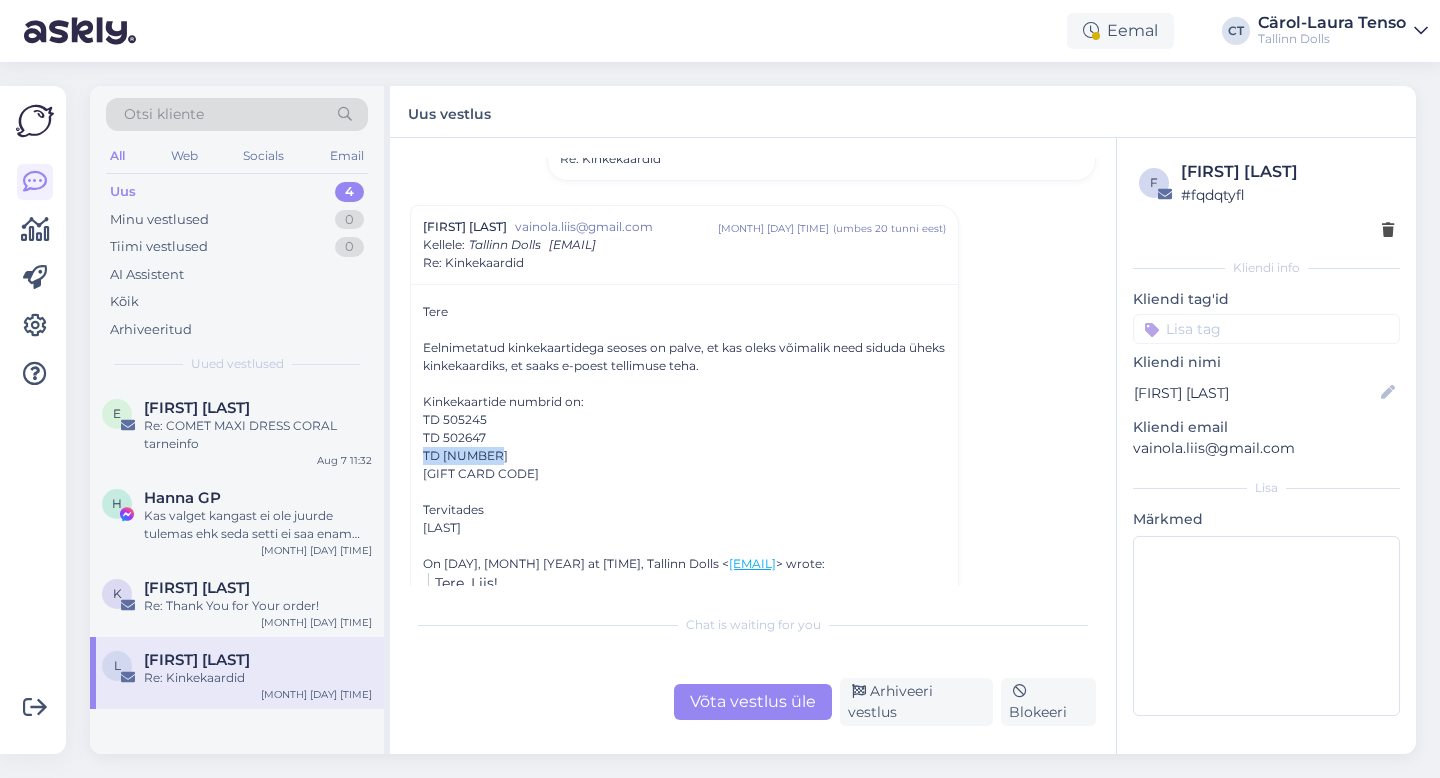 drag, startPoint x: 496, startPoint y: 456, endPoint x: 416, endPoint y: 456, distance: 80 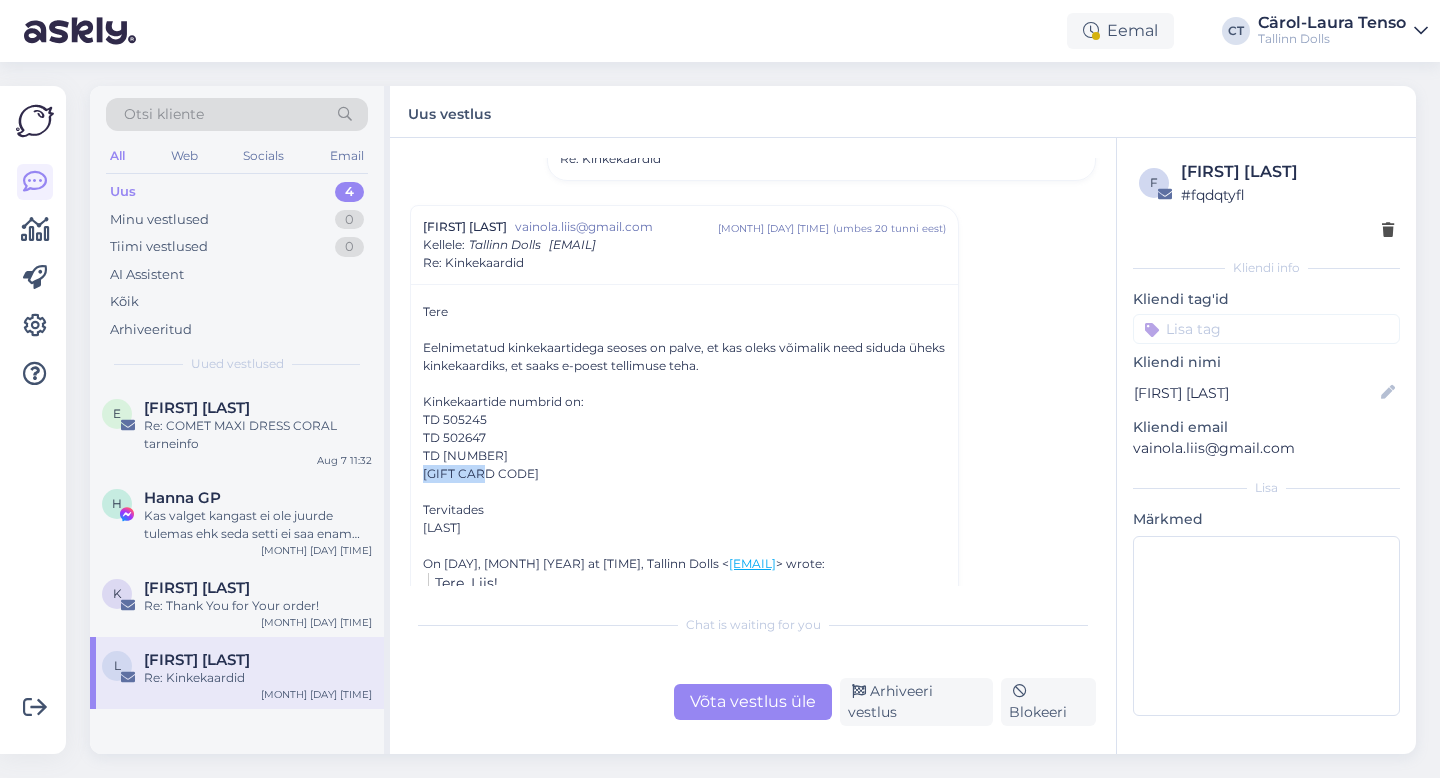 drag, startPoint x: 489, startPoint y: 475, endPoint x: 420, endPoint y: 475, distance: 69 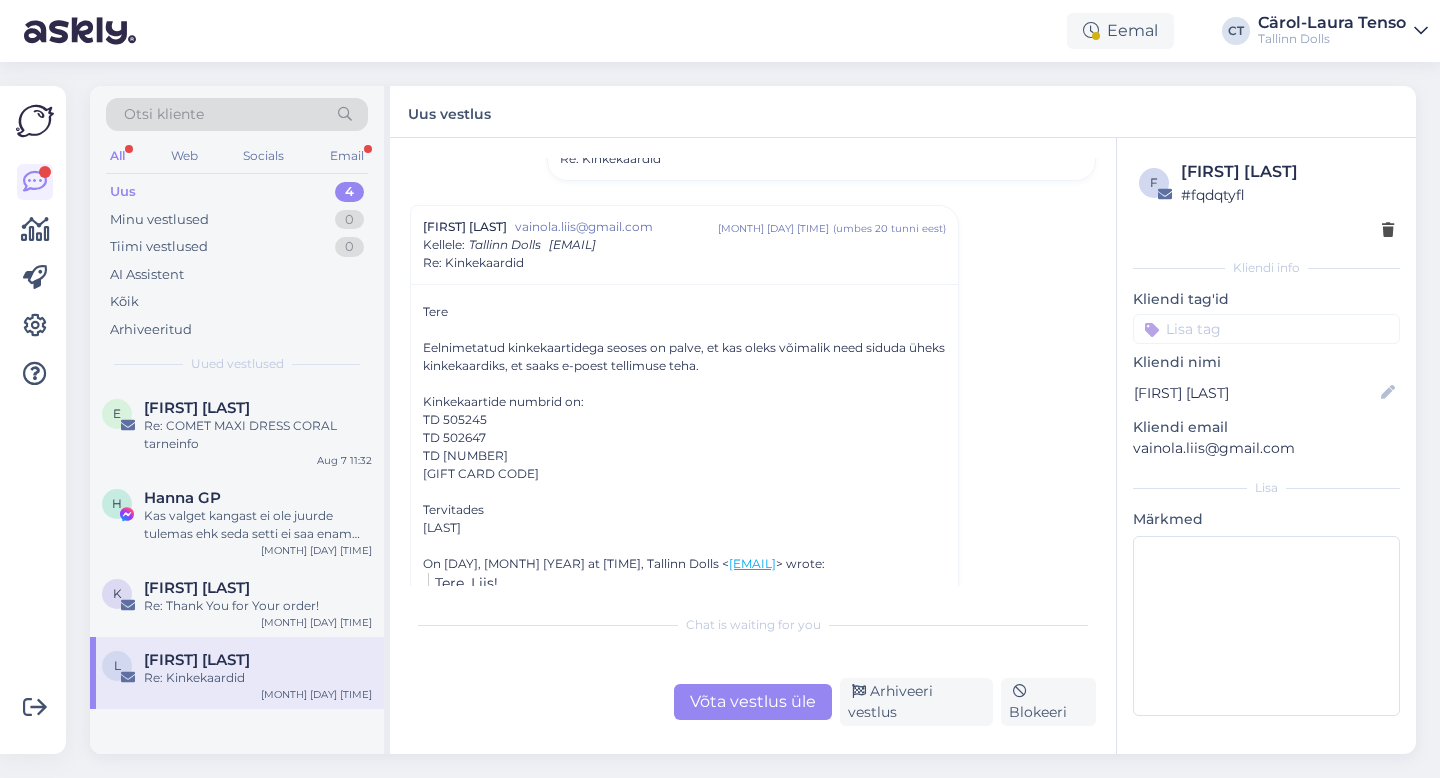 click on "Võta vestlus üle" at bounding box center (753, 702) 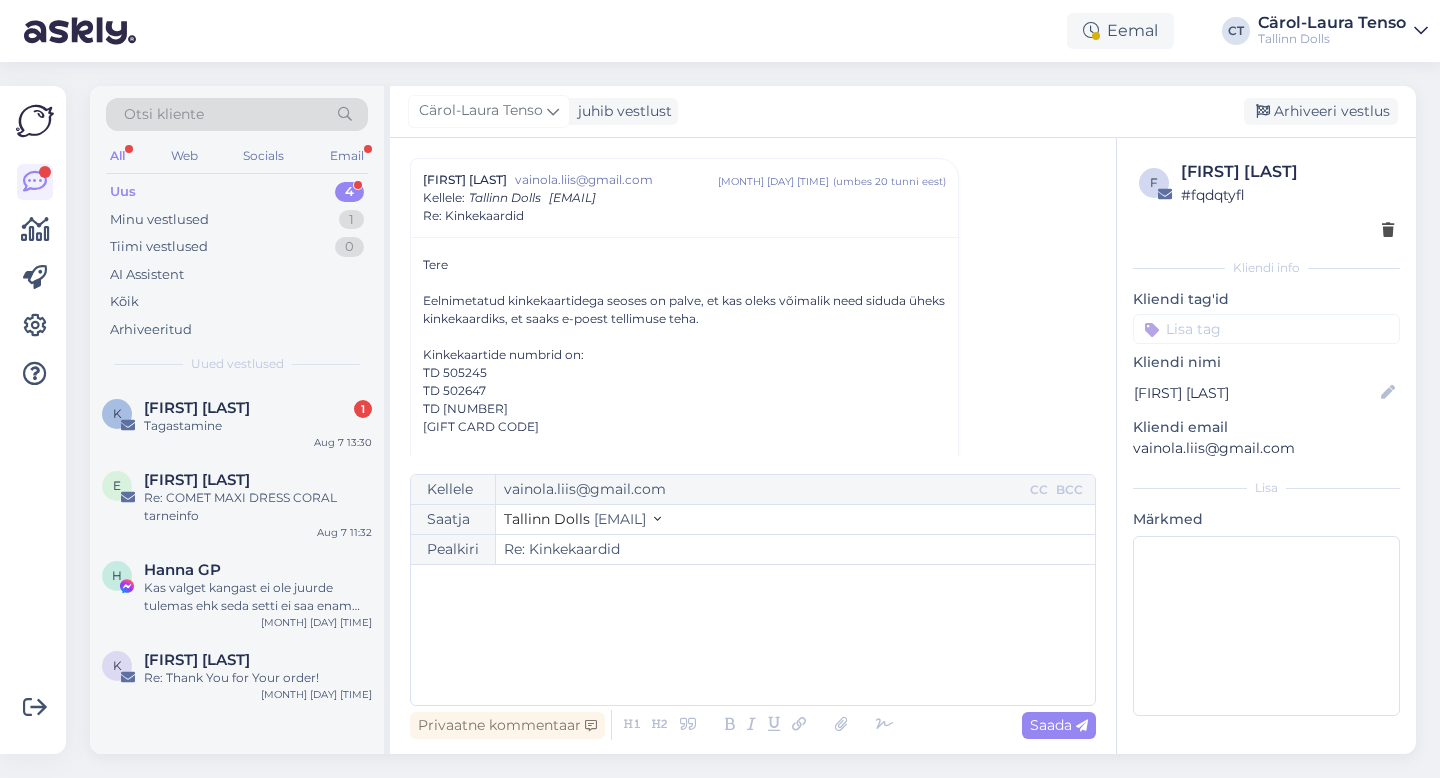 click on "﻿" at bounding box center (753, 635) 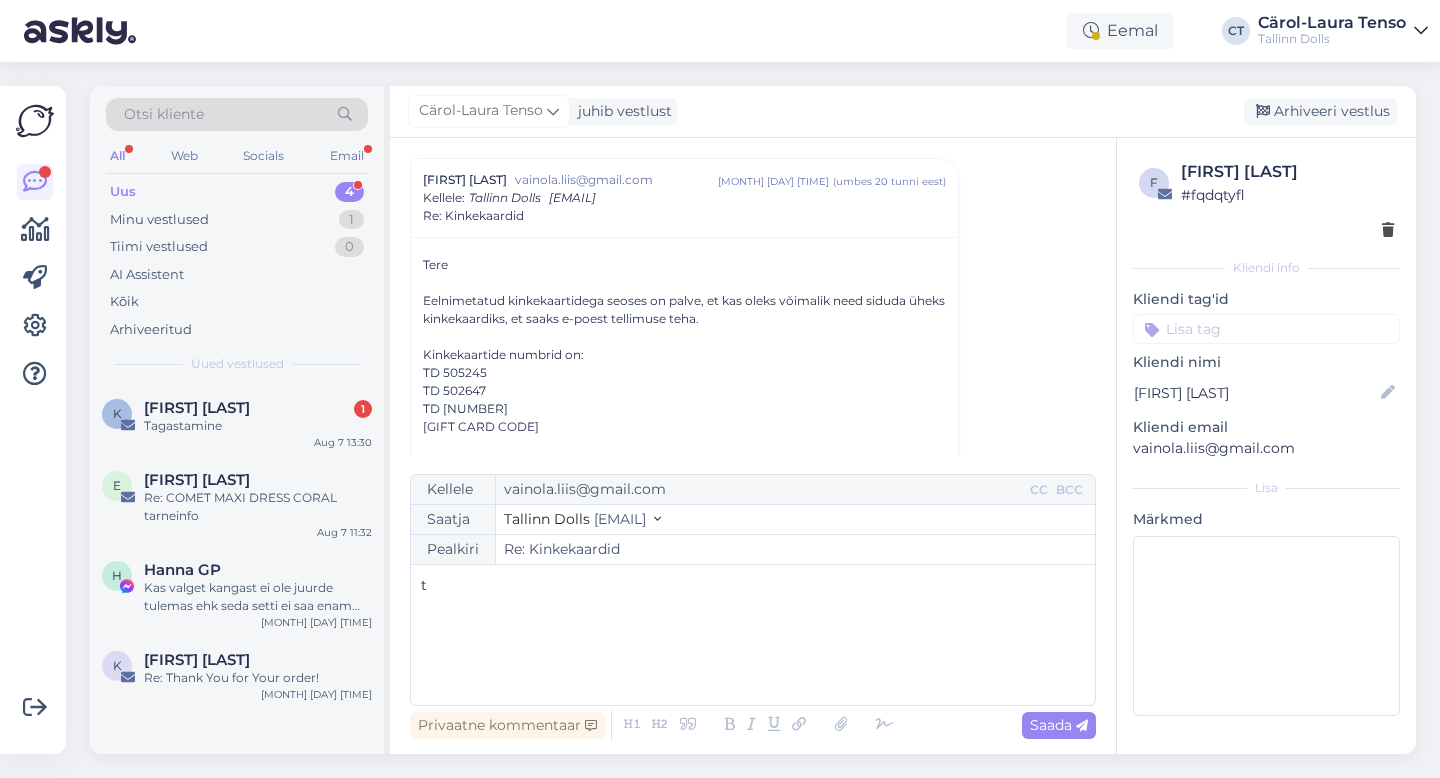 type 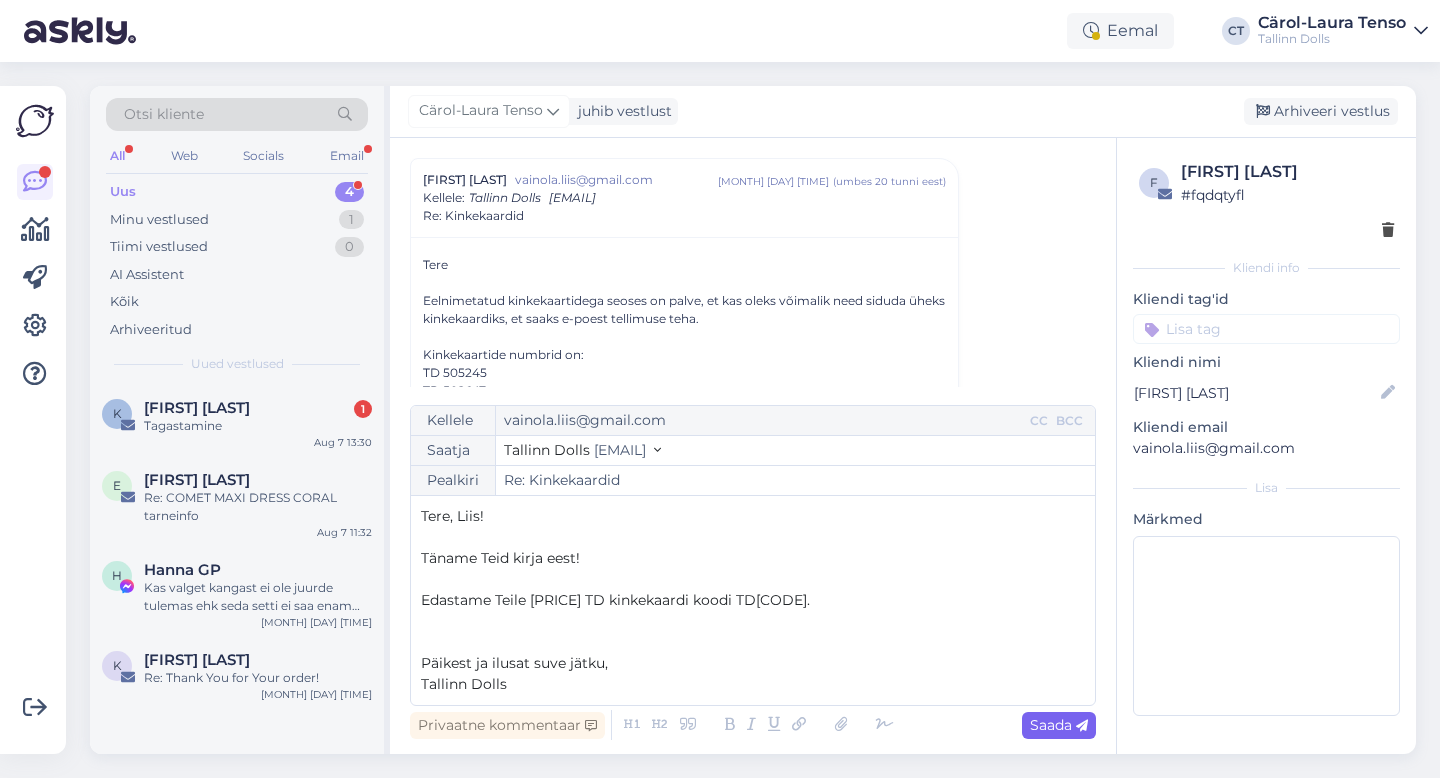 click on "Saada" at bounding box center (1059, 725) 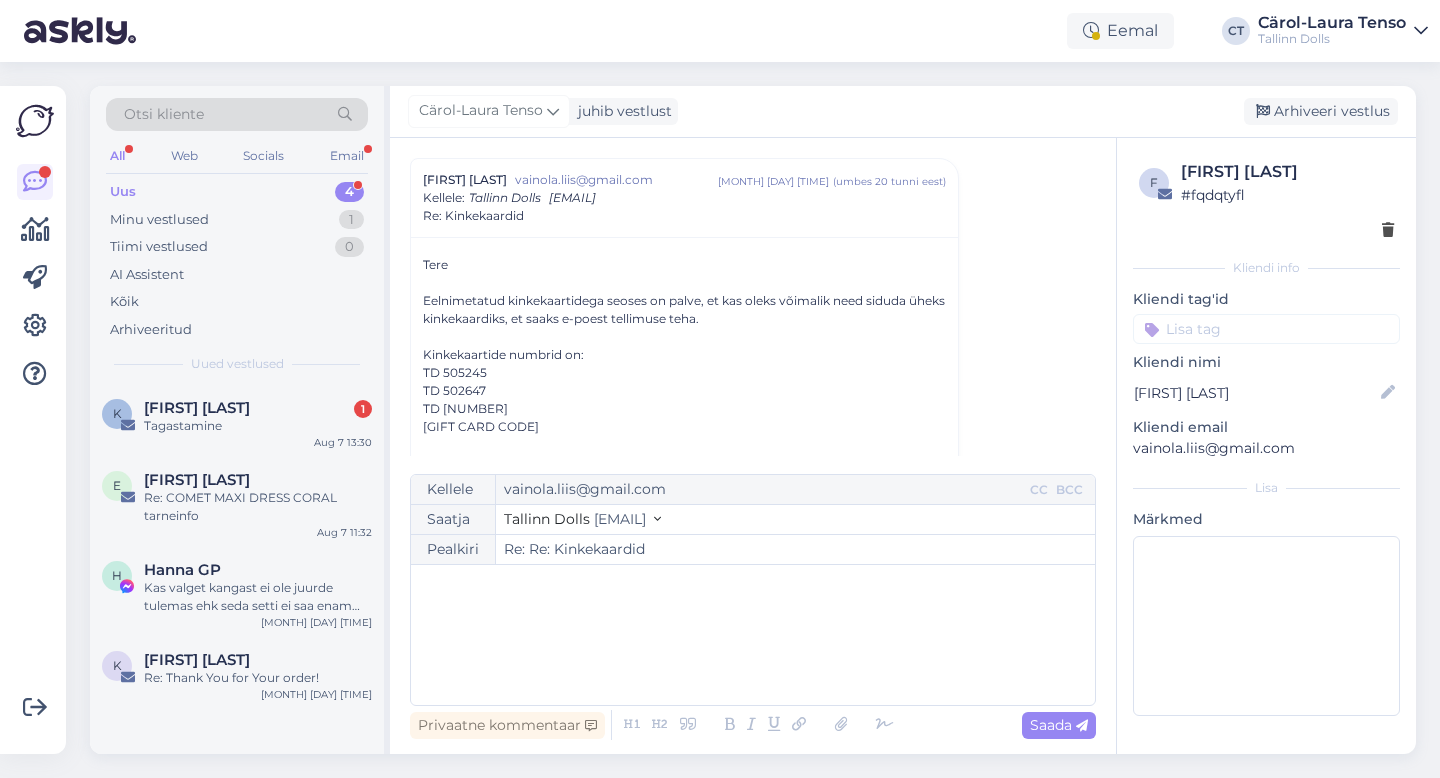 type on "Re: Kinkekaardid" 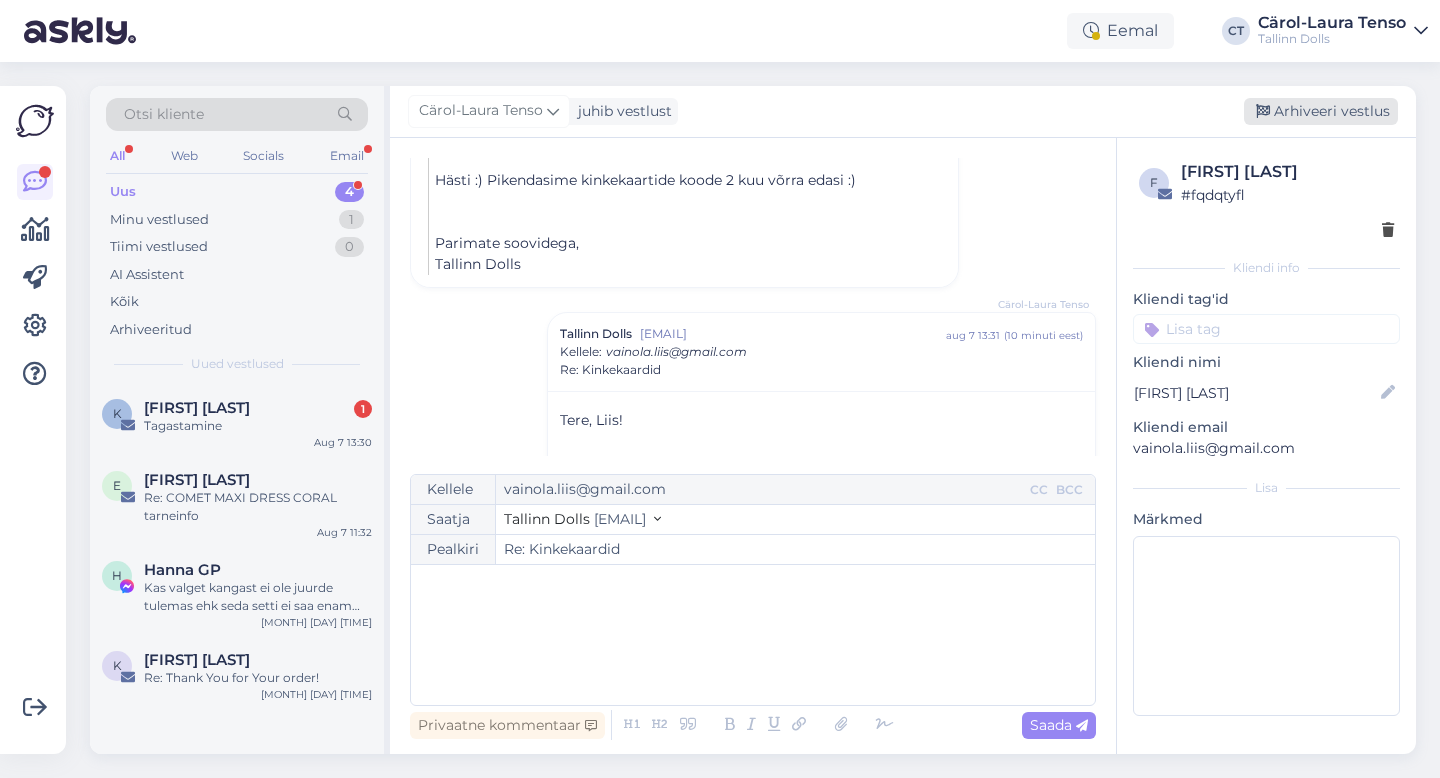 click on "Arhiveeri vestlus" at bounding box center [1321, 111] 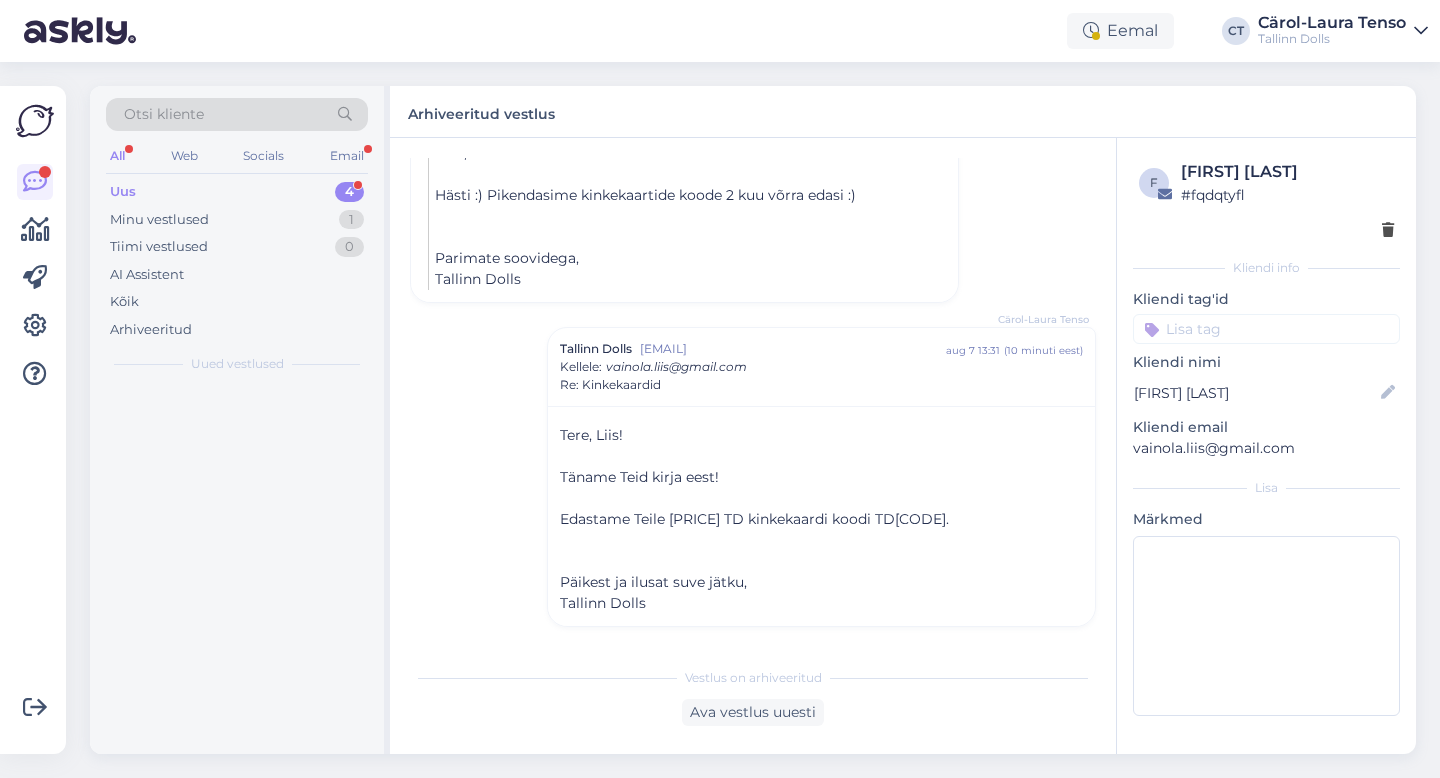 scroll, scrollTop: 2286, scrollLeft: 0, axis: vertical 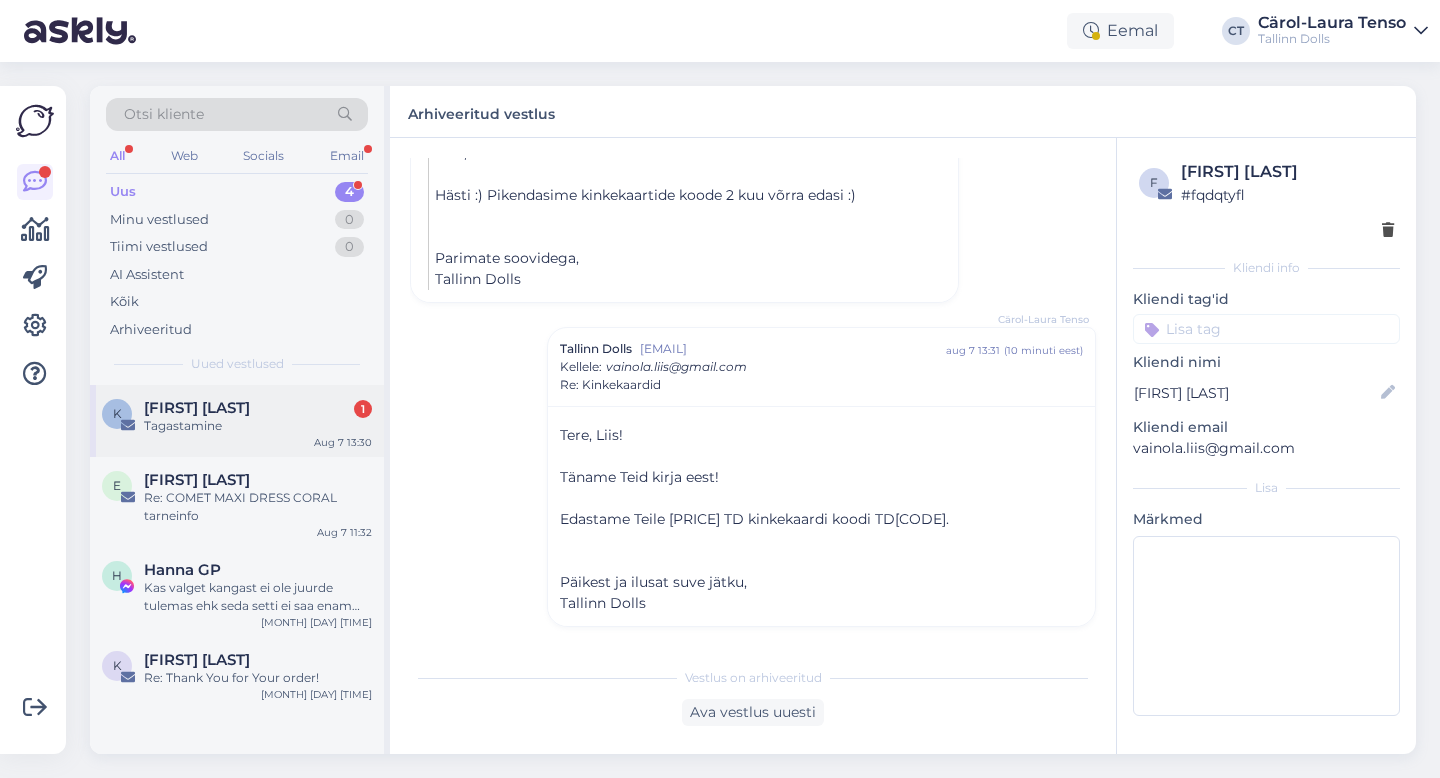 click on "[NAME] 1" at bounding box center (258, 408) 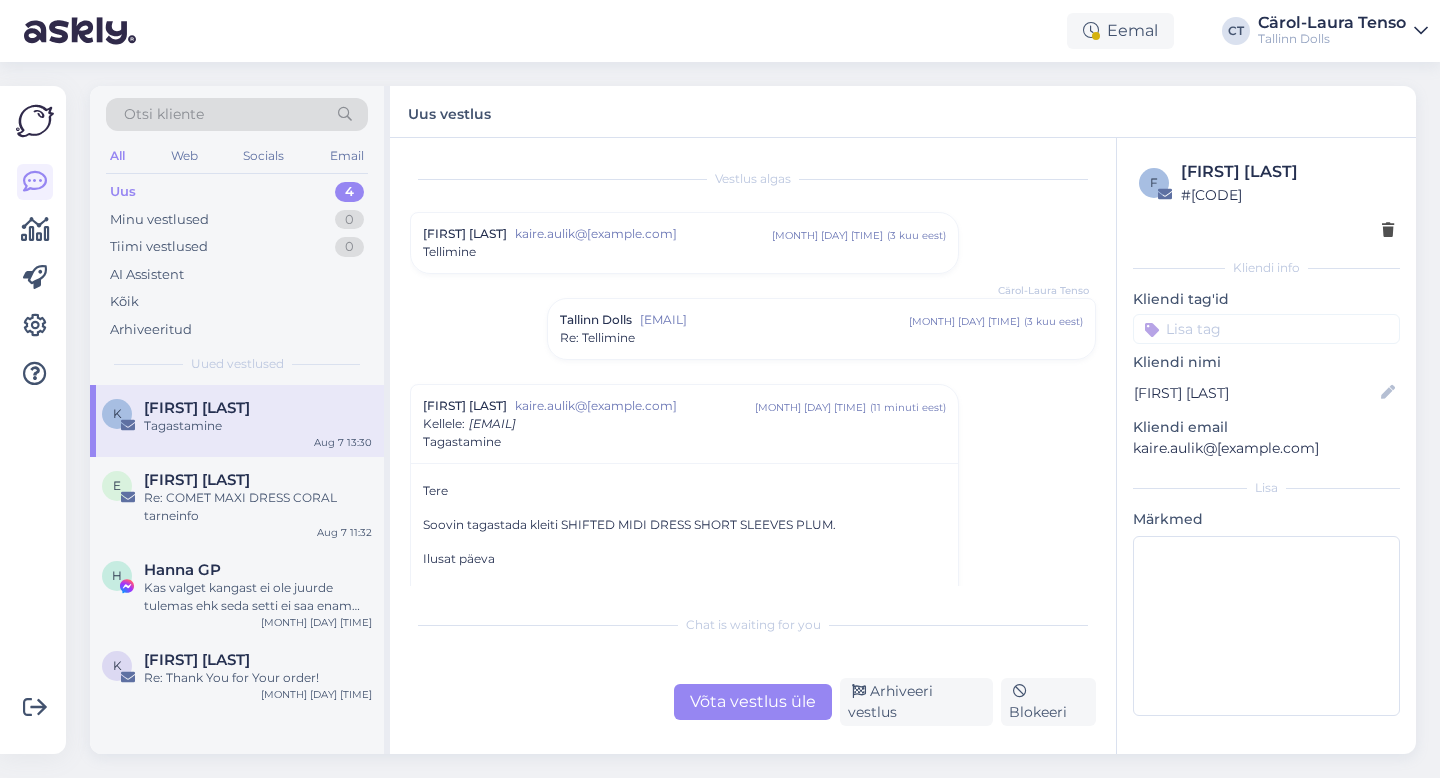 scroll, scrollTop: 79, scrollLeft: 0, axis: vertical 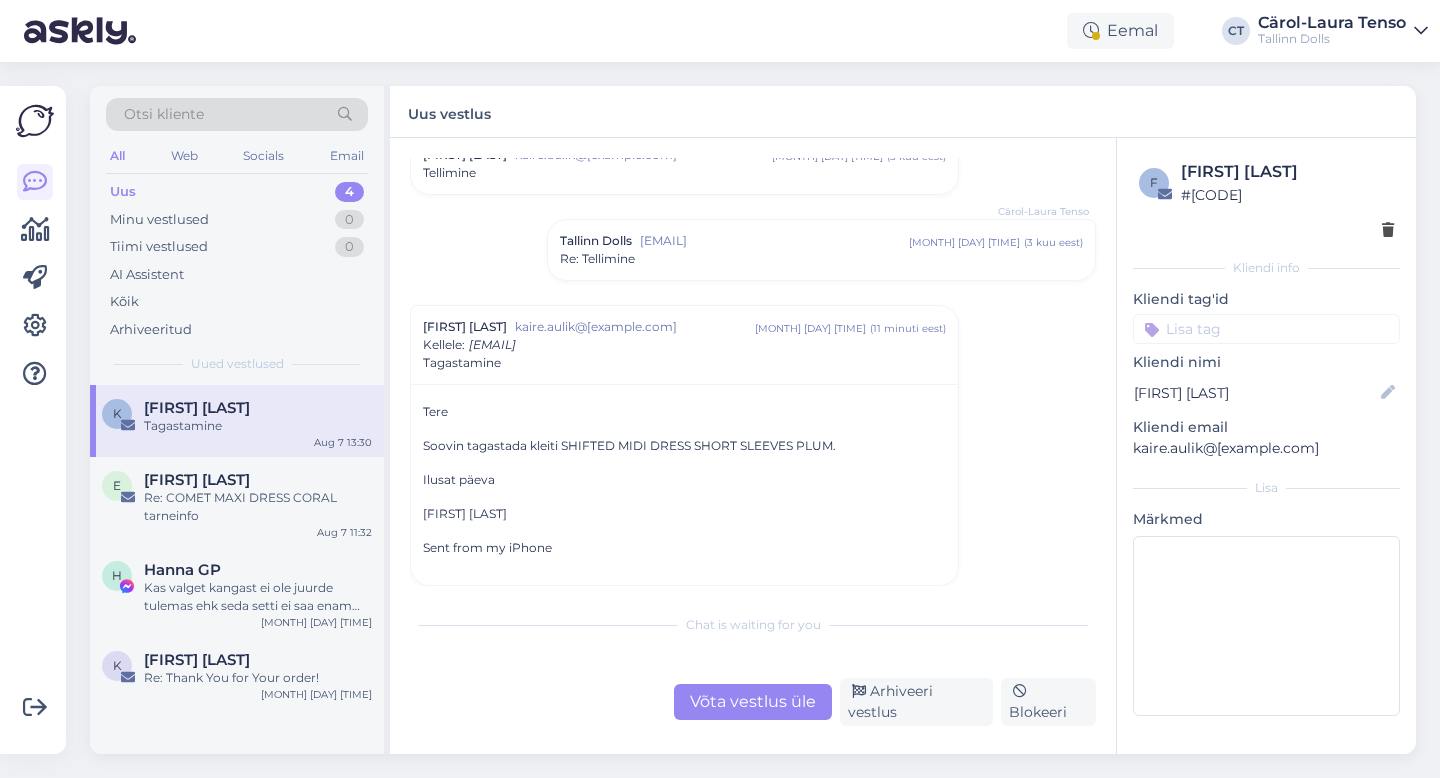 click on "Võta vestlus üle" at bounding box center (753, 702) 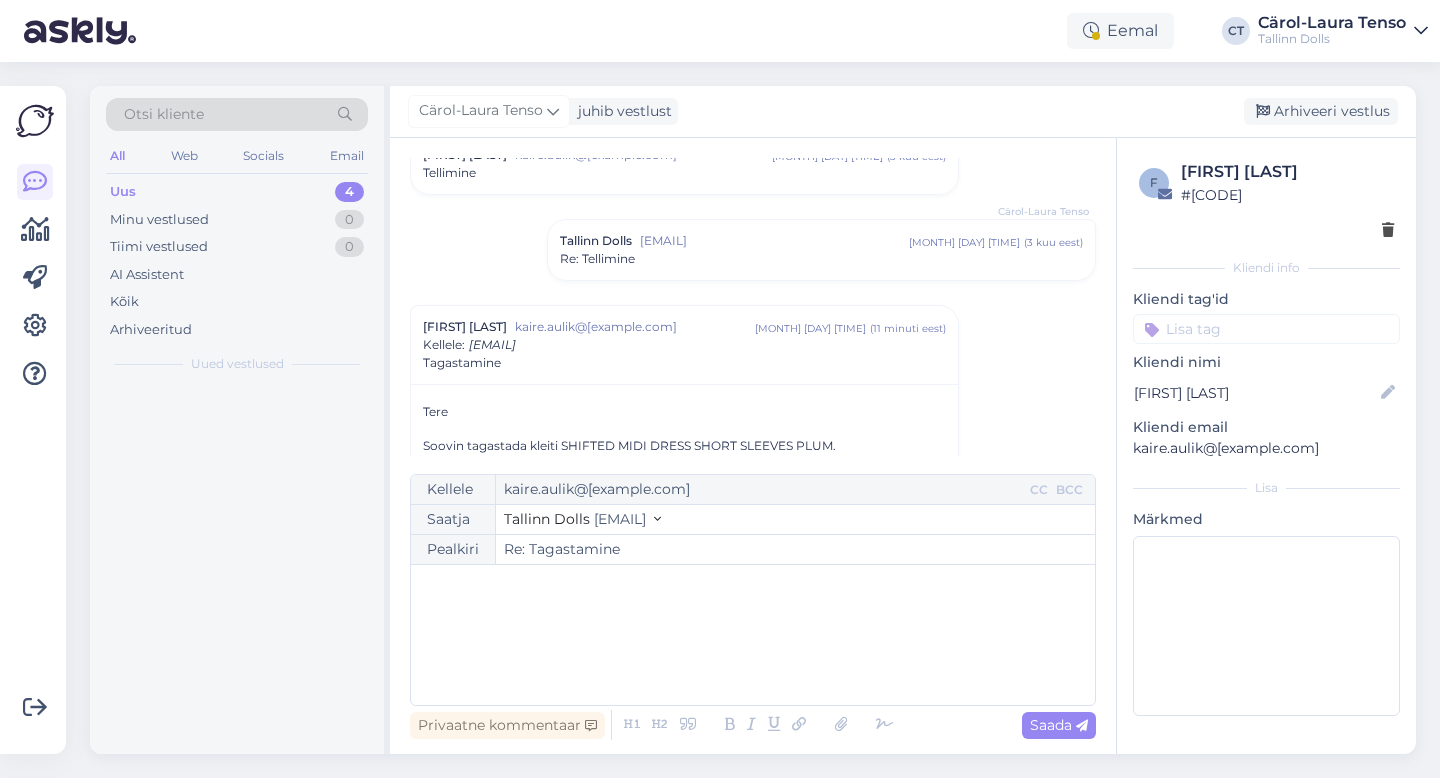 scroll, scrollTop: 221, scrollLeft: 0, axis: vertical 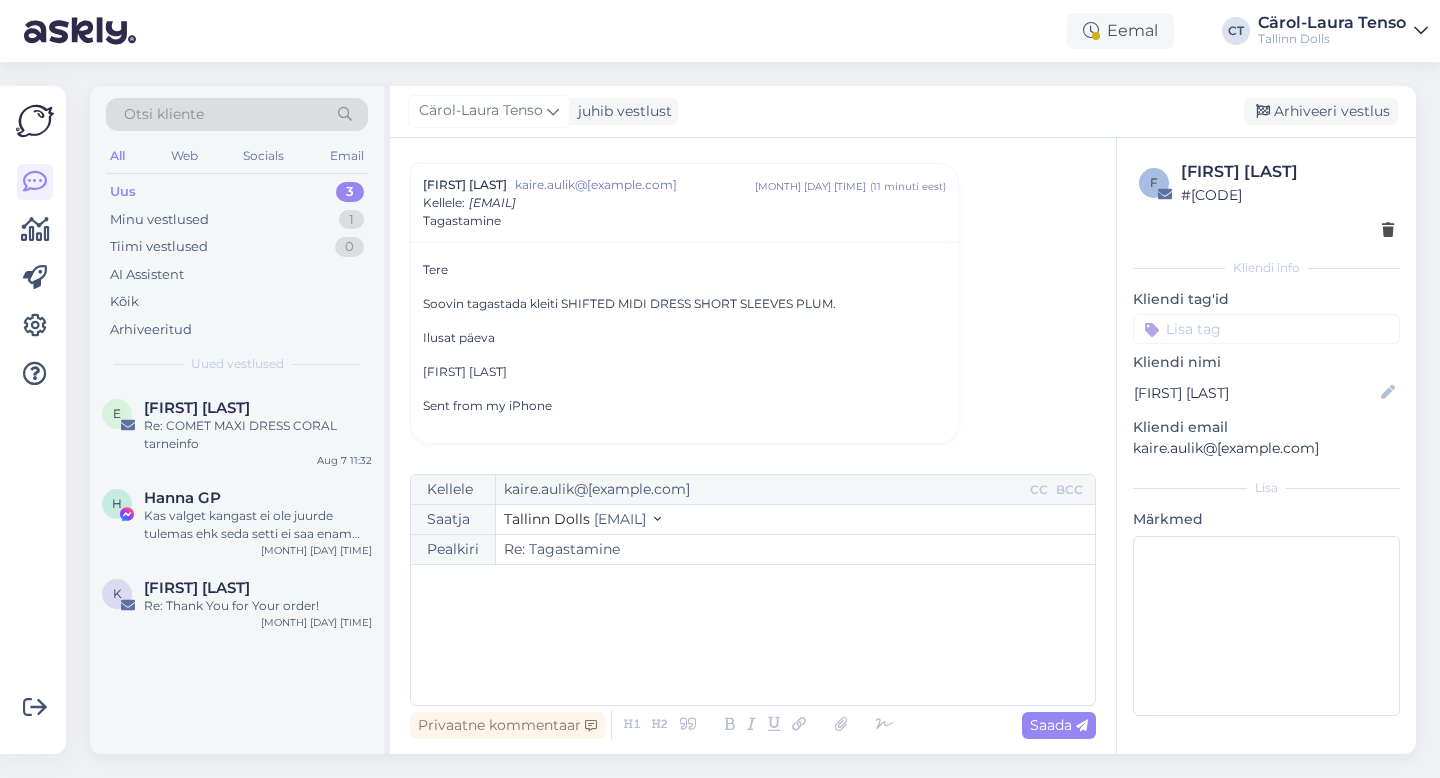 click on "﻿" at bounding box center (753, 635) 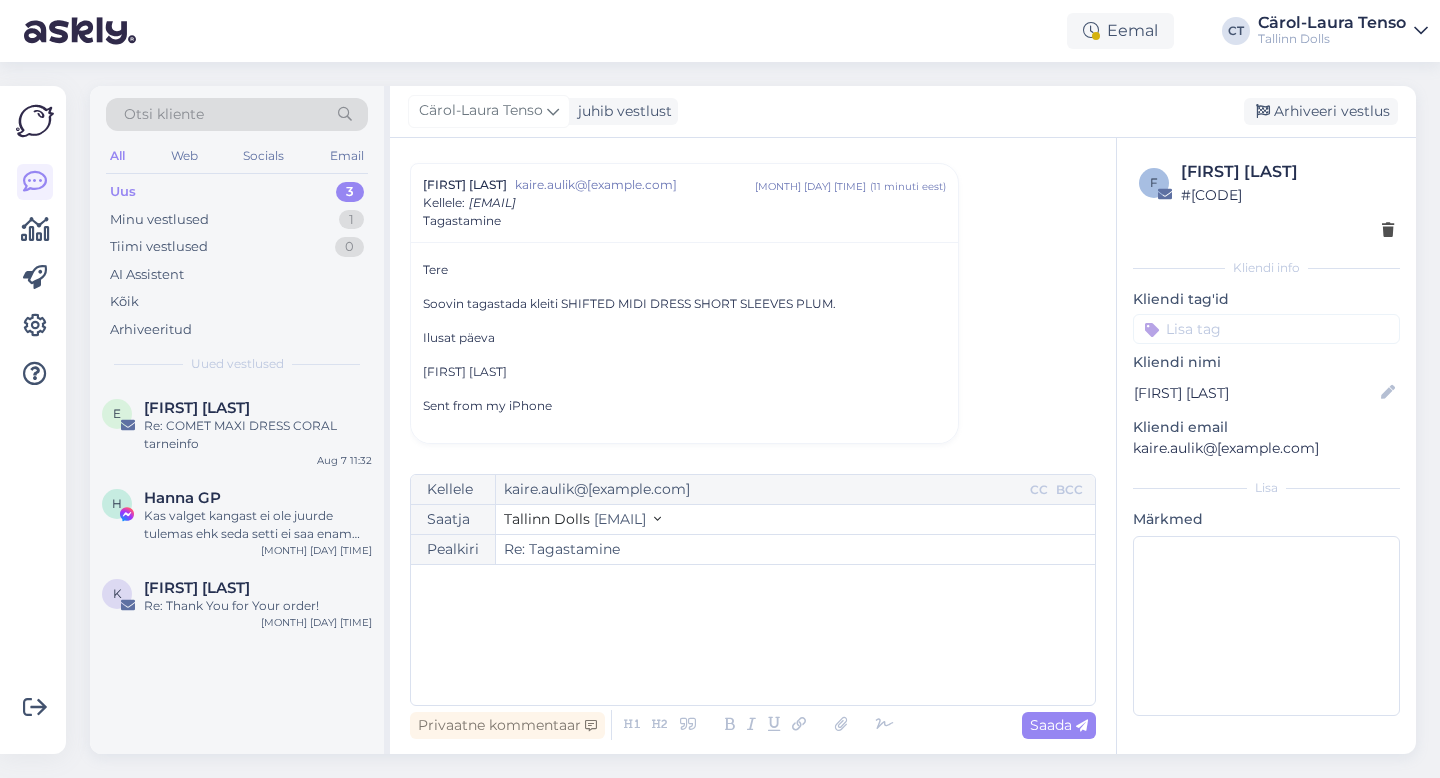 click on "﻿" at bounding box center [753, 635] 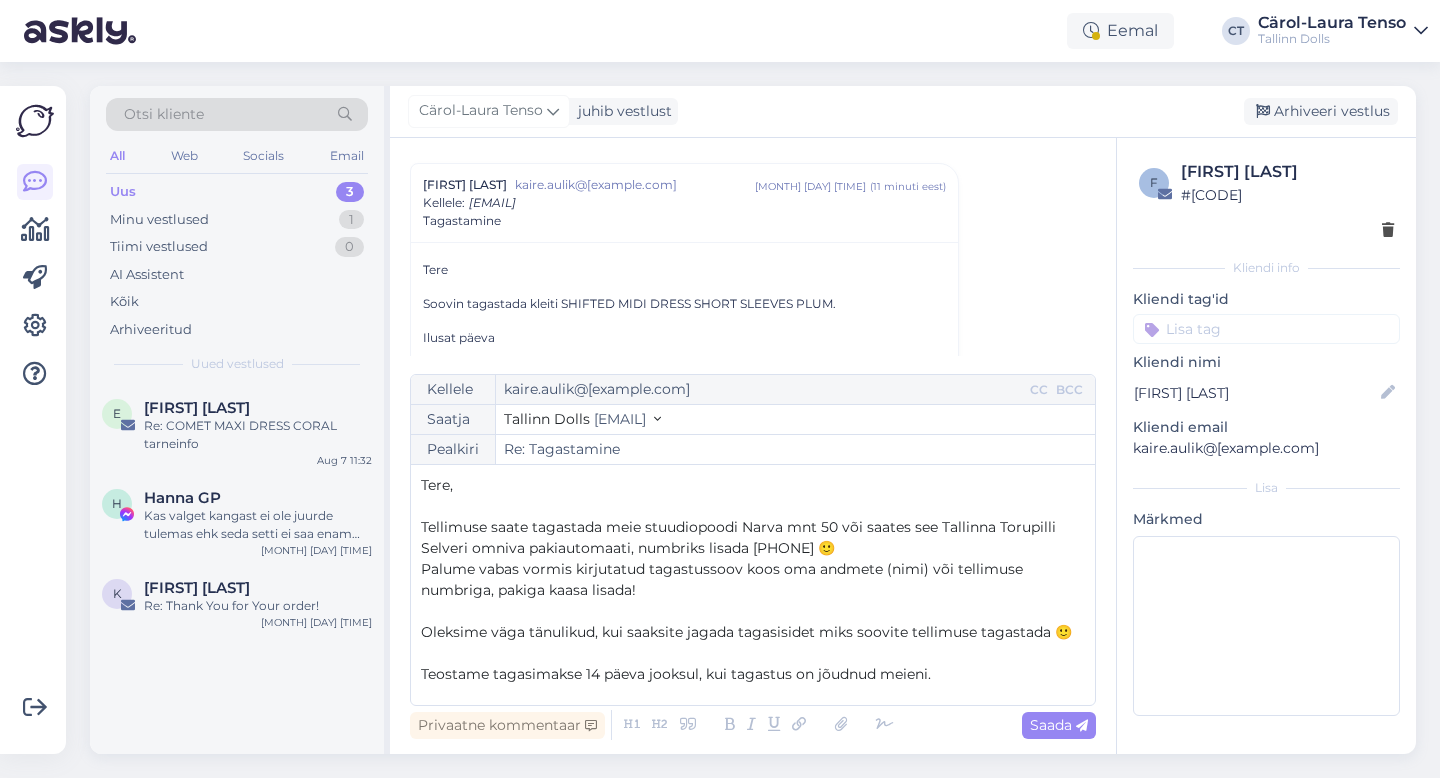 scroll, scrollTop: 74, scrollLeft: 0, axis: vertical 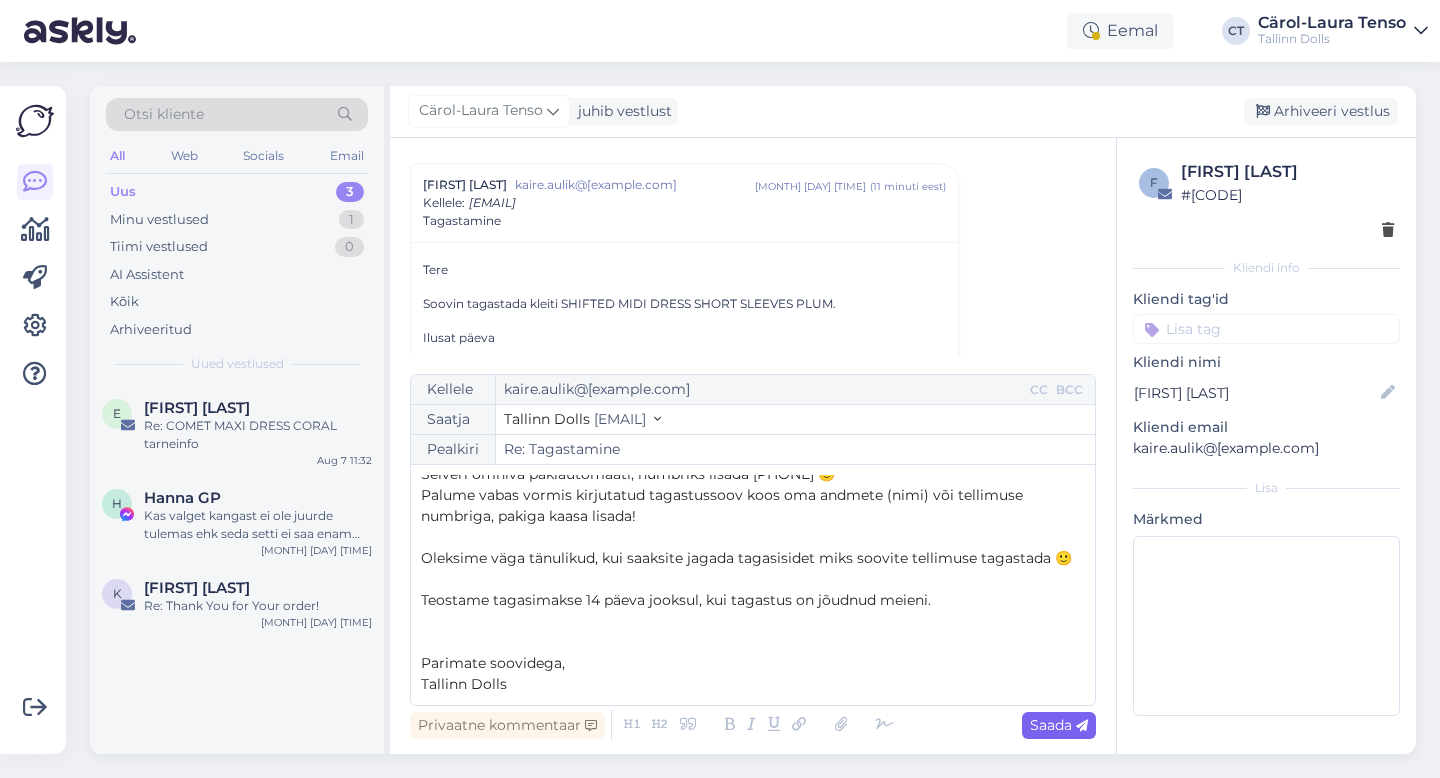 click at bounding box center [1082, 726] 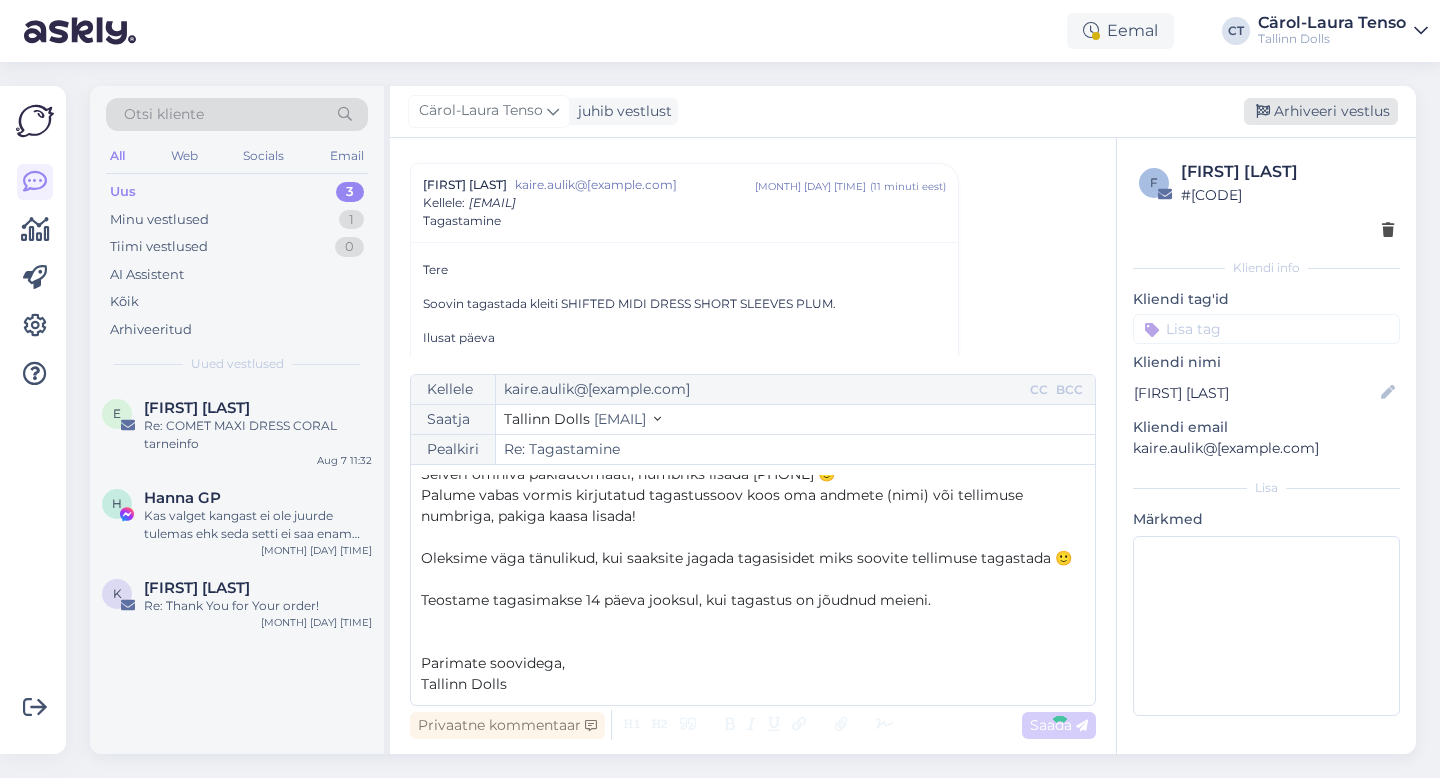 type on "Re: Re: Tagastamine" 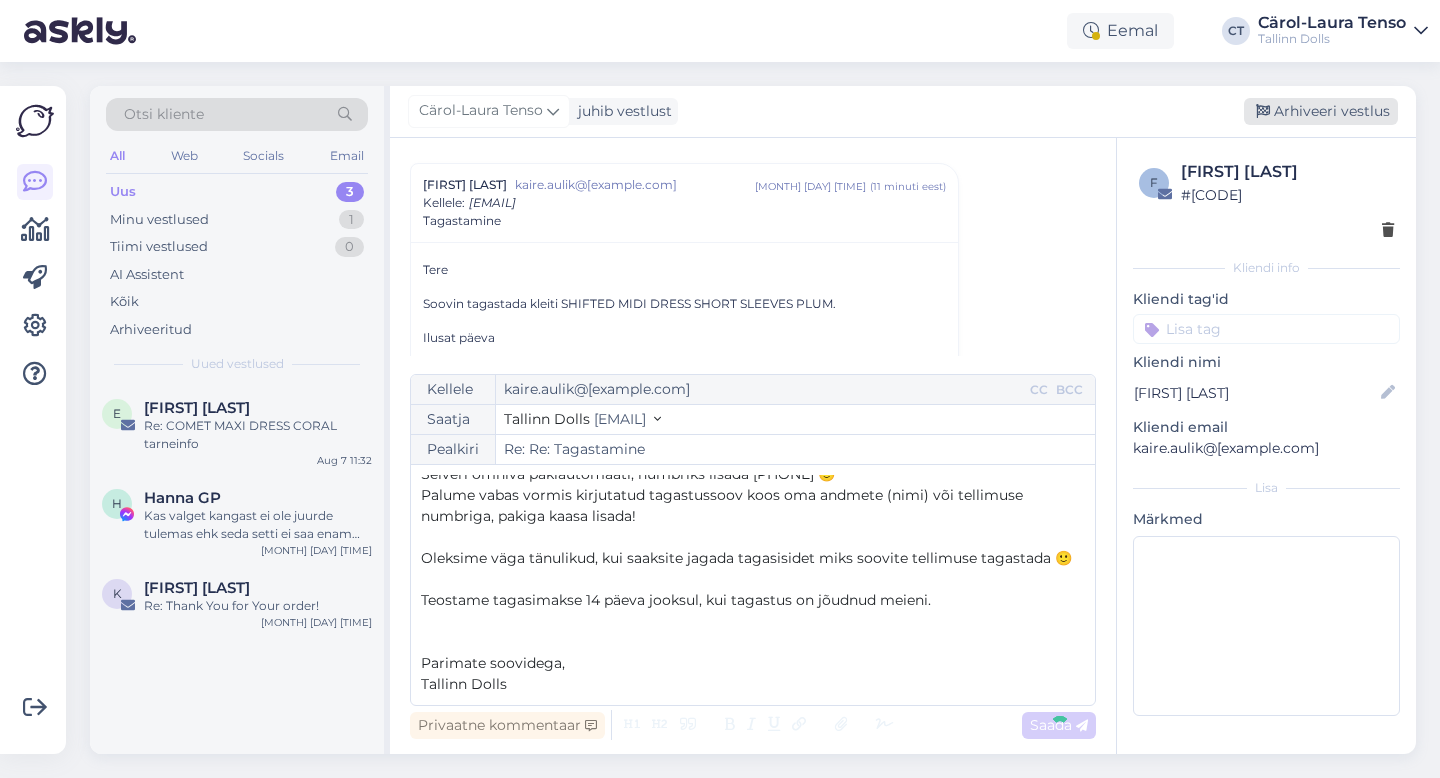 scroll, scrollTop: 377, scrollLeft: 0, axis: vertical 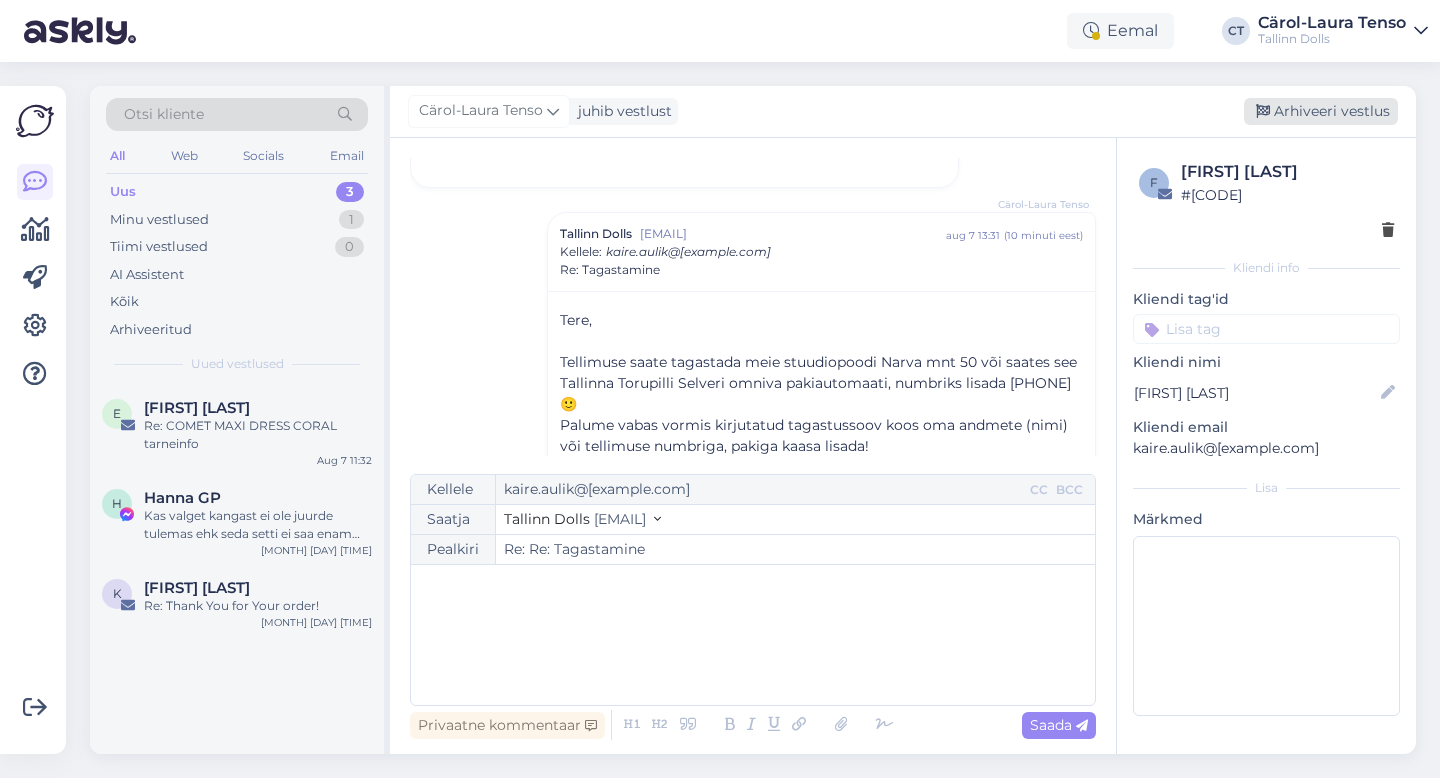 click on "Arhiveeri vestlus" at bounding box center (1321, 111) 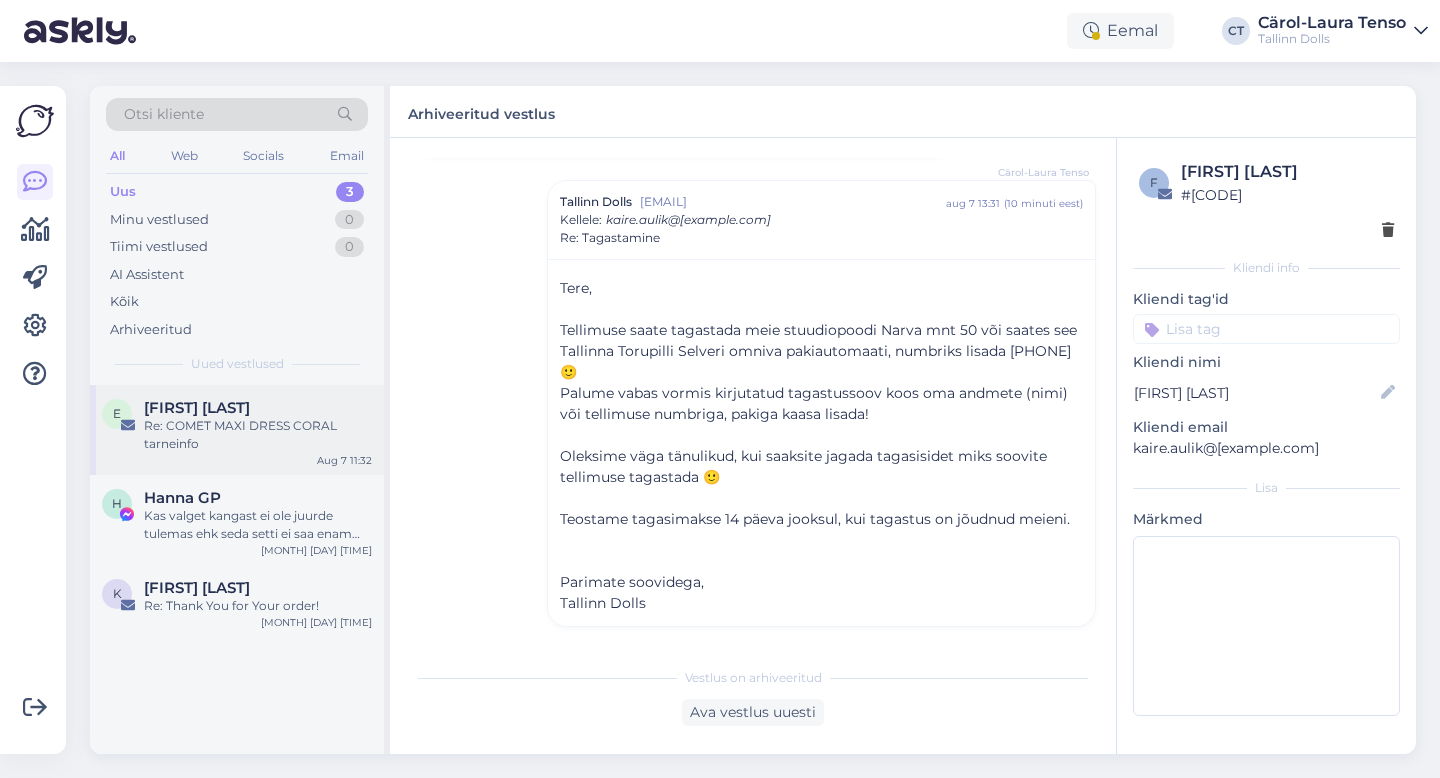 click on "[FIRST] [LAST]" at bounding box center (258, 408) 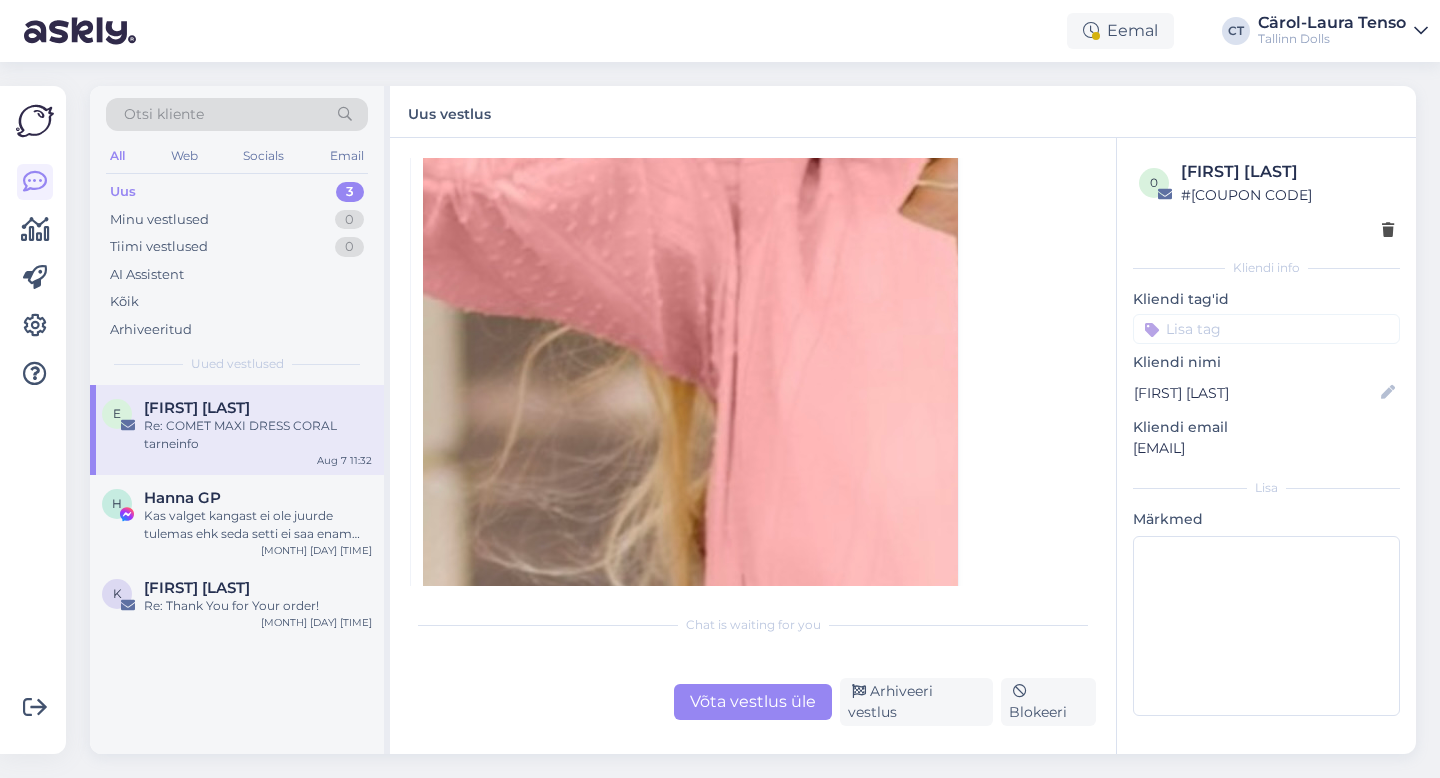 scroll, scrollTop: 44, scrollLeft: 0, axis: vertical 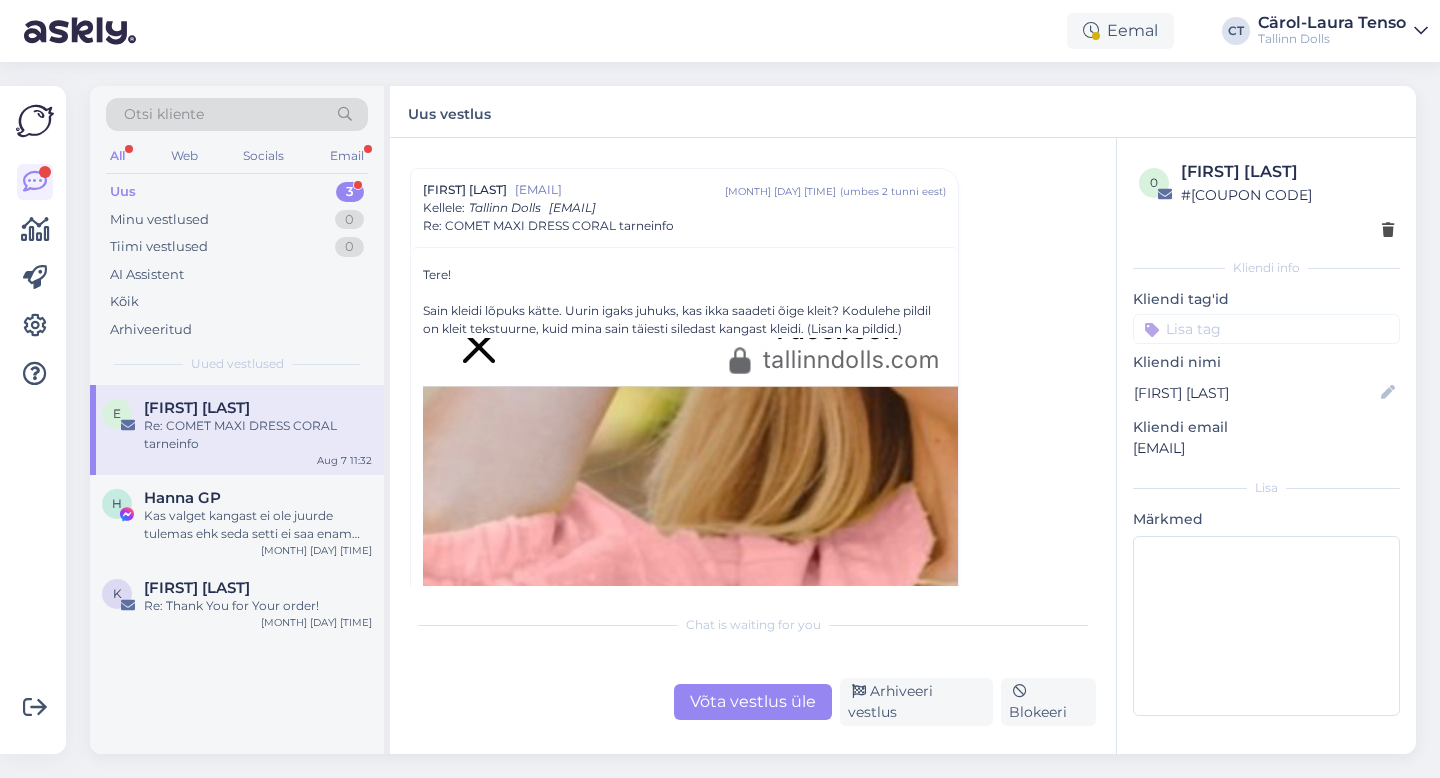 click on "Uus 3" at bounding box center [237, 192] 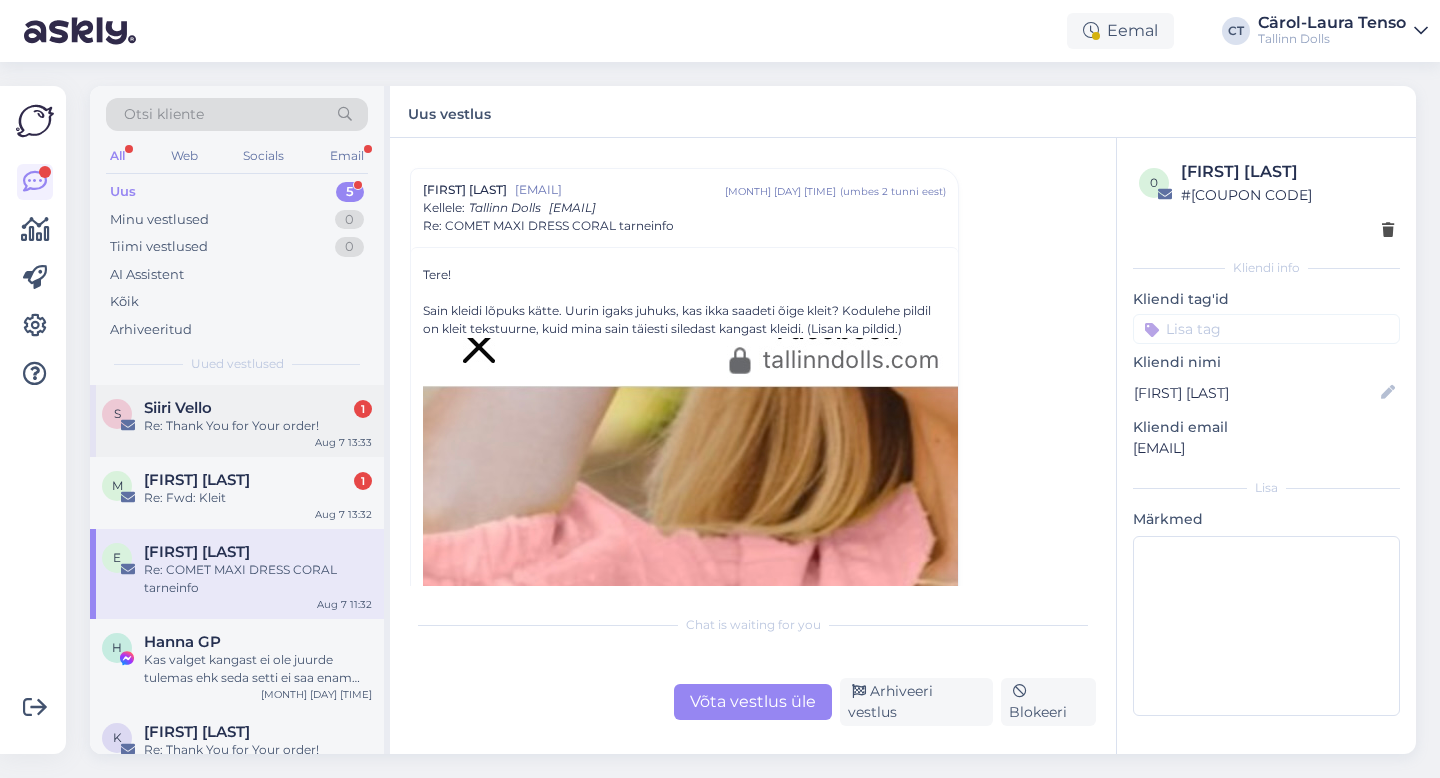 click on "Siiri Vello" at bounding box center (178, 408) 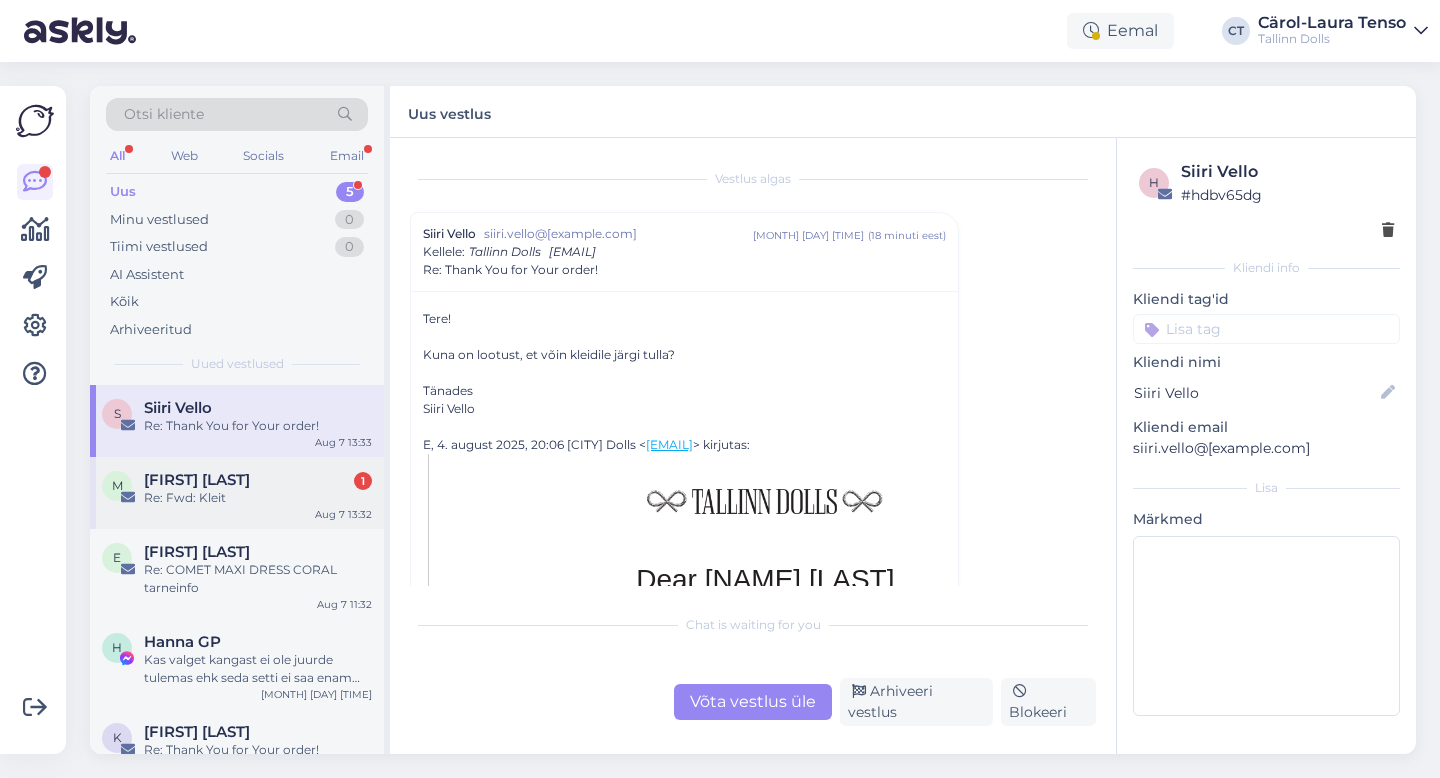 click on "[INITIAL] [LAST_NAME] [INITIAL] Re: Fwd: Kleit [MONTH] [DAY] [TIME]" at bounding box center [237, 493] 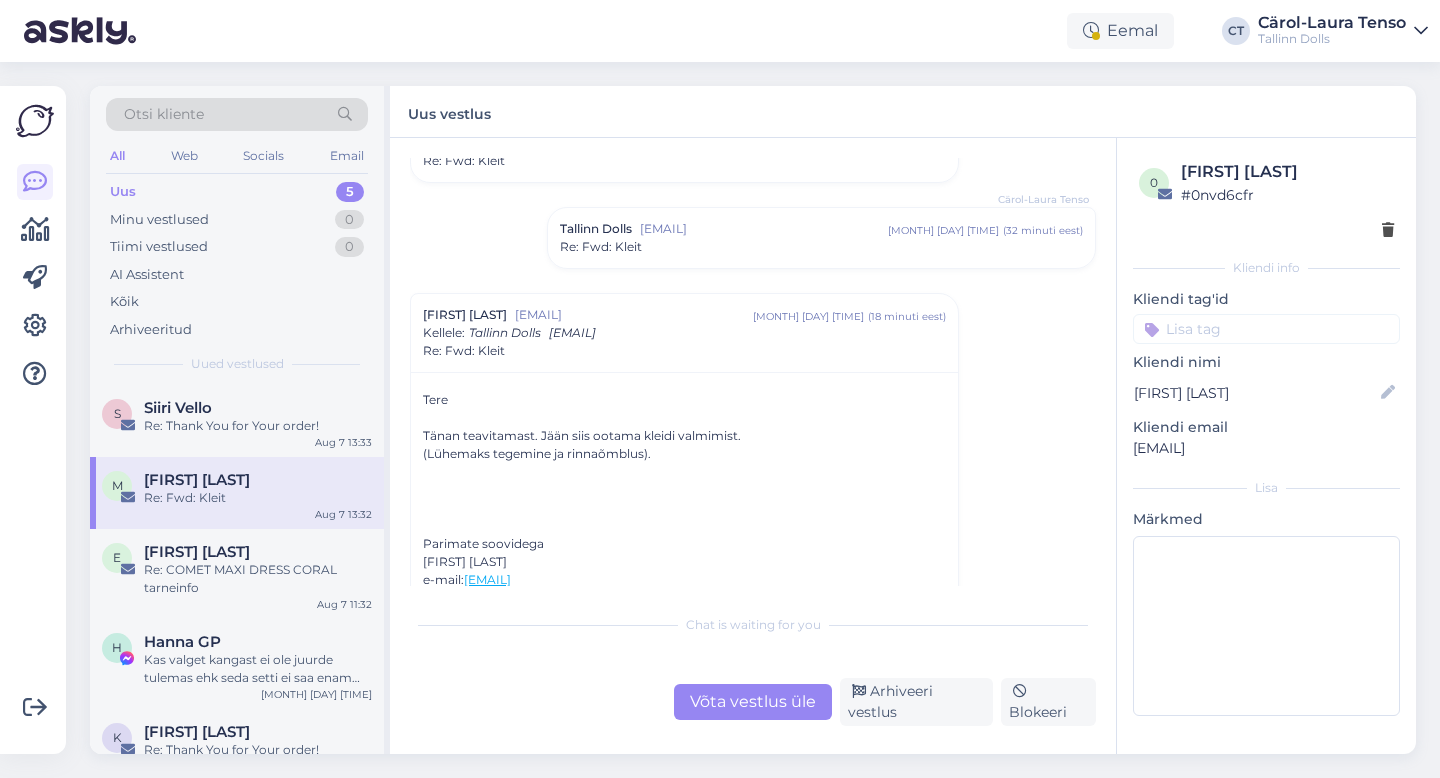 scroll, scrollTop: 1039, scrollLeft: 0, axis: vertical 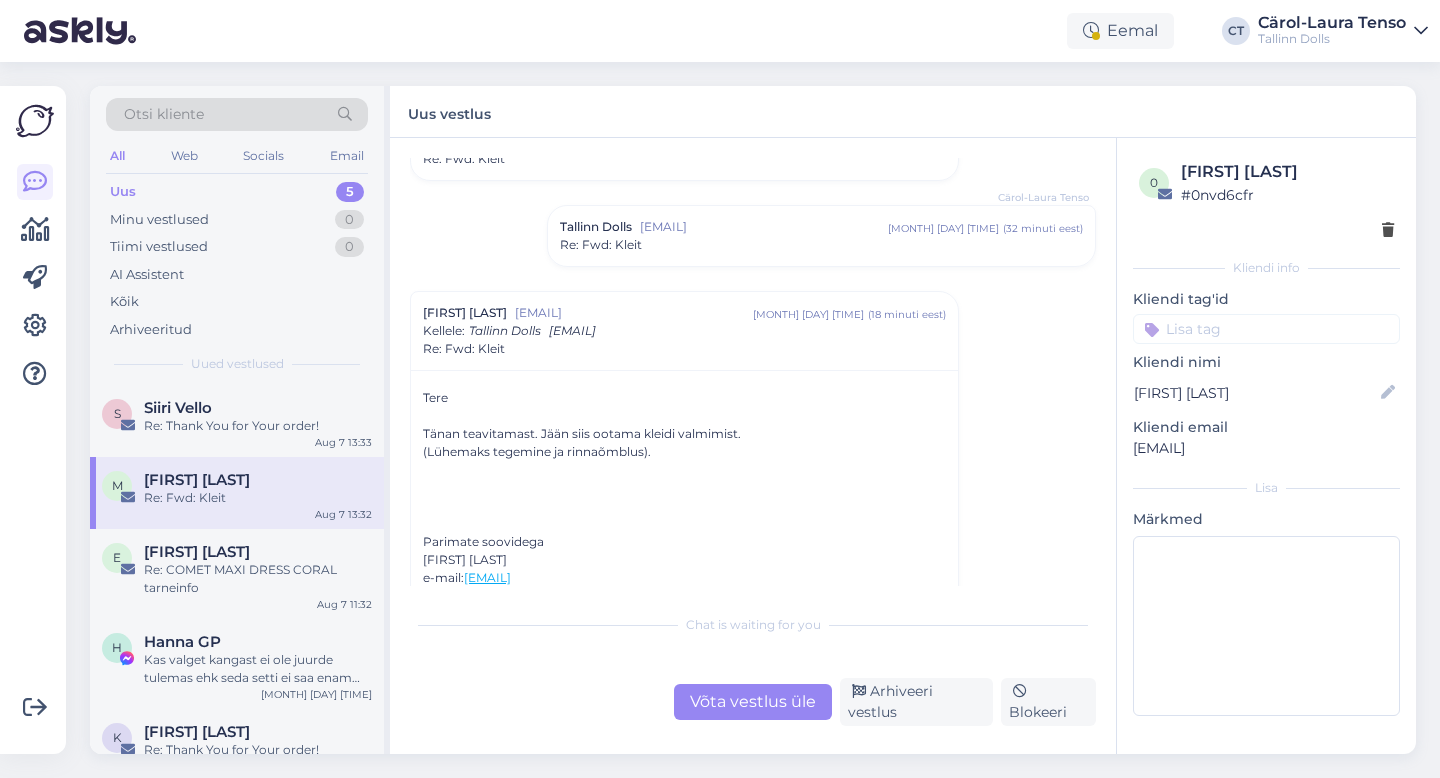 click on "Võta vestlus üle" at bounding box center (753, 702) 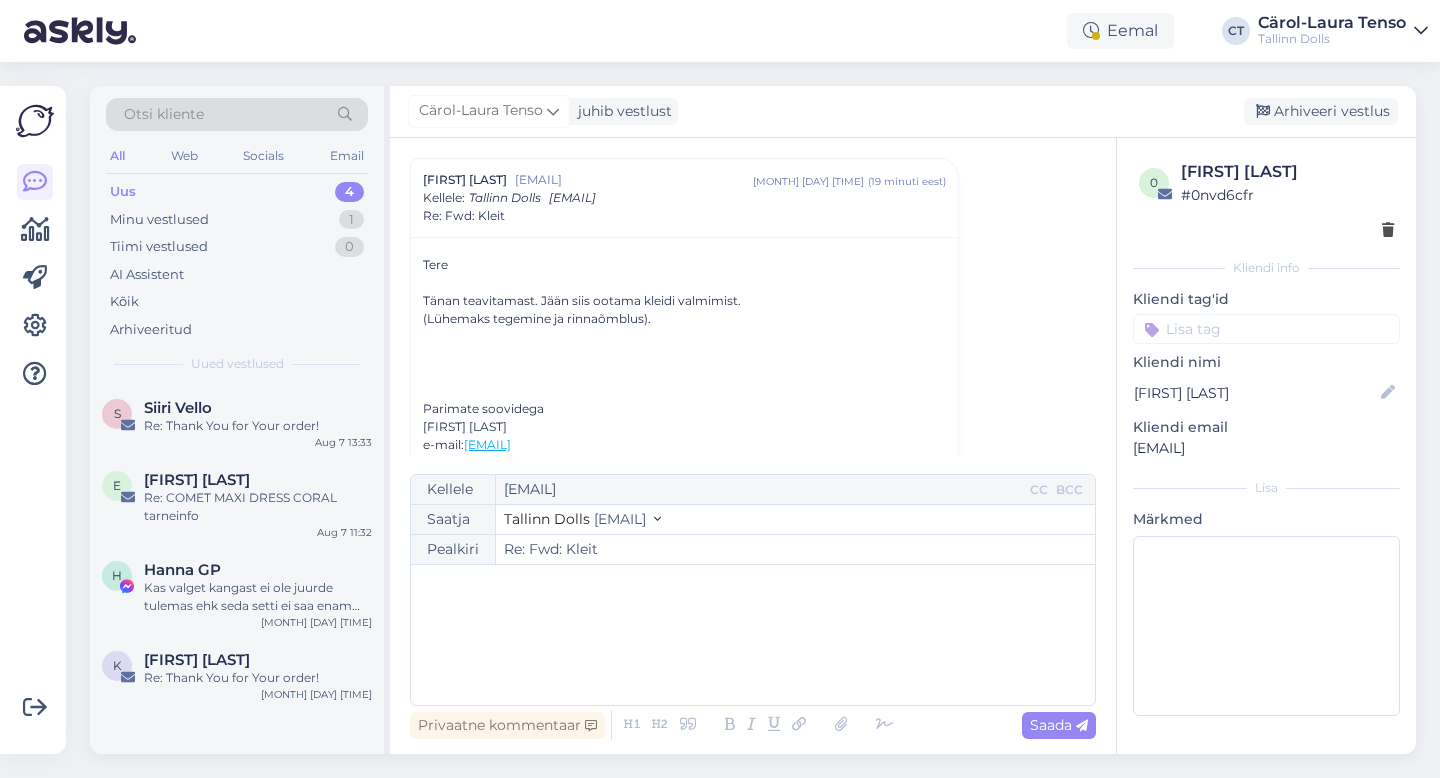 click on "﻿" at bounding box center (753, 635) 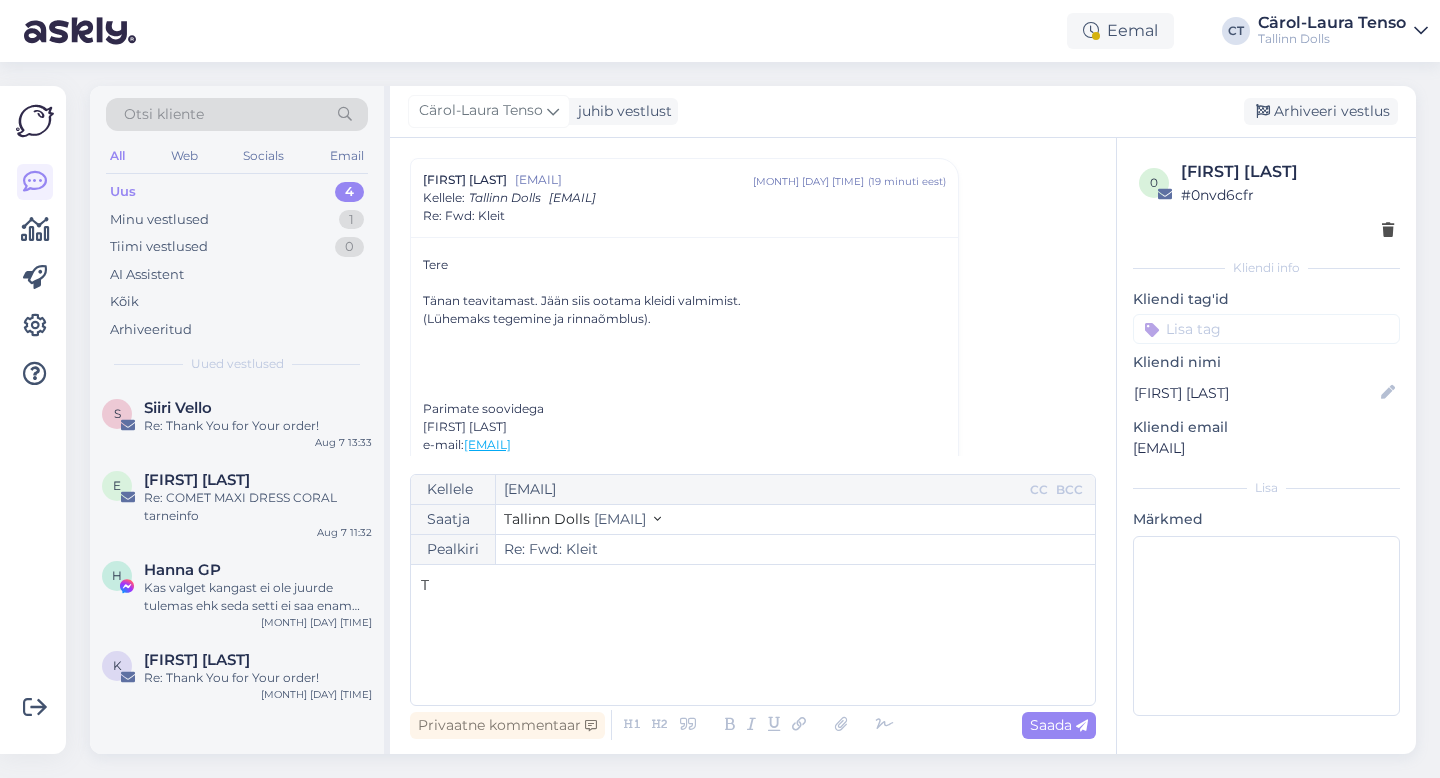 type 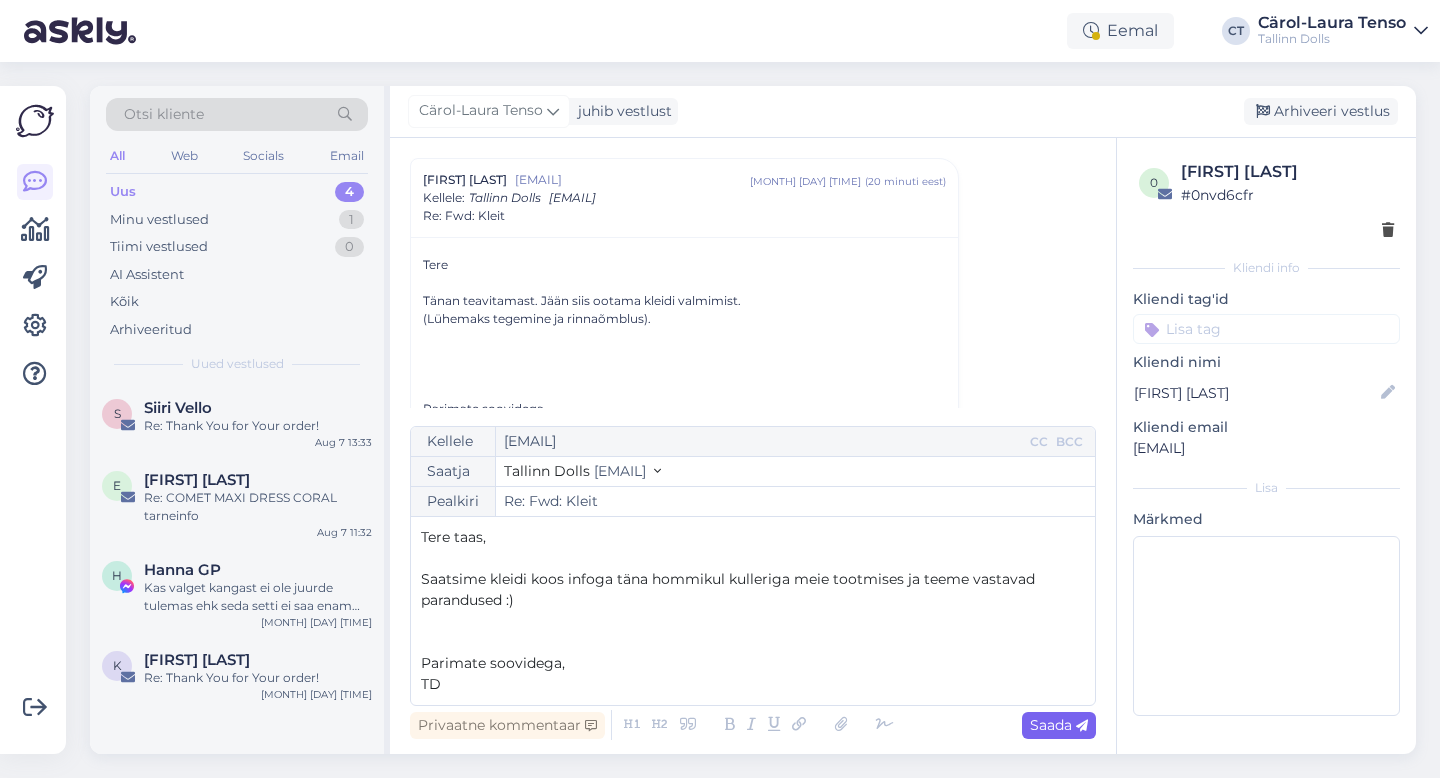 click on "Saada" at bounding box center (1059, 725) 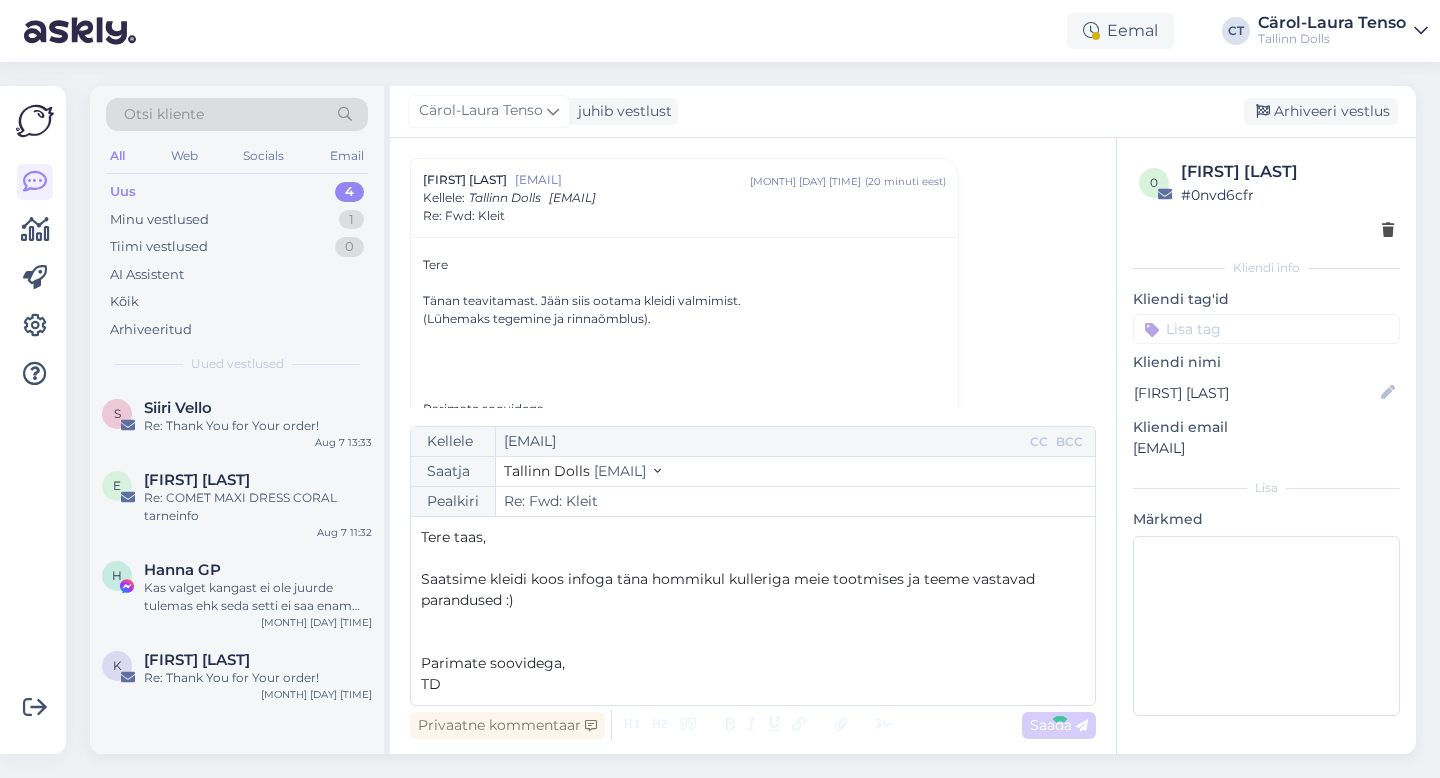 type on "Re: Re: Fwd: Kleit" 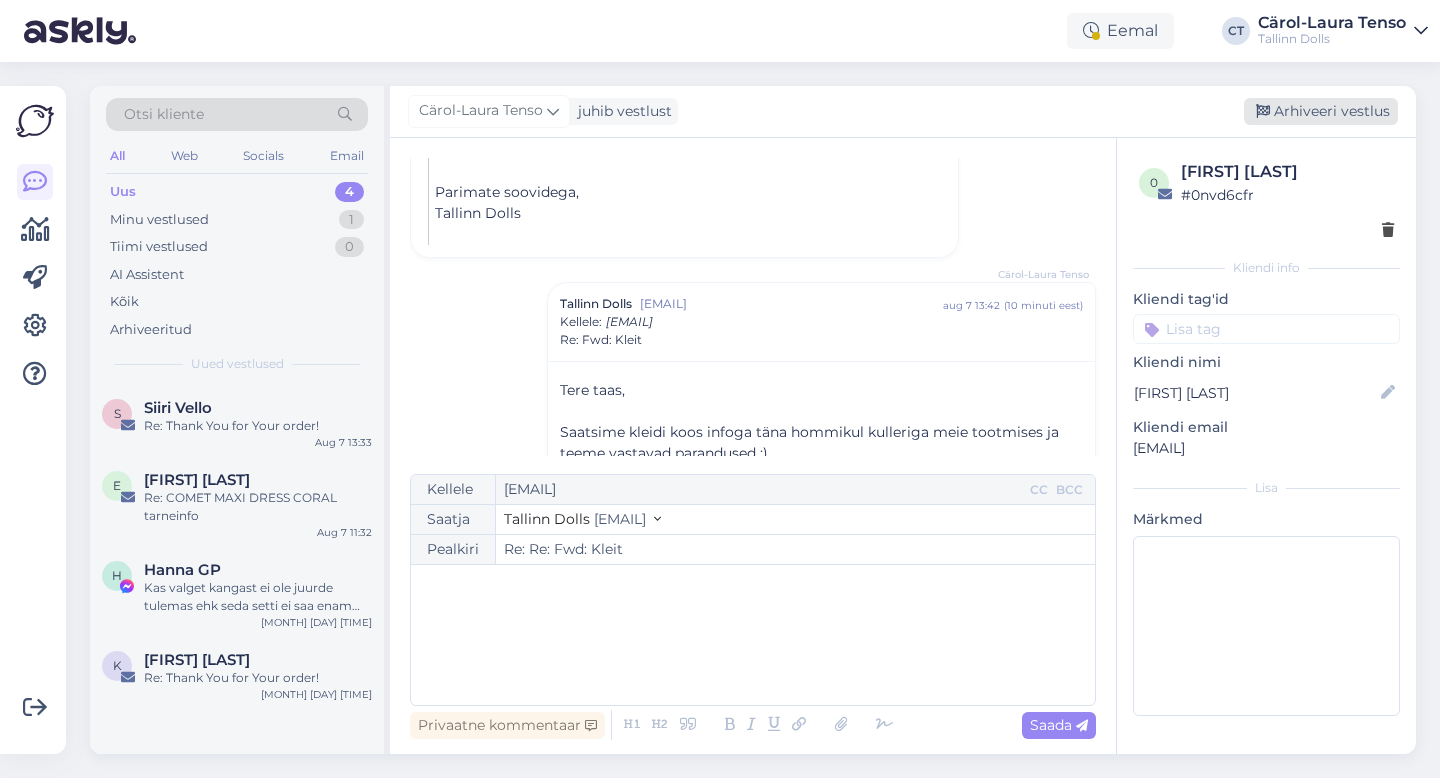 click on "Arhiveeri vestlus" at bounding box center [1321, 111] 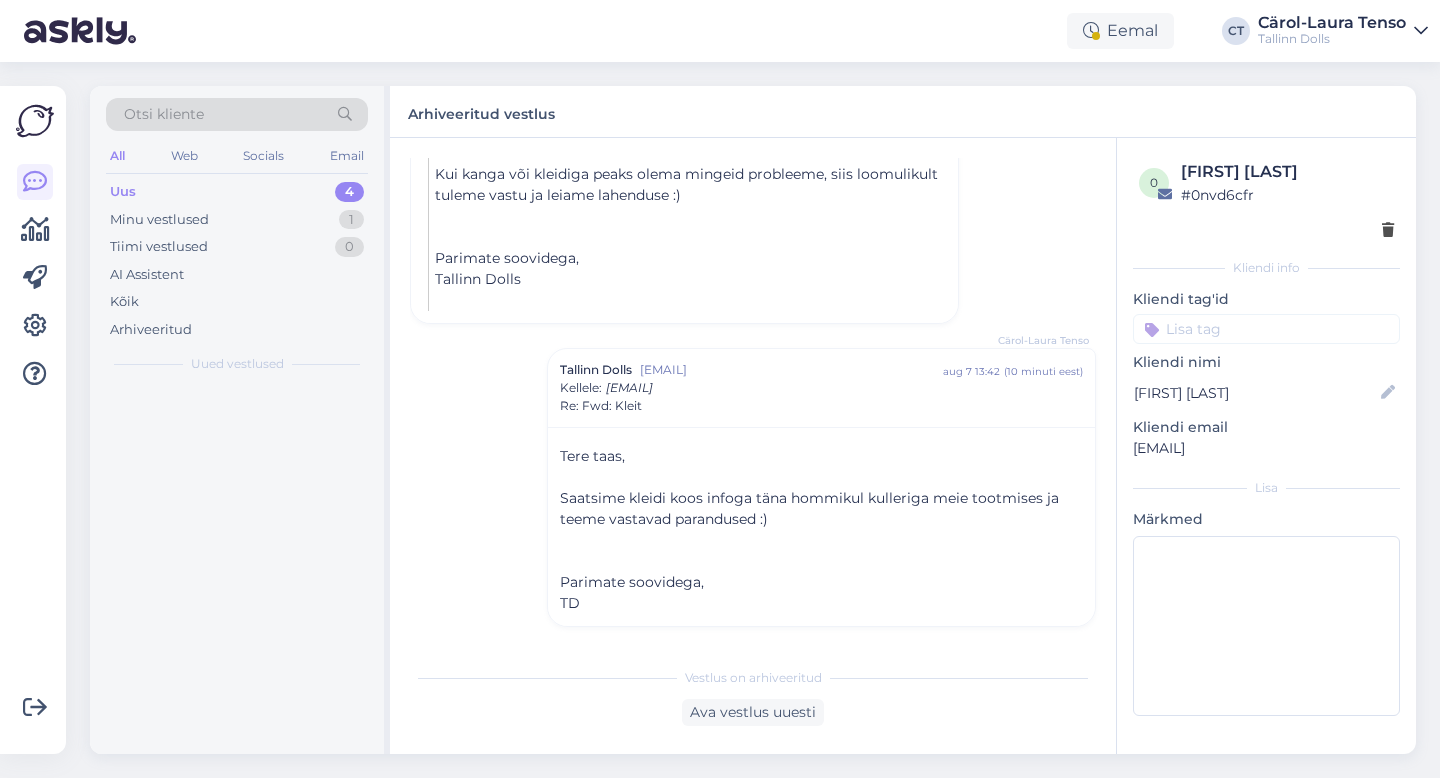 scroll, scrollTop: 1723, scrollLeft: 0, axis: vertical 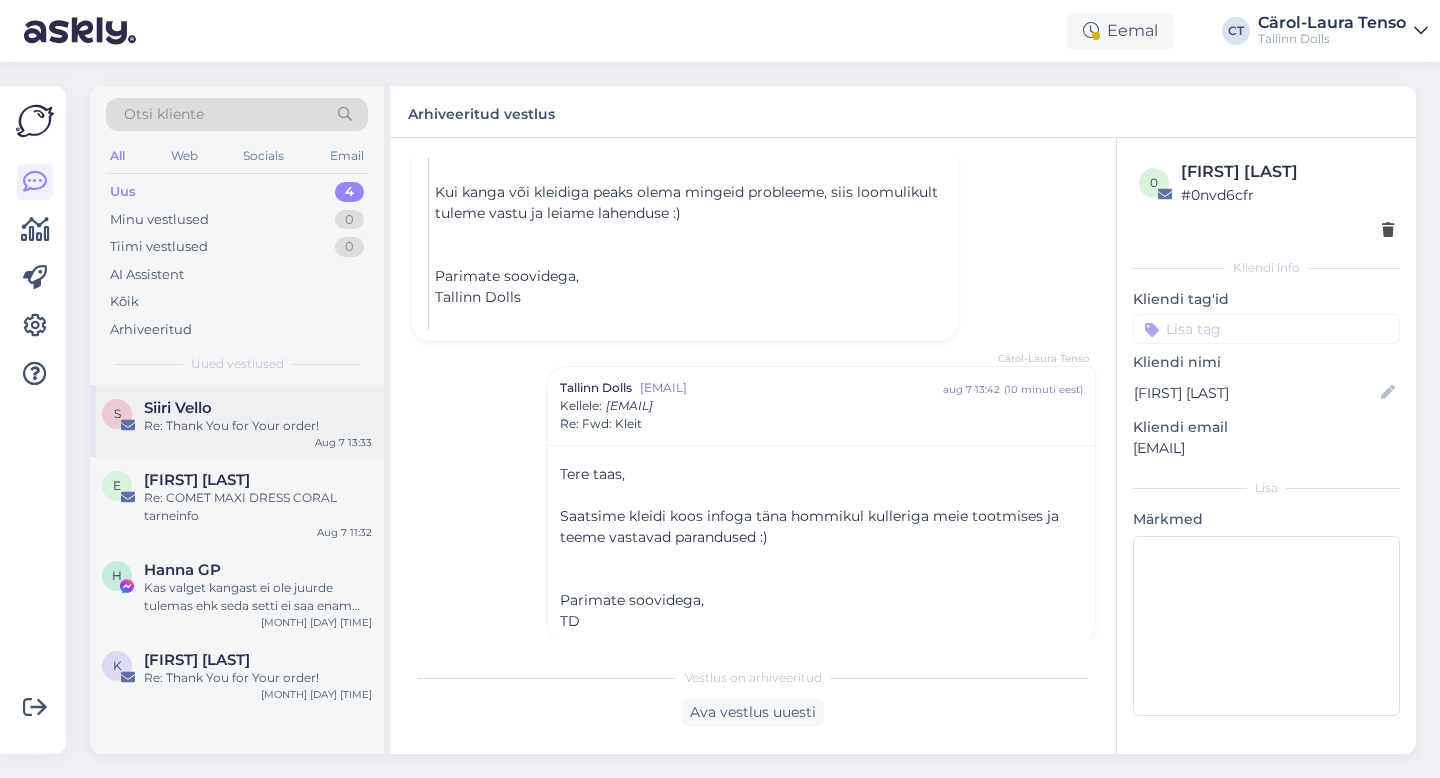 click on "Re: Thank You for Your order!" at bounding box center [258, 426] 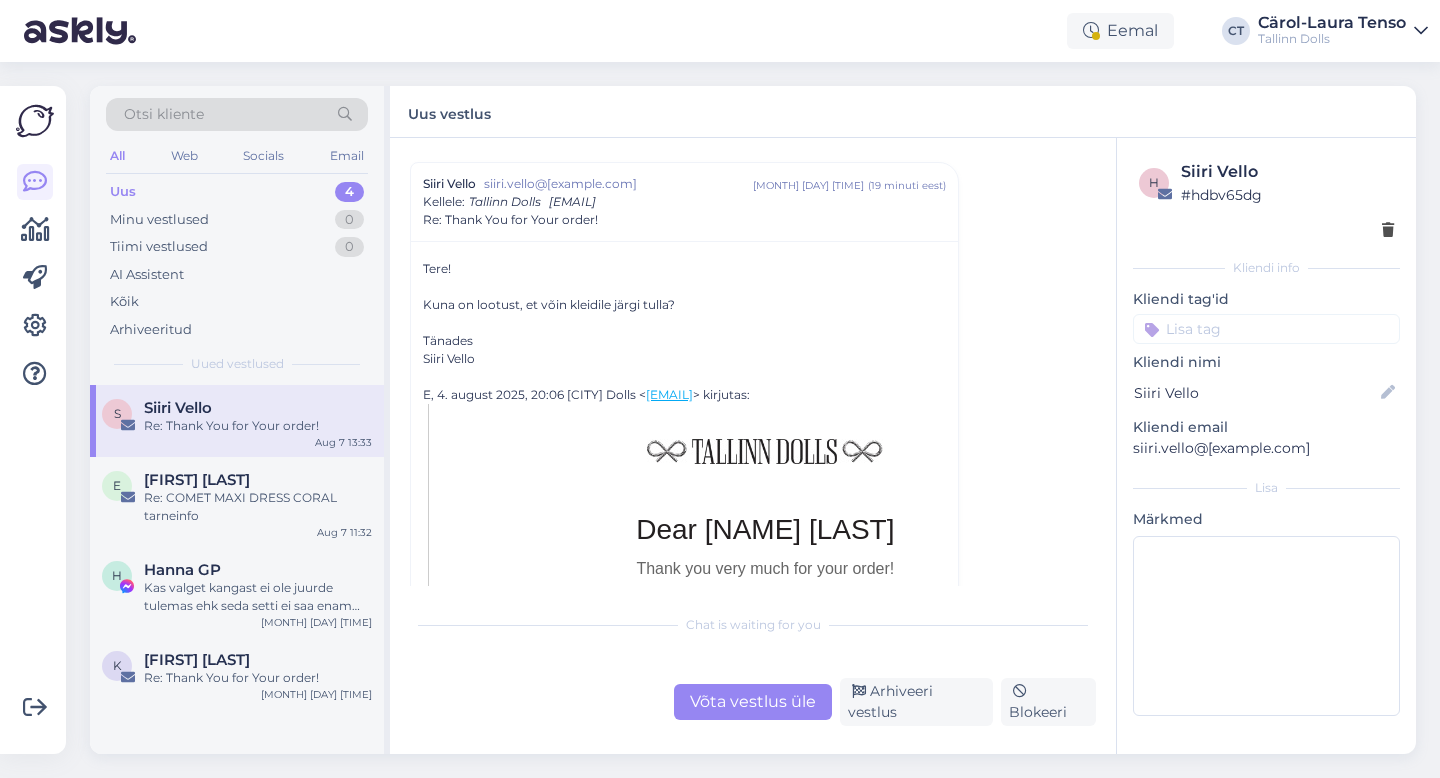 scroll, scrollTop: 348, scrollLeft: 0, axis: vertical 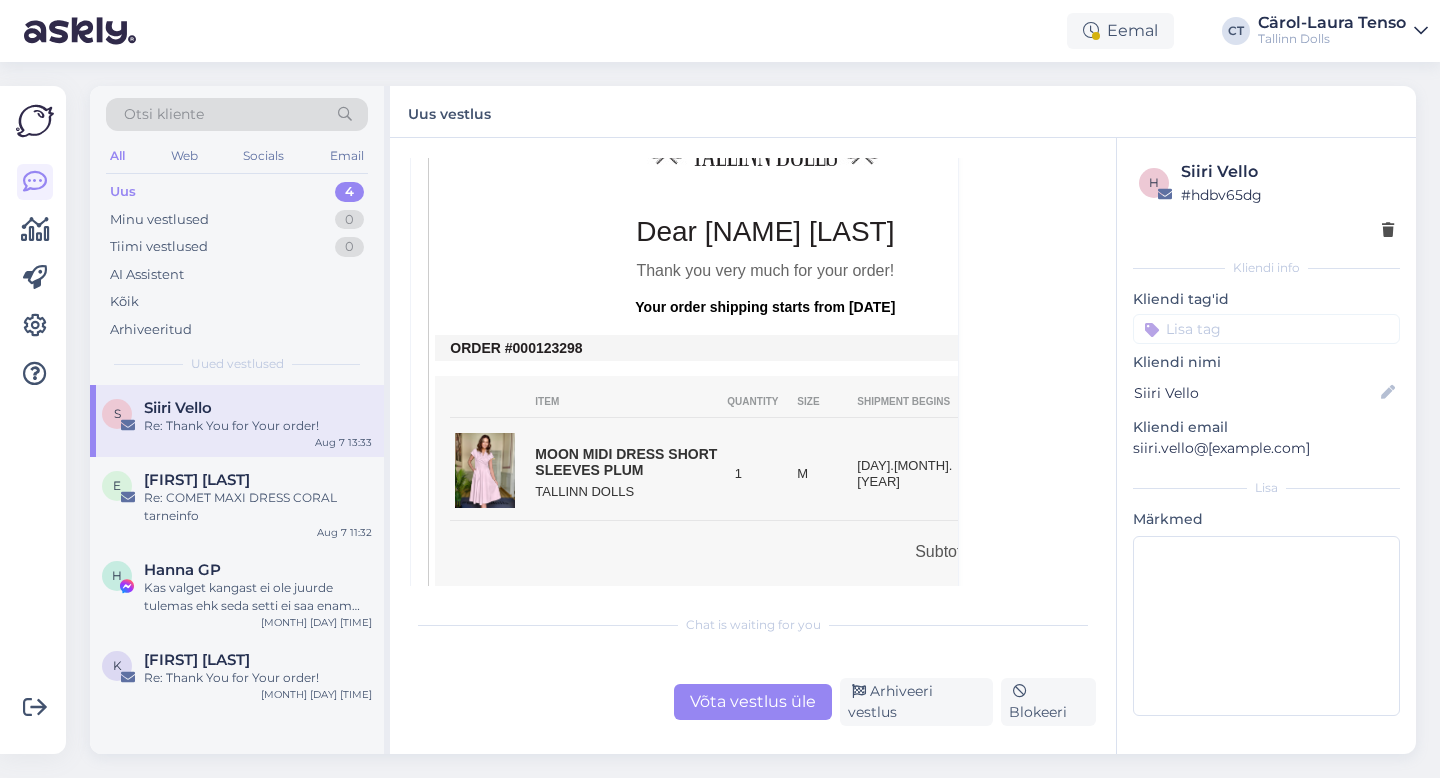 drag, startPoint x: 588, startPoint y: 354, endPoint x: 532, endPoint y: 350, distance: 56.142673 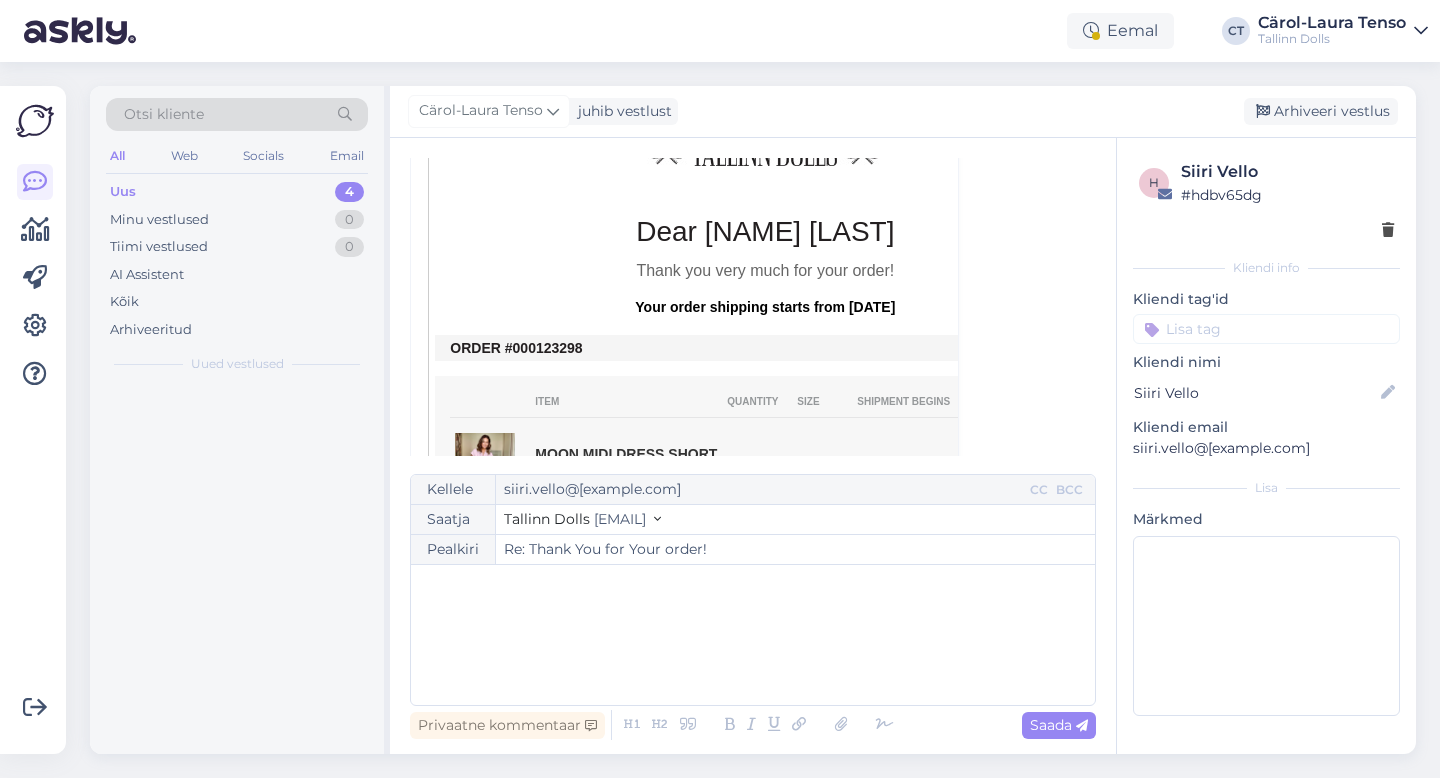 scroll, scrollTop: 54, scrollLeft: 0, axis: vertical 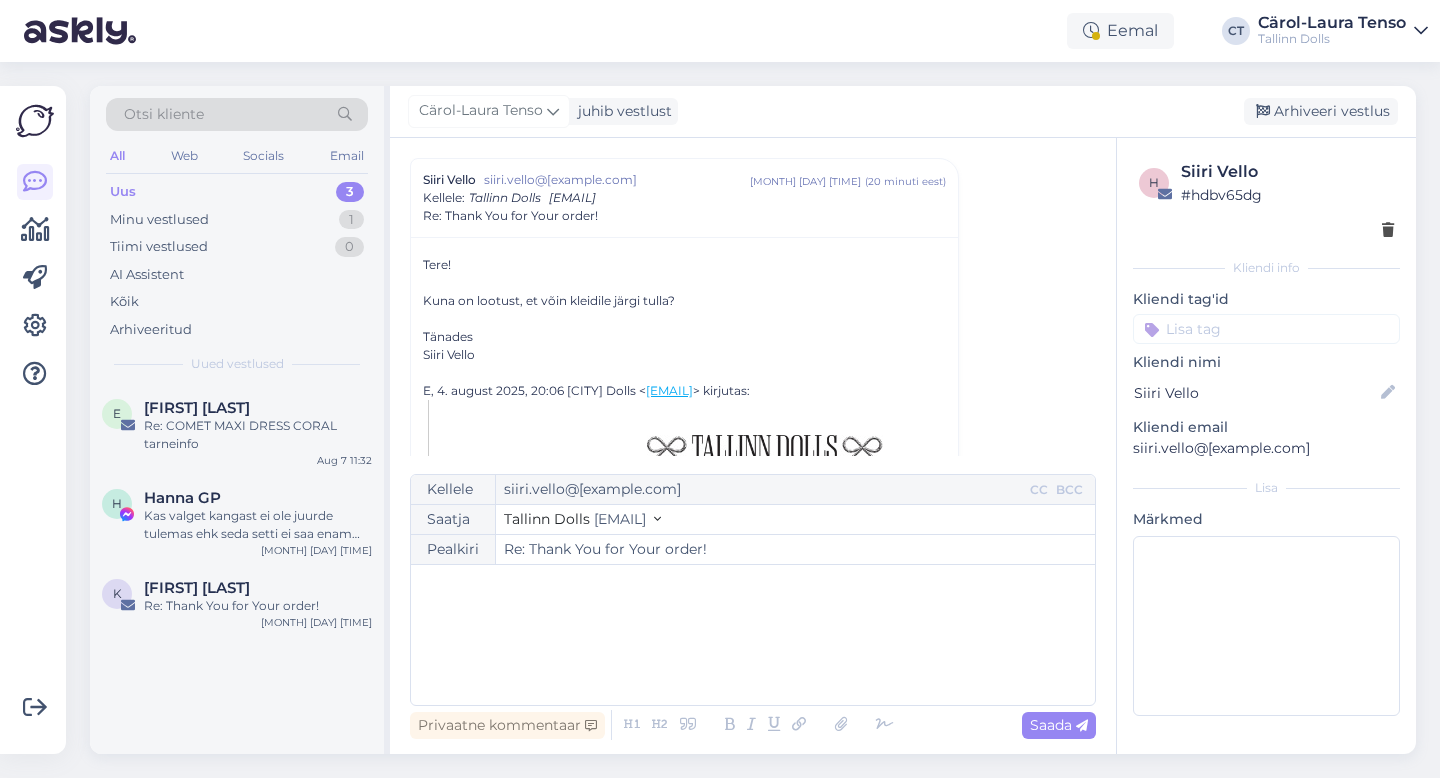 click on "﻿" at bounding box center [753, 635] 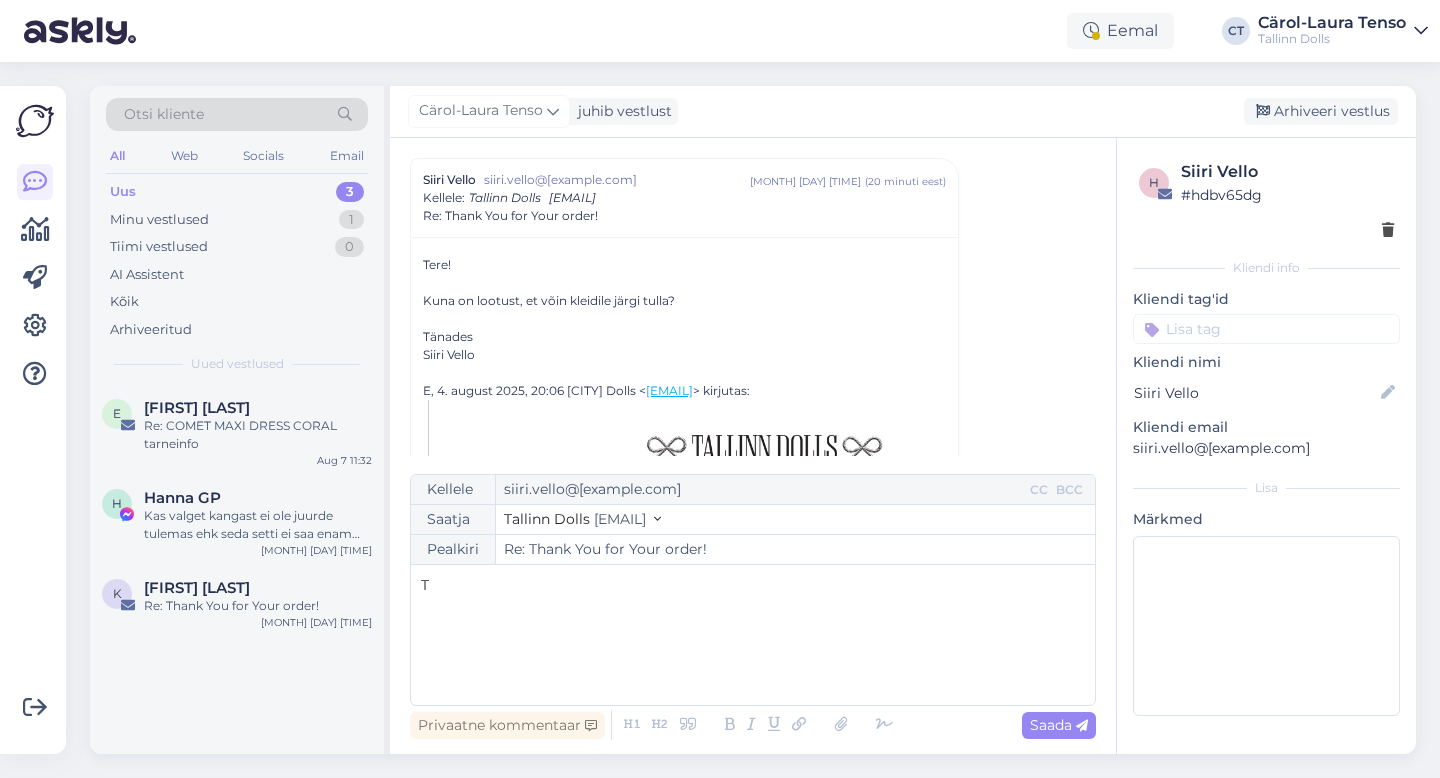 type 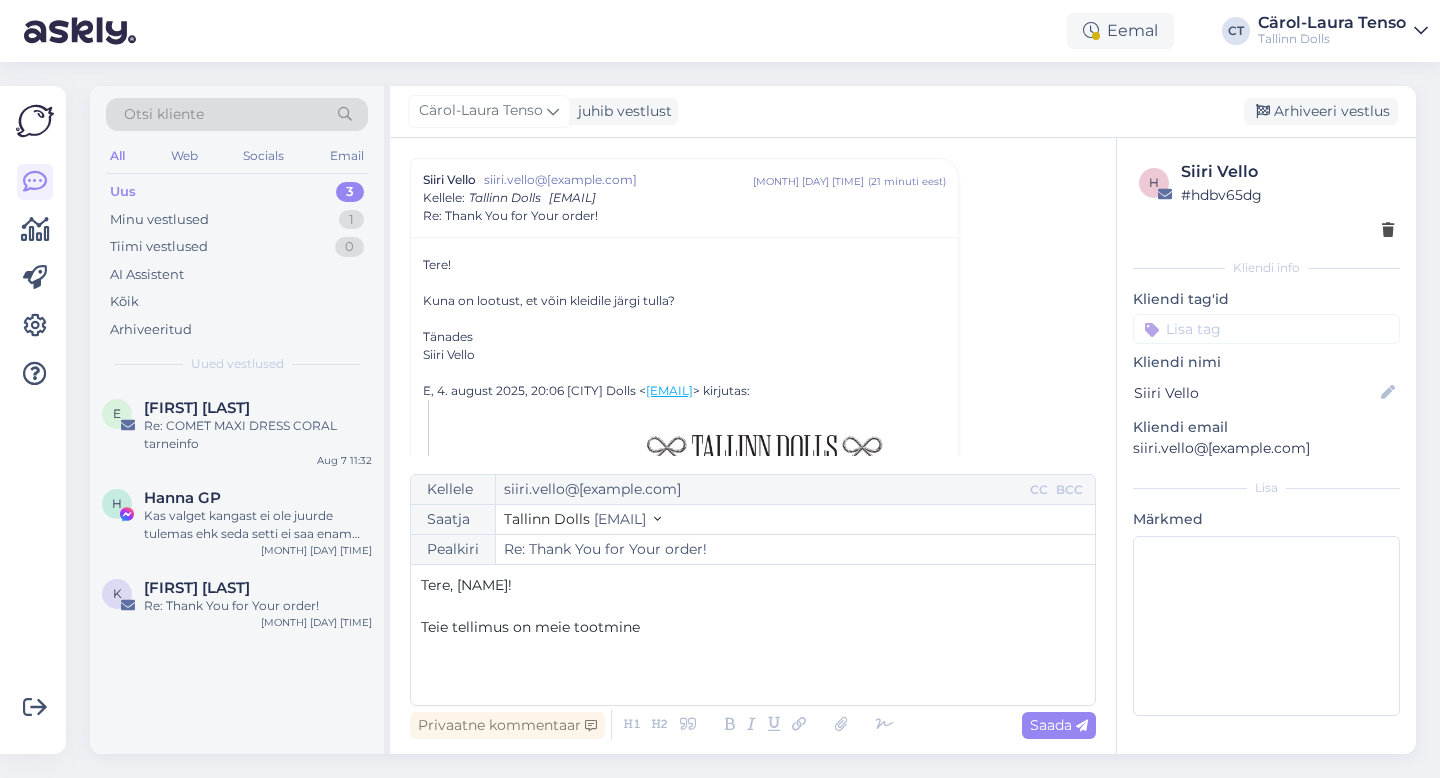 click on "Teie tellimus on meie tootmine" at bounding box center (753, 627) 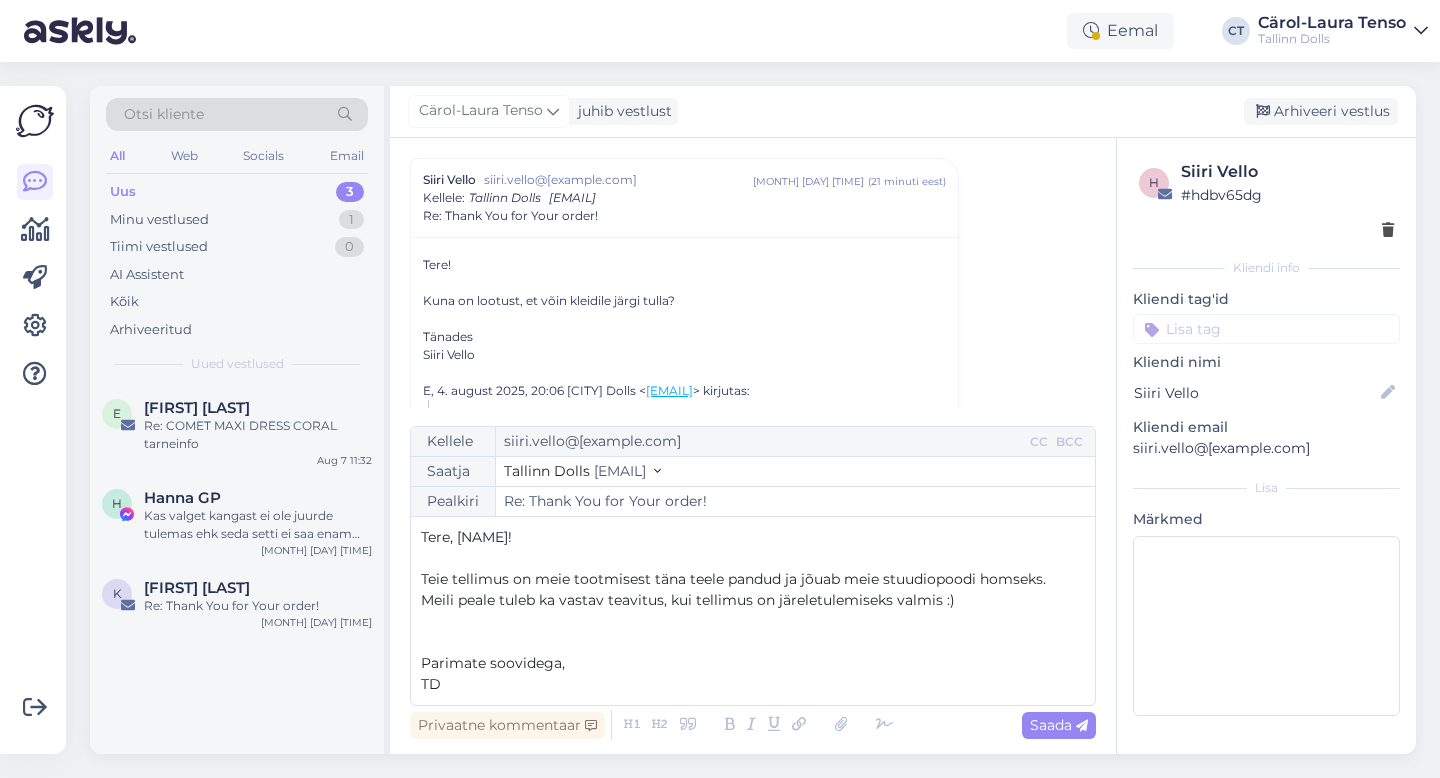 click on "﻿" at bounding box center [753, 558] 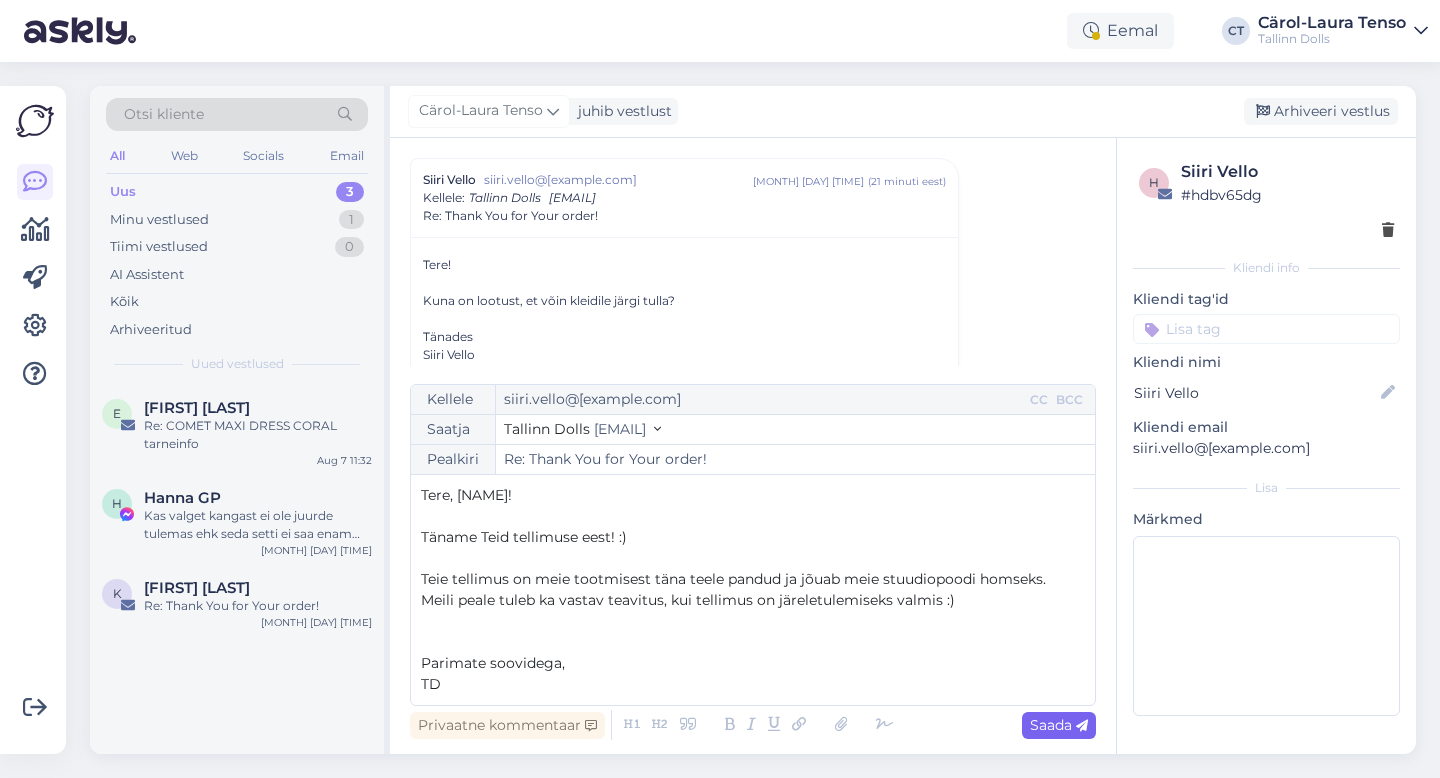 click on "Saada" at bounding box center (1059, 725) 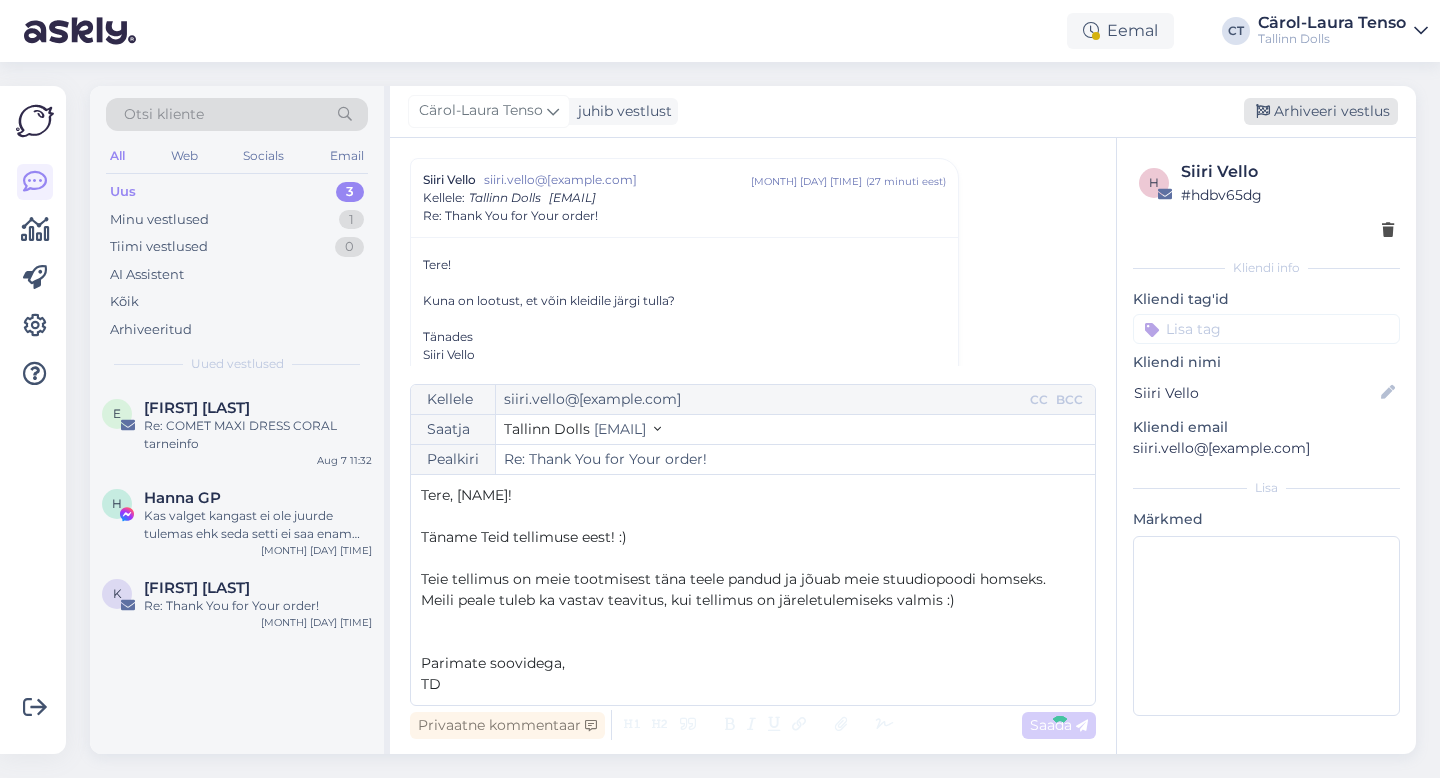 type on "Re: Re: Thank You for Your order!" 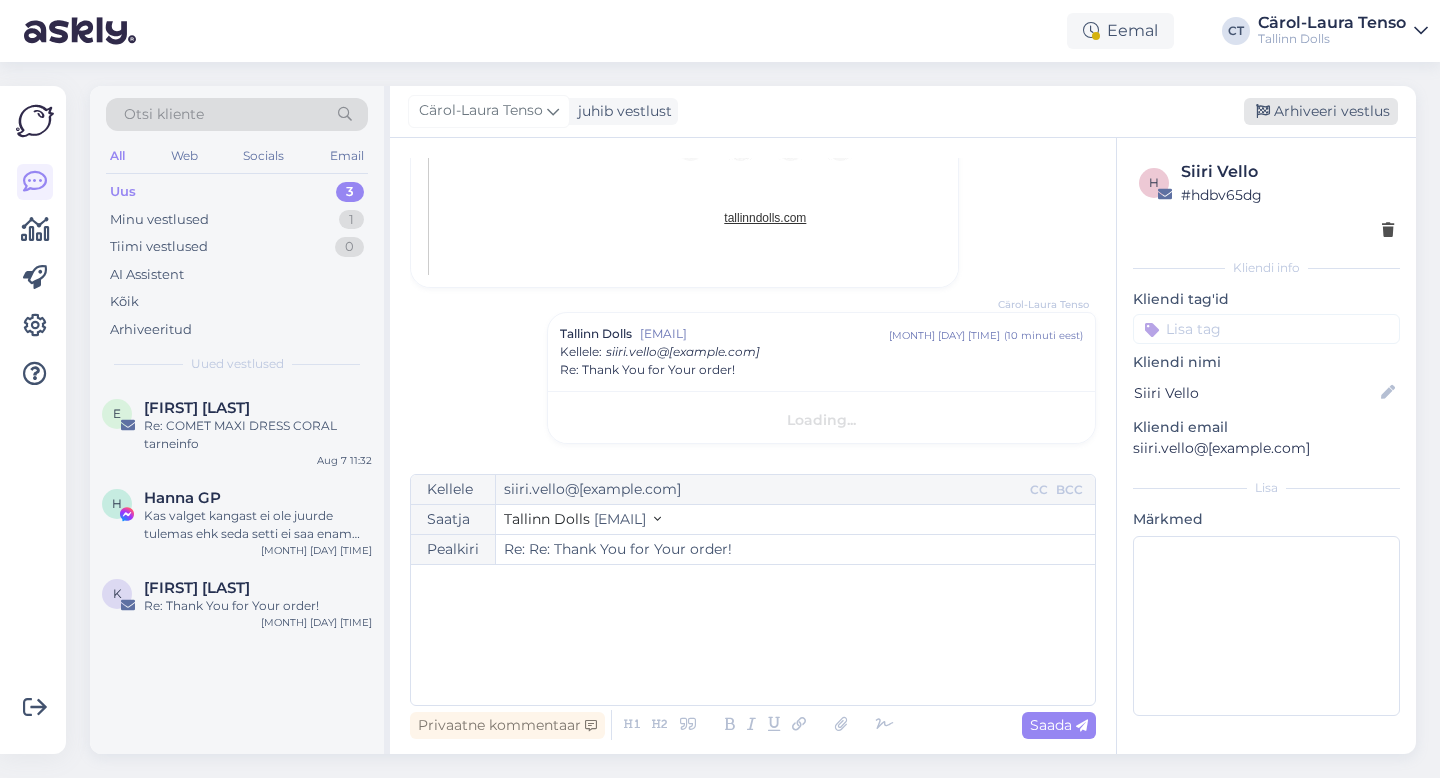 click on "Arhiveeri vestlus" at bounding box center (1321, 111) 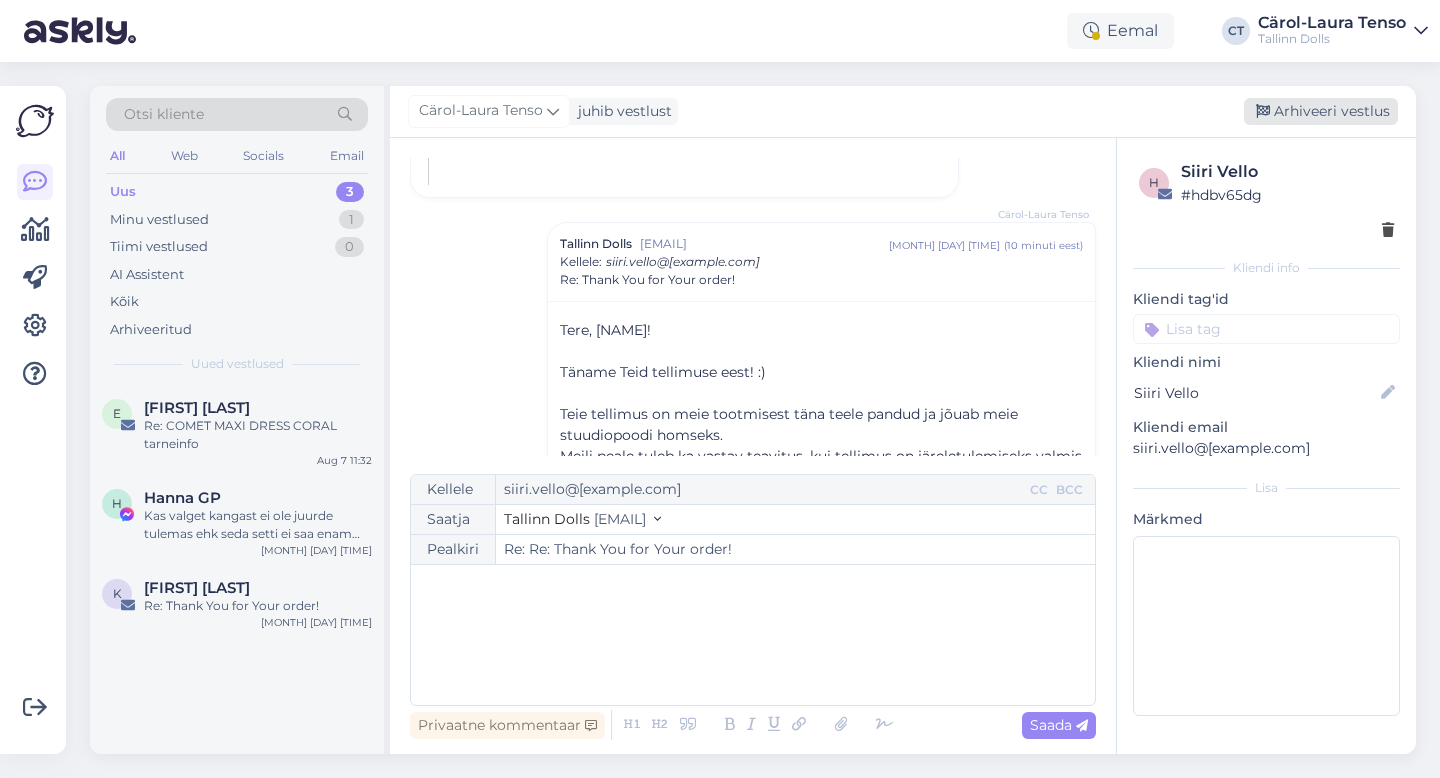 scroll, scrollTop: 1177, scrollLeft: 0, axis: vertical 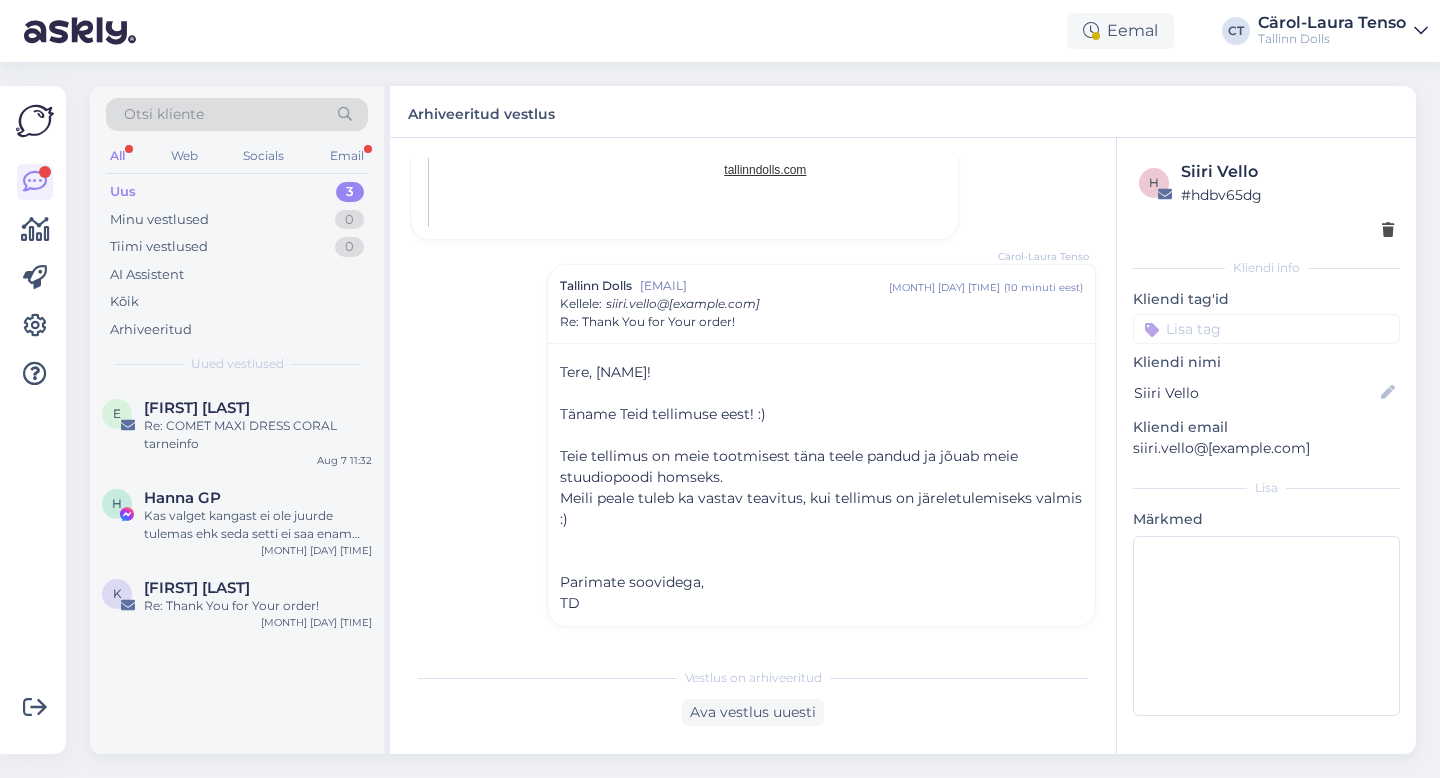 click on "Uus" at bounding box center (123, 192) 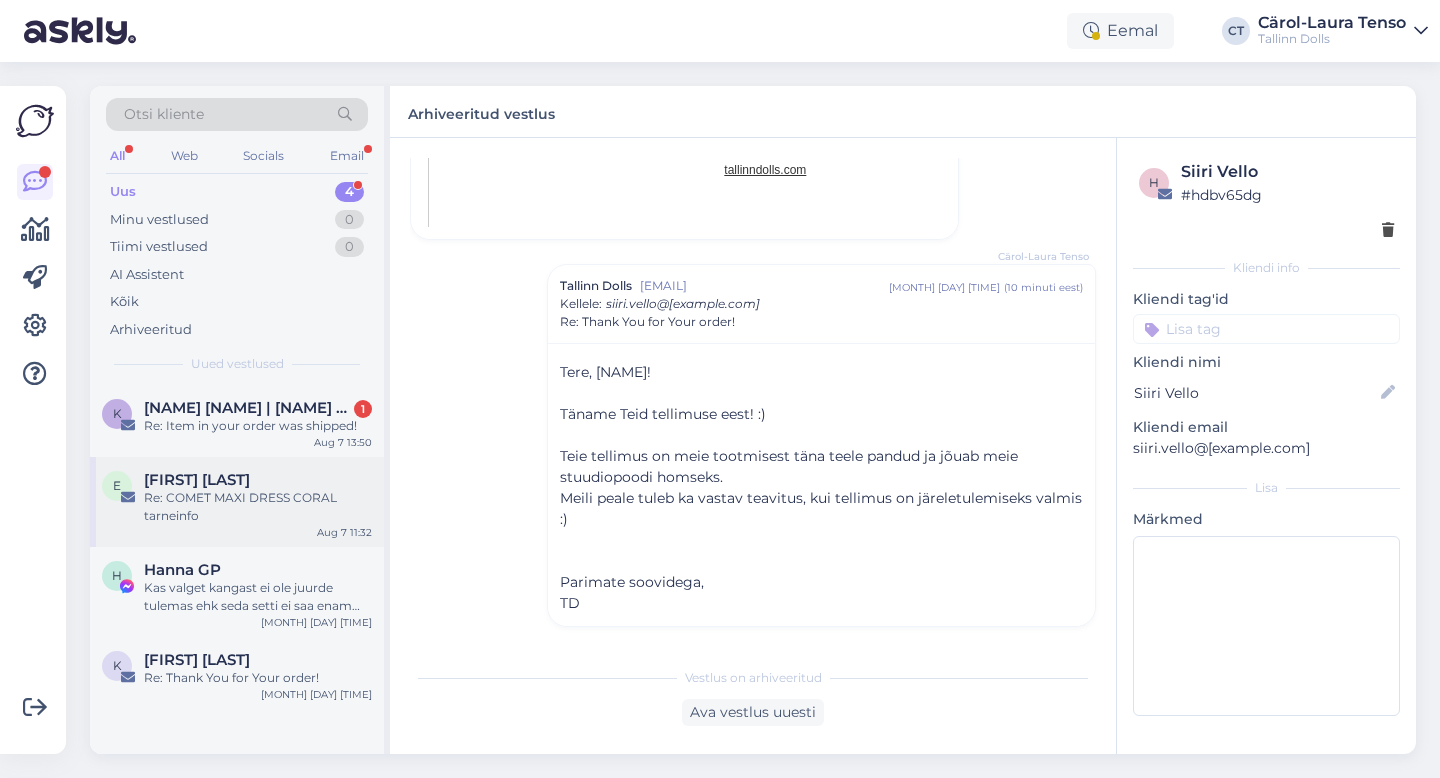 click on "[FIRST] [LAST]" at bounding box center (197, 480) 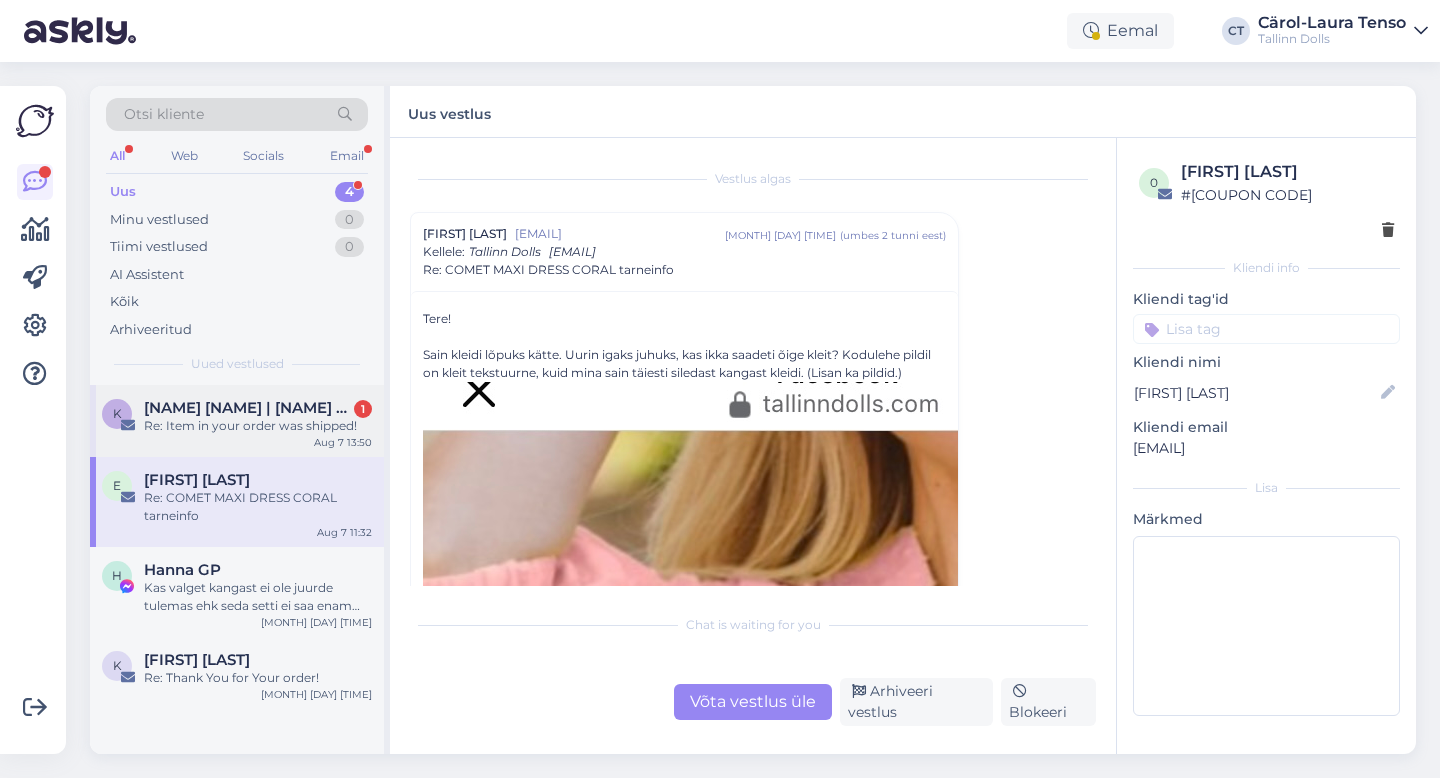 click on "[NAME] [NAME] | [NAME] OÜ" at bounding box center [248, 408] 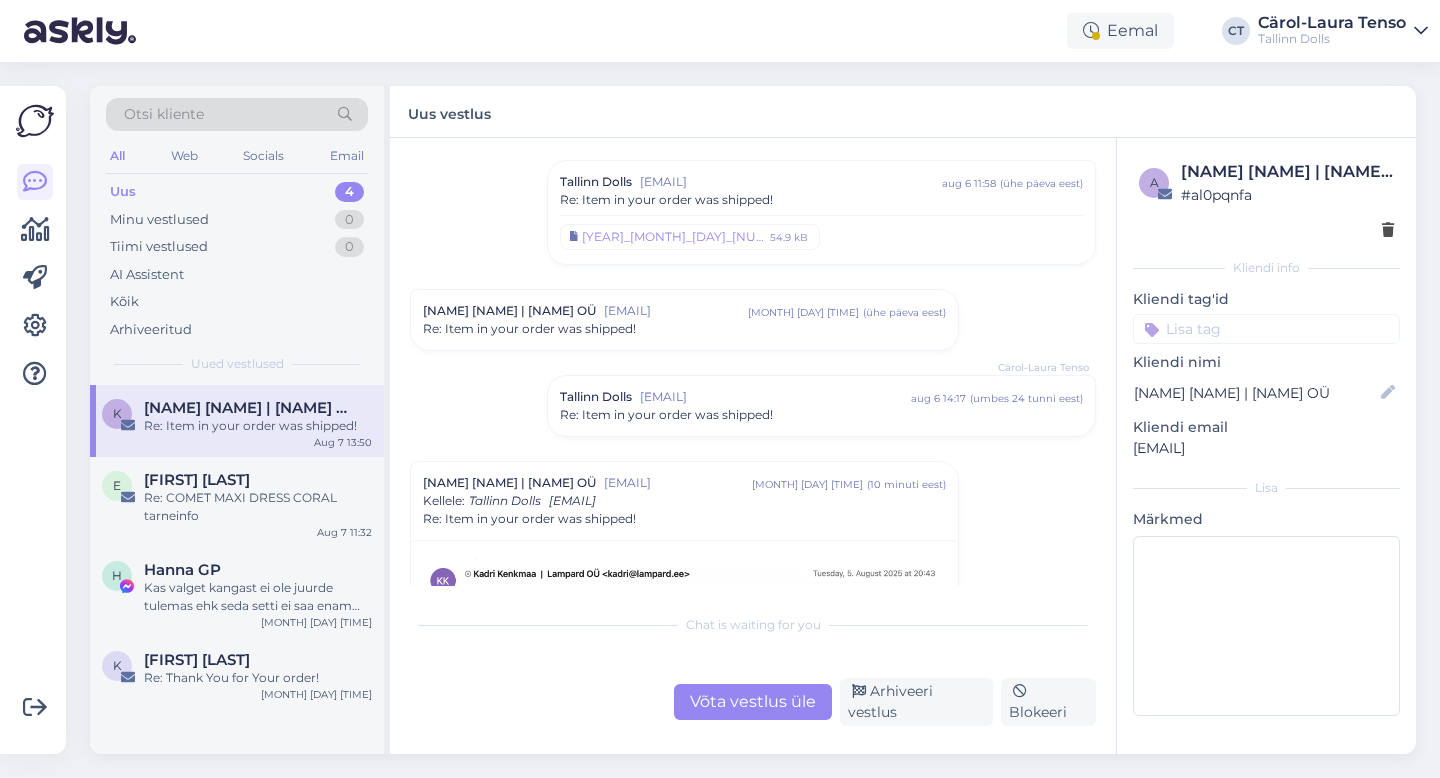 scroll, scrollTop: 145, scrollLeft: 0, axis: vertical 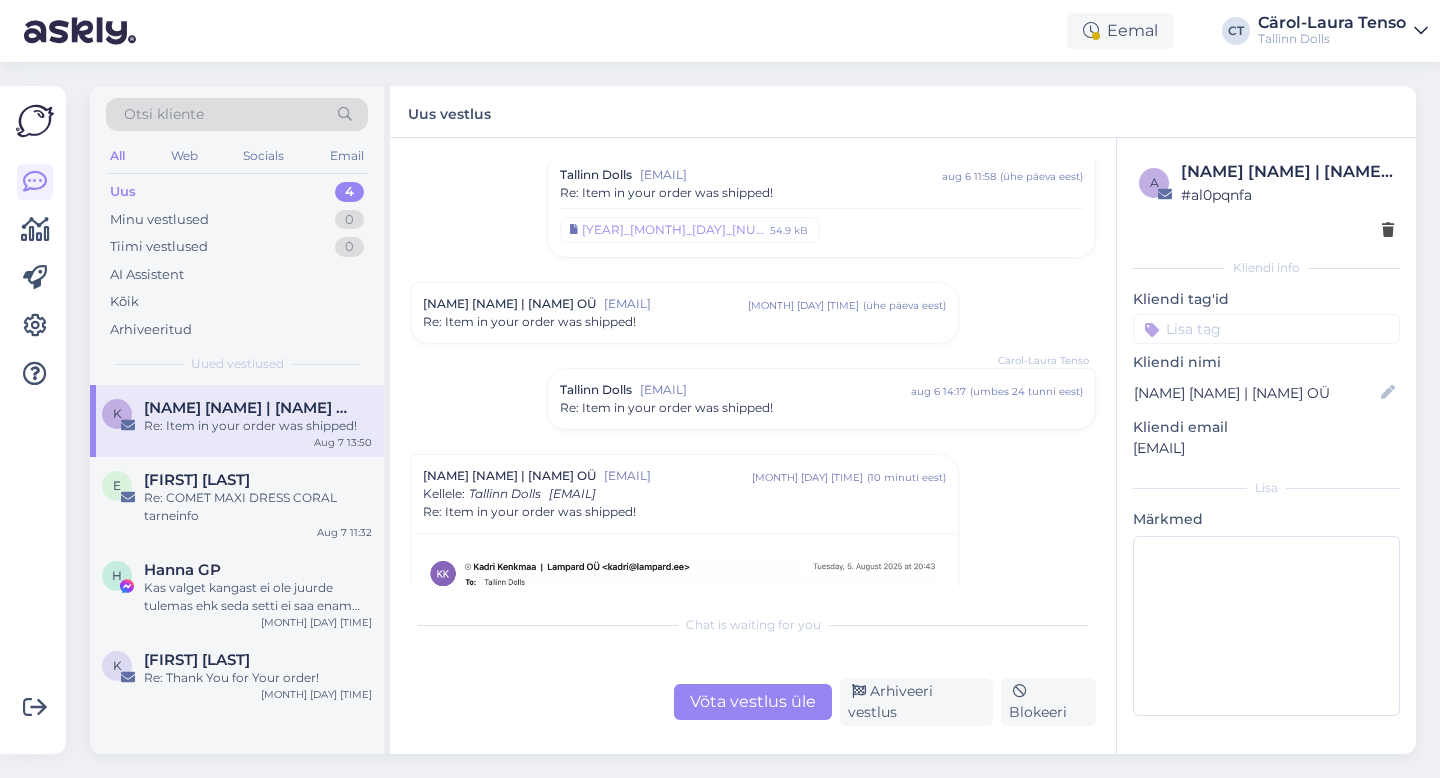 click on "[CITY] [BRAND] [EMAIL] [MONTH] [DAY] [TIME] ( umbes [NUMBER] tunni eest ) Re: Item in your order was shipped!" at bounding box center (821, 399) 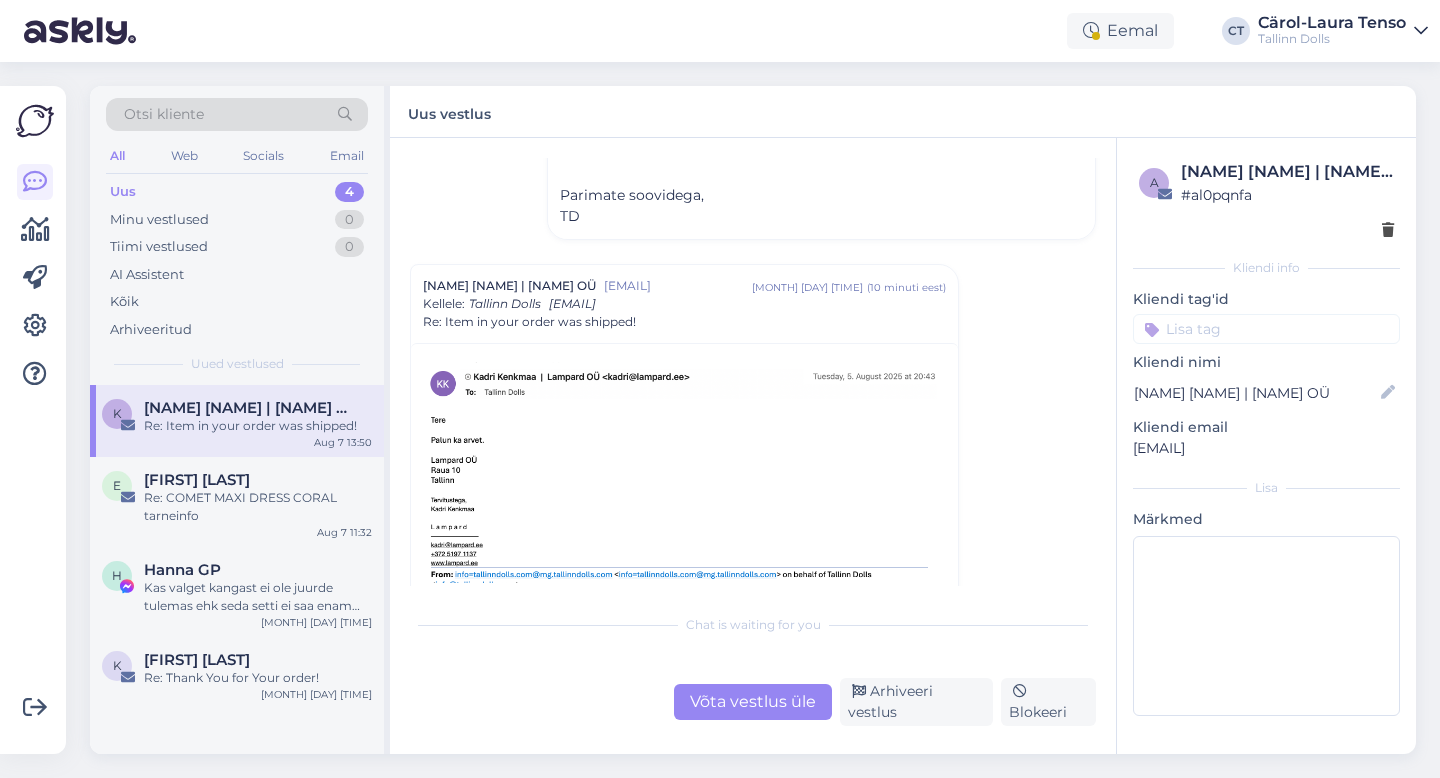 scroll, scrollTop: 574, scrollLeft: 0, axis: vertical 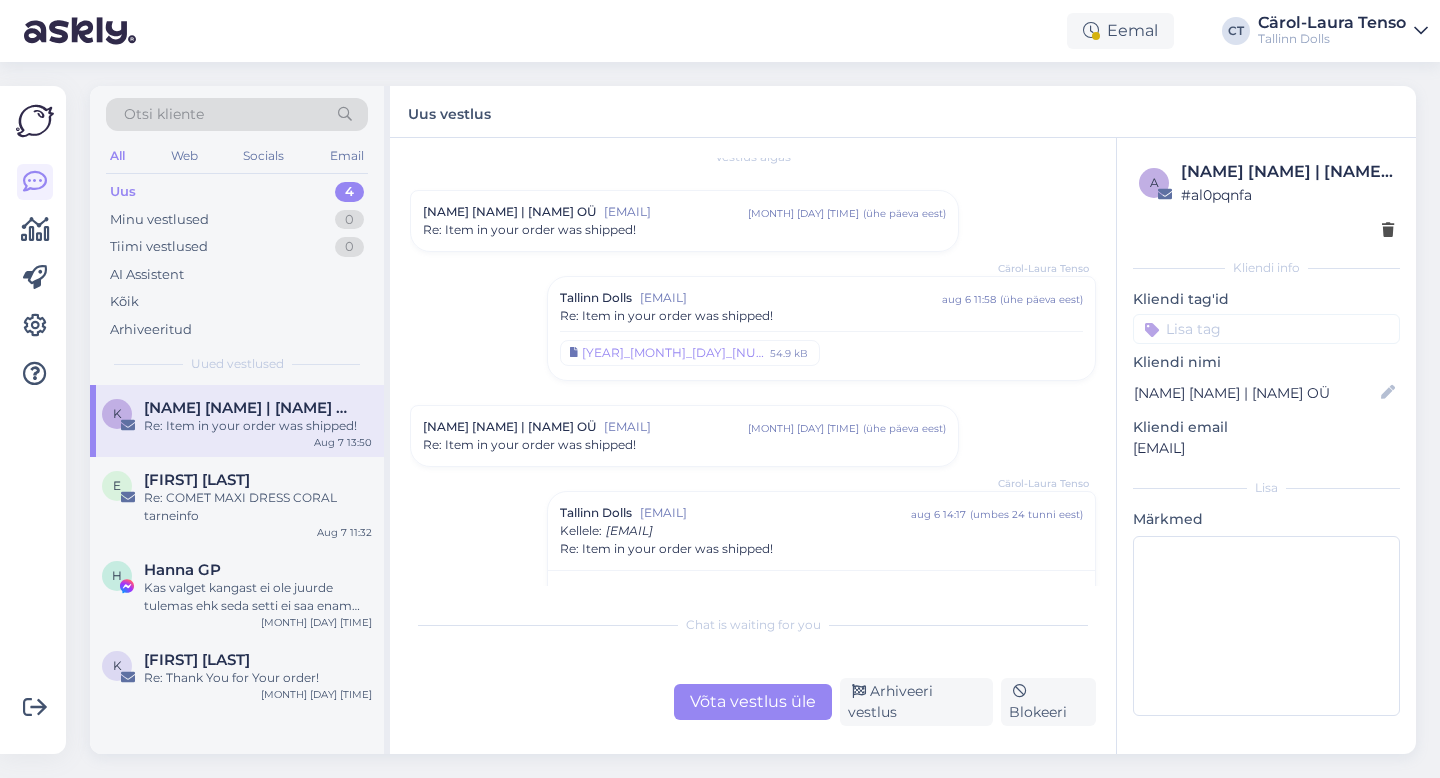 click on "Re: Item in your order was shipped!" at bounding box center [684, 445] 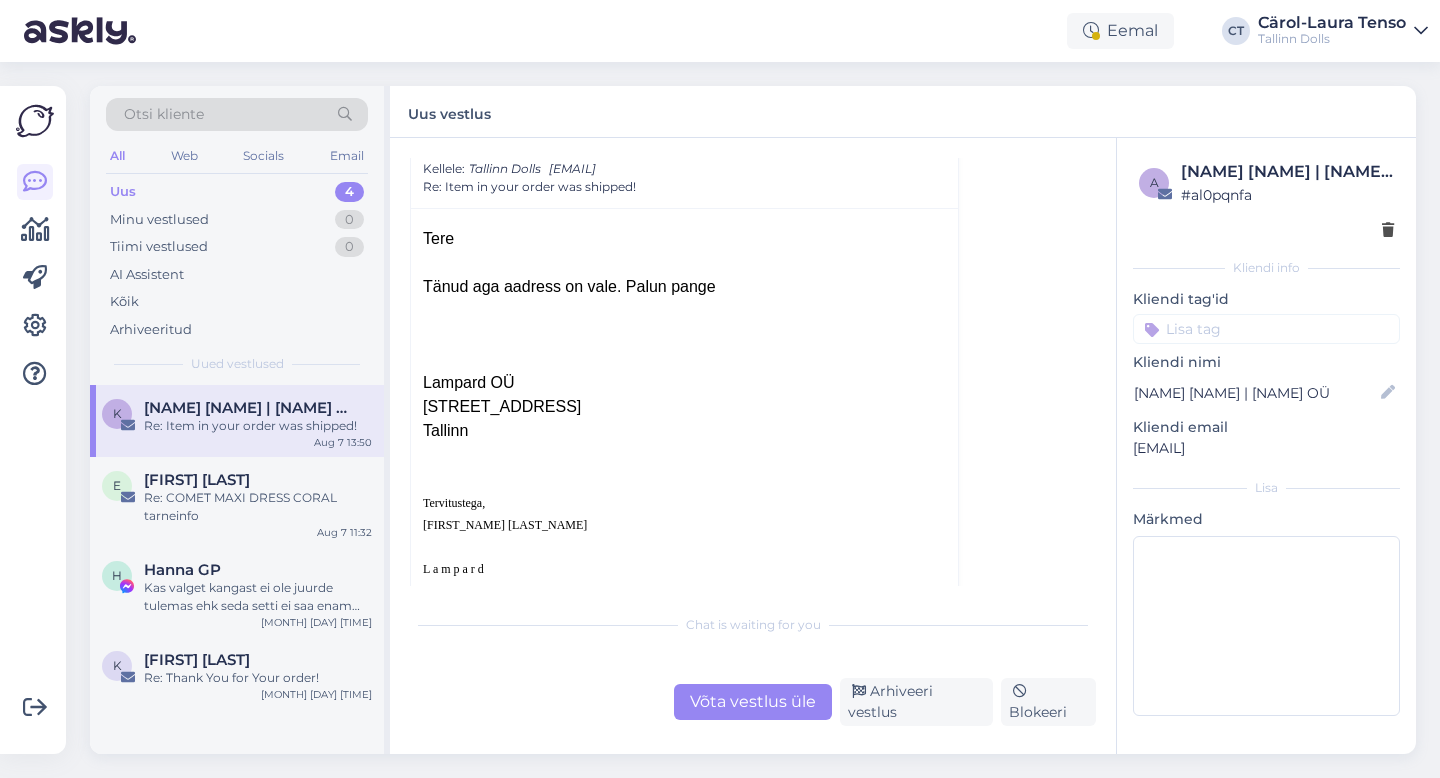 scroll, scrollTop: 282, scrollLeft: 0, axis: vertical 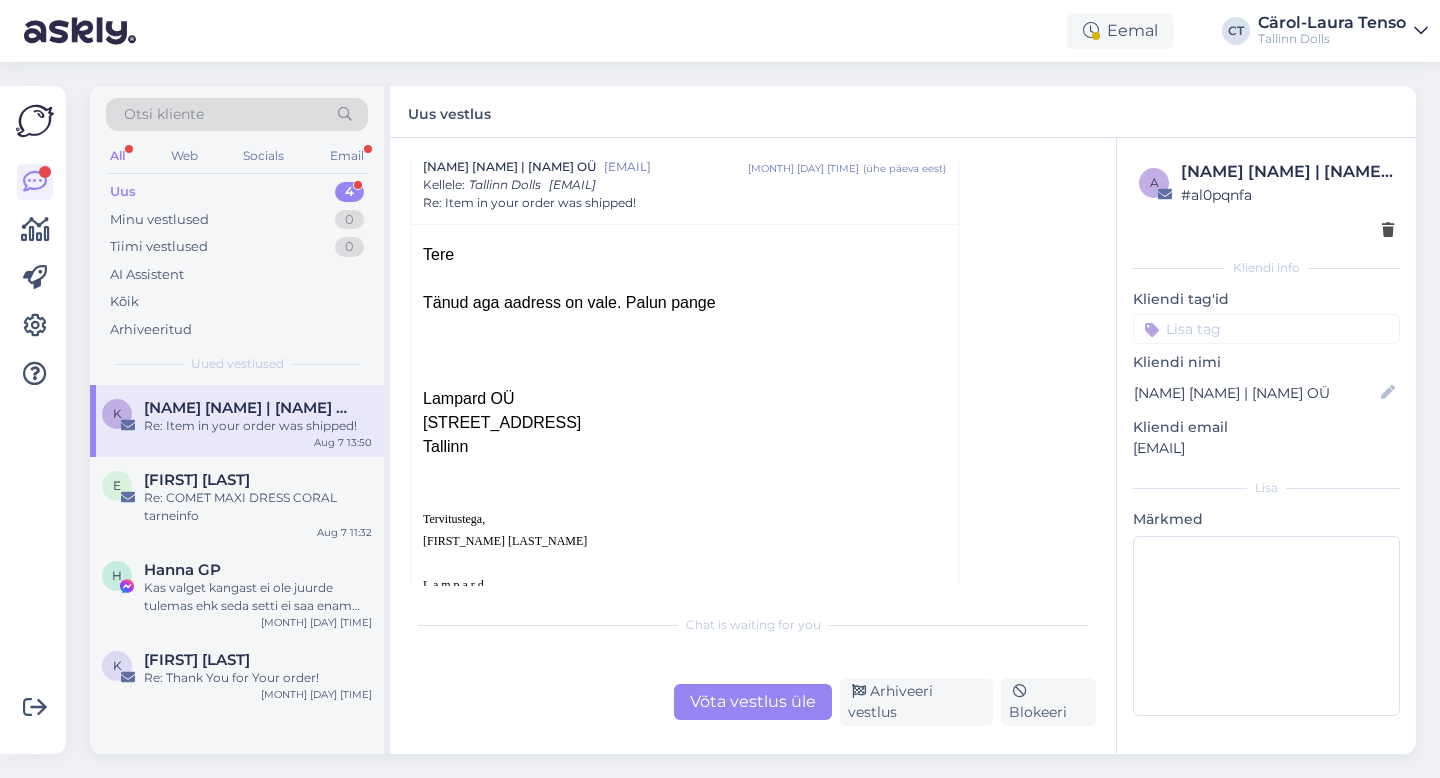 click on "Võta vestlus üle" at bounding box center (753, 702) 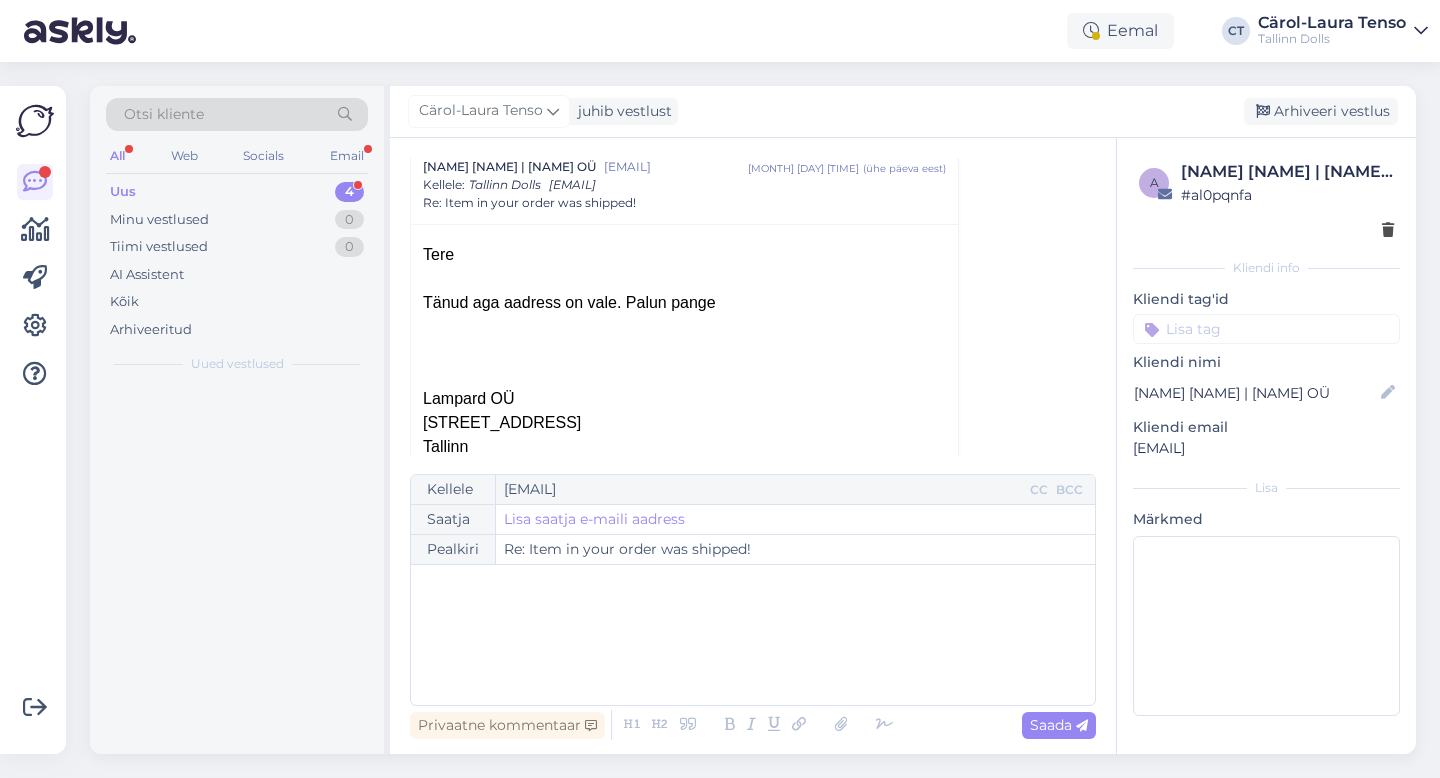scroll, scrollTop: 1488, scrollLeft: 0, axis: vertical 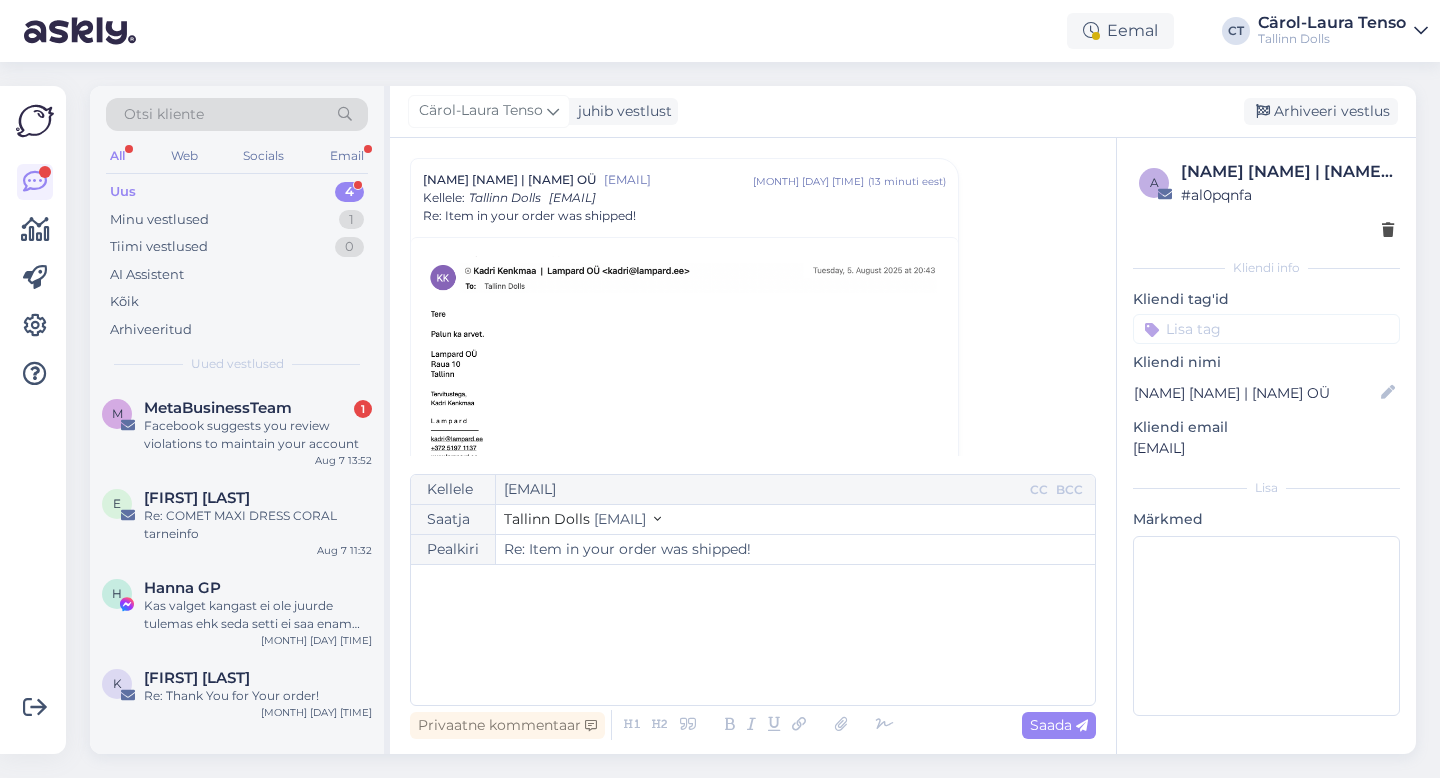 click on "﻿" at bounding box center (753, 635) 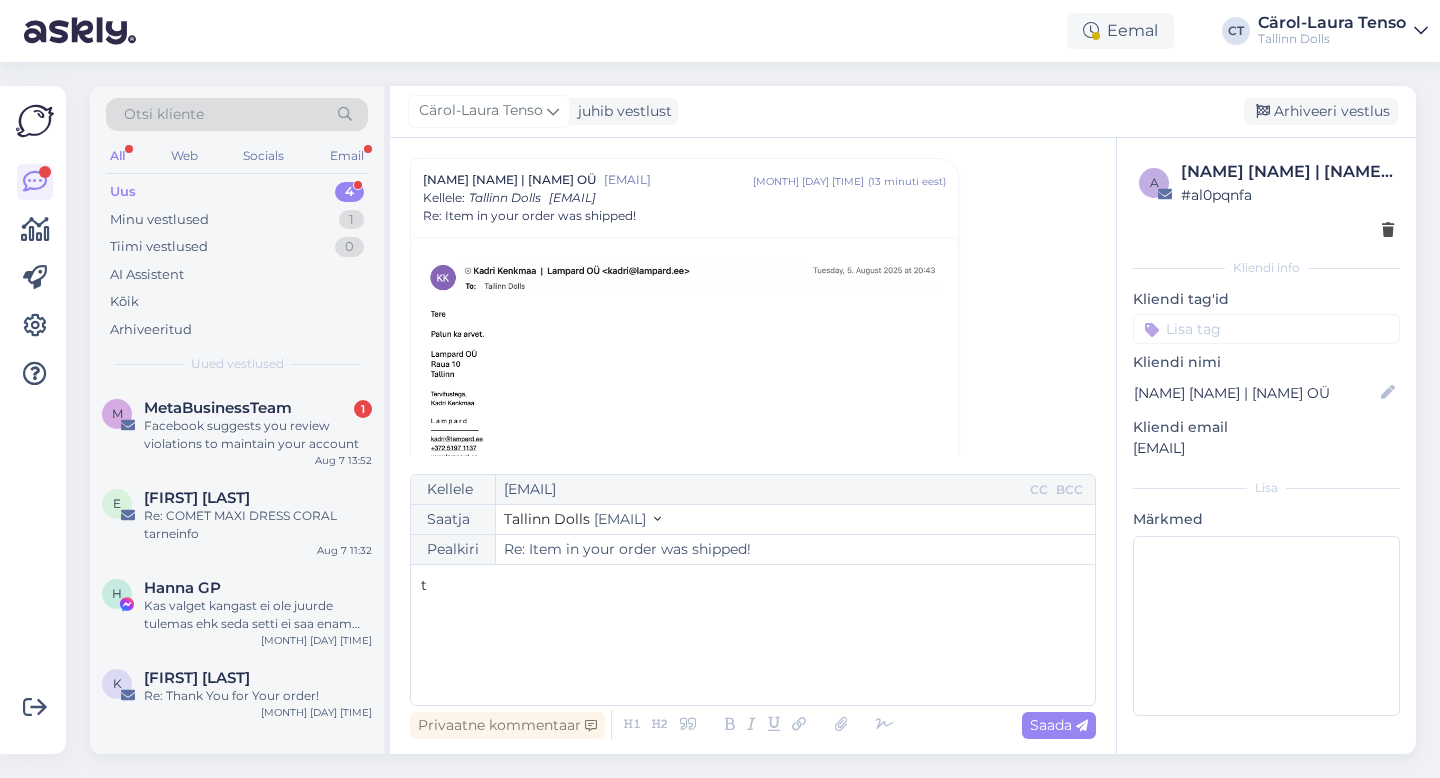type 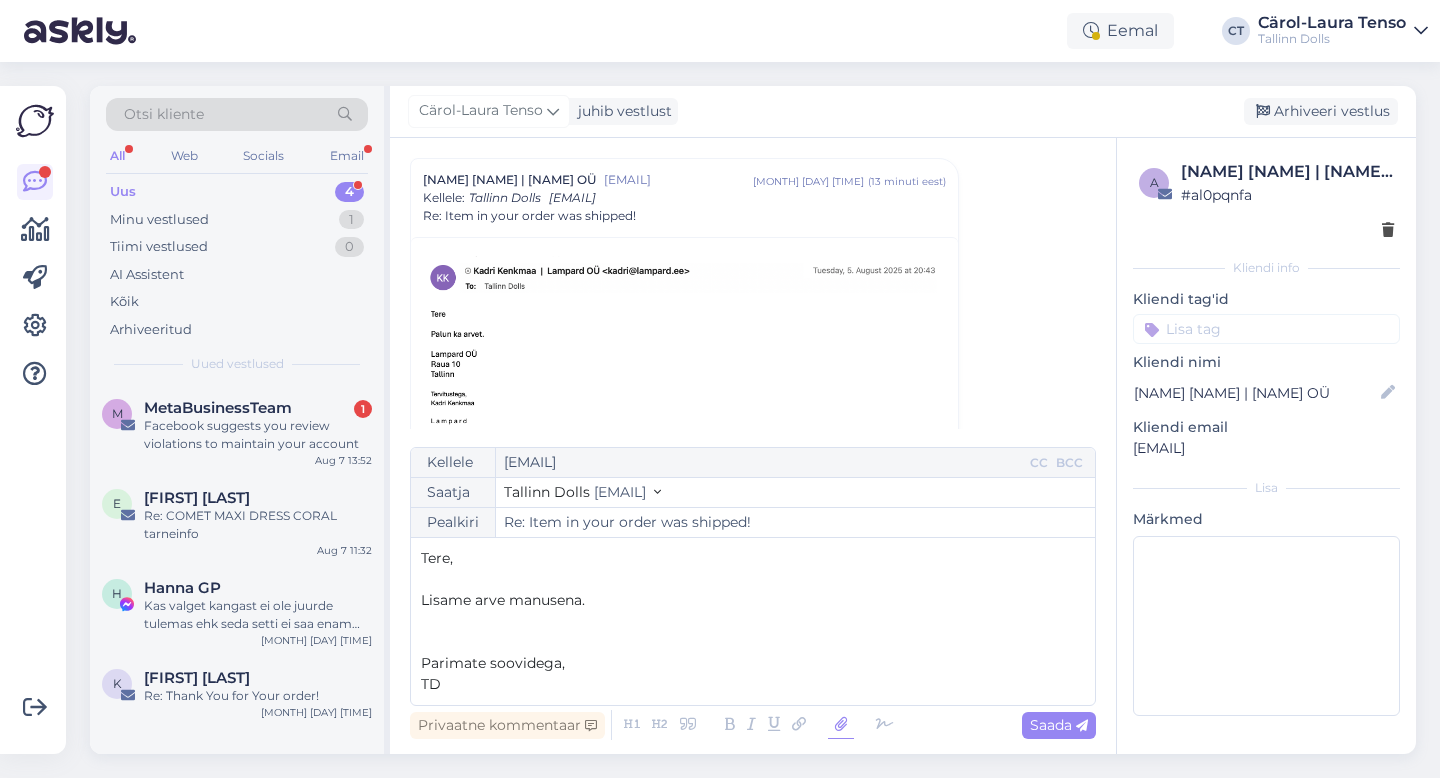 click at bounding box center [841, 725] 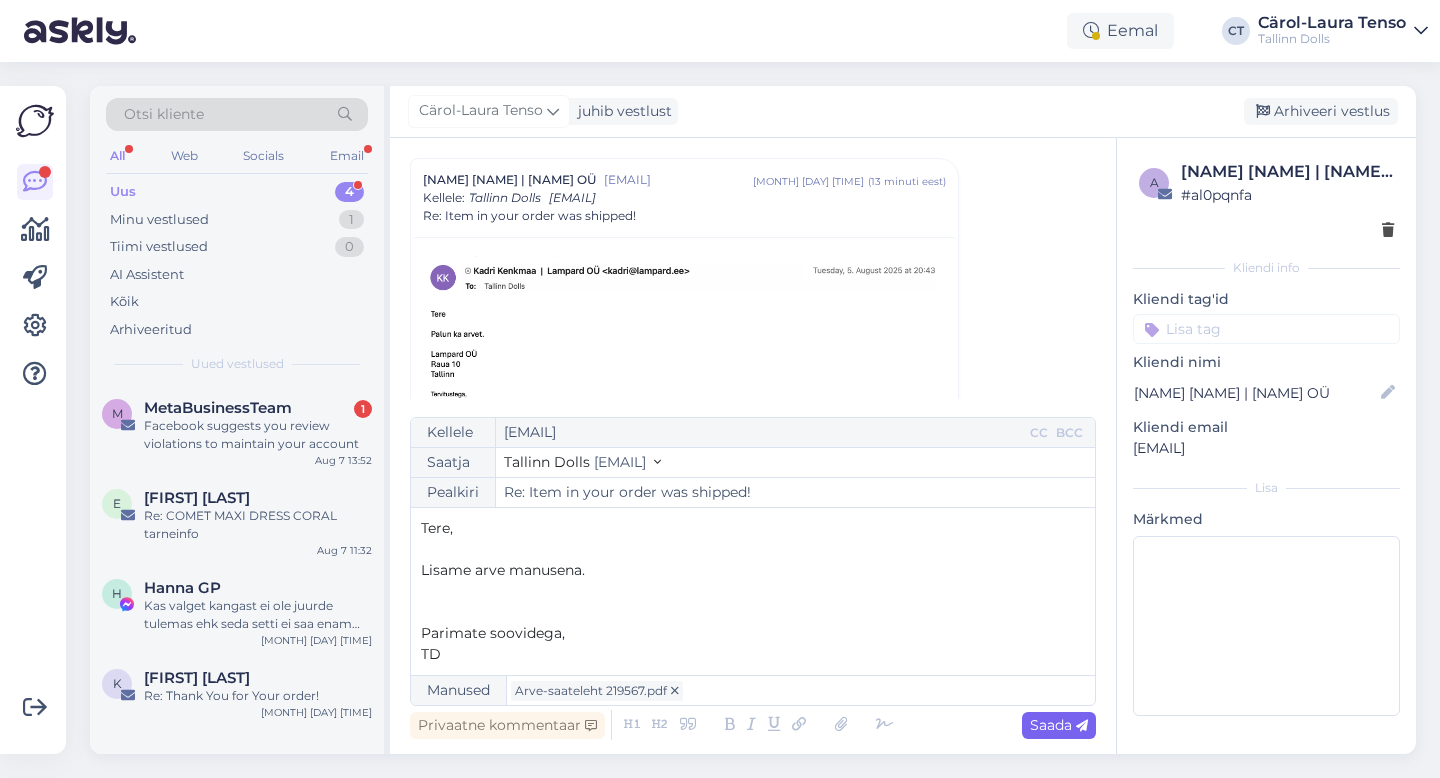 click on "Saada" at bounding box center (1059, 725) 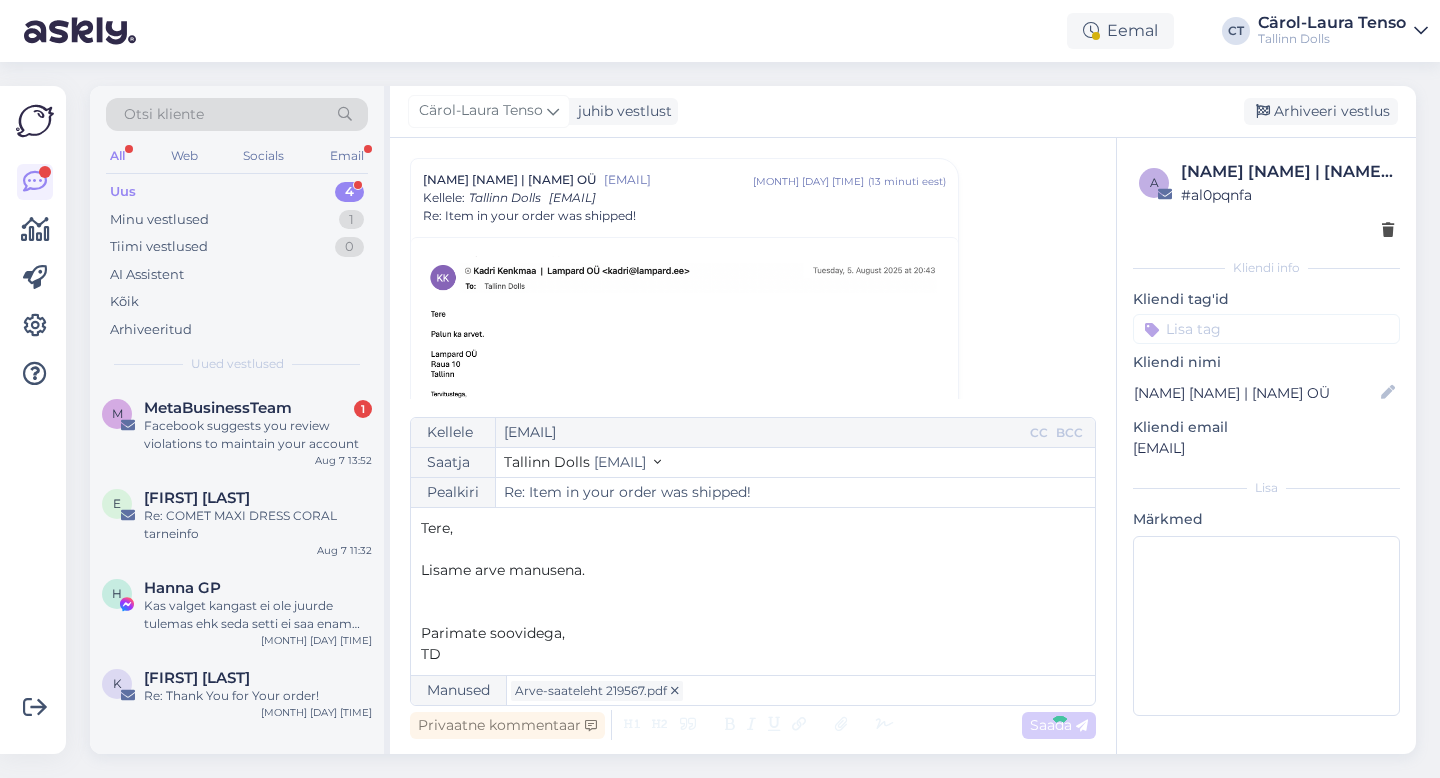 type on "Re: Re: Item in your order was shipped!" 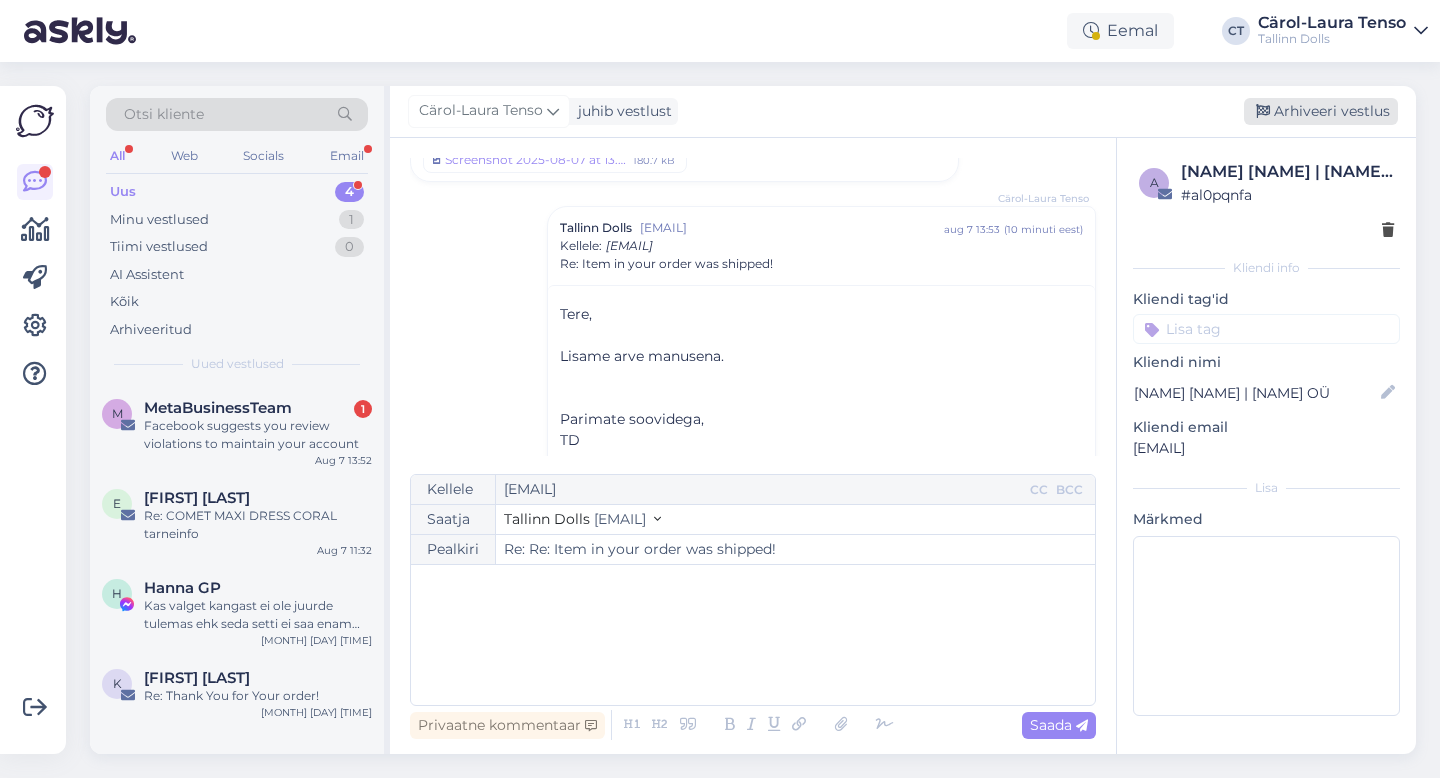 click on "Arhiveeri vestlus" at bounding box center (1321, 111) 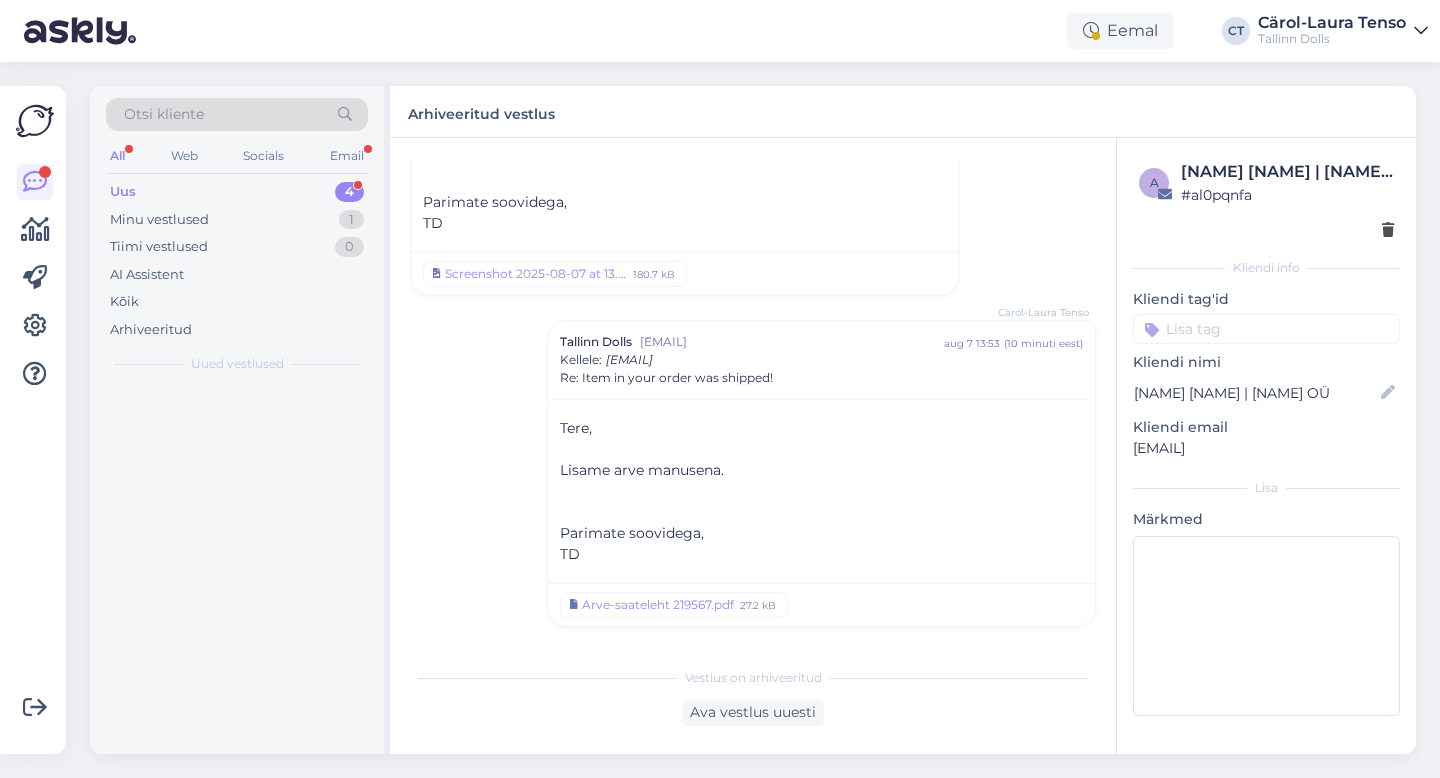 scroll, scrollTop: 2251, scrollLeft: 0, axis: vertical 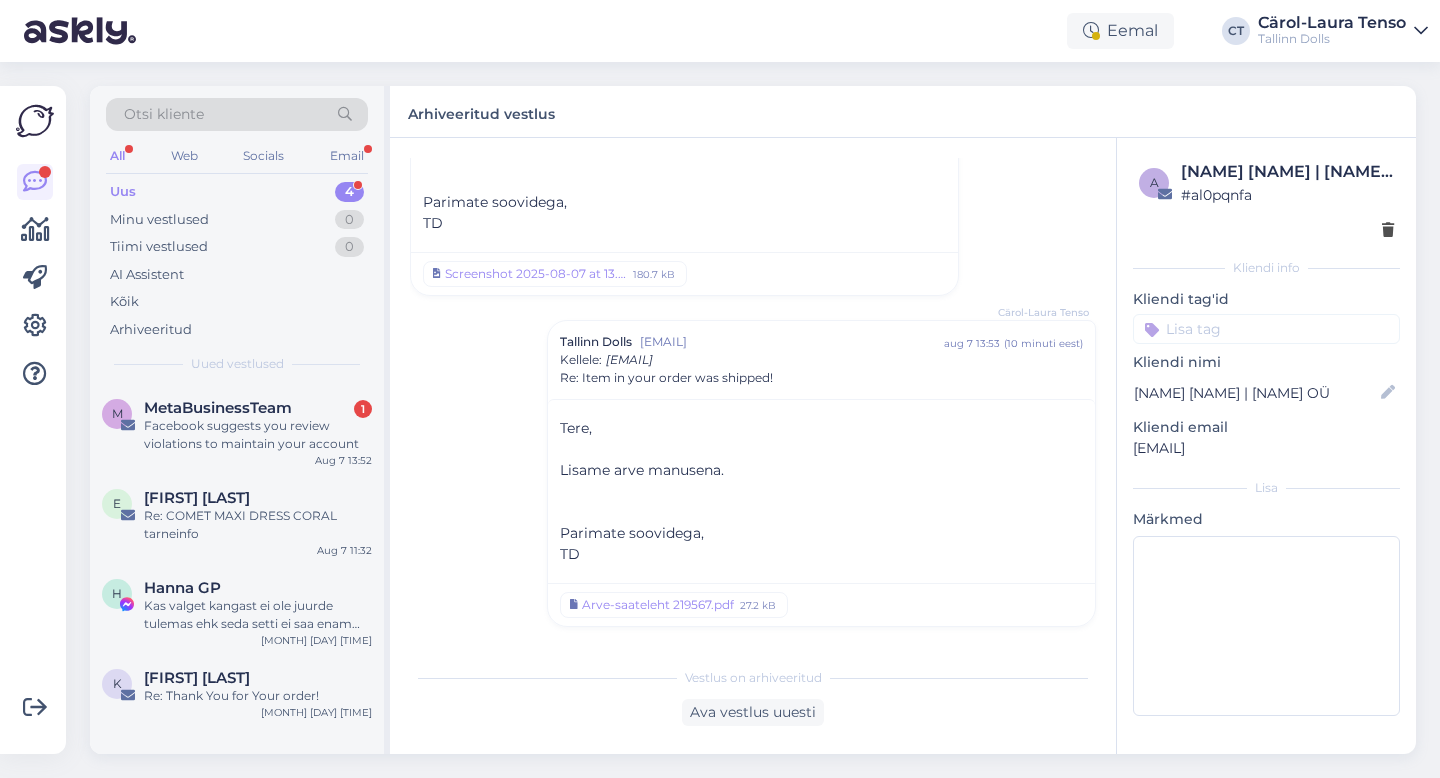 click on "Facebook suggests you review violations to maintain your account" at bounding box center [258, 435] 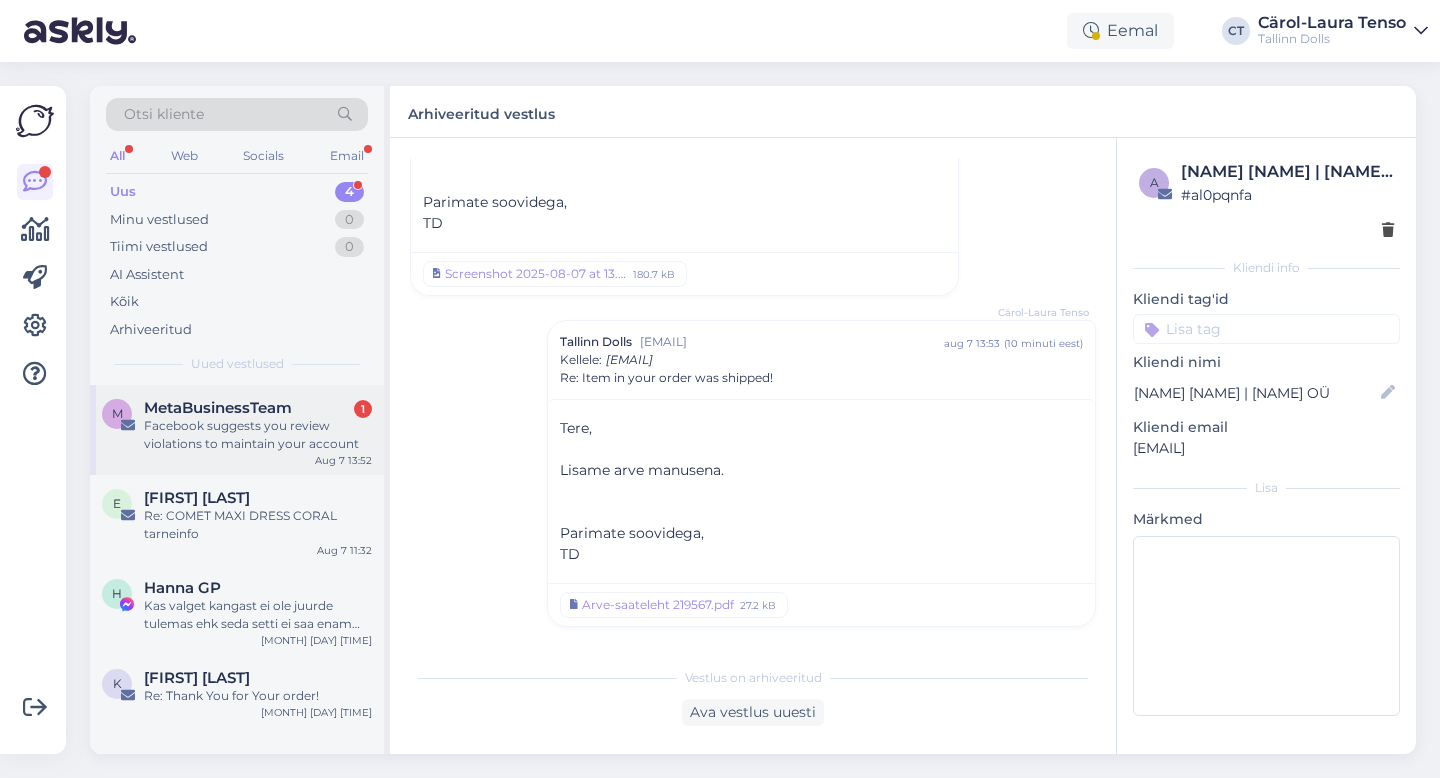 scroll, scrollTop: 0, scrollLeft: 0, axis: both 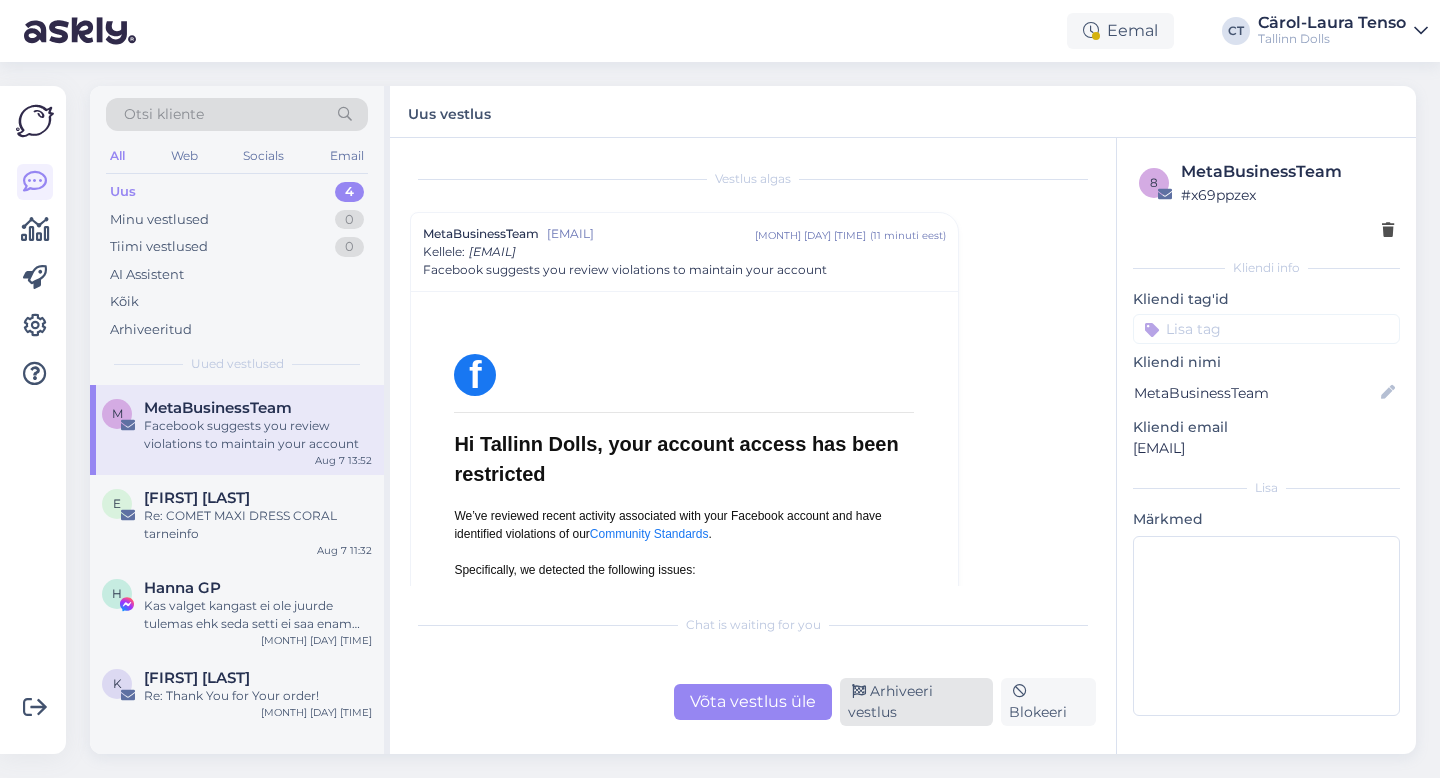 click on "Arhiveeri vestlus" at bounding box center (916, 702) 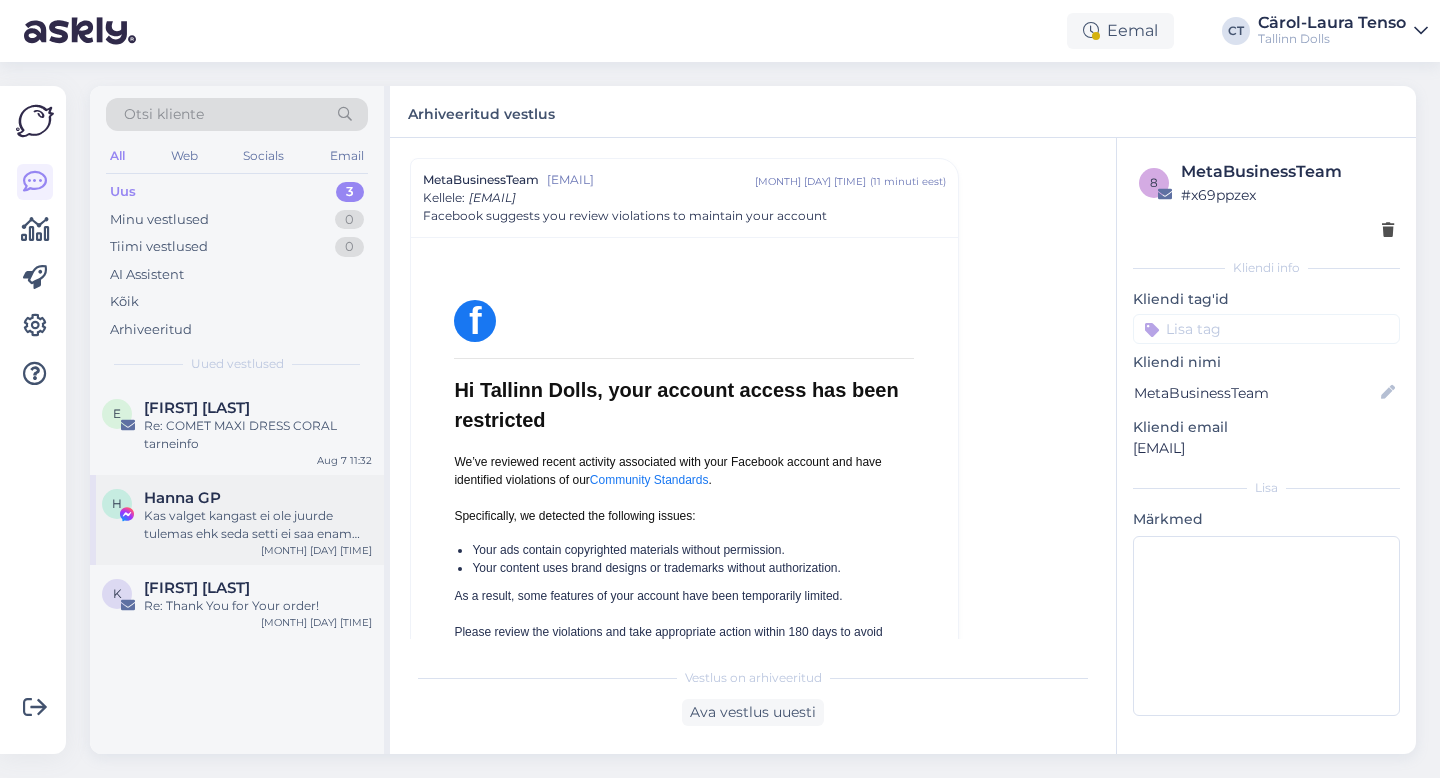 click on "Kas valget kangast ei ole juurde tulemas ehk seda setti ei saa enam üldse tellida? Voi on seal ooteaeg🙂" at bounding box center [258, 525] 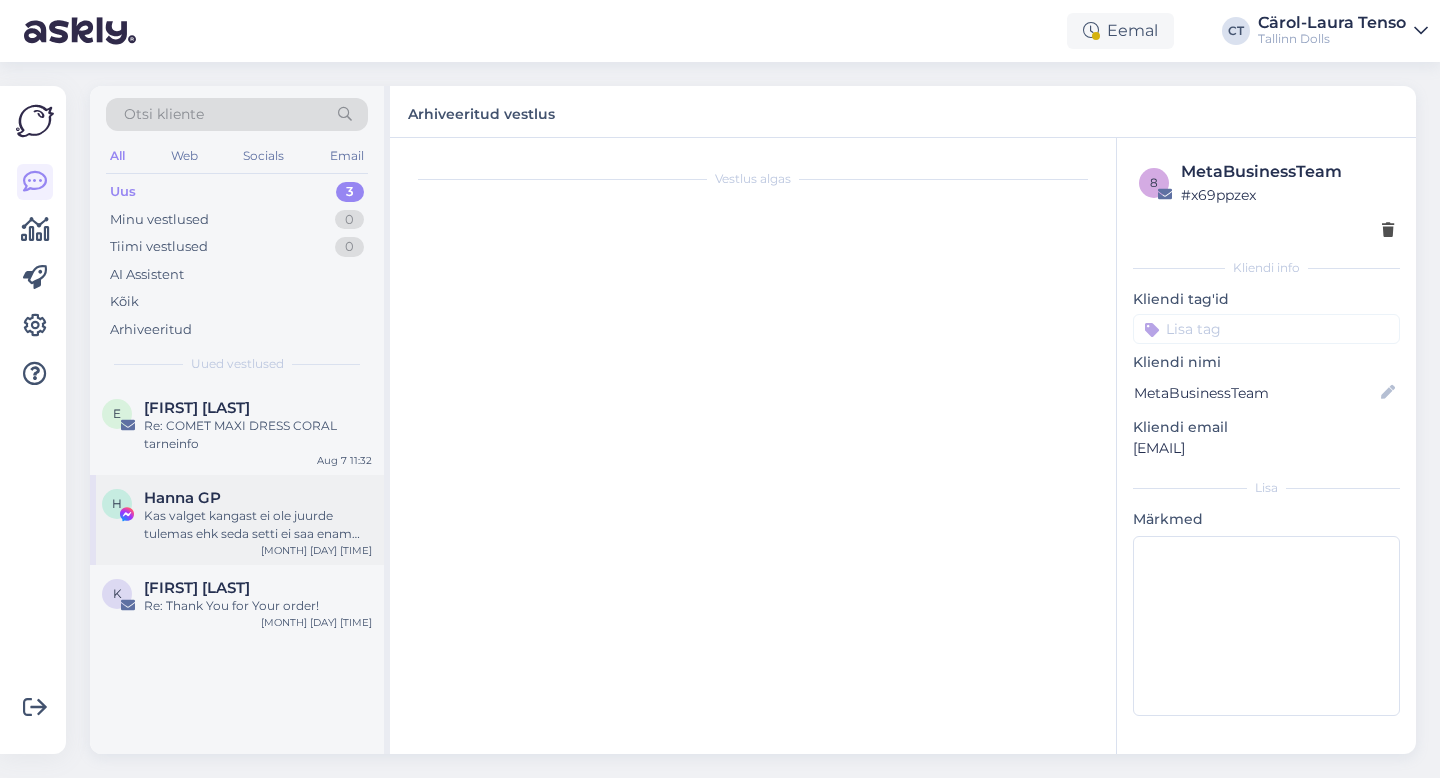 scroll, scrollTop: 1196, scrollLeft: 0, axis: vertical 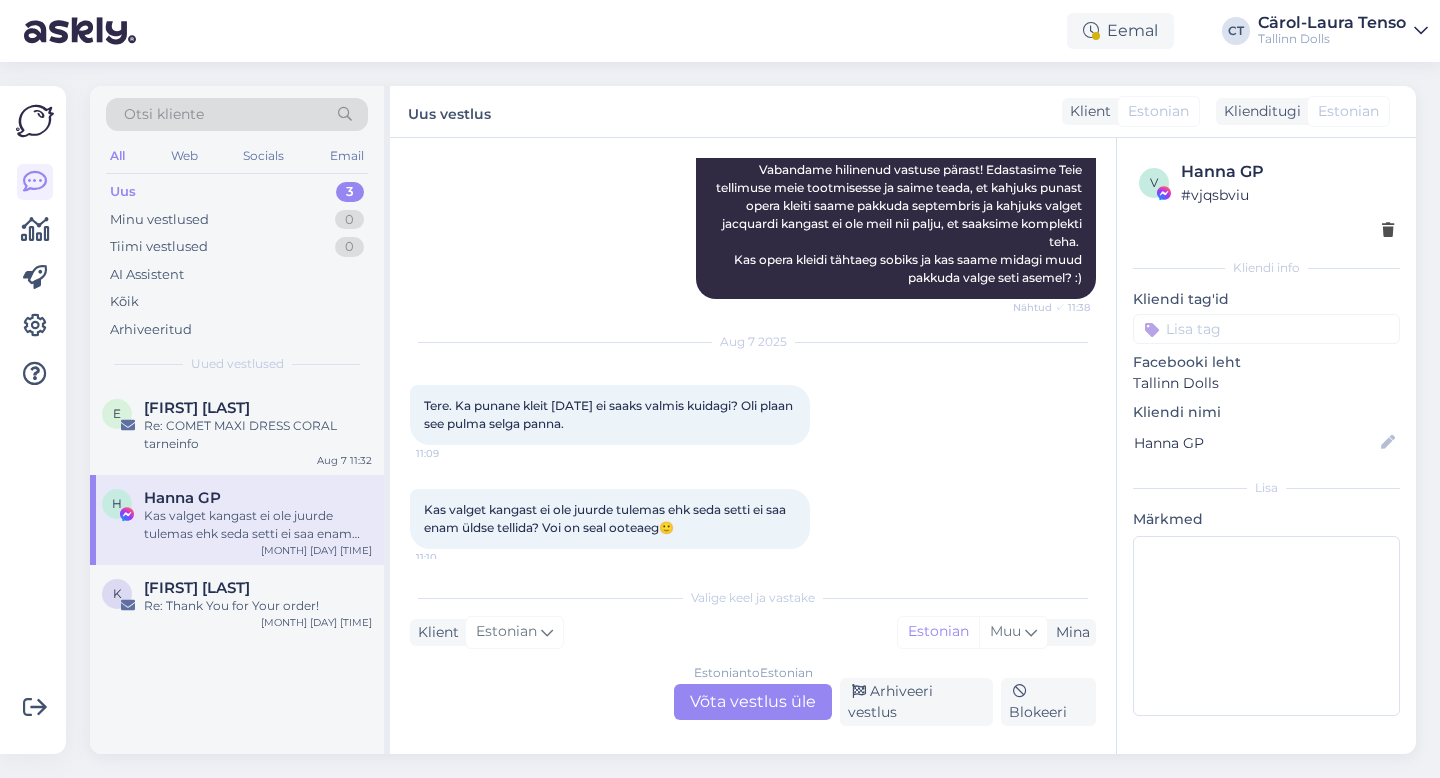 click on "Estonian  to  Estonian Võta vestlus üle" at bounding box center [753, 702] 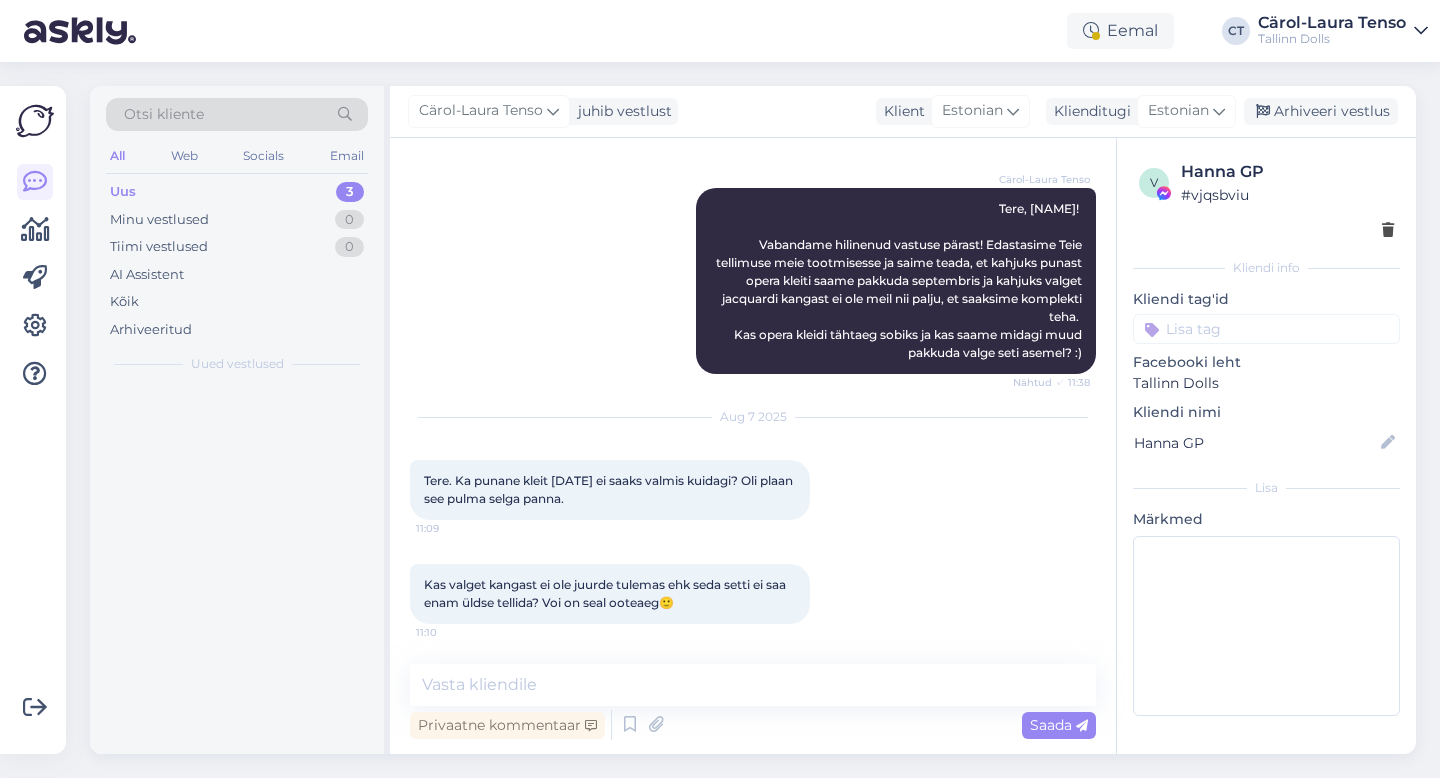 scroll, scrollTop: 1121, scrollLeft: 0, axis: vertical 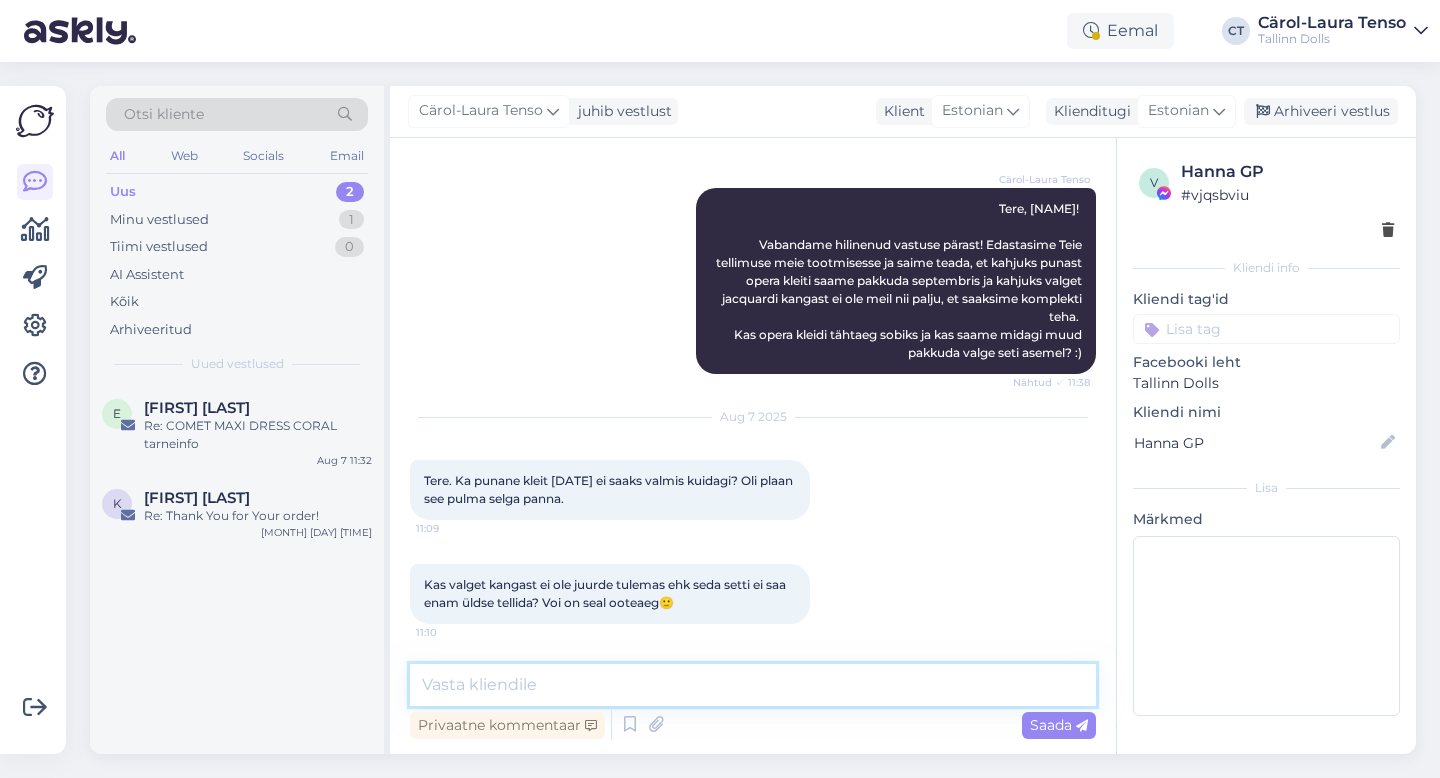 click at bounding box center (753, 685) 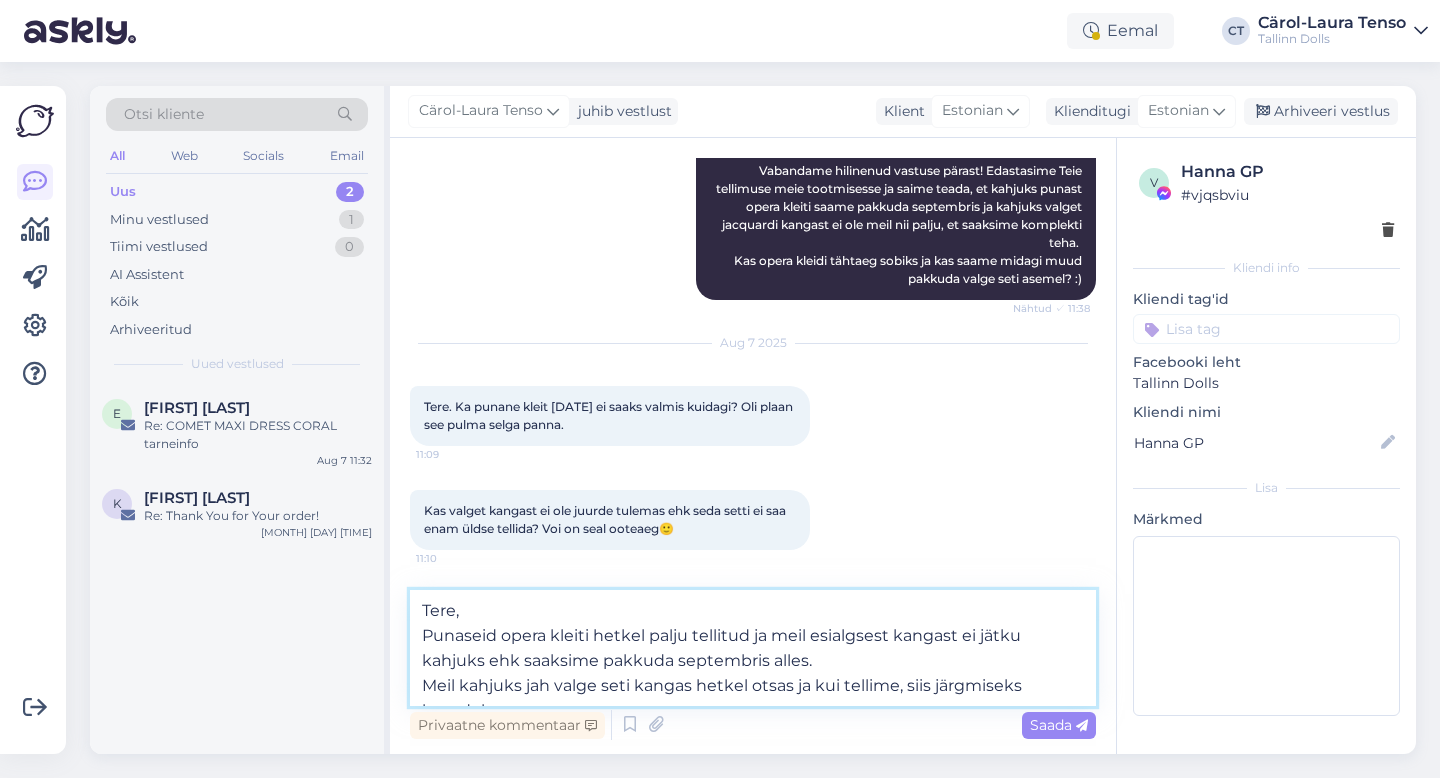 scroll, scrollTop: 1196, scrollLeft: 0, axis: vertical 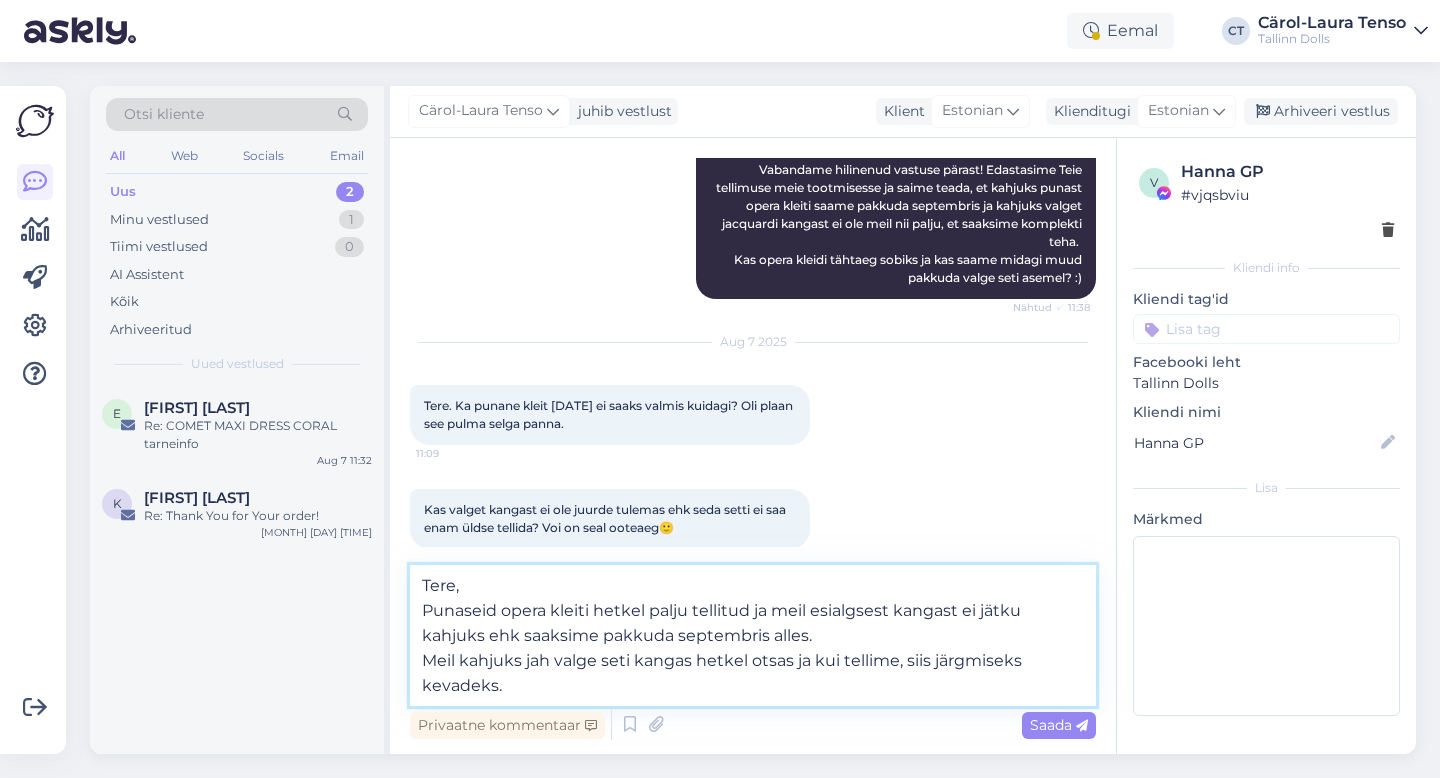 click on "Tere,
Punaseid opera kleiti hetkel palju tellitud ja meil esialgsest kangast ei jätku kahjuks ehk saaksime pakkuda septembris alles.
Meil kahjuks jah valge seti kangas hetkel otsas ja kui tellime, siis järgmiseks kevadeks." at bounding box center (753, 635) 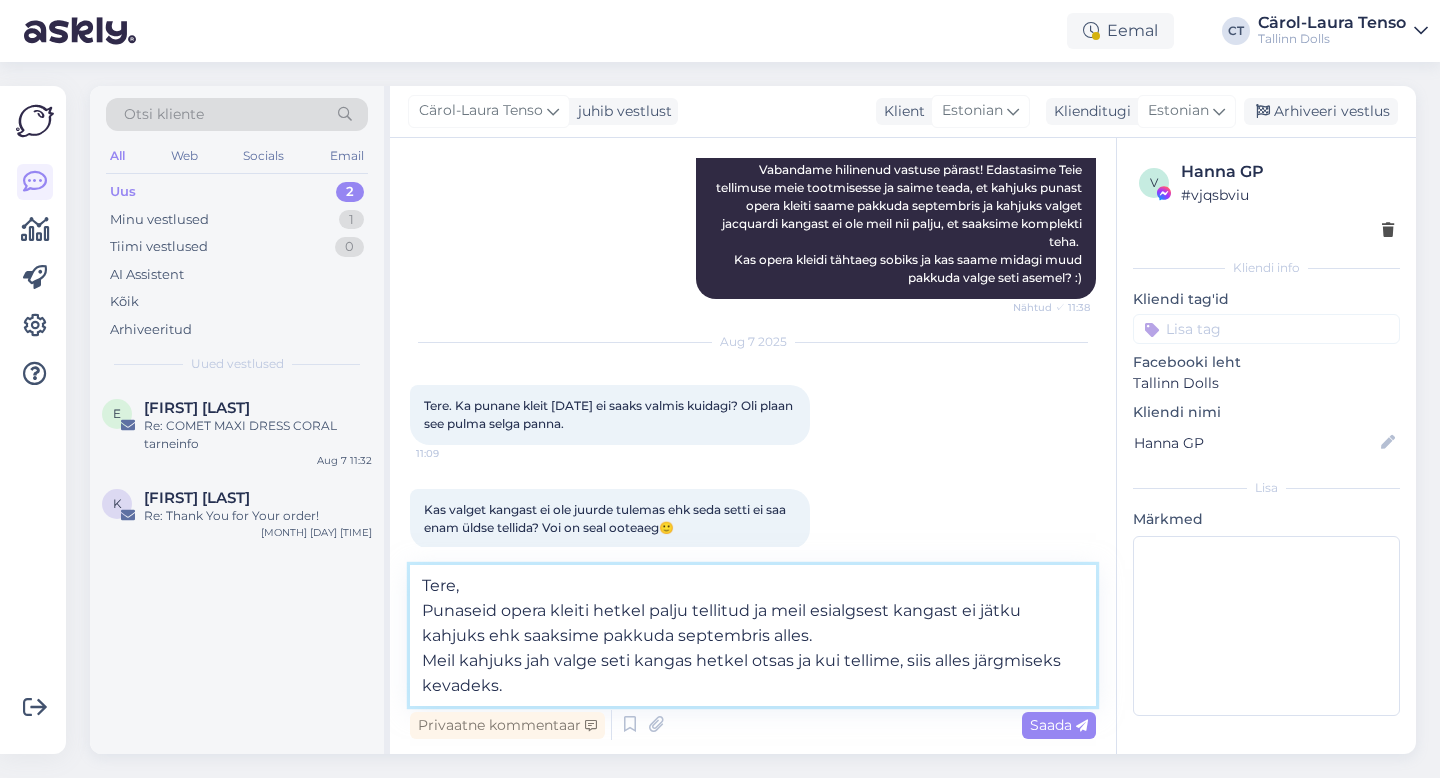 click on "Tere,
Punaseid opera kleiti hetkel palju tellitud ja meil esialgsest kangast ei jätku kahjuks ehk saaksime pakkuda septembris alles.
Meil kahjuks jah valge seti kangas hetkel otsas ja kui tellime, siis alles järgmiseks kevadeks." at bounding box center [753, 635] 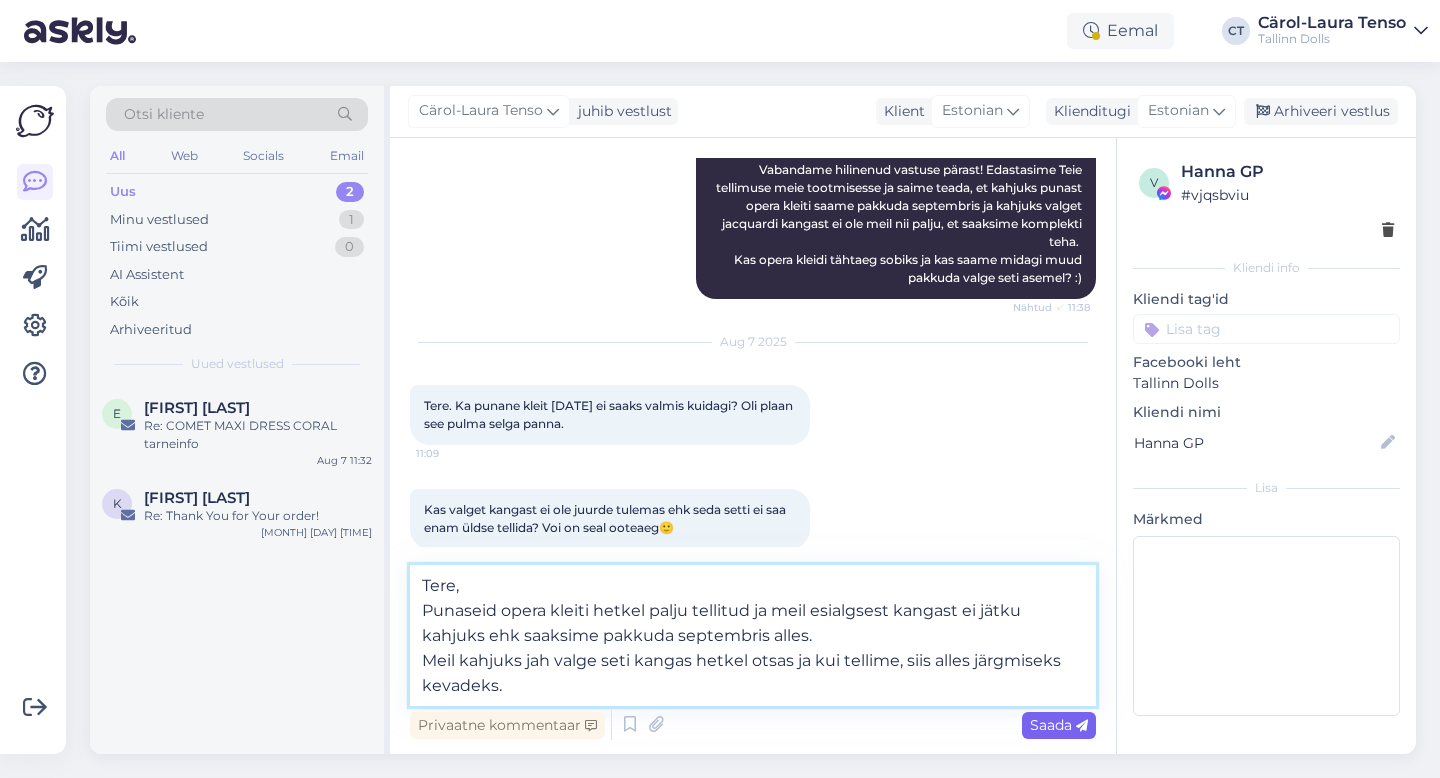 type on "Tere,
Punaseid opera kleiti hetkel palju tellitud ja meil esialgsest kangast ei jätku kahjuks ehk saaksime pakkuda septembris alles.
Meil kahjuks jah valge seti kangas hetkel otsas ja kui tellime, siis alles järgmiseks kevadeks." 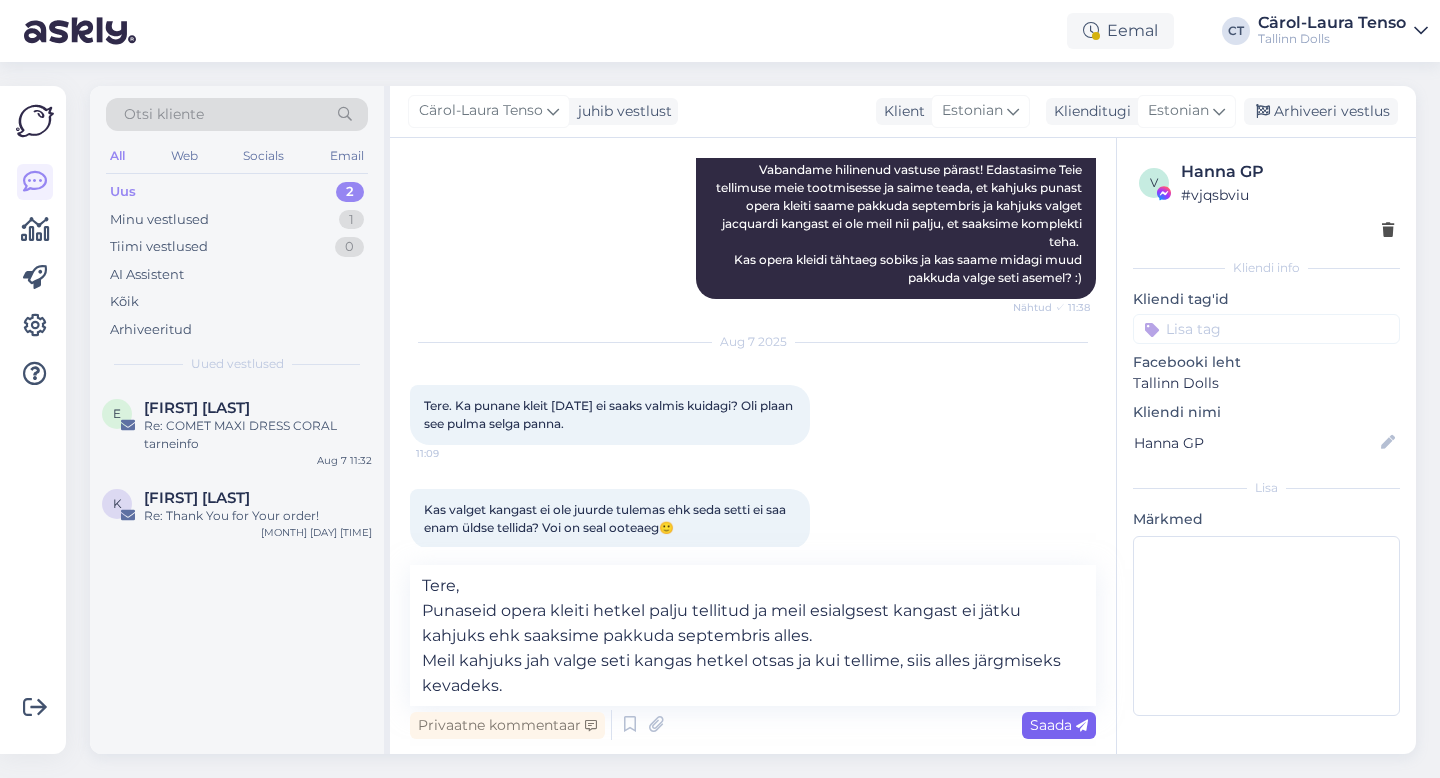 click on "Saada" at bounding box center [1059, 725] 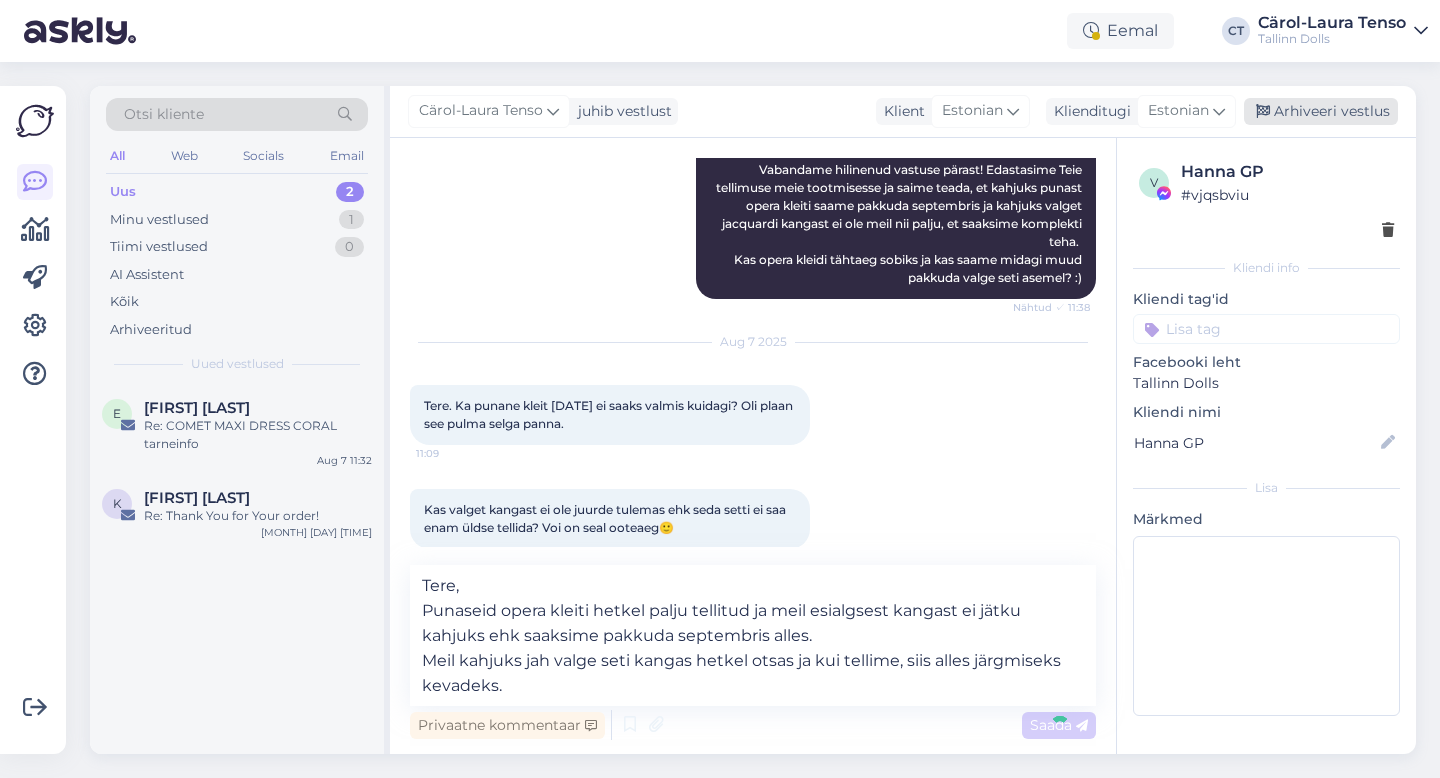 type 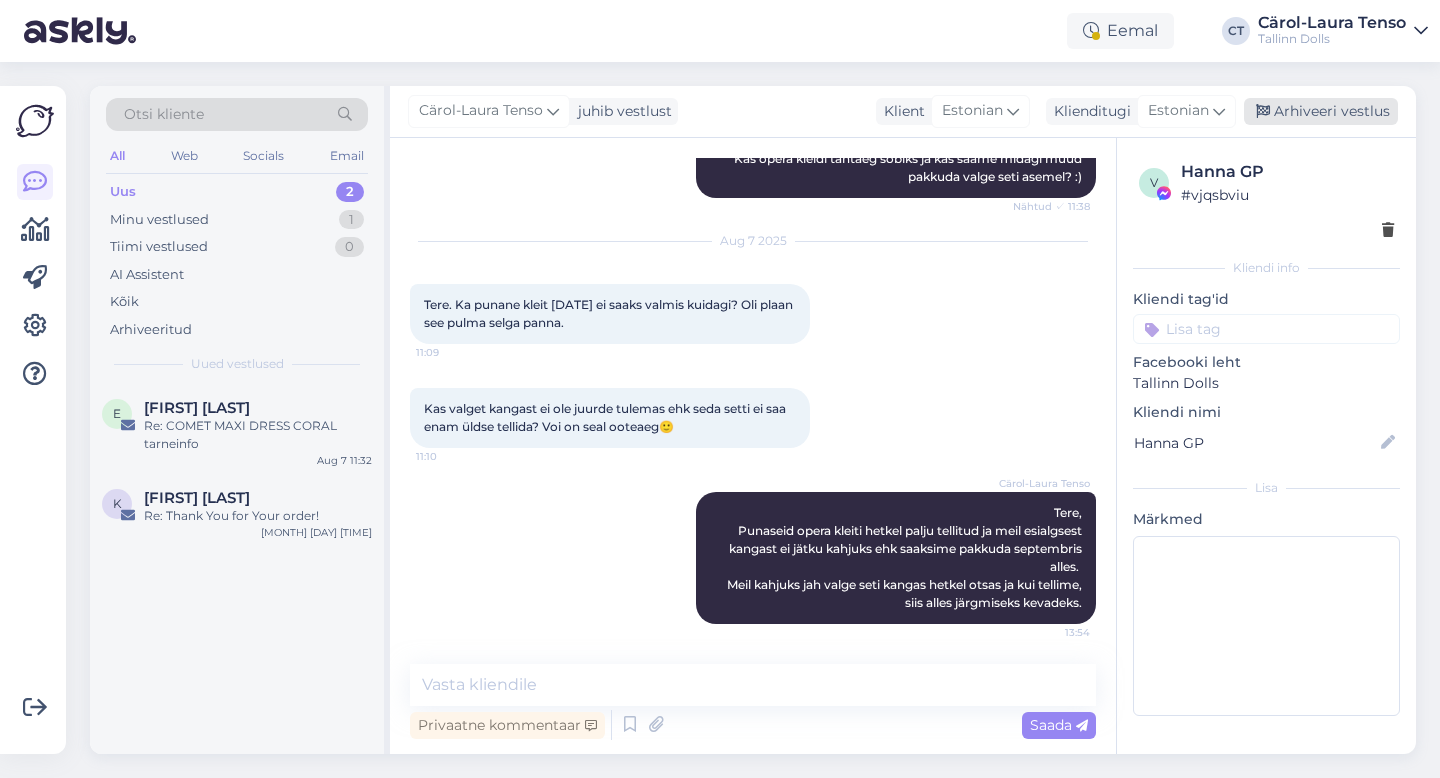 click on "Arhiveeri vestlus" at bounding box center [1321, 111] 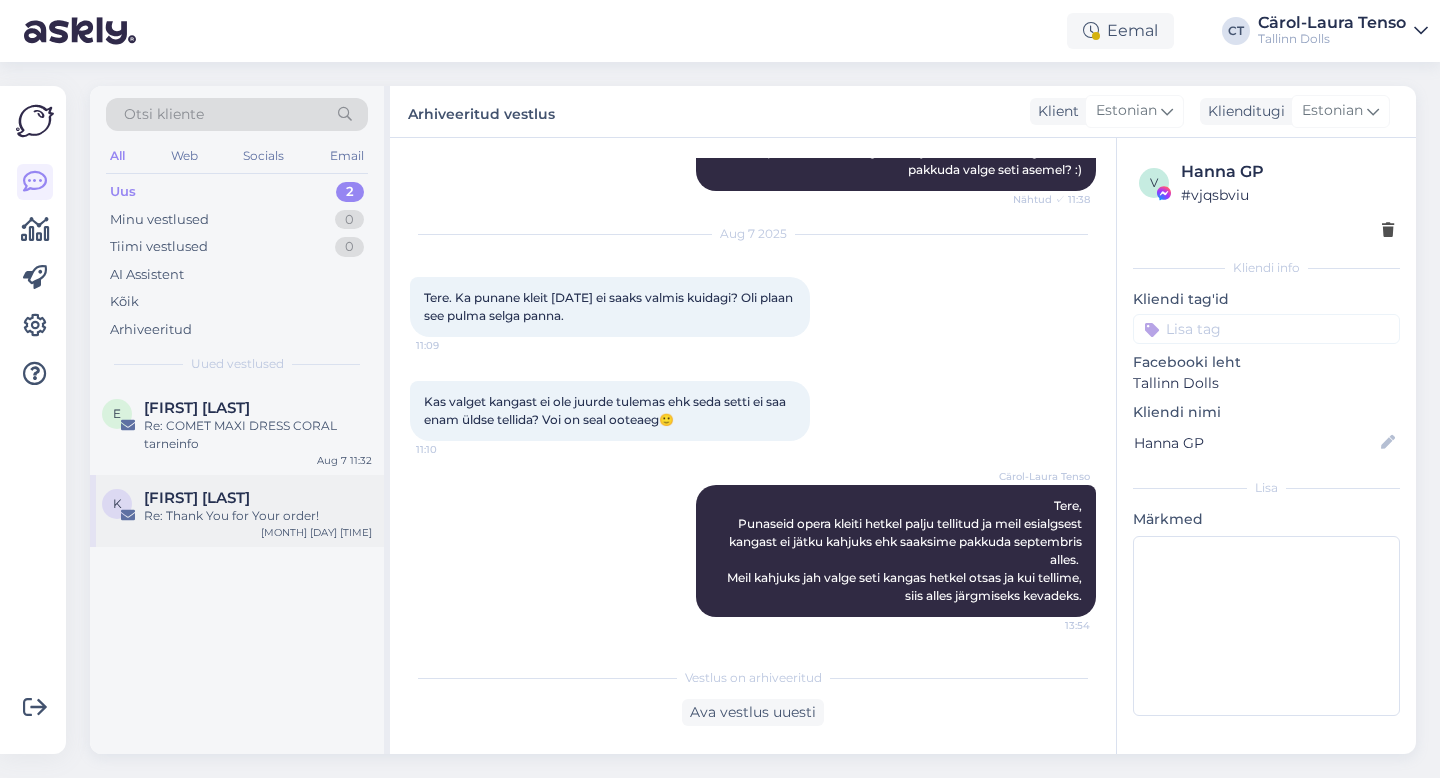 click on "Re: Thank You for Your order!" at bounding box center (258, 516) 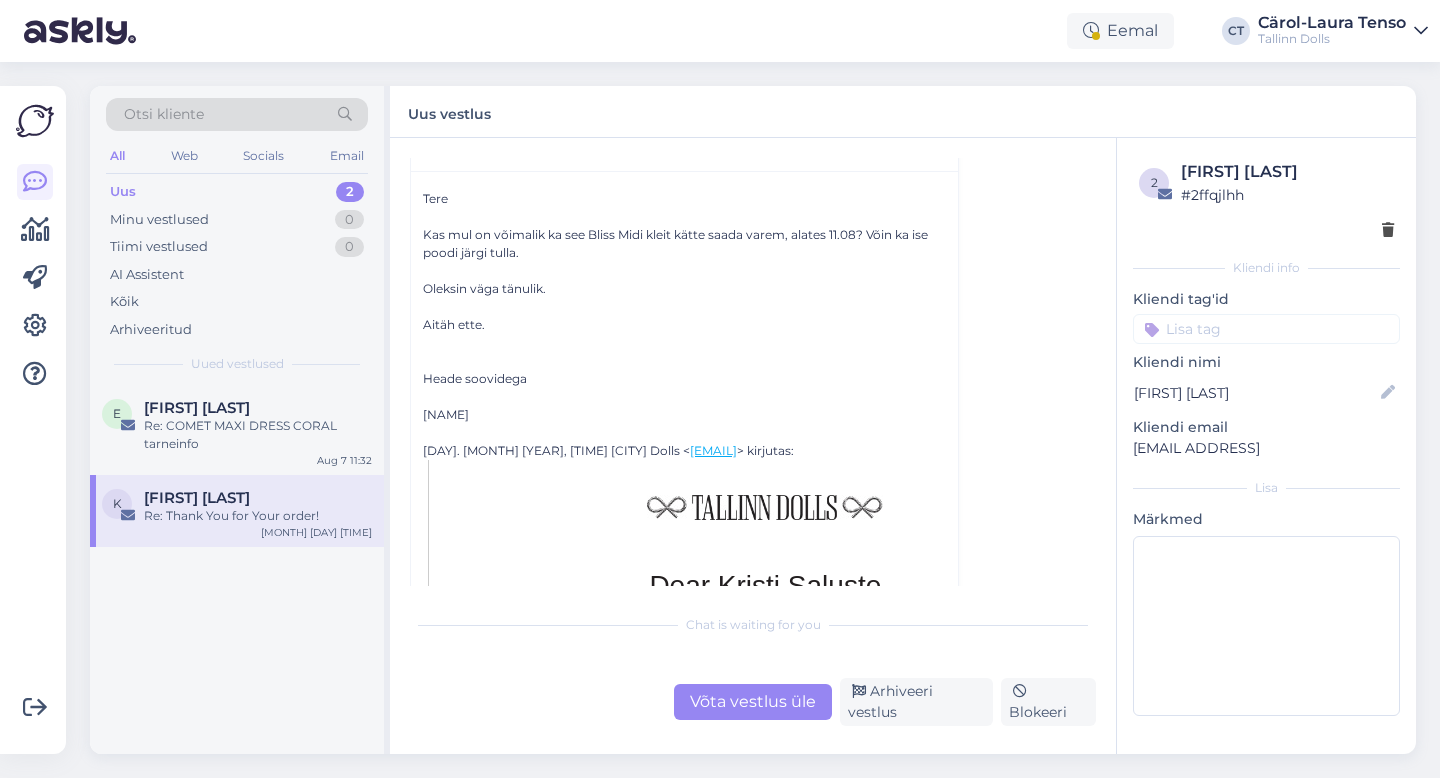 scroll, scrollTop: 129, scrollLeft: 0, axis: vertical 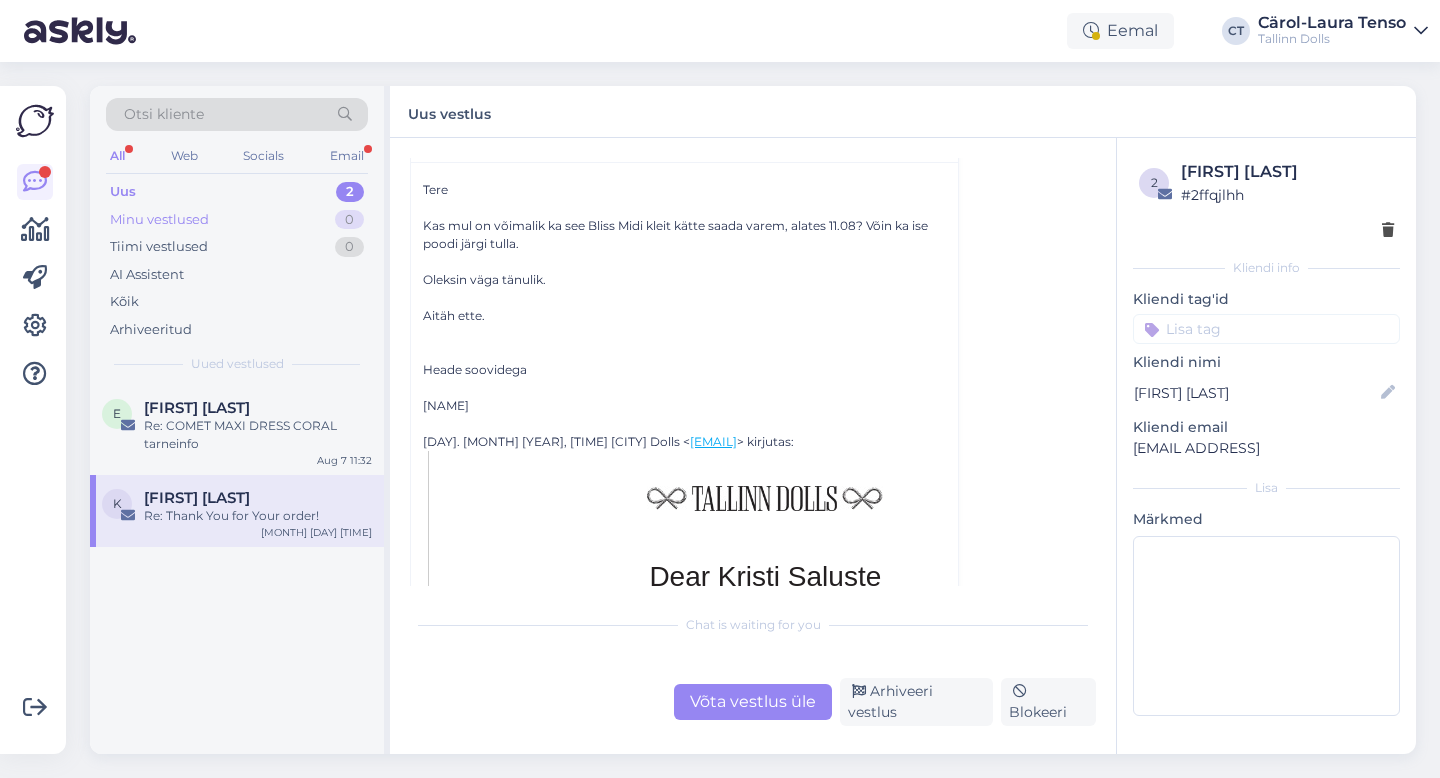 click on "Minu vestlused 0" at bounding box center (237, 220) 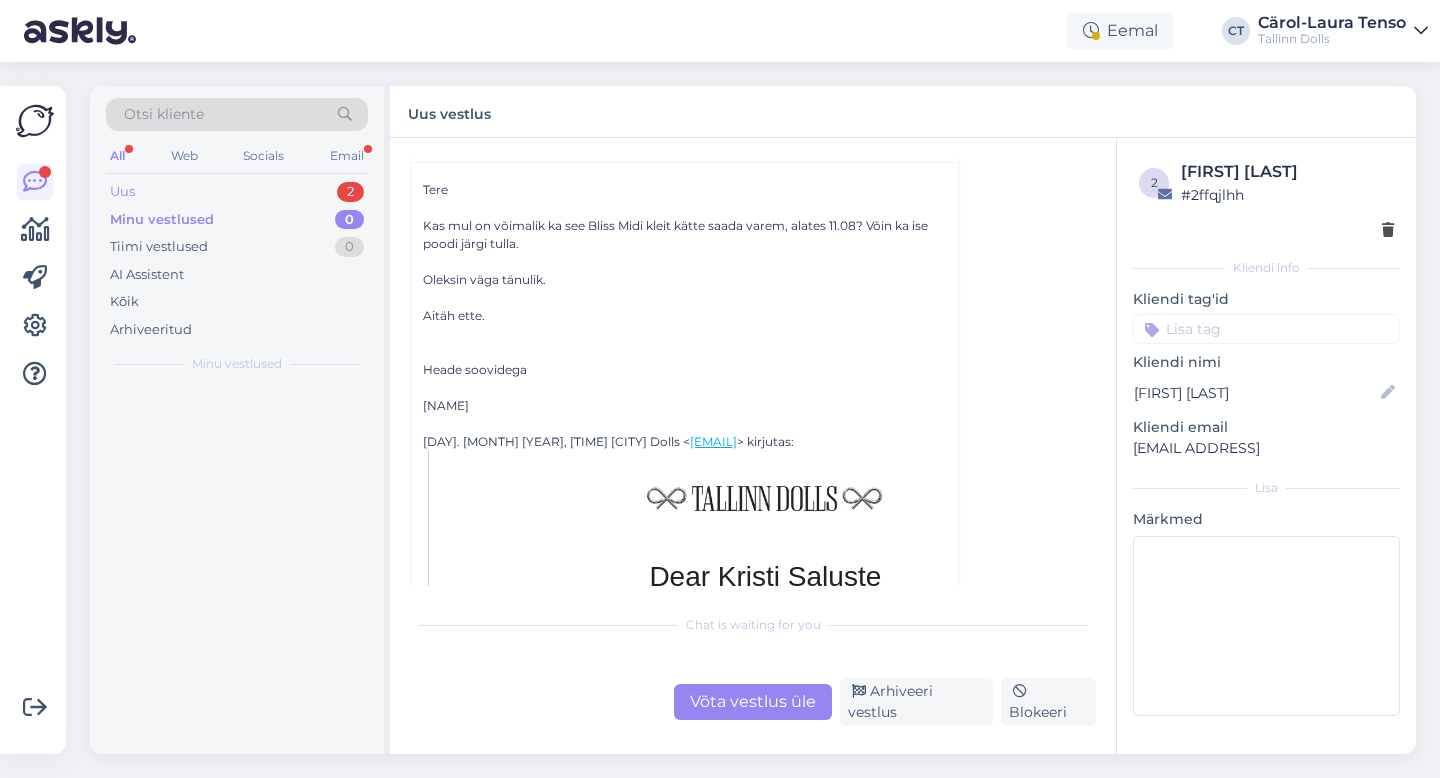 click on "Uus 2" at bounding box center (237, 192) 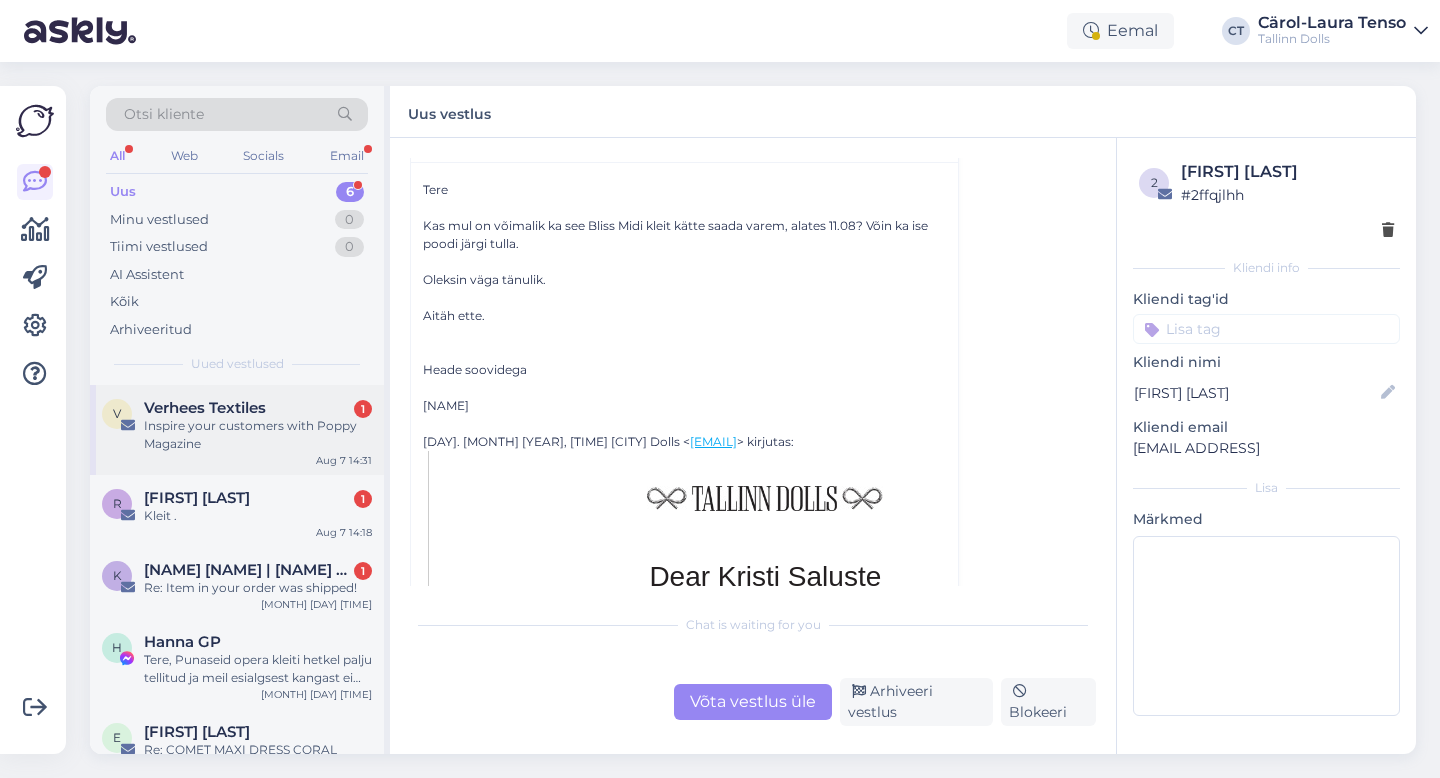 click on "Inspire your customers with Poppy Magazine" at bounding box center (258, 435) 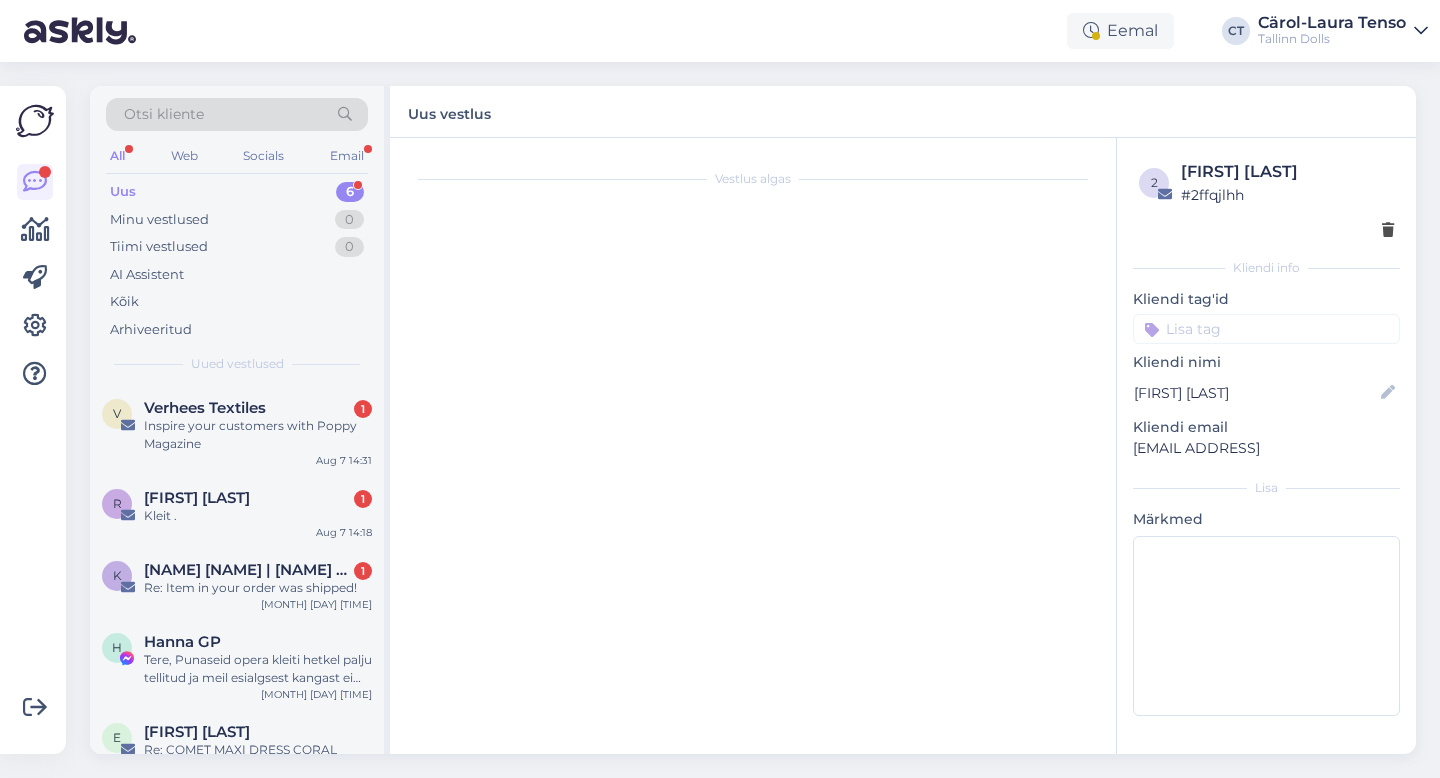 scroll, scrollTop: 4660, scrollLeft: 0, axis: vertical 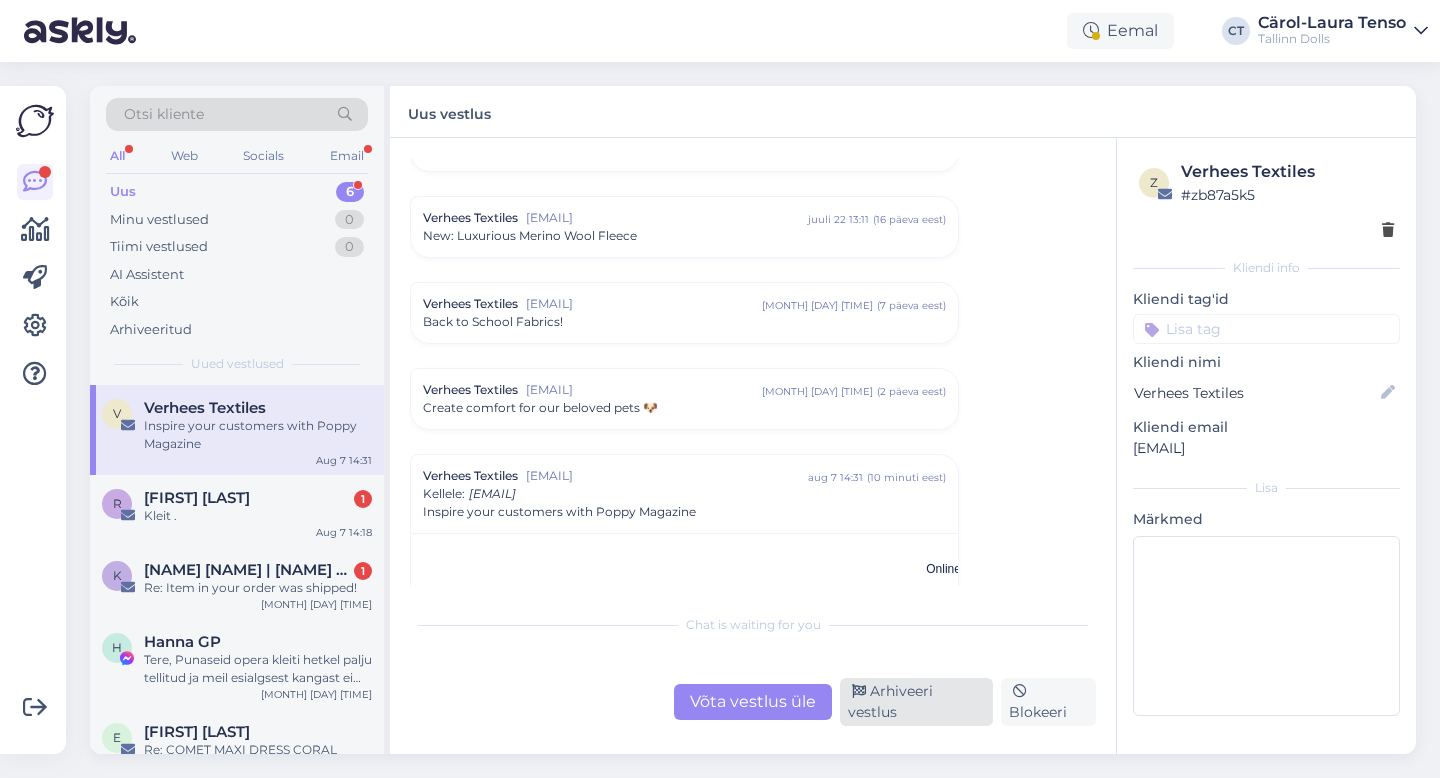 click on "Arhiveeri vestlus" at bounding box center [916, 702] 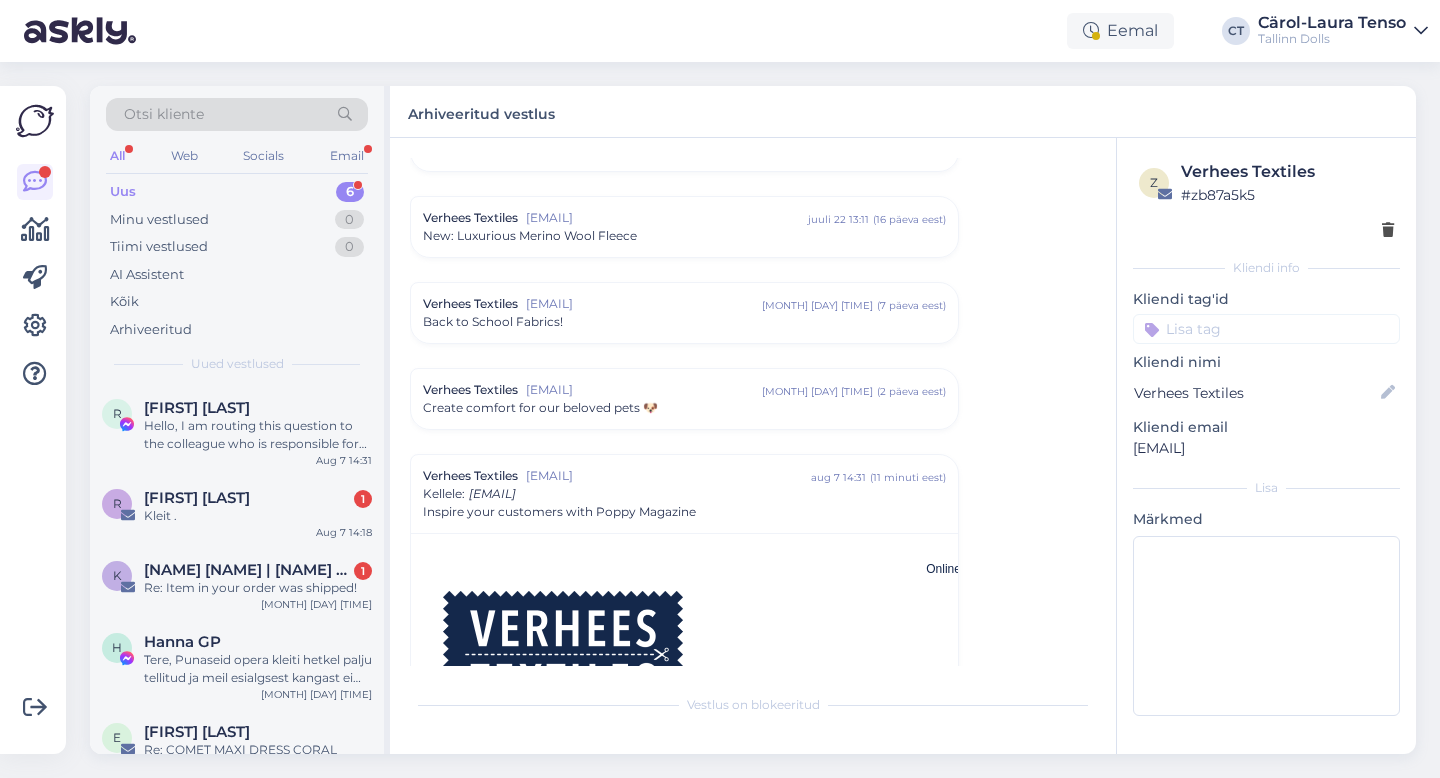 scroll, scrollTop: 4956, scrollLeft: 0, axis: vertical 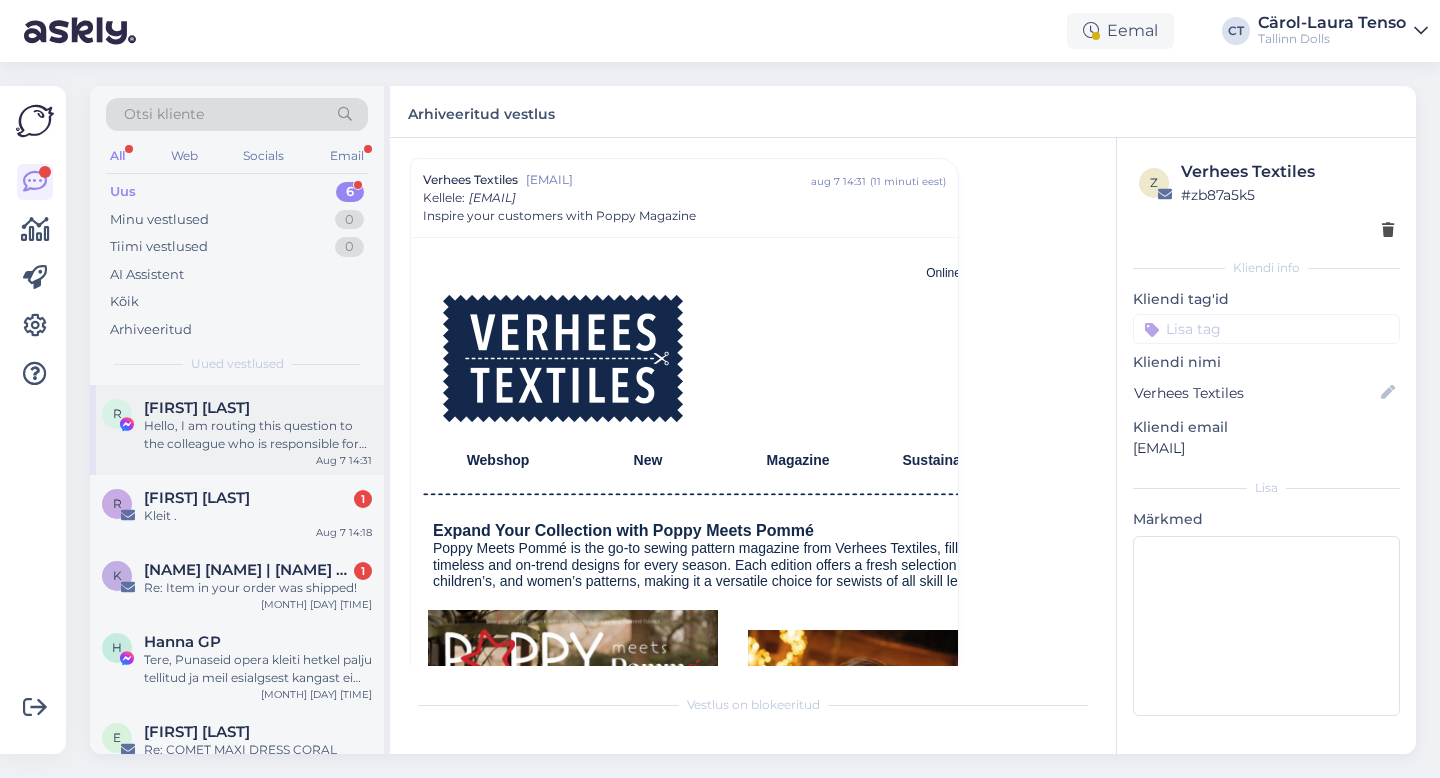 click on "Hello, I am routing this question to the colleague who is responsible for this topic. The reply might take a bit. But it’ll be saved here for you to read later." at bounding box center (258, 435) 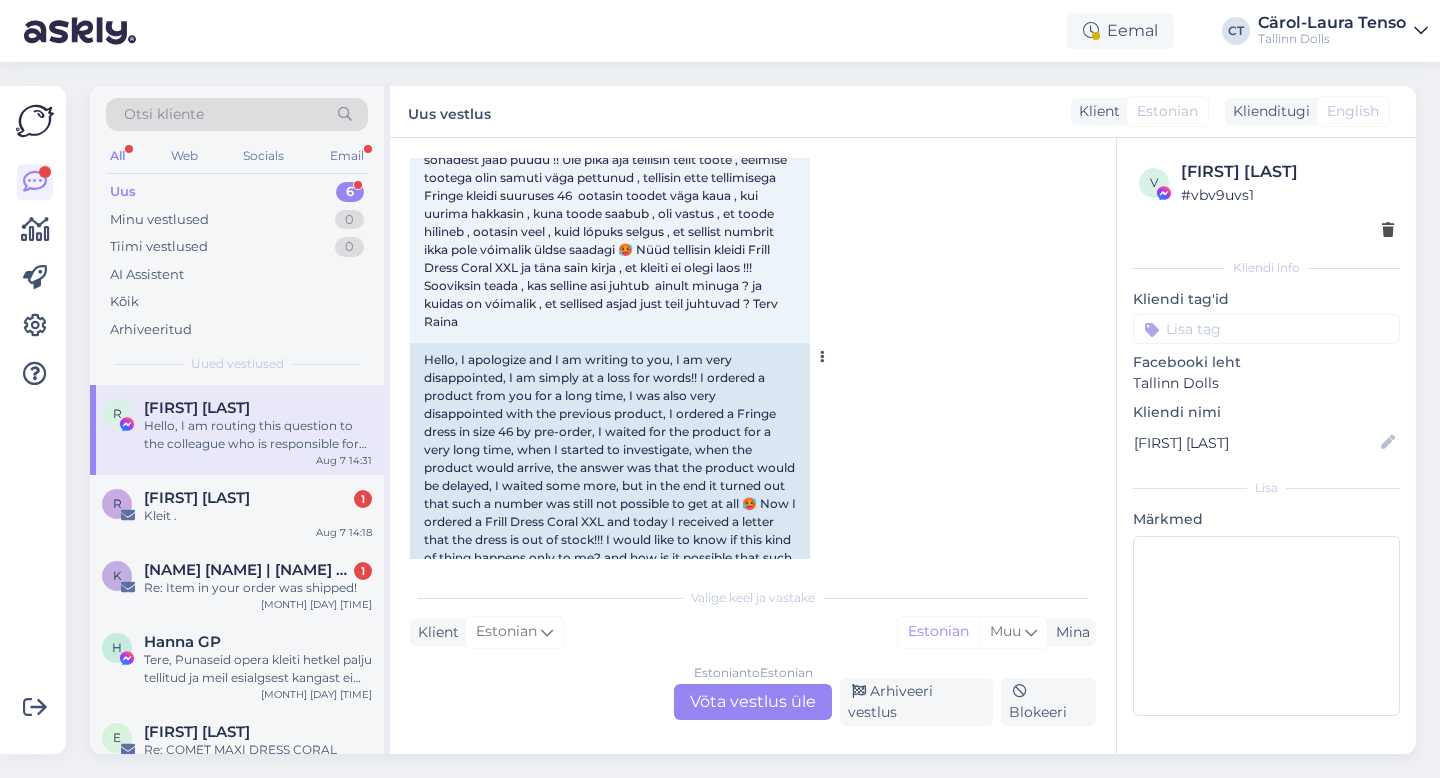 scroll, scrollTop: 7756, scrollLeft: 0, axis: vertical 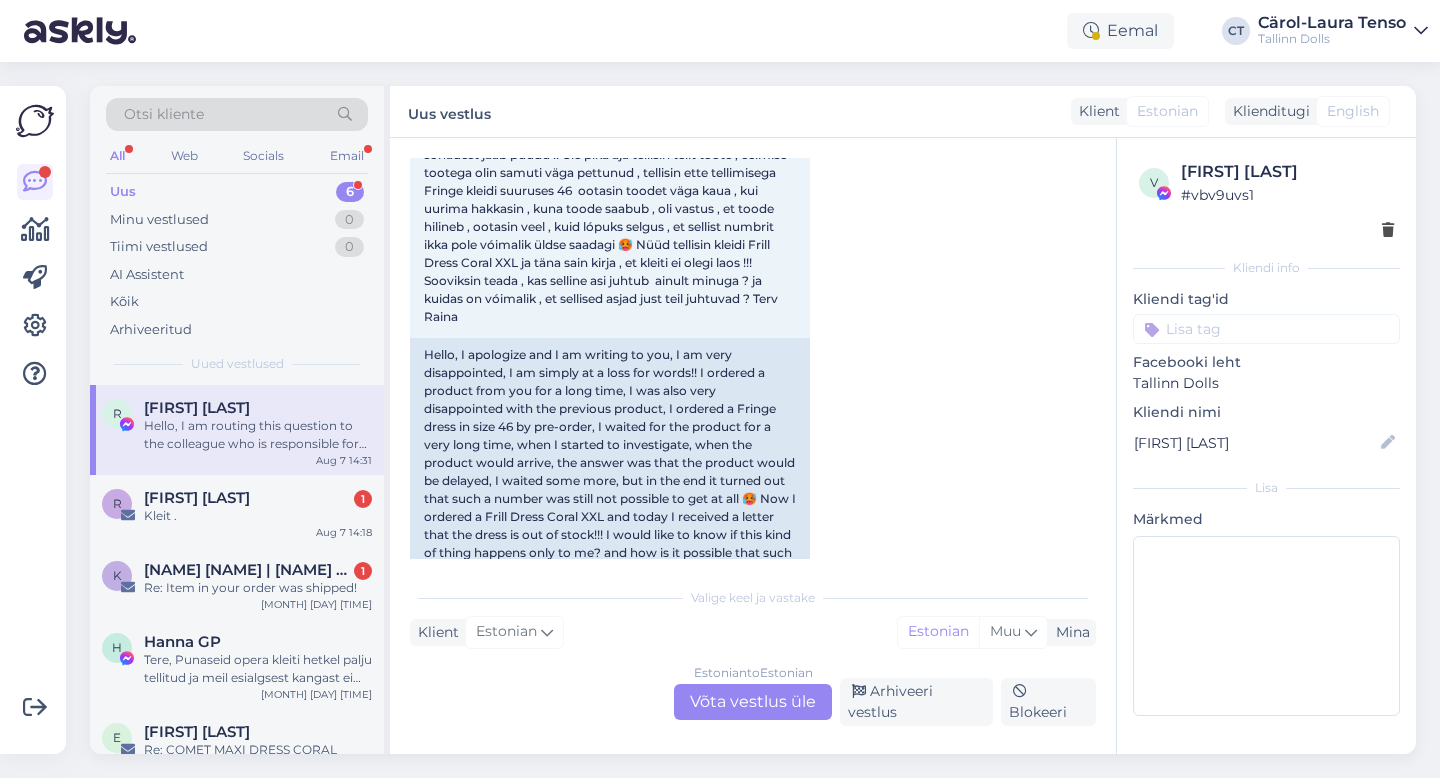 click on "Estonian  to  Estonian Võta vestlus üle" at bounding box center (753, 702) 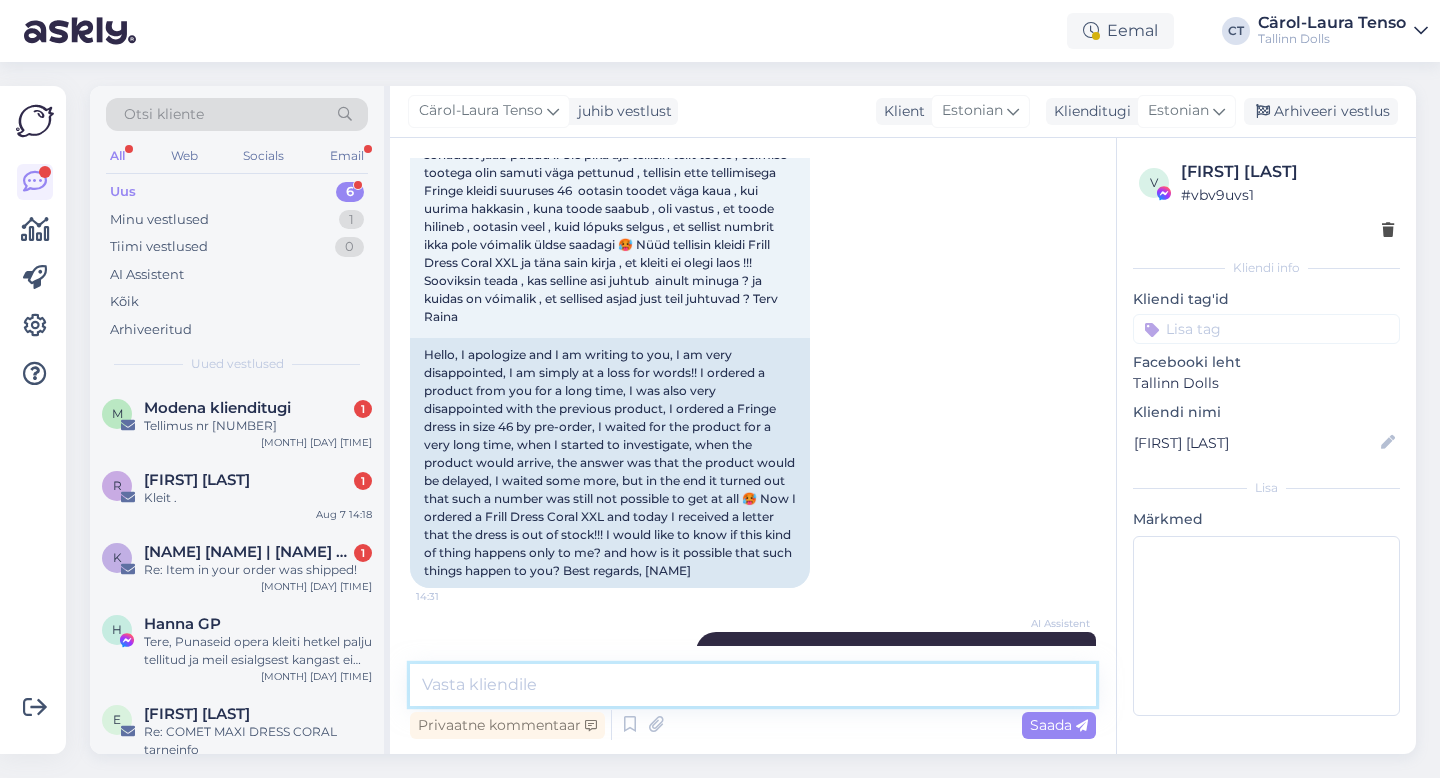 click at bounding box center (753, 685) 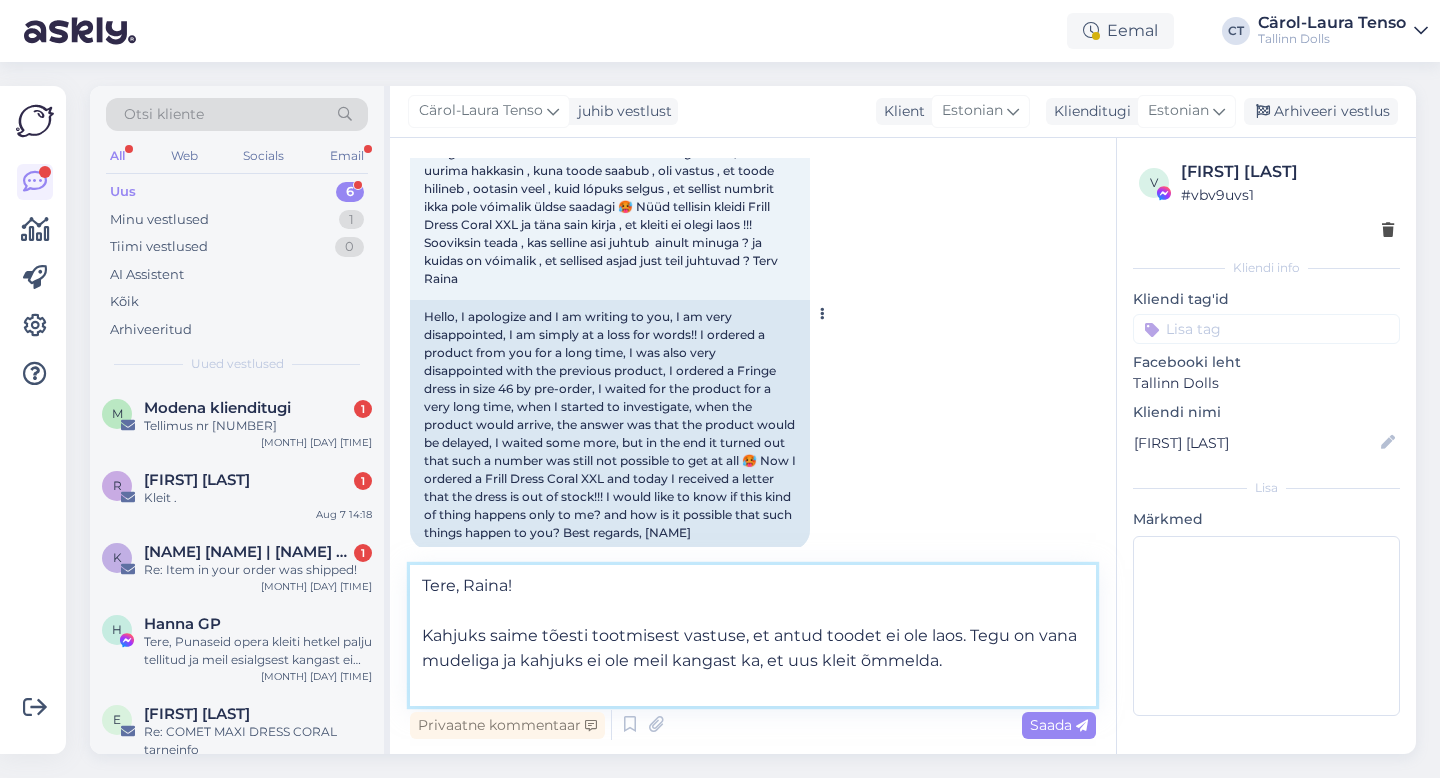 scroll, scrollTop: 7811, scrollLeft: 0, axis: vertical 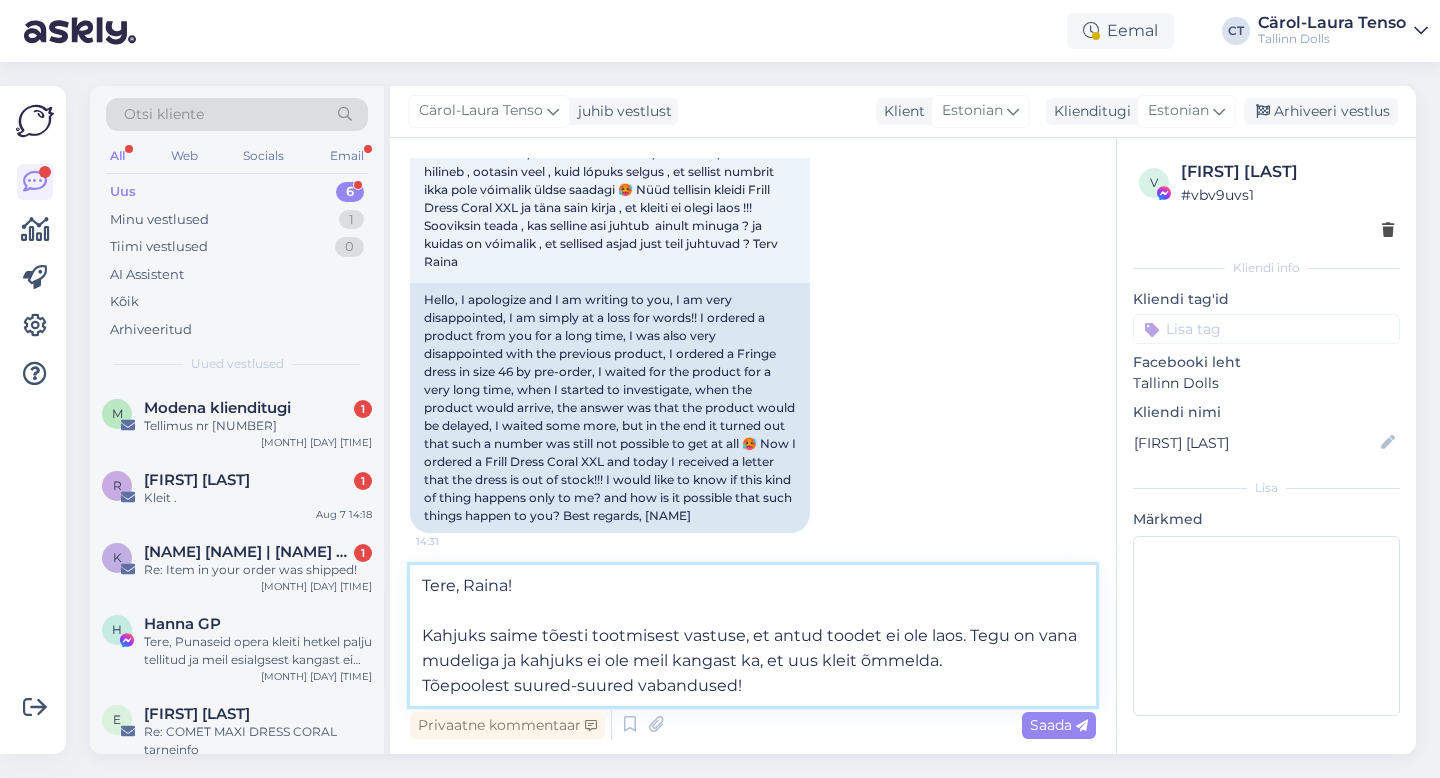 type on "Tere, Raina!
Kahjuks saime tõesti tootmisest vastuse, et antud toodet ei ole laos. Tegu on vana mudeliga ja kahjuks ei ole meil kangast ka, et uus kleit õmmelda.
Tõepoolest suured-suured vabandused!" 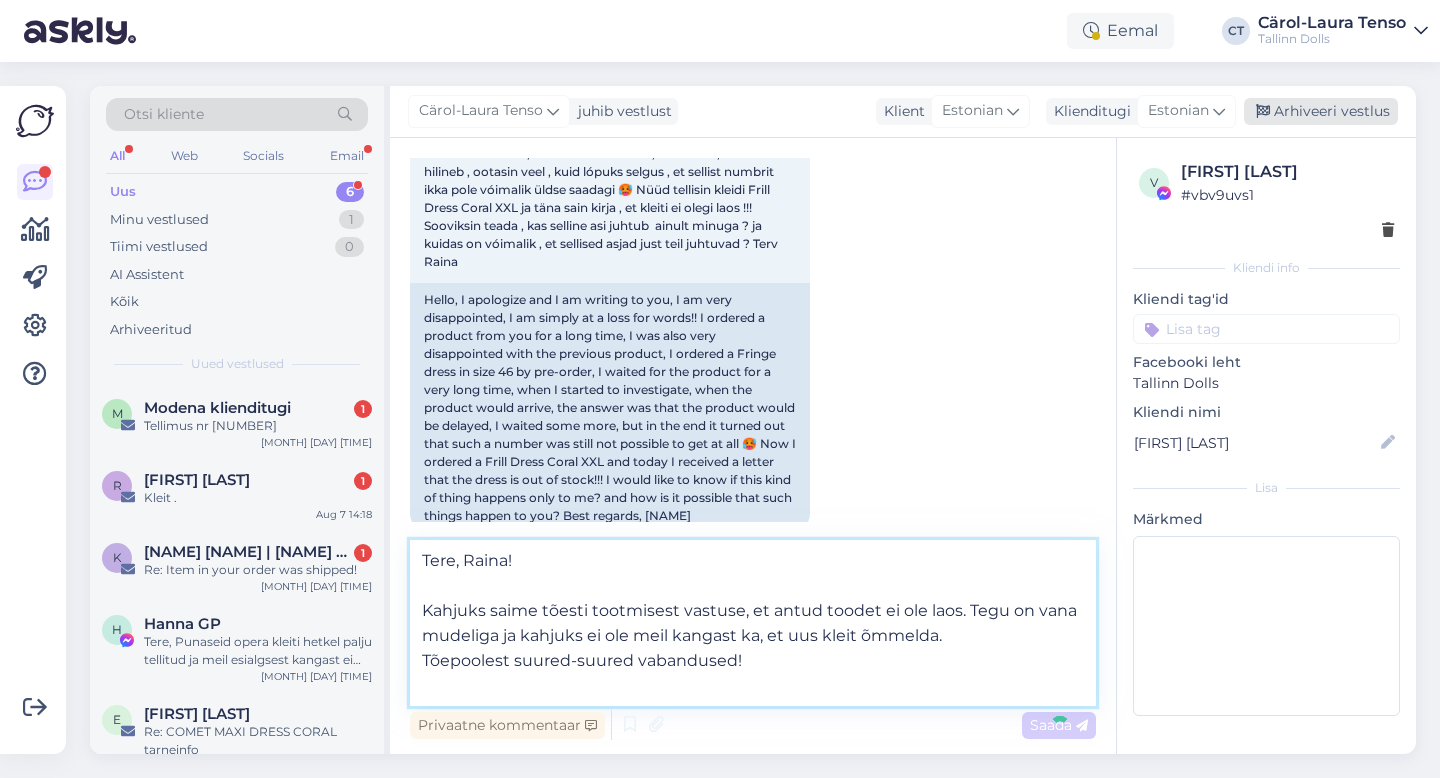 type 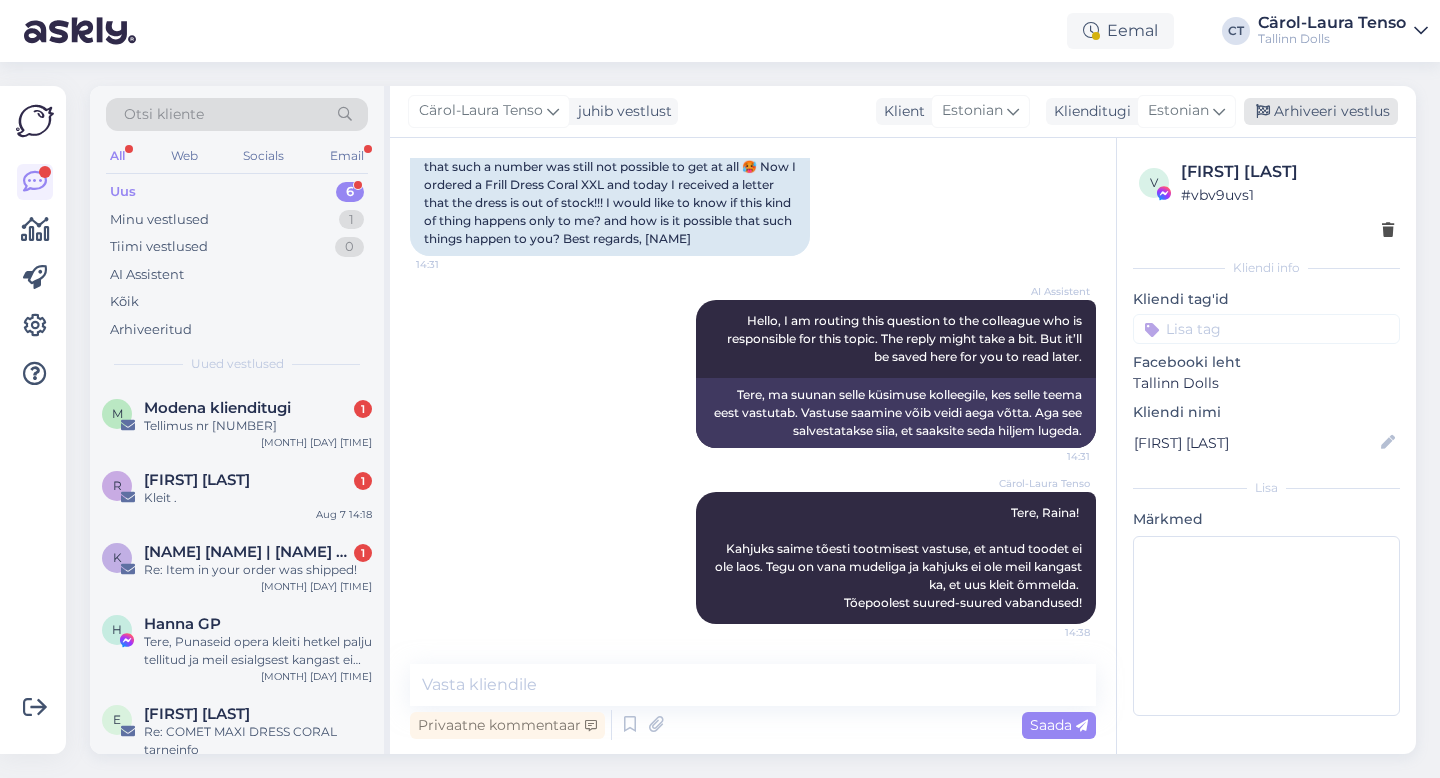 click on "Arhiveeri vestlus" at bounding box center [1321, 111] 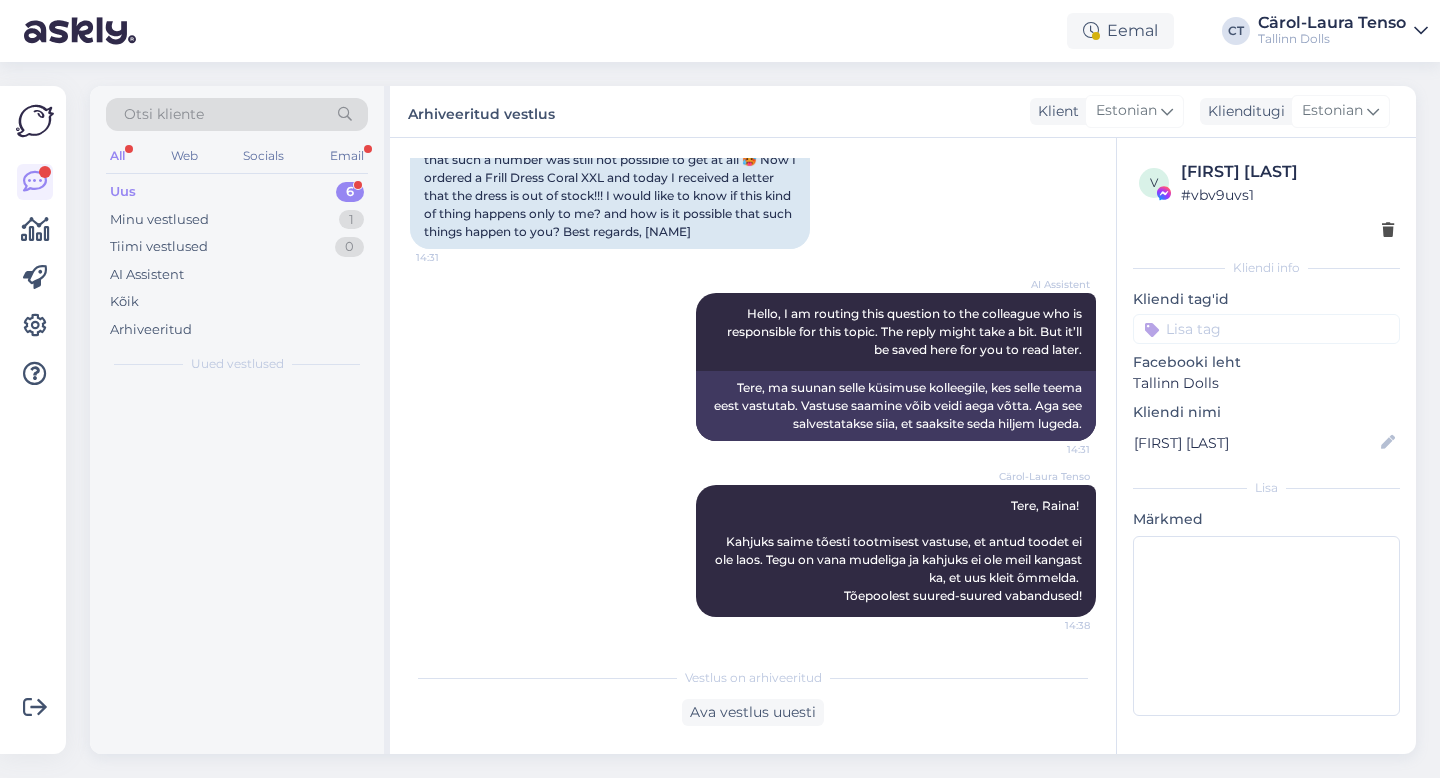 scroll, scrollTop: 8149, scrollLeft: 0, axis: vertical 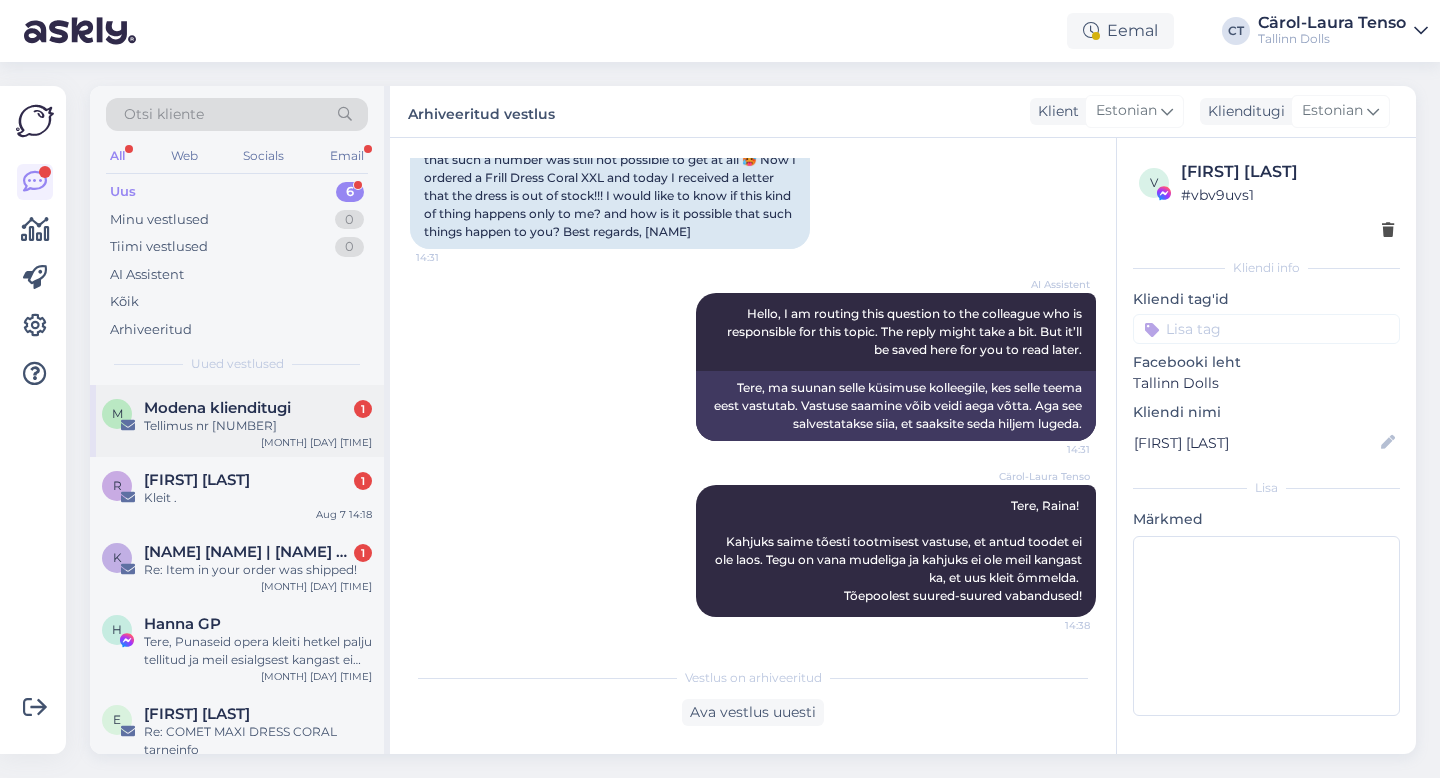 click on "[COMPANY_NAME] klienditugi 1 Tellimus nr [ORDER_NUMBER] [MONTH] [DAY] [TIME]" at bounding box center [237, 421] 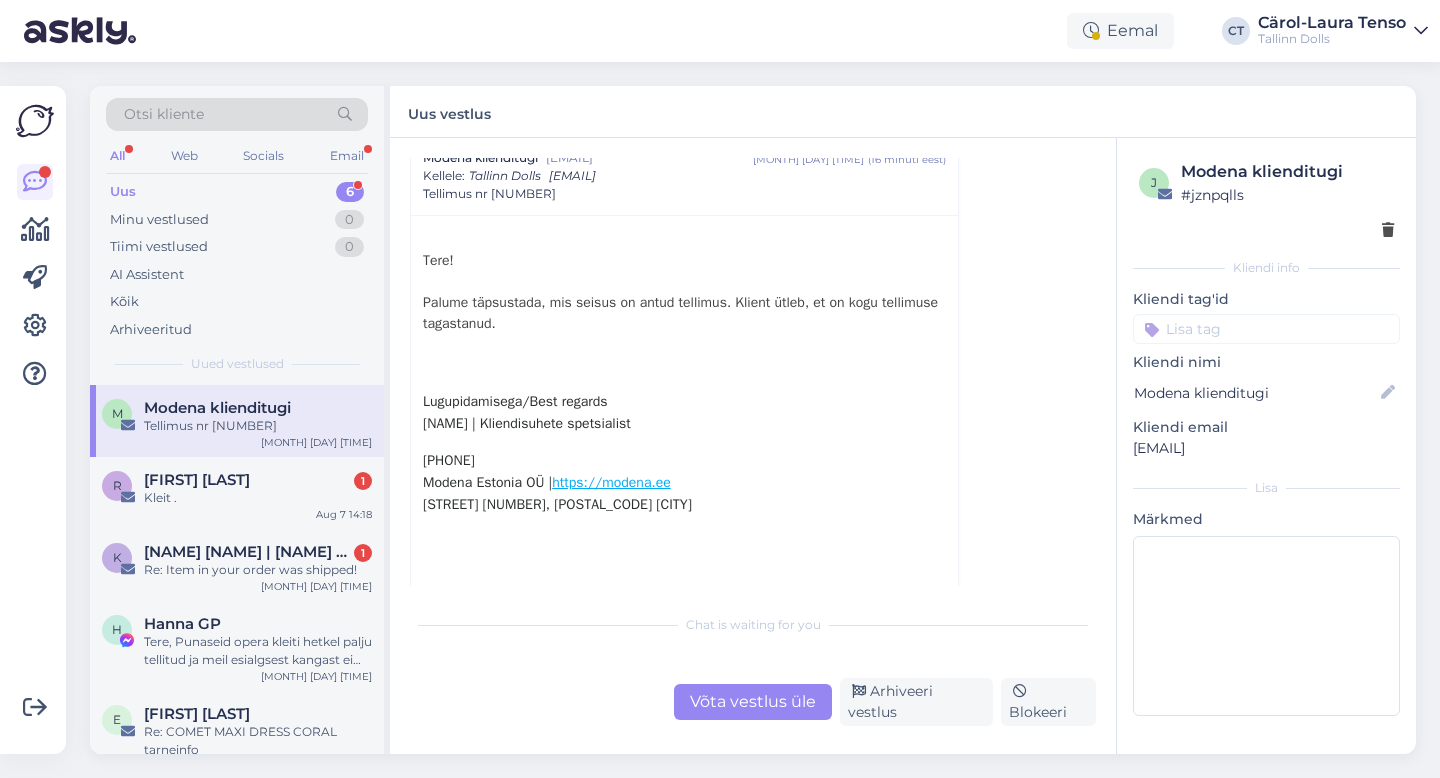 scroll, scrollTop: 875, scrollLeft: 0, axis: vertical 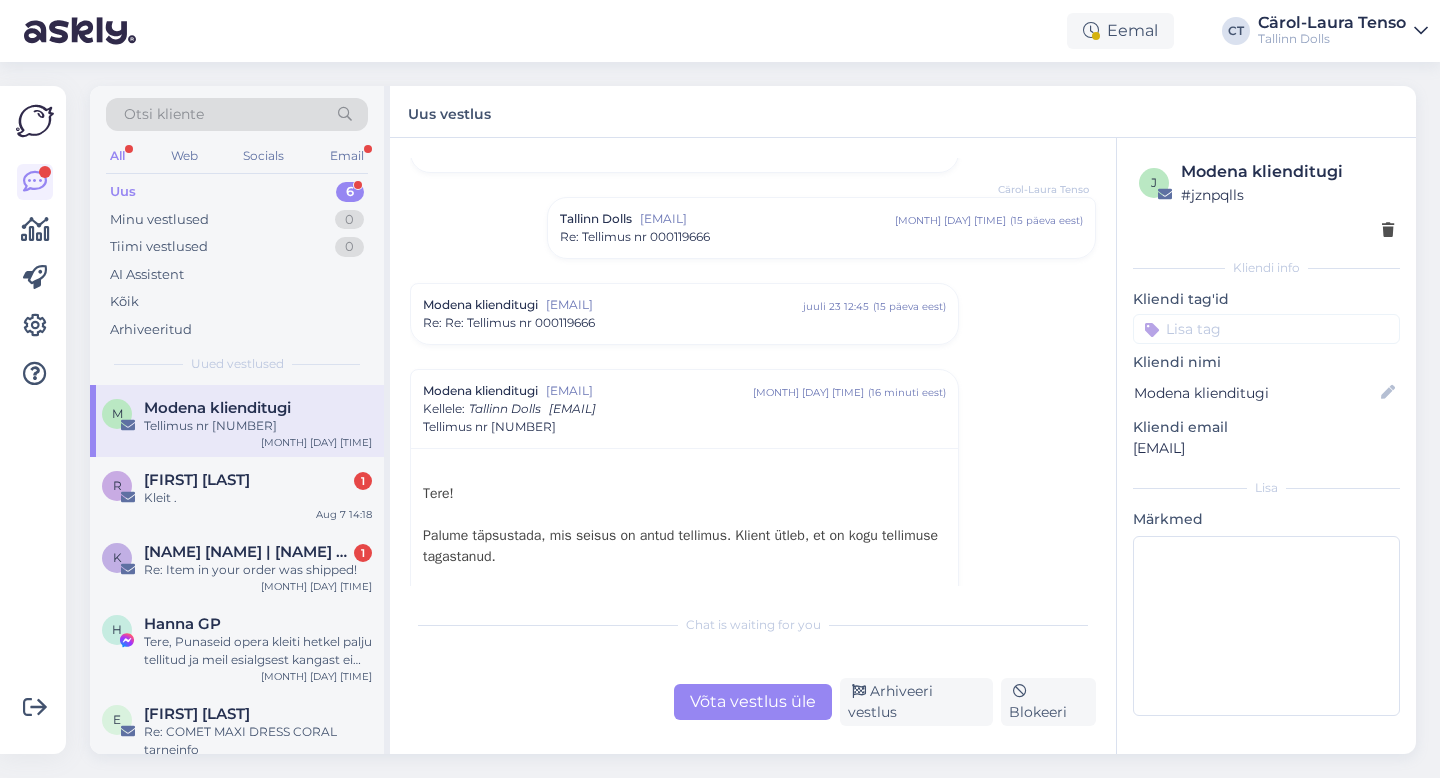 click on "Re: Re: Tellimus nr 000119666" at bounding box center [684, 323] 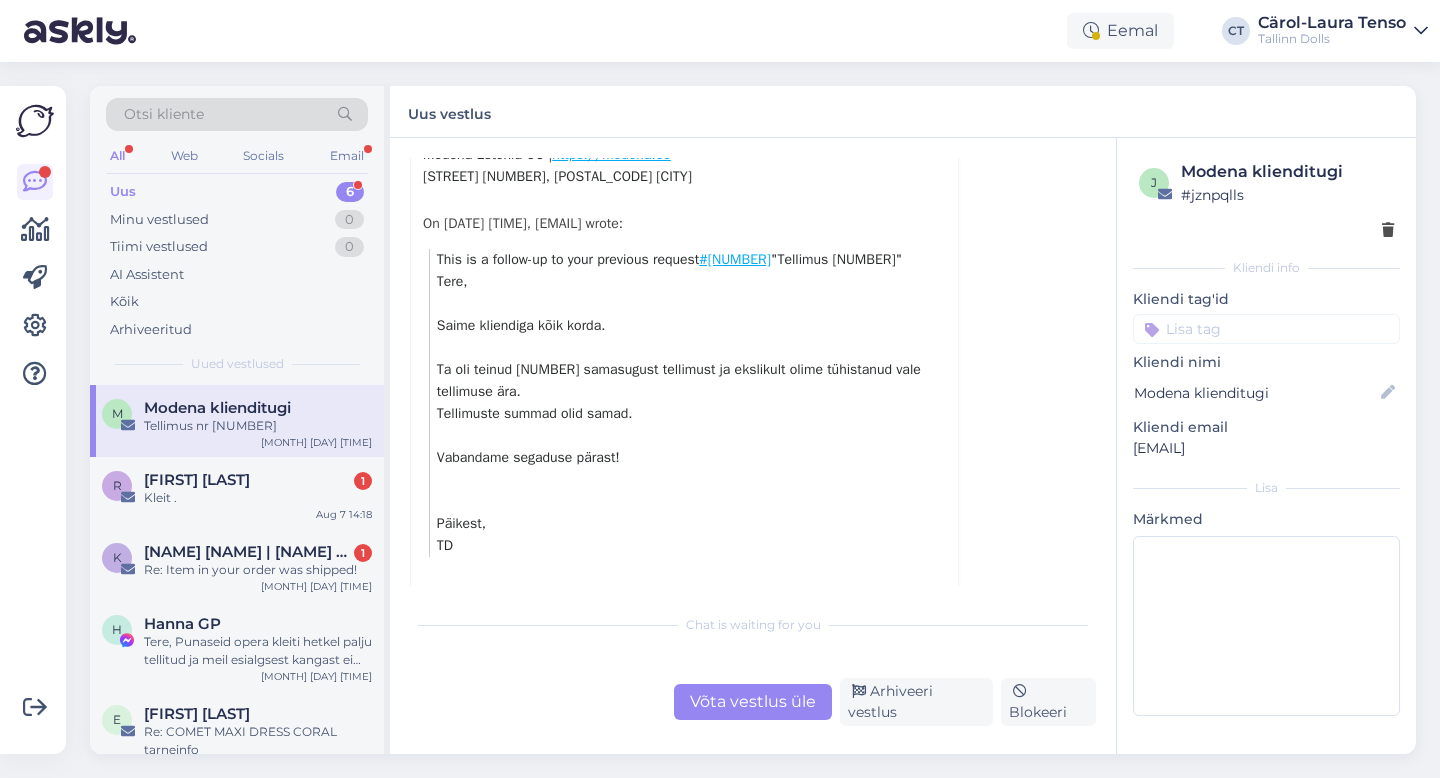 scroll, scrollTop: 1327, scrollLeft: 0, axis: vertical 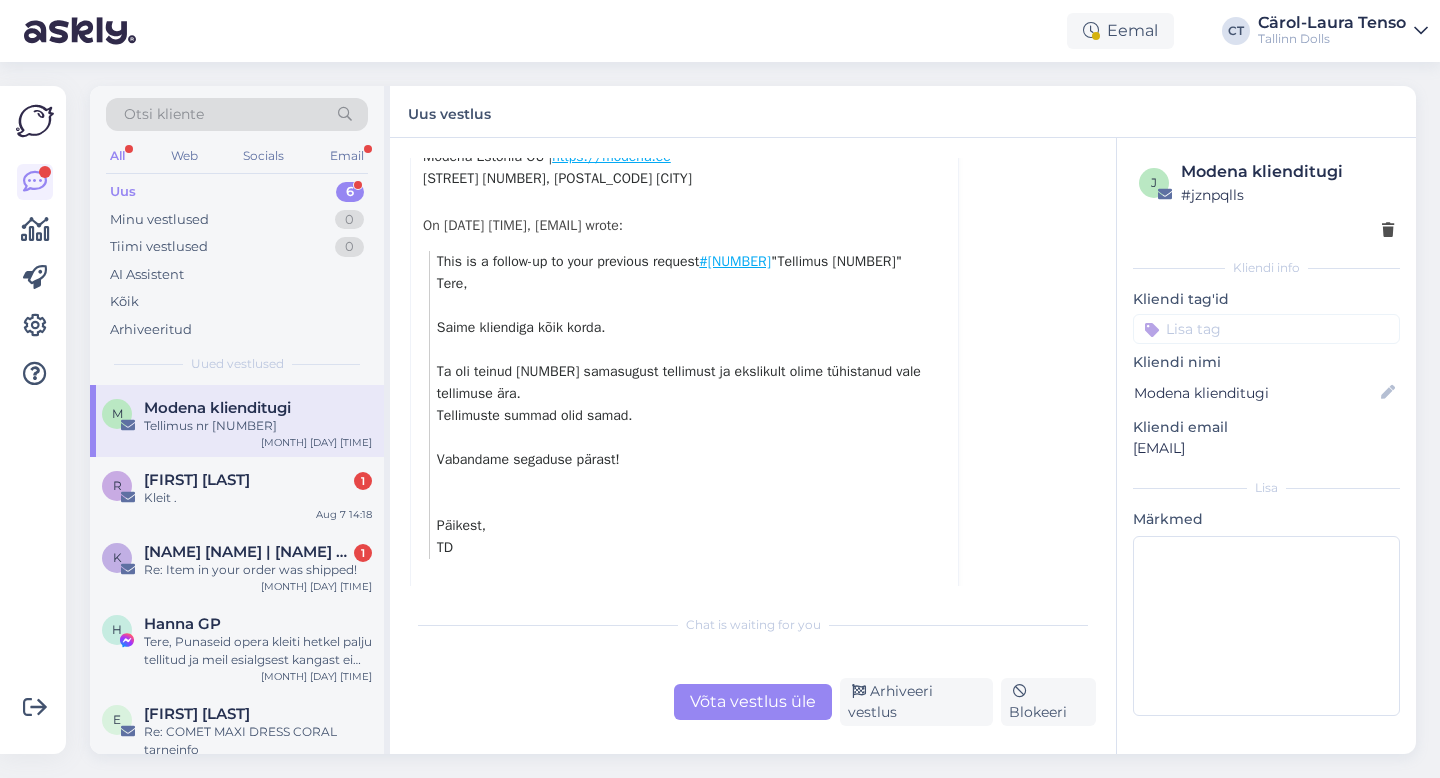 click on "Võta vestlus üle" at bounding box center (753, 702) 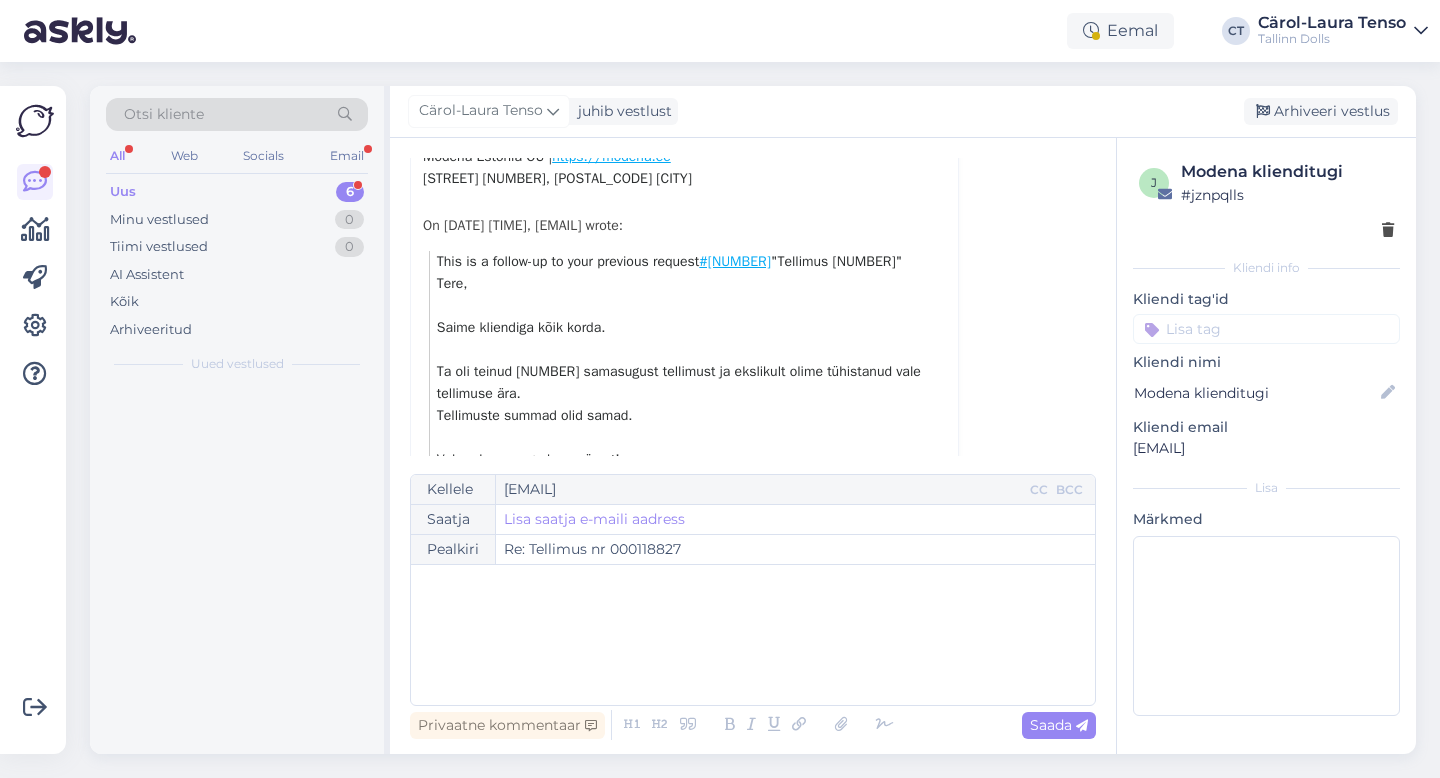 scroll, scrollTop: 1869, scrollLeft: 0, axis: vertical 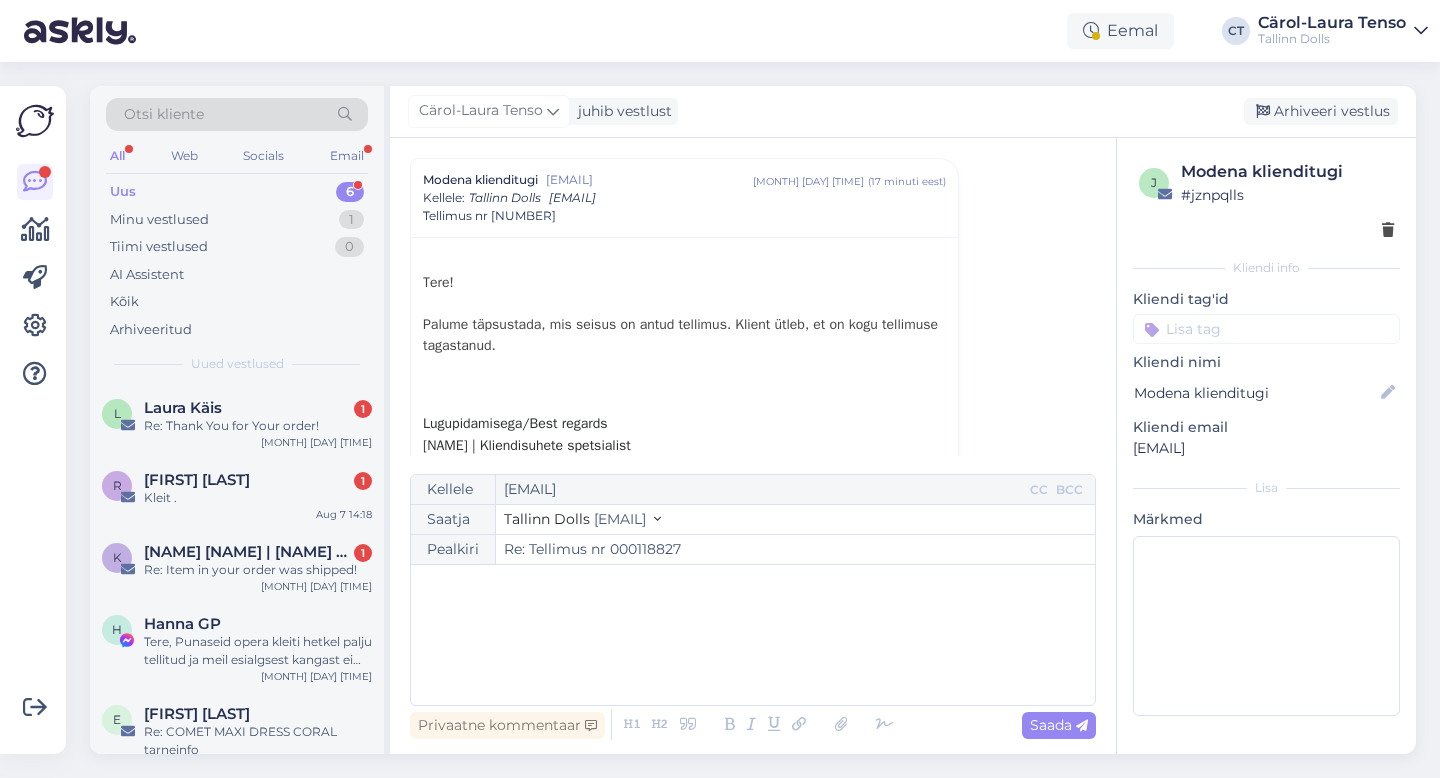 click on "﻿" at bounding box center (753, 635) 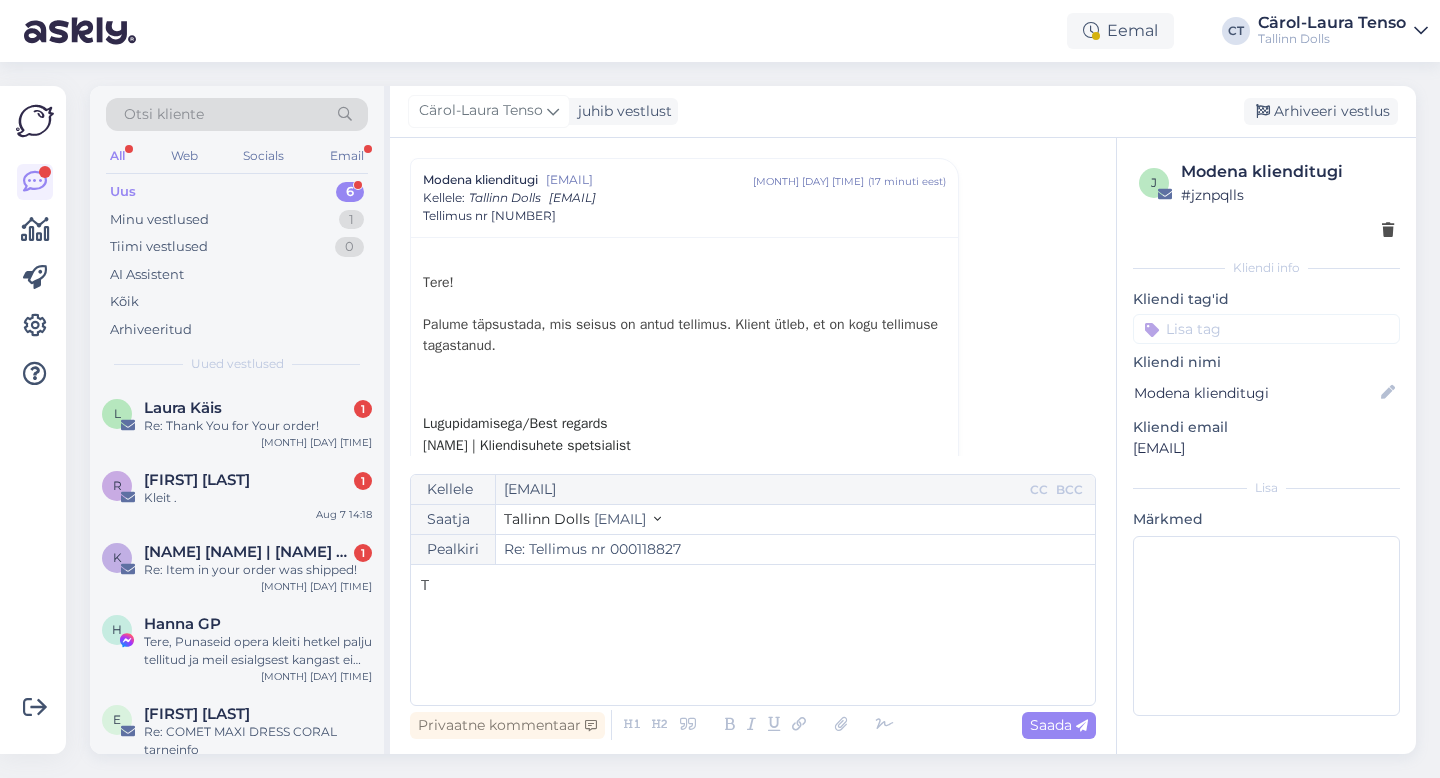 type 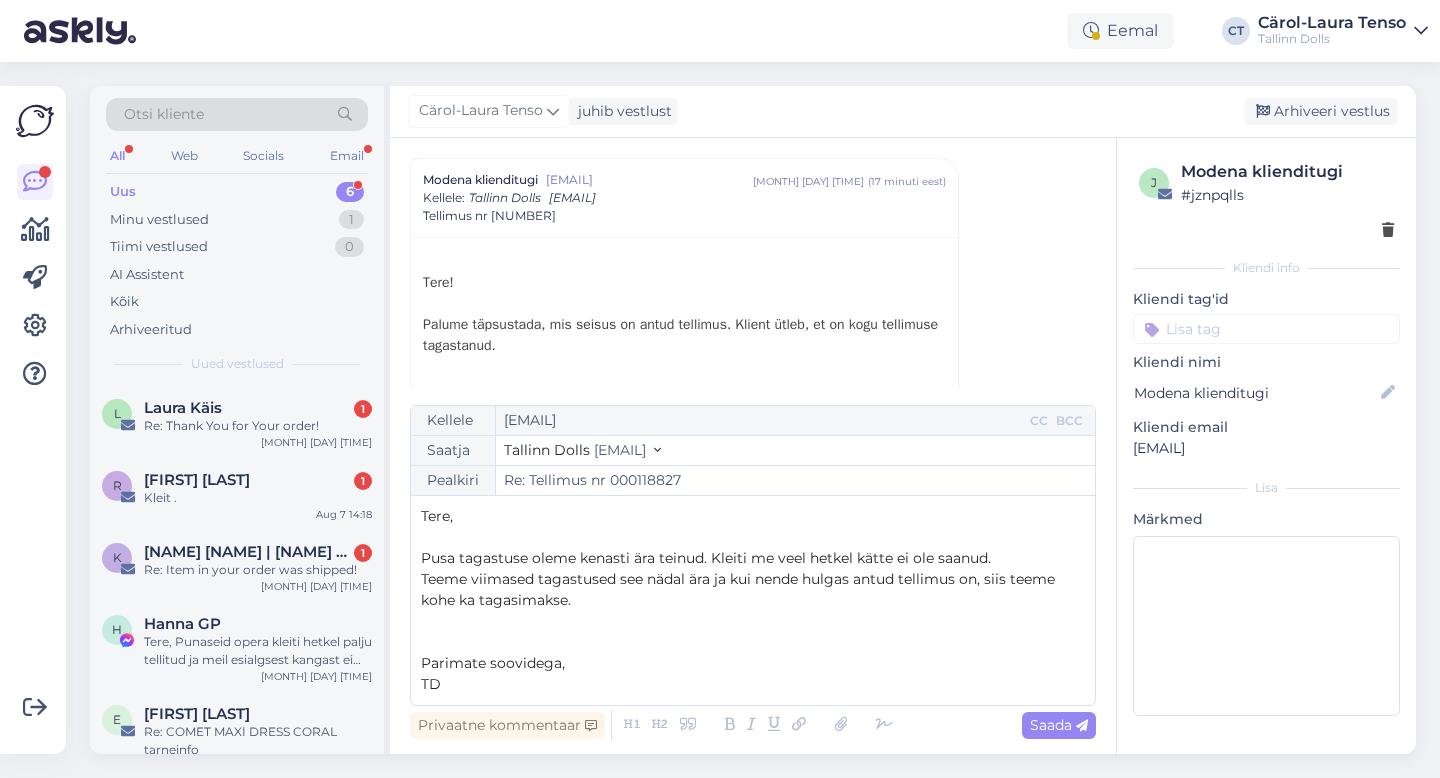click on "Vestlus algas Modena klienditugi support@example.com mai 12 10:17 ( 3 kuu eest ) Tellimus 000114151 Modena klienditugi support@example.com juuni 30 14:12 ( umbes ühe kuu eest ) Tellimus 000120052 Cärol-Laura Tenso [CITY] Dolls info@example.com juuni 30 14:14 ( umbes ühe kuu eest ) Re: Tellimus 000120052 Modena klienditugi support@example.com juuli 3 11:29 ( umbes ühe kuu eest ) Tellimus 000120840 Modena klienditugi support@example.com juuli 11 15:14 ( 27 päeva eest ) Tellimus 000120512 Cärol-Laura Tenso [CITY] Dolls info@example.com juuli 11 15:17 ( 27 päeva eest ) Re: Tellimus 000120512 Modena klienditugi support@example.com juuli 11 15:21 ( 27 päeva eest ) Re: Re: Tellimus 000120512 Cärol-Laura Tenso [CITY] Dolls info@example.com juuli 11 15:27 ( 27 päeva eest ) Re: Re: Tellimus 000120512 Modena klienditugi support@example.com juuli 11 16:23 ( 27 päeva eest ) Re: Re: Re: Tellimus 000120512 Modena klienditugi ( ) ( ) ( )" at bounding box center [753, 446] 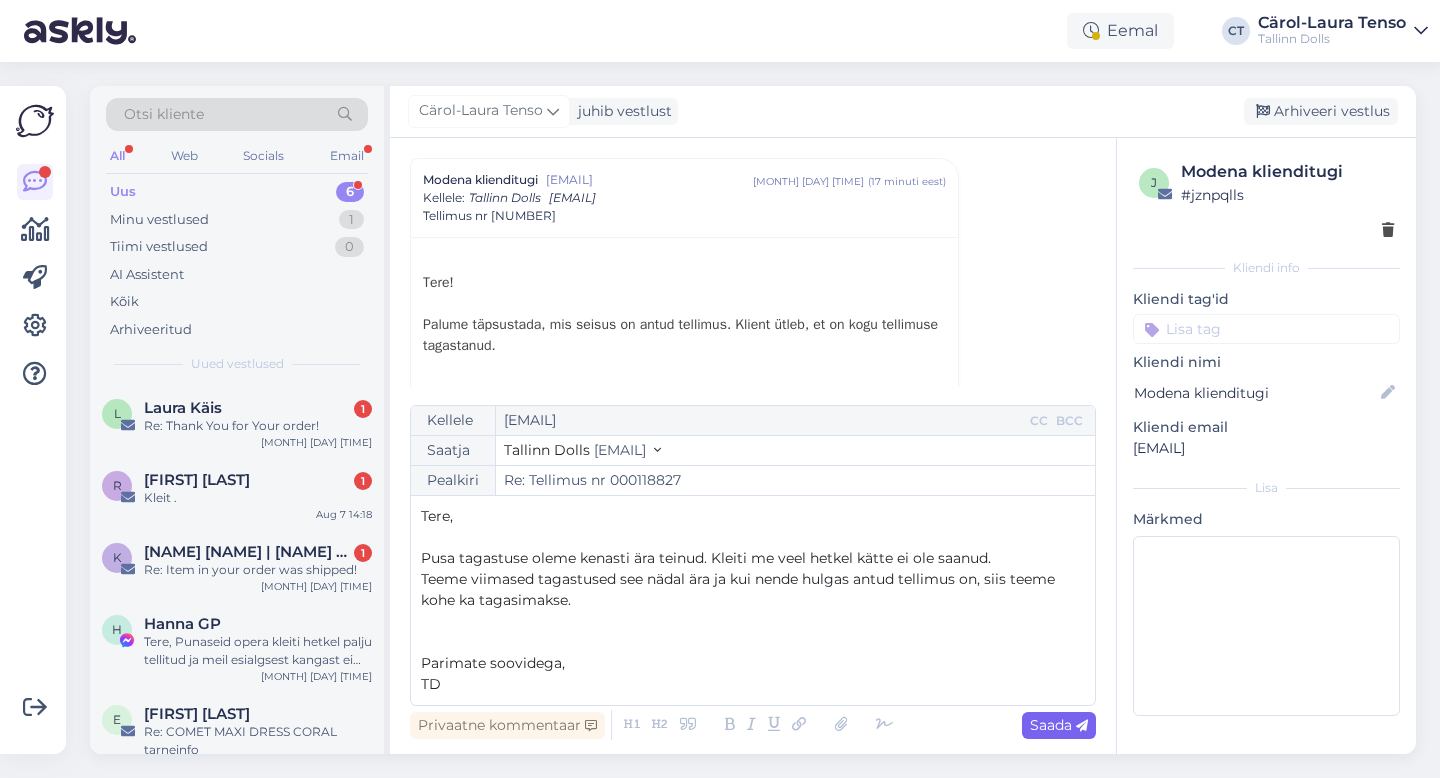 click at bounding box center (1082, 726) 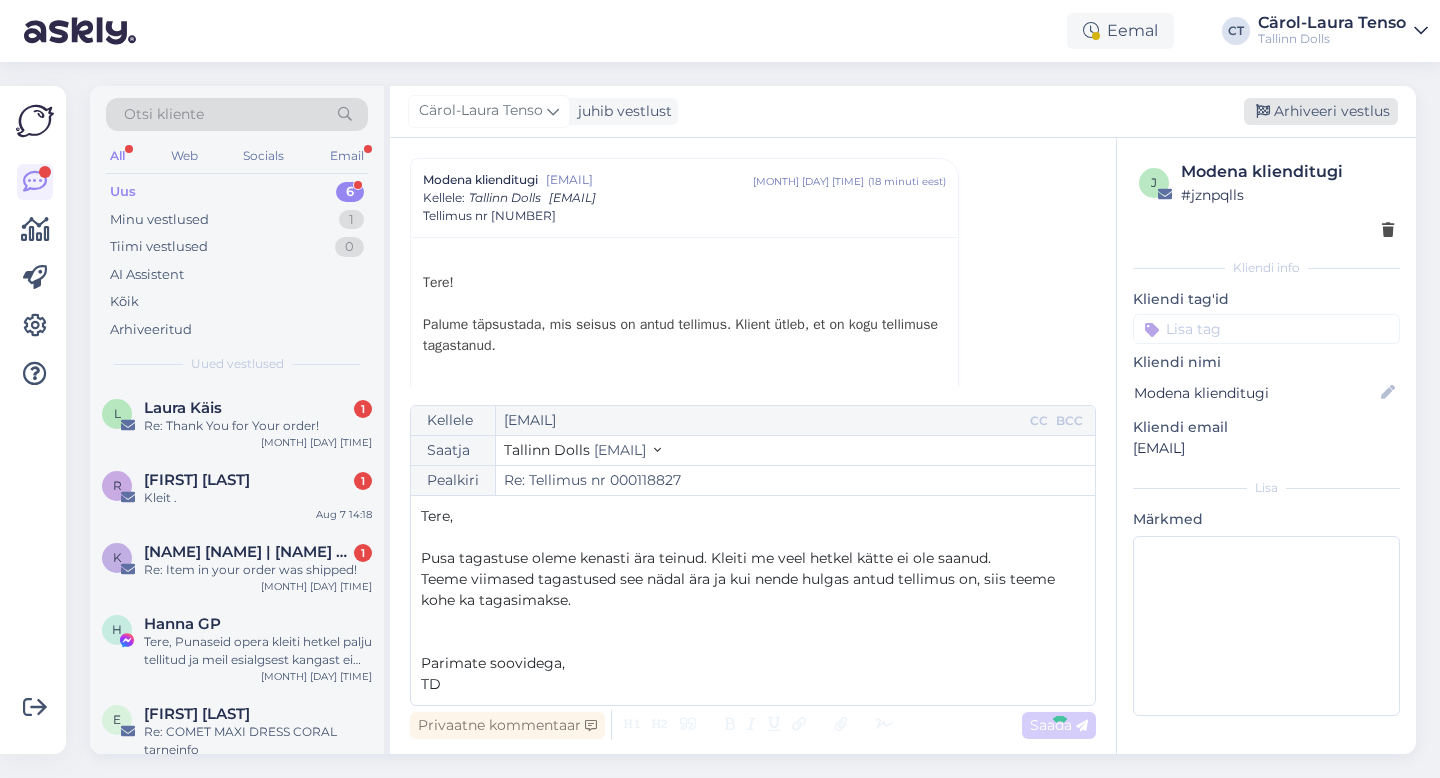 type on "Re: Re: Tellimus nr [NUMBER]" 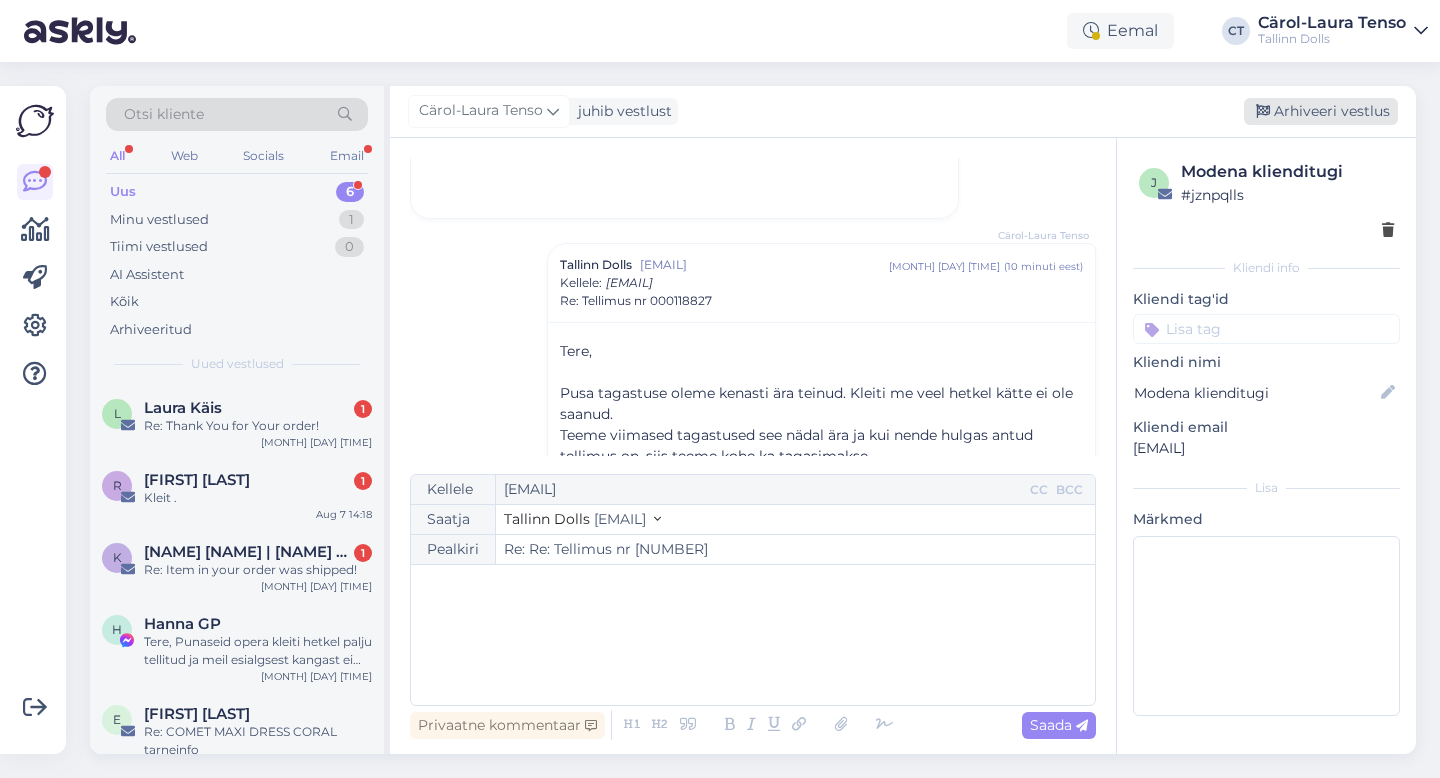 click on "Arhiveeri vestlus" at bounding box center [1321, 111] 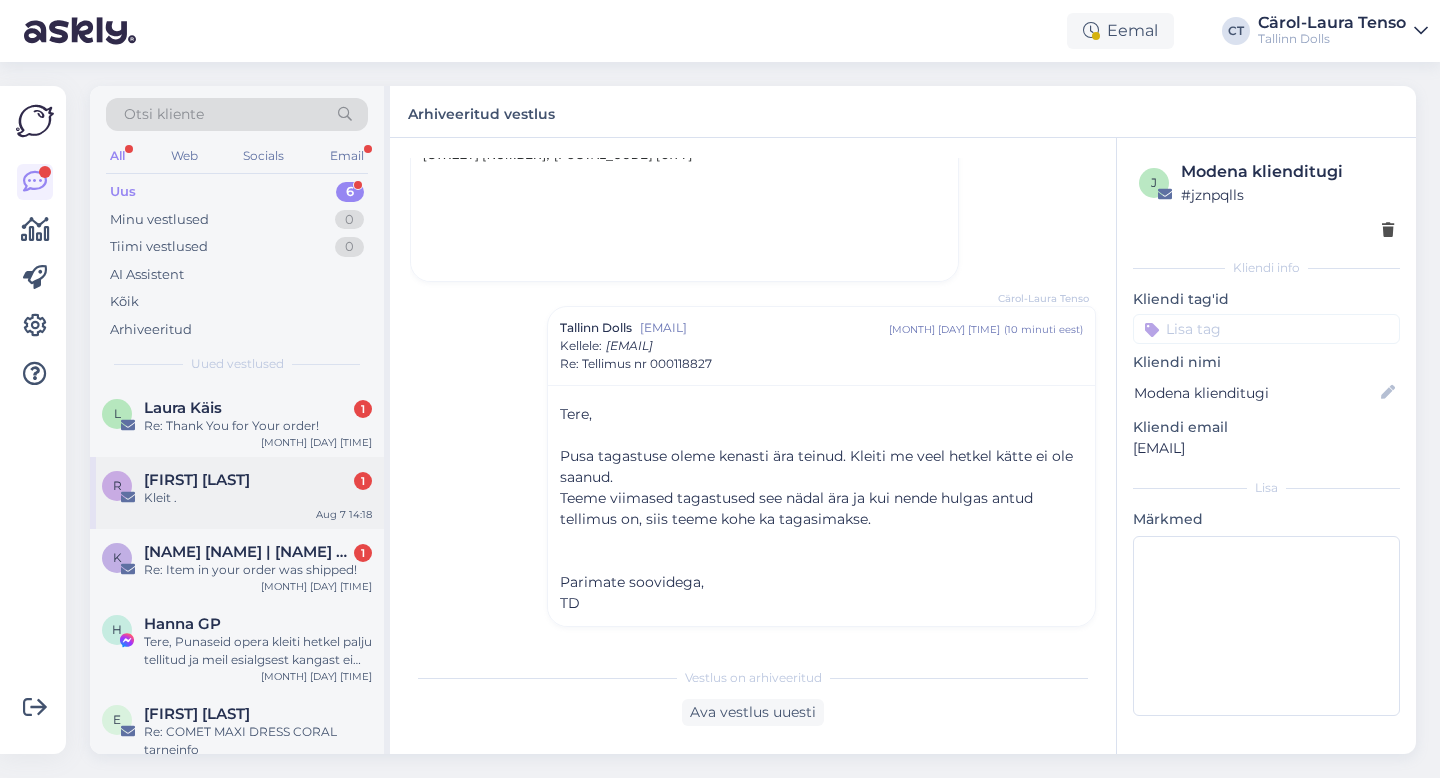 click on "Kleit ." at bounding box center [258, 498] 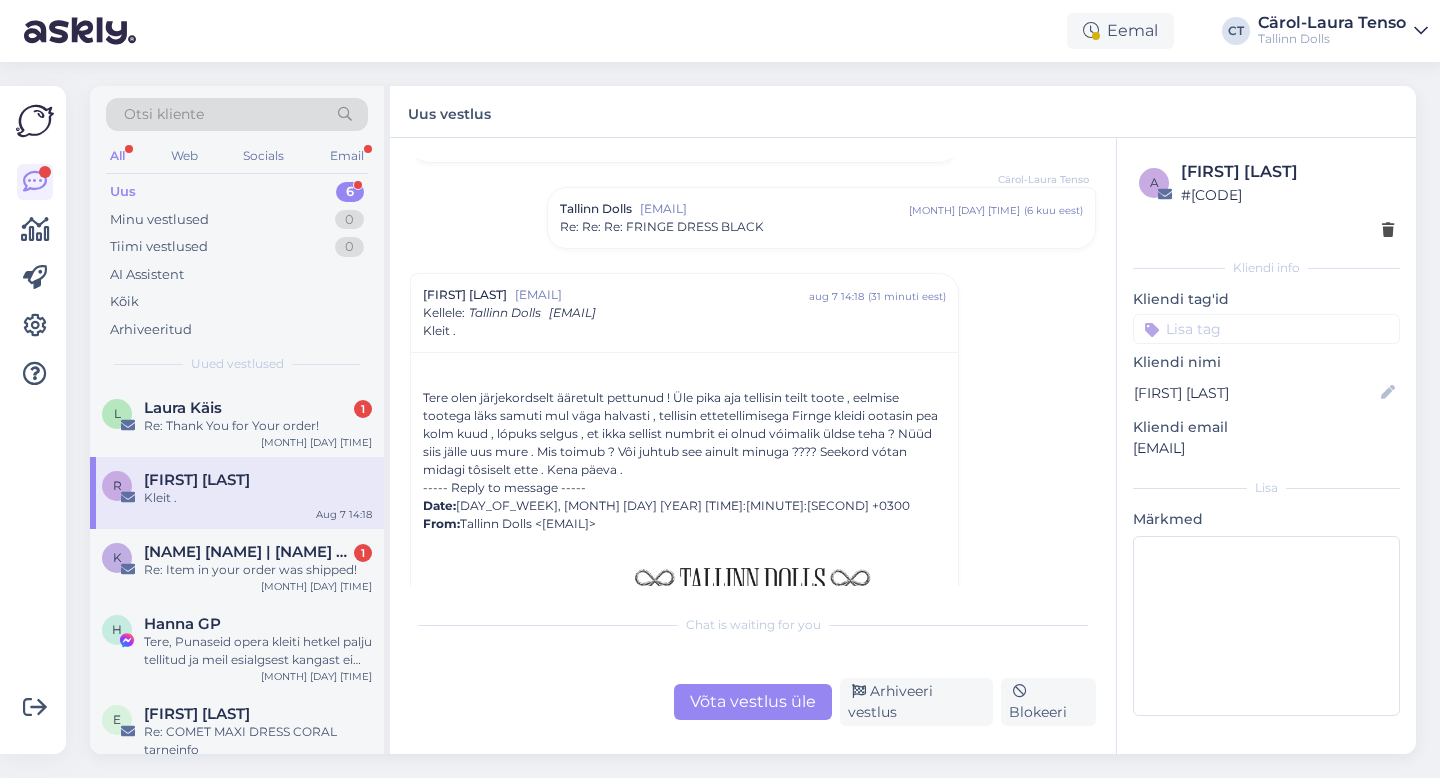 scroll, scrollTop: 554, scrollLeft: 0, axis: vertical 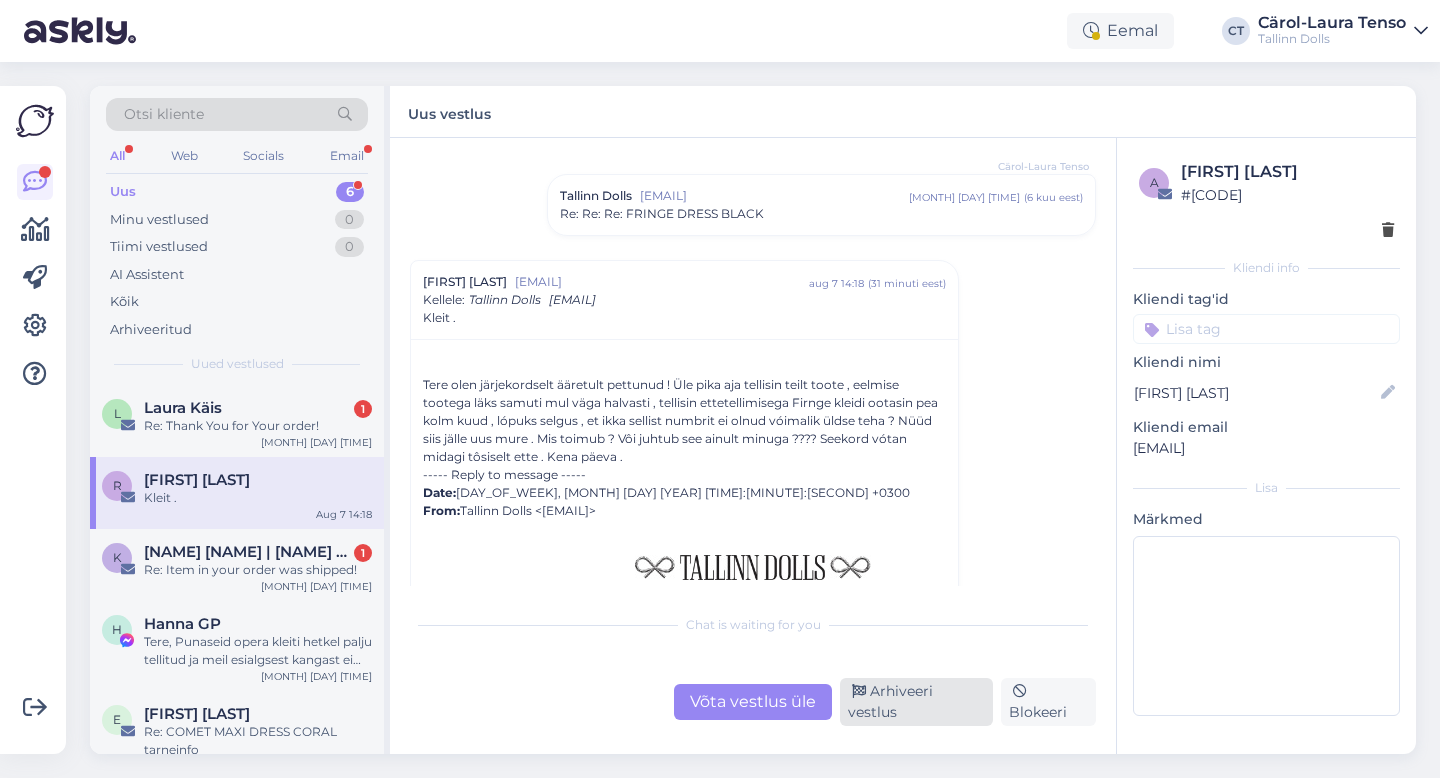 click on "Arhiveeri vestlus" at bounding box center (916, 702) 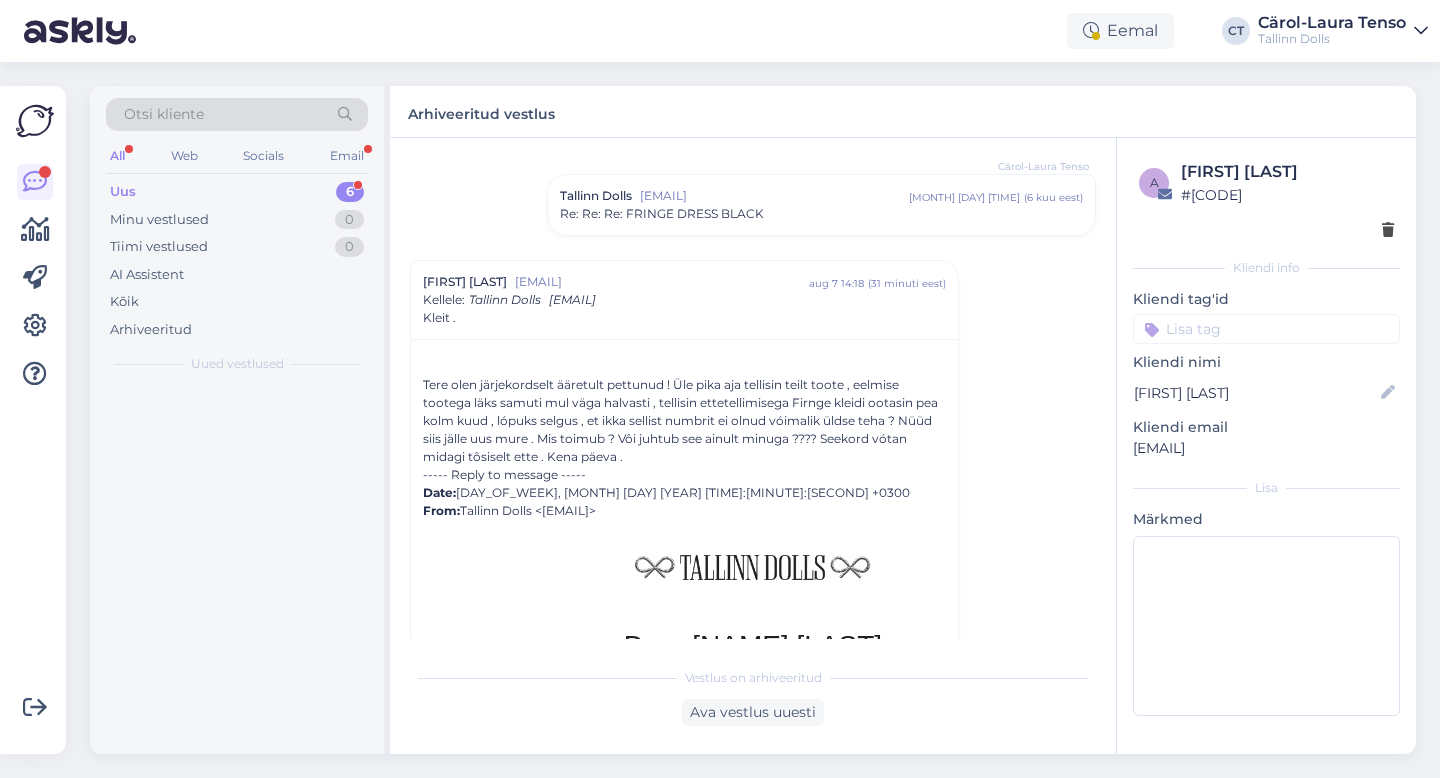 scroll, scrollTop: 656, scrollLeft: 0, axis: vertical 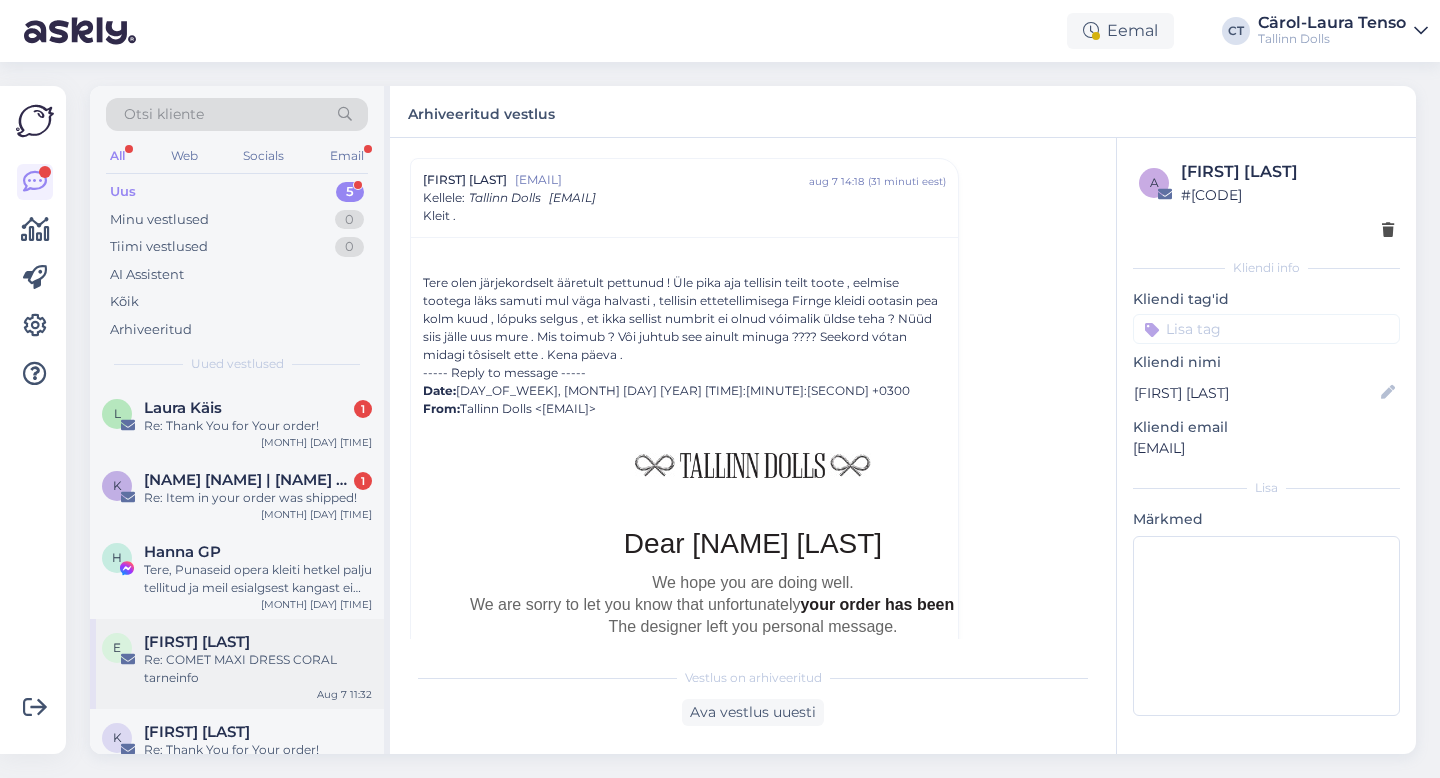 click on "E Evelyn Saame Re: COMET MAXI DRESS CORAL tarneinfo Aug 7 11:32" at bounding box center (237, 664) 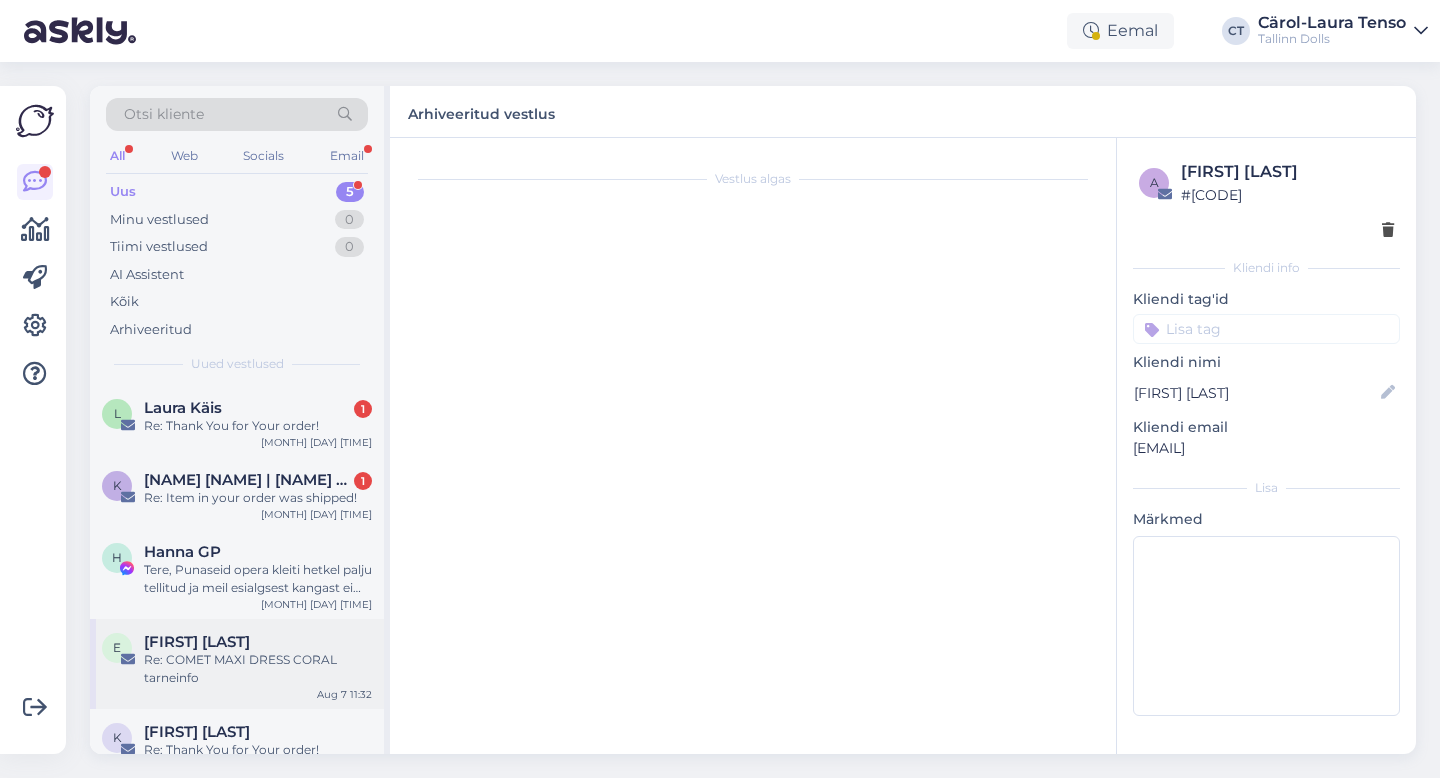 scroll, scrollTop: 0, scrollLeft: 0, axis: both 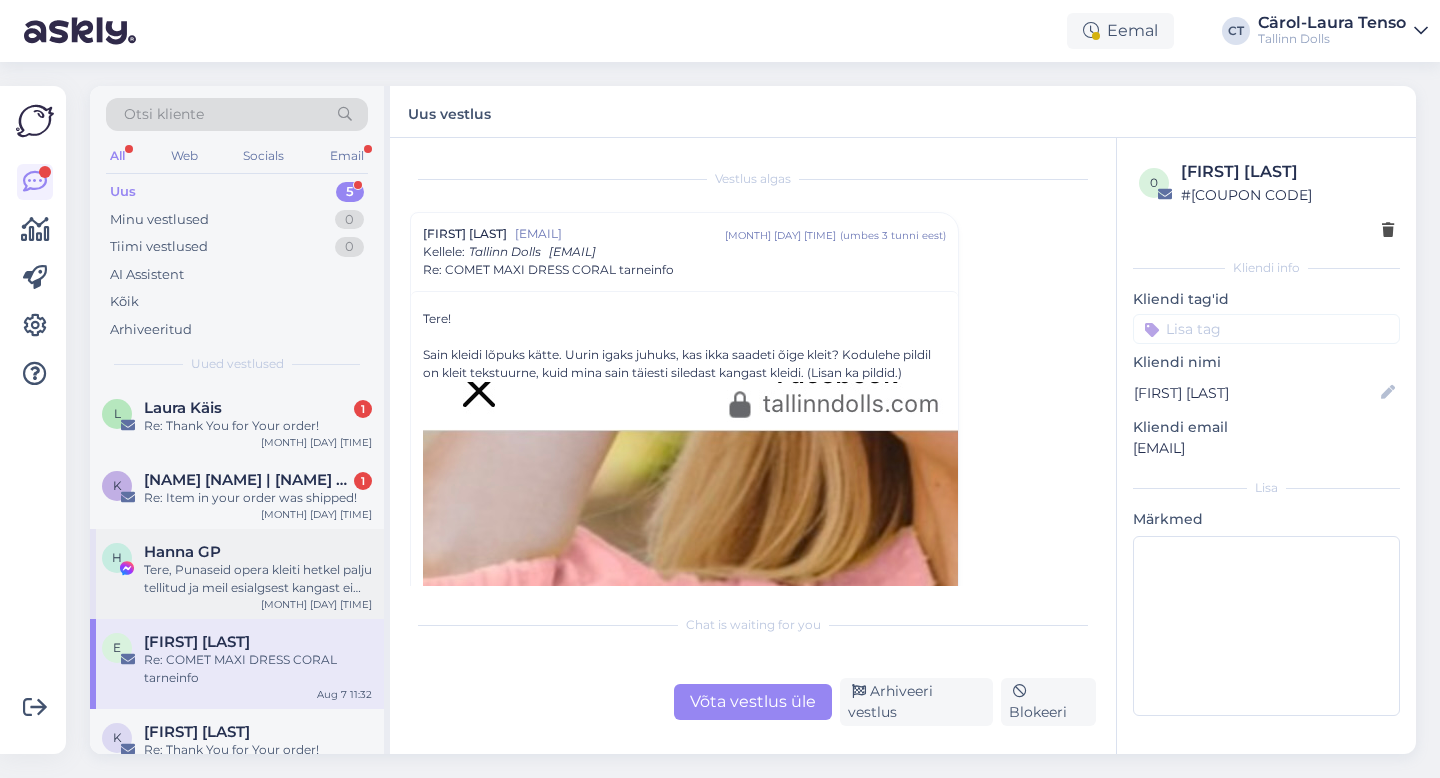 click on "Tere,
Punaseid opera kleiti hetkel palju tellitud ja meil esialgsest kangast ei jätku kahjuks ehk saaksime pakkuda septembris alles.
Meil kahjuks jah valge seti kangas hetkel otsas ja kui tellime, siis alles järgmiseks kevadeks." at bounding box center [258, 579] 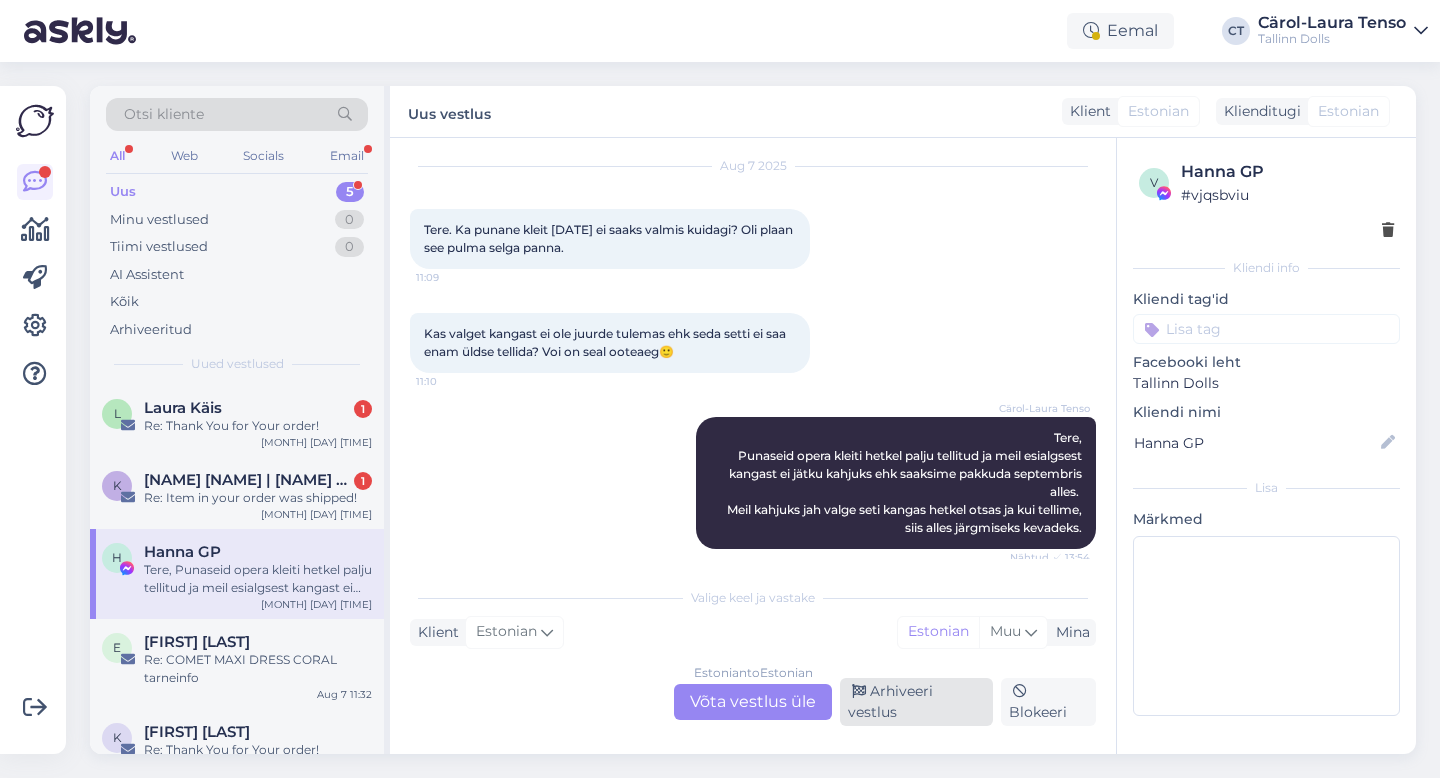 click on "Arhiveeri vestlus" at bounding box center (916, 702) 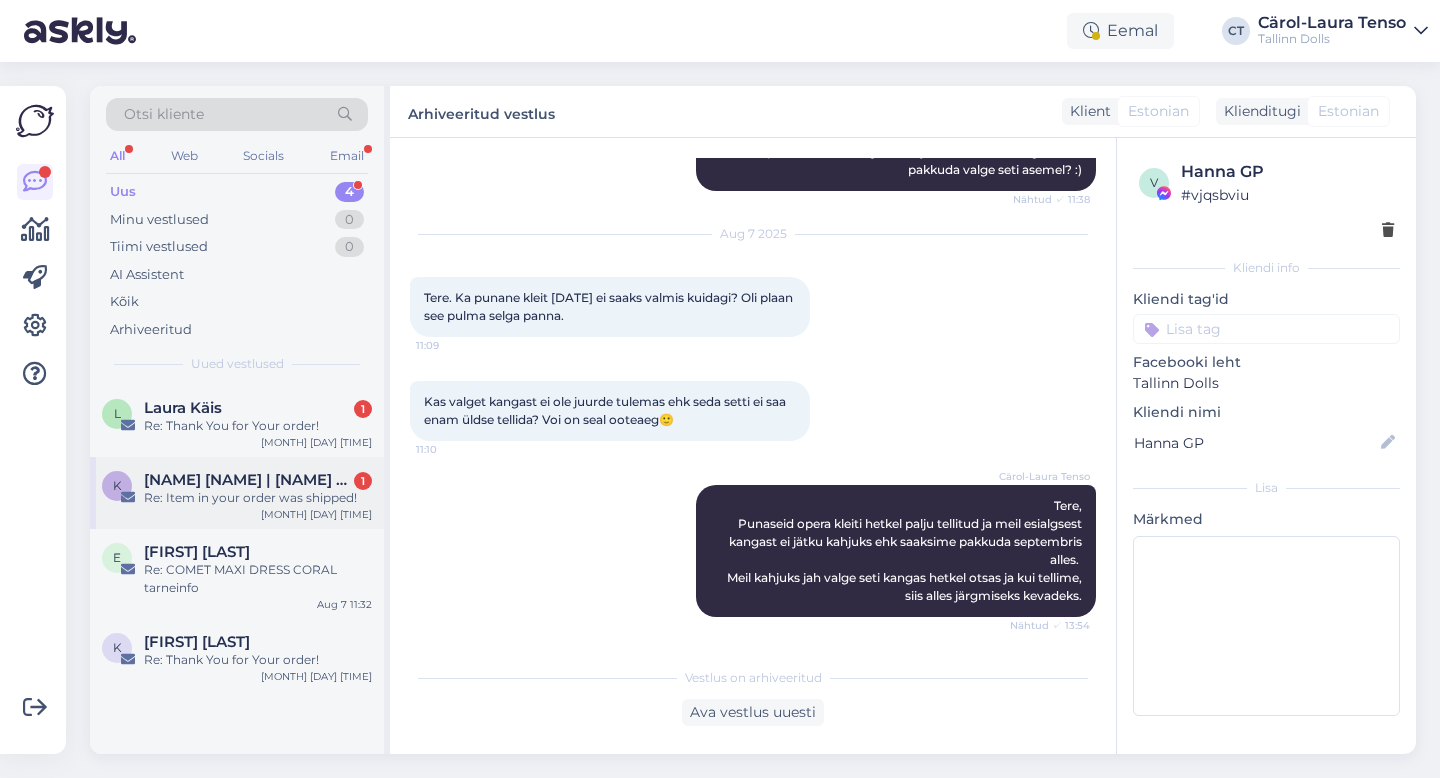 click on "Re: Item in your order was shipped!" at bounding box center (258, 498) 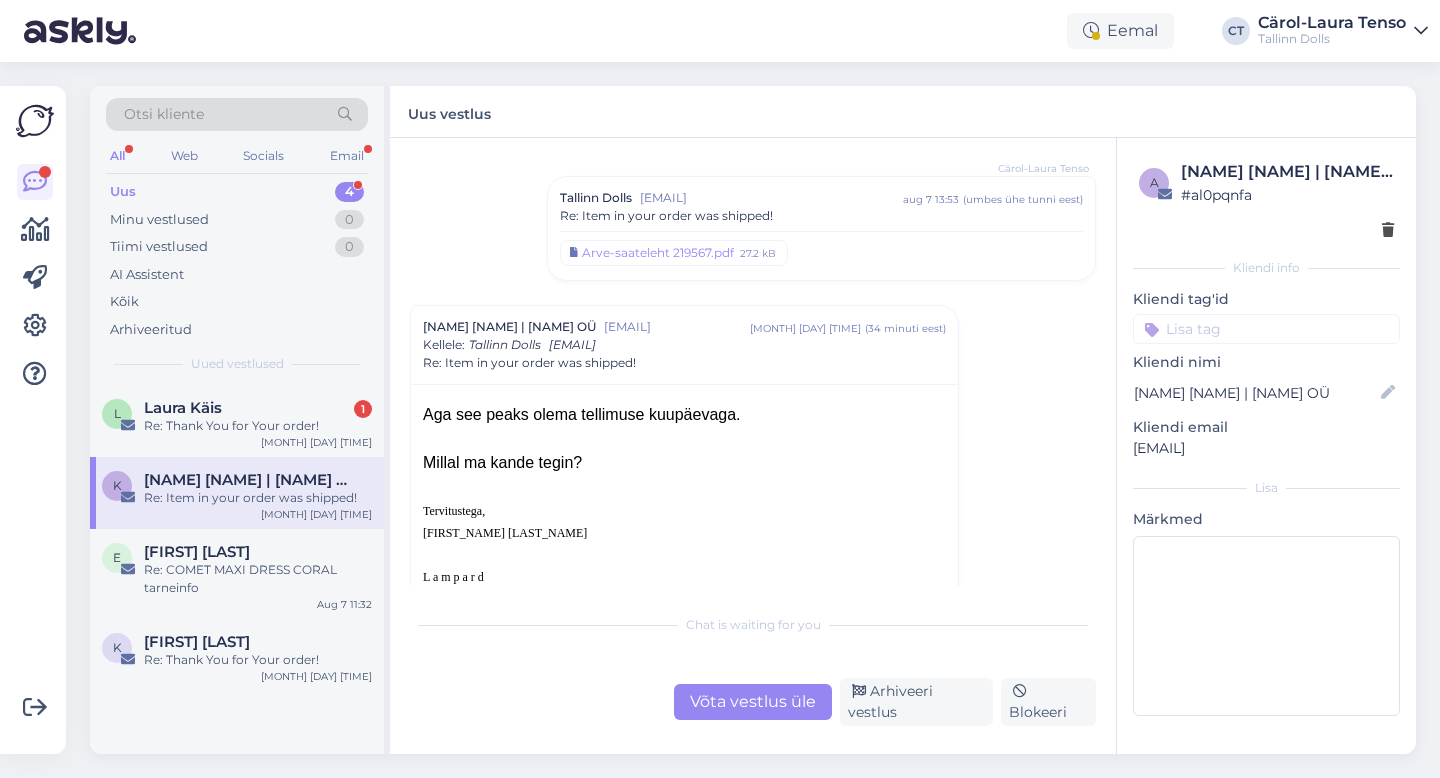 scroll, scrollTop: 567, scrollLeft: 0, axis: vertical 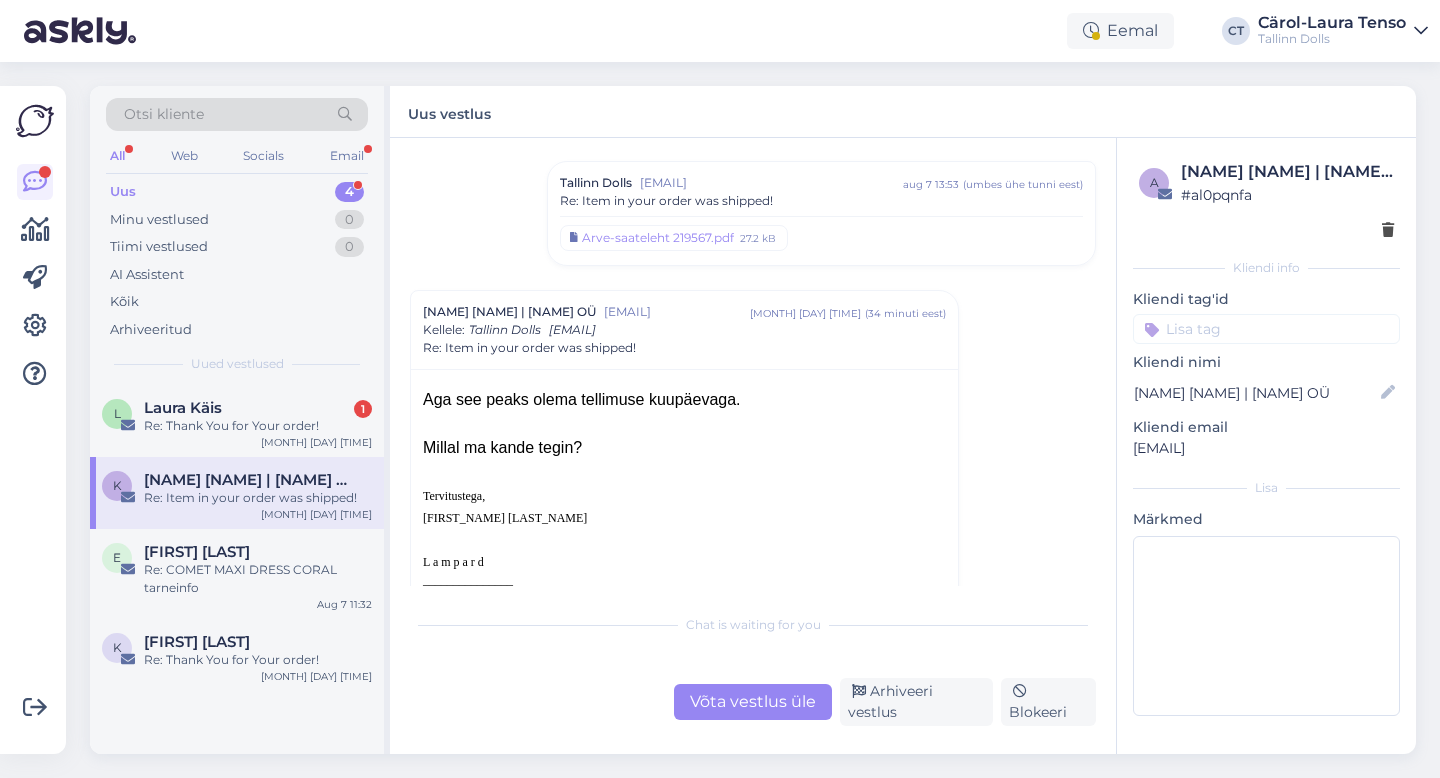 click on "Võta vestlus üle" at bounding box center (753, 702) 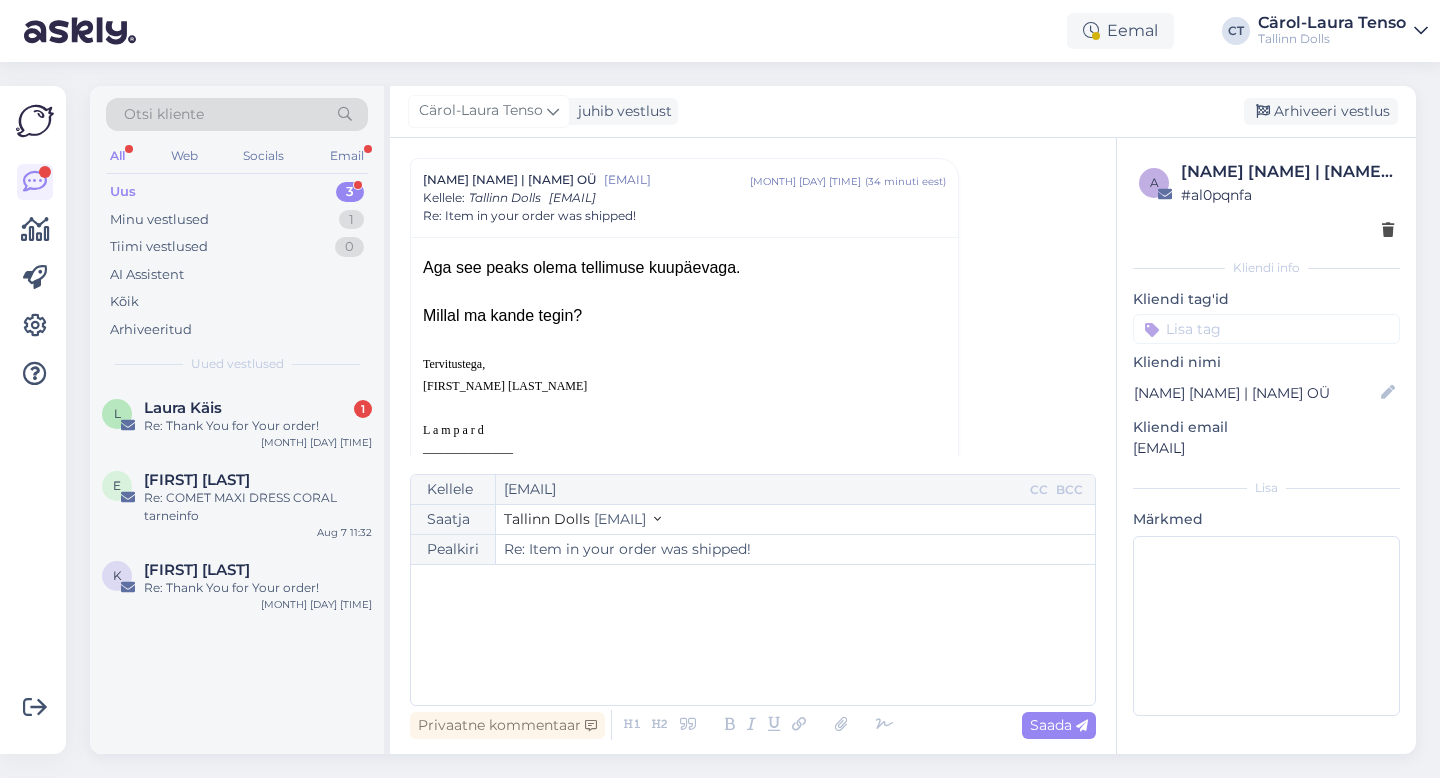 click on "﻿" at bounding box center [753, 635] 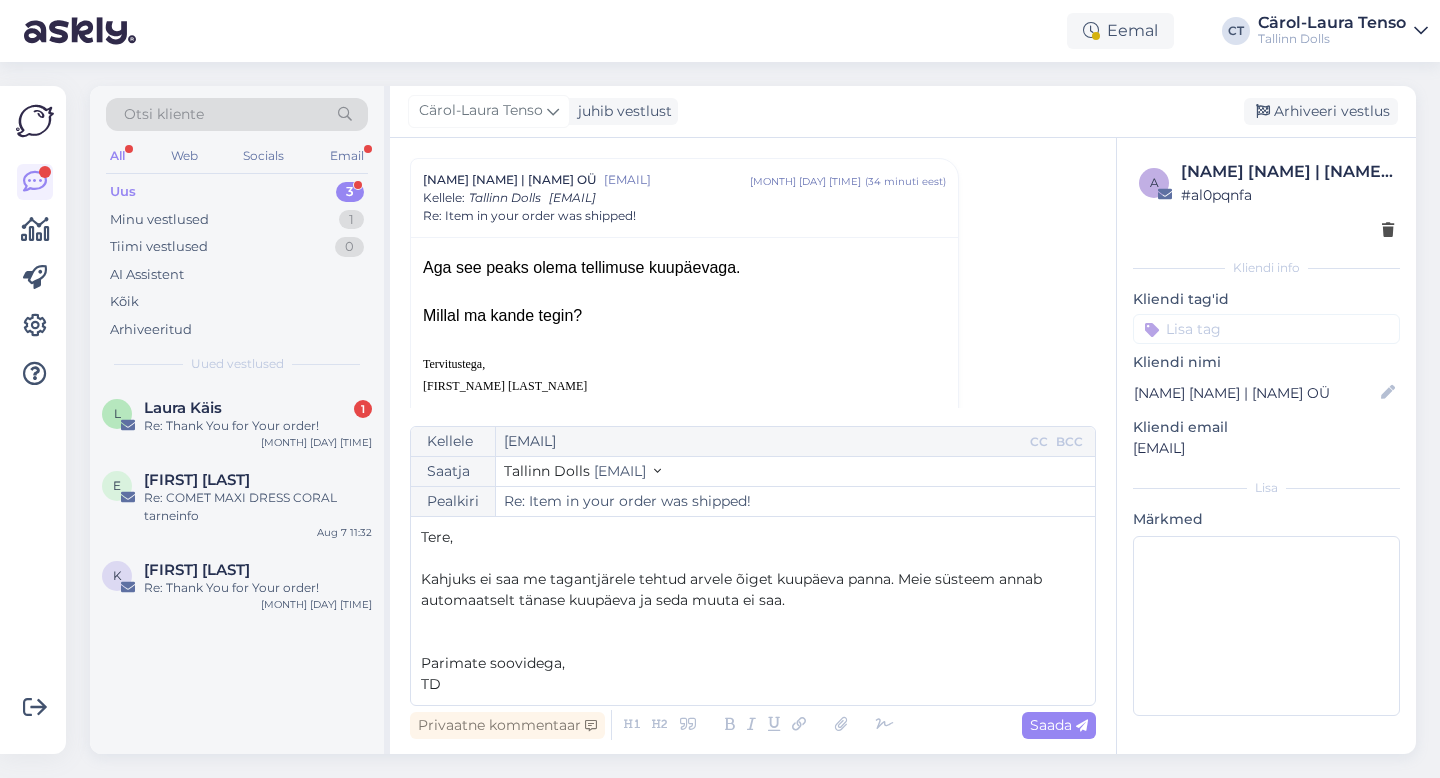 click on "Vestlus algas [PERSON] | Lampard OÜ [EMAIL] [MONTH] [DAY] [TIME] ( 2 päeva eest ) Re: Item in your order was shipped! [PERSON] [EMAIL] [MONTH] [DAY] [TIME] ( ühe päeva eest ) Re: Item in your order was shipped! [DOCUMENT_NAME] [FILE_SIZE] [PERSON] | Lampard OÜ [EMAIL] [MONTH] [DAY] [TIME] ( ühe päeva eest ) Re: Item in your order was shipped! [PERSON] [EMAIL] [MONTH] [DAY] [TIME] ( ühe päeva eest ) Re: Item in your order was shipped! [PERSON] | Lampard OÜ [EMAIL] [MONTH] [DAY] [TIME] ( umbes ühe tunni eest ) Re: Item in your order was shipped! [IMAGE_NAME] [FILE_SIZE] [PERSON] [EMAIL] [MONTH] [DAY] [TIME] ( umbes ühe tunni eest ) Re: Item in your order was shipped! [DOCUMENT_NAME] [FILE_SIZE] [PERSON] | Lampard OÜ [EMAIL] [MONTH] [DAY] [TIME] ( 34 minuti eest ) Kellele : Tallinn Dolls [EMAIL] Re: Item in your order was shipped!" at bounding box center [753, 446] 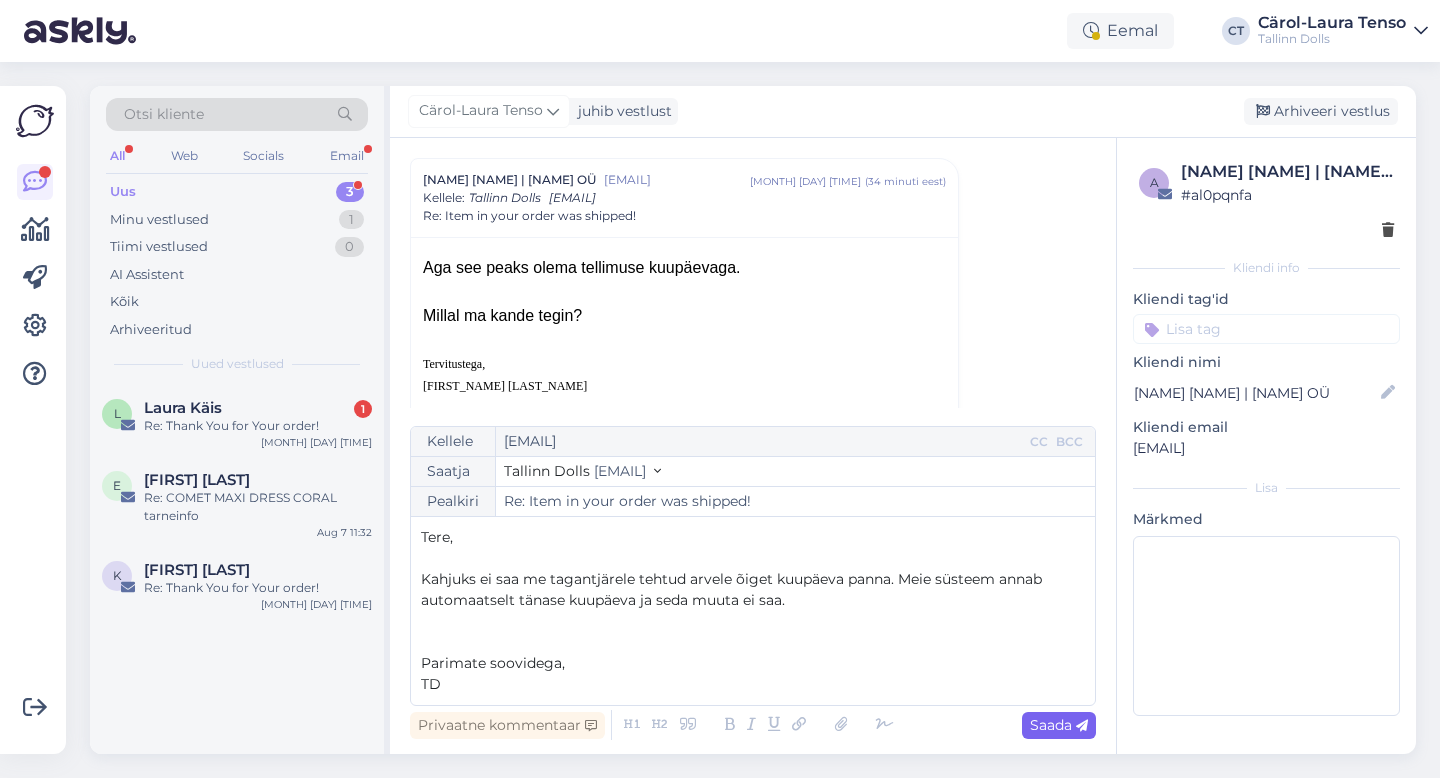 click at bounding box center (1082, 726) 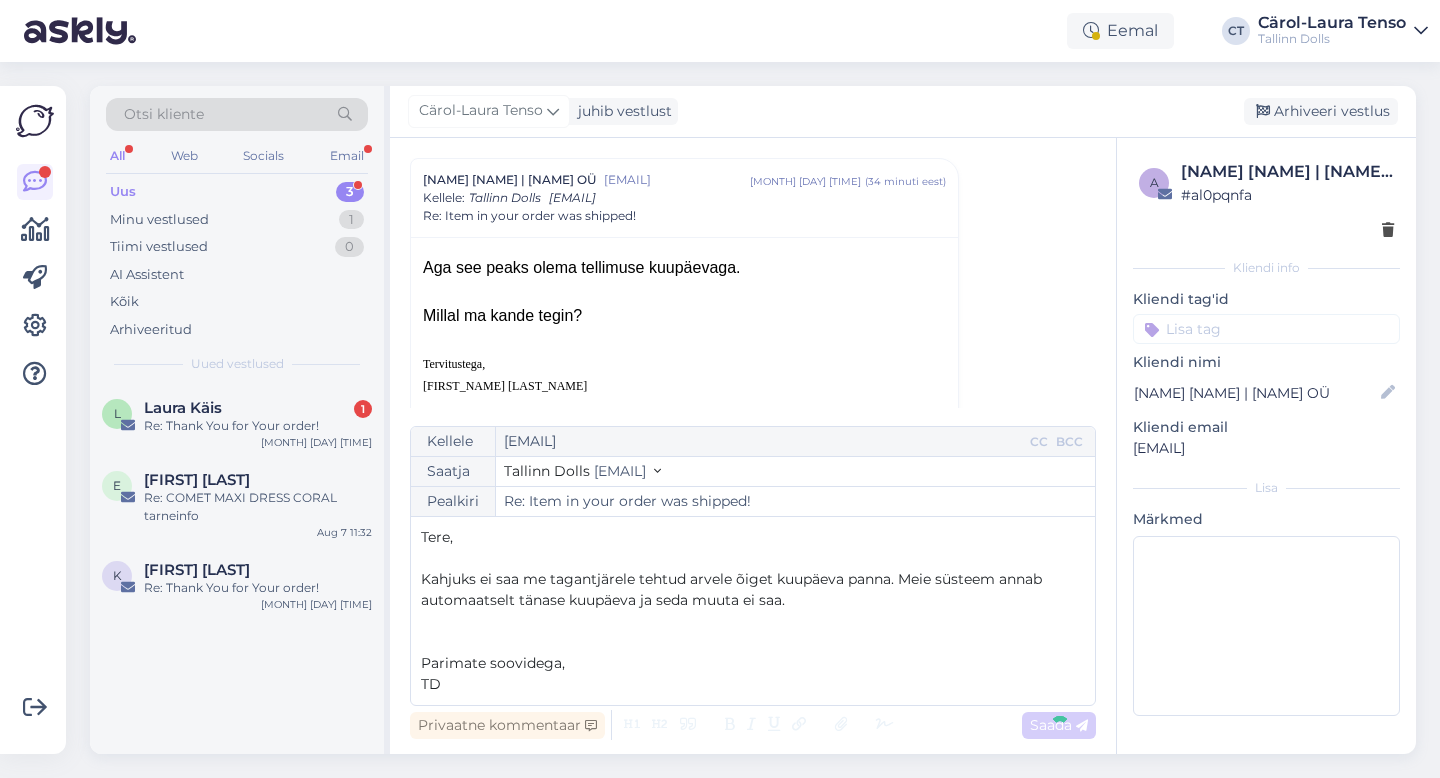 type on "Re: Re: Item in your order was shipped!" 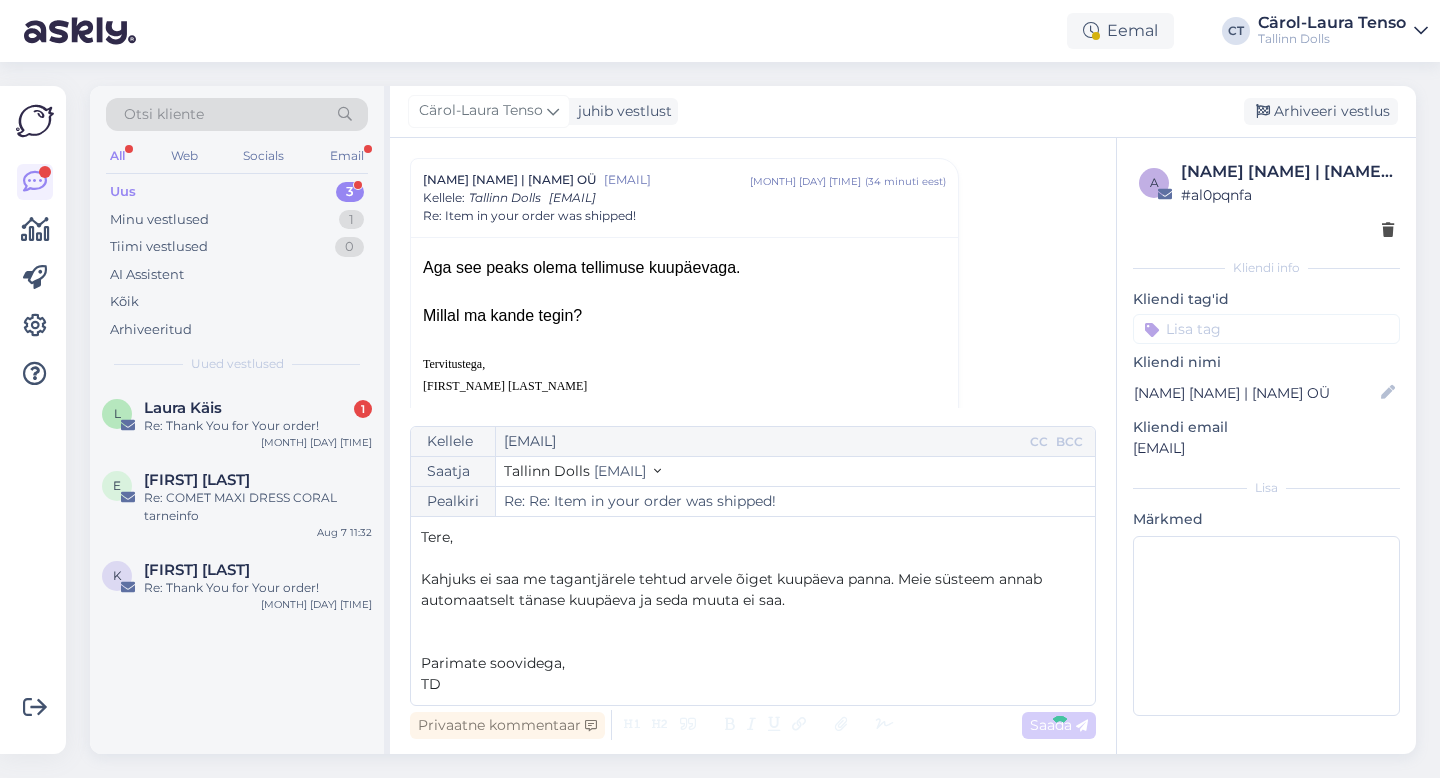 scroll, scrollTop: 1320, scrollLeft: 0, axis: vertical 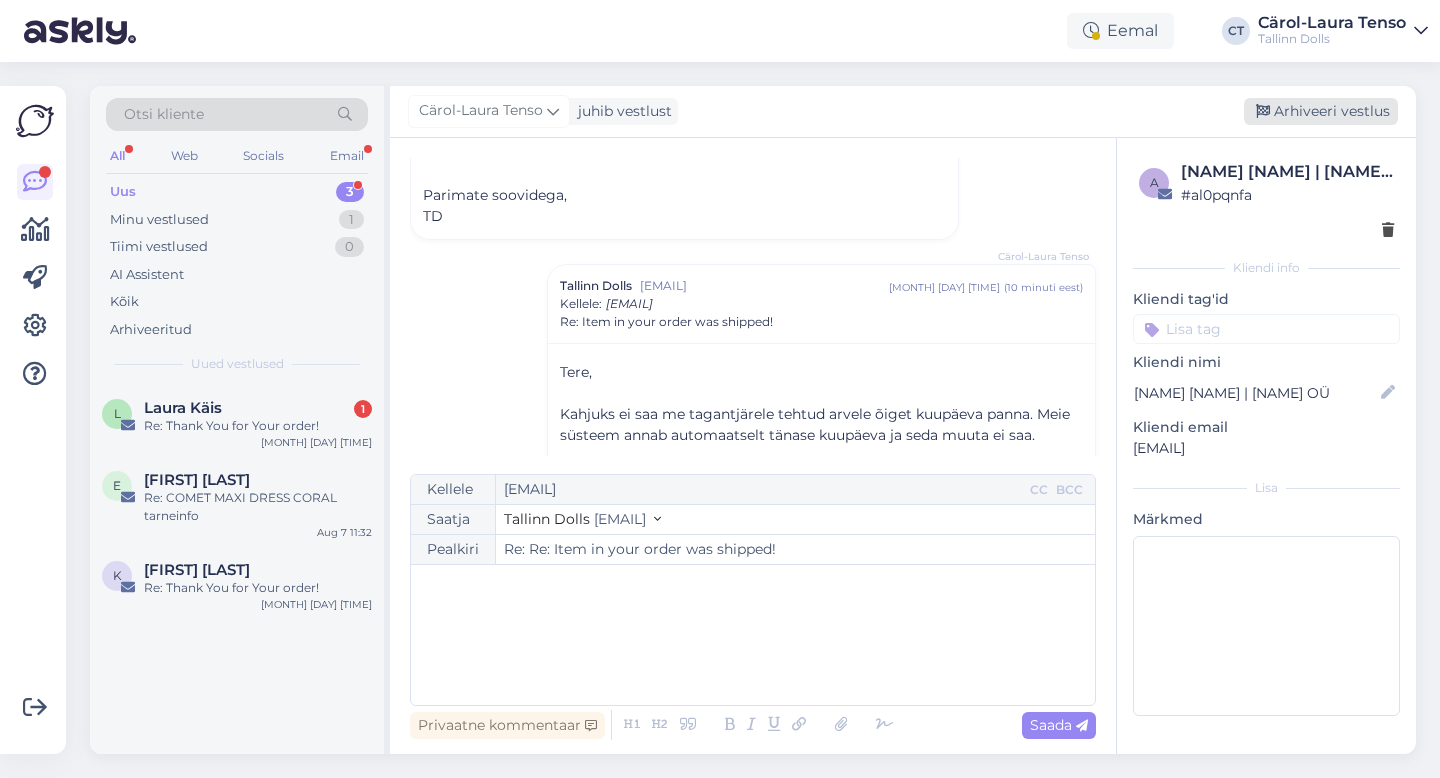click on "Arhiveeri vestlus" at bounding box center [1321, 111] 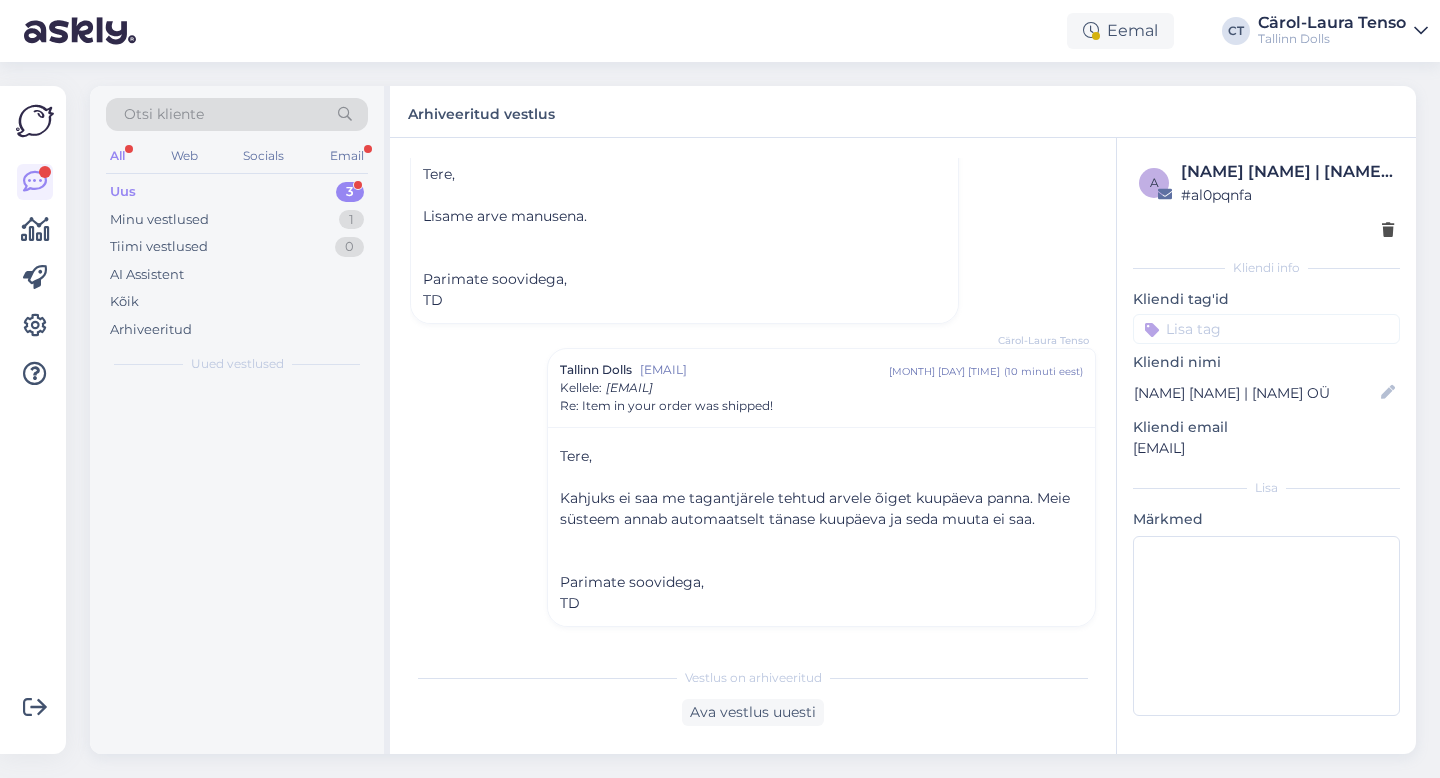 scroll, scrollTop: 1236, scrollLeft: 0, axis: vertical 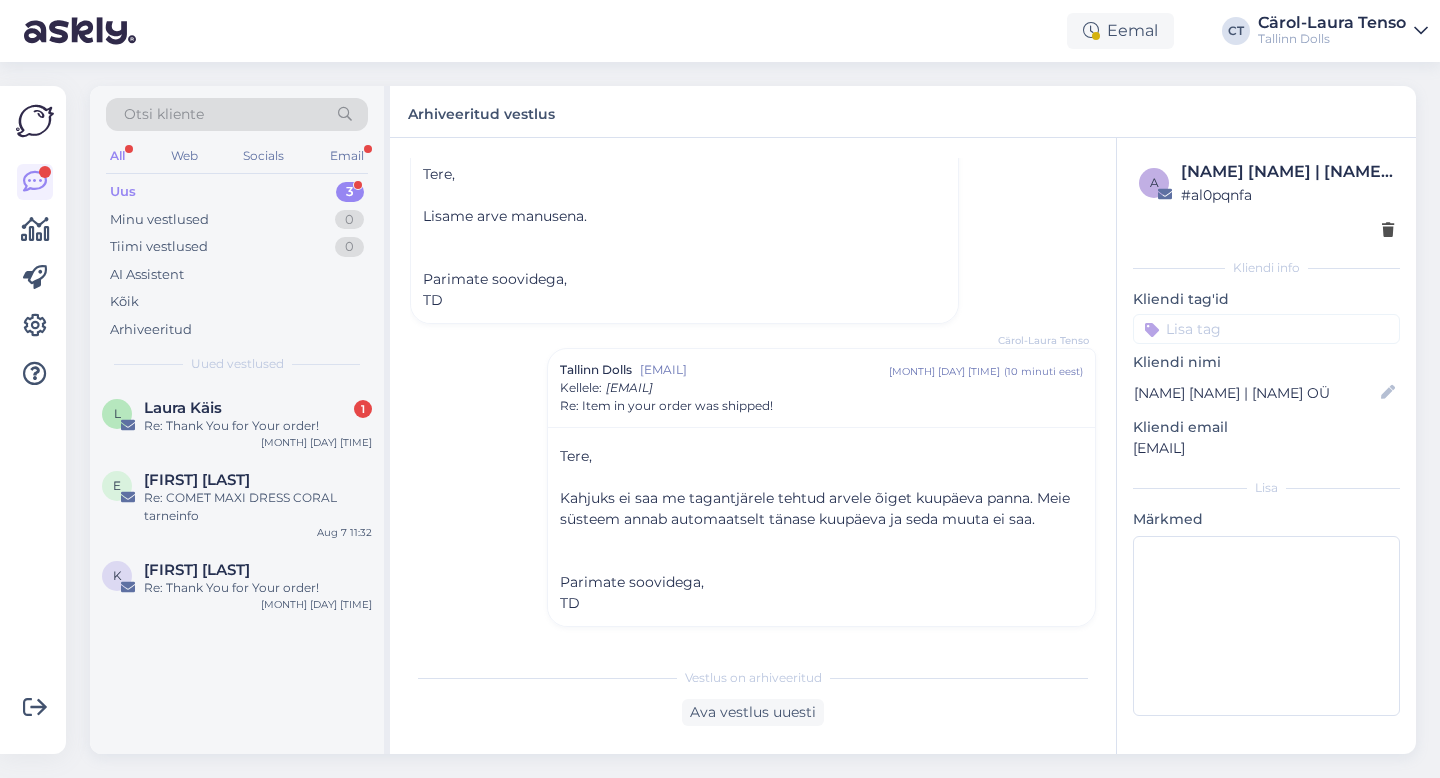 click on "[NAME] [NAME] | [NAME] [NAME] Re: Thank You for Your order! [MONTH] [DAY] [TIME]" at bounding box center [237, 421] 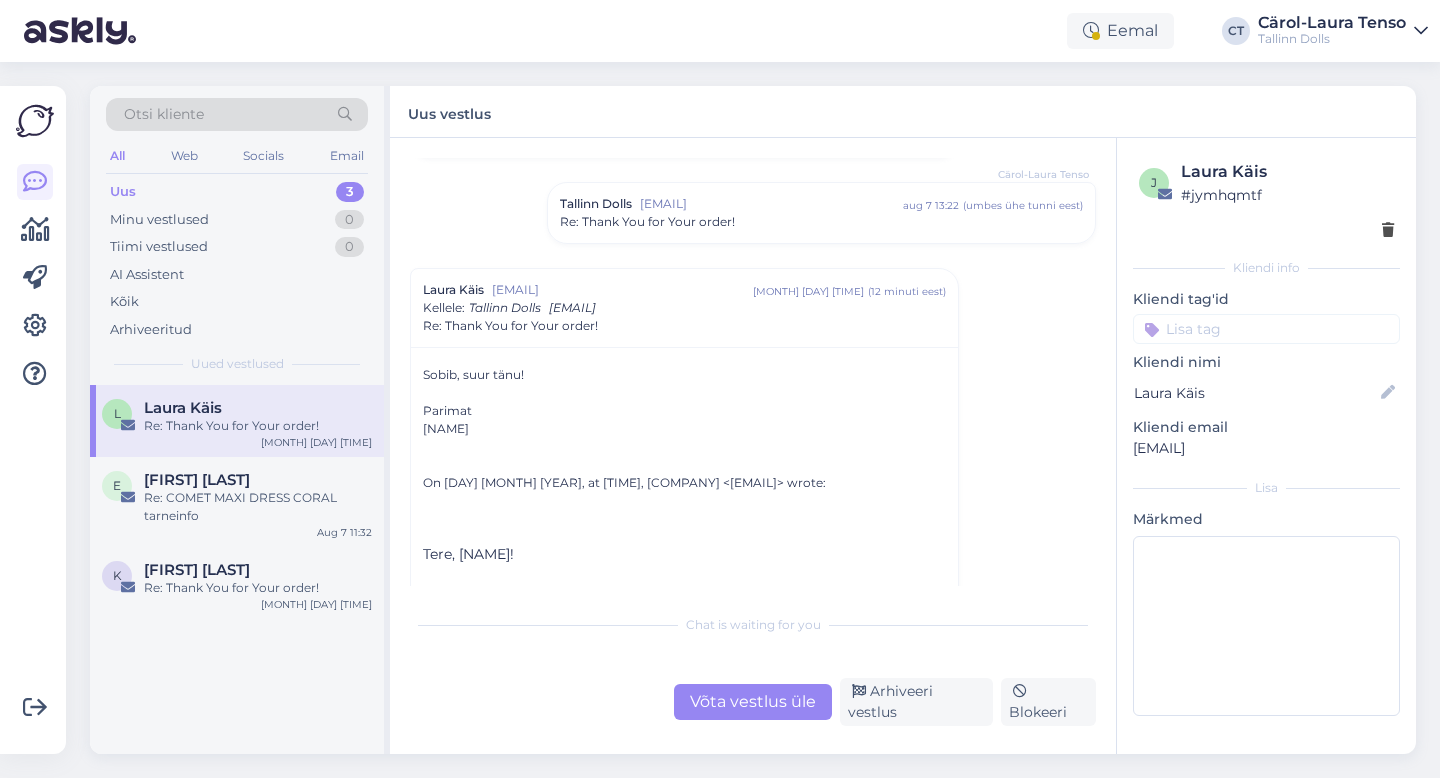 scroll, scrollTop: 139, scrollLeft: 0, axis: vertical 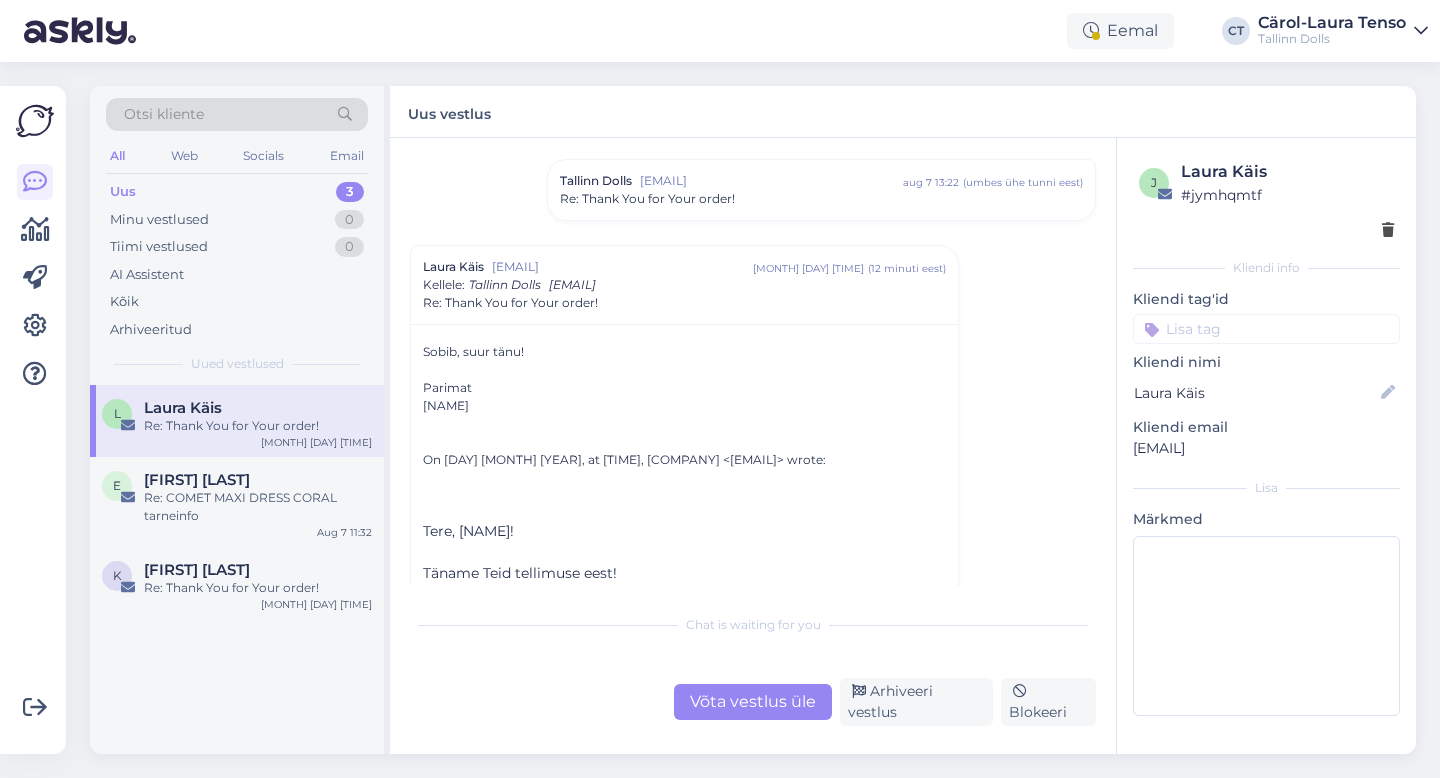 click on "Tallinn Dolls info@tallinndolls.com aug 7 13:22 ( umbes ühe tunni eest ) Re: Thank You for Your order!" at bounding box center [821, 190] 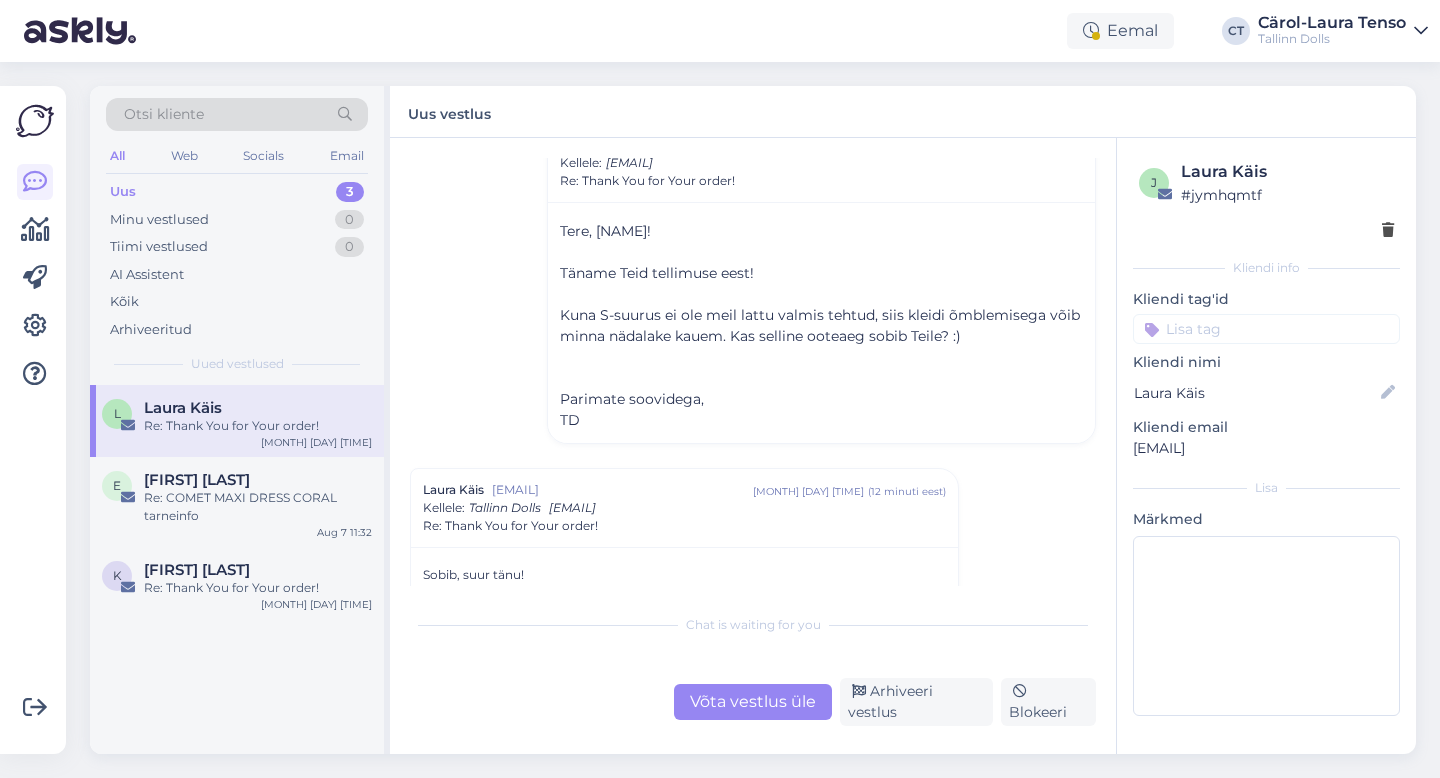 scroll, scrollTop: 216, scrollLeft: 0, axis: vertical 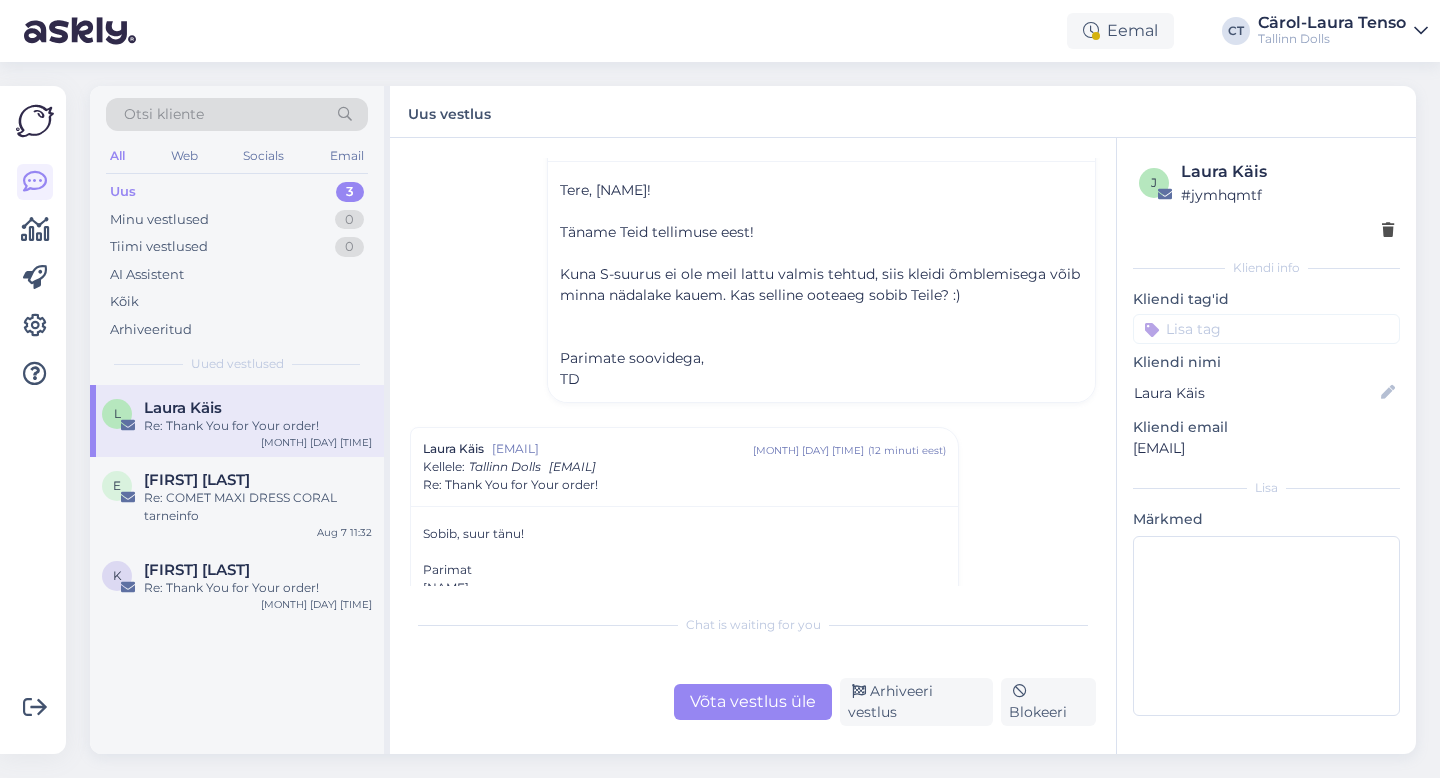 click on "Võta vestlus üle" at bounding box center (753, 702) 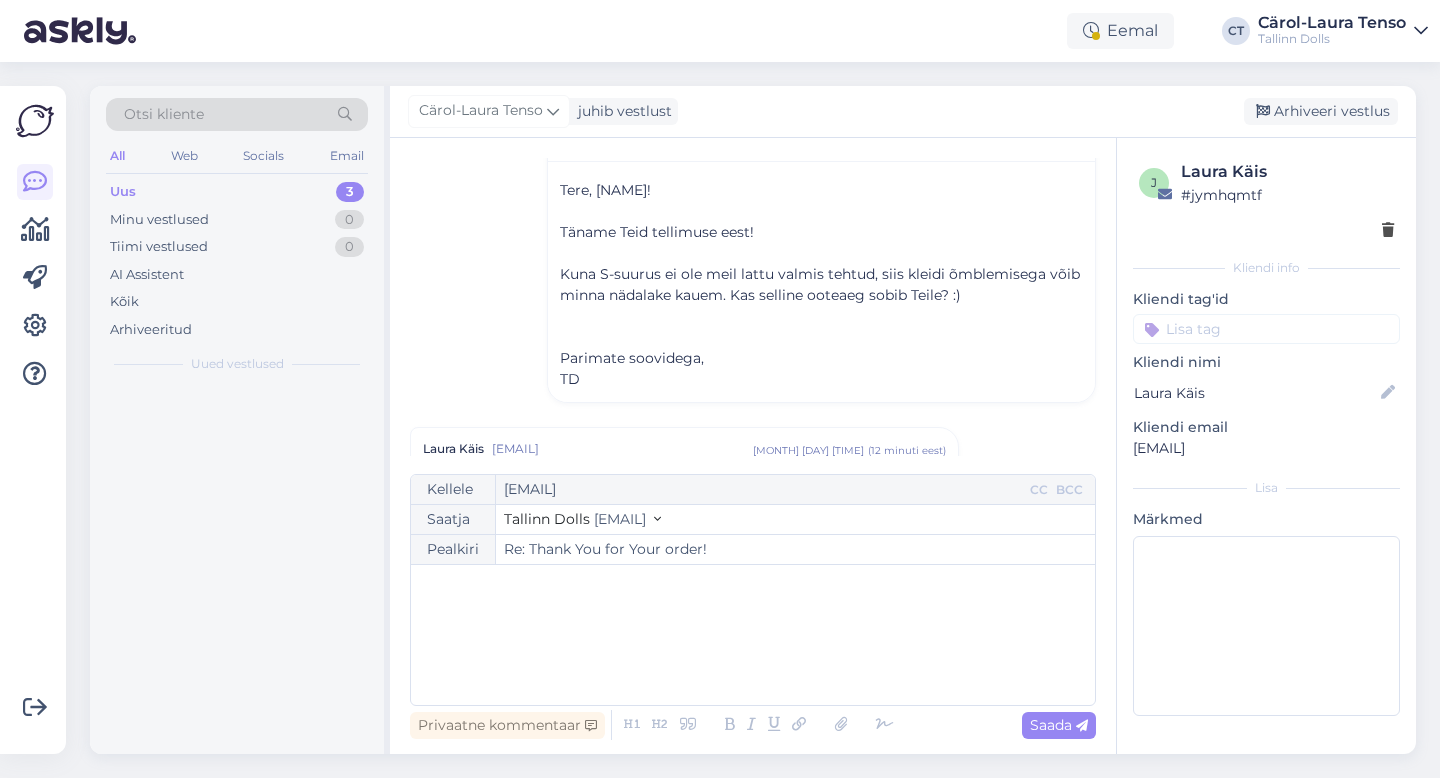 scroll, scrollTop: 485, scrollLeft: 0, axis: vertical 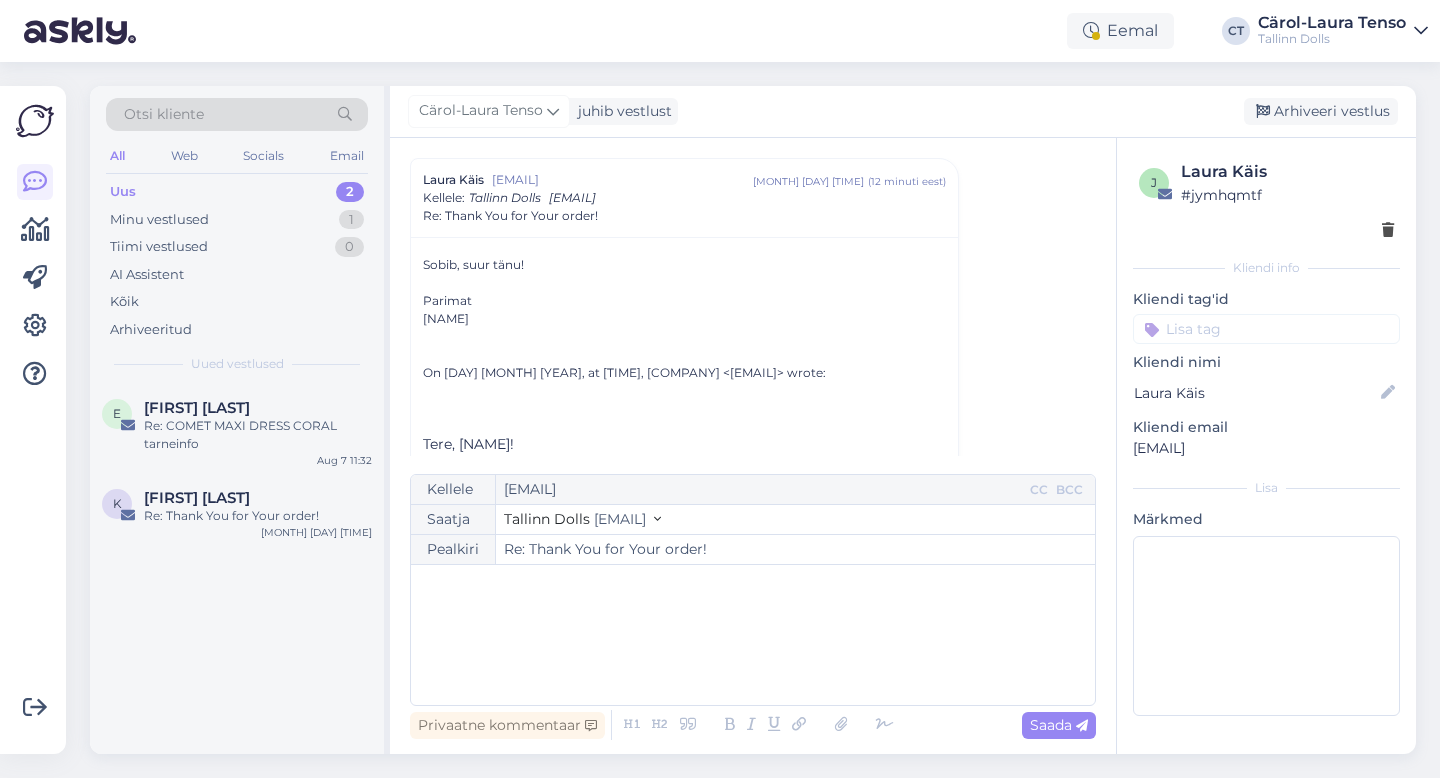 click on "﻿" at bounding box center (753, 635) 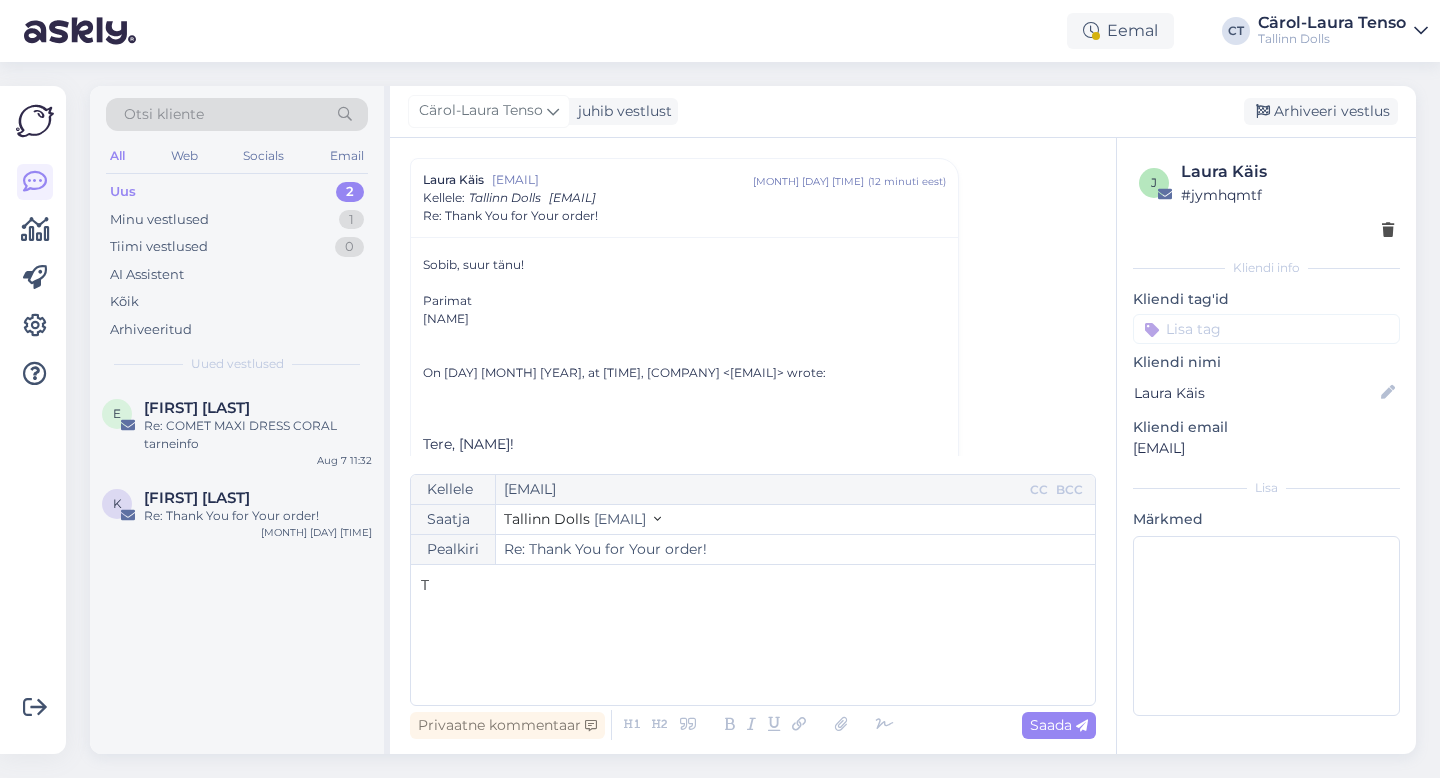 type 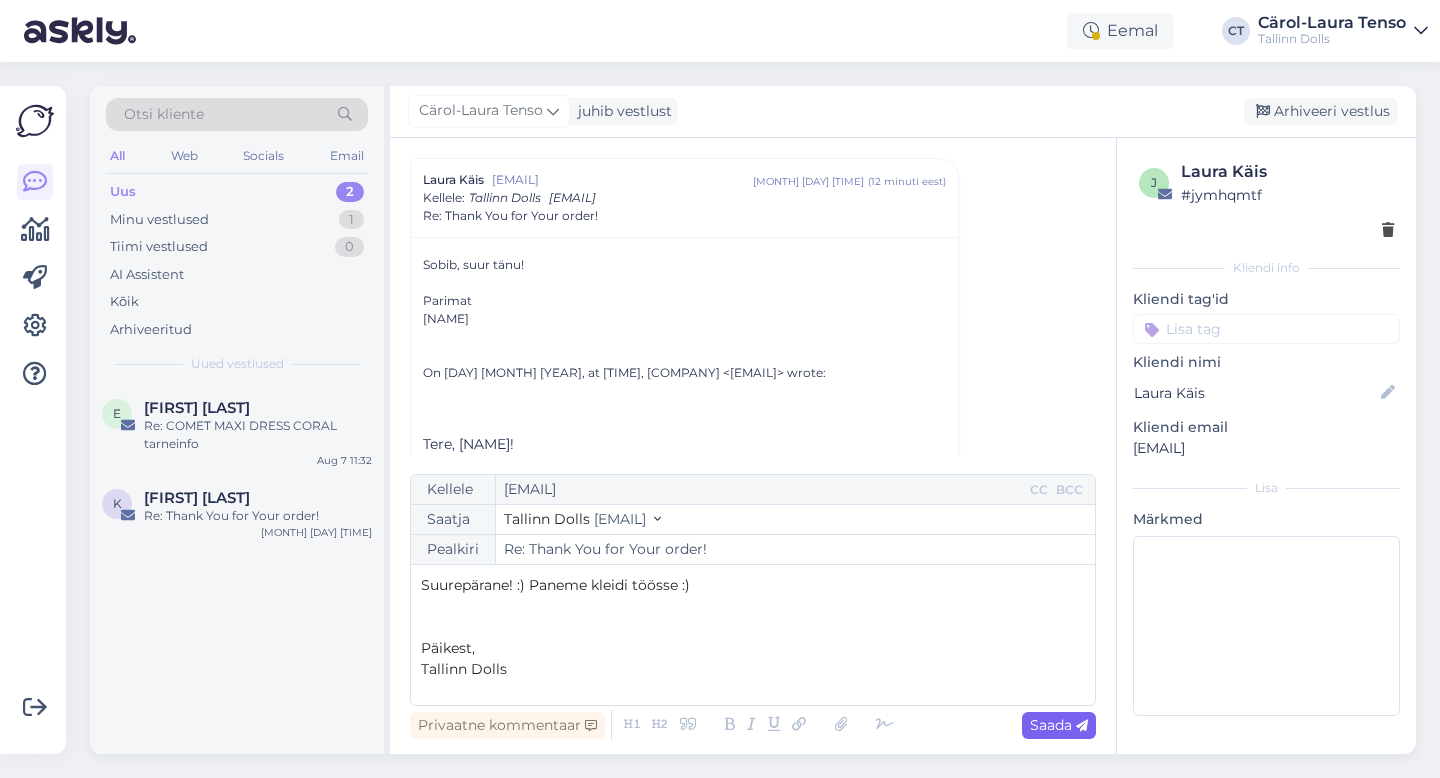 click at bounding box center (1082, 726) 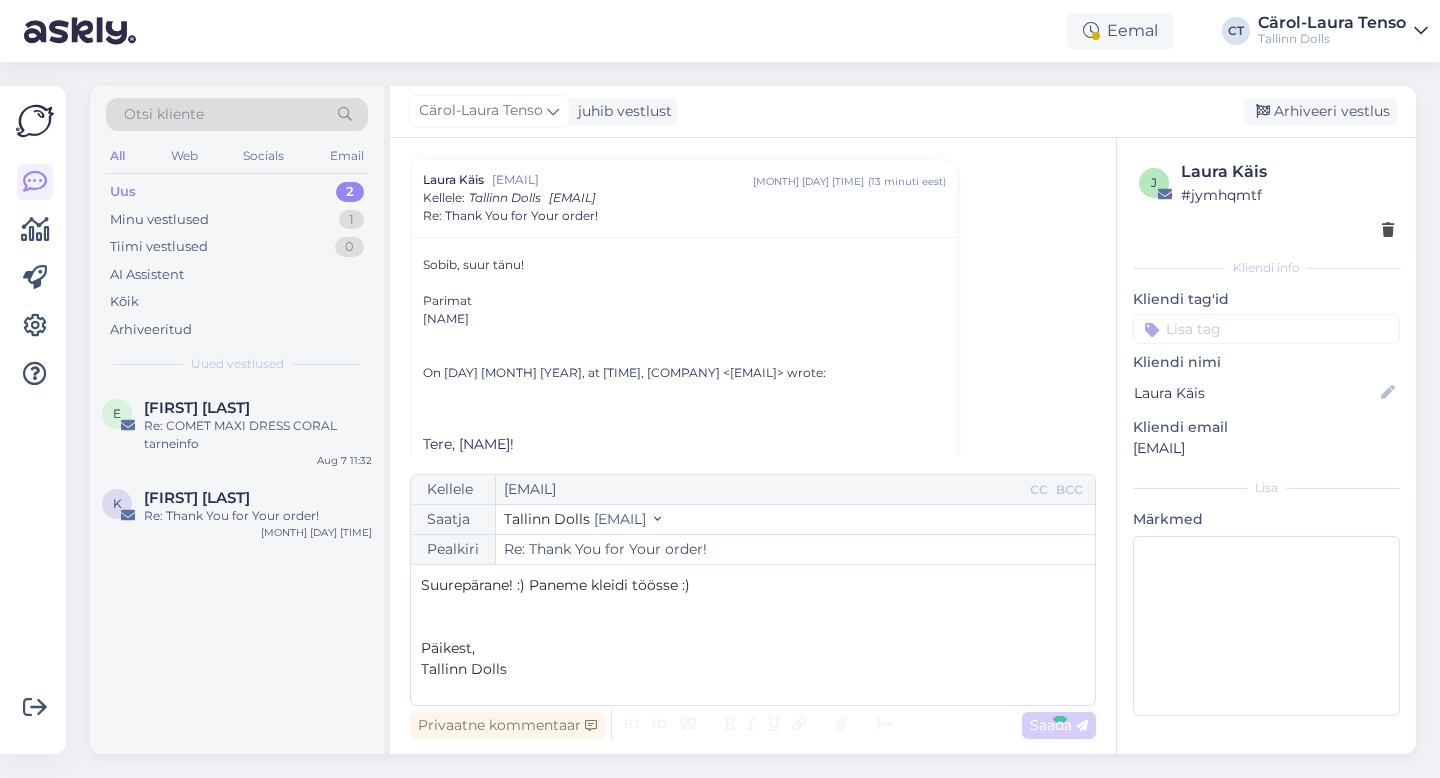 type on "Re: Re: Thank You for Your order!" 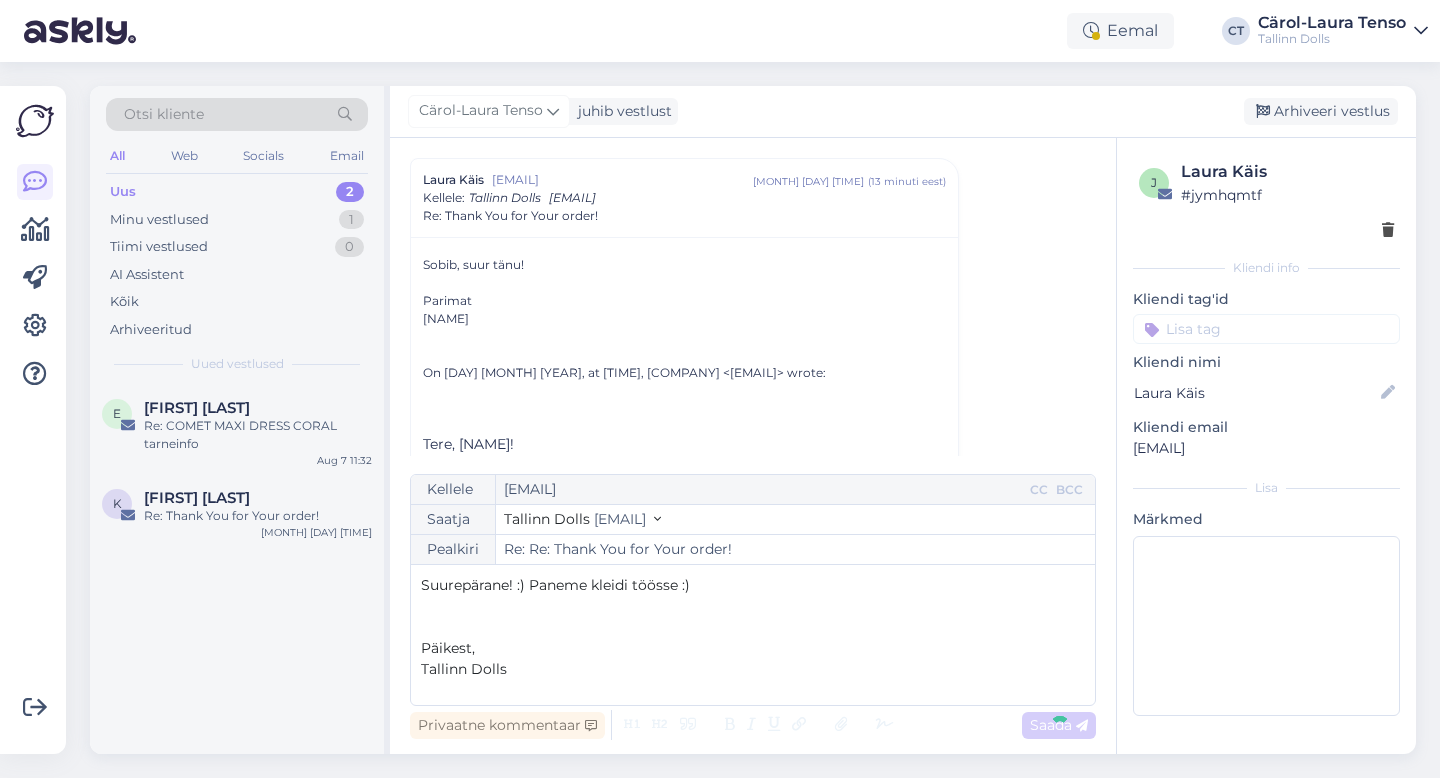 scroll, scrollTop: 870, scrollLeft: 0, axis: vertical 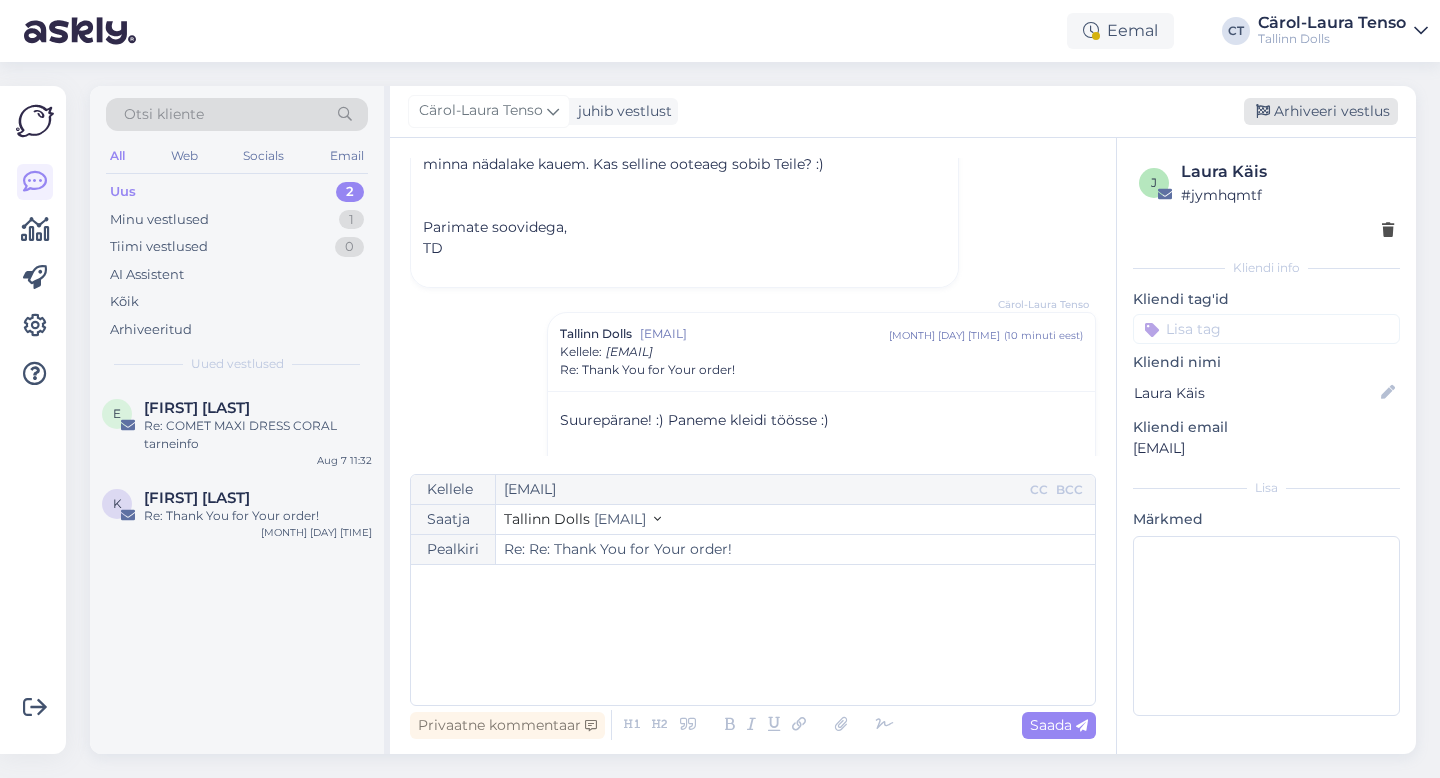 click on "Arhiveeri vestlus" at bounding box center (1321, 111) 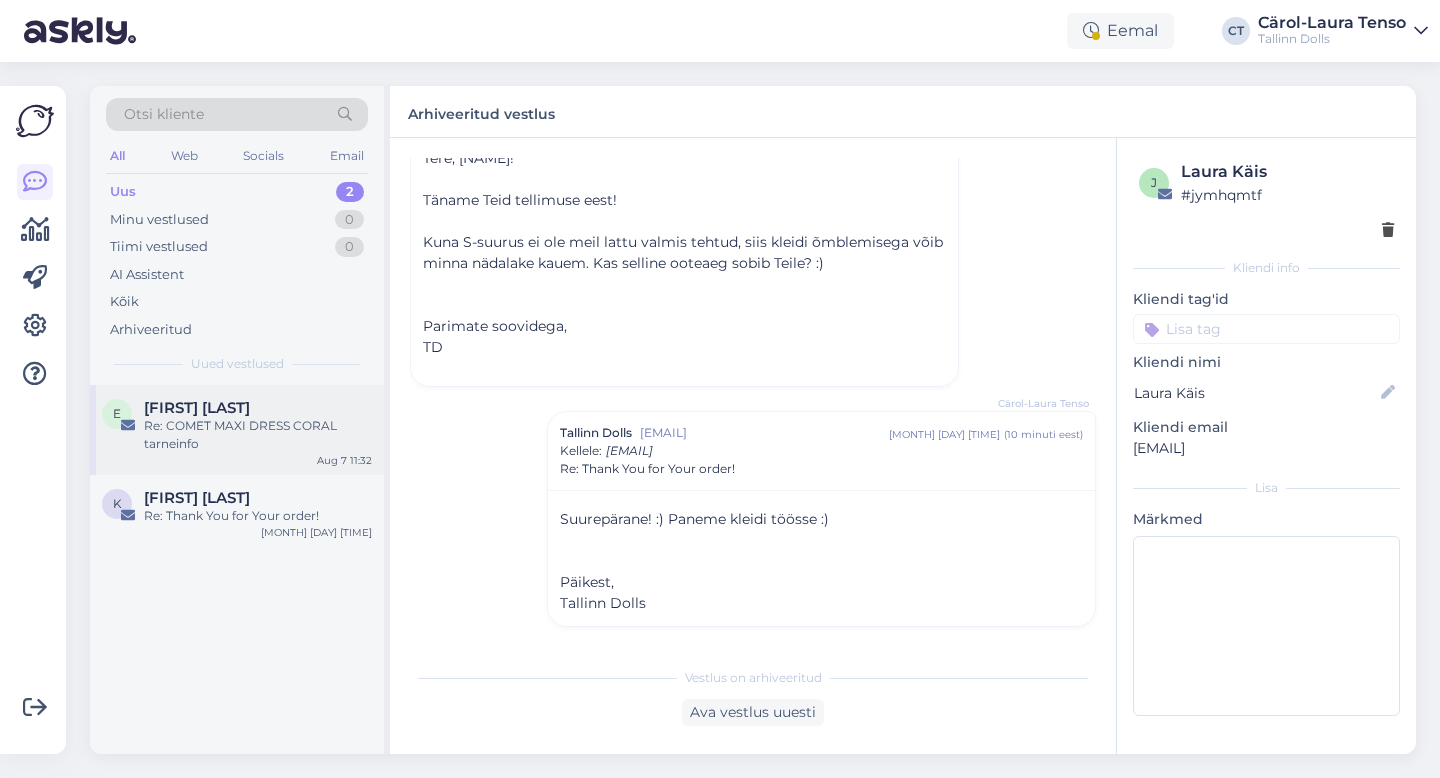 click on "Re: COMET MAXI DRESS CORAL tarneinfo" at bounding box center [258, 435] 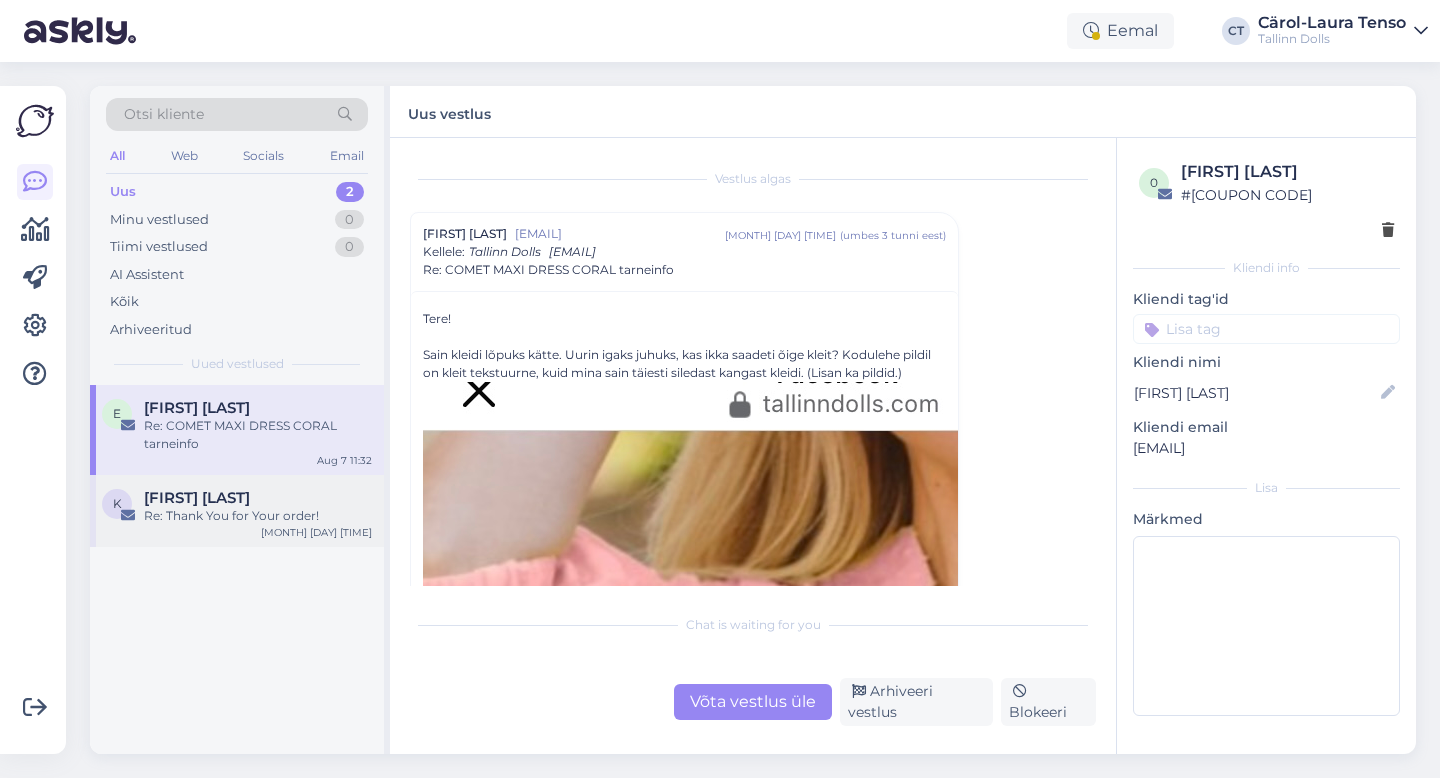 click on "[FIRST] [LAST]" at bounding box center [258, 498] 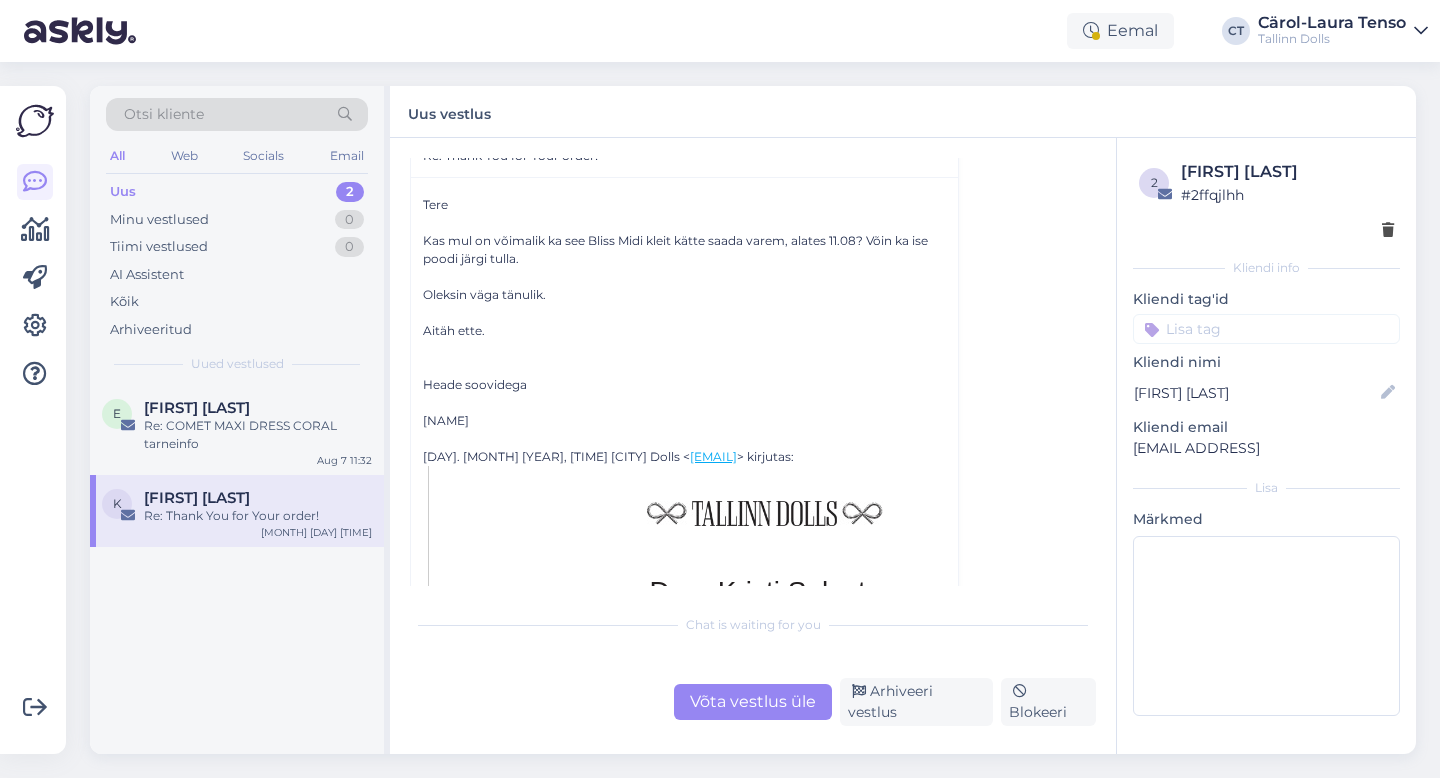 scroll, scrollTop: 133, scrollLeft: 0, axis: vertical 